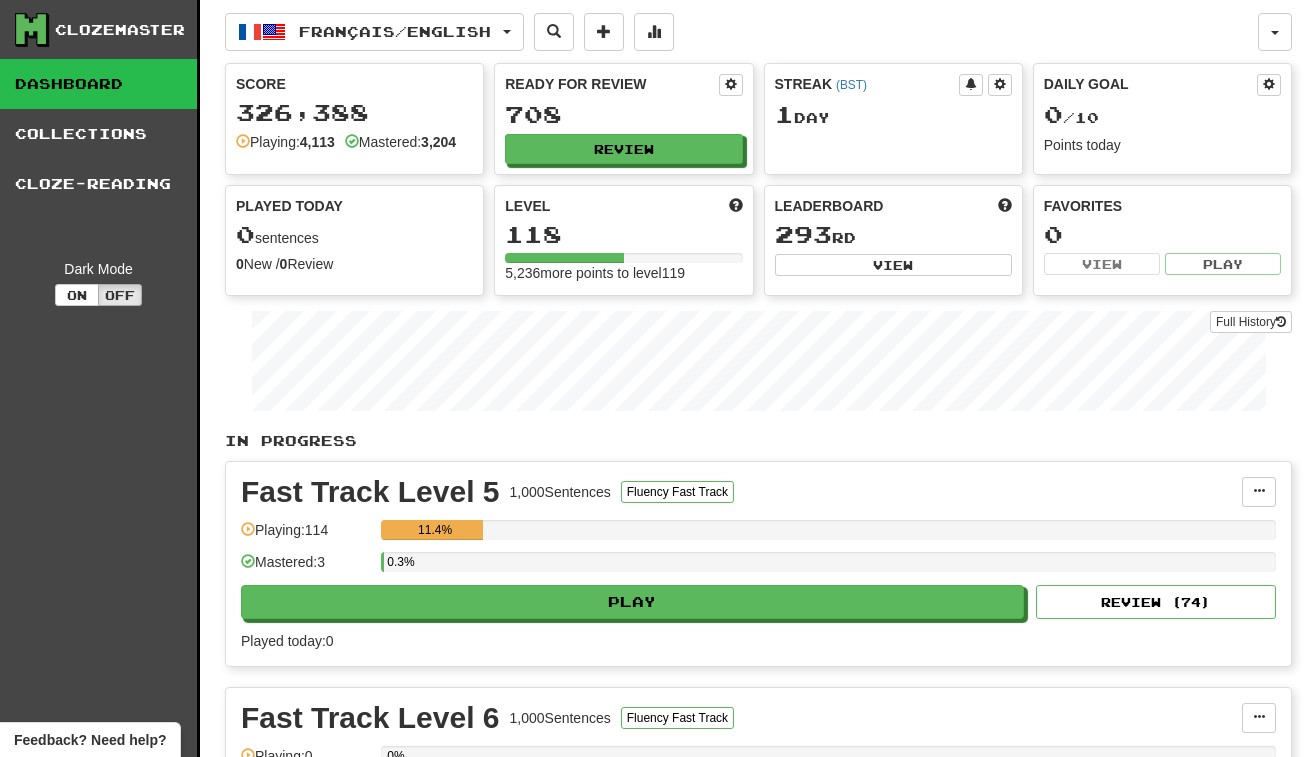scroll, scrollTop: 0, scrollLeft: 0, axis: both 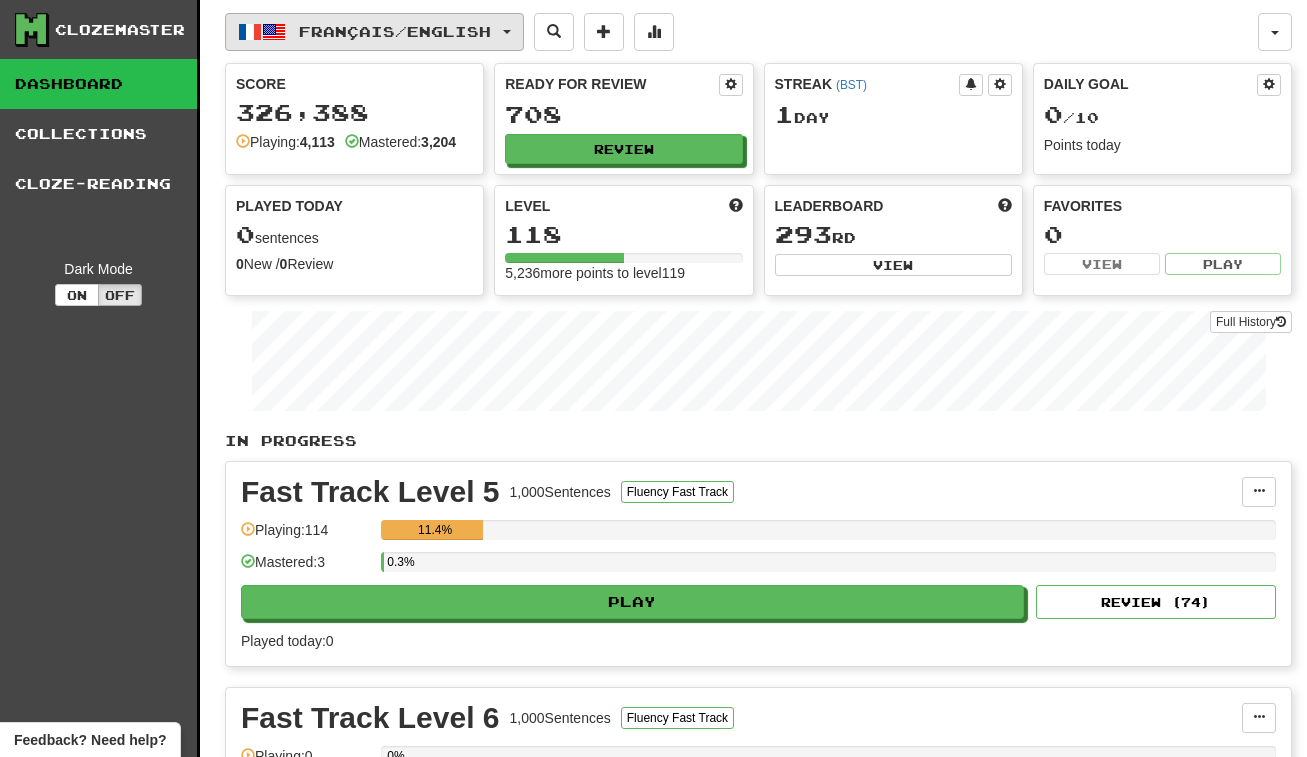 click on "Français  /  English" at bounding box center (395, 31) 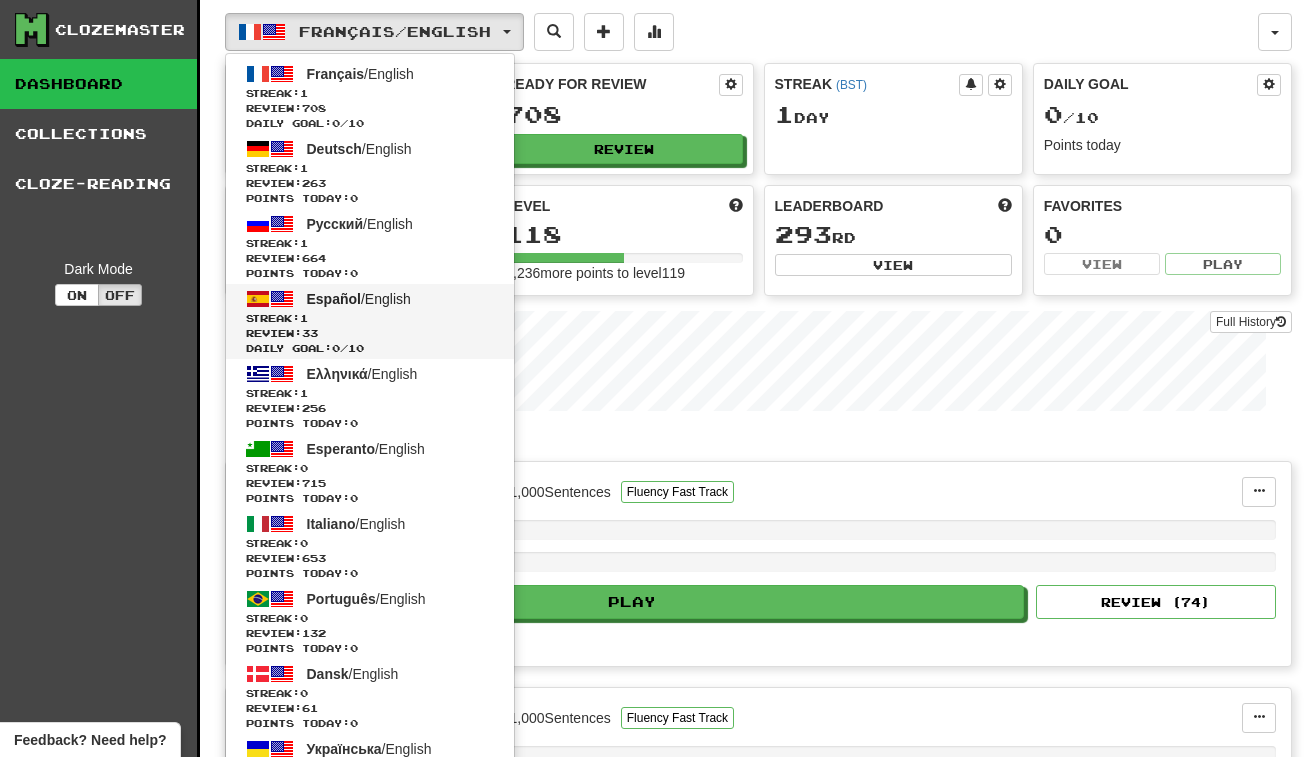 click on "Review:  33" at bounding box center (370, 333) 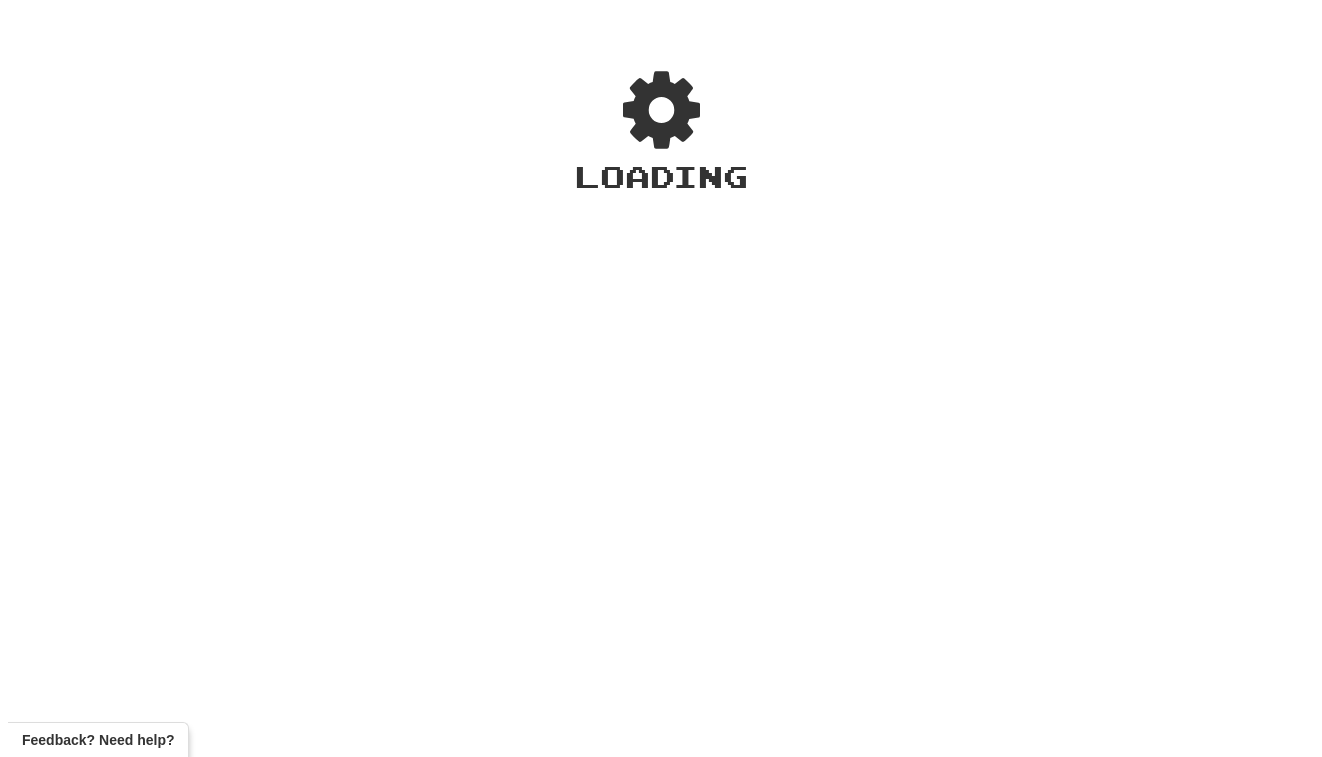 scroll, scrollTop: 0, scrollLeft: 0, axis: both 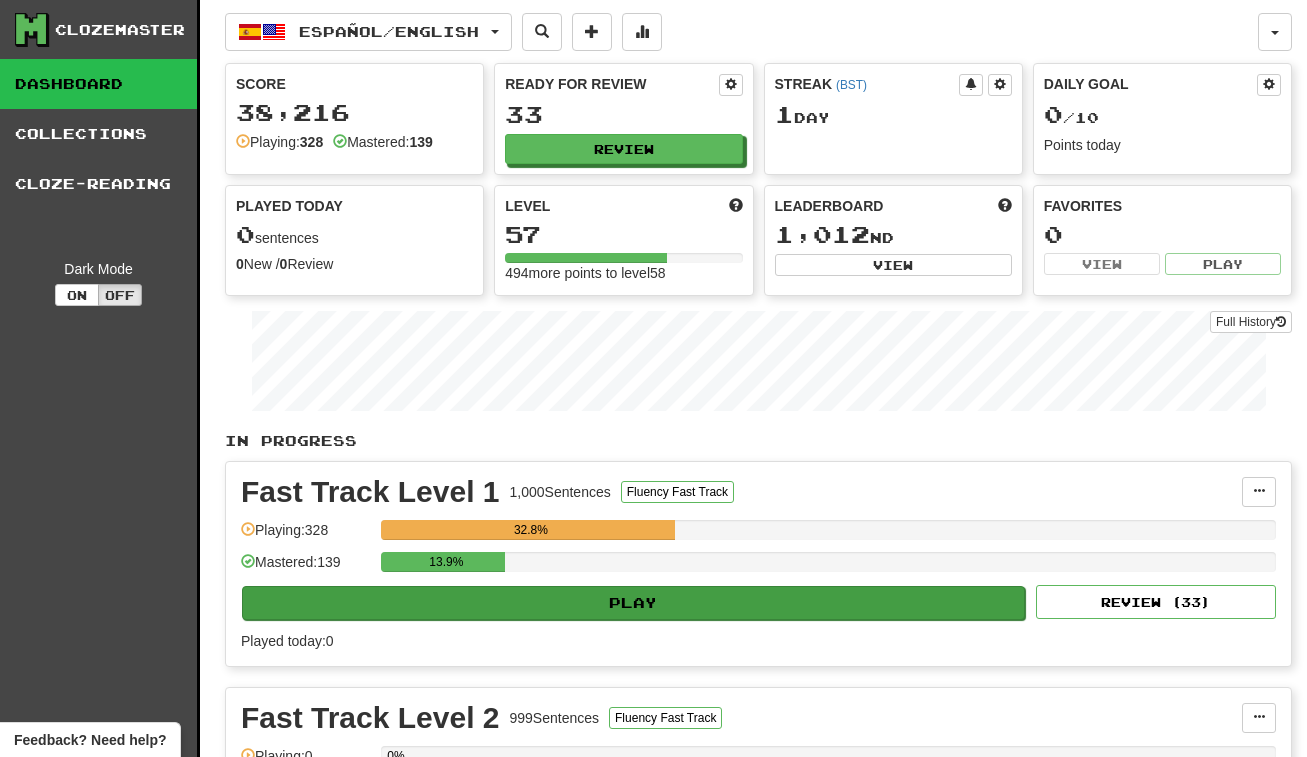 click on "Play" at bounding box center [633, 603] 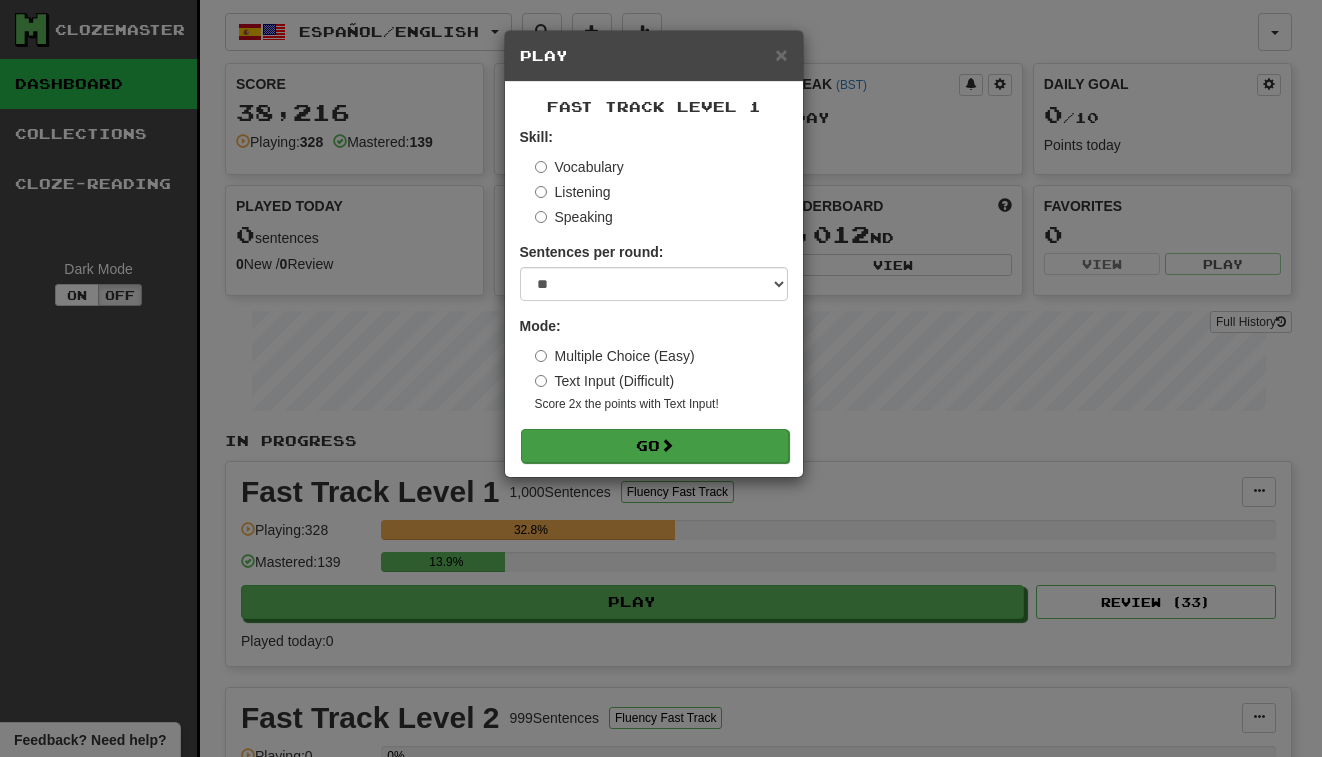 click on "Go" at bounding box center [655, 446] 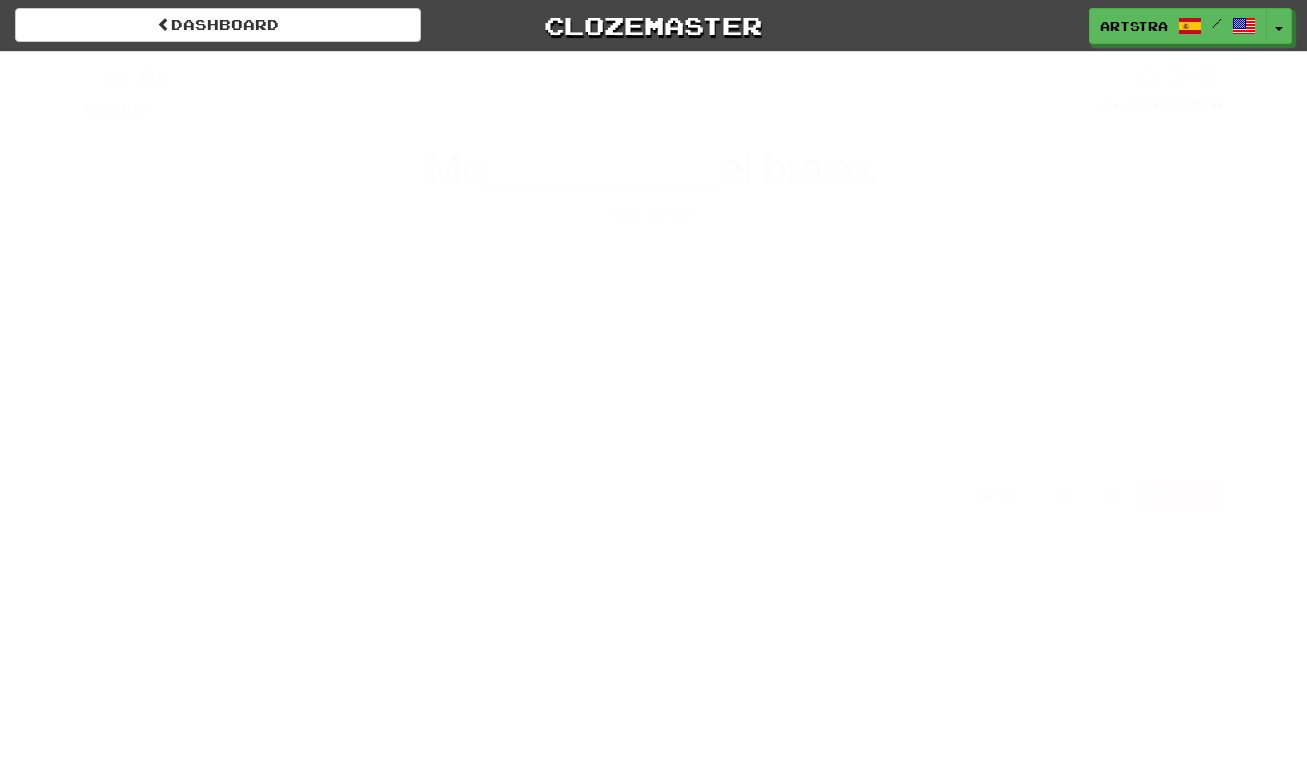 scroll, scrollTop: 0, scrollLeft: 0, axis: both 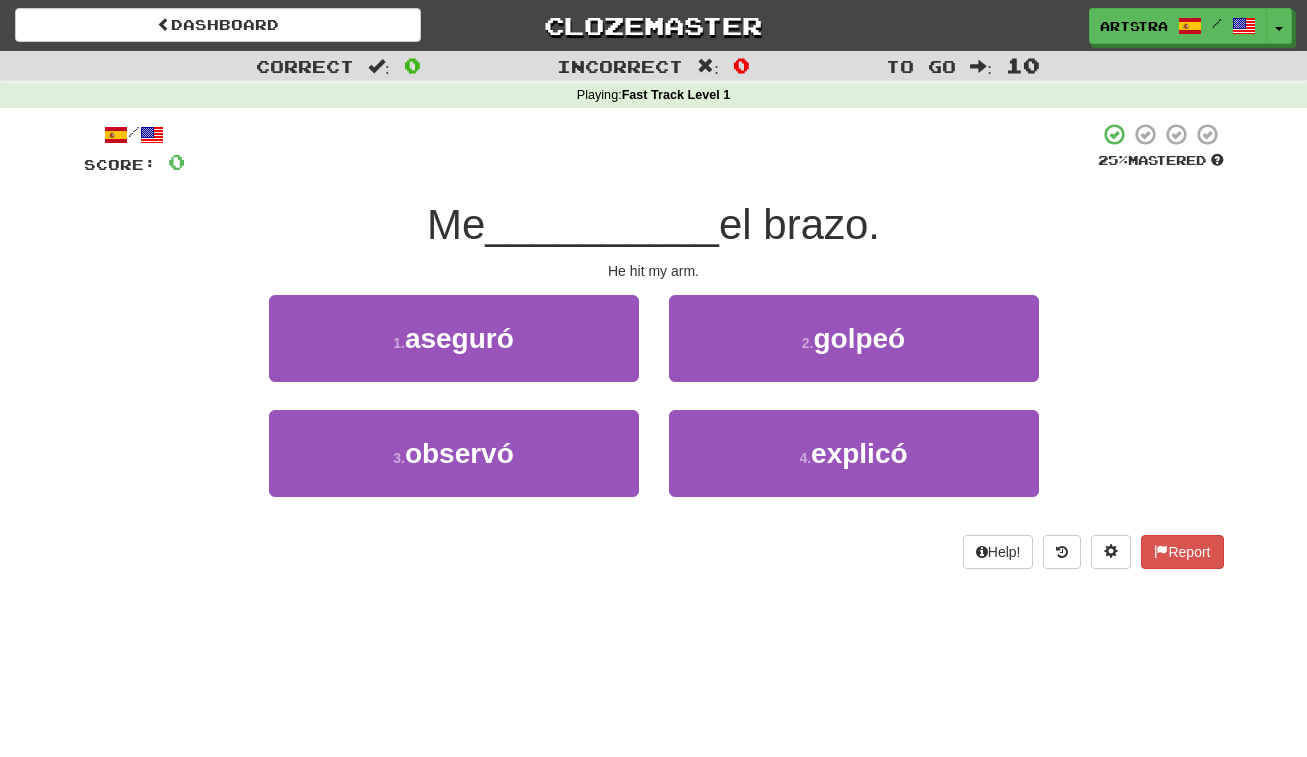 click on "__________" at bounding box center (602, 224) 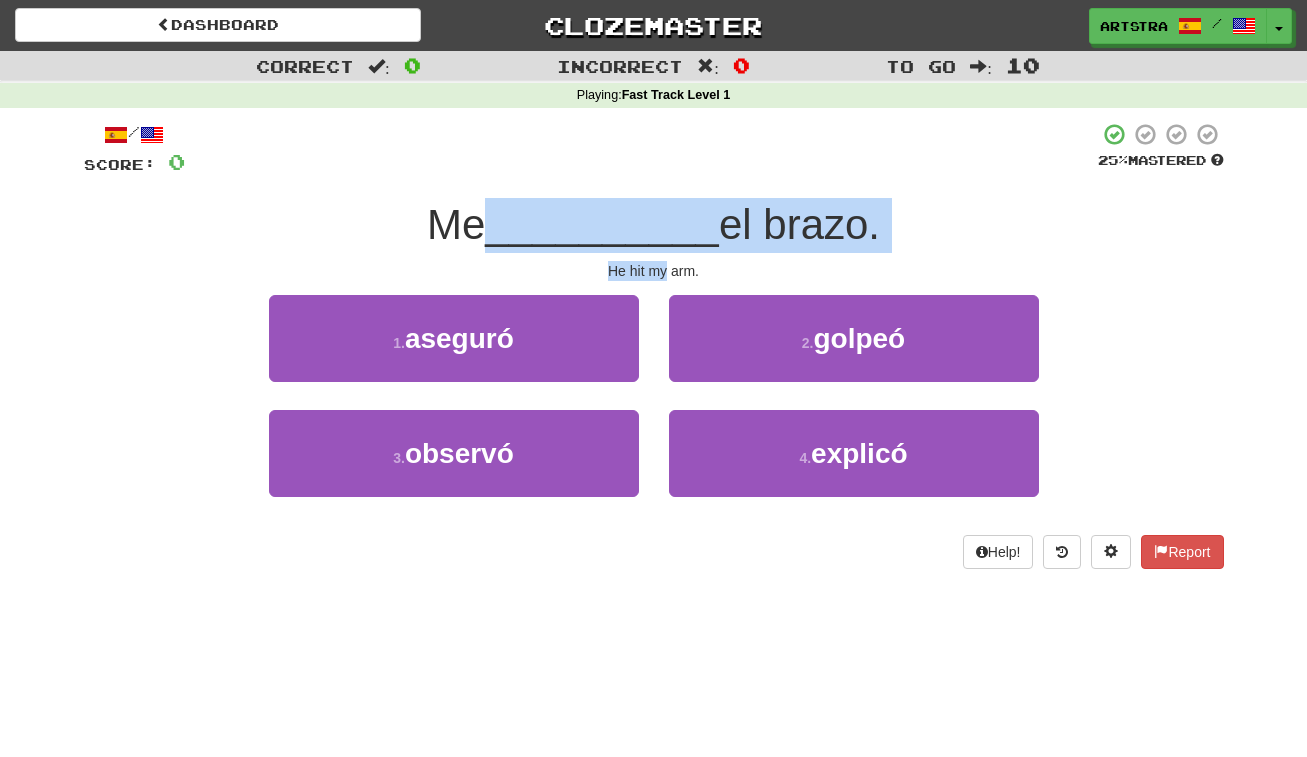 drag, startPoint x: 676, startPoint y: 205, endPoint x: 660, endPoint y: 260, distance: 57.280014 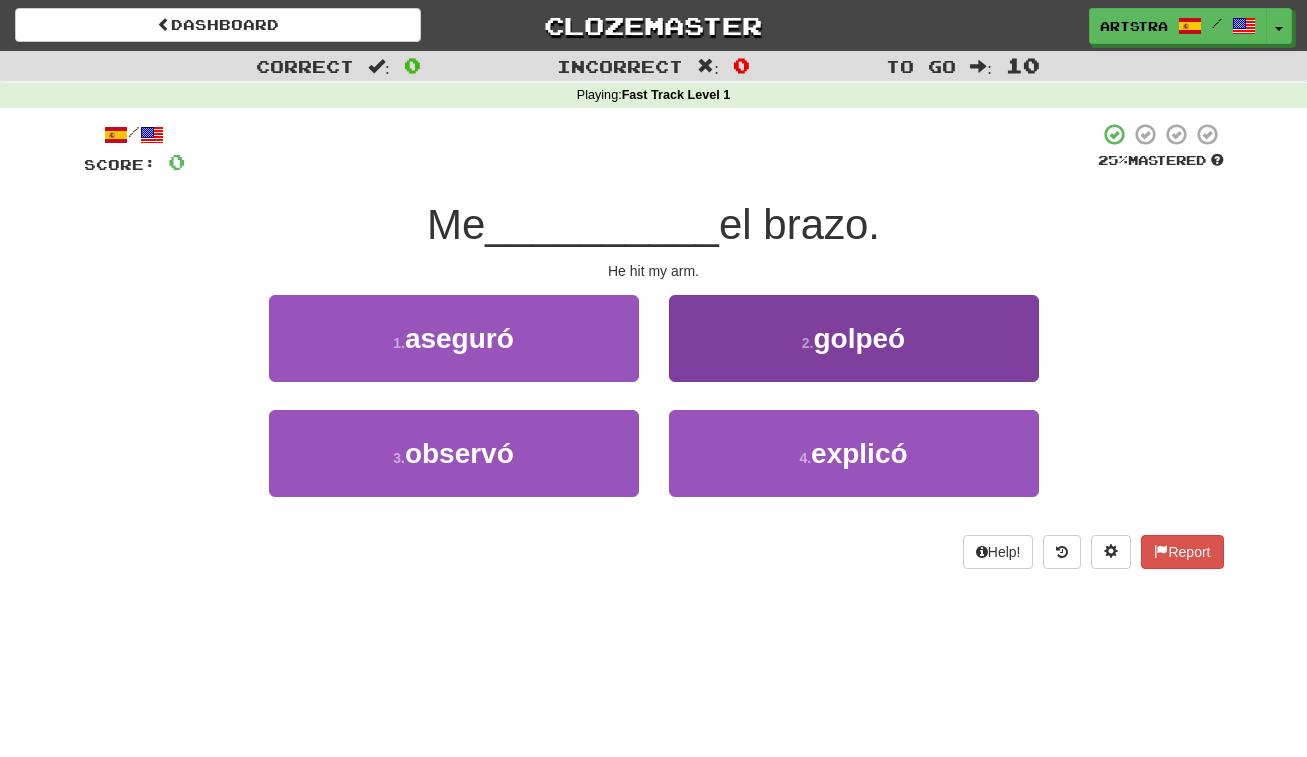 click on "2 .  golpeó" at bounding box center [854, 338] 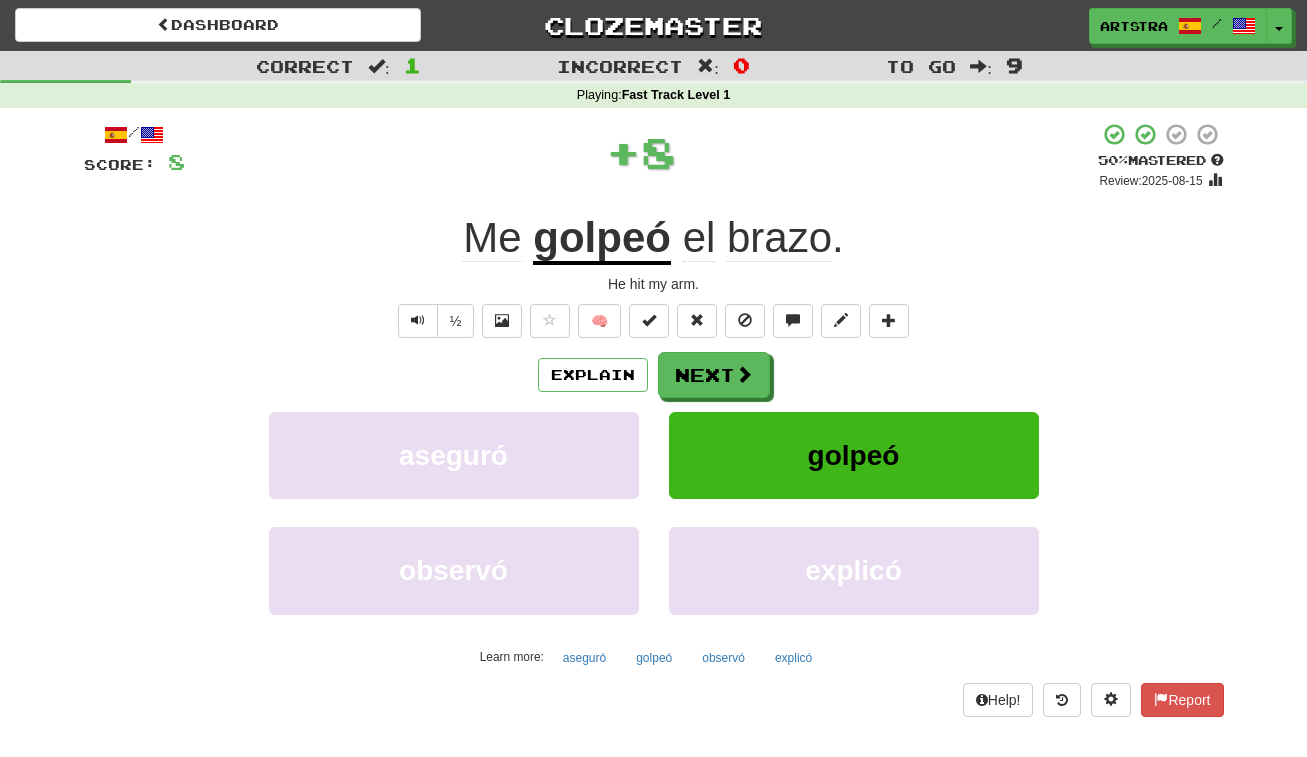 click on "golpeó" at bounding box center (602, 239) 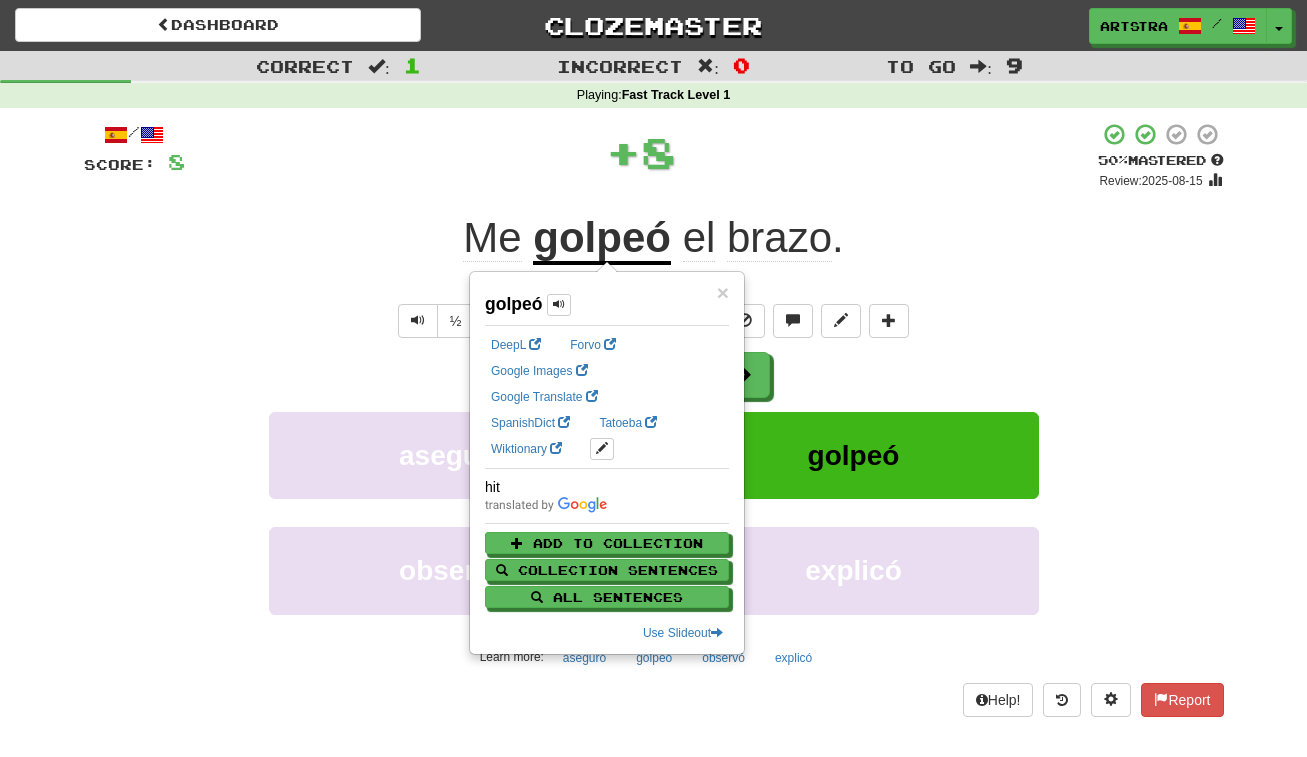 click on "brazo" at bounding box center [779, 238] 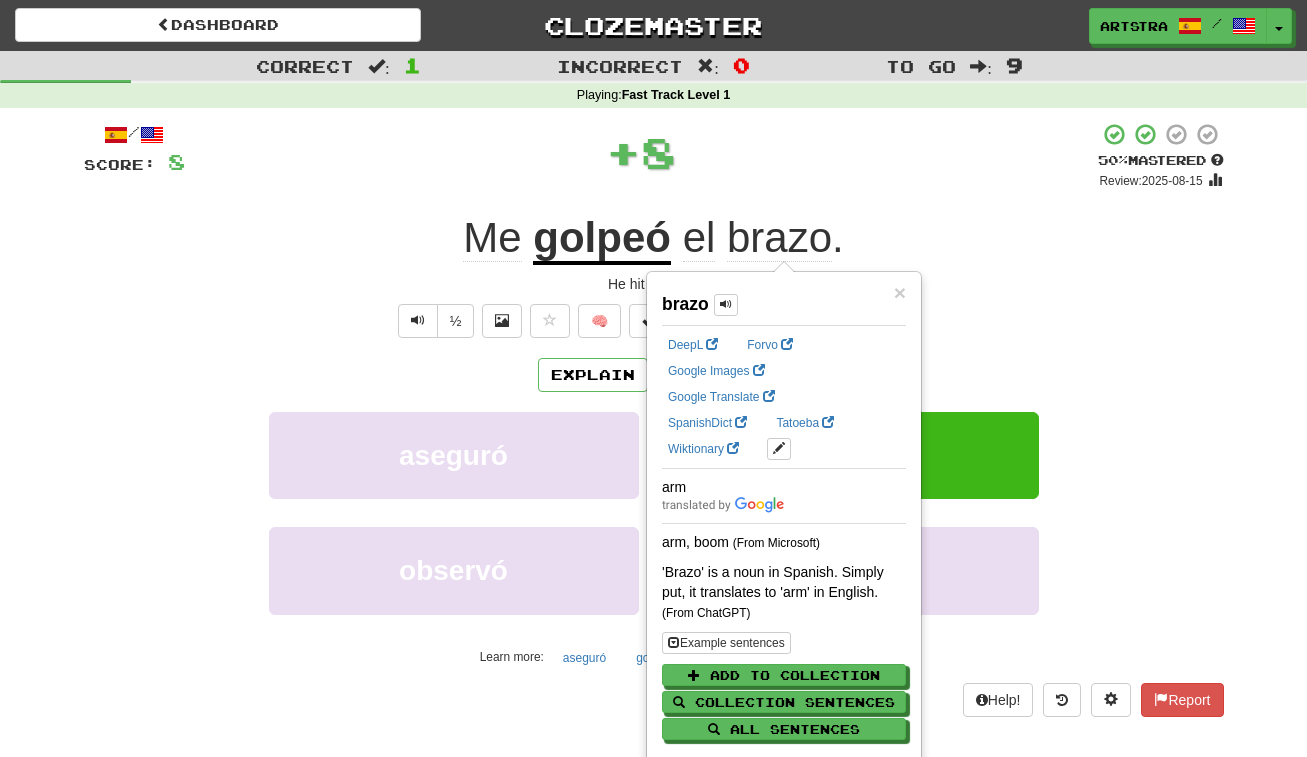 click on "Me   golpeó   el   brazo ." at bounding box center [654, 238] 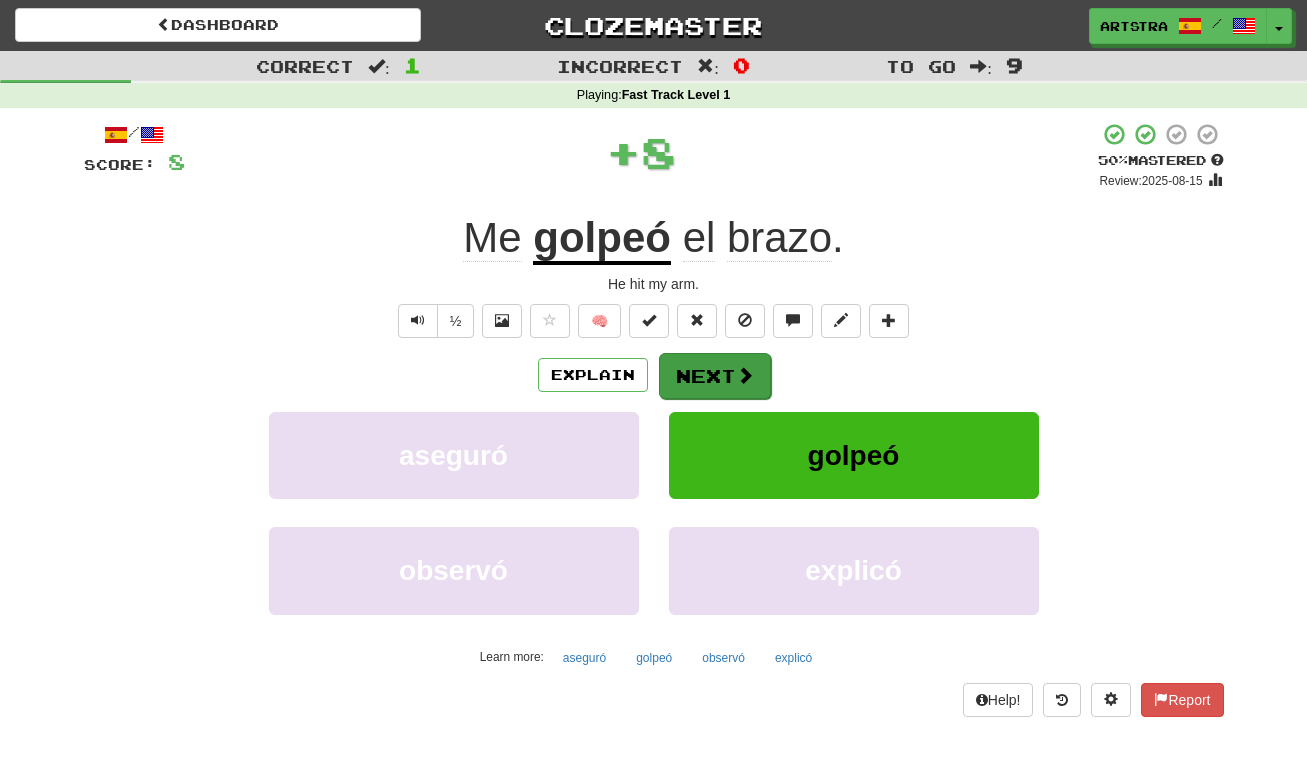 click on "Next" at bounding box center [715, 376] 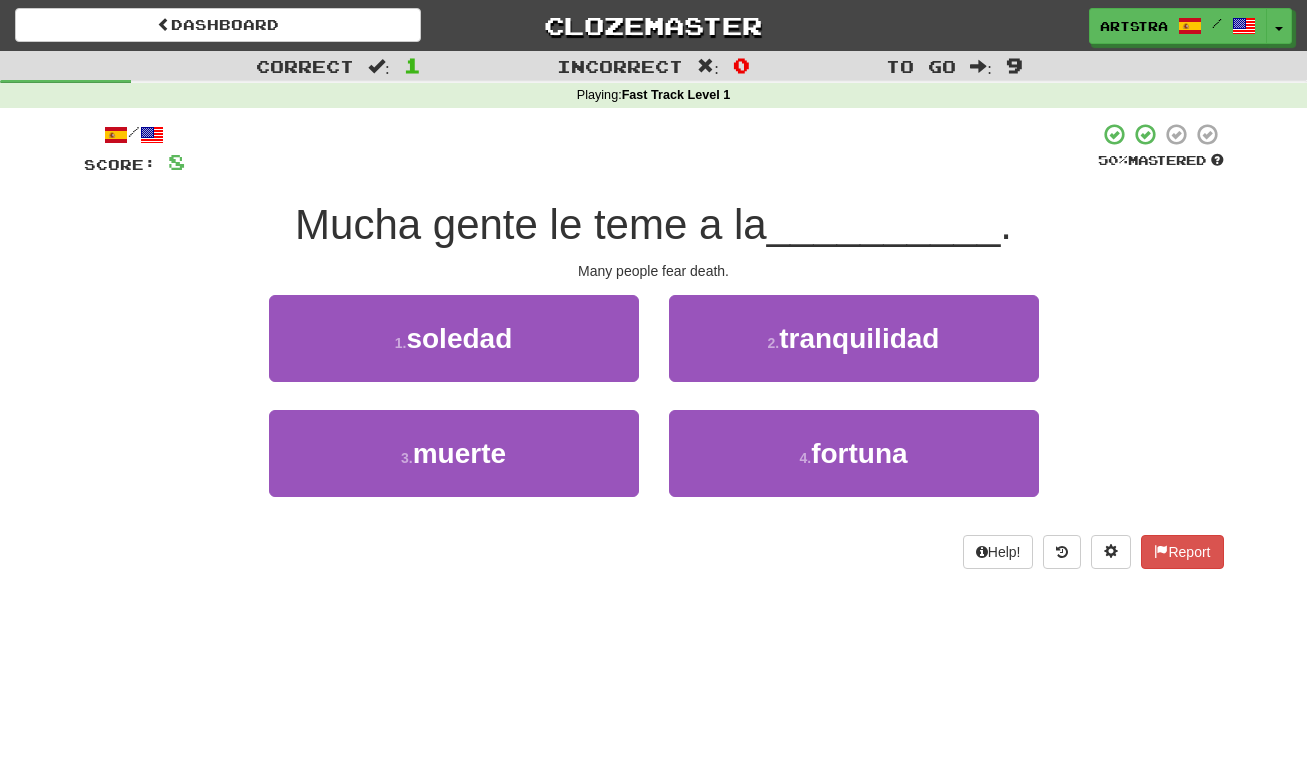 click on "Mucha gente le teme a la" at bounding box center [531, 224] 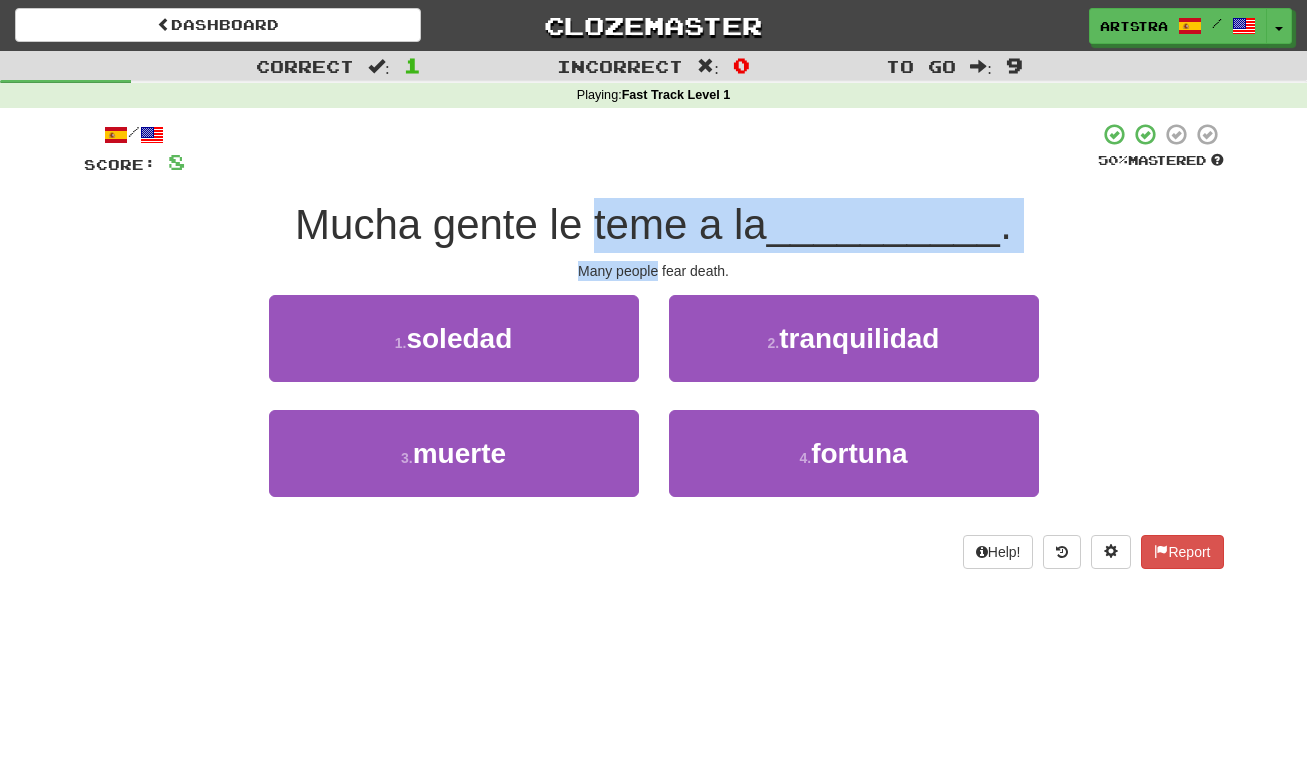 click on "/  Score:   8 50 %  Mastered Mucha gente le teme a la  __________ . Many people fear death. 1 .  soledad 2 .  tranquilidad 3 .  muerte 4 .  fortuna  Help!  Report" at bounding box center (654, 345) 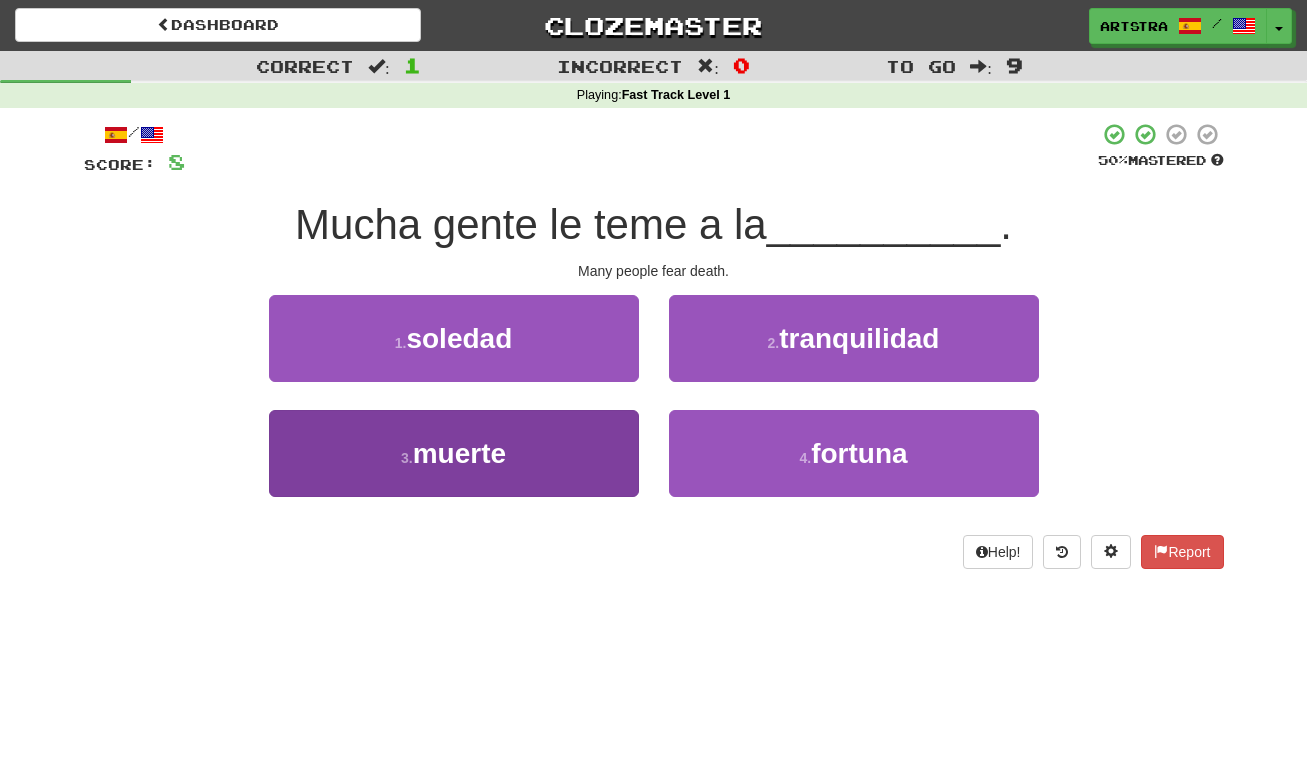 click on "3 .  muerte" at bounding box center (454, 453) 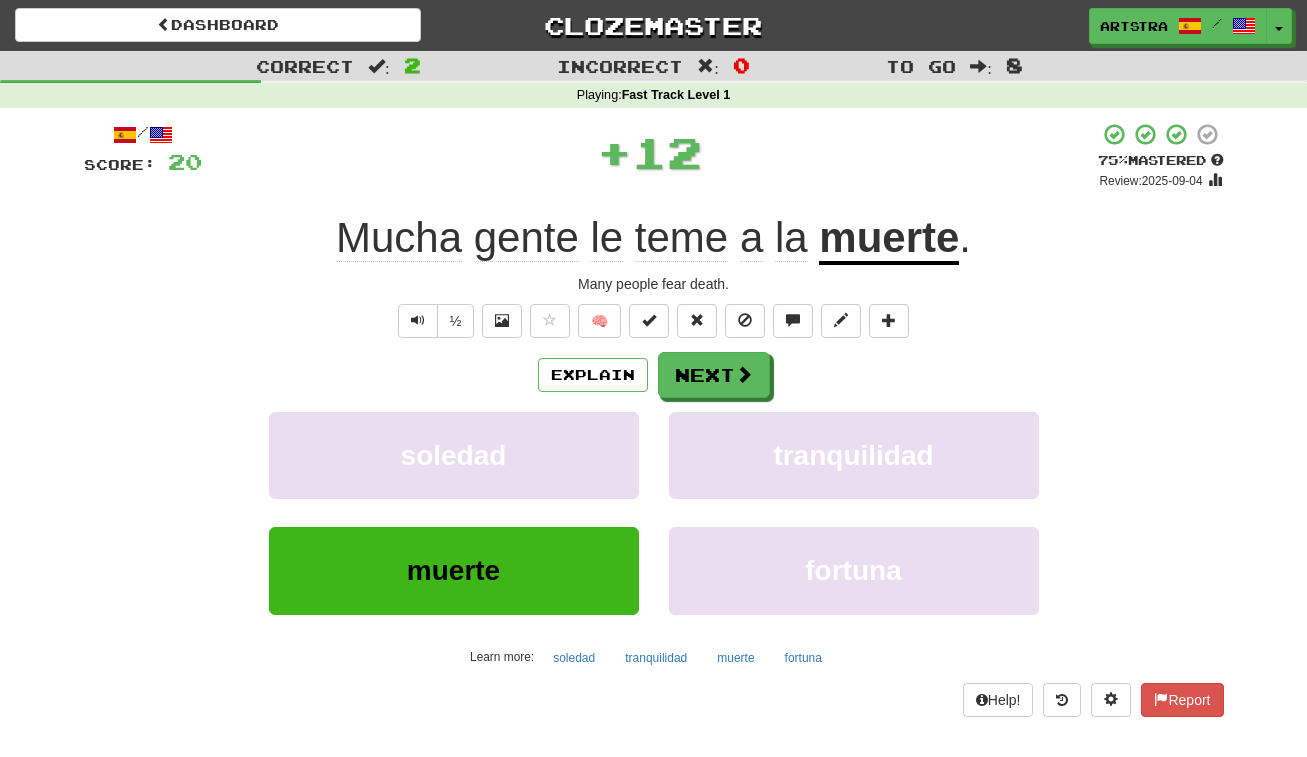 click on "teme" at bounding box center (681, 238) 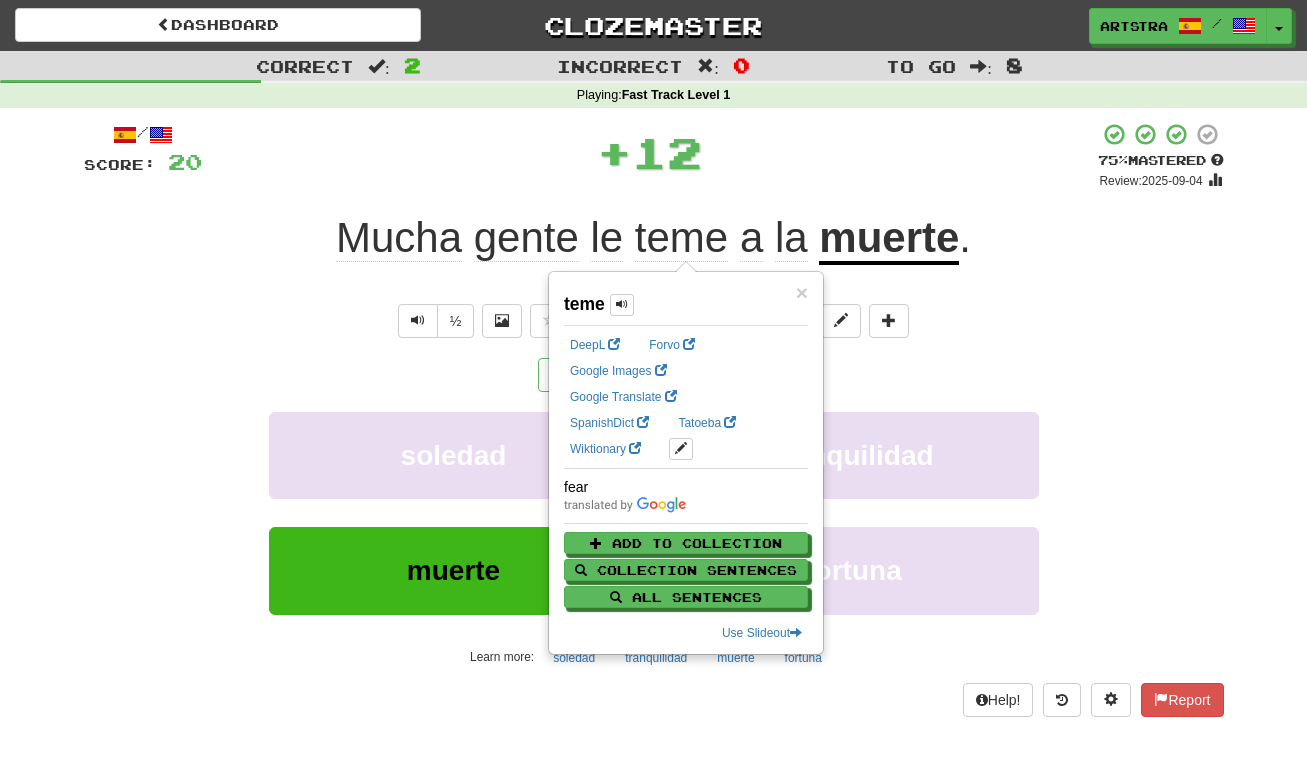 click on "gente" at bounding box center [526, 238] 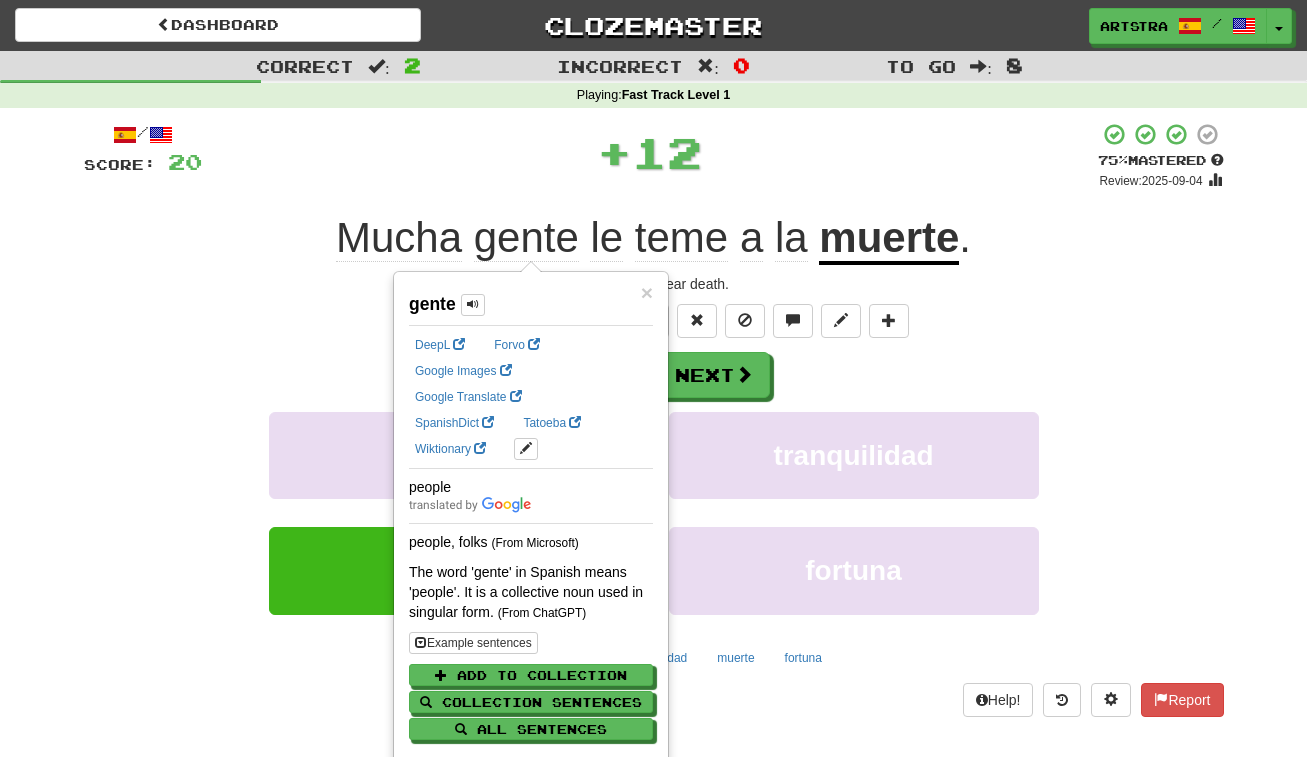 click on "+ 12" at bounding box center [650, 152] 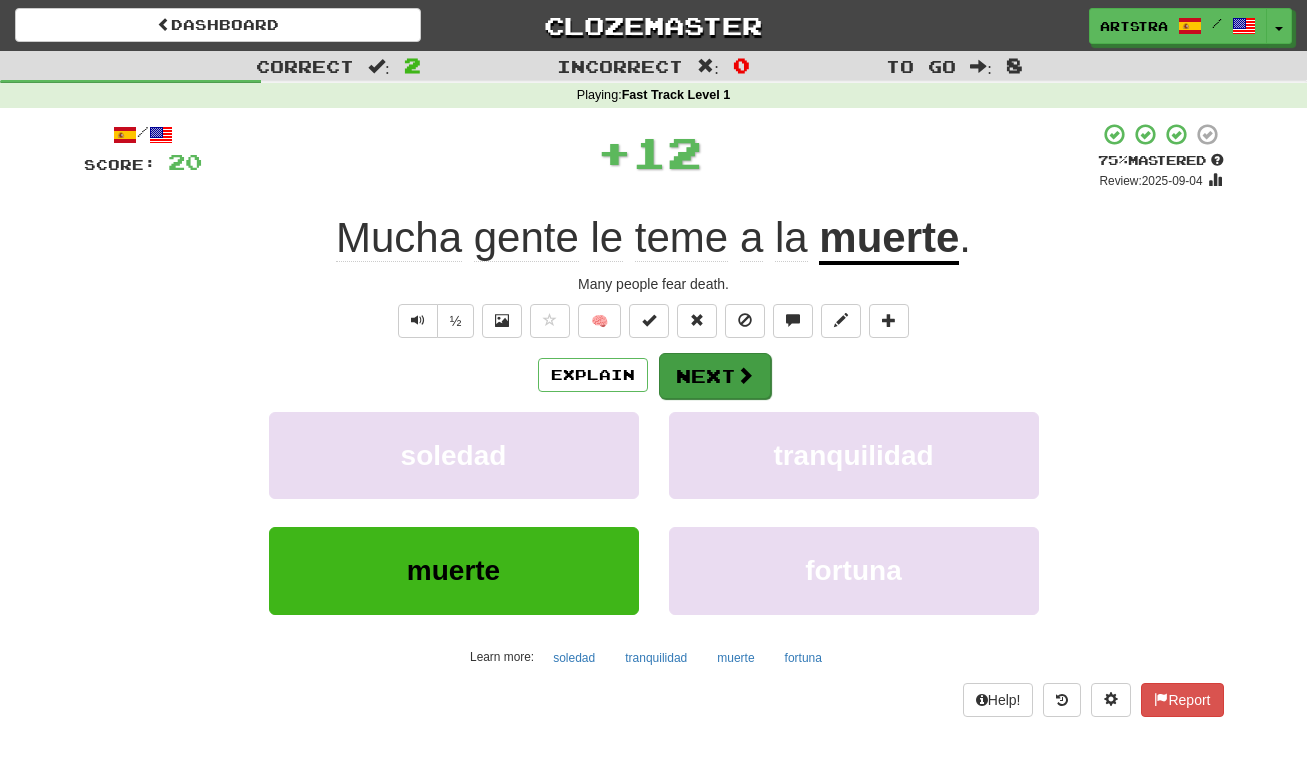 click on "Next" at bounding box center [715, 376] 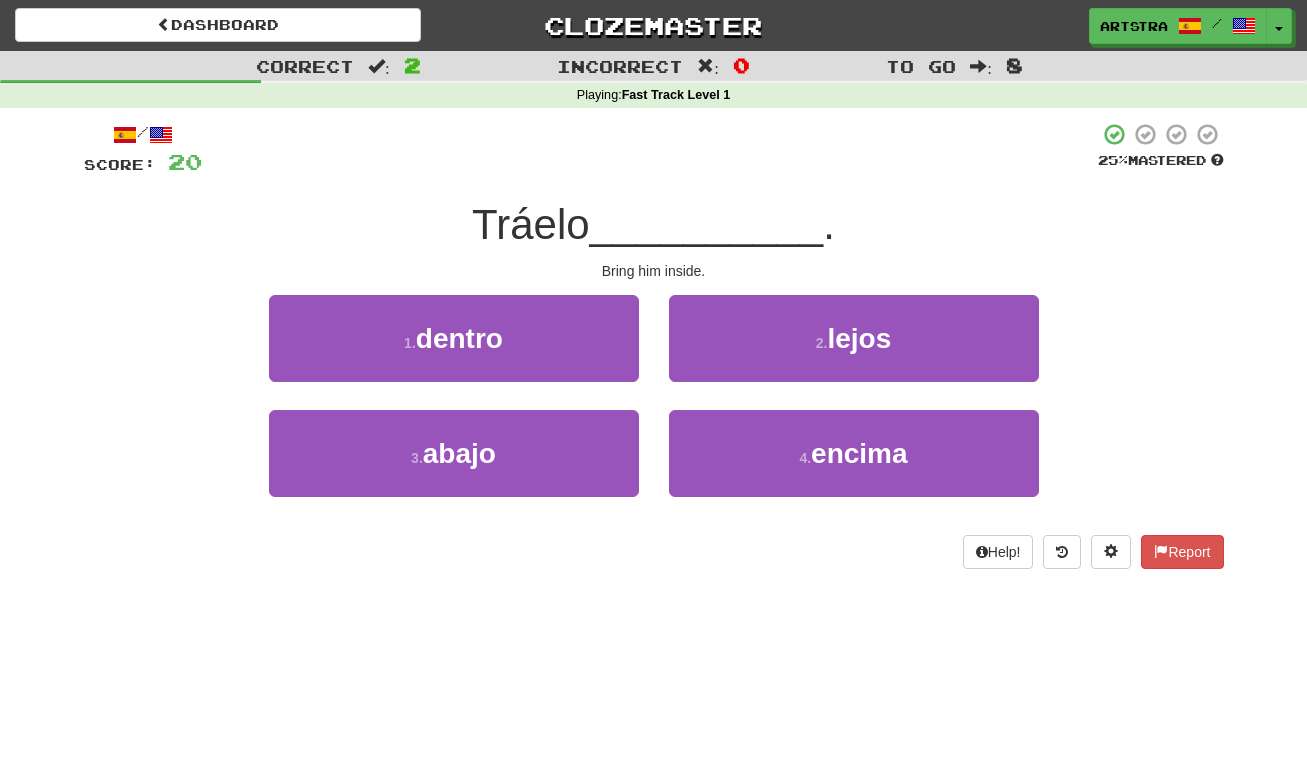 click on "__________" at bounding box center [707, 224] 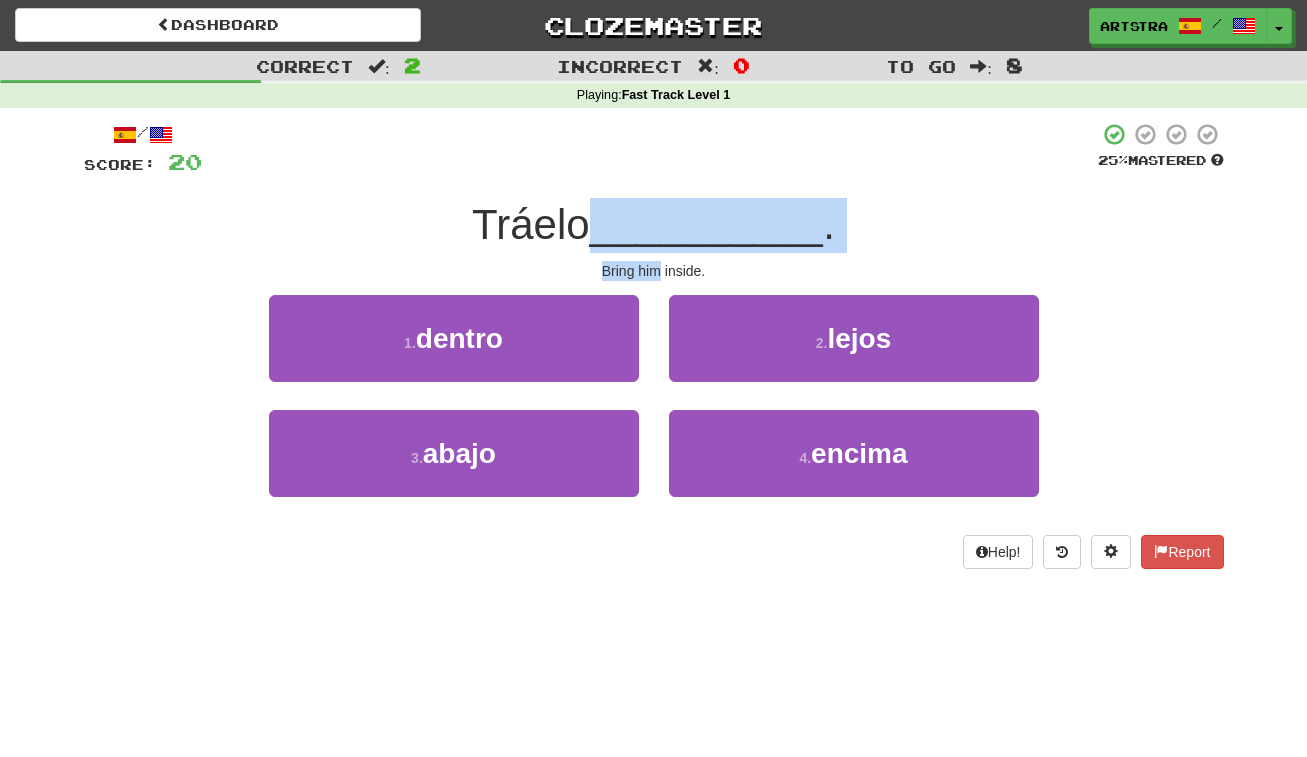 drag, startPoint x: 664, startPoint y: 208, endPoint x: 655, endPoint y: 265, distance: 57.706154 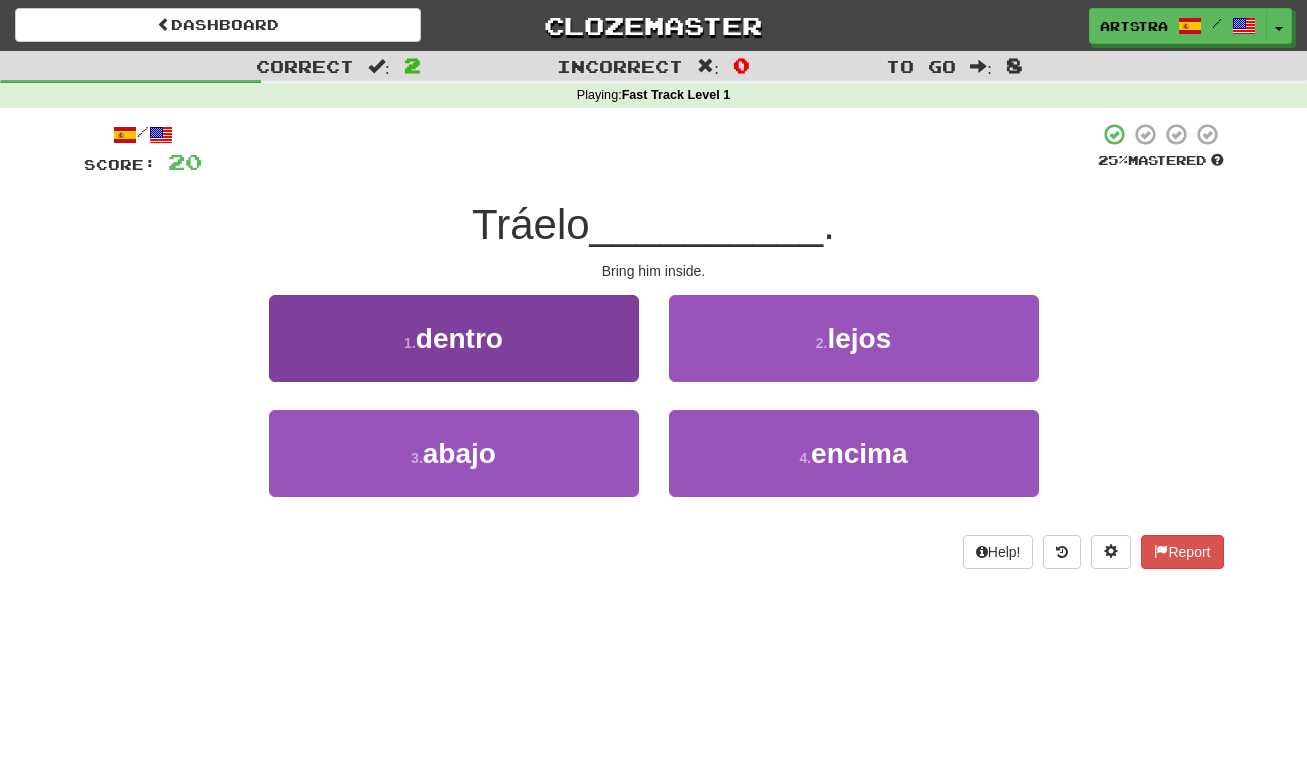 click on "1 .  dentro" at bounding box center [454, 338] 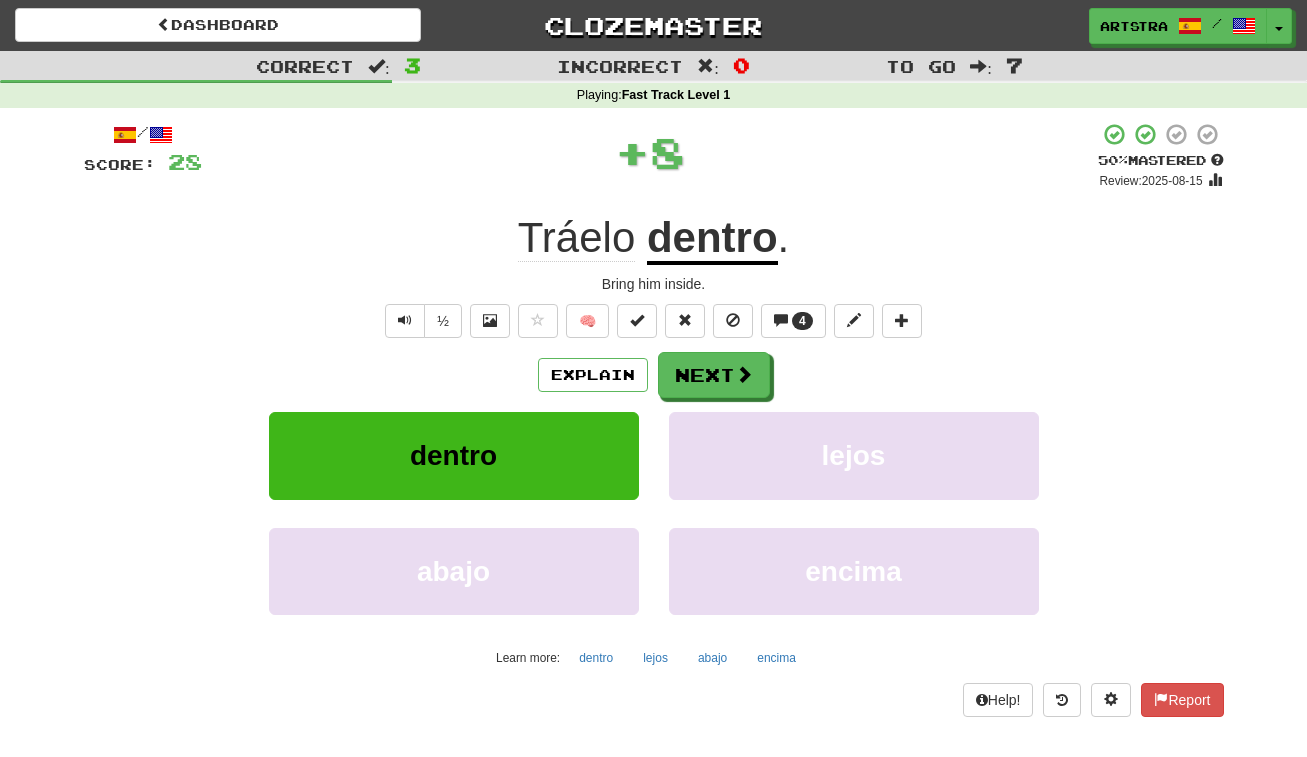 click on "Tráelo" at bounding box center [577, 238] 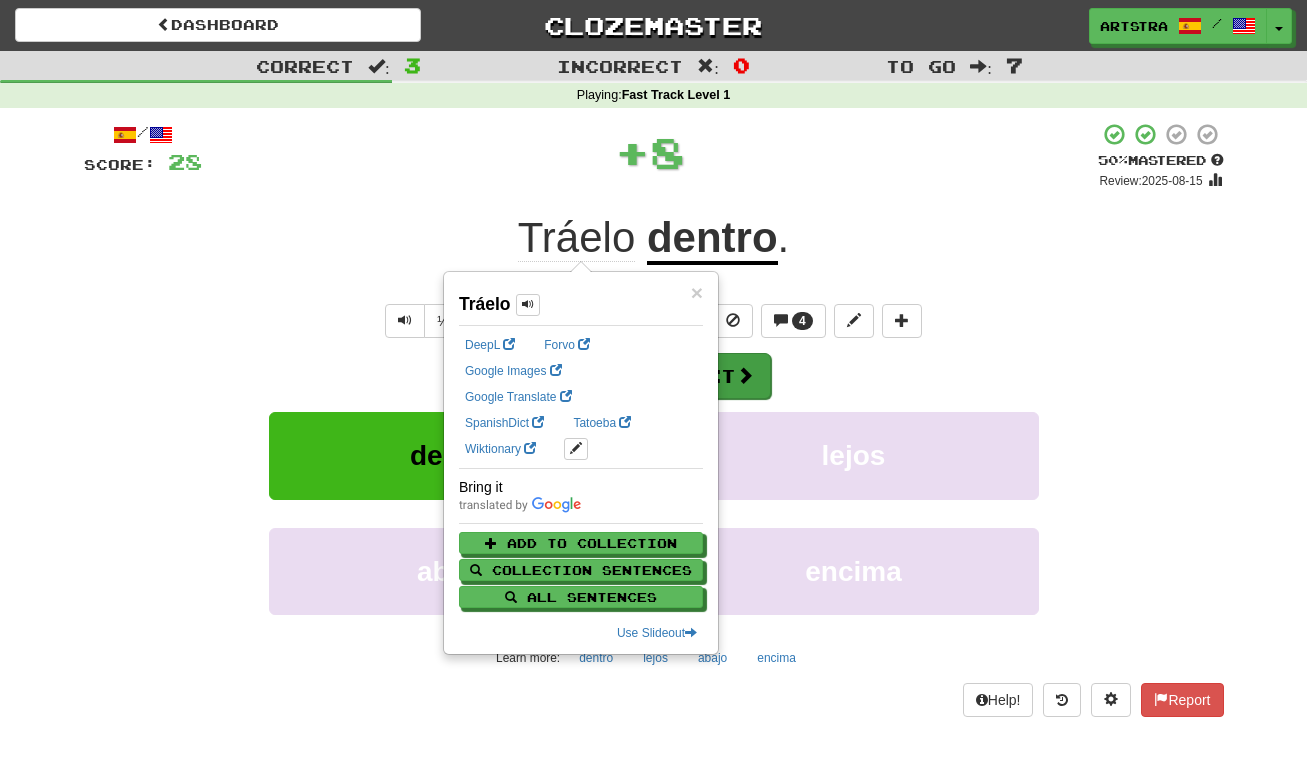 click on "Next" at bounding box center [715, 376] 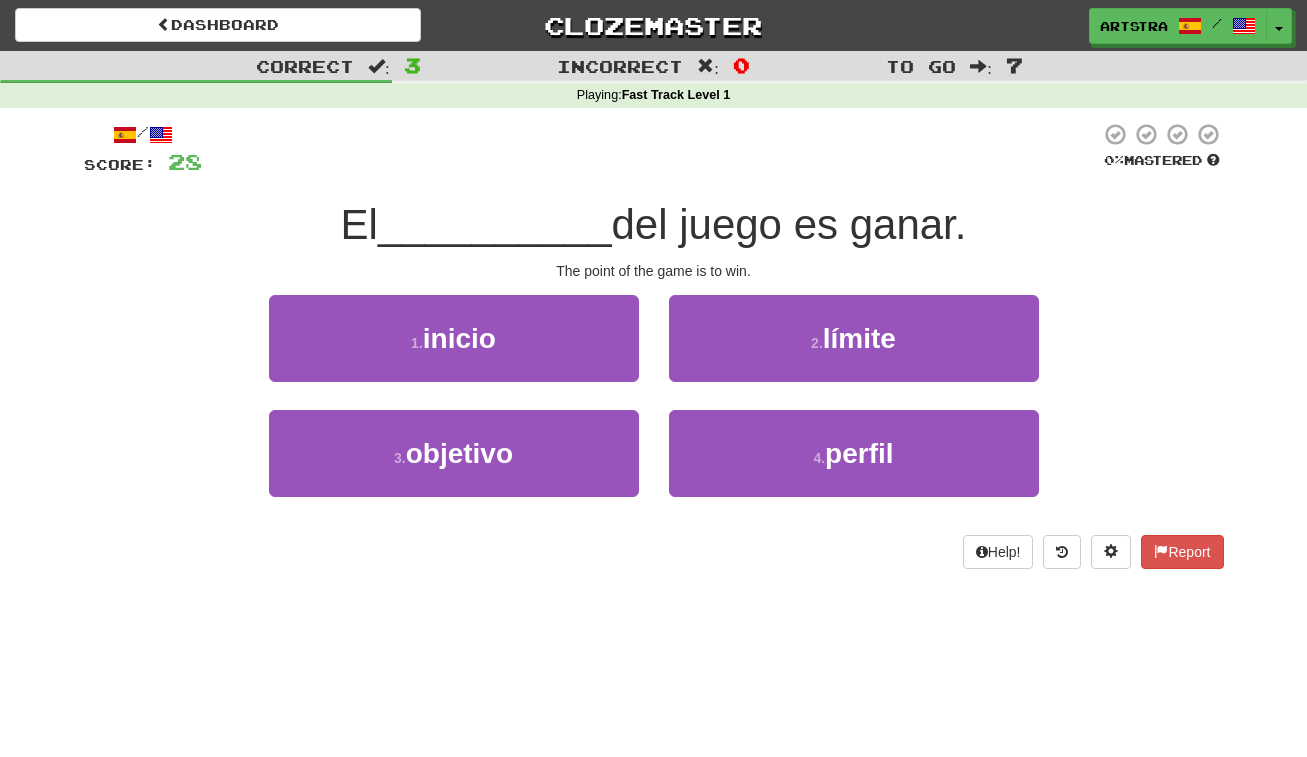 click on "del juego es ganar." at bounding box center [789, 224] 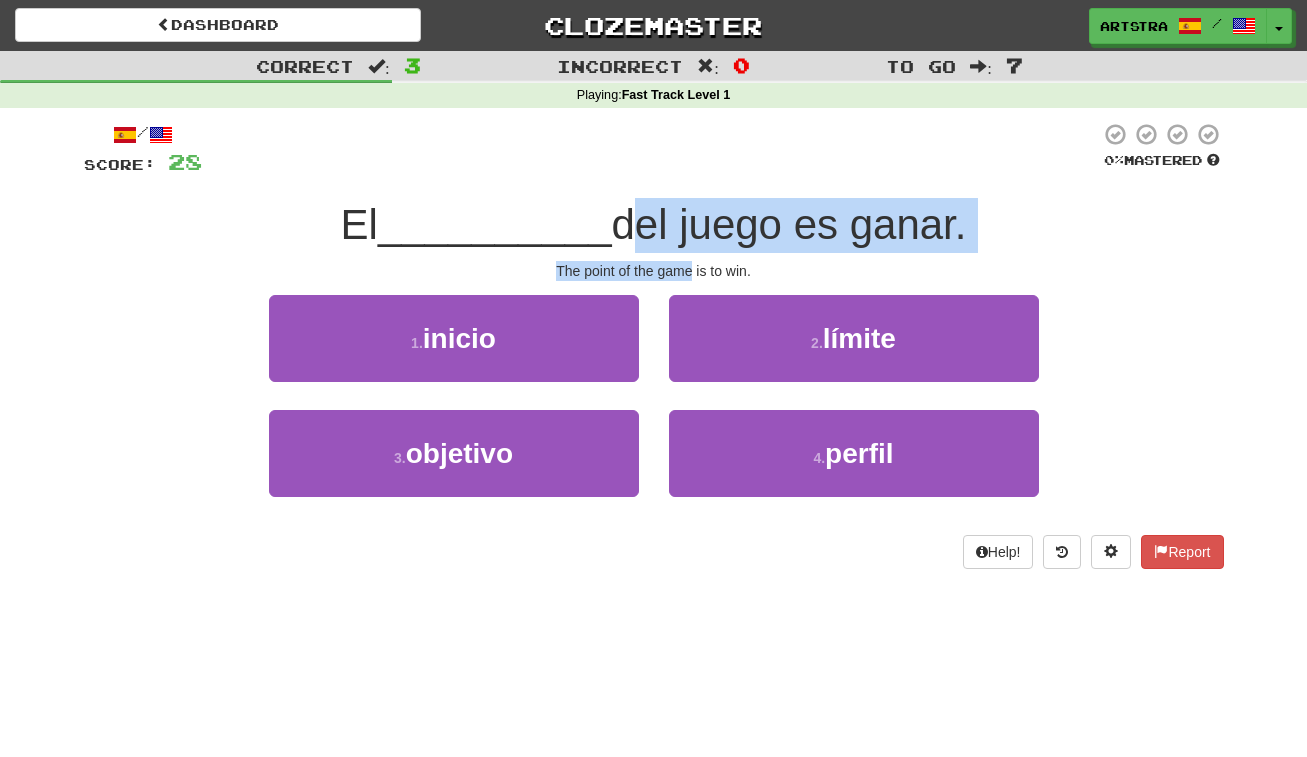 drag, startPoint x: 663, startPoint y: 233, endPoint x: 673, endPoint y: 260, distance: 28.79236 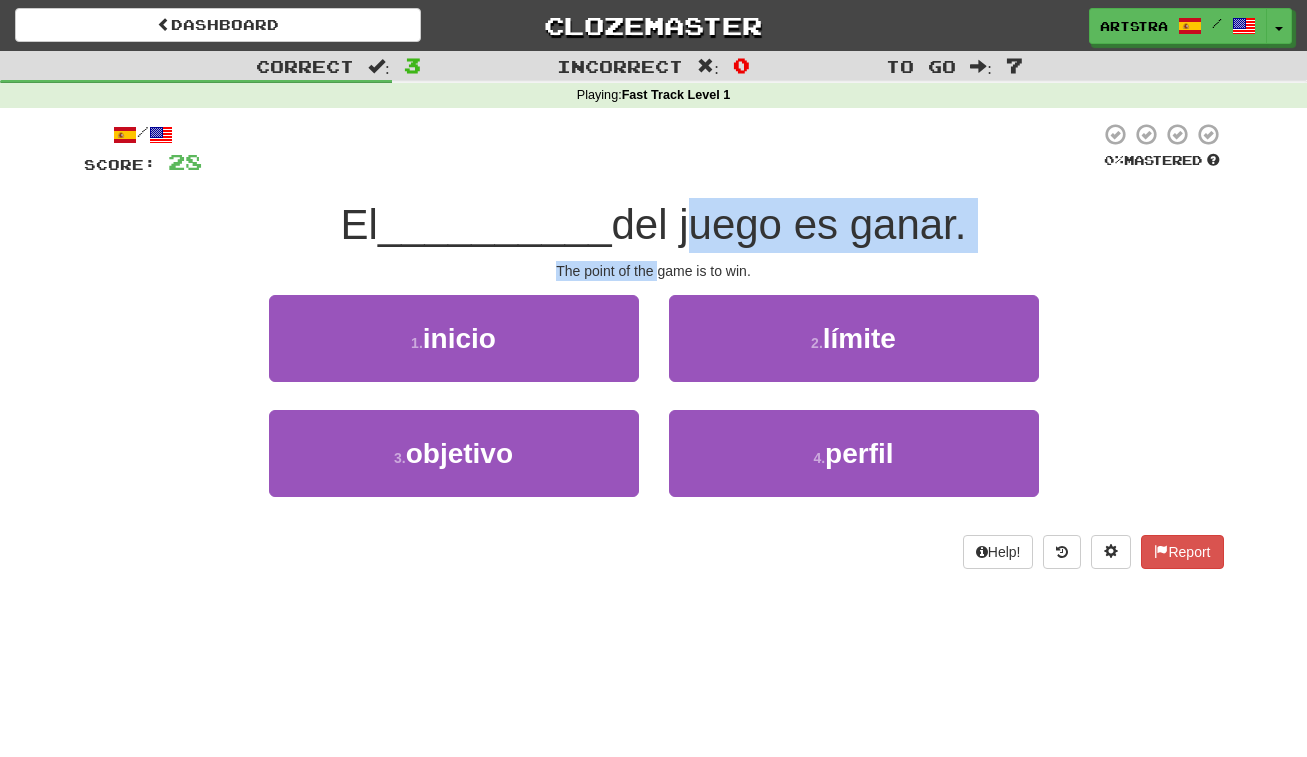 drag, startPoint x: 673, startPoint y: 260, endPoint x: 675, endPoint y: 226, distance: 34.058773 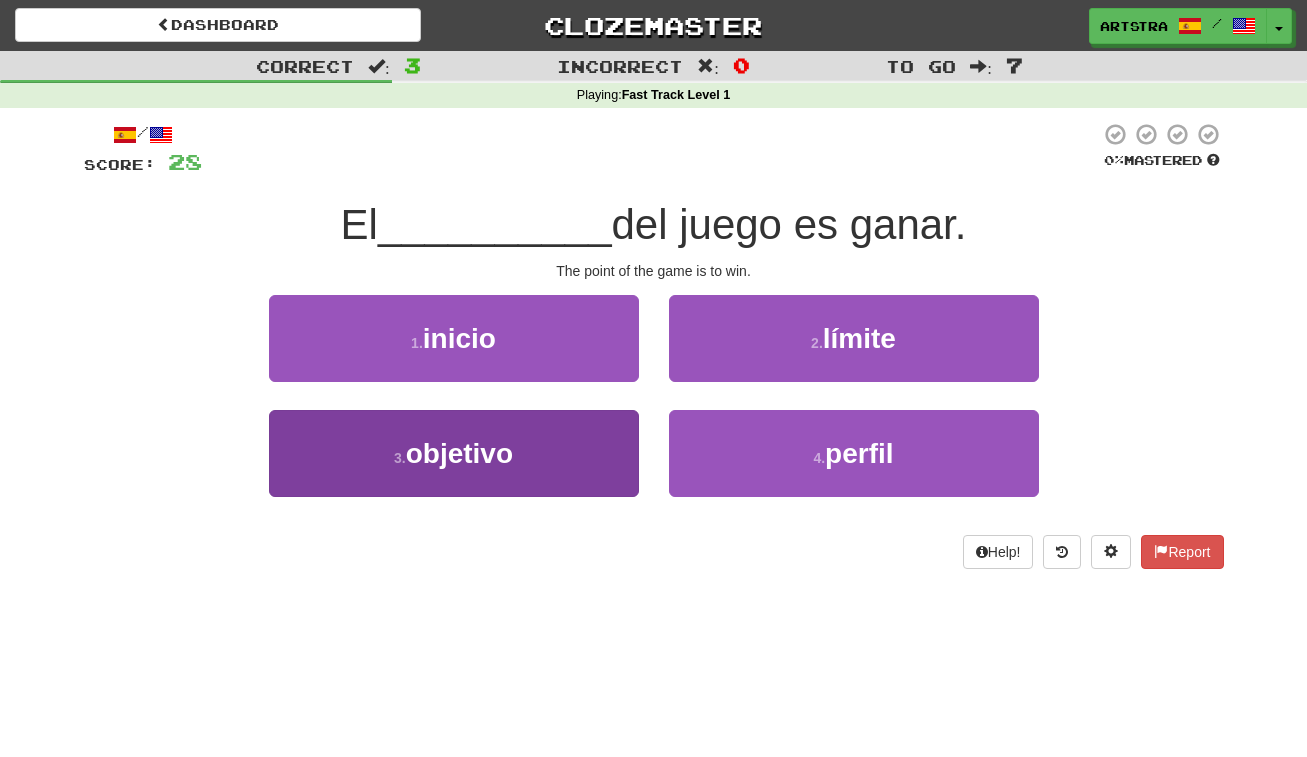 click on "3 .  objetivo" at bounding box center (454, 453) 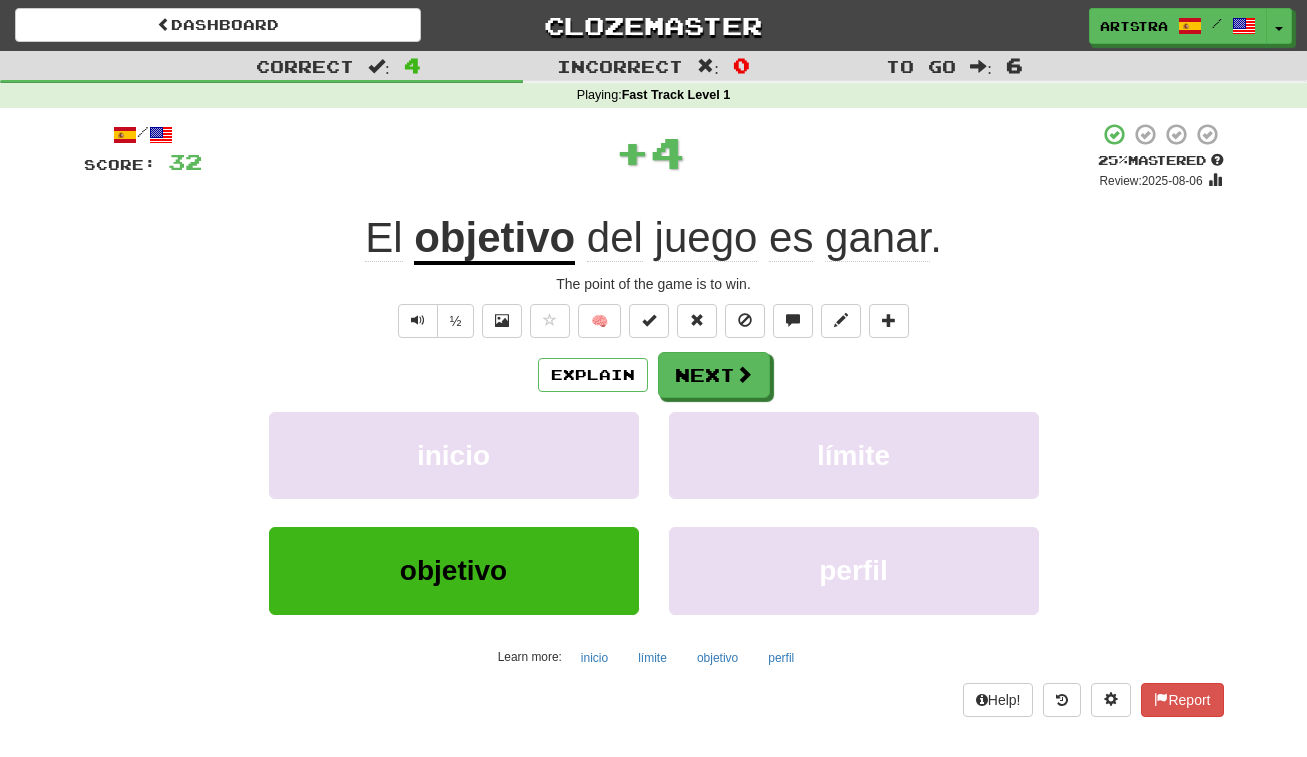 click on "objetivo" at bounding box center (494, 239) 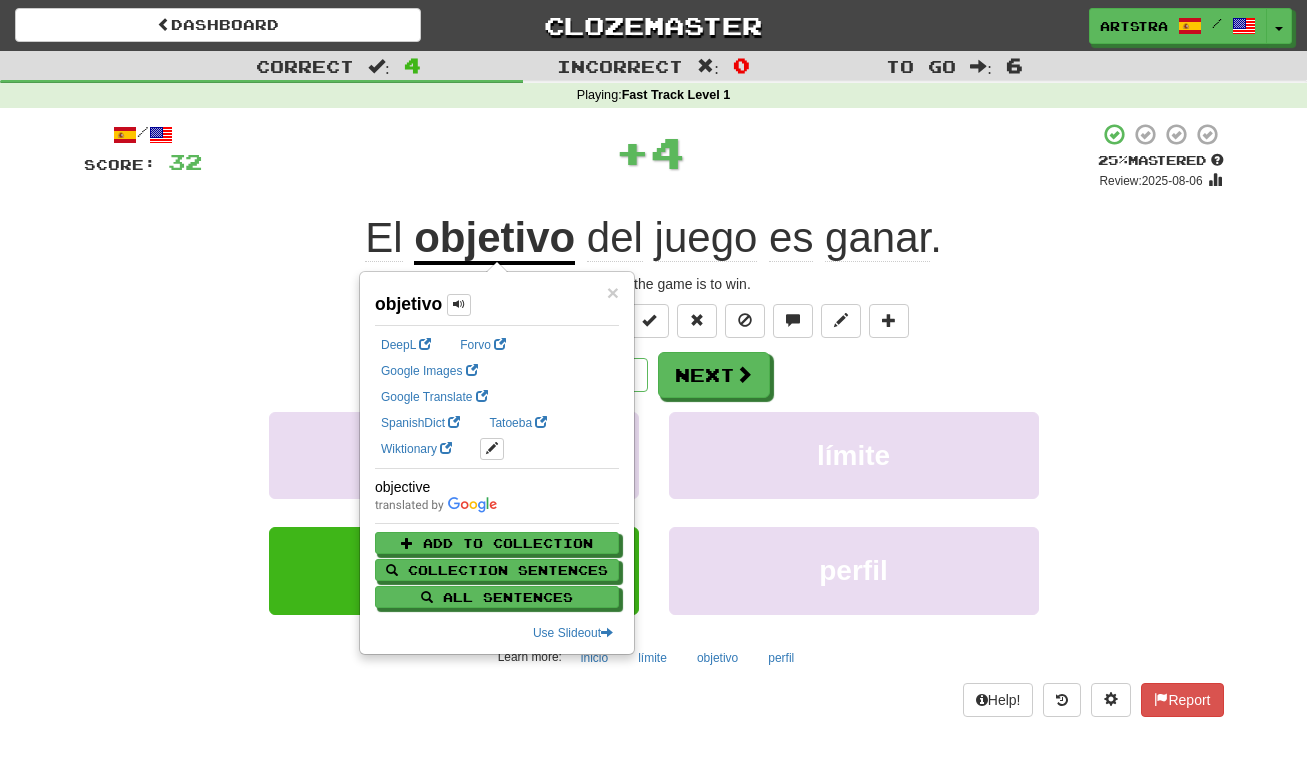 click on "ganar" at bounding box center [877, 238] 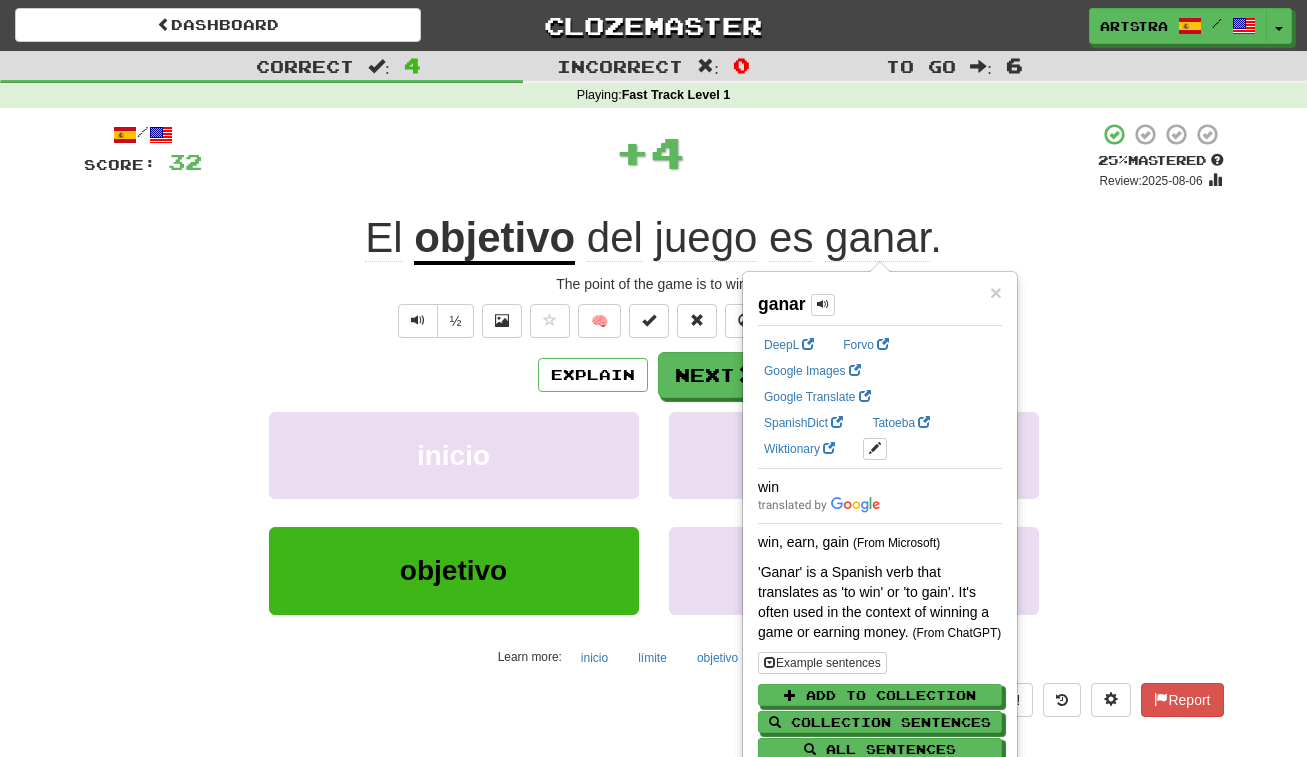 click on "ganar" at bounding box center [877, 238] 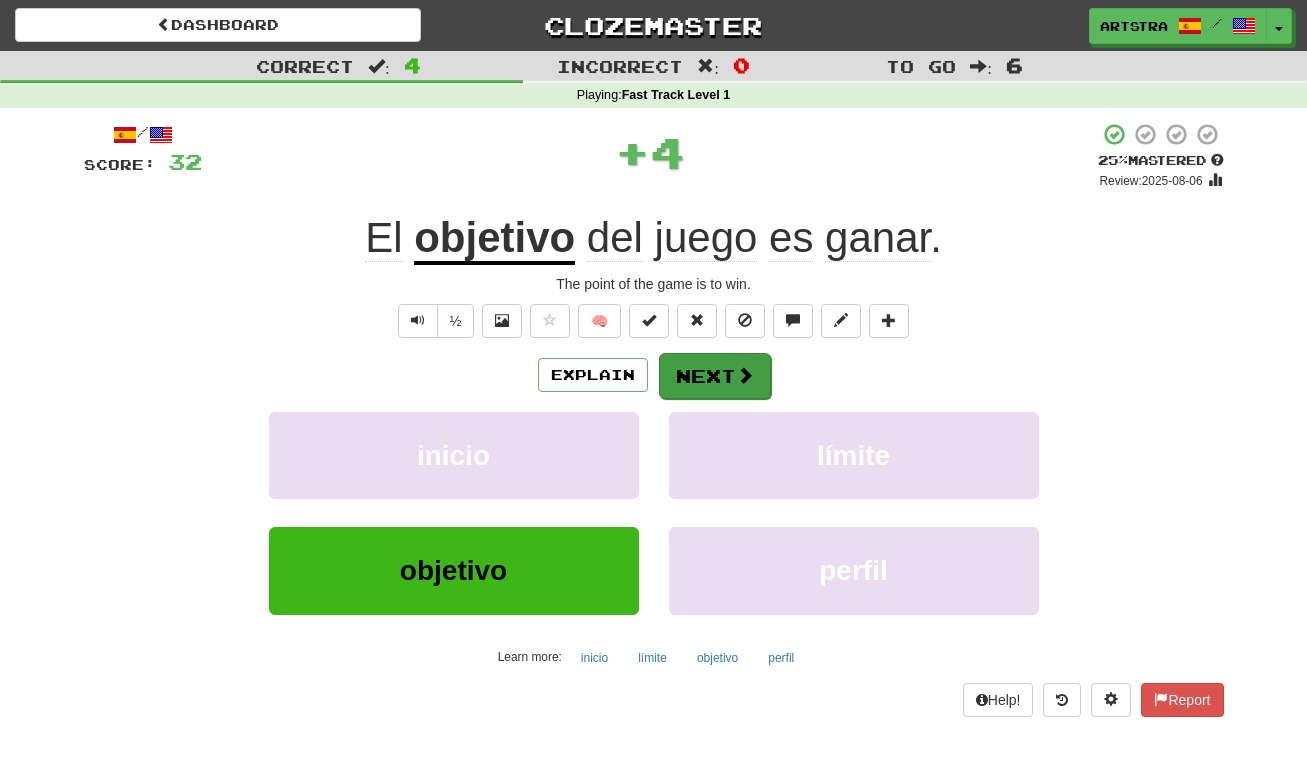 click on "Next" at bounding box center [715, 376] 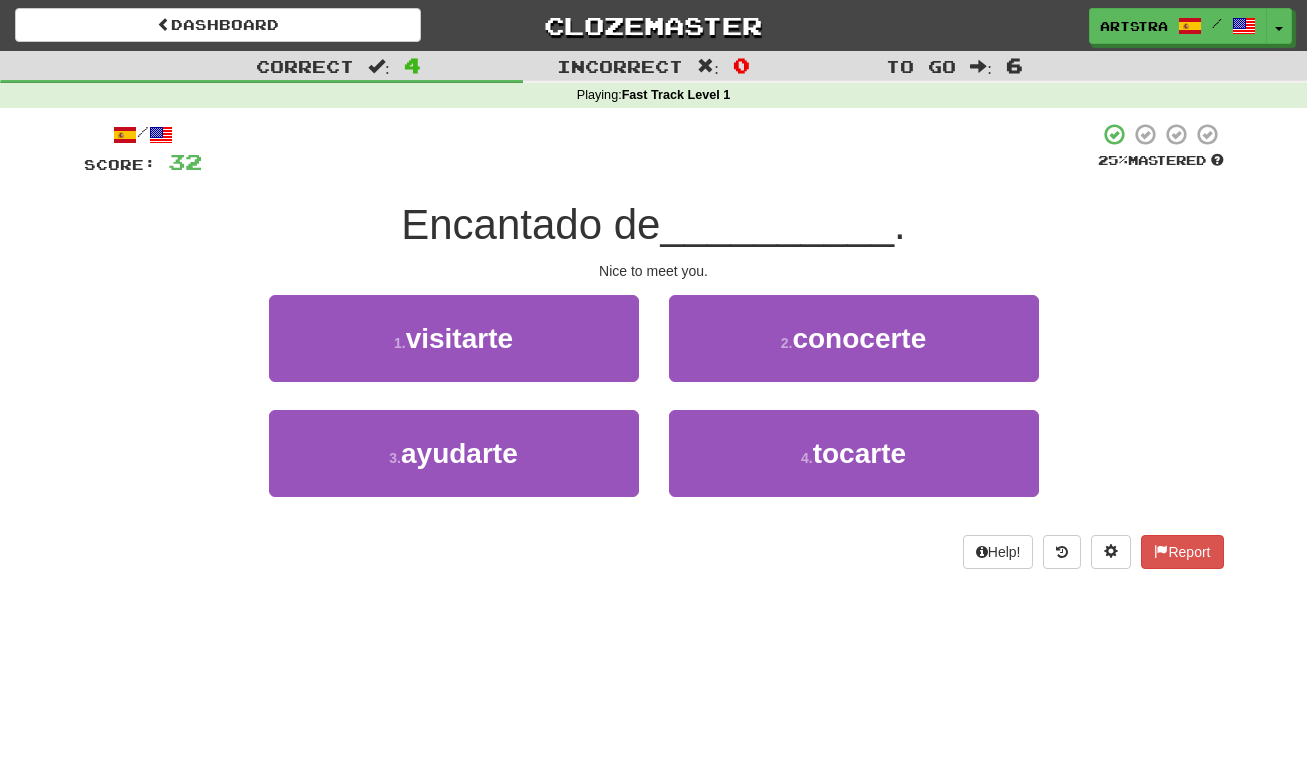 click on "Encantado de" at bounding box center (530, 224) 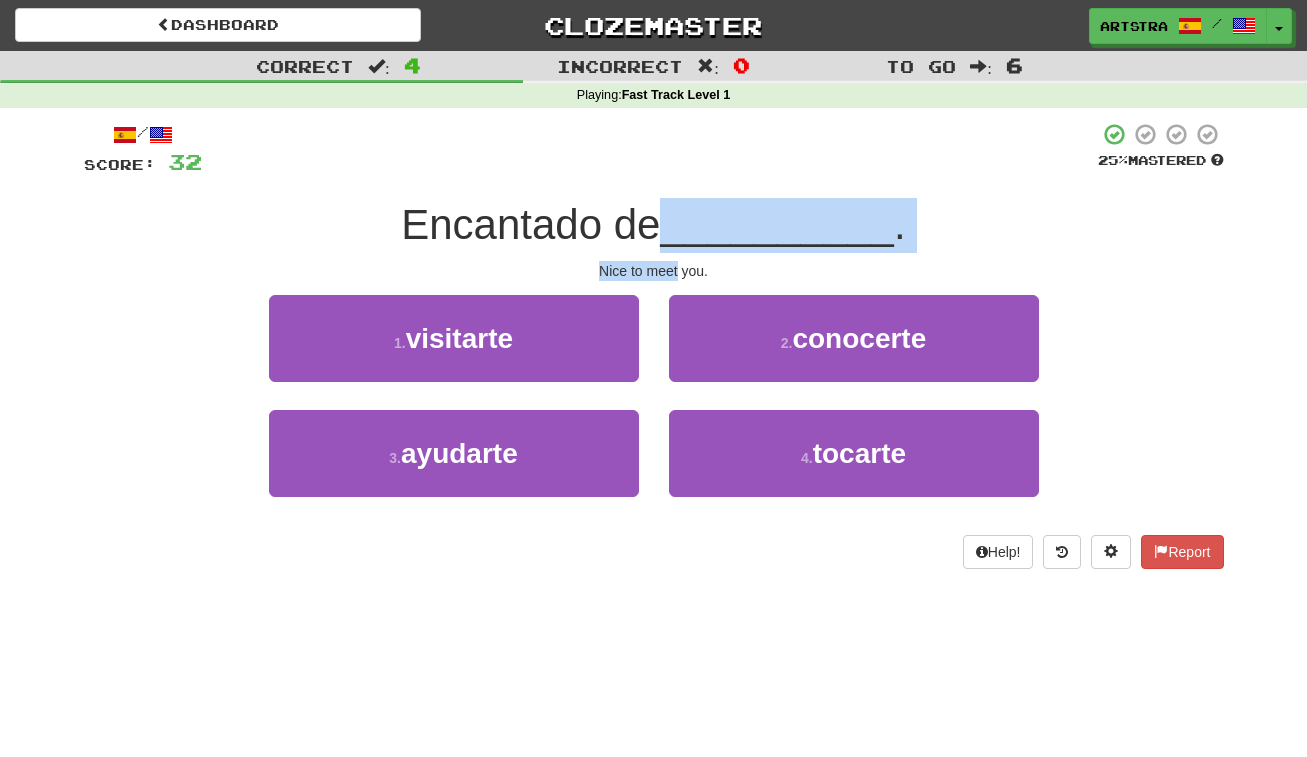 drag, startPoint x: 665, startPoint y: 225, endPoint x: 671, endPoint y: 265, distance: 40.4475 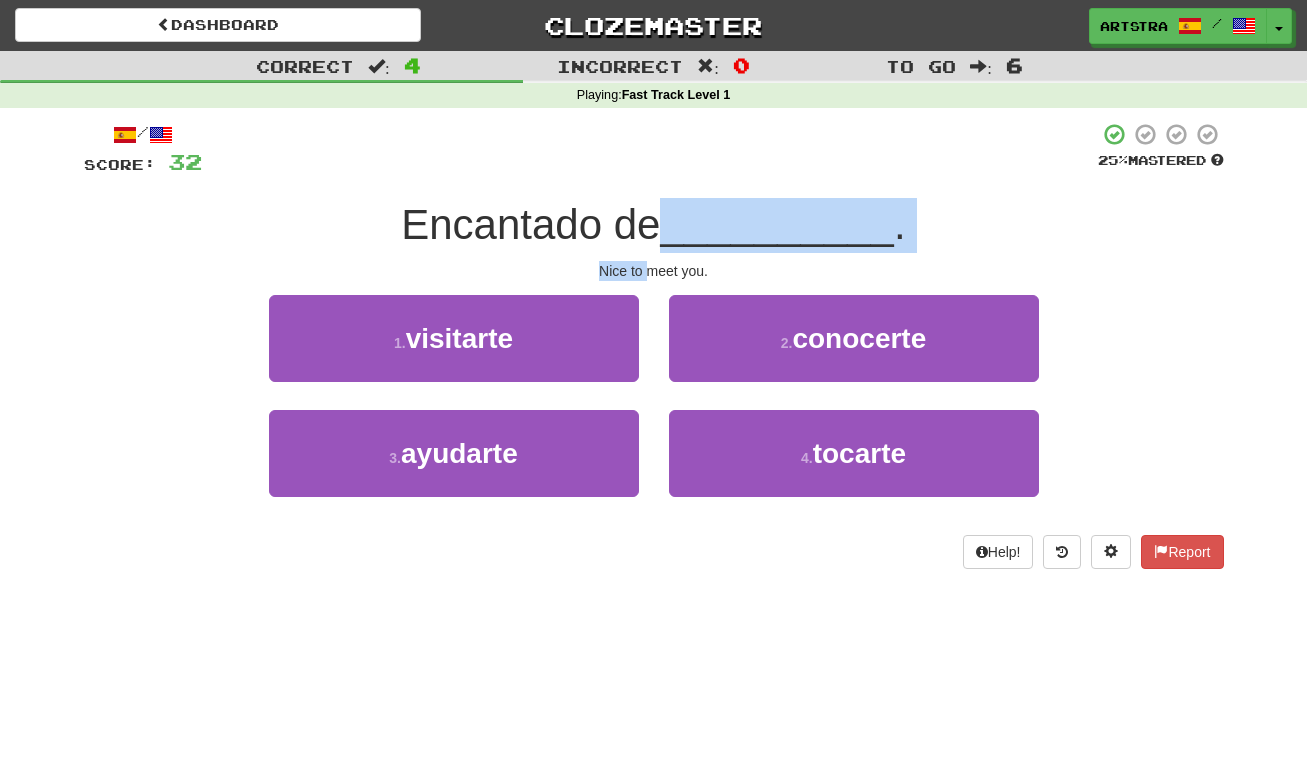 drag, startPoint x: 670, startPoint y: 261, endPoint x: 670, endPoint y: 221, distance: 40 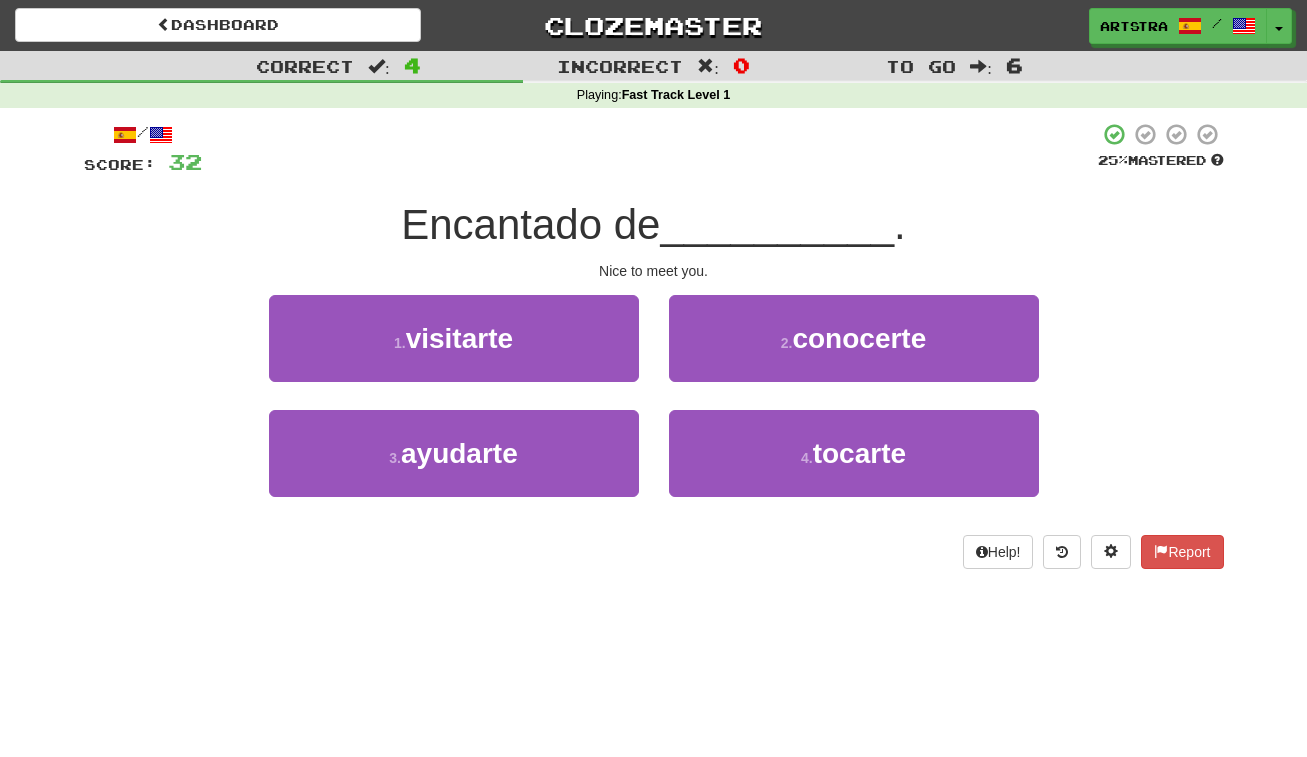 drag, startPoint x: 702, startPoint y: 347, endPoint x: 717, endPoint y: 344, distance: 15.297058 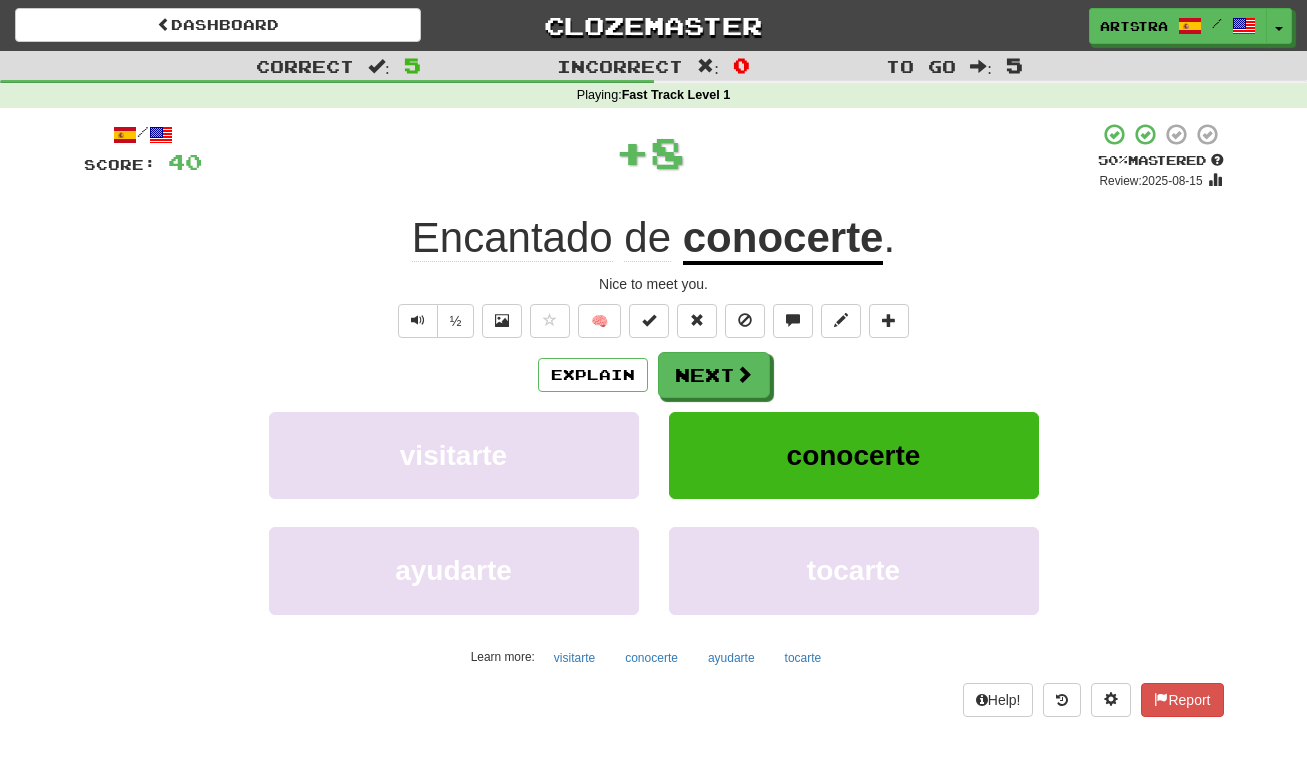 click on "Encantado" at bounding box center (512, 238) 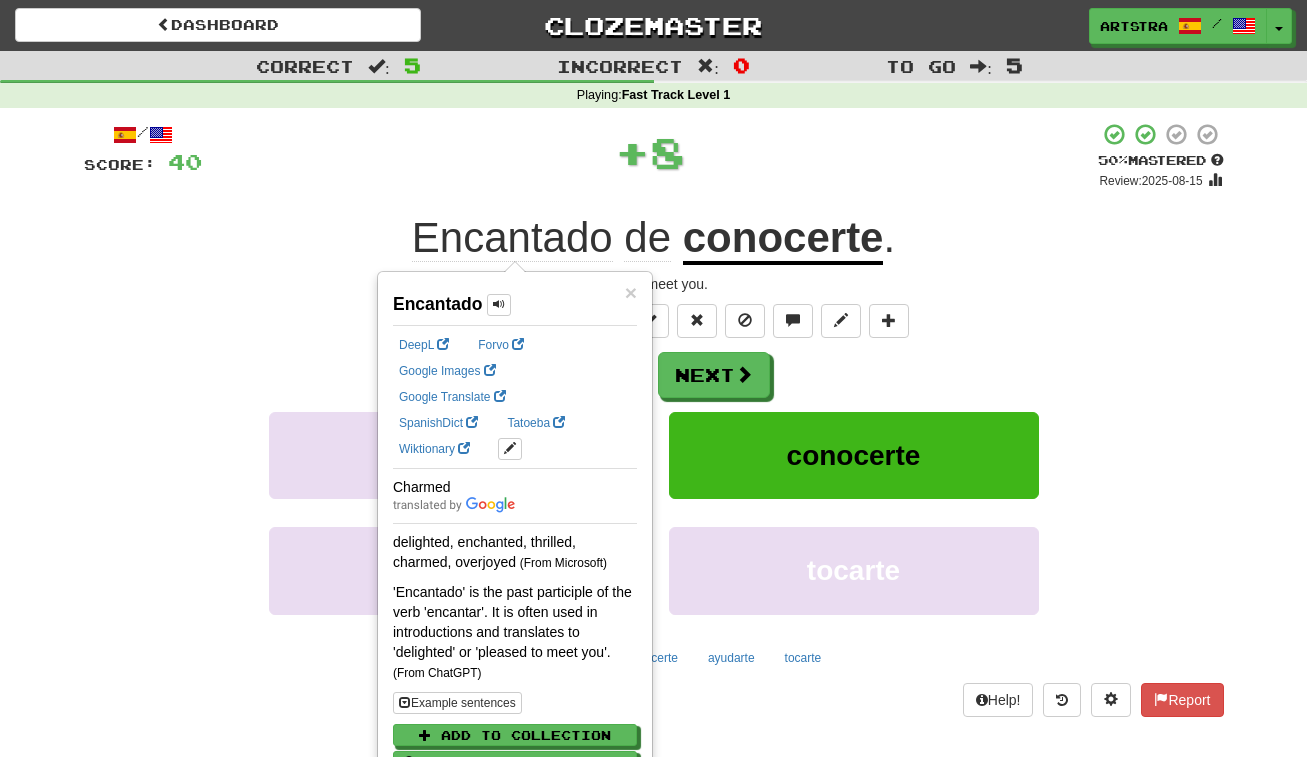 click on "conocerte" at bounding box center [783, 239] 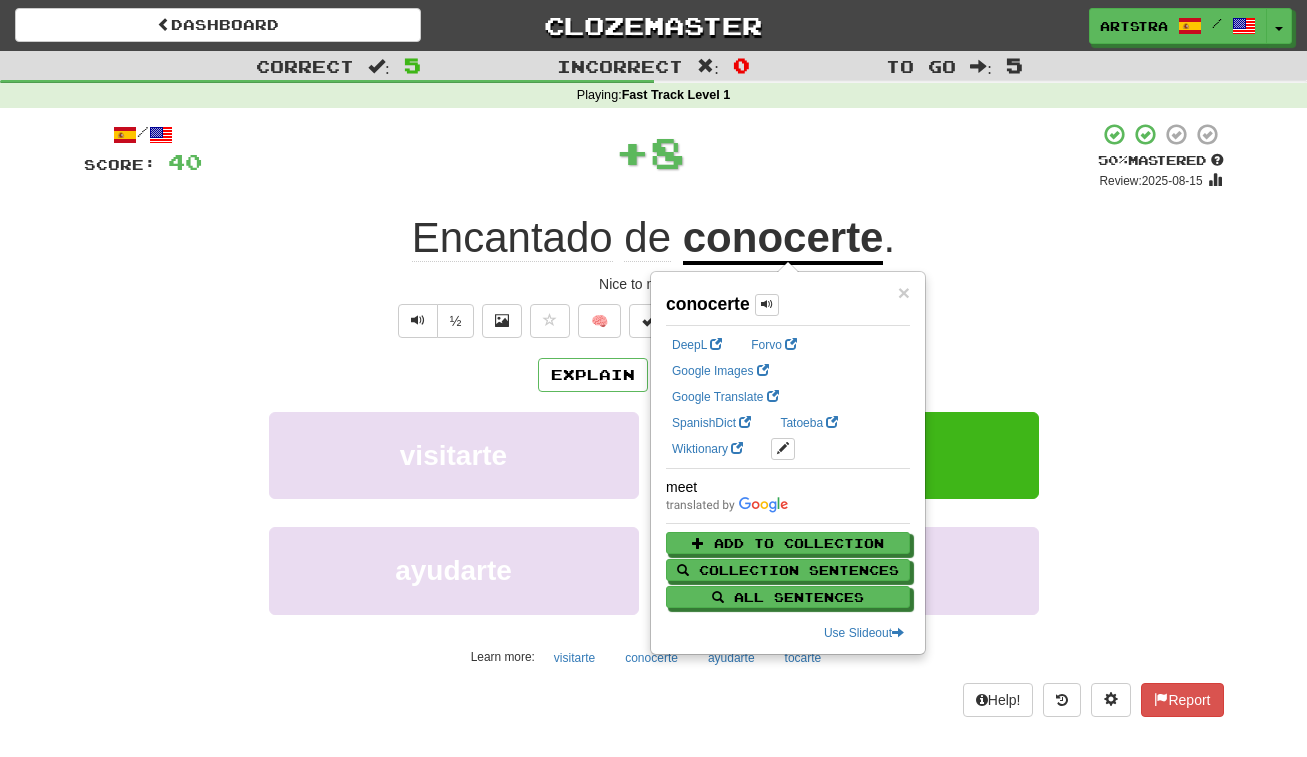 click on "/  Score:   40 + 8 50 %  Mastered Review:  2025-08-15 Encantado   de   conocerte . Nice to meet you. ½ 🧠 Explain Next visitarte conocerte ayudarte tocarte Learn more: visitarte conocerte ayudarte tocarte  Help!  Report" at bounding box center (654, 419) 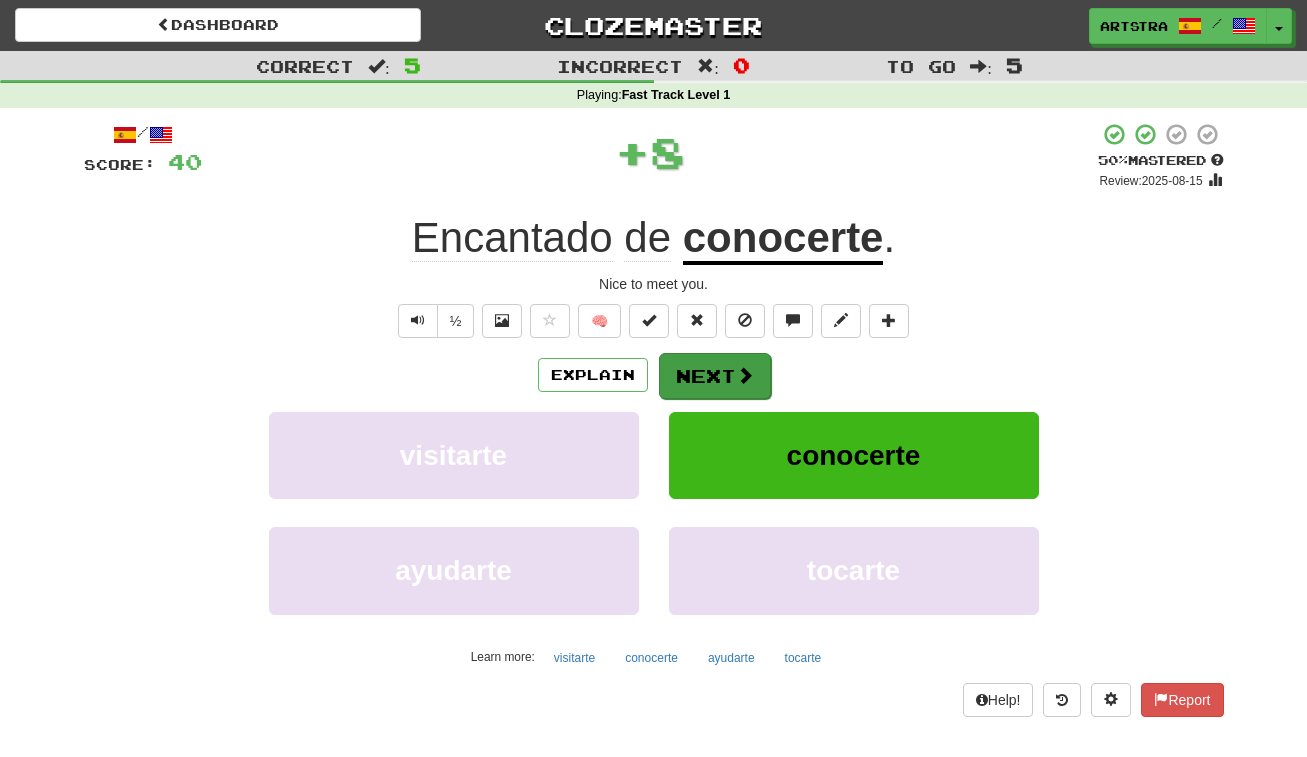 click on "Next" at bounding box center [715, 376] 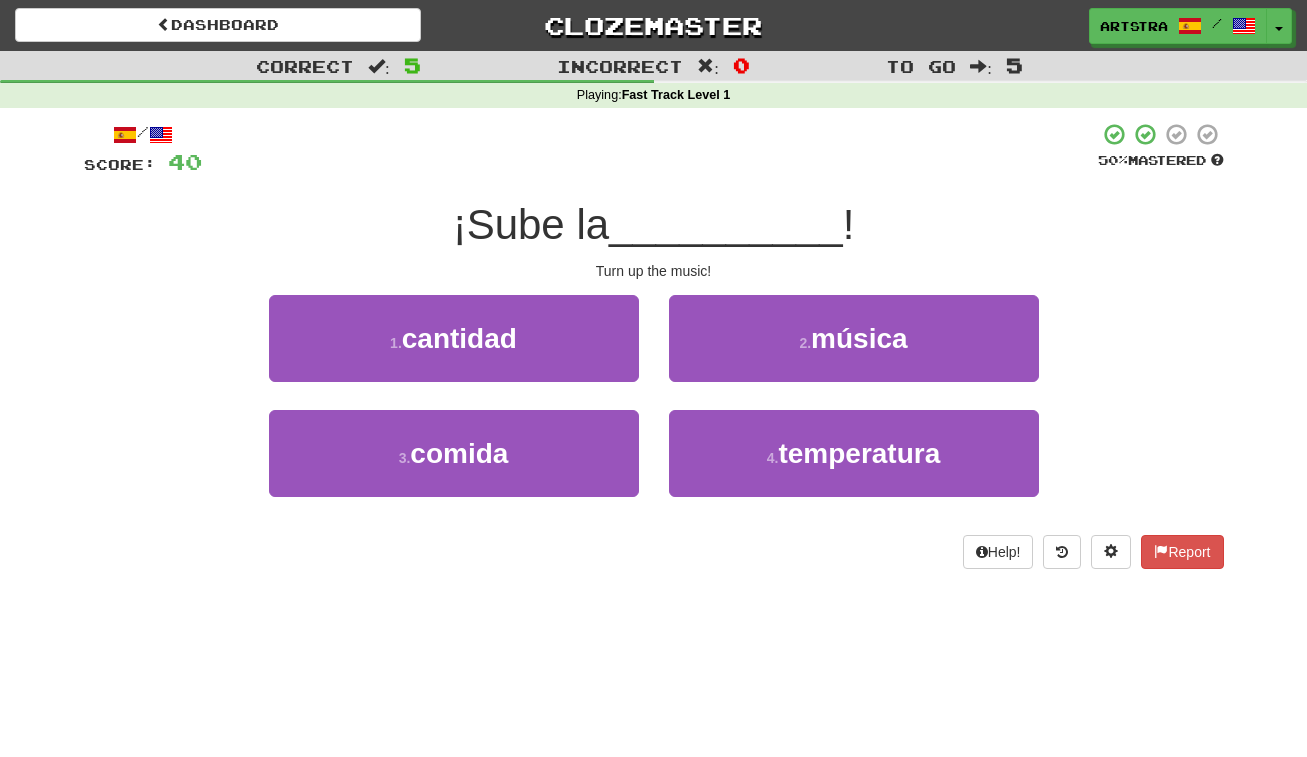 click on "__________" at bounding box center [726, 224] 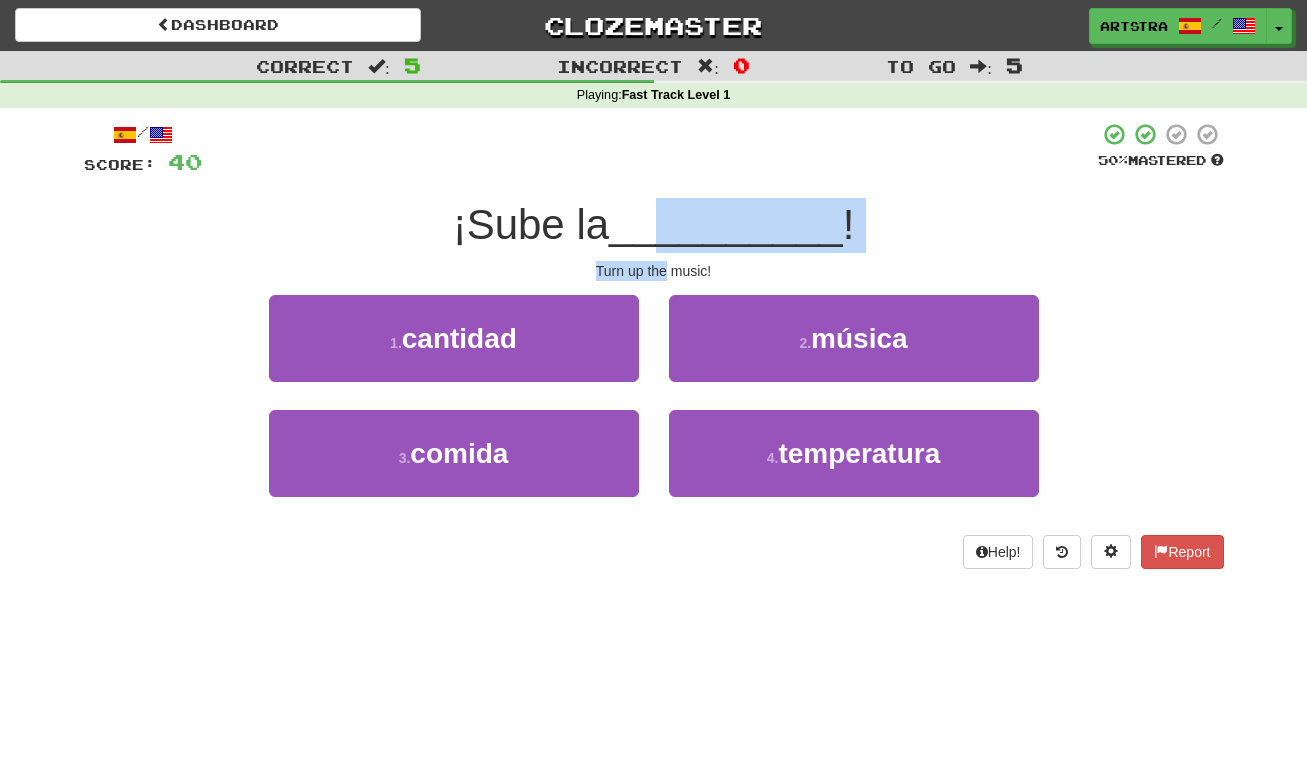 drag, startPoint x: 651, startPoint y: 246, endPoint x: 664, endPoint y: 267, distance: 24.698177 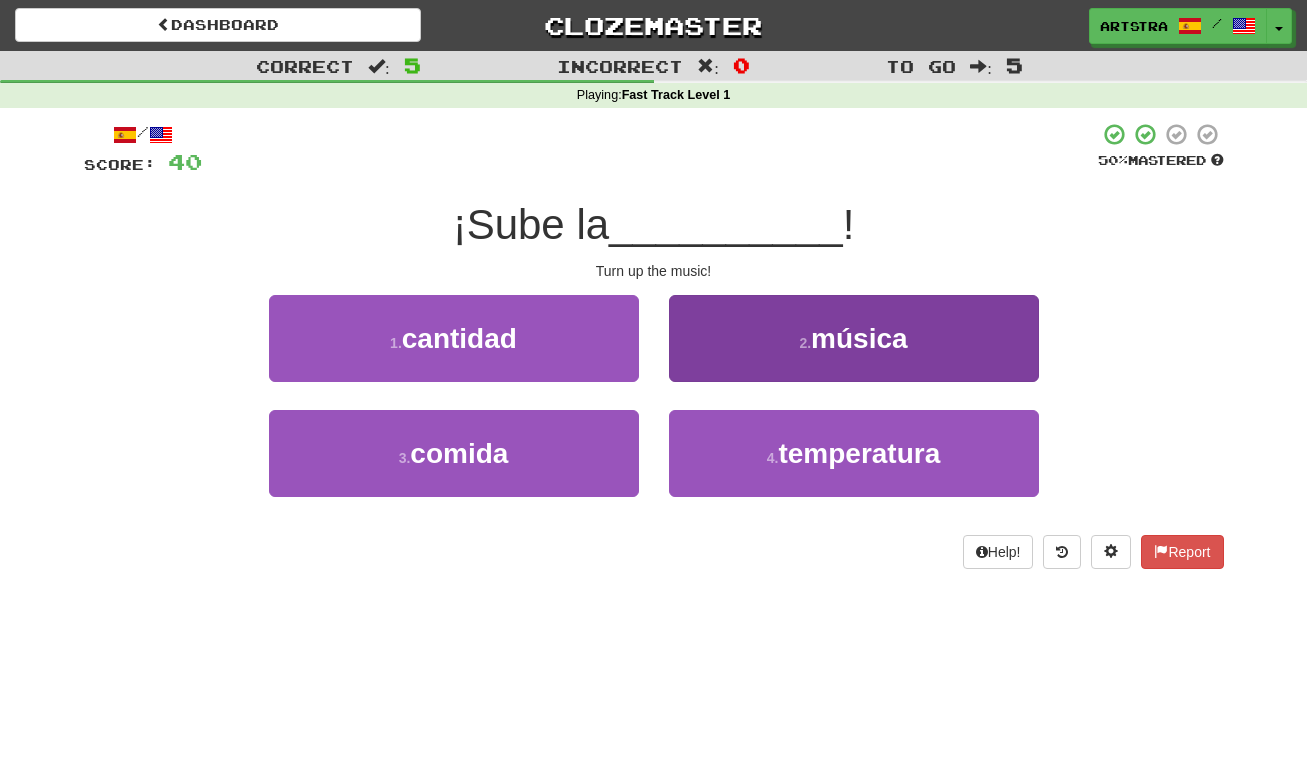 click on "2 .  música" at bounding box center (854, 338) 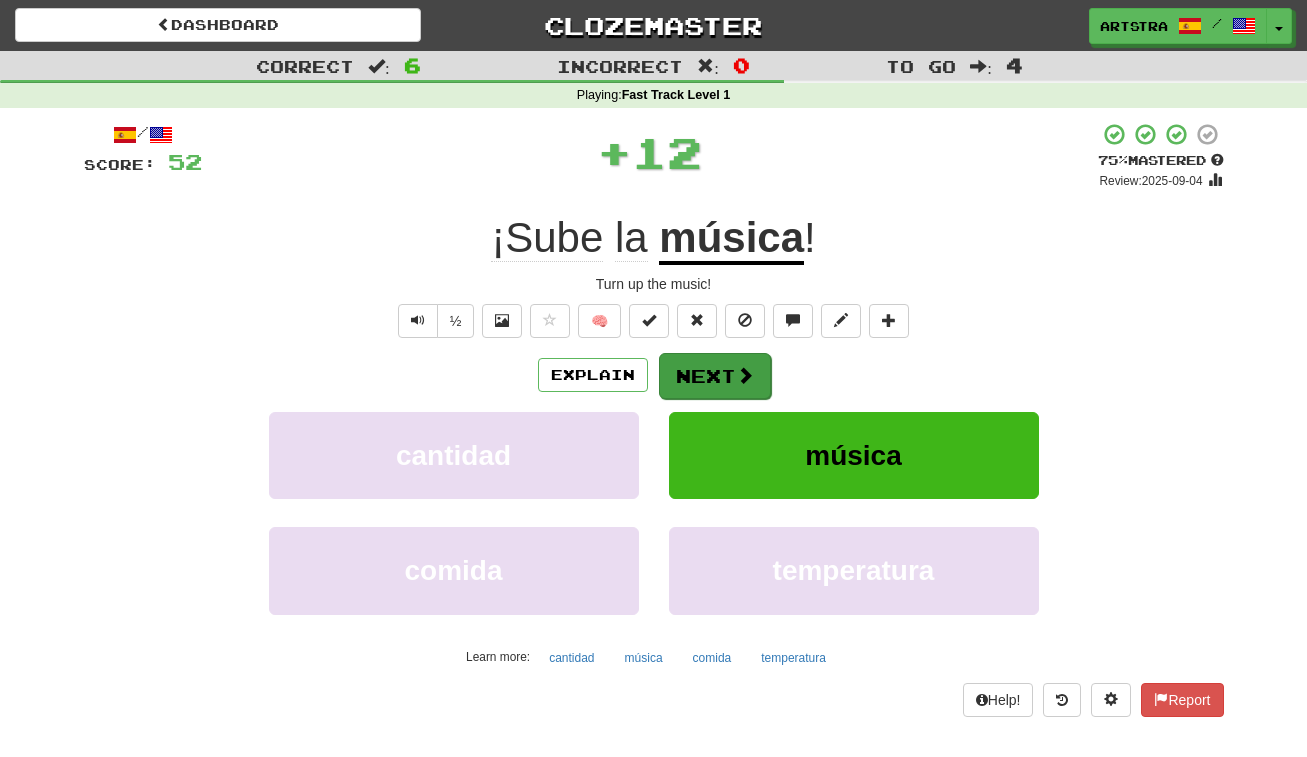 click on "Next" at bounding box center [715, 376] 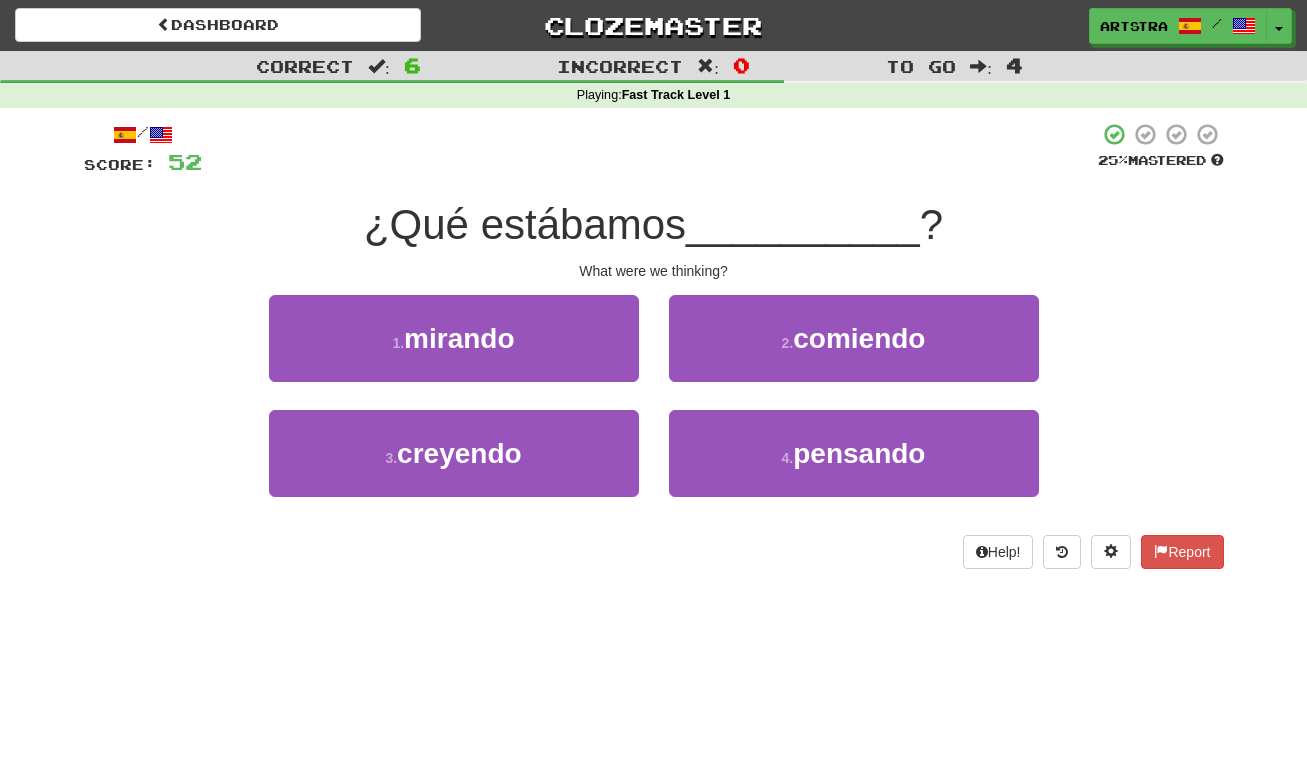 click on "¿Qué estábamos" at bounding box center (525, 224) 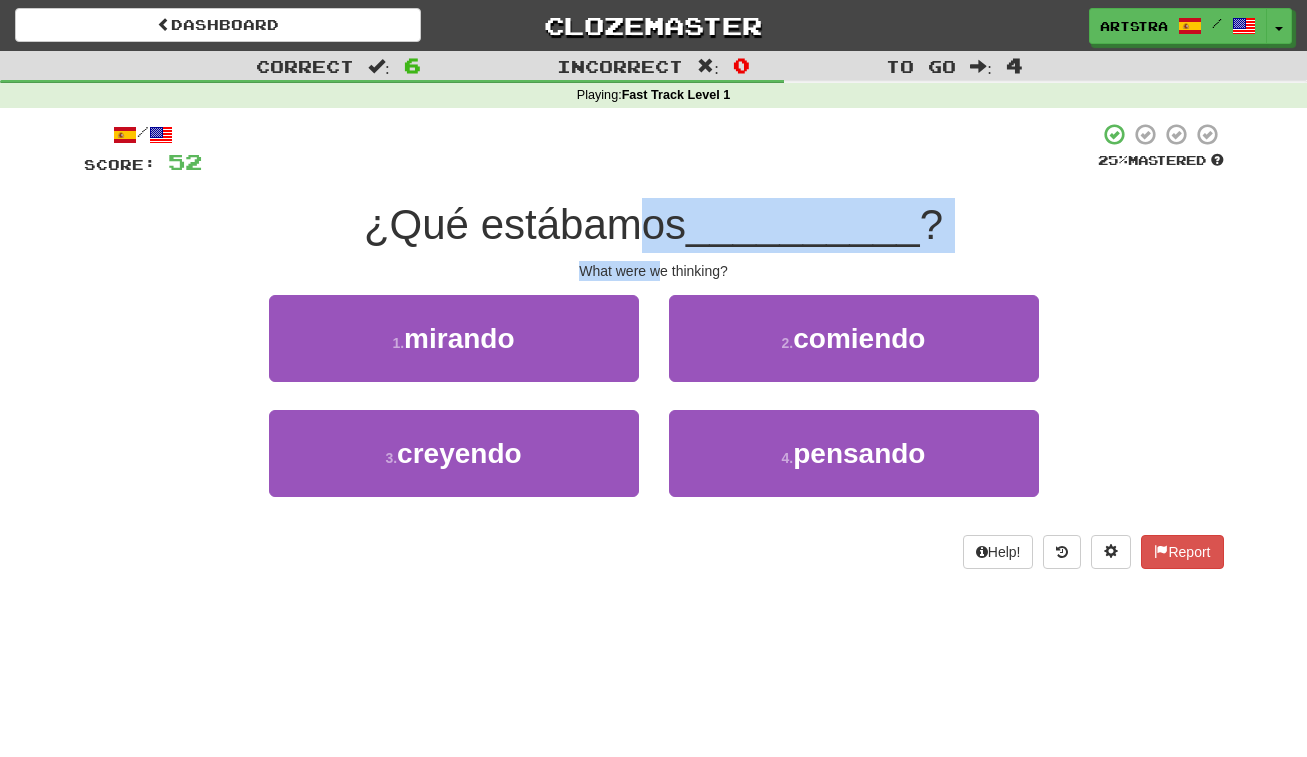 click on "/  Score:   52 25 %  Mastered ¿Qué estábamos  __________ ? What were we thinking? 1 .  mirando 2 .  comiendo 3 .  creyendo 4 .  pensando  Help!  Report" at bounding box center [654, 345] 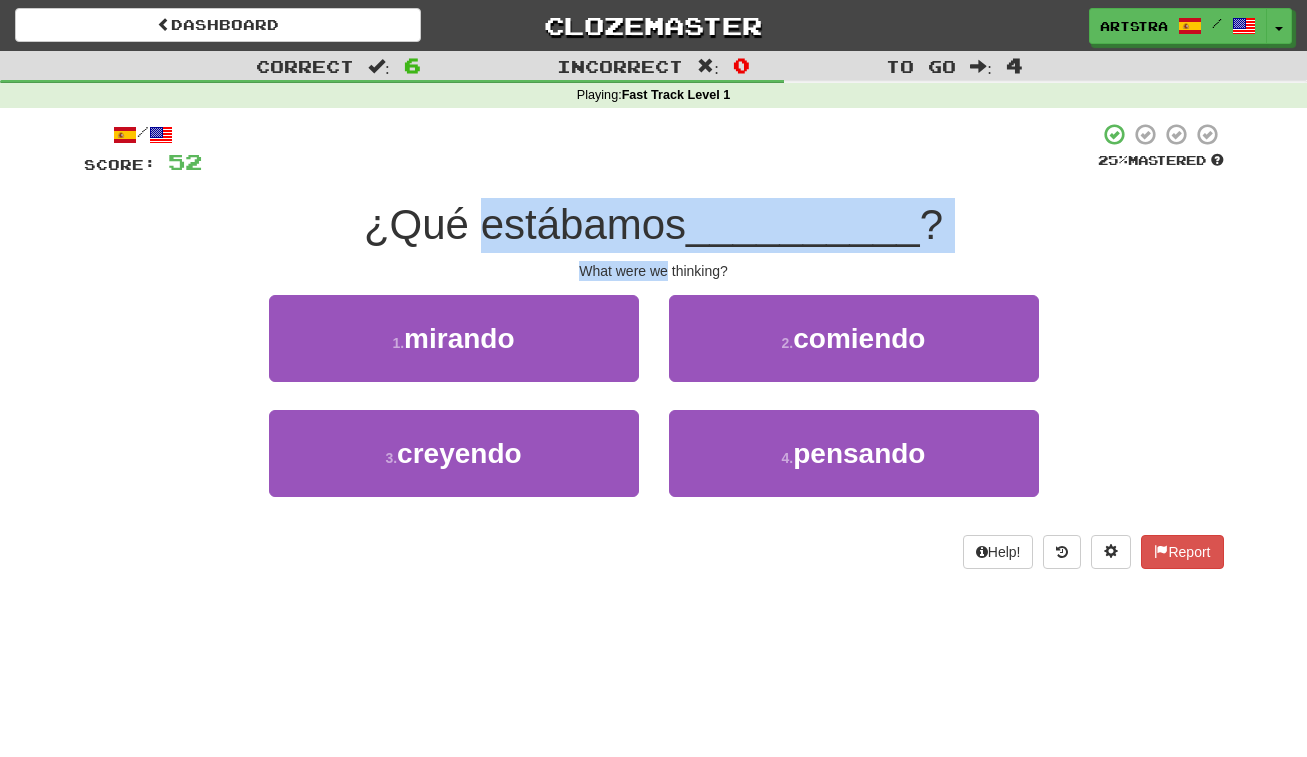 drag, startPoint x: 660, startPoint y: 267, endPoint x: 655, endPoint y: 205, distance: 62.201286 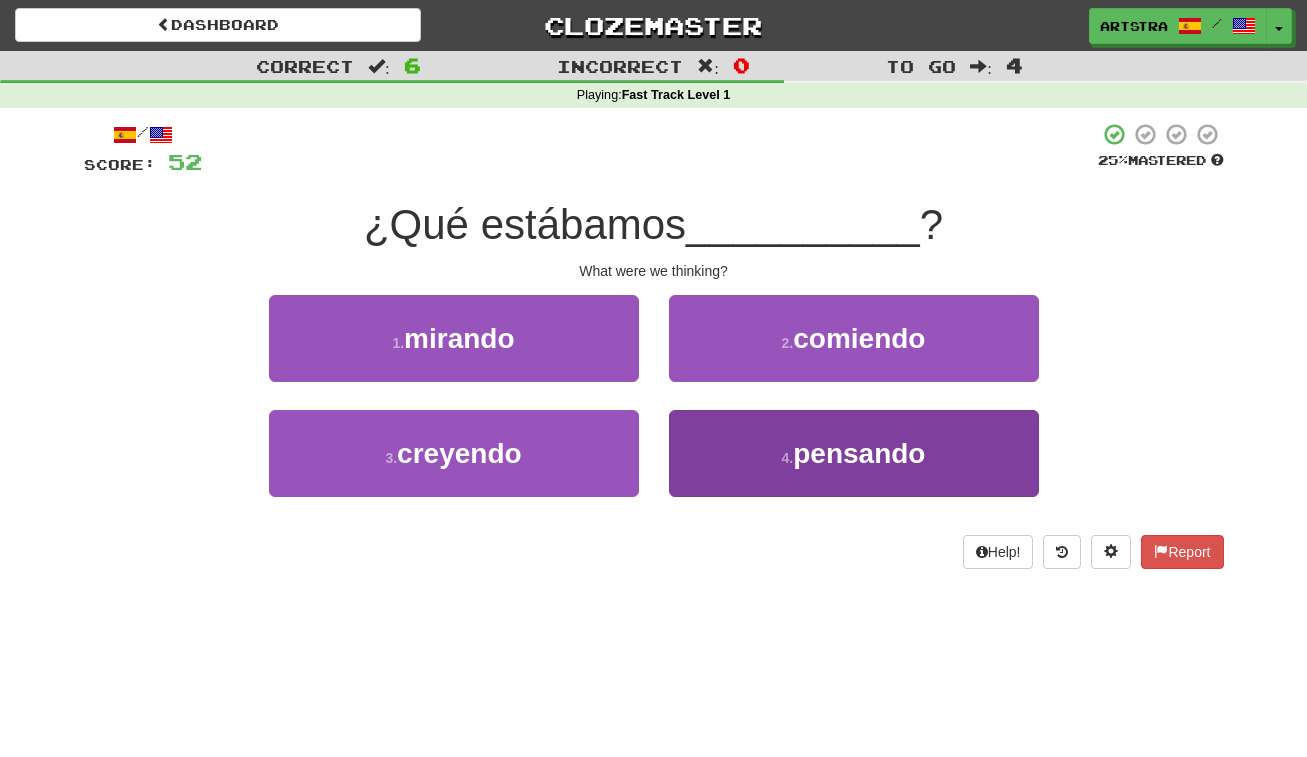 click on "4 .  pensando" at bounding box center [854, 453] 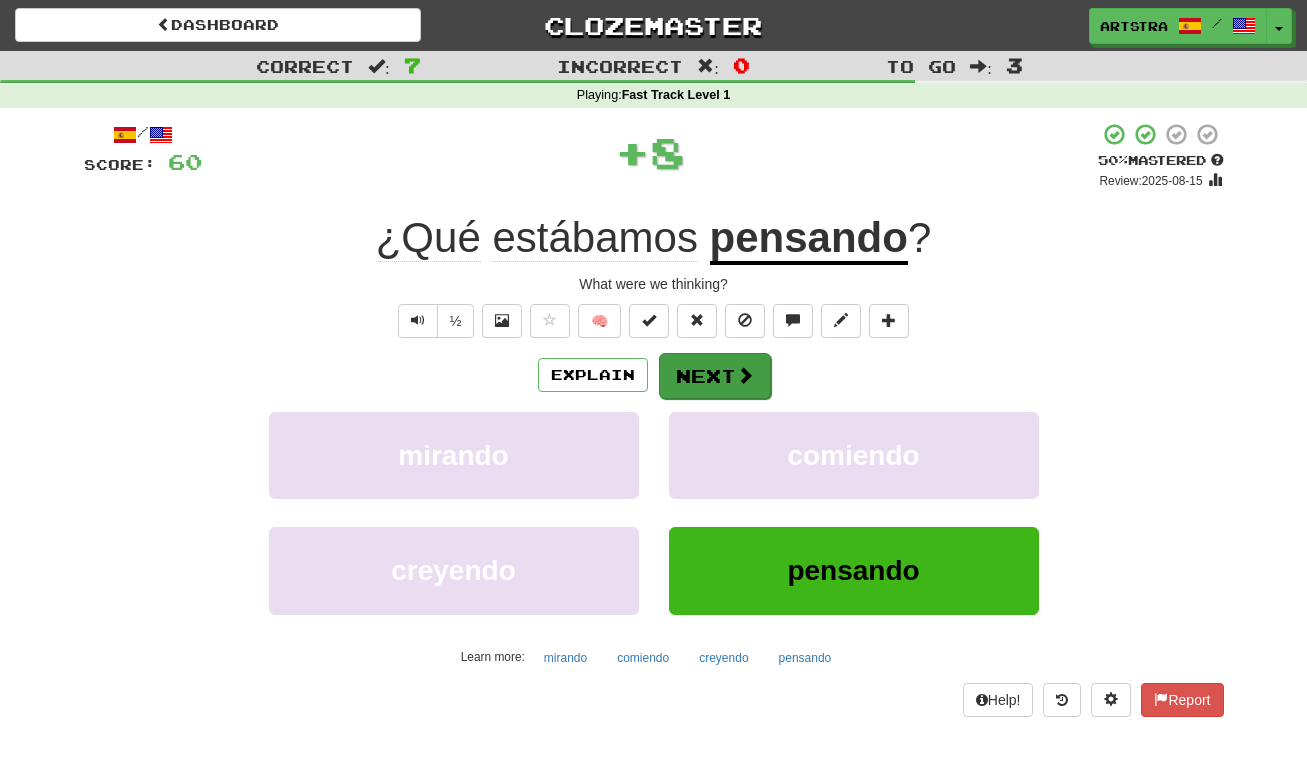 click on "Next" at bounding box center (715, 376) 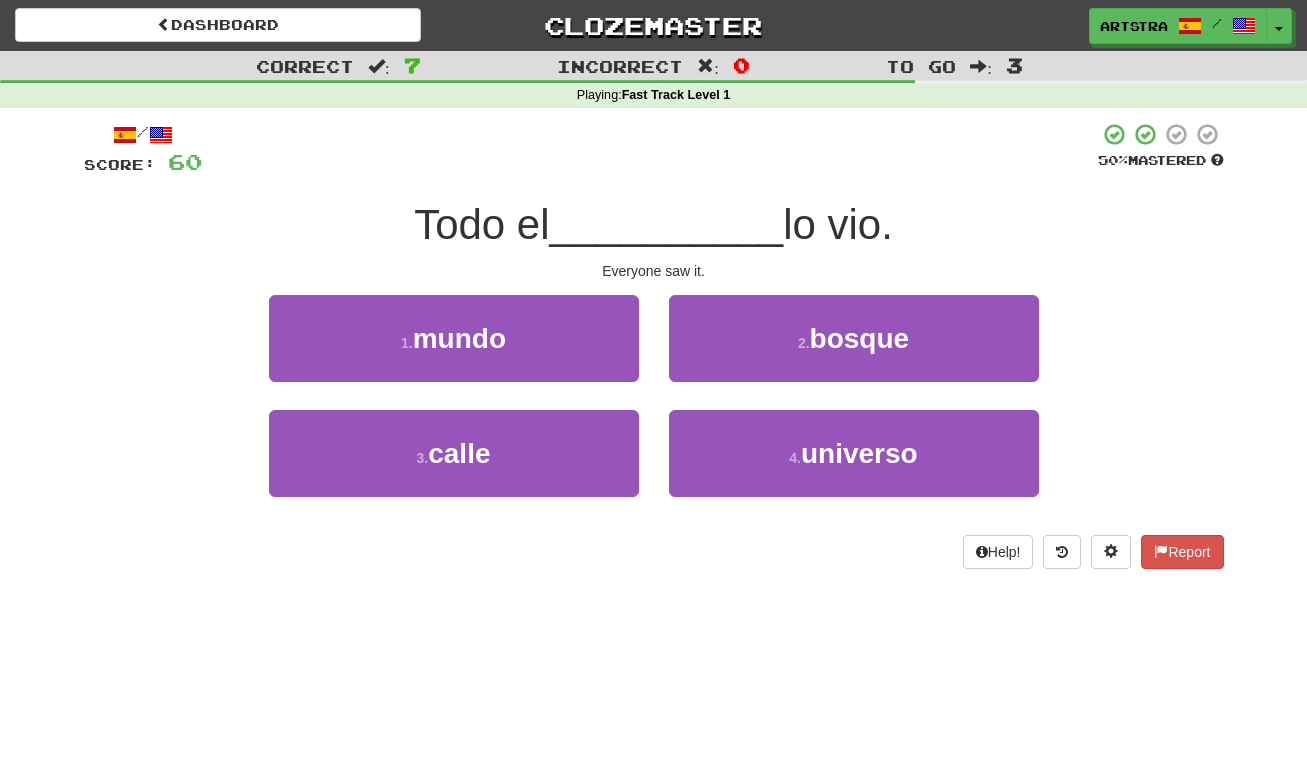 click on "__________" at bounding box center (667, 224) 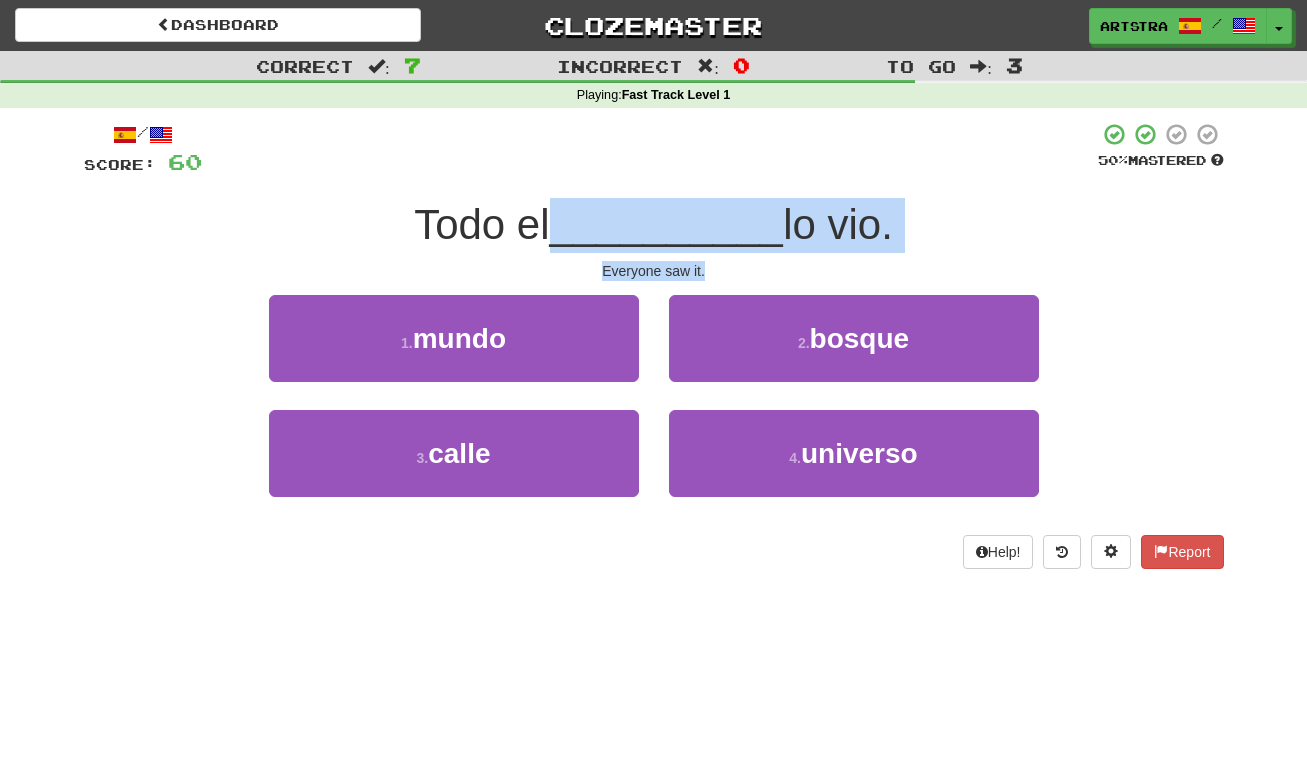drag, startPoint x: 705, startPoint y: 230, endPoint x: 699, endPoint y: 263, distance: 33.54102 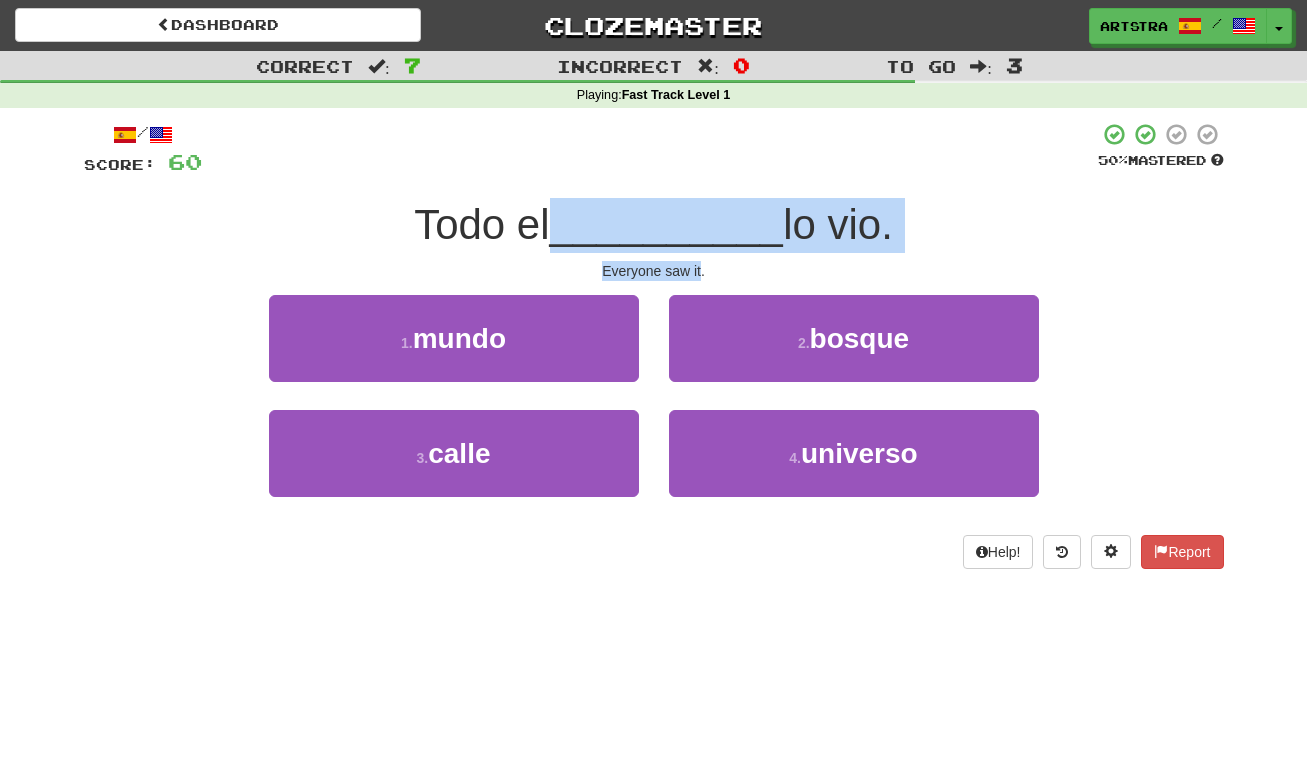 drag, startPoint x: 694, startPoint y: 264, endPoint x: 708, endPoint y: 223, distance: 43.32436 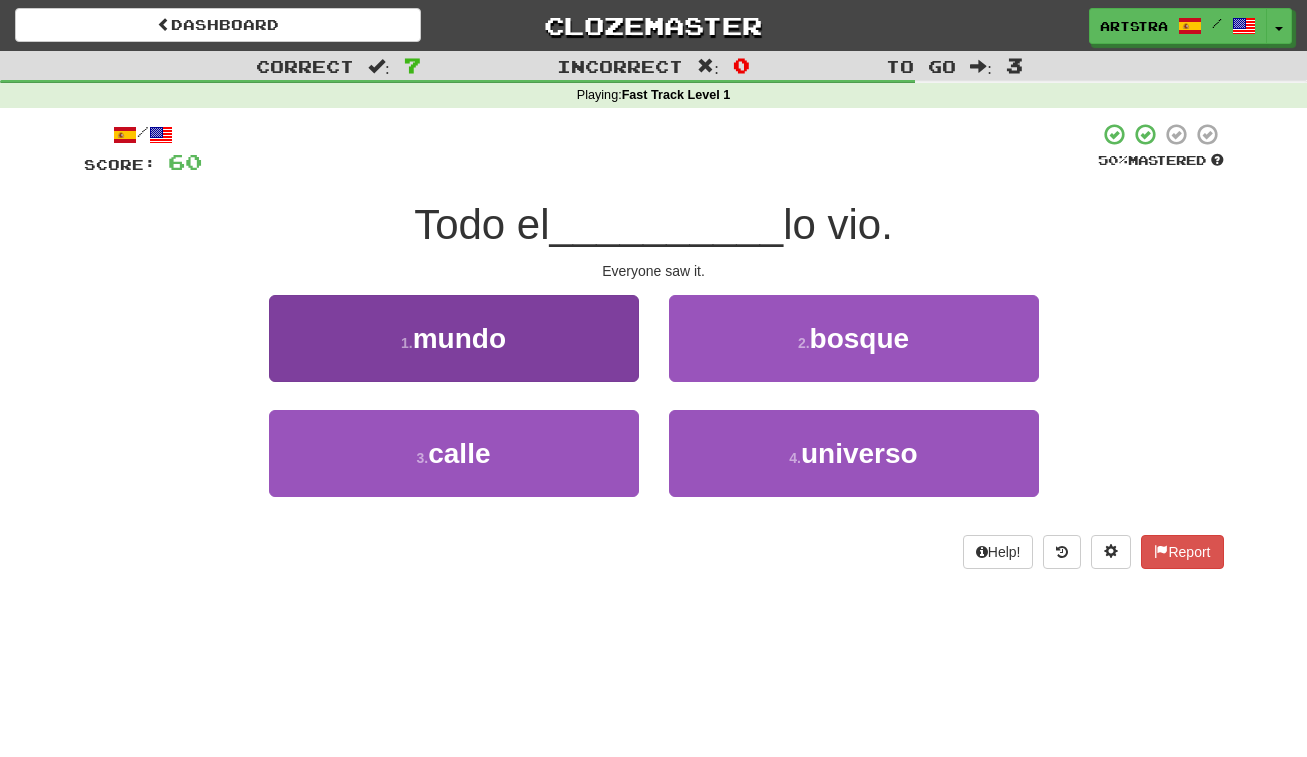 click on "1 .  mundo" at bounding box center [454, 338] 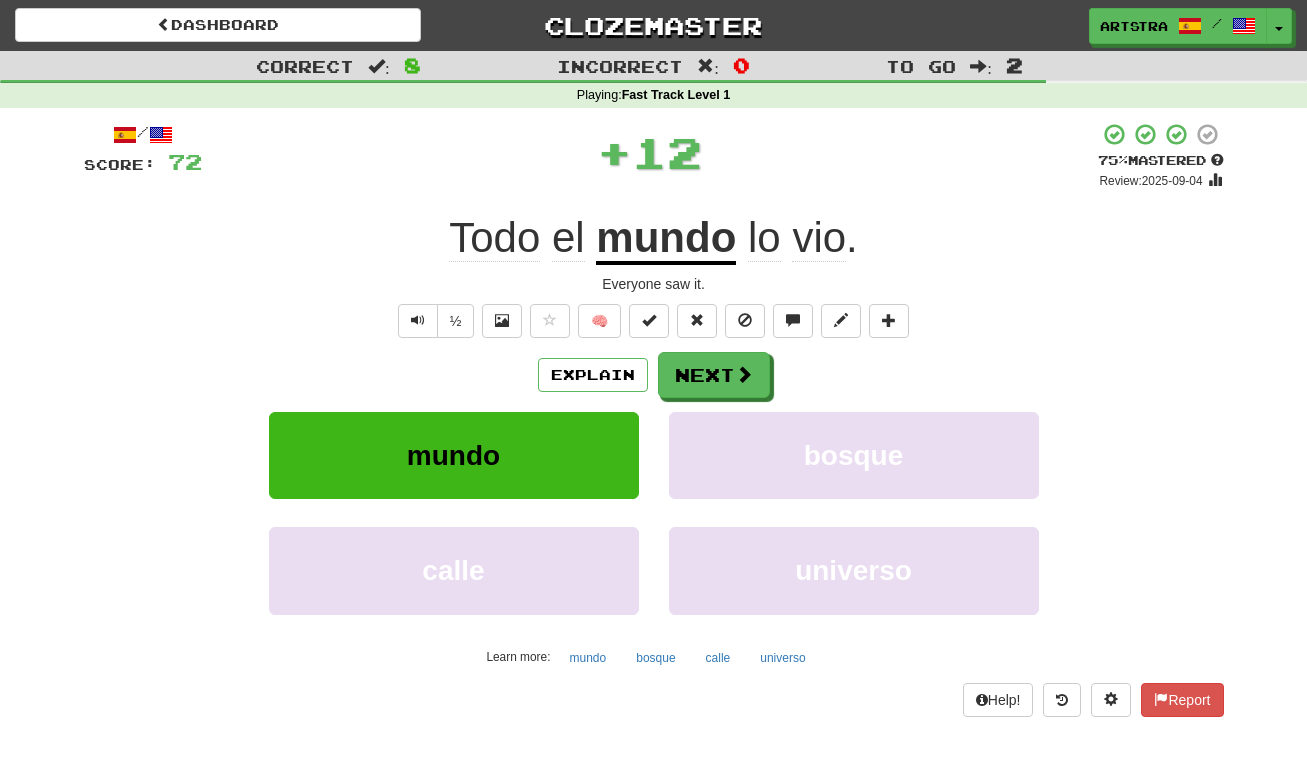 click on "/  Score:   72 + 12 75 %  Mastered Review:  2025-09-04 Todo   el   mundo   lo   vio . Everyone saw it. ½ 🧠 Explain Next mundo bosque calle universo Learn more: mundo bosque calle universo  Help!  Report" at bounding box center [654, 419] 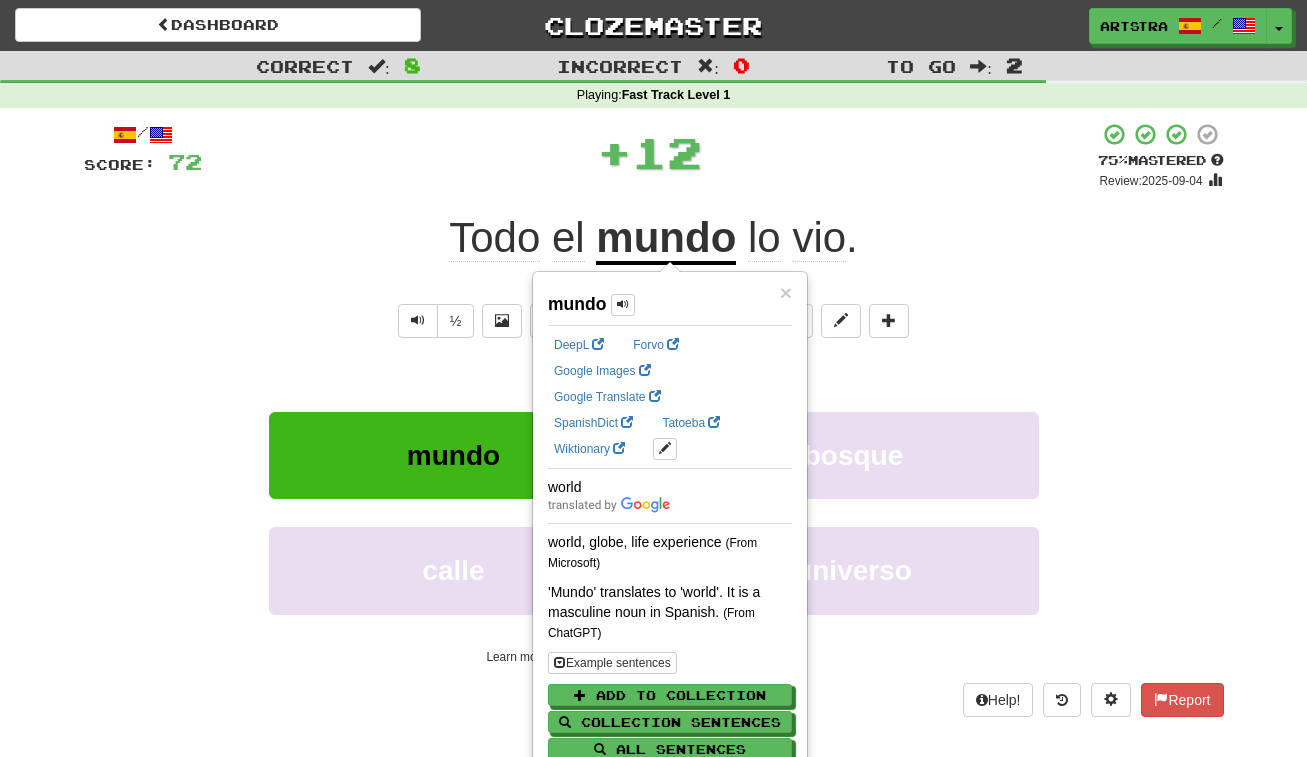 click on "vio" at bounding box center [819, 238] 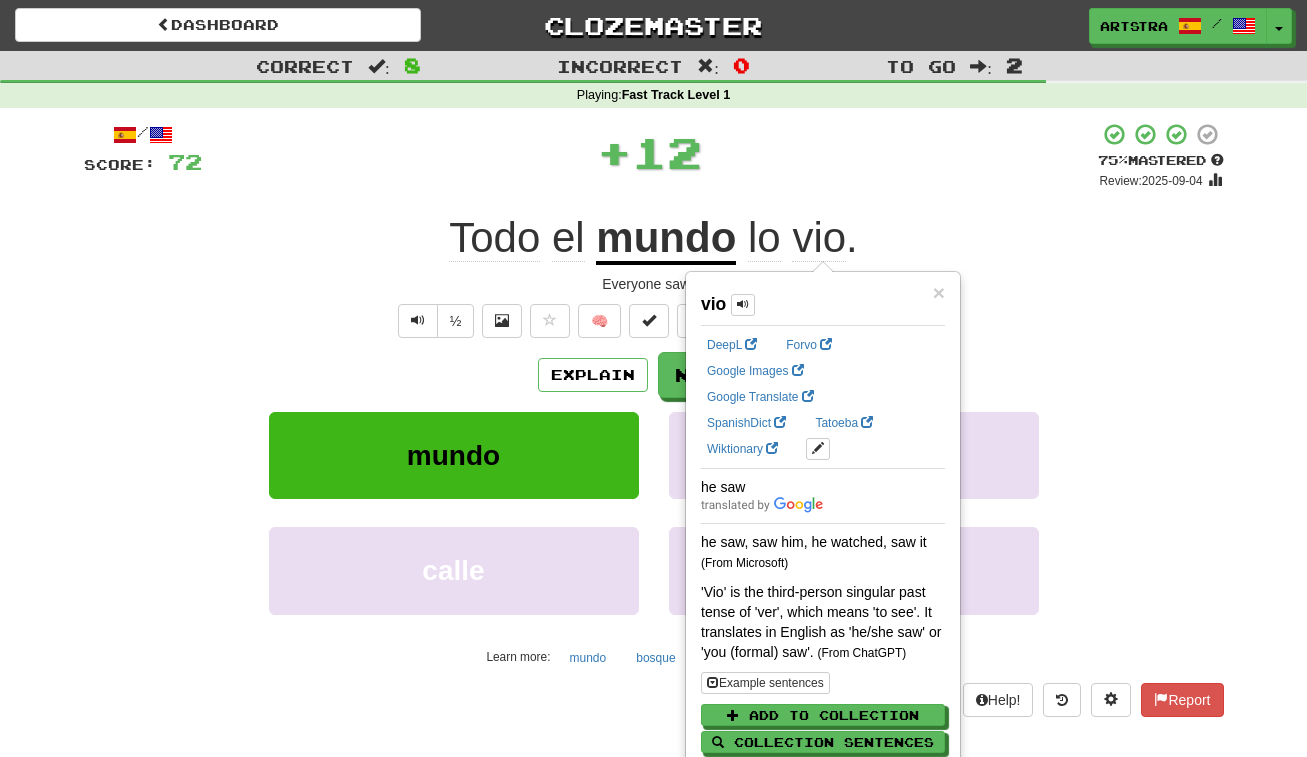 click on "Todo   el   mundo   lo   vio ." at bounding box center (654, 238) 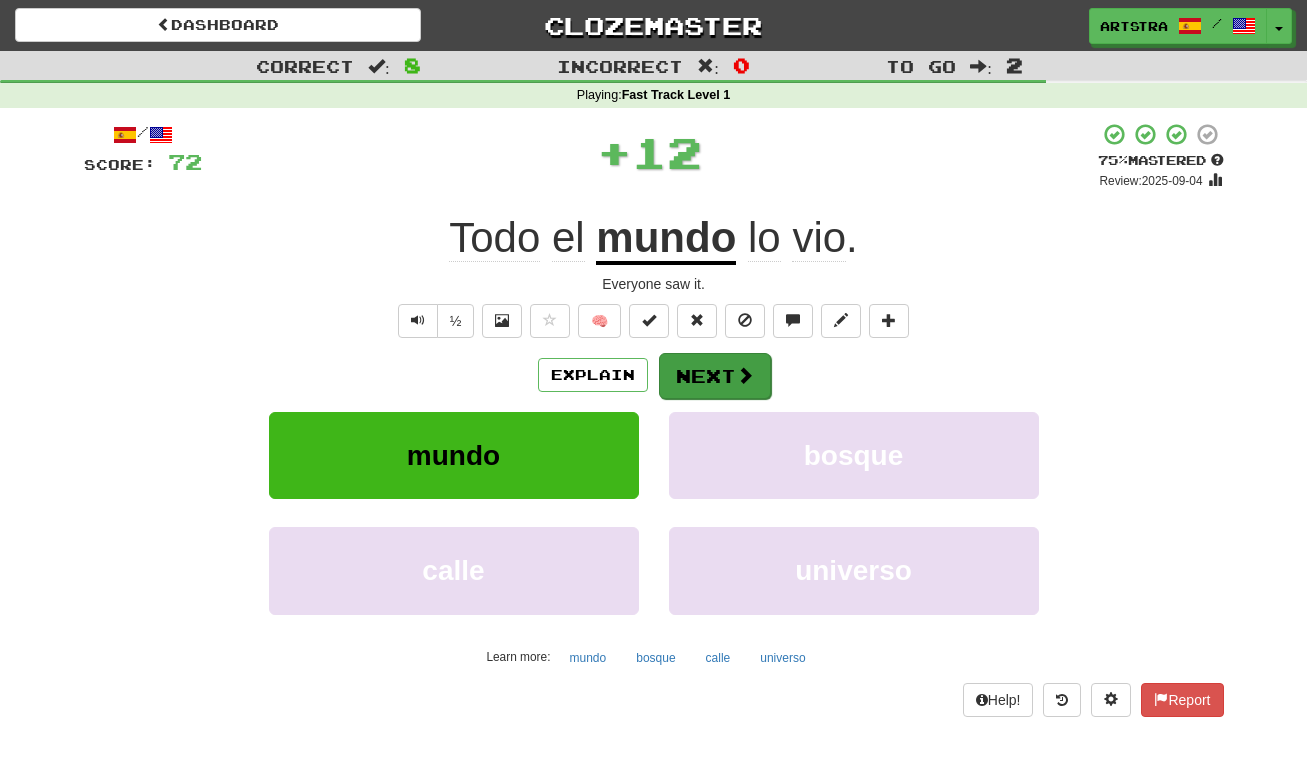 click on "Next" at bounding box center [715, 376] 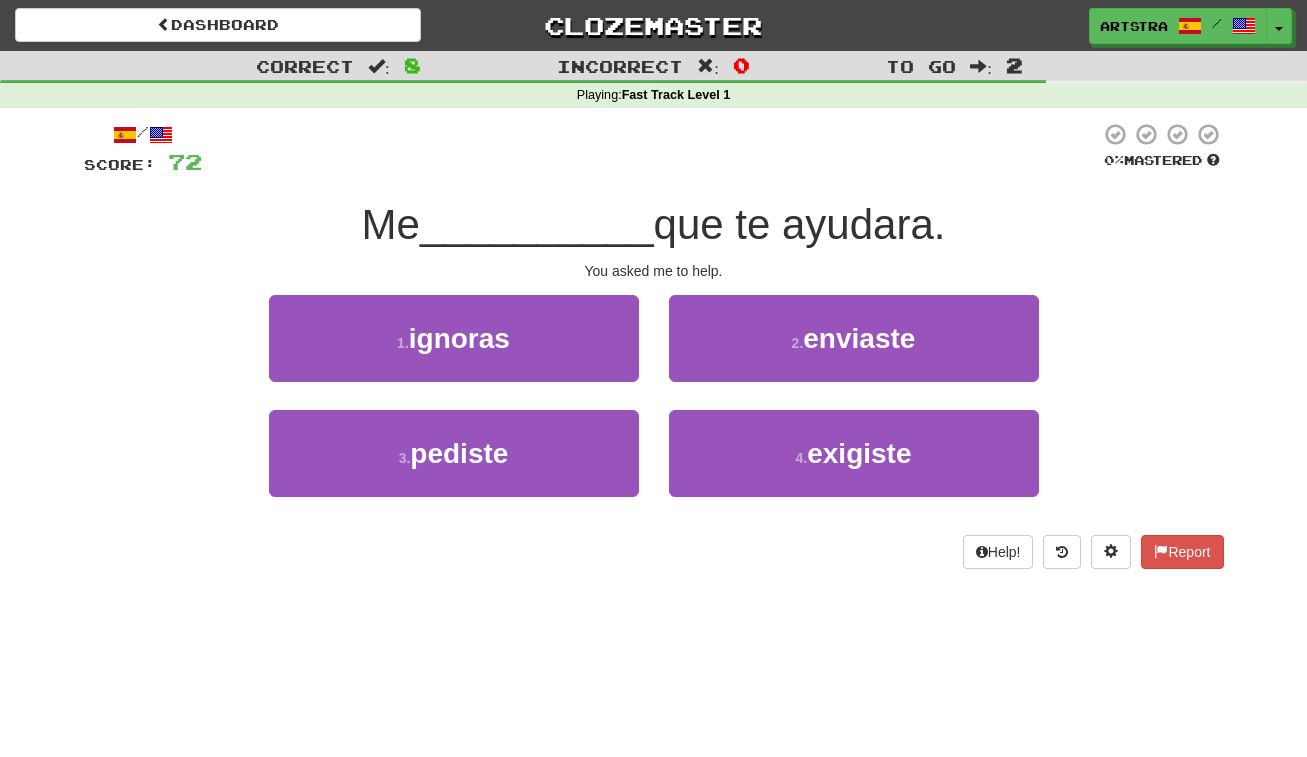 click on "que te ayudara." at bounding box center [800, 224] 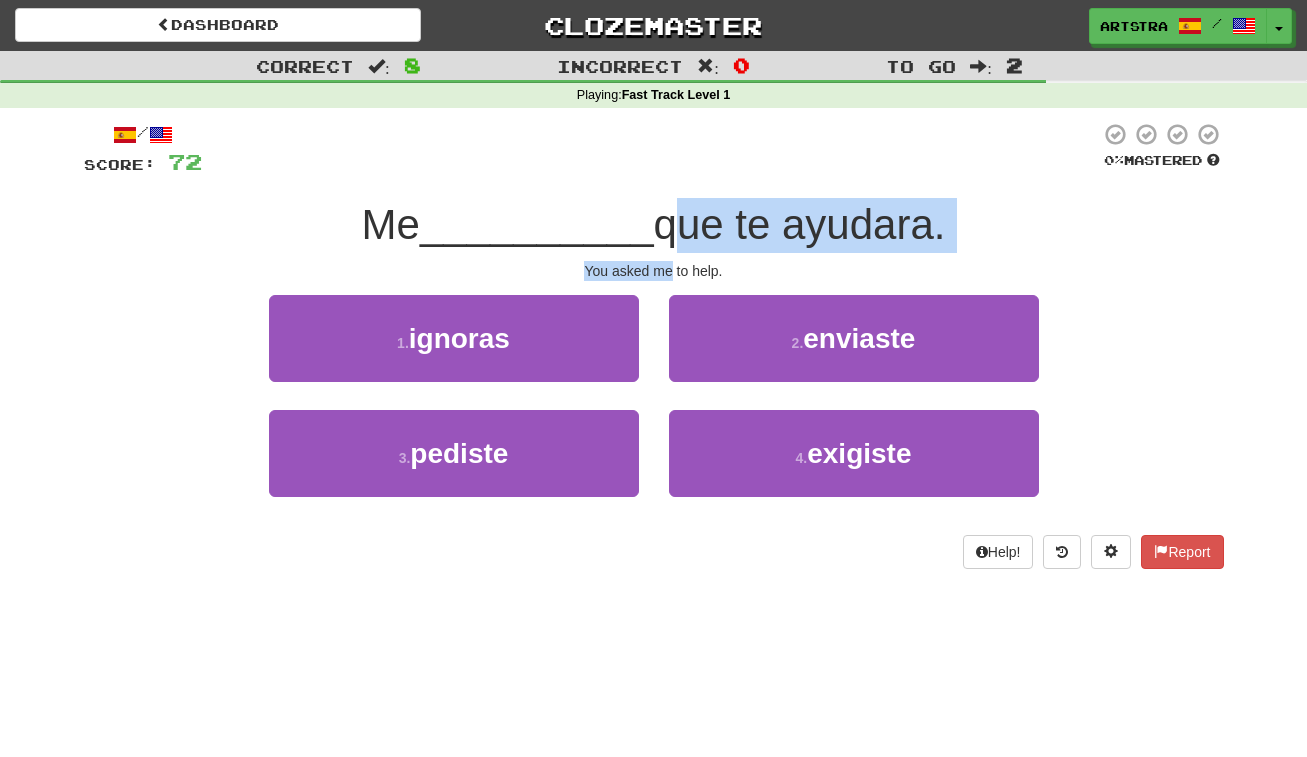 drag, startPoint x: 652, startPoint y: 214, endPoint x: 656, endPoint y: 264, distance: 50.159744 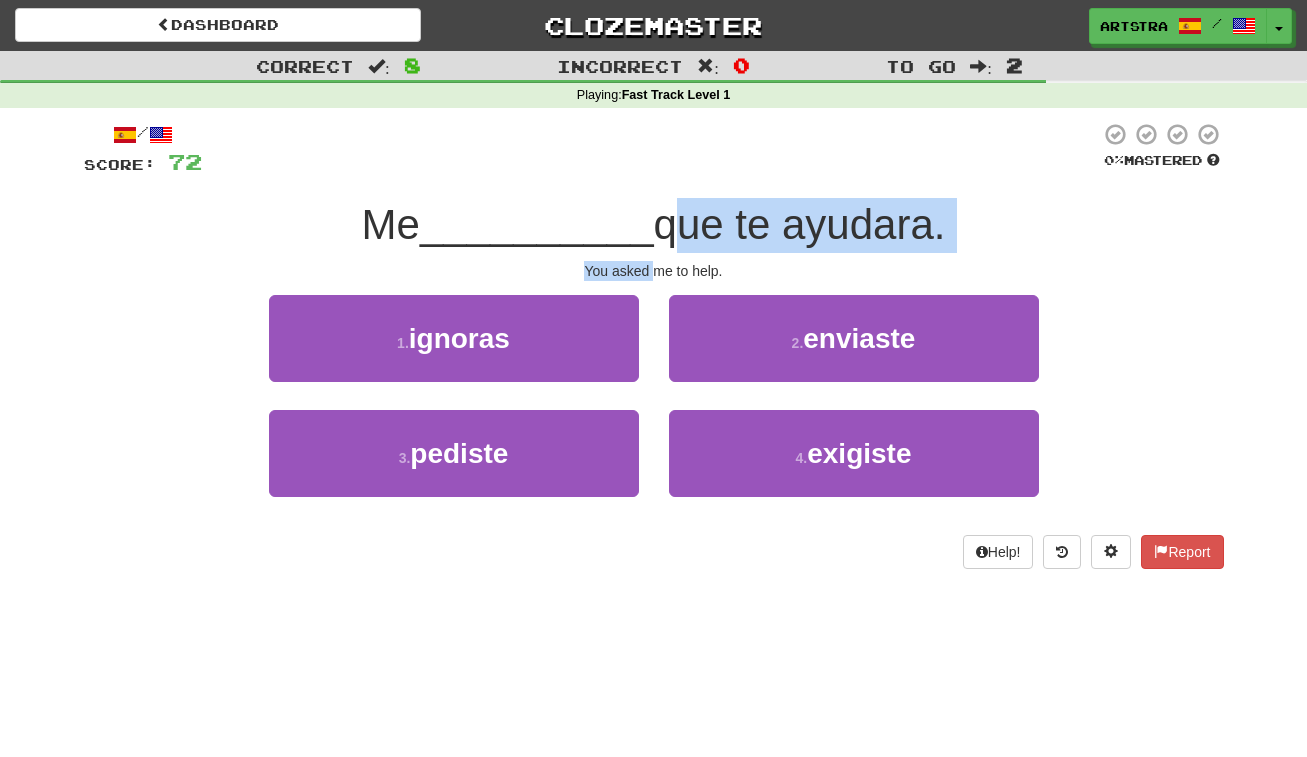 drag, startPoint x: 656, startPoint y: 264, endPoint x: 666, endPoint y: 216, distance: 49.0306 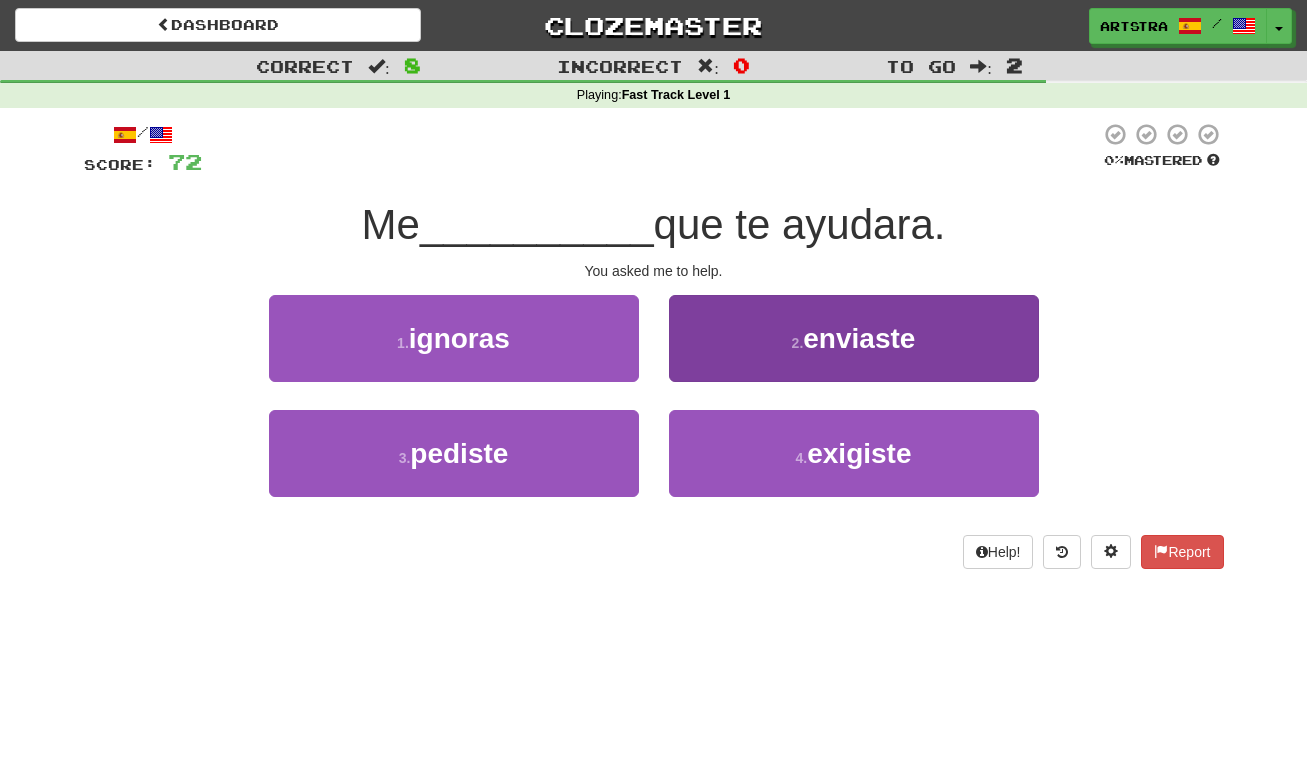 click on "enviaste" at bounding box center [859, 338] 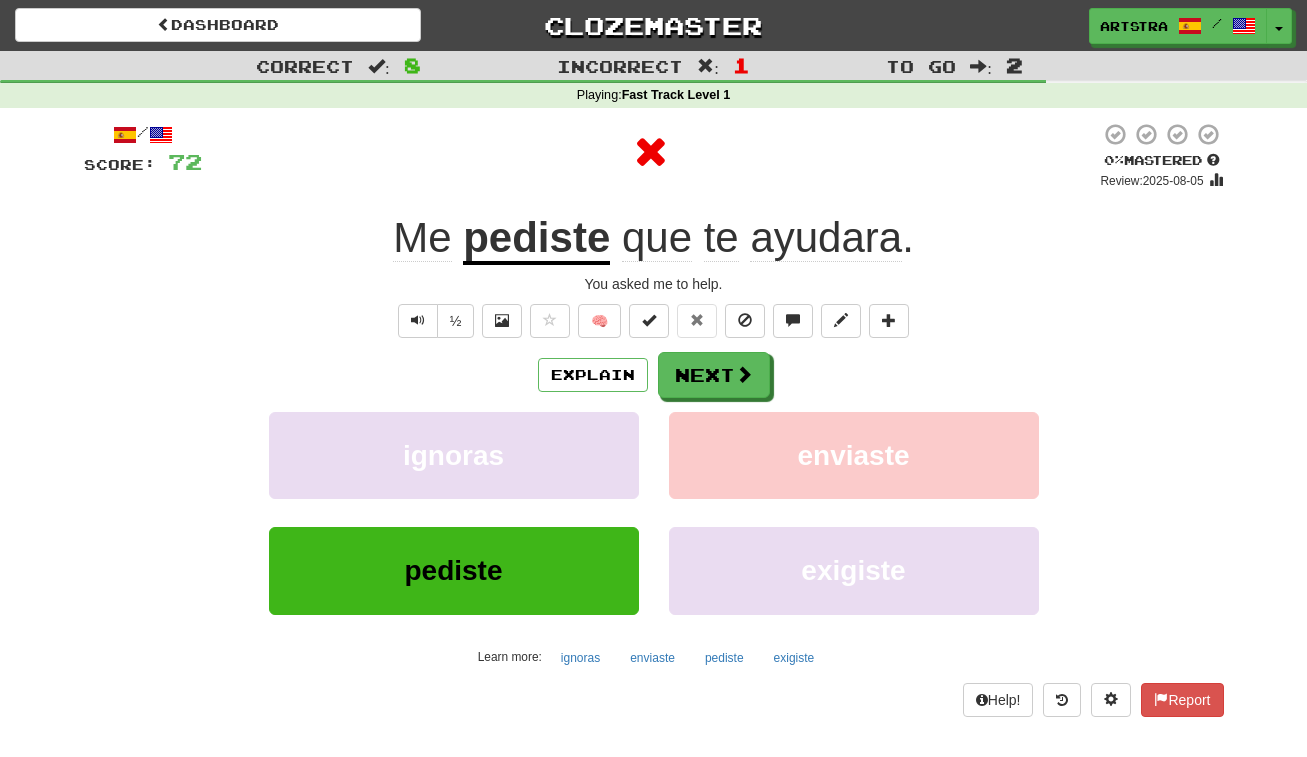 click on "pediste" at bounding box center [536, 239] 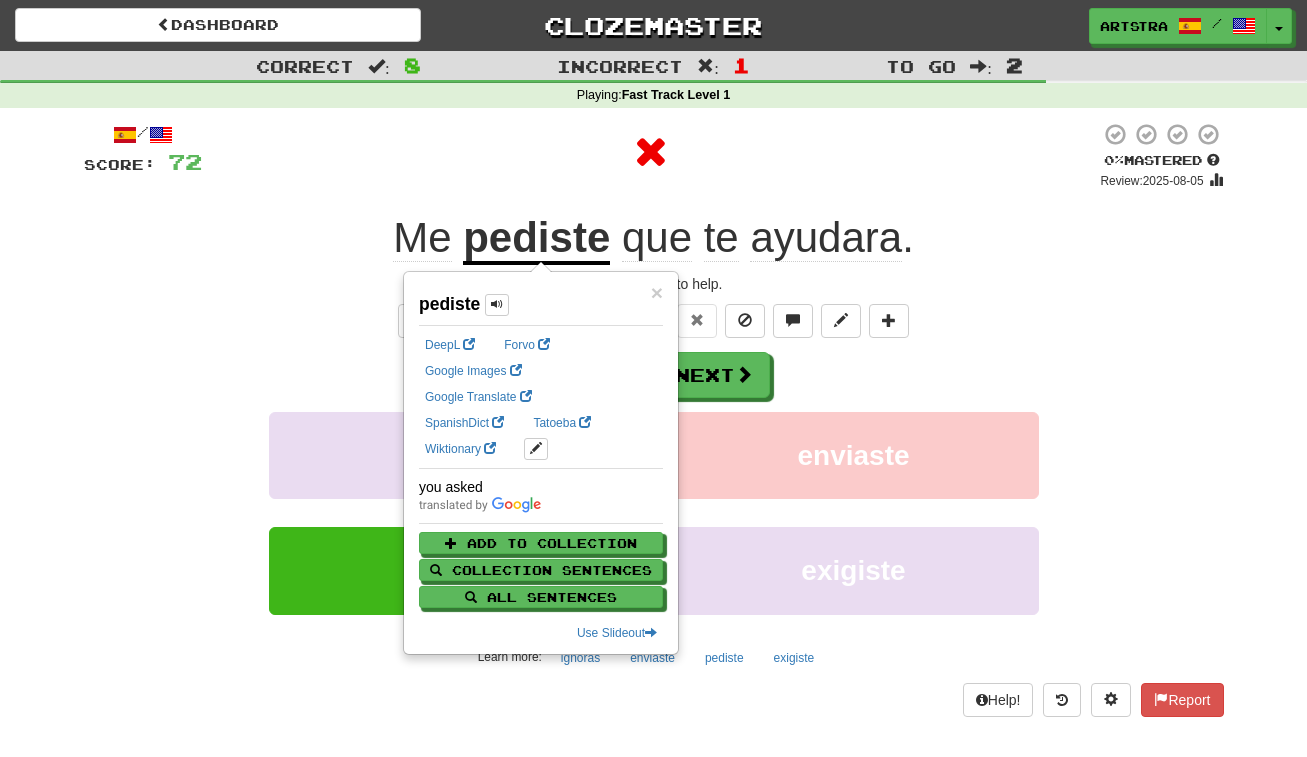 click on "ayudara" at bounding box center (826, 238) 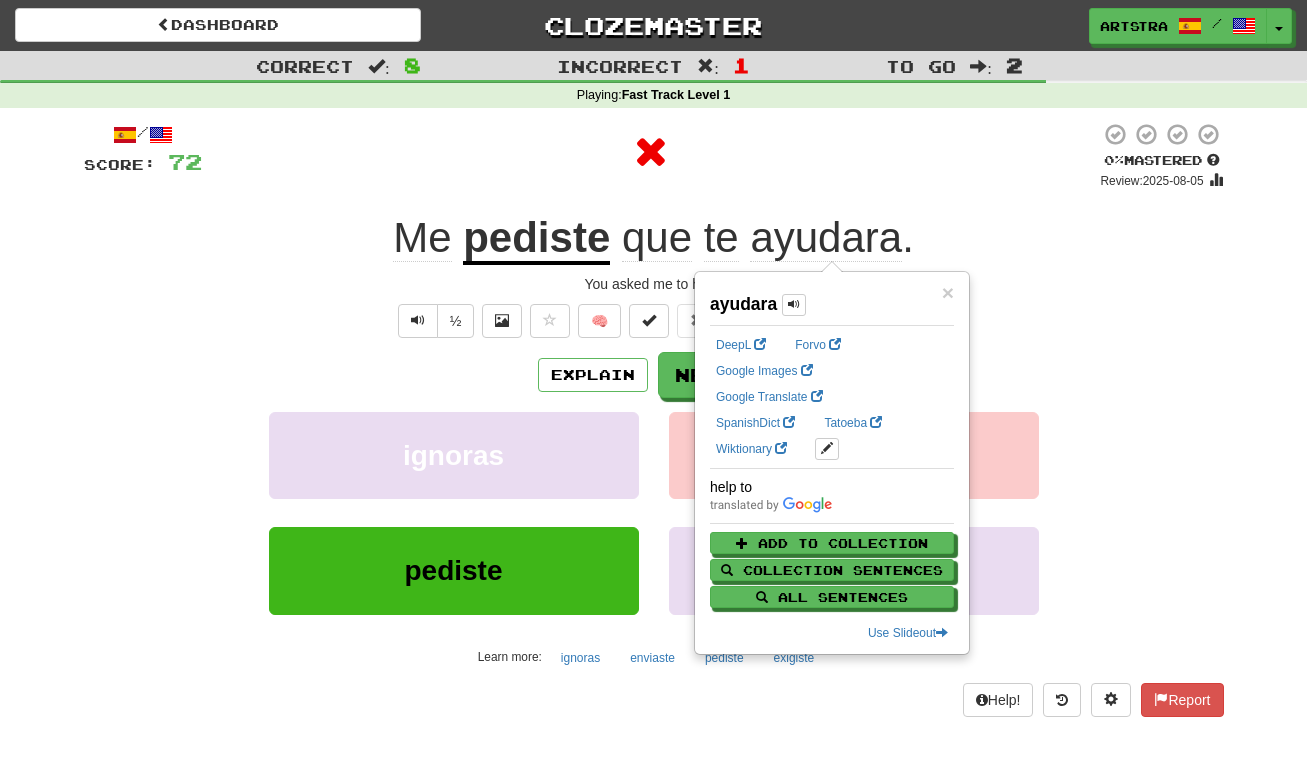 click on "/  Score:   72 0 %  Mastered Review:  2025-08-05 Me   pediste   que   te   ayudara . You asked me to help. ½ 🧠 Explain Next ignoras enviaste pediste exigiste Learn more: ignoras enviaste pediste exigiste  Help!  Report" at bounding box center (654, 419) 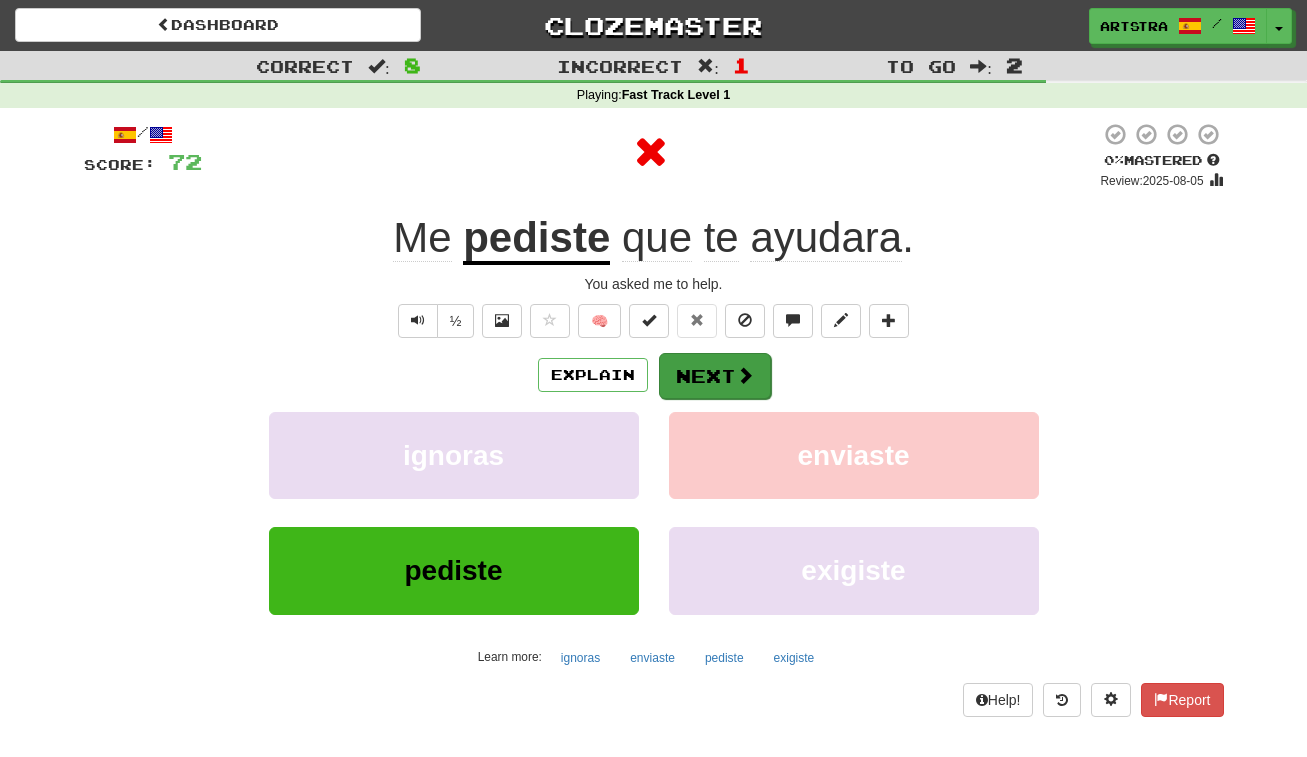 click at bounding box center (745, 375) 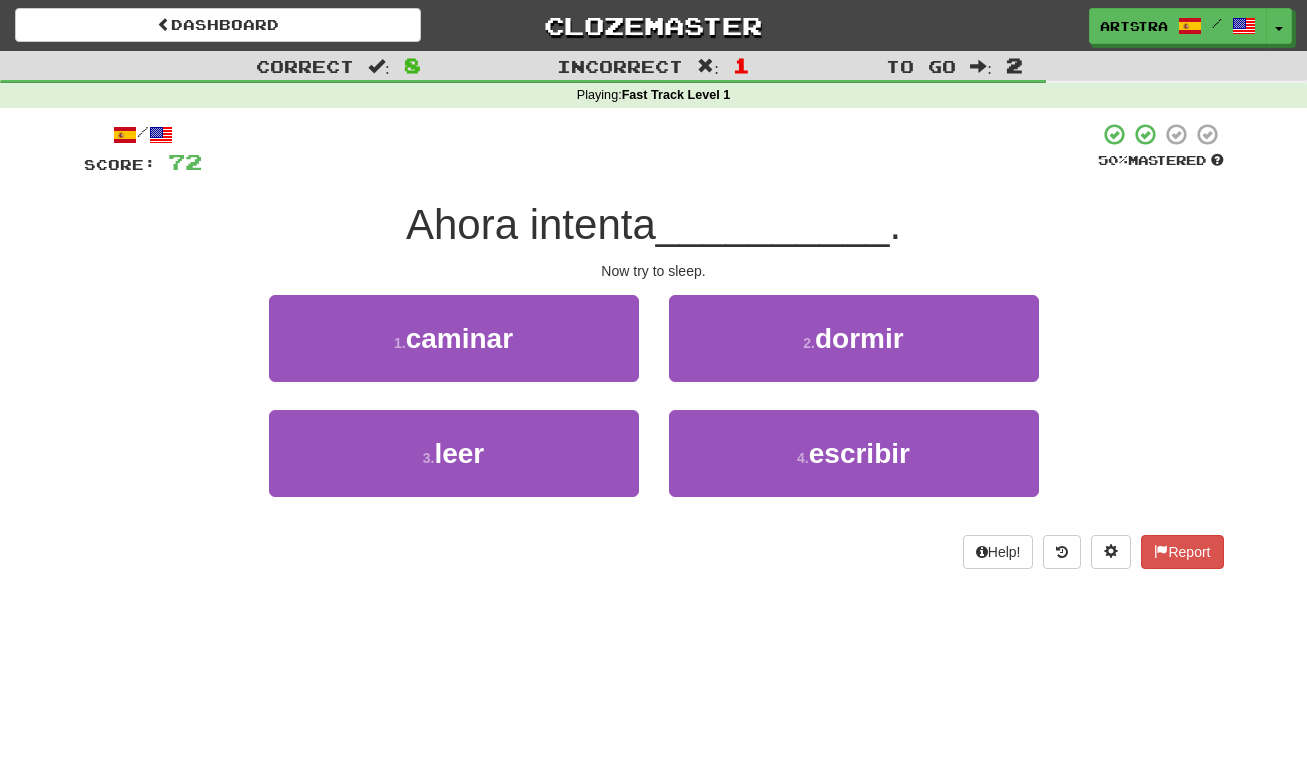 click on "Ahora intenta" at bounding box center (531, 224) 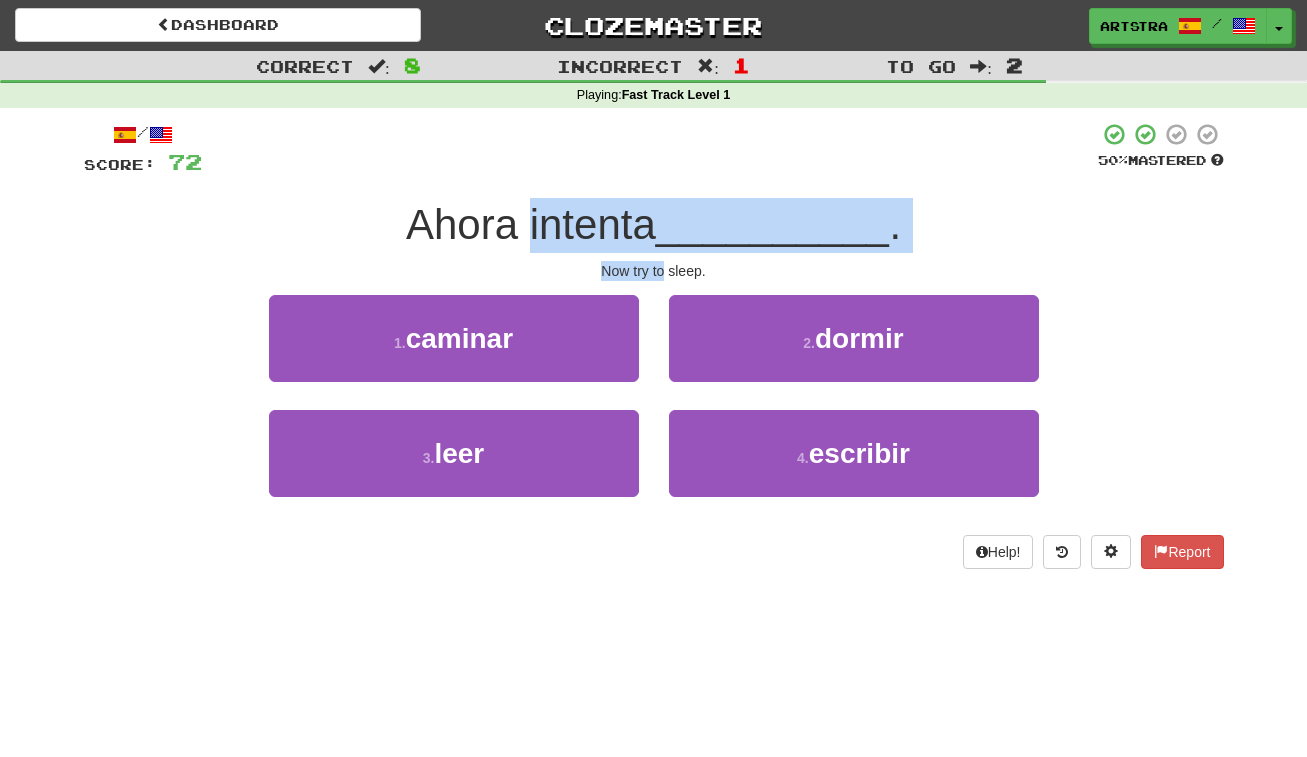 drag, startPoint x: 642, startPoint y: 225, endPoint x: 654, endPoint y: 271, distance: 47.539455 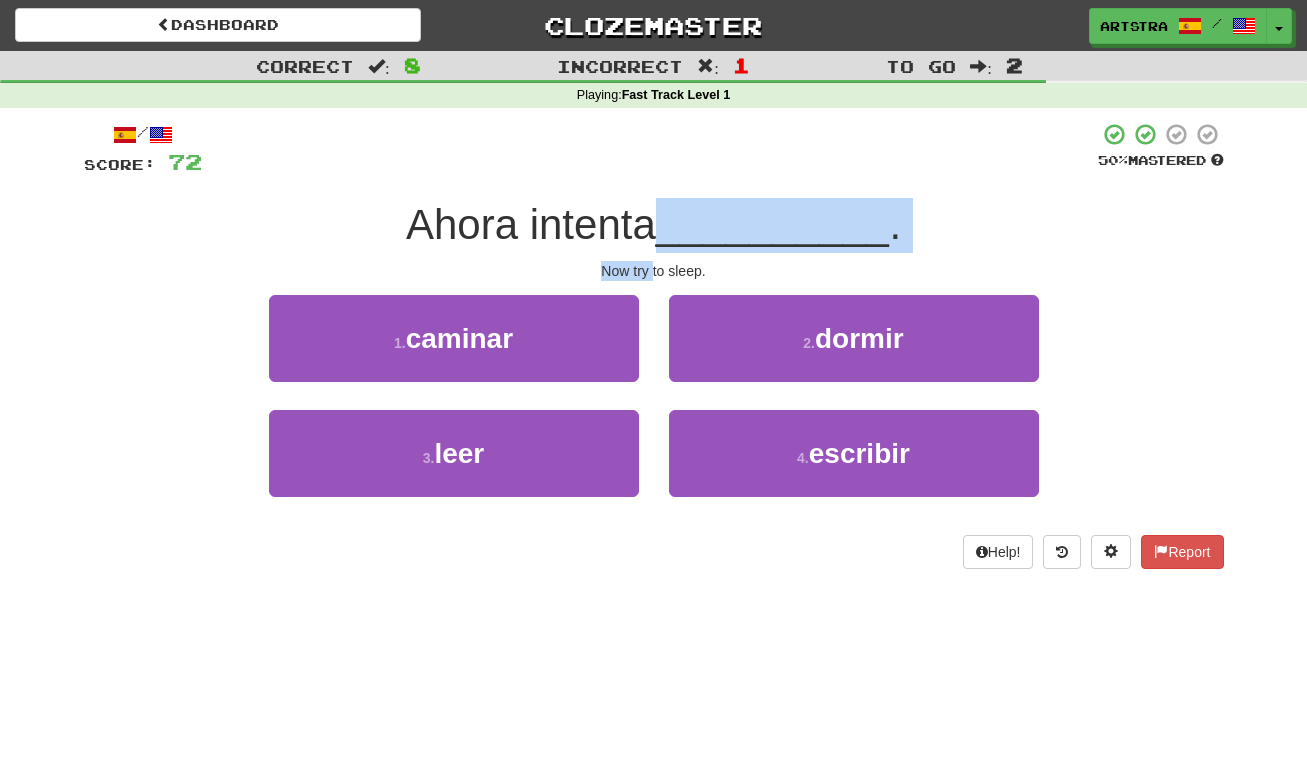 drag, startPoint x: 654, startPoint y: 272, endPoint x: 669, endPoint y: 202, distance: 71.5891 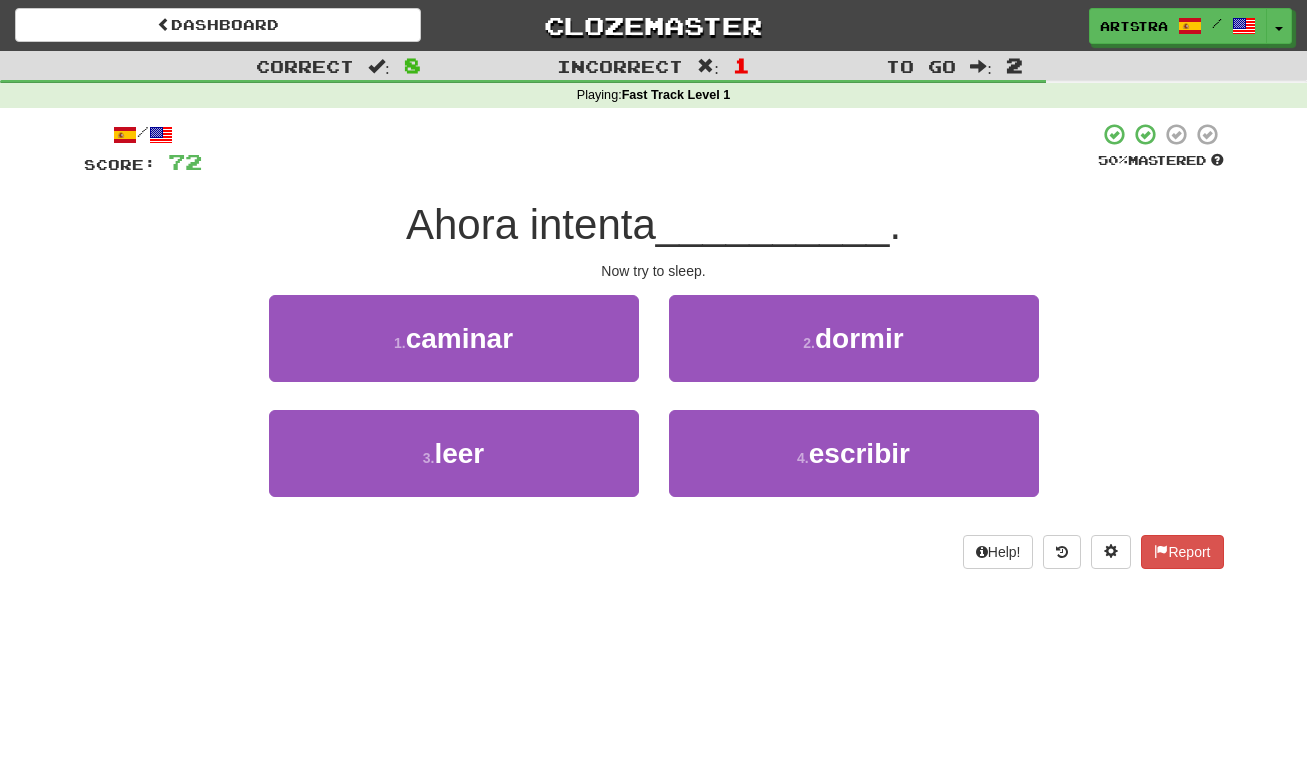 click on "Ahora intenta" at bounding box center (531, 224) 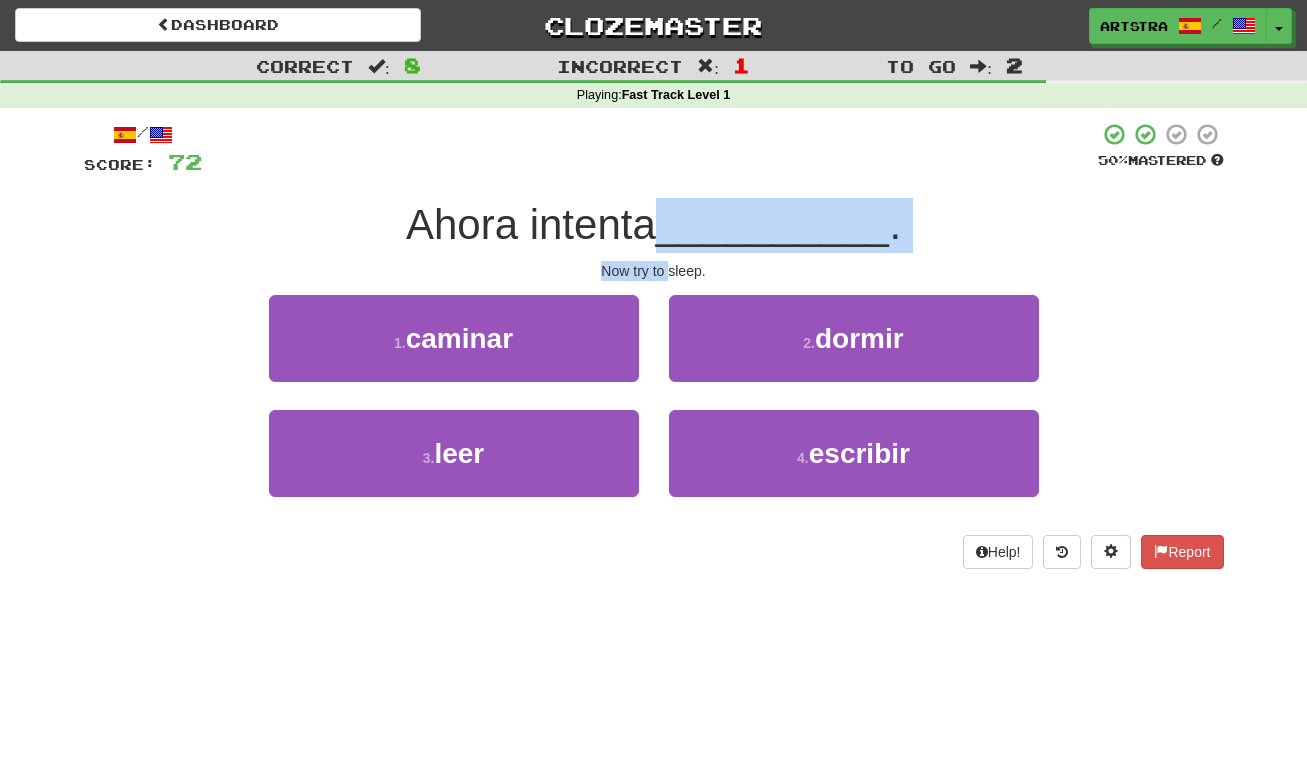 drag, startPoint x: 664, startPoint y: 228, endPoint x: 670, endPoint y: 264, distance: 36.496574 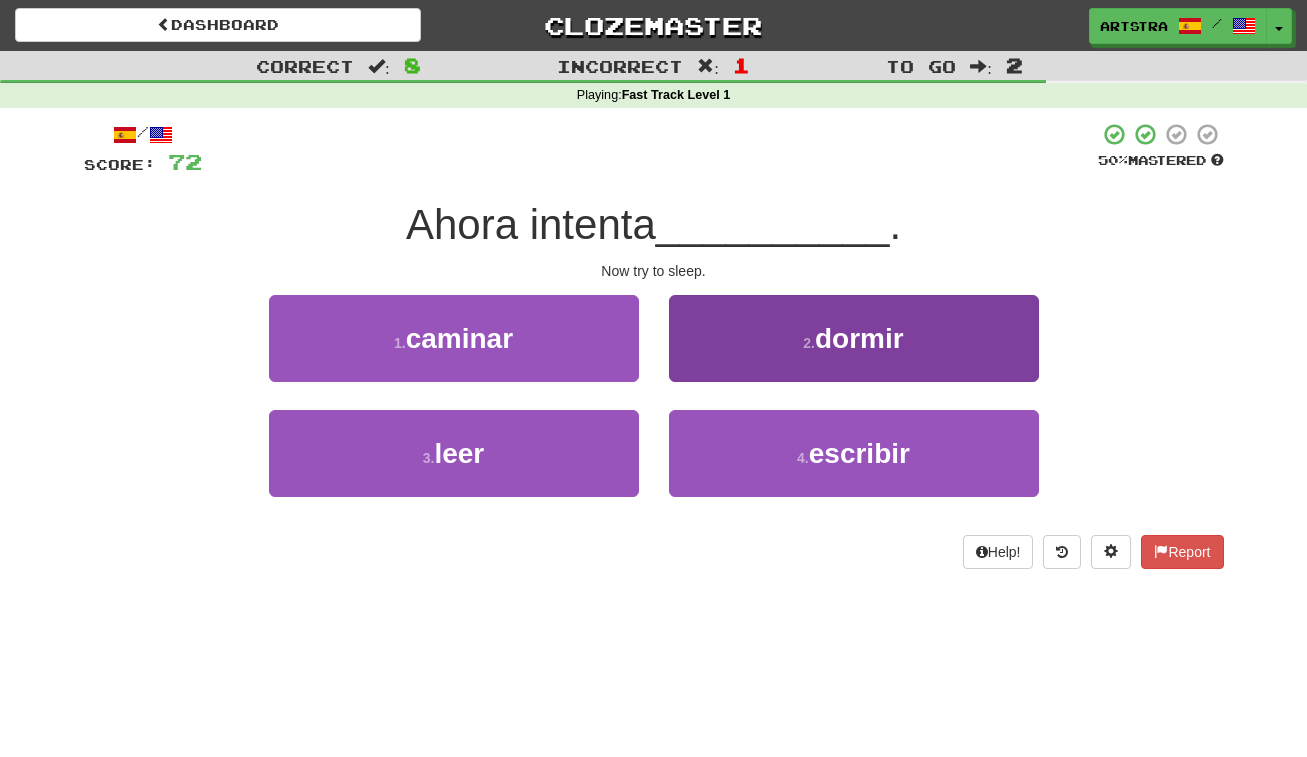 click on "2 .  dormir" at bounding box center [854, 338] 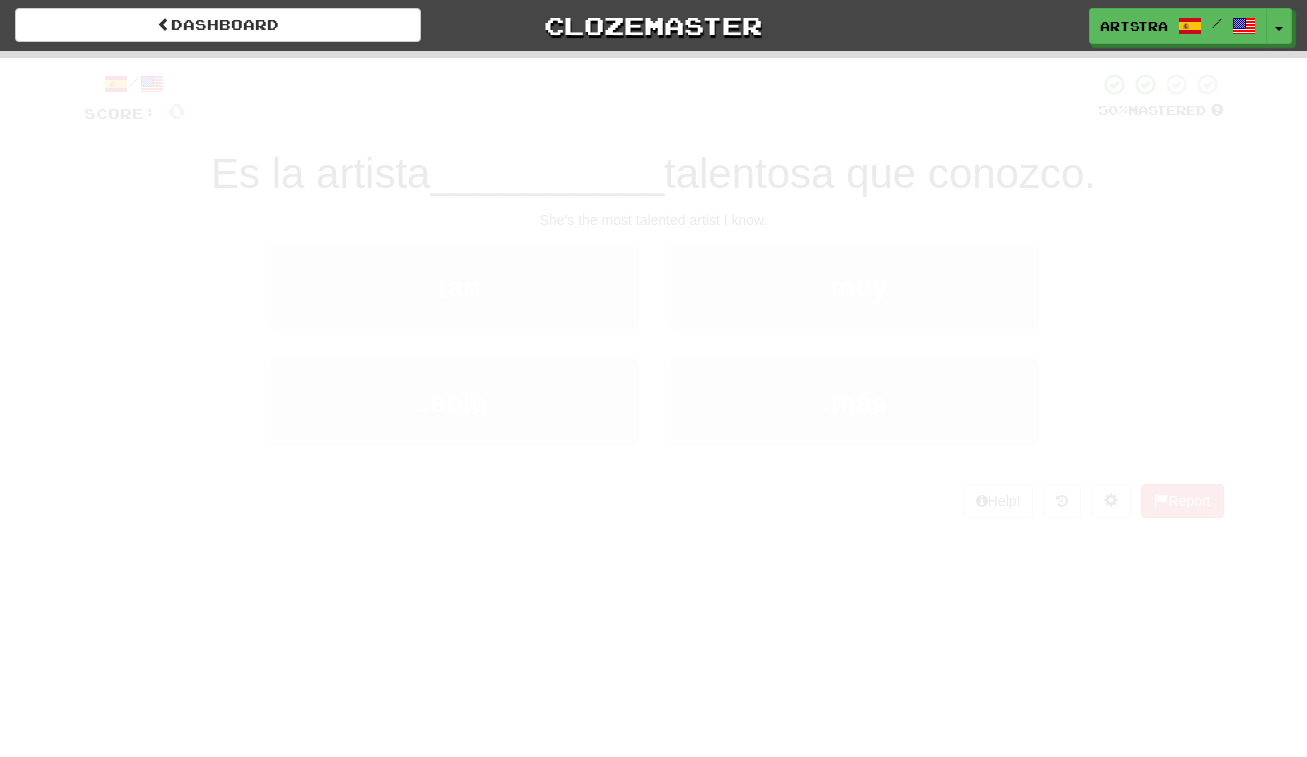 scroll, scrollTop: 0, scrollLeft: 0, axis: both 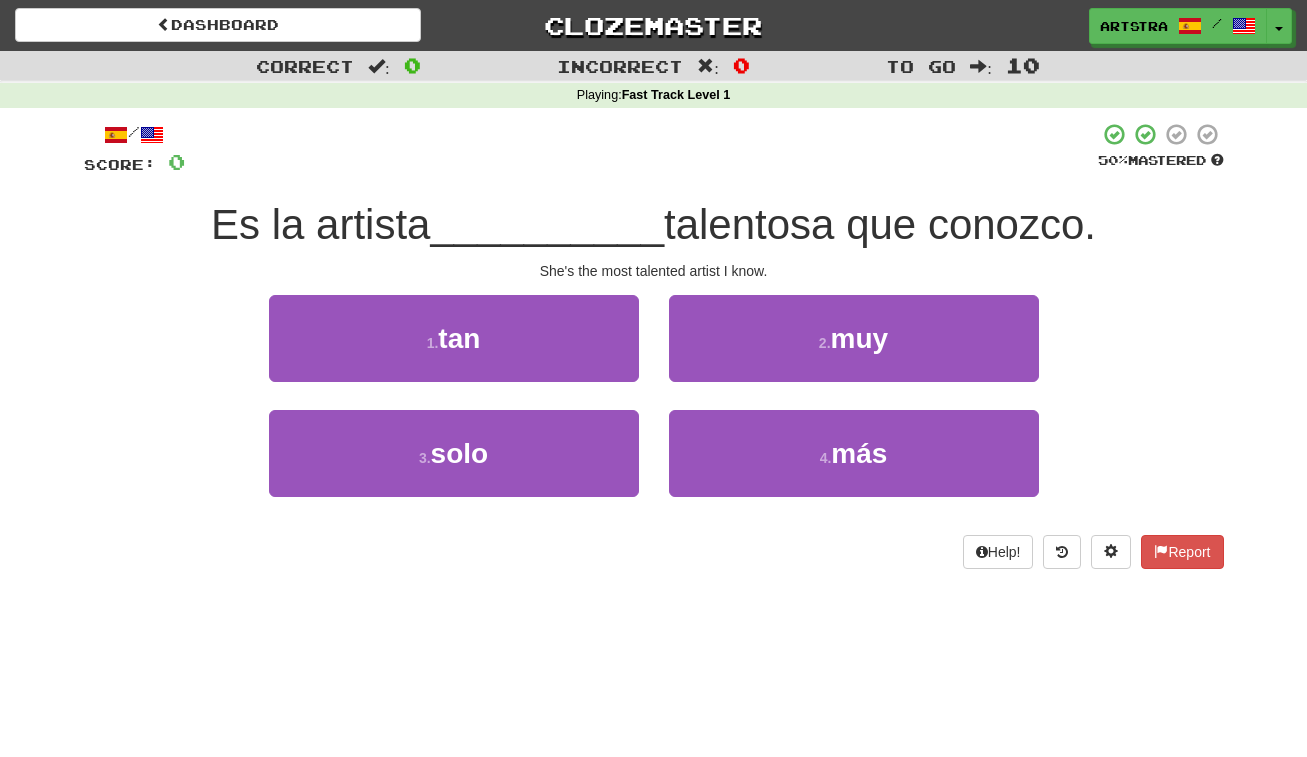 click on "__________" at bounding box center [547, 224] 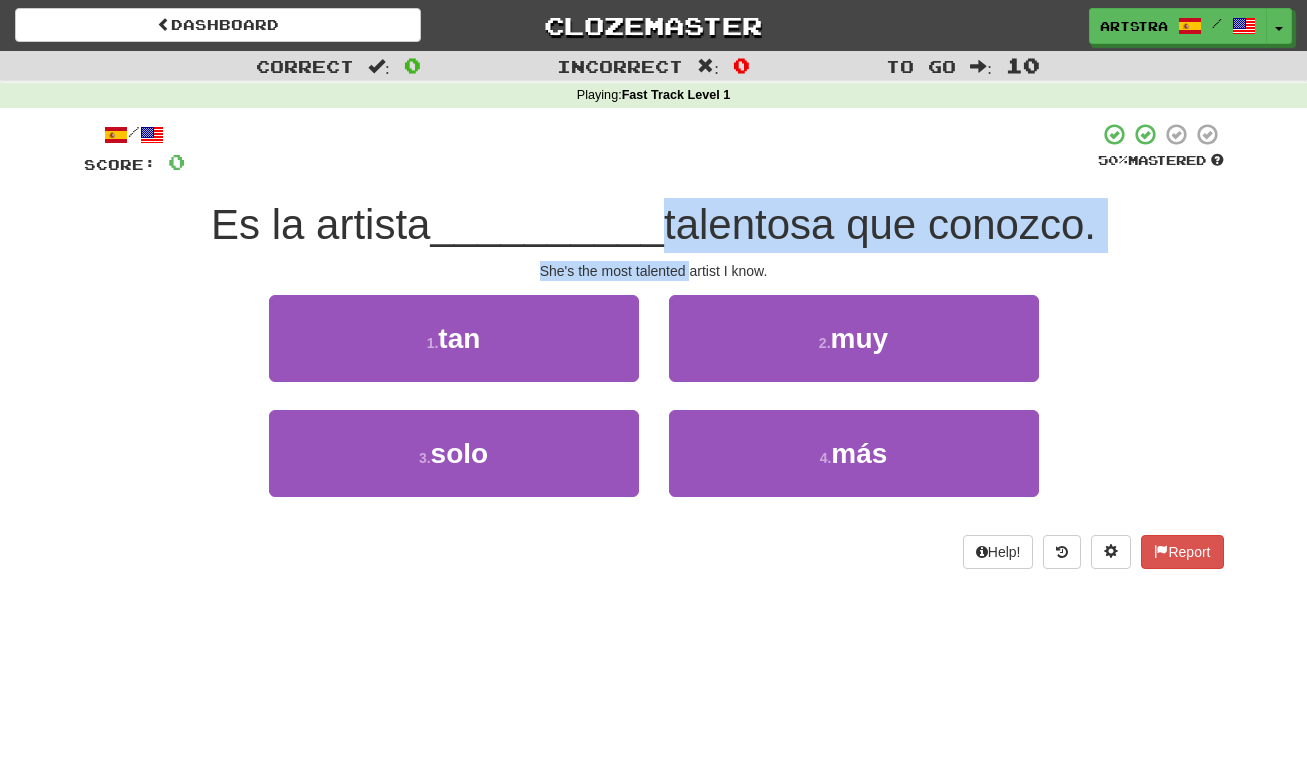drag, startPoint x: 646, startPoint y: 232, endPoint x: 685, endPoint y: 264, distance: 50.447994 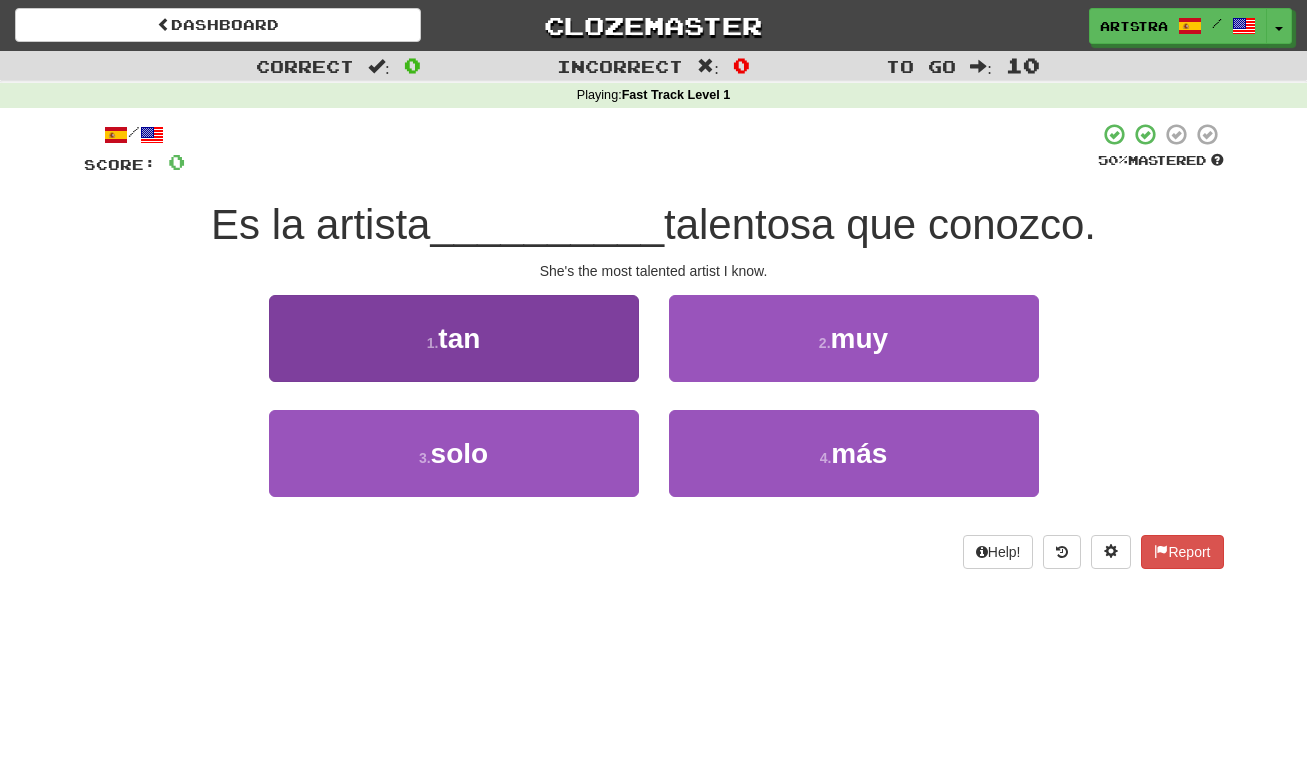 click on "1 .  tan" at bounding box center [454, 338] 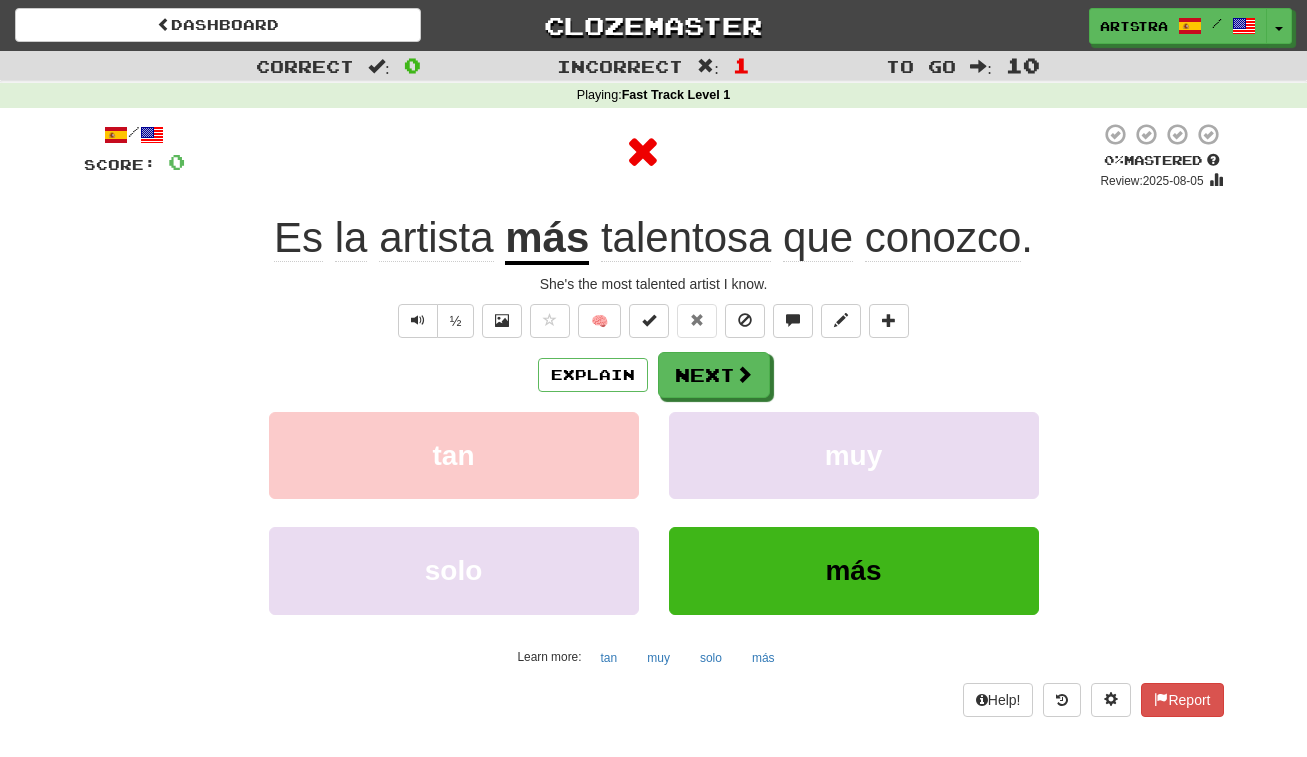 click on "más" at bounding box center [547, 239] 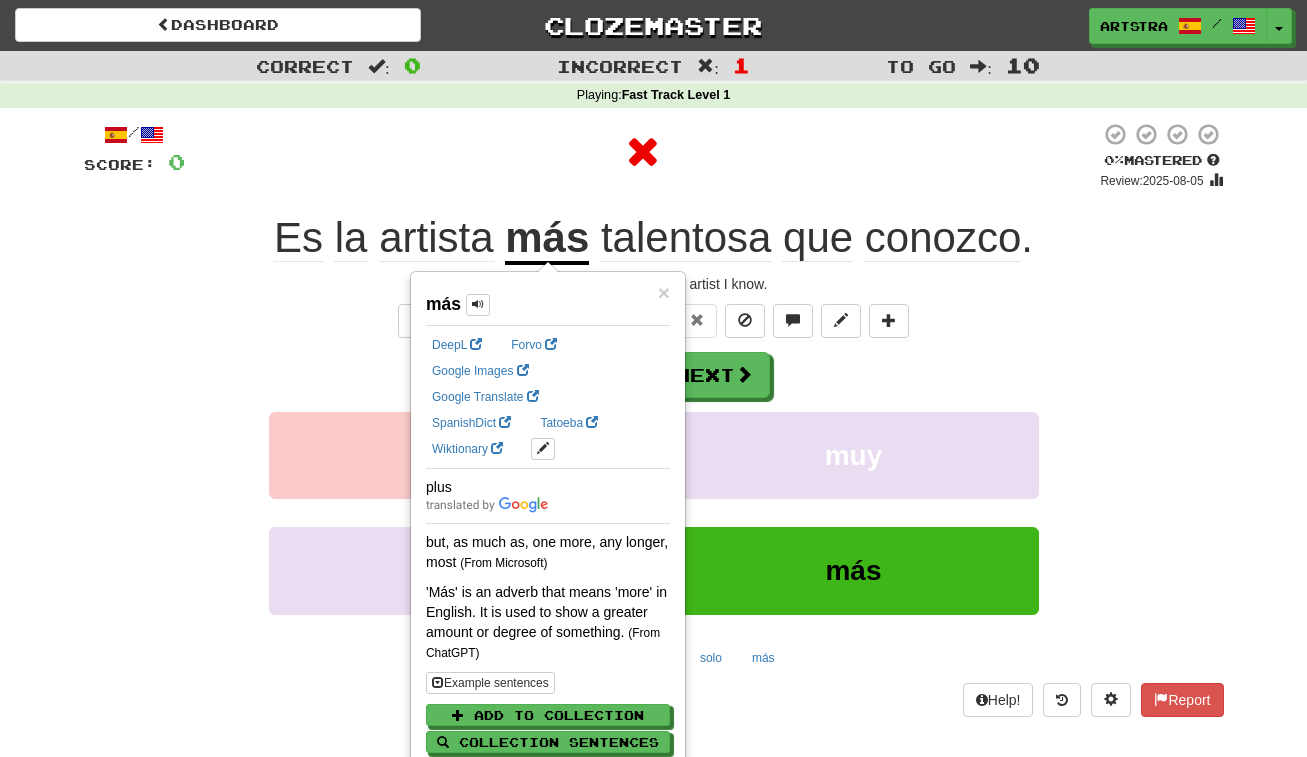 click on "/  Score:   0 0 %  Mastered Review:  2025-08-05 Es   la   artista   más   talentosa   que   conozco . She's the most talented artist I know. ½ 🧠 Explain Next tan muy solo más Learn more: tan muy solo más  Help!  Report" at bounding box center (654, 419) 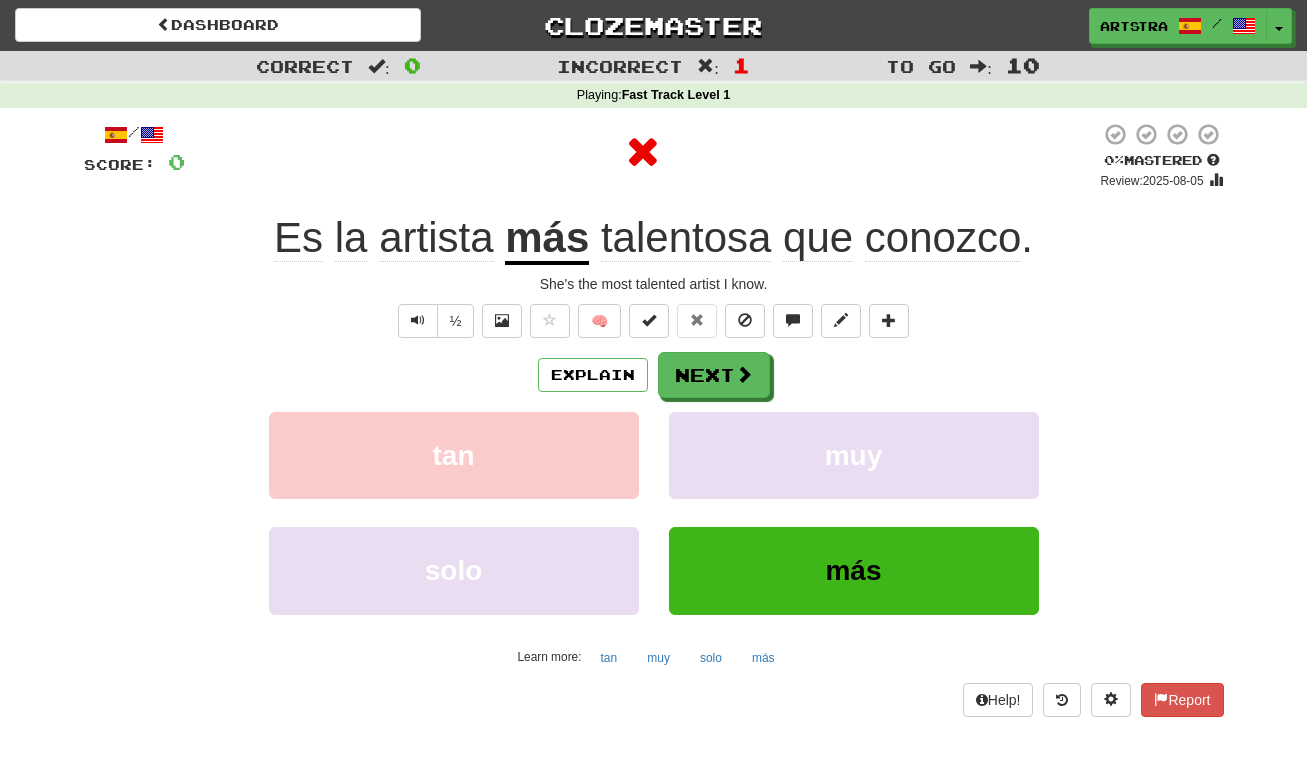click on "conozco" at bounding box center [943, 238] 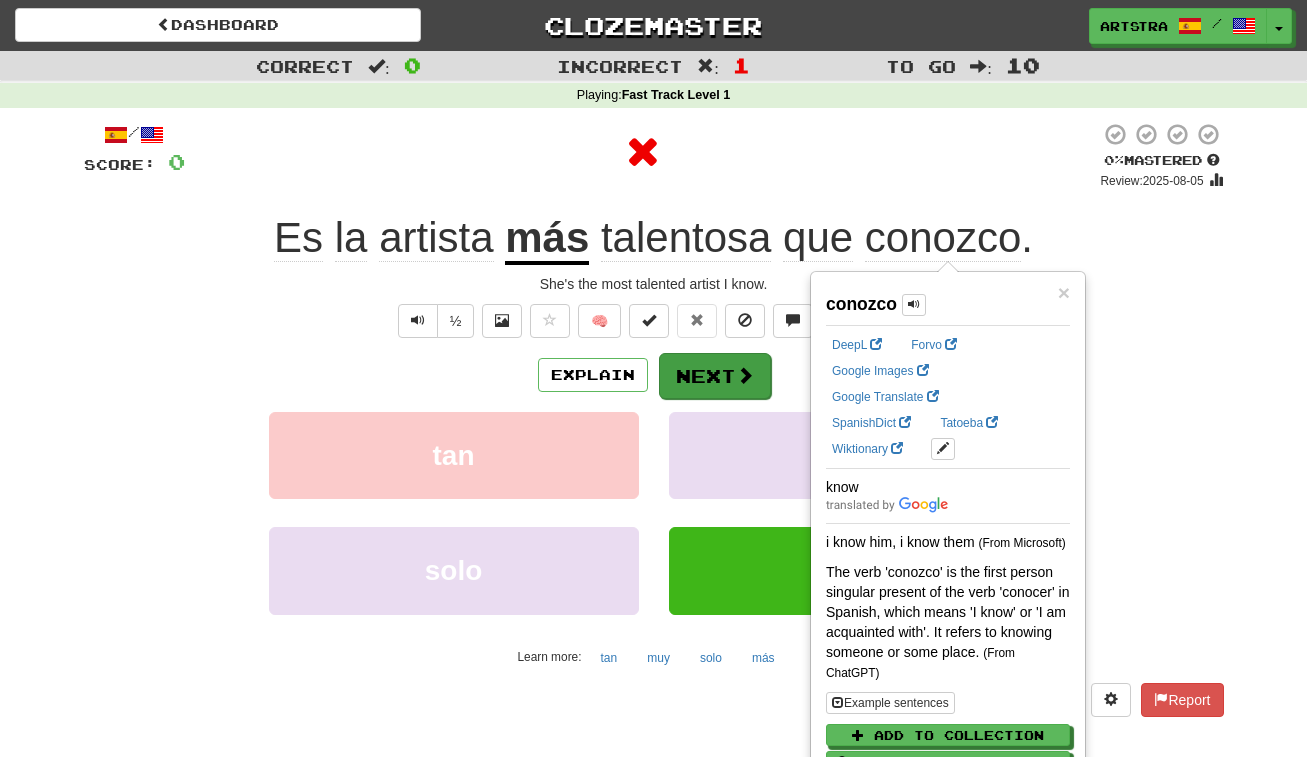 click on "Next" at bounding box center [715, 376] 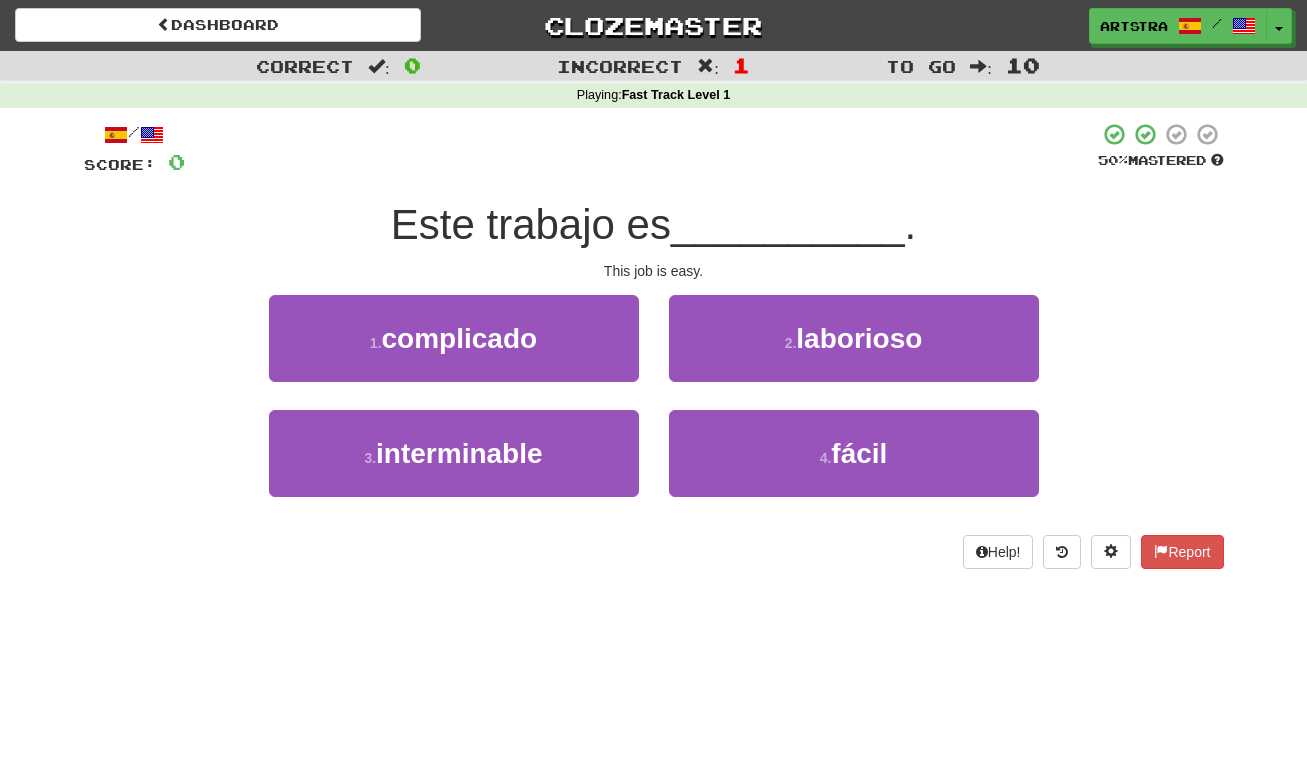 click on "Este trabajo es" at bounding box center [531, 224] 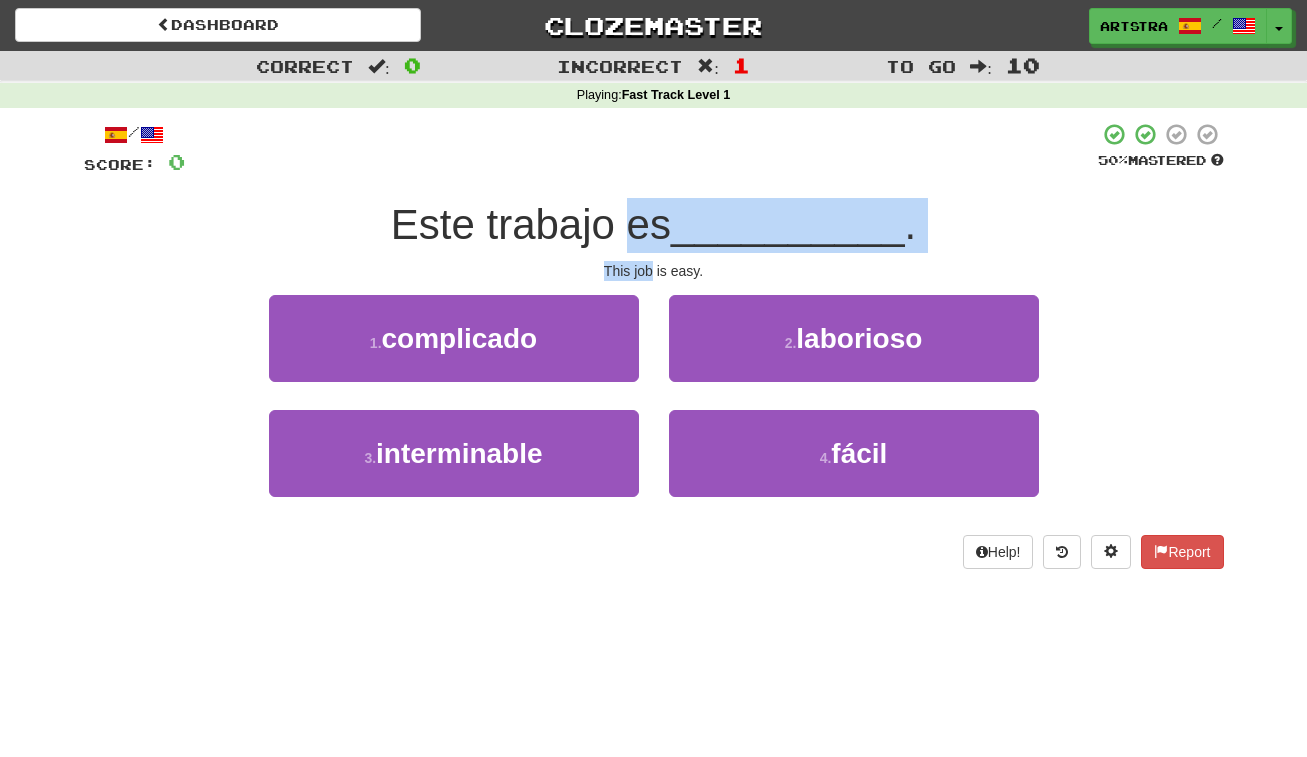 drag, startPoint x: 634, startPoint y: 218, endPoint x: 647, endPoint y: 258, distance: 42.059483 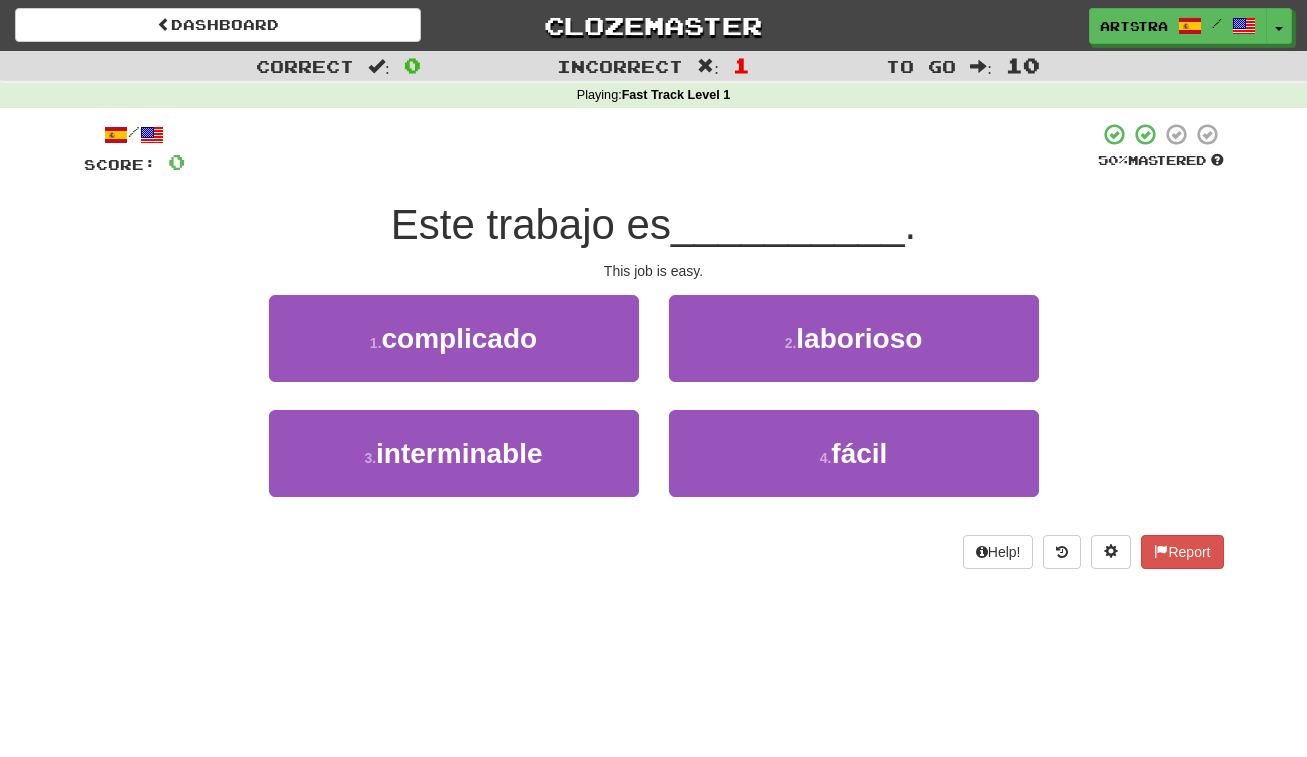 click on "4 .  fácil" at bounding box center [854, 467] 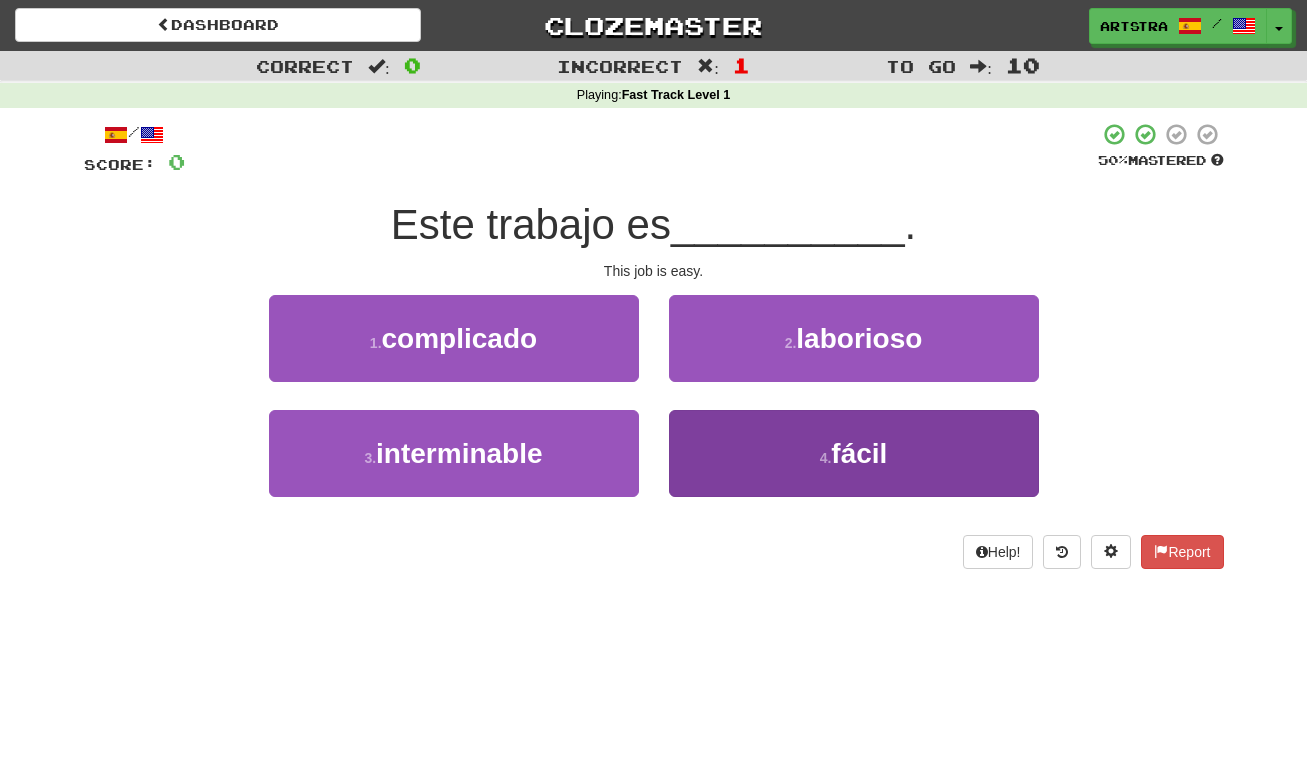 click on "4 .  fácil" at bounding box center (854, 453) 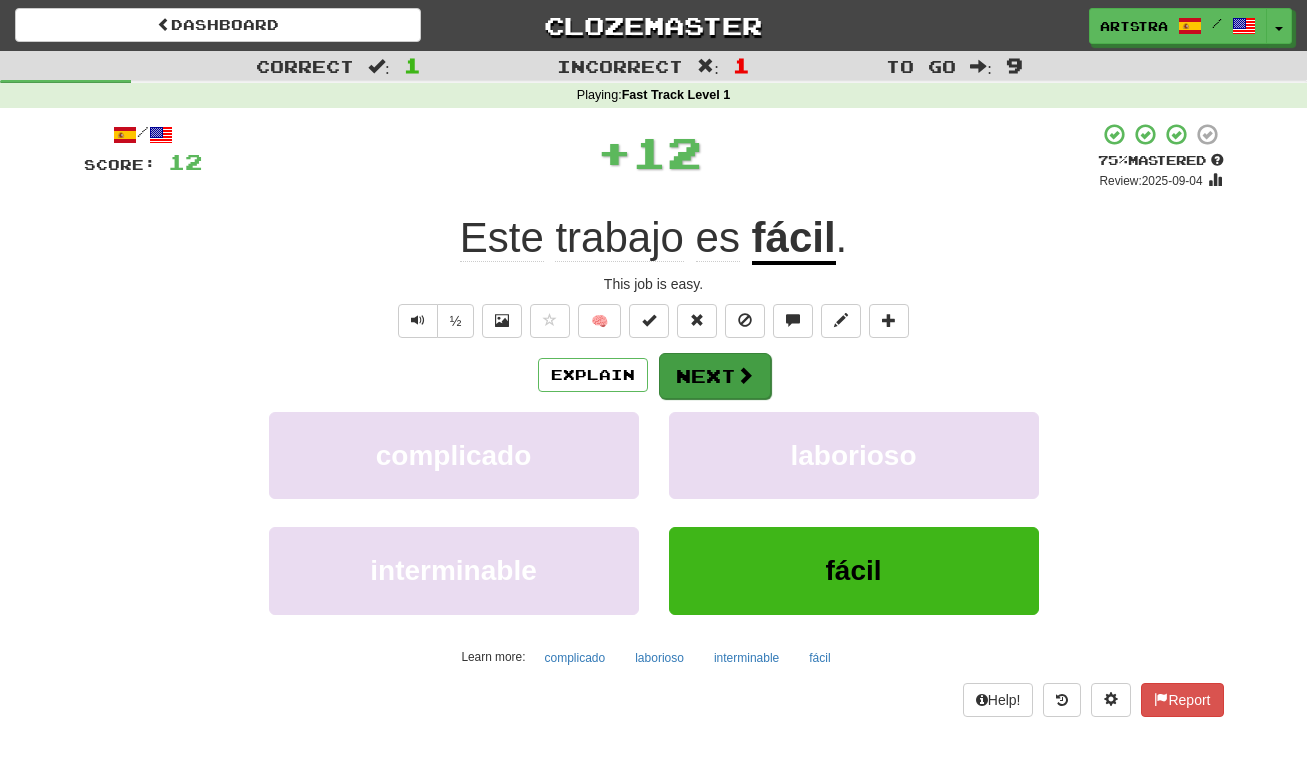 click on "Next" at bounding box center [715, 376] 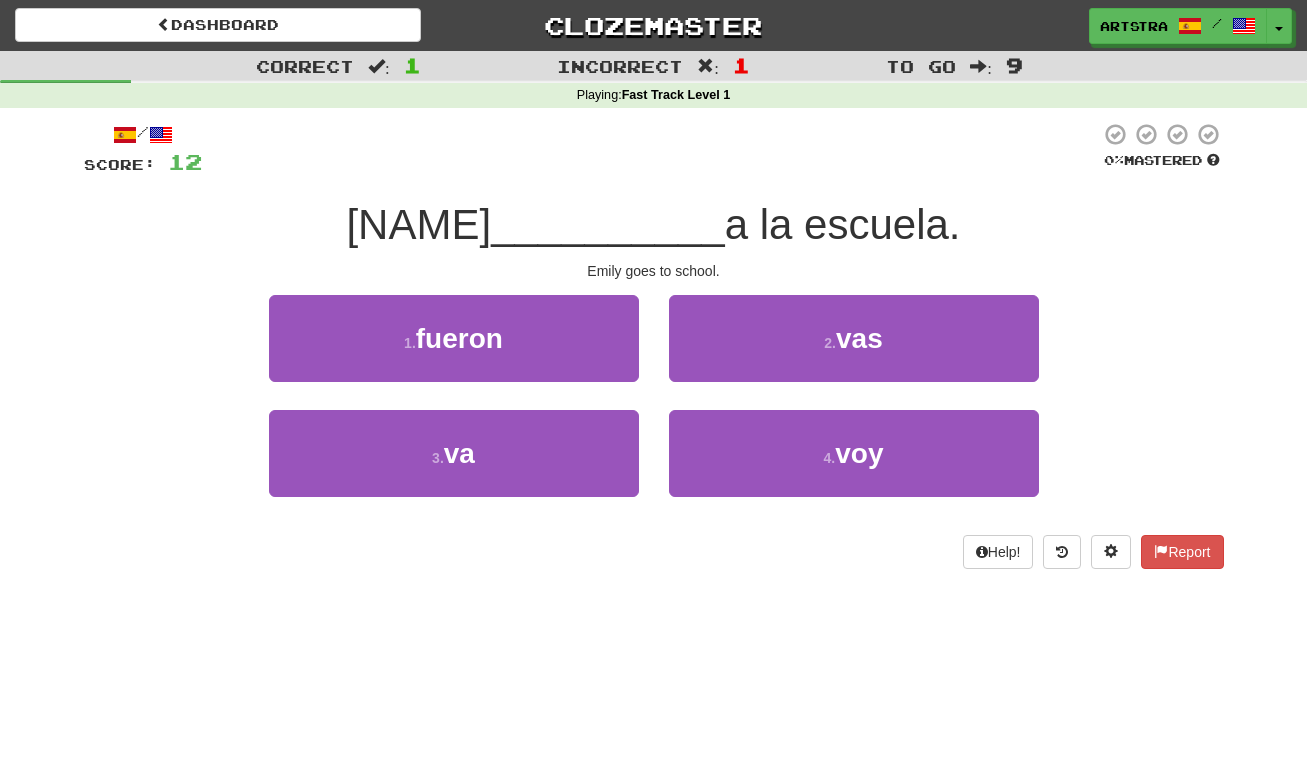 click on "__________" at bounding box center [608, 224] 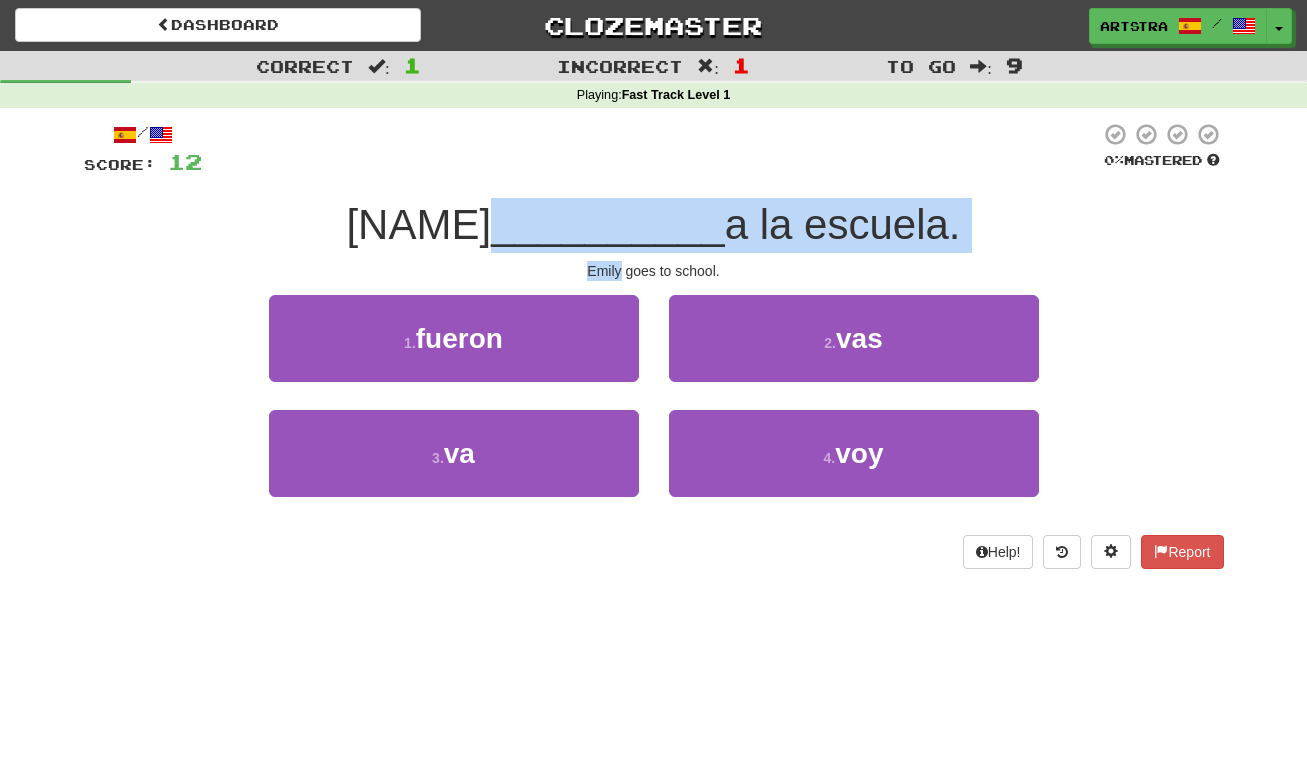 drag, startPoint x: 644, startPoint y: 212, endPoint x: 651, endPoint y: 255, distance: 43.56604 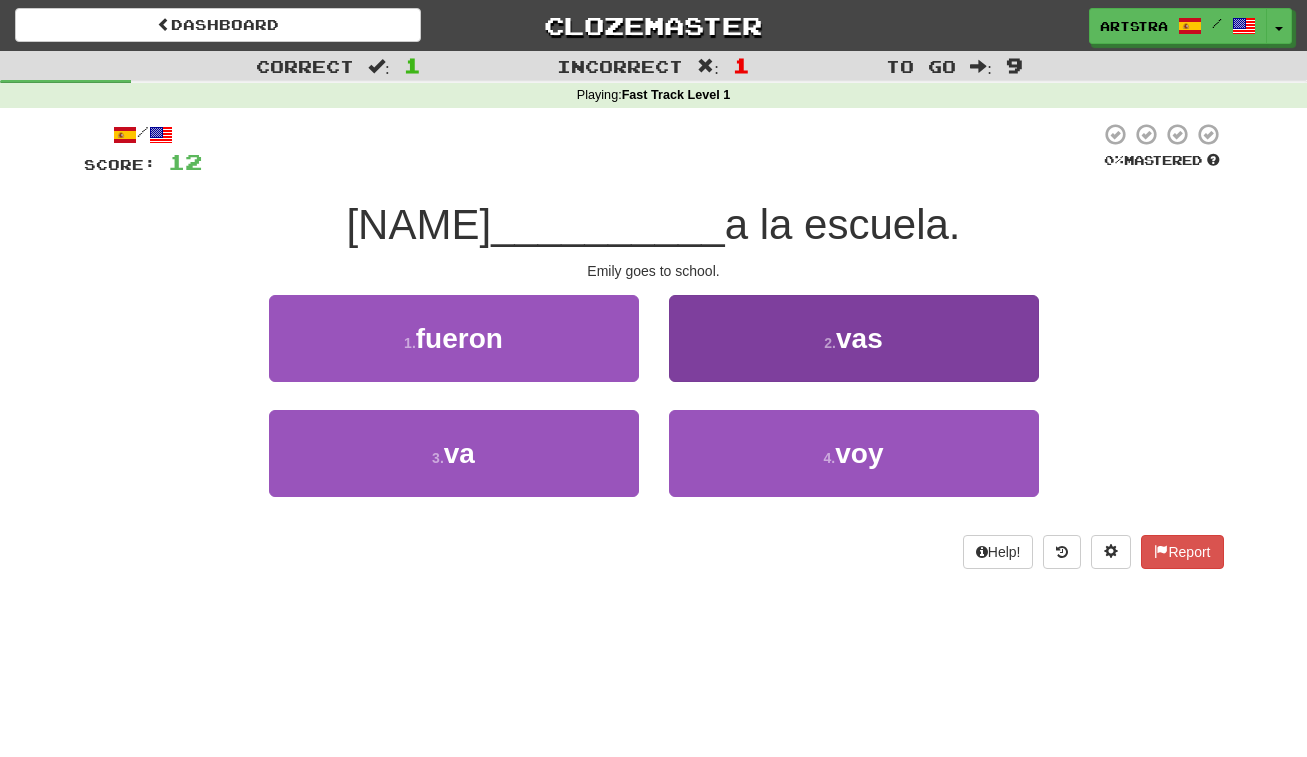 click on "2 .  vas" at bounding box center (854, 338) 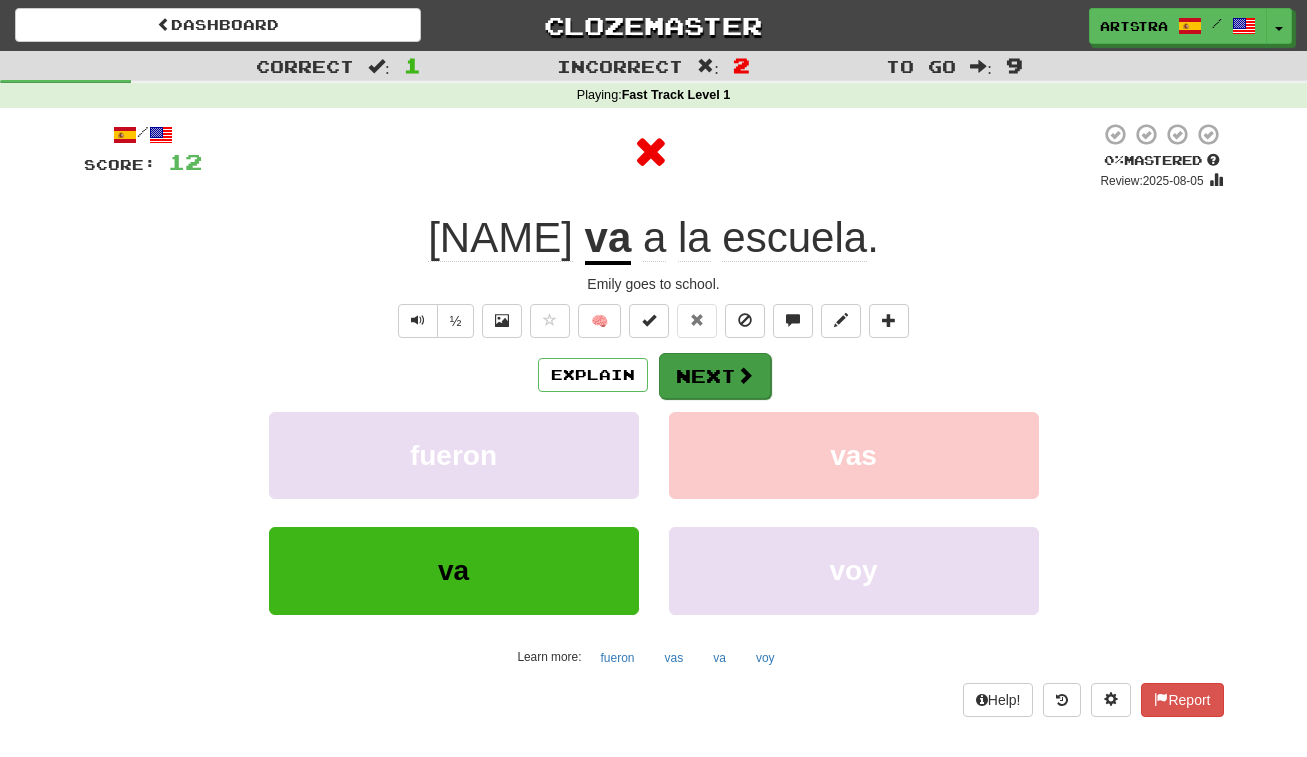 click on "Next" at bounding box center (715, 376) 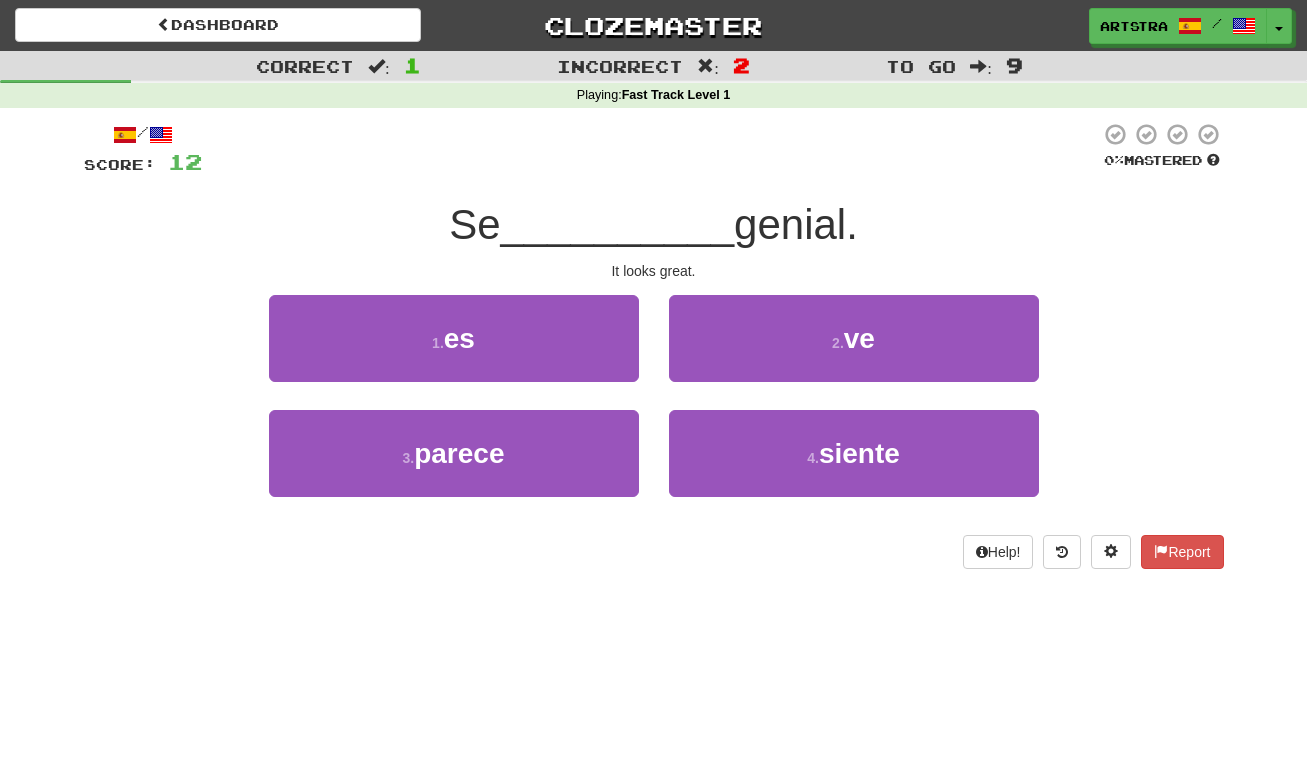 click on "__________" at bounding box center [618, 224] 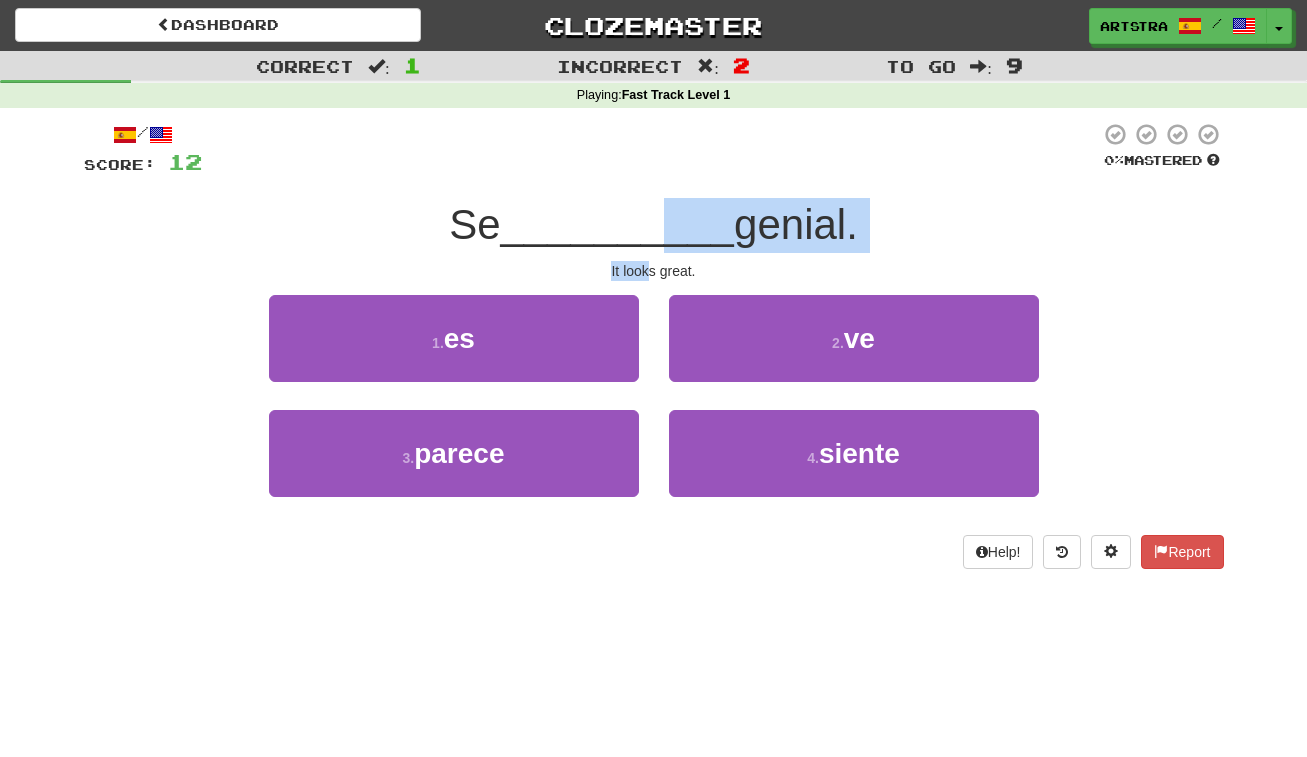 drag, startPoint x: 648, startPoint y: 226, endPoint x: 651, endPoint y: 274, distance: 48.09366 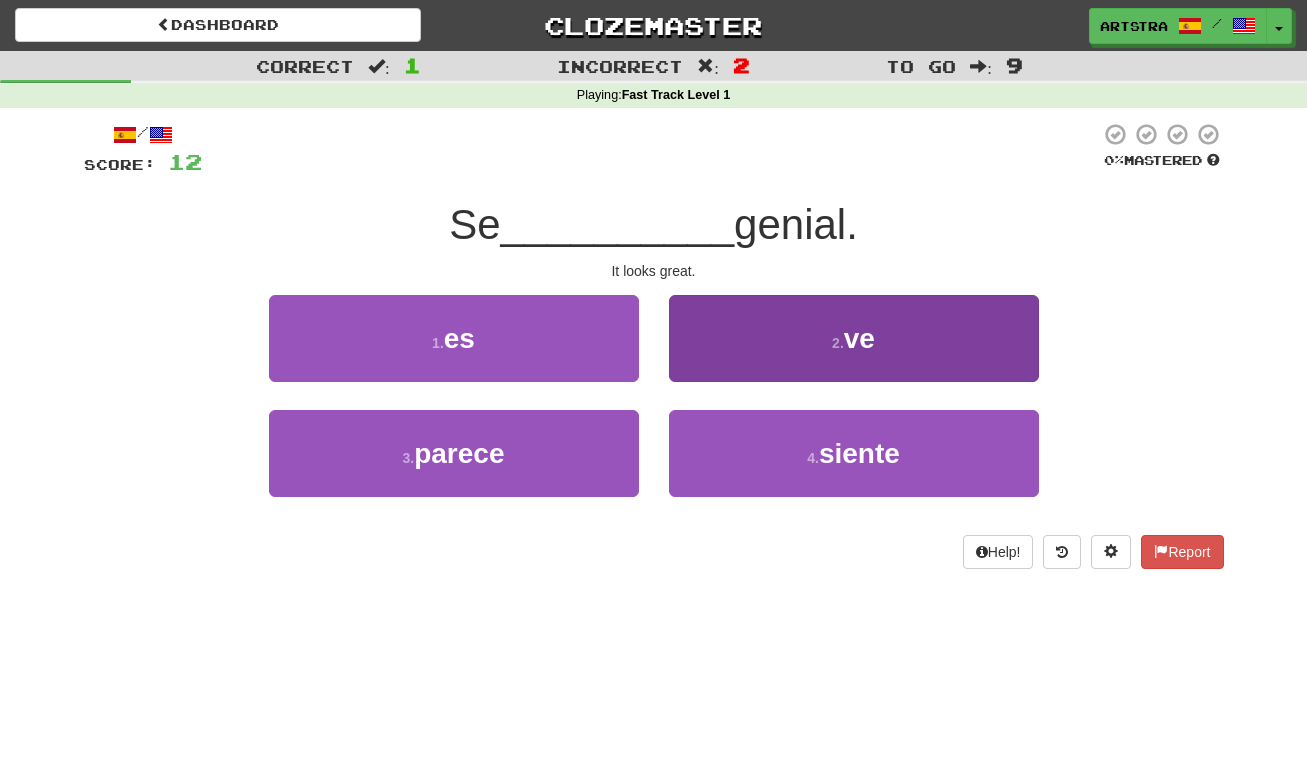 click on "2 .  ve" at bounding box center (854, 338) 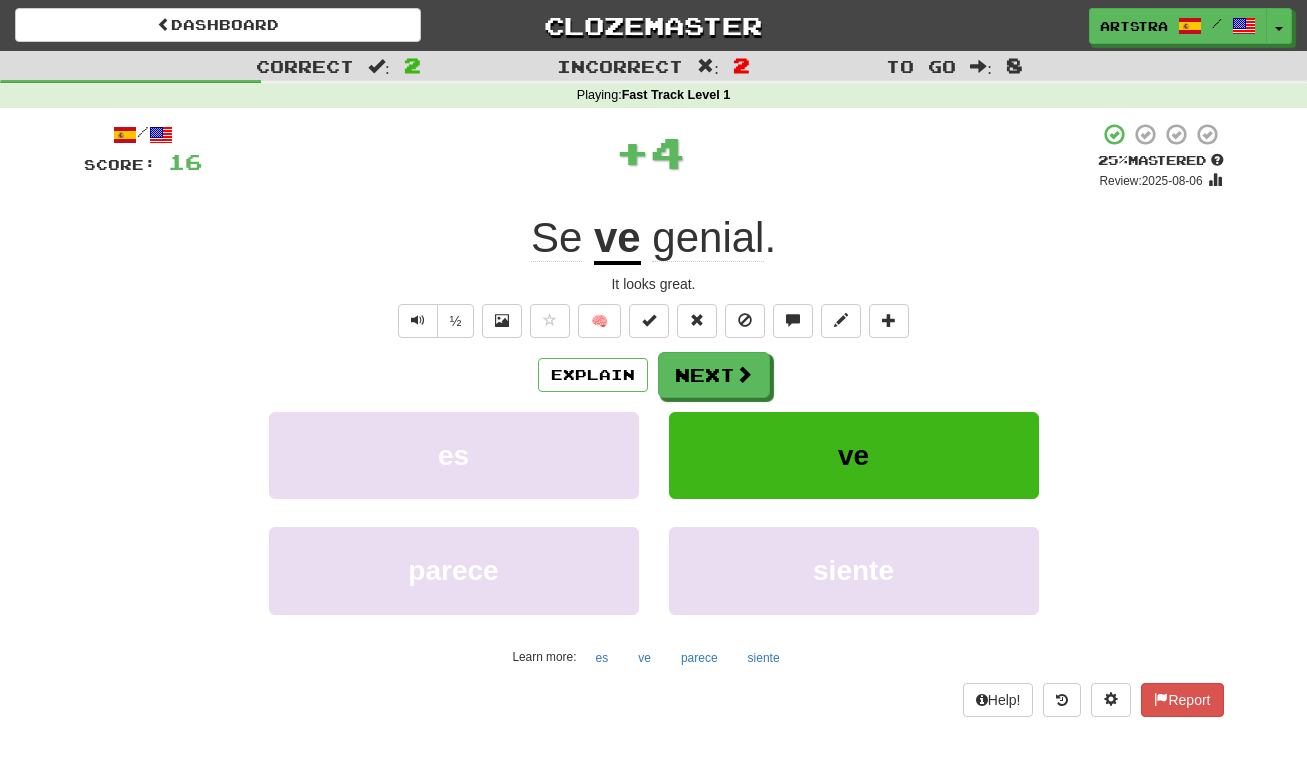 click on "ve" at bounding box center [617, 239] 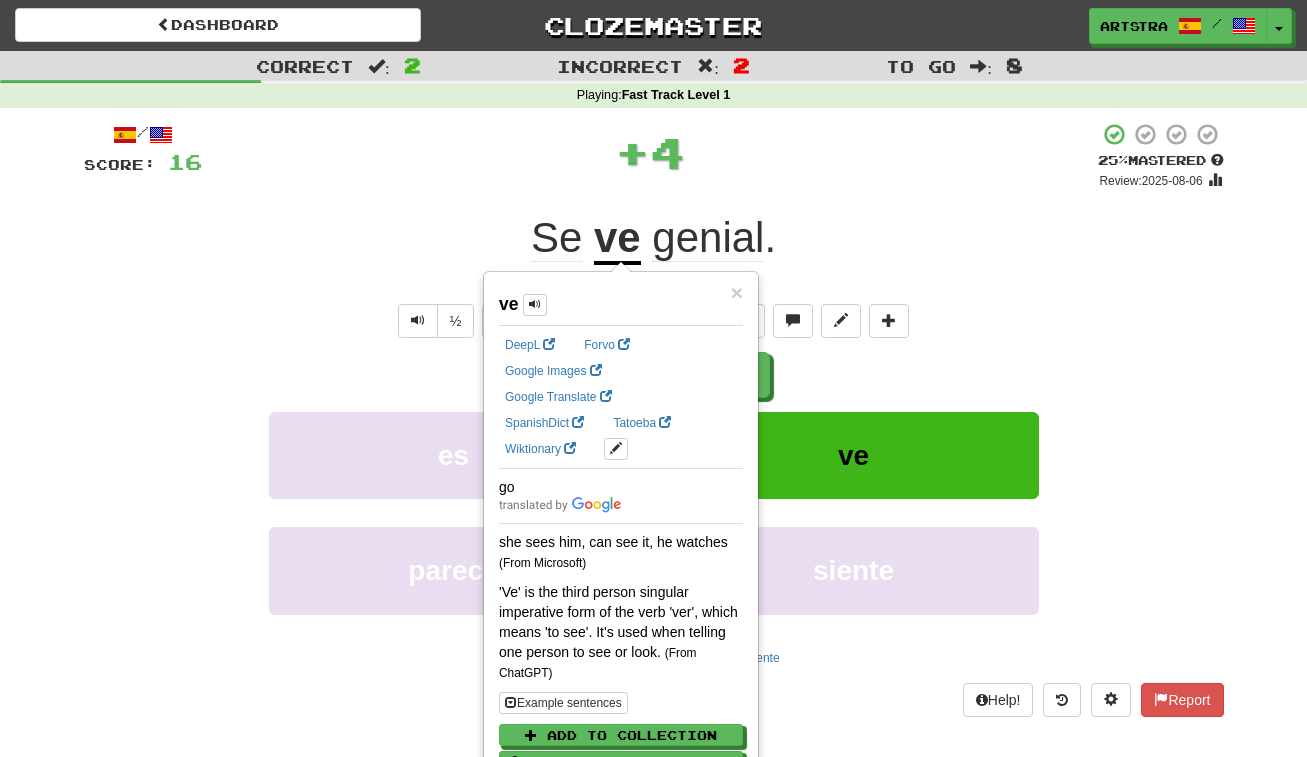 click on "genial" at bounding box center (708, 238) 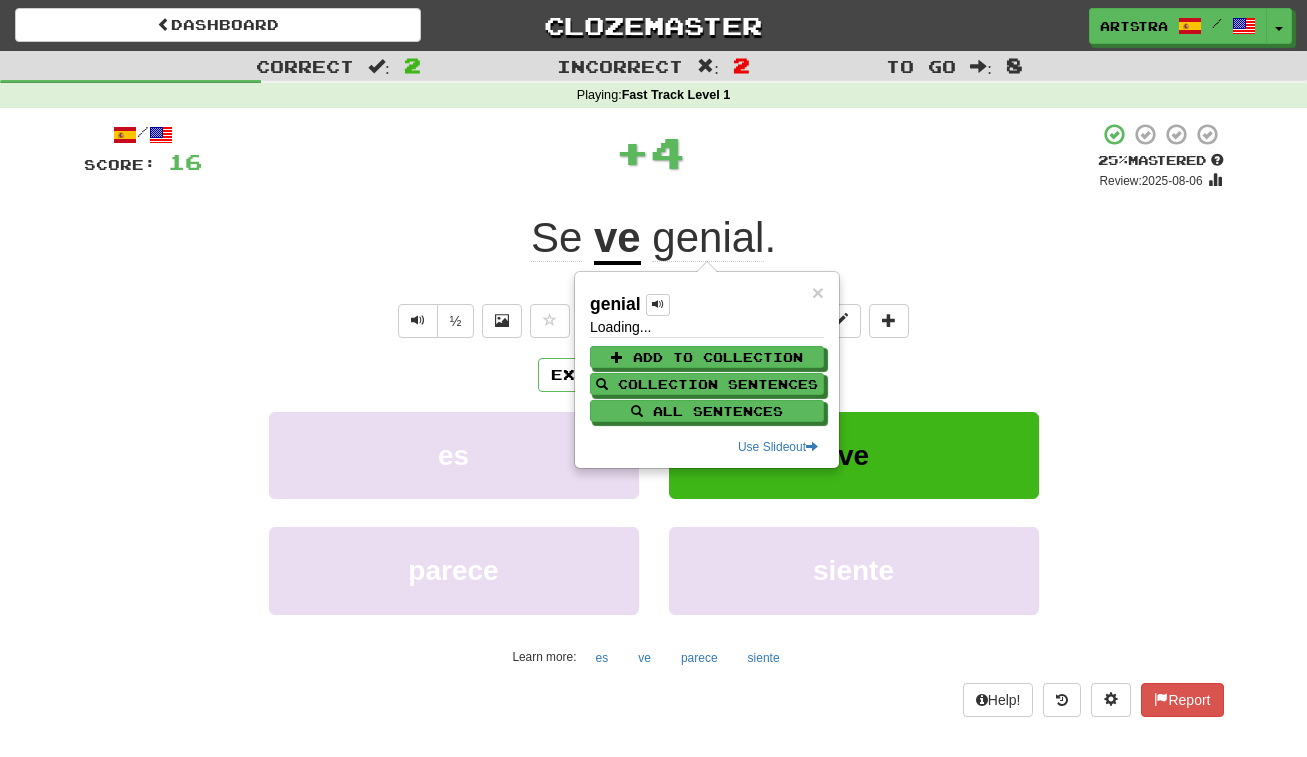 click on "Se   ve   genial ." at bounding box center [654, 238] 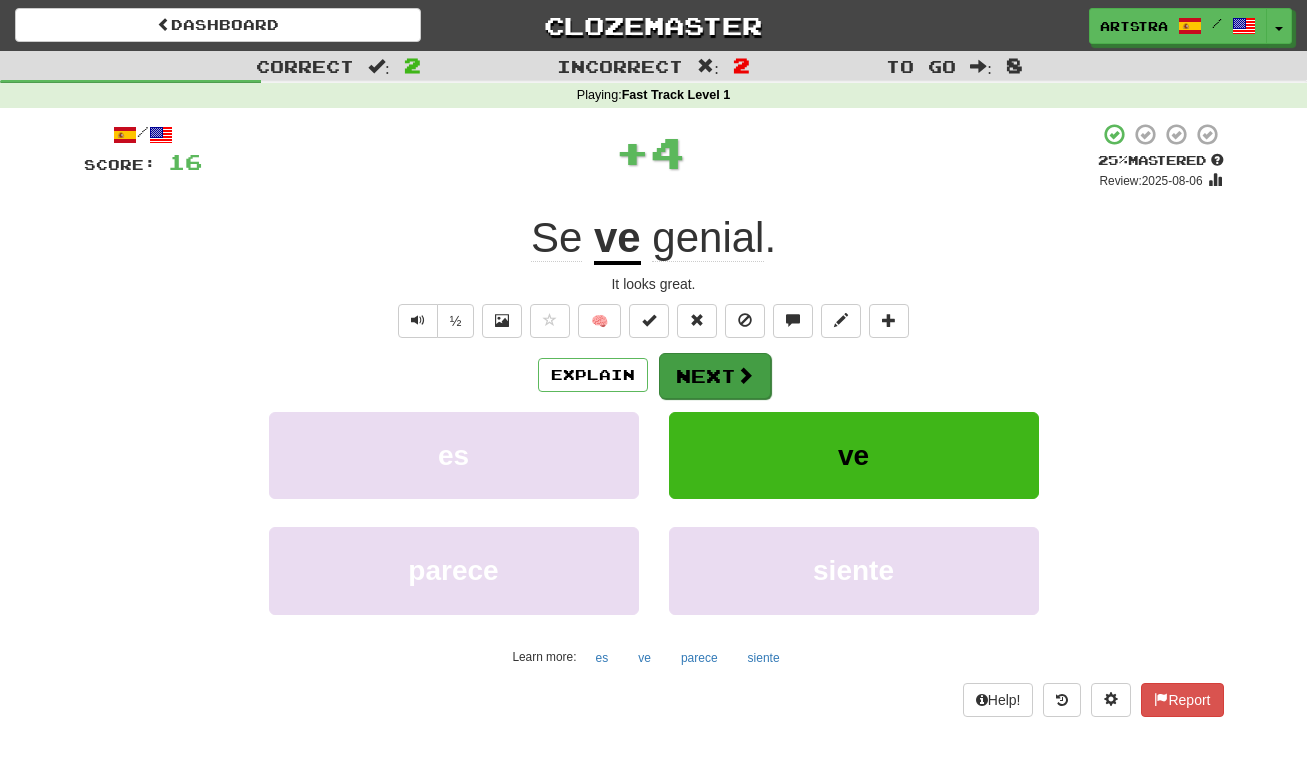 click at bounding box center [745, 375] 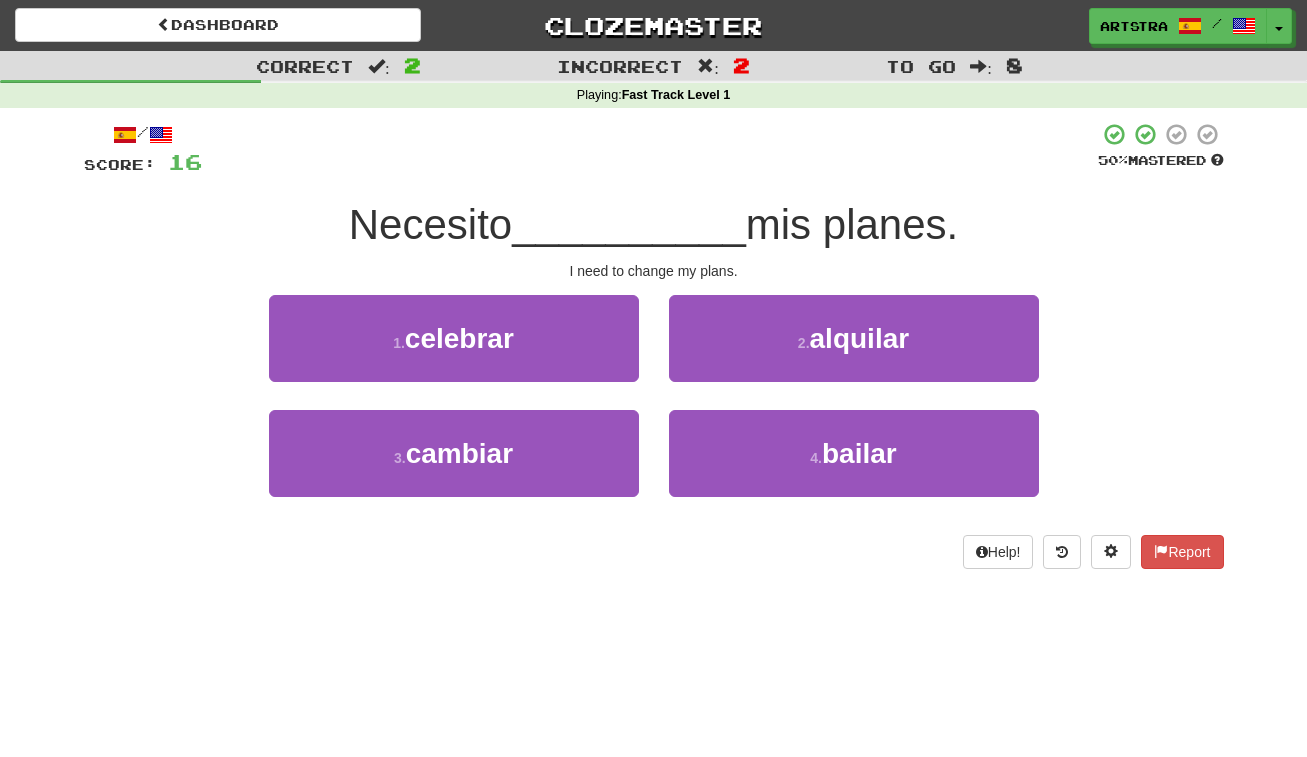 click on "__________" at bounding box center [629, 224] 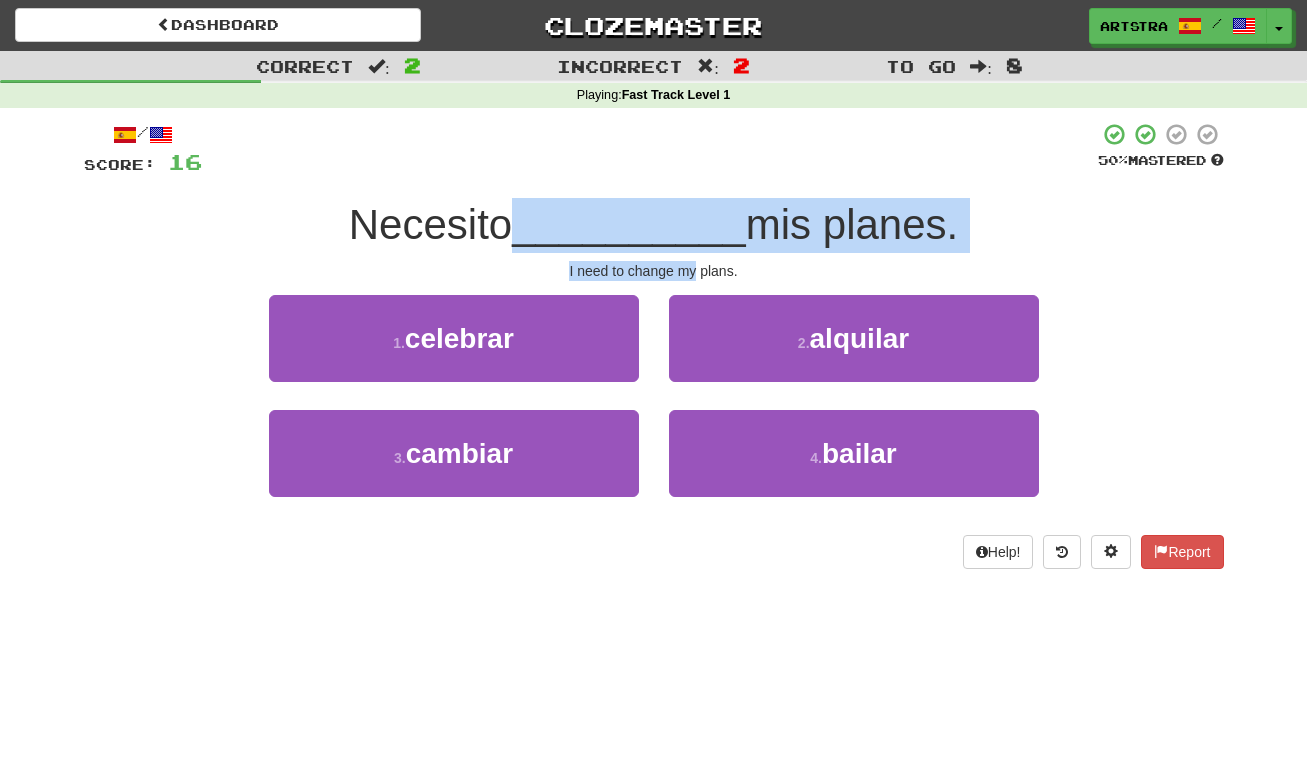 drag, startPoint x: 682, startPoint y: 240, endPoint x: 687, endPoint y: 263, distance: 23.537205 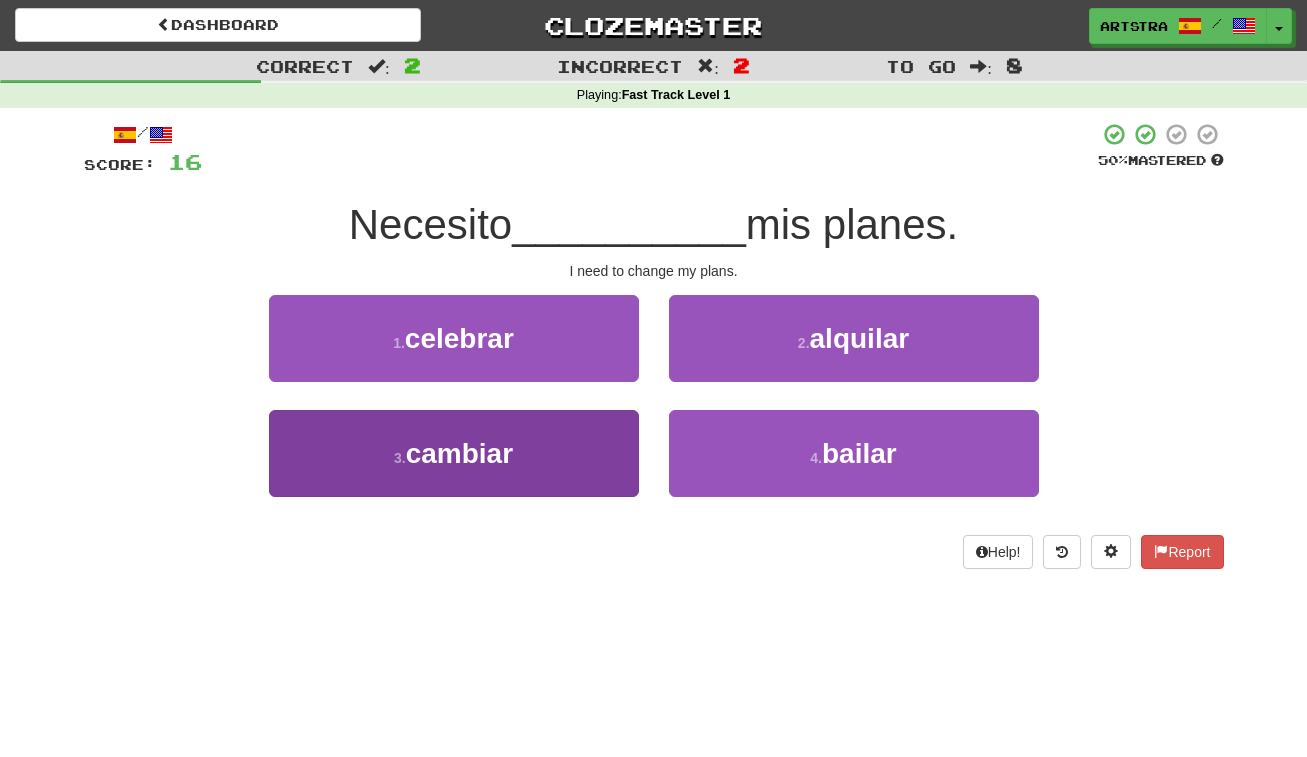 click on "3 .  cambiar" at bounding box center [454, 453] 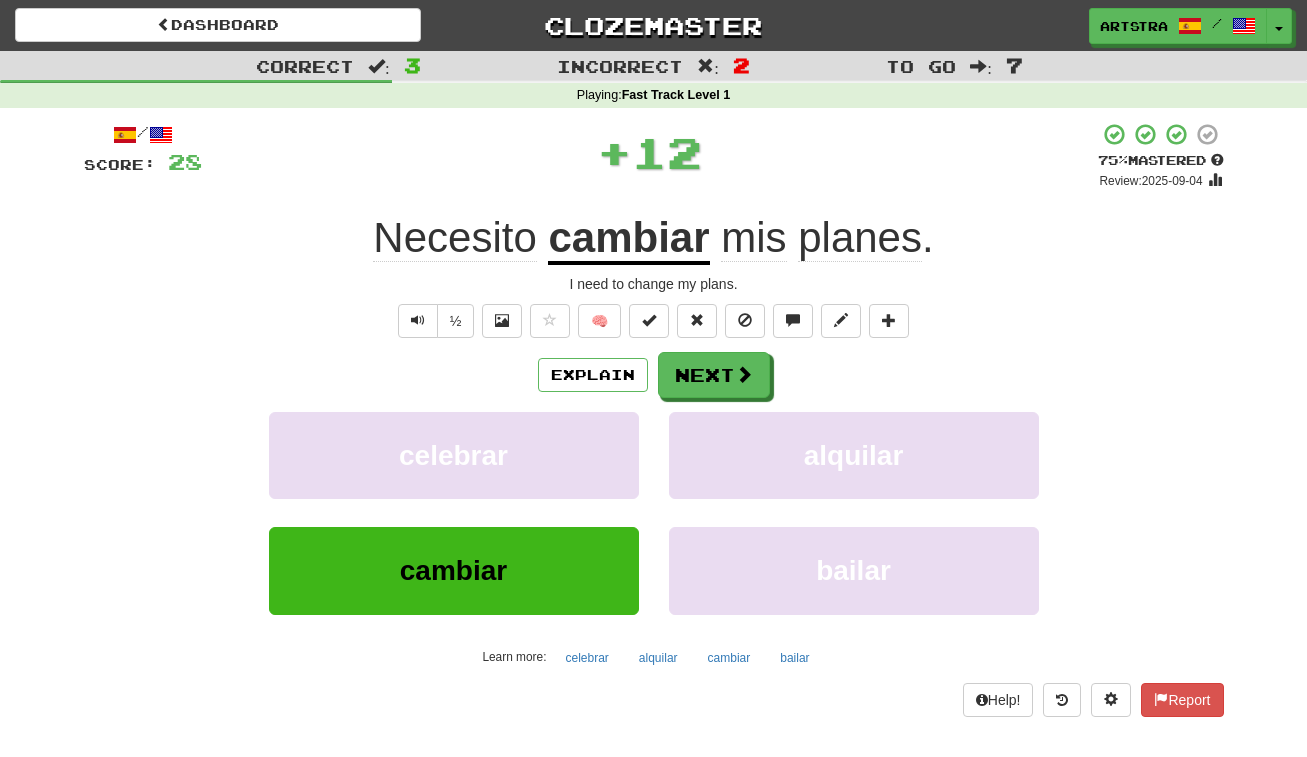 click on "cambiar" at bounding box center [628, 239] 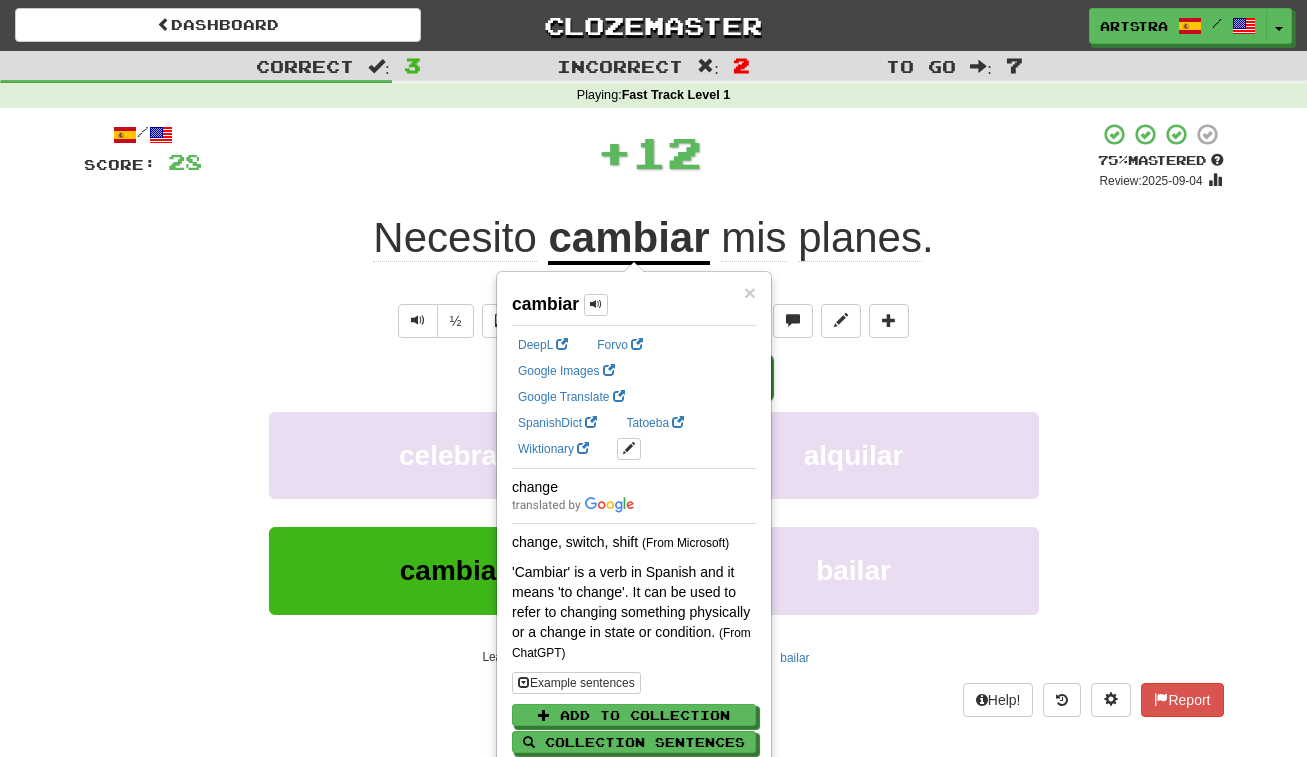 click on "planes" at bounding box center (860, 238) 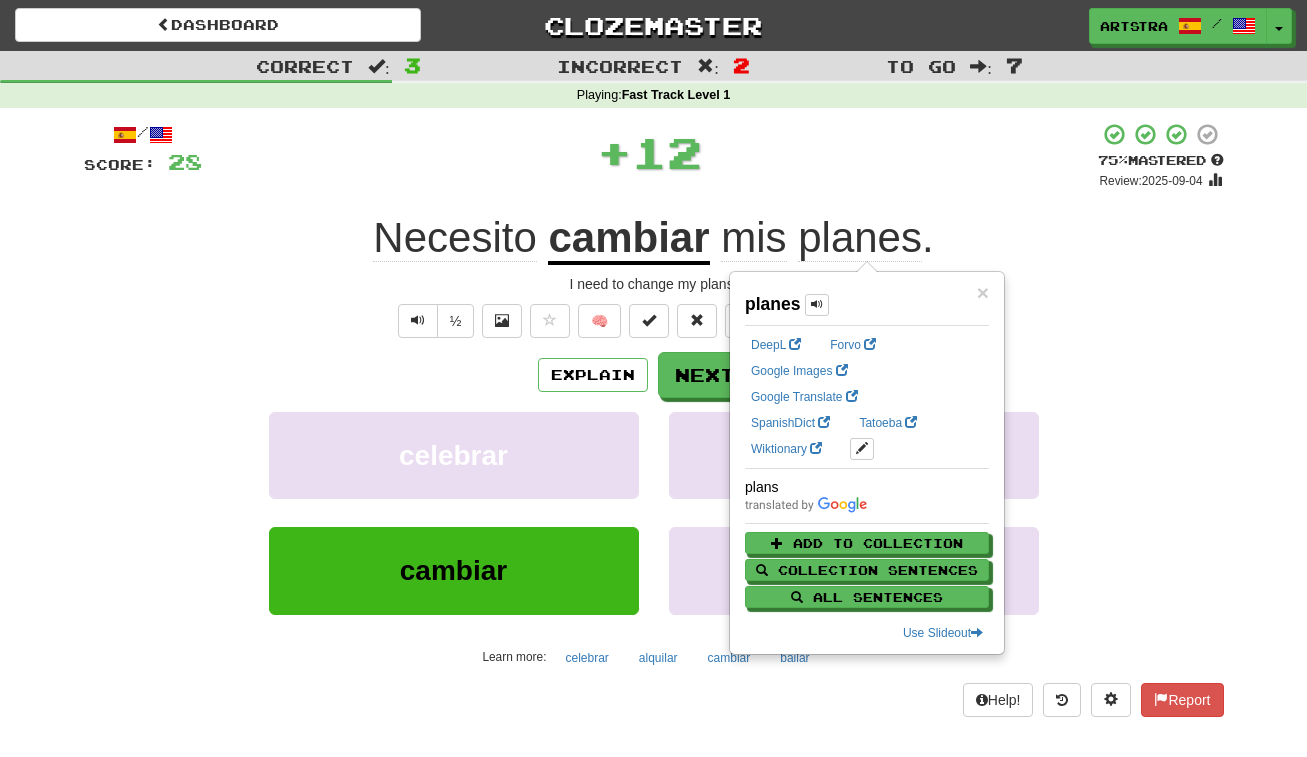 drag, startPoint x: 877, startPoint y: 180, endPoint x: 868, endPoint y: 205, distance: 26.57066 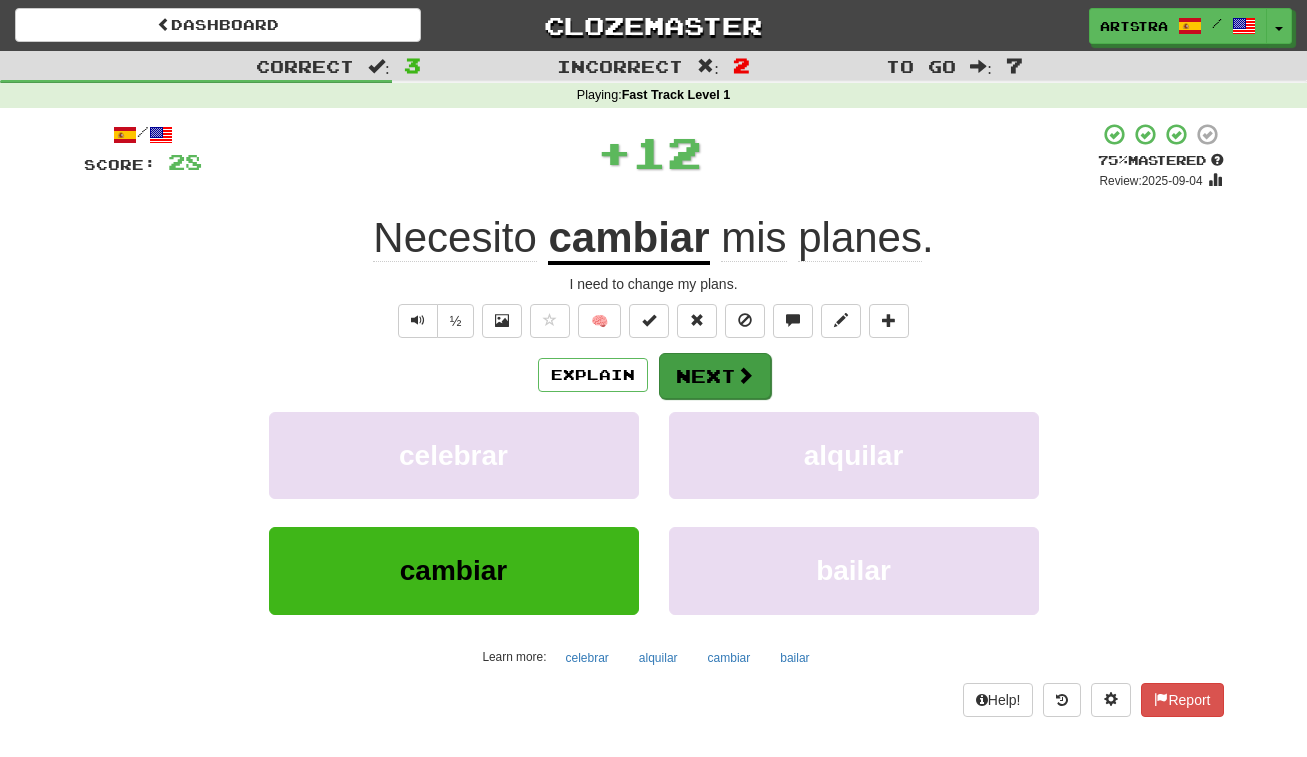 click on "Next" at bounding box center (715, 376) 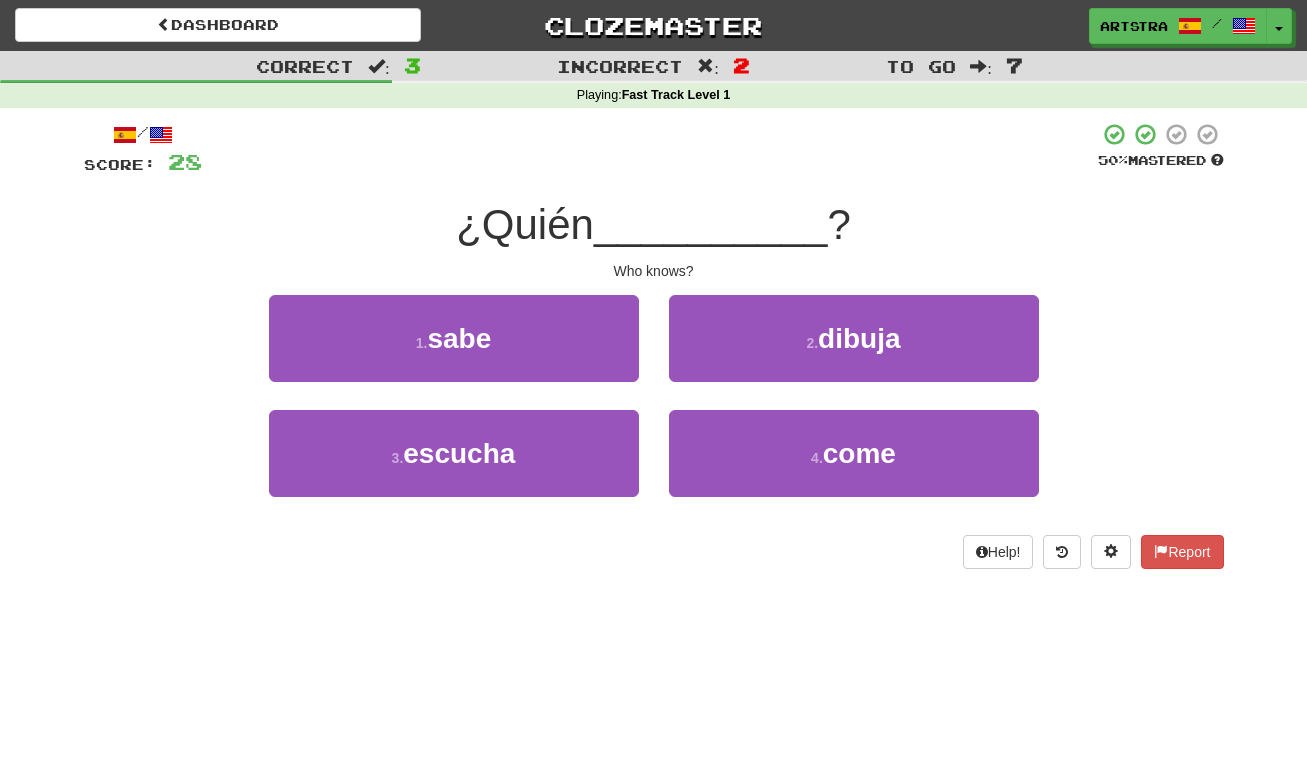 click on "__________" at bounding box center (711, 224) 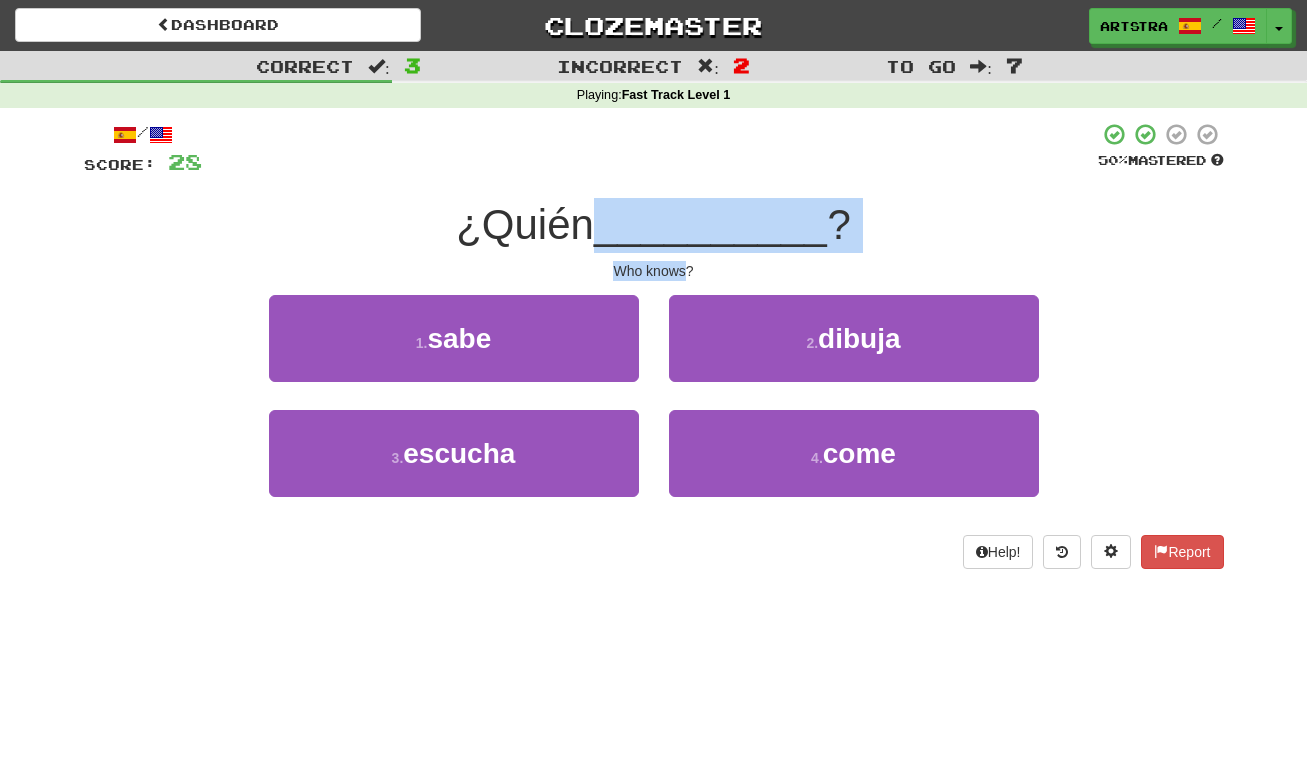 drag, startPoint x: 672, startPoint y: 223, endPoint x: 667, endPoint y: 270, distance: 47.26521 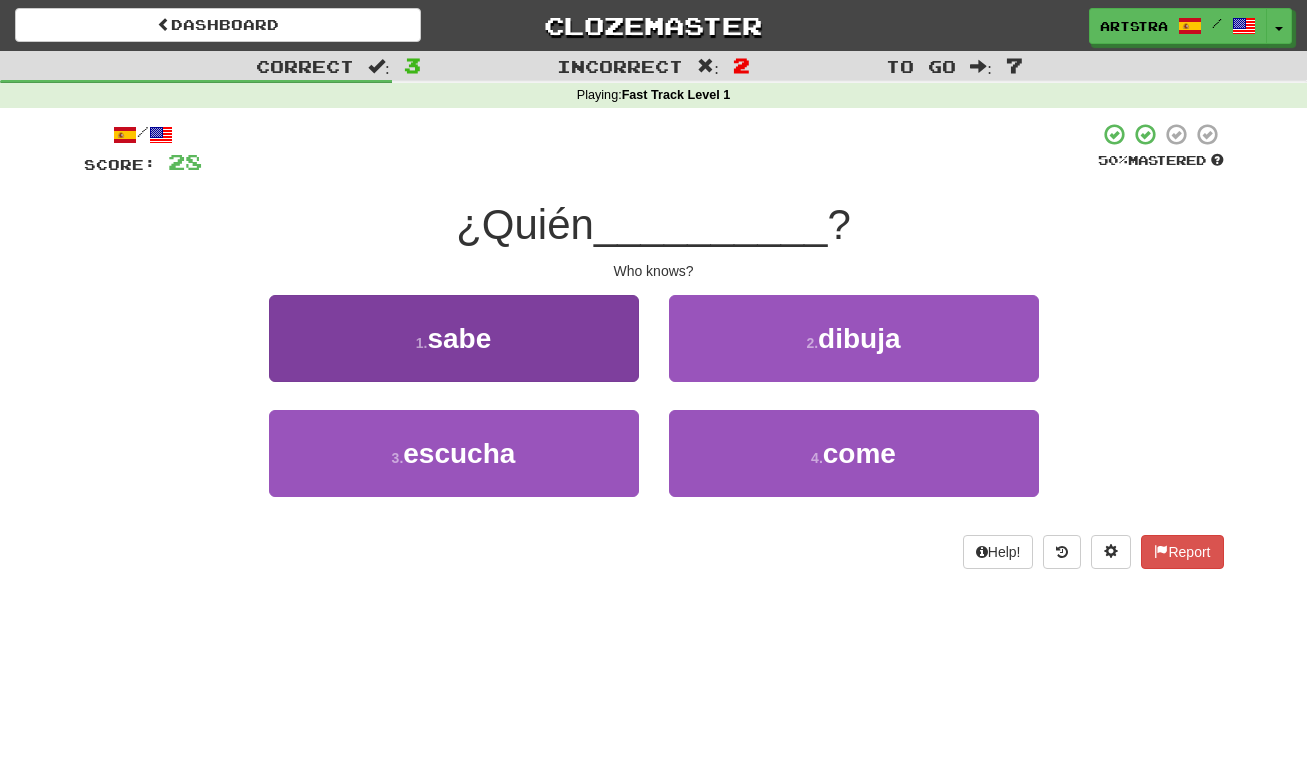 click on "1 .  sabe" at bounding box center [454, 338] 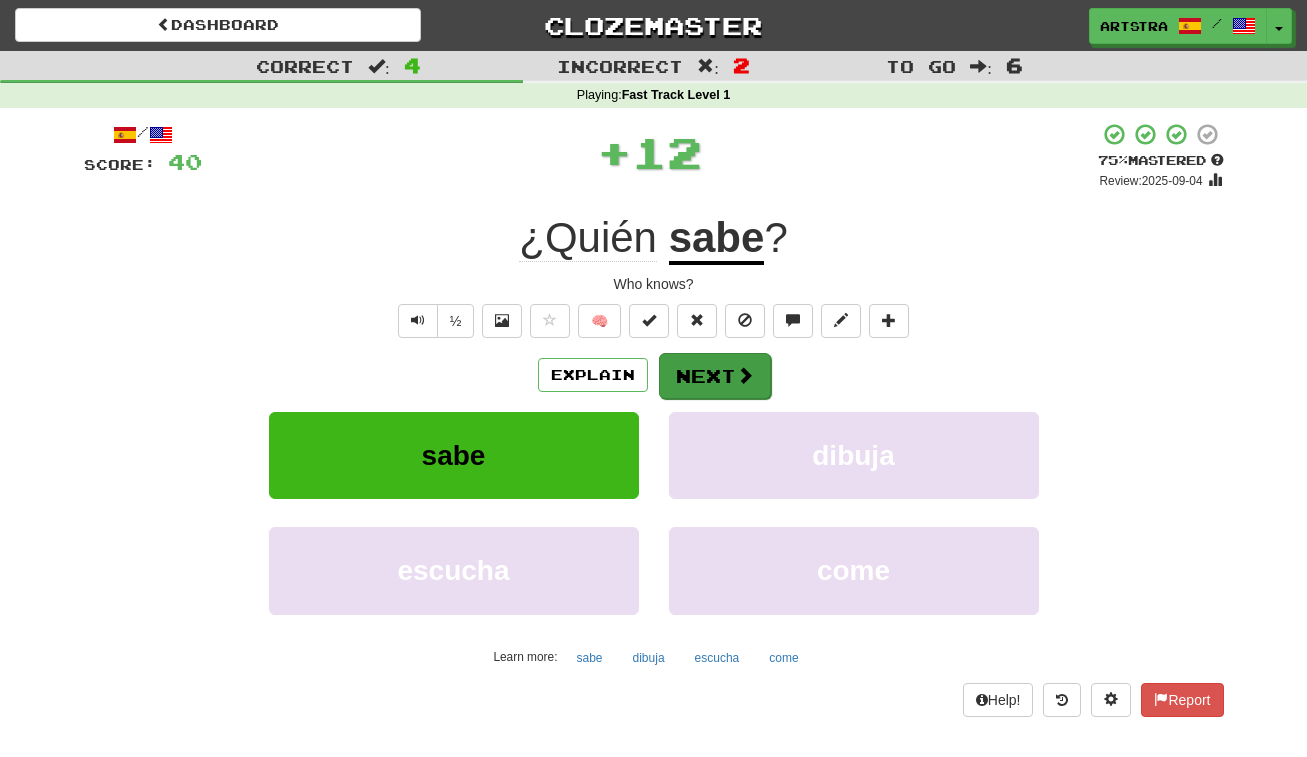 click on "Next" at bounding box center [715, 376] 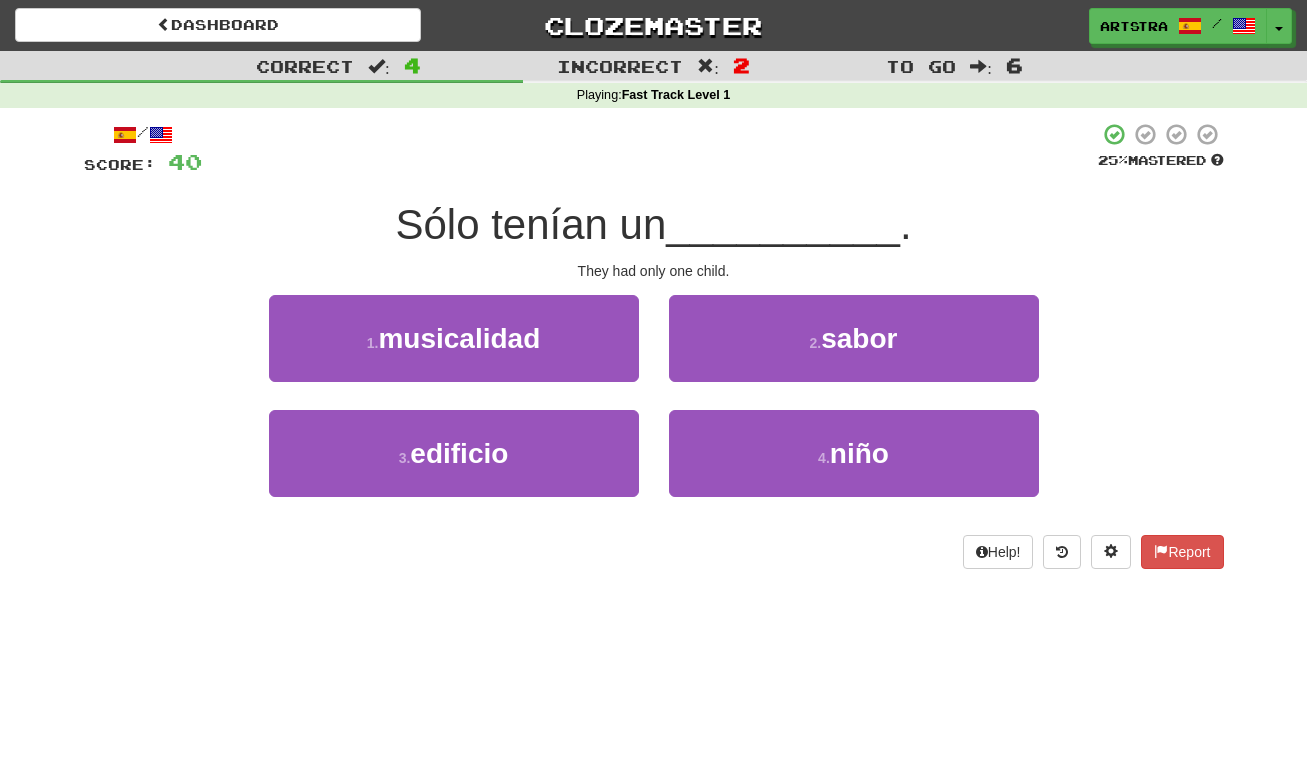 click on "Sólo tenían un" at bounding box center [530, 224] 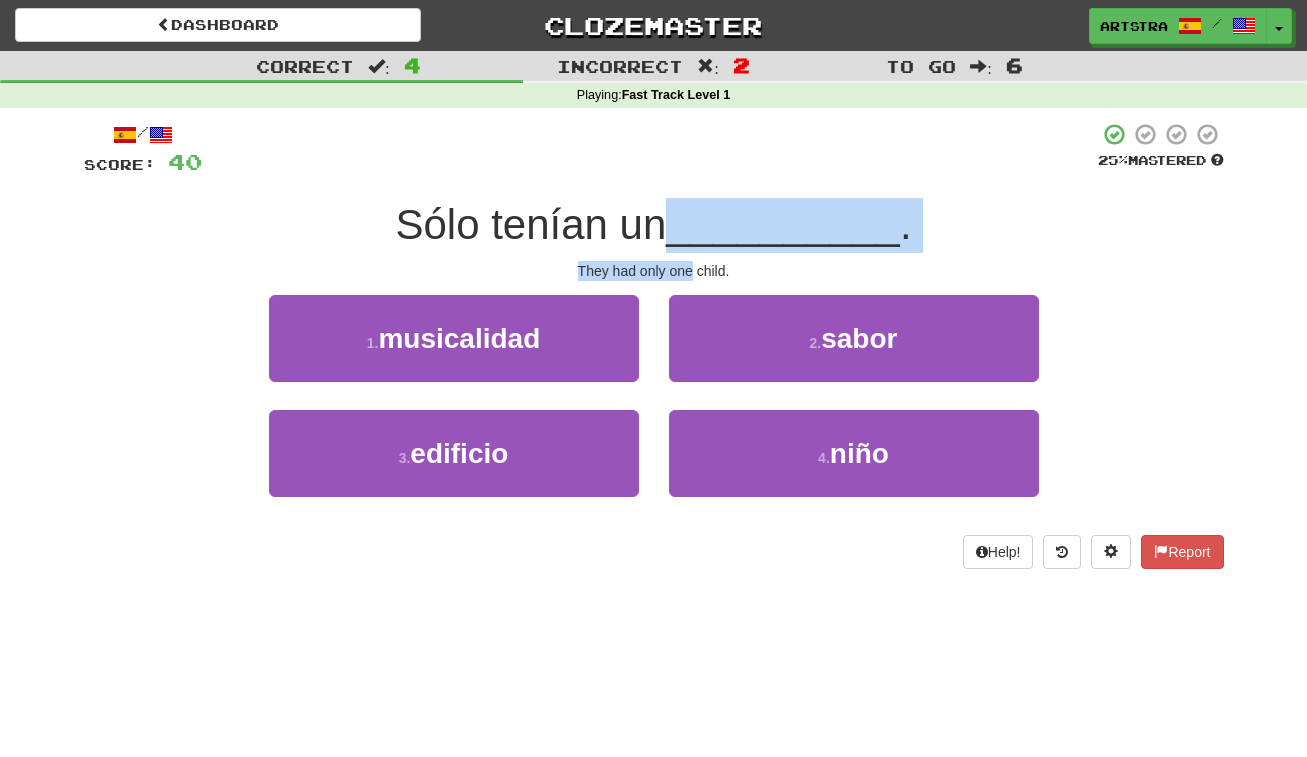 drag, startPoint x: 670, startPoint y: 237, endPoint x: 674, endPoint y: 259, distance: 22.36068 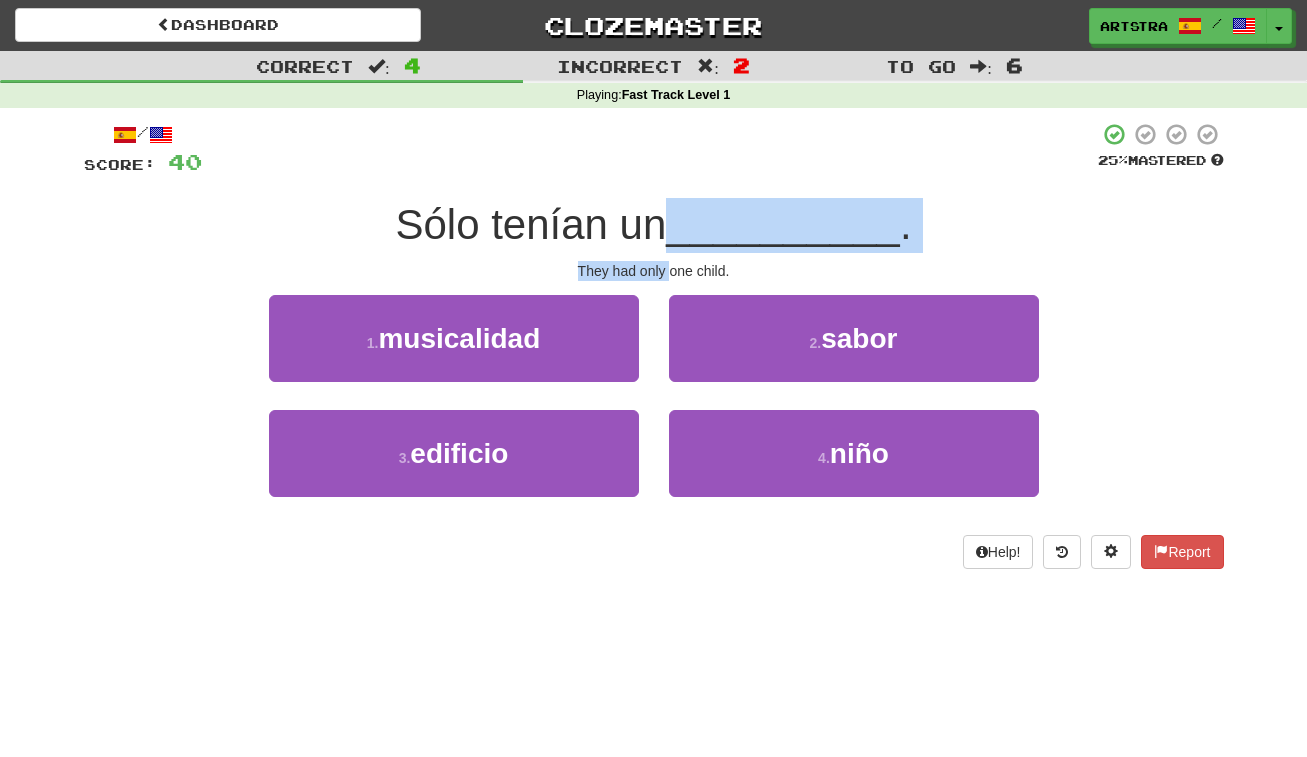 drag, startPoint x: 674, startPoint y: 259, endPoint x: 676, endPoint y: 229, distance: 30.066593 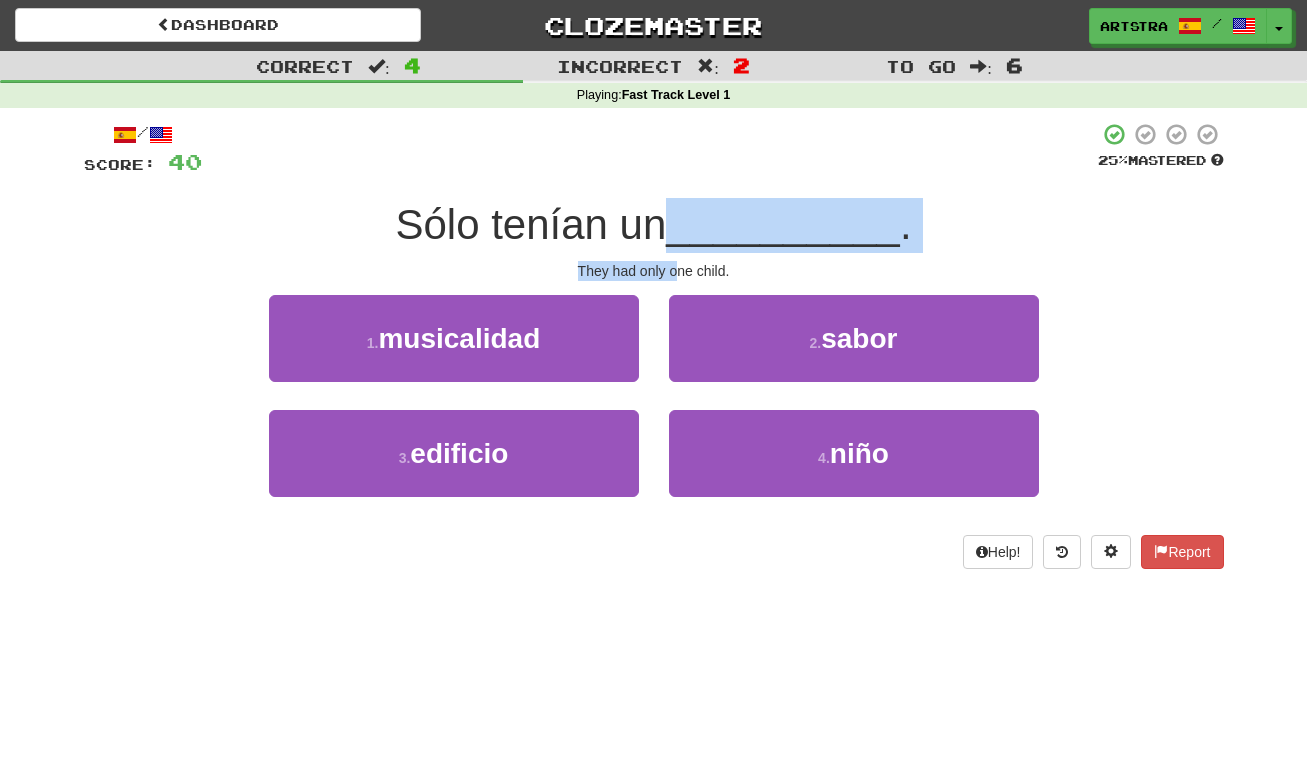 drag, startPoint x: 674, startPoint y: 243, endPoint x: 674, endPoint y: 261, distance: 18 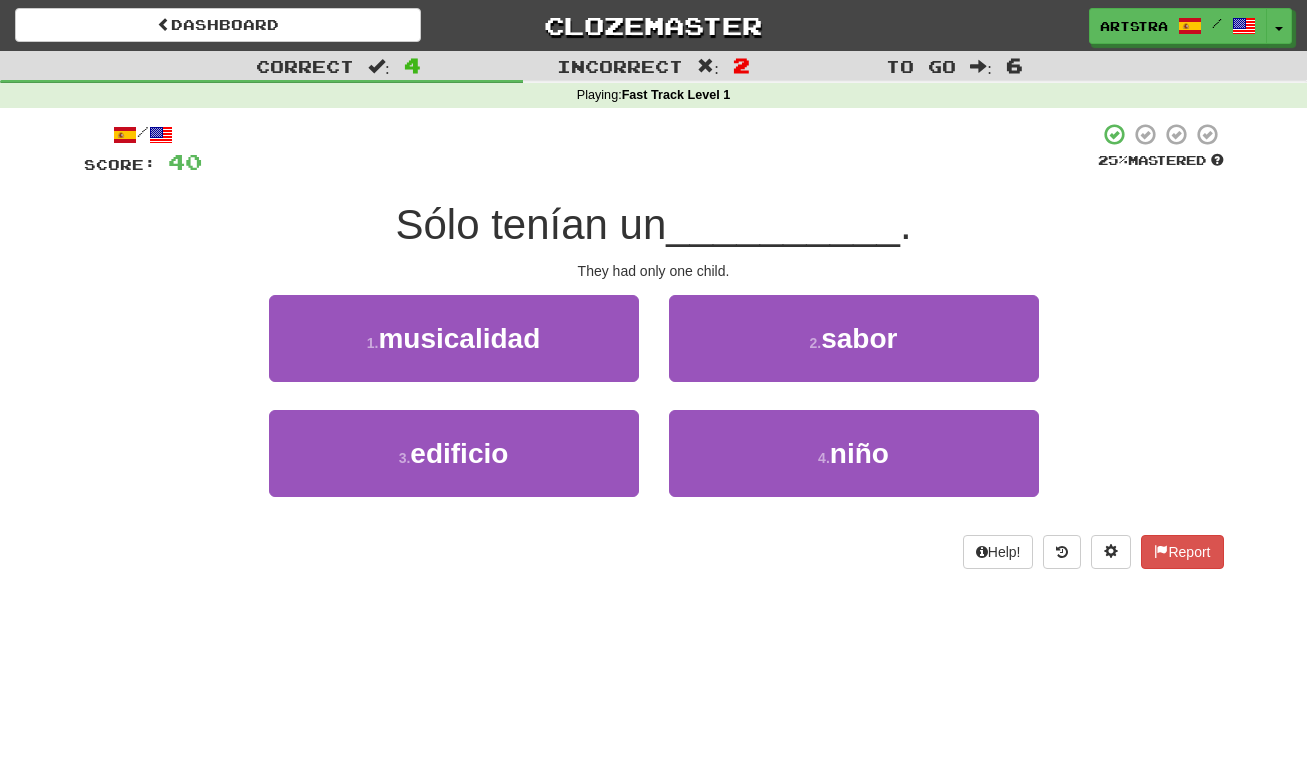 click on "4 .  niño" at bounding box center (854, 467) 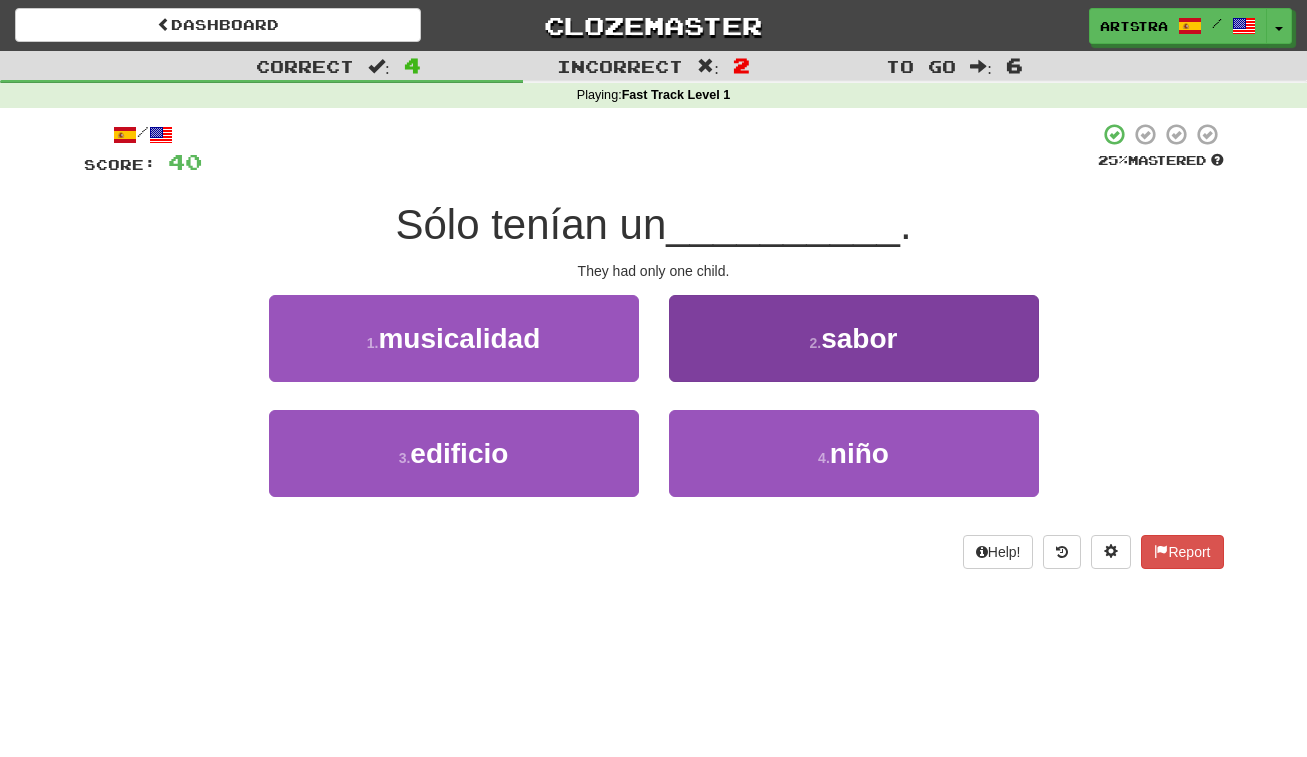 click on "4 .  niño" at bounding box center [854, 453] 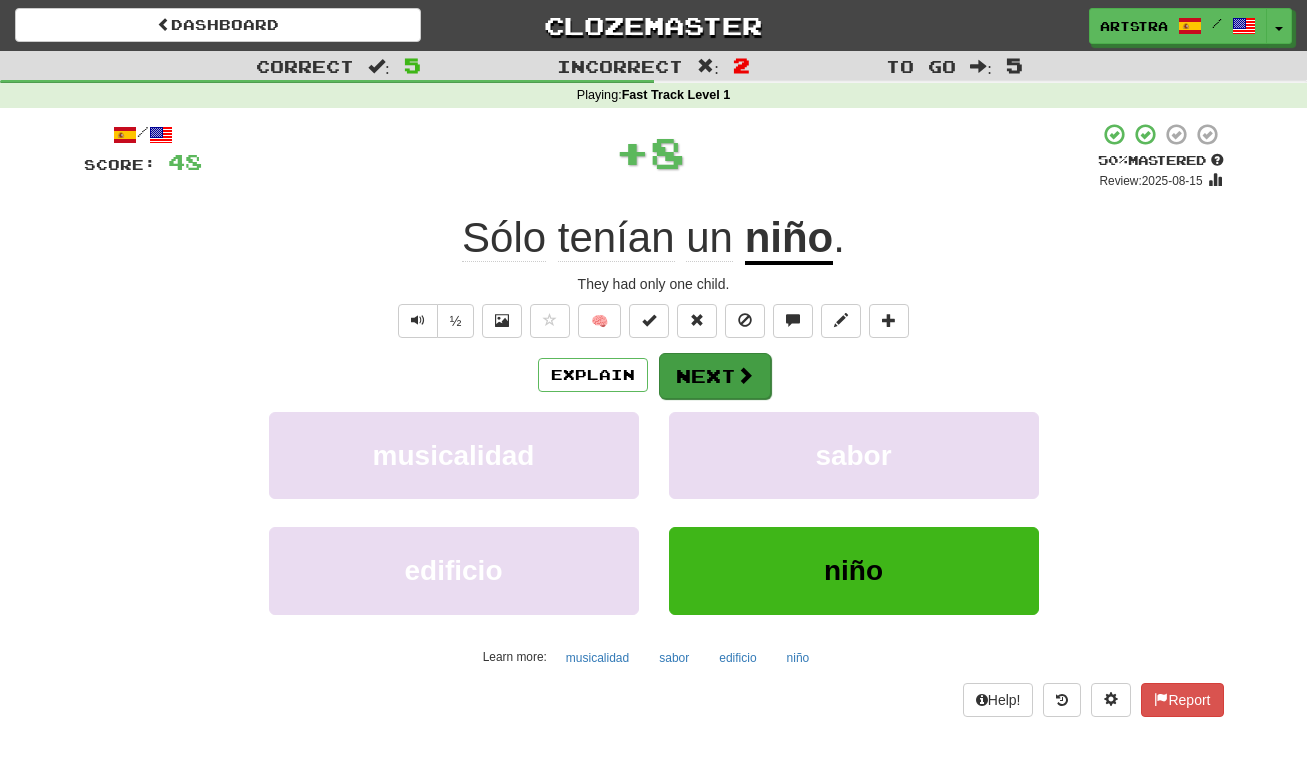 click on "Next" at bounding box center (715, 376) 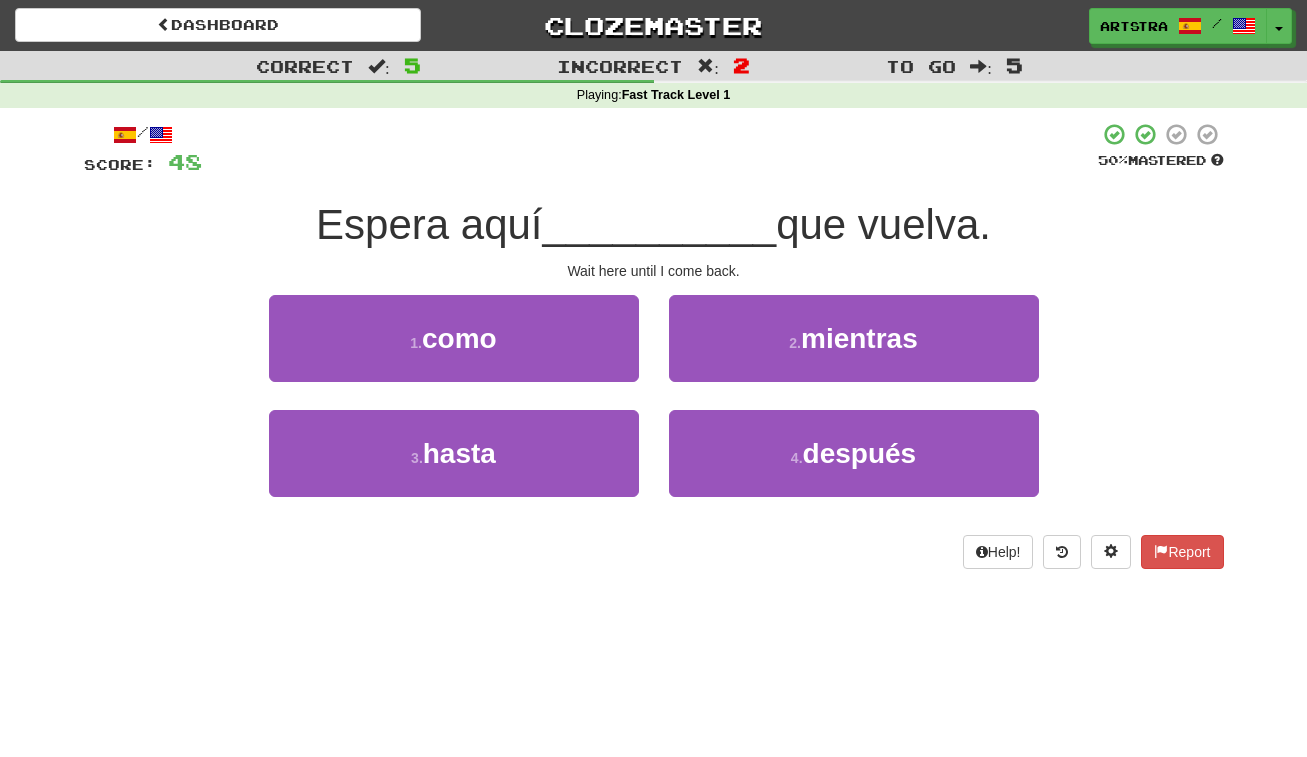 click on "Espera aquí  __________  que vuelva." at bounding box center [654, 225] 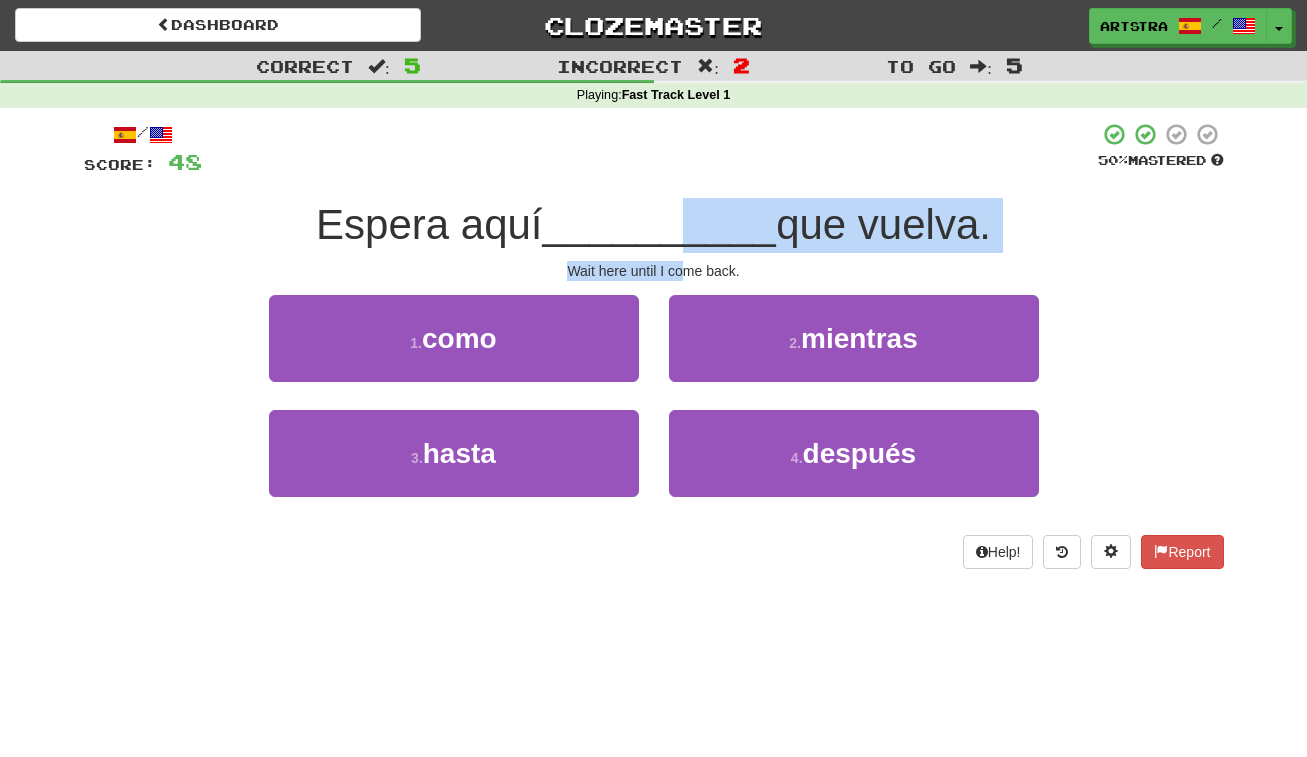 drag, startPoint x: 678, startPoint y: 244, endPoint x: 685, endPoint y: 266, distance: 23.086792 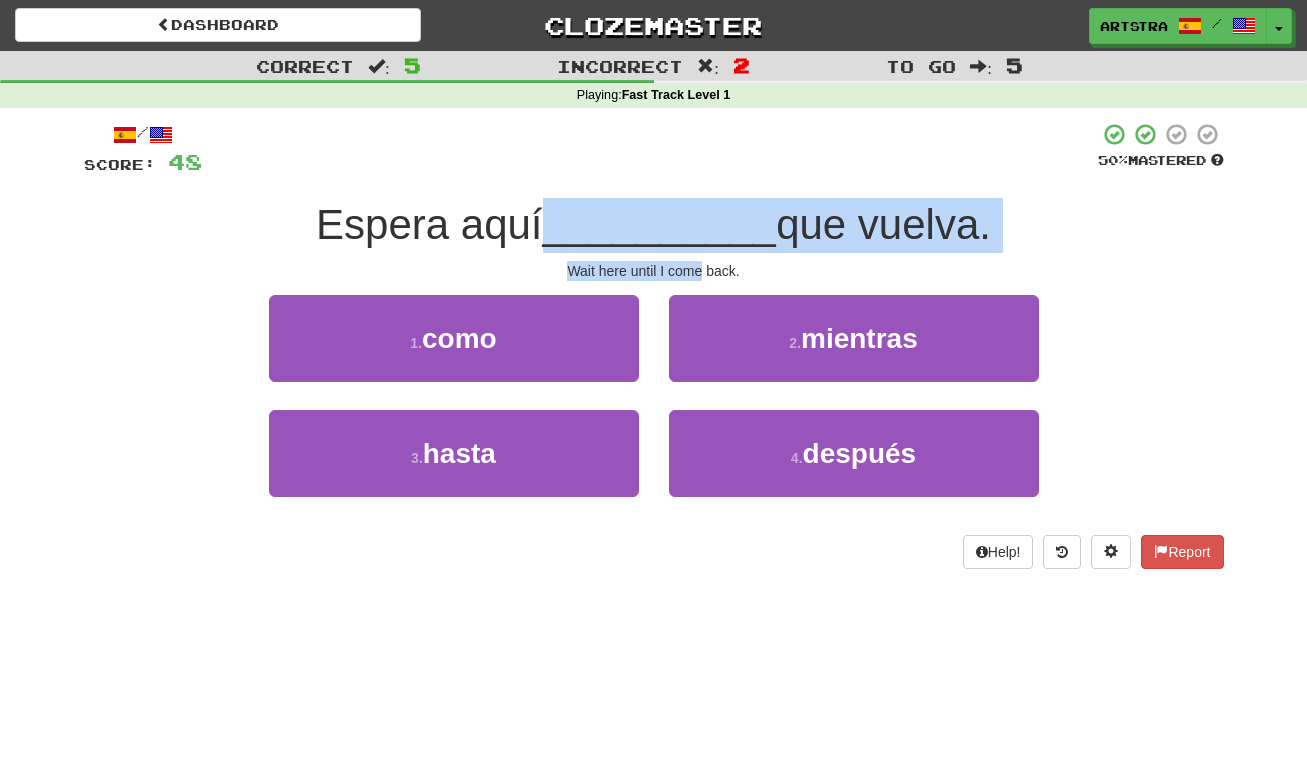 drag, startPoint x: 685, startPoint y: 266, endPoint x: 702, endPoint y: 226, distance: 43.462627 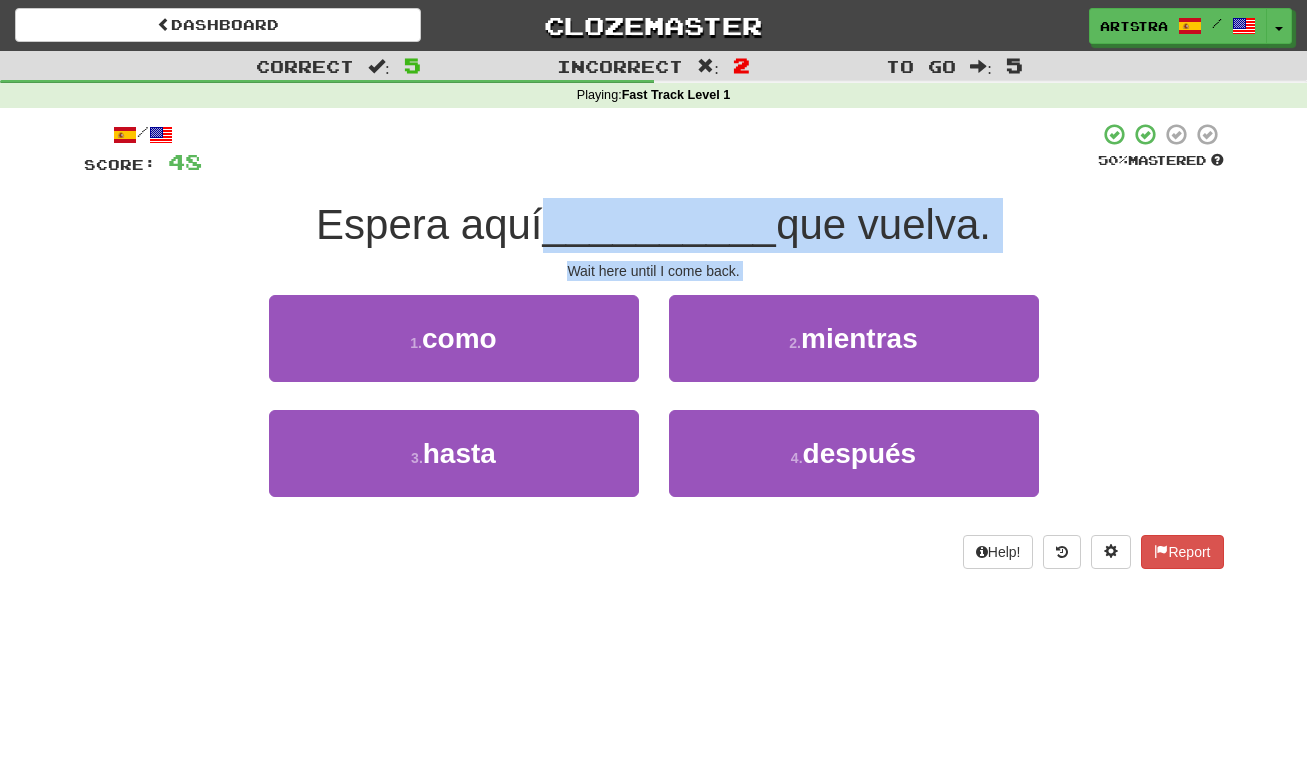 drag, startPoint x: 702, startPoint y: 226, endPoint x: 699, endPoint y: 285, distance: 59.07622 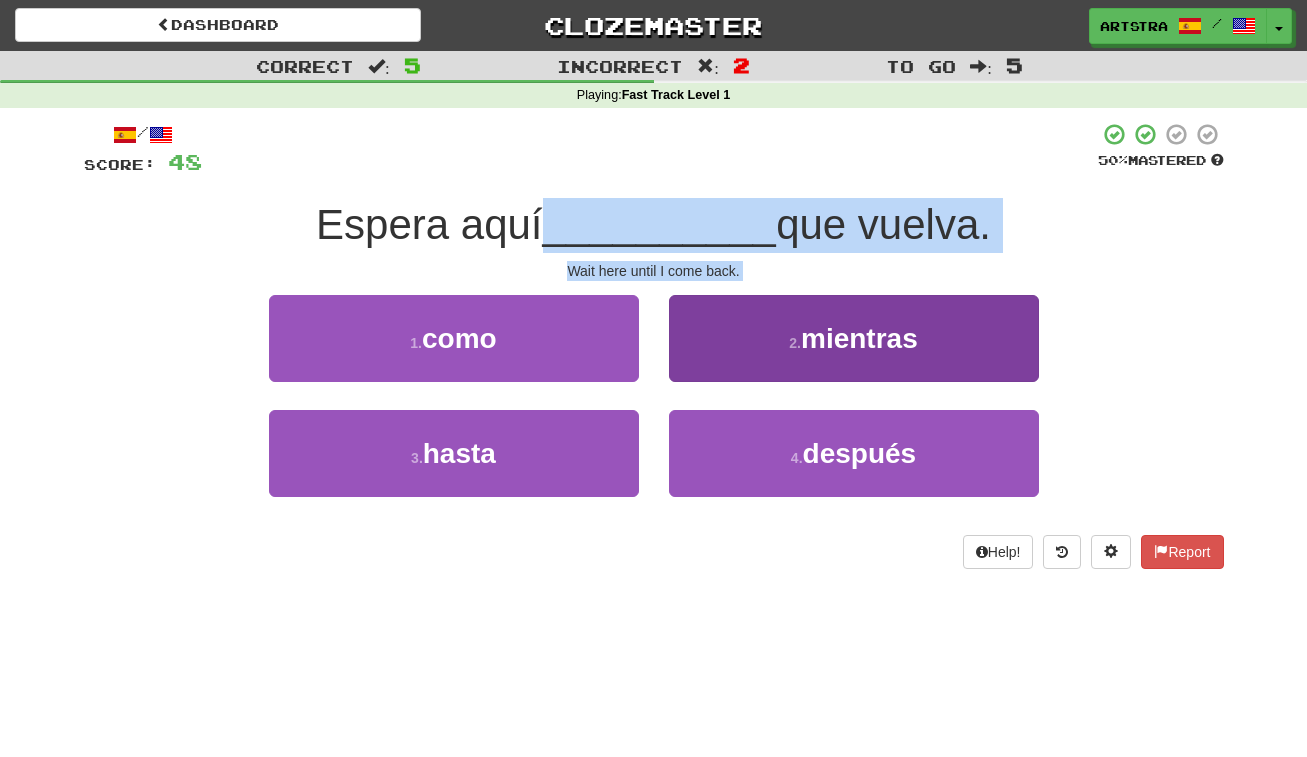 drag, startPoint x: 707, startPoint y: 276, endPoint x: 687, endPoint y: 303, distance: 33.600594 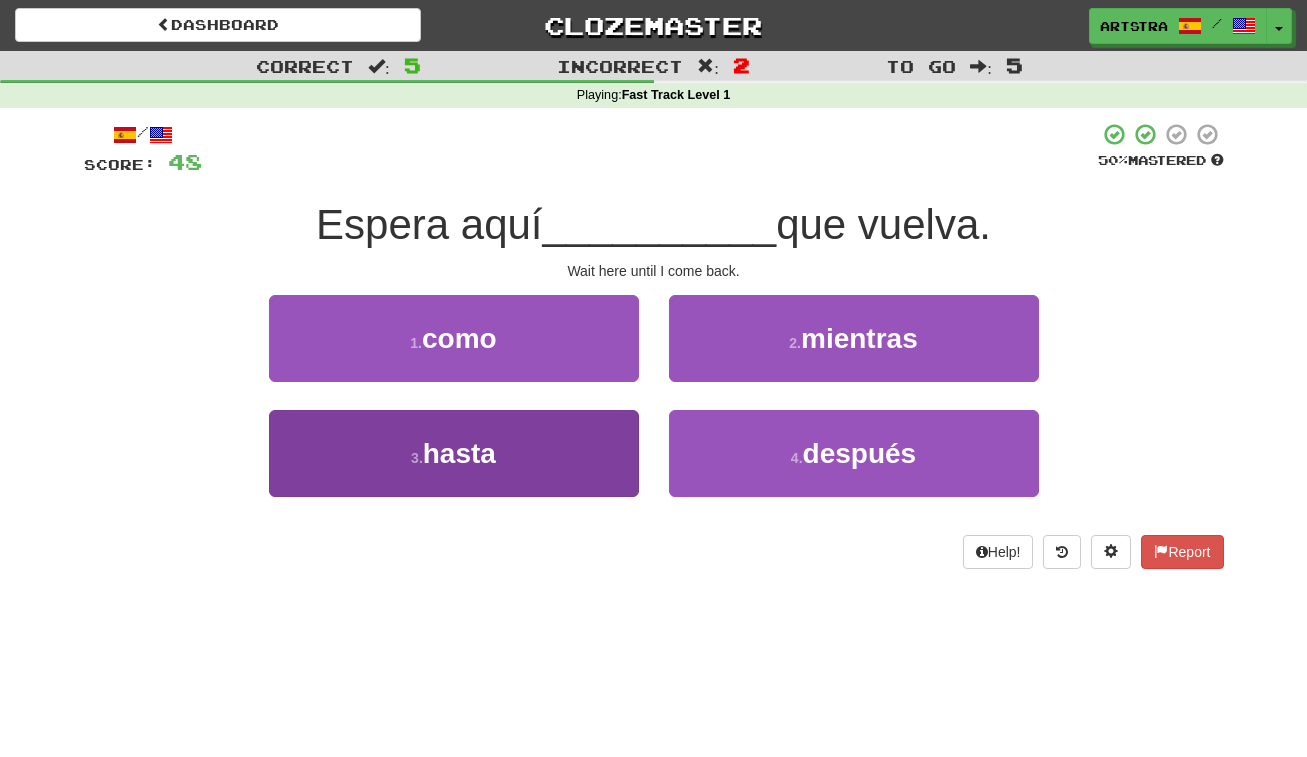 click on "3 .  hasta" at bounding box center (454, 453) 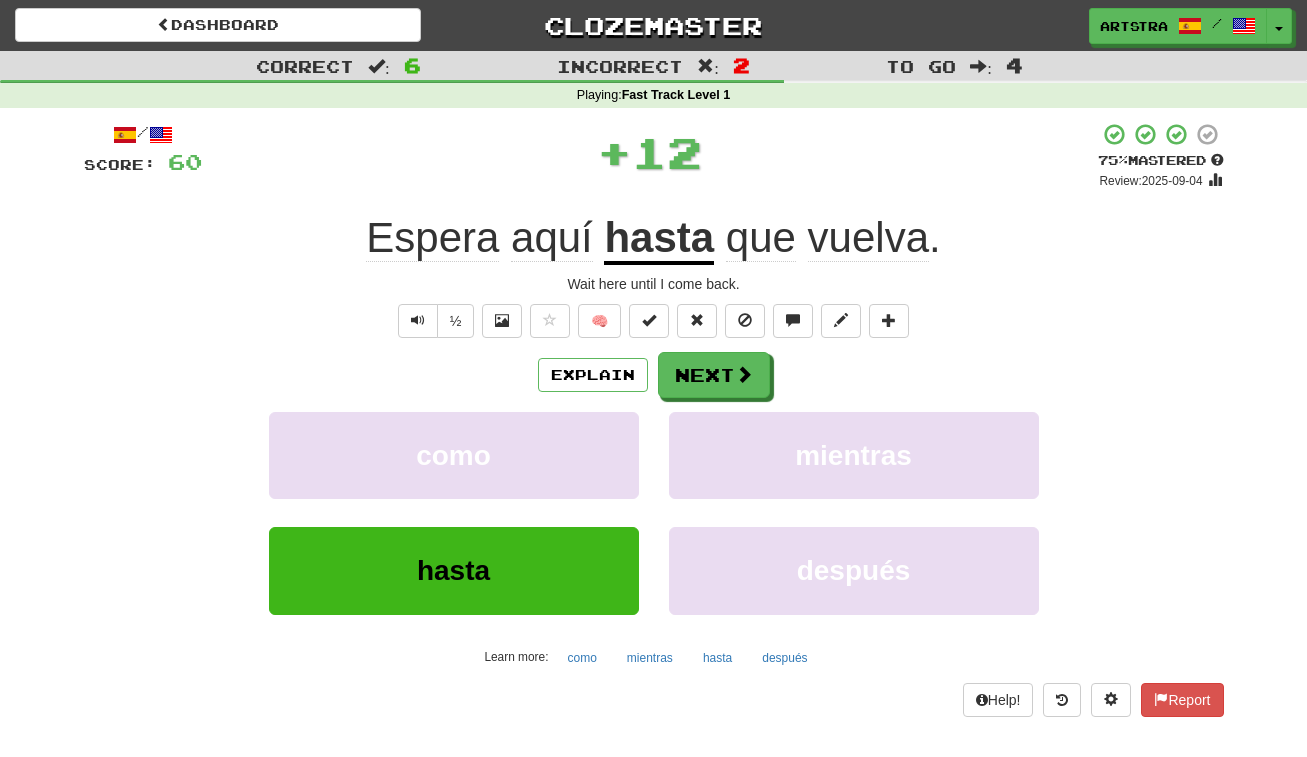 click on "hasta" at bounding box center (659, 239) 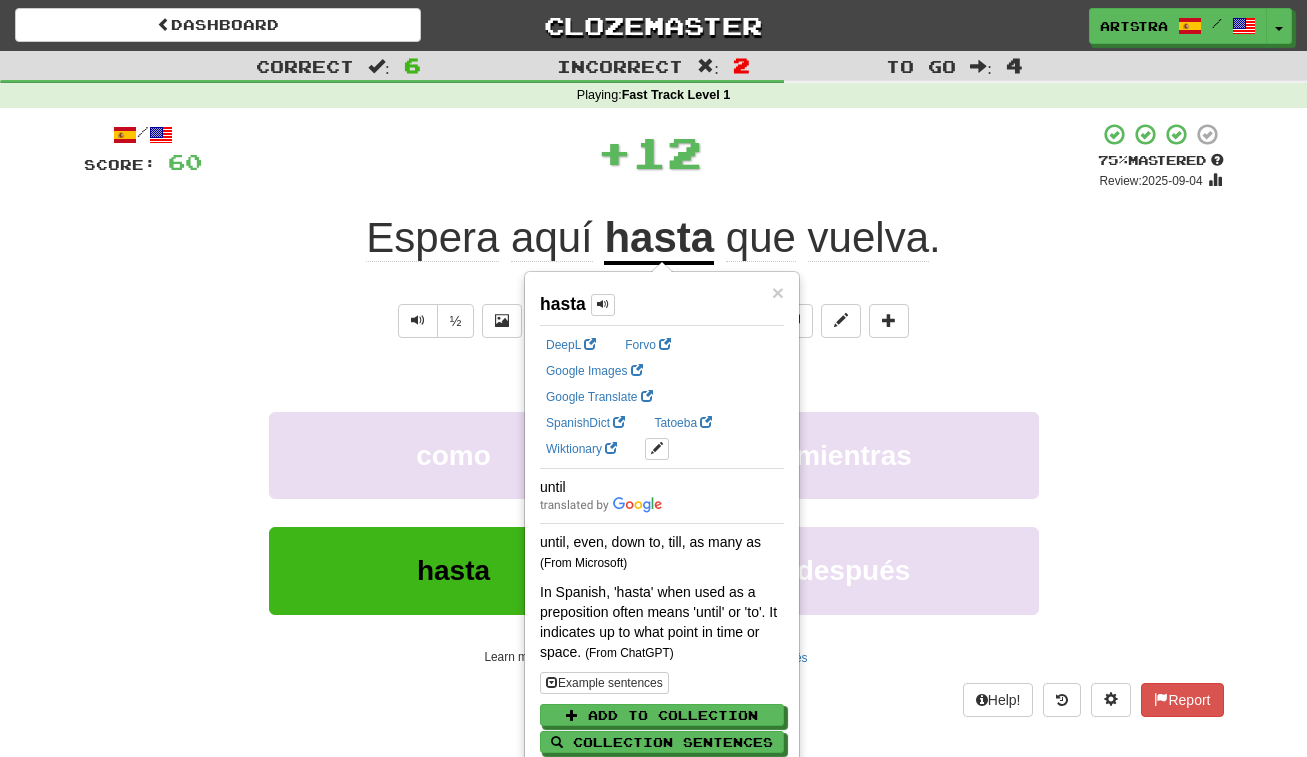 click on "vuelva" at bounding box center (868, 238) 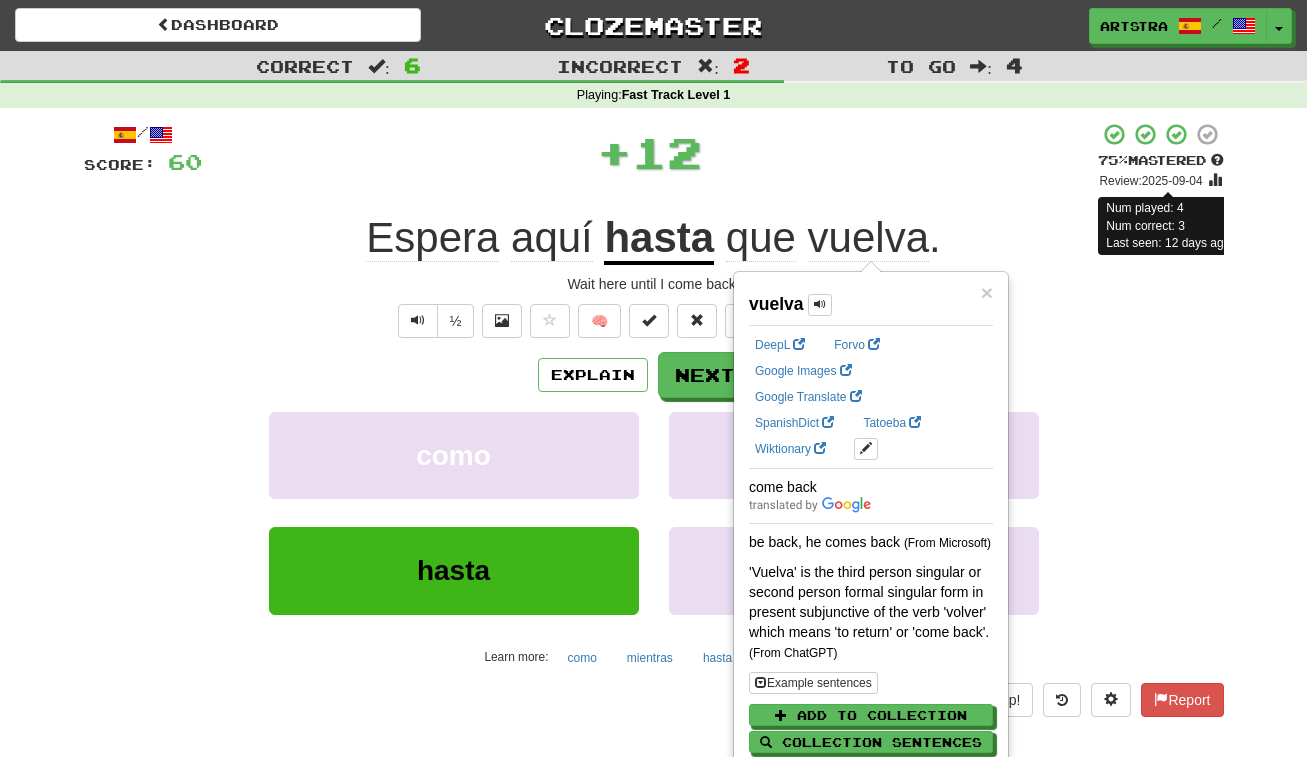 click on "Review:  2025-09-04" at bounding box center (1161, 180) 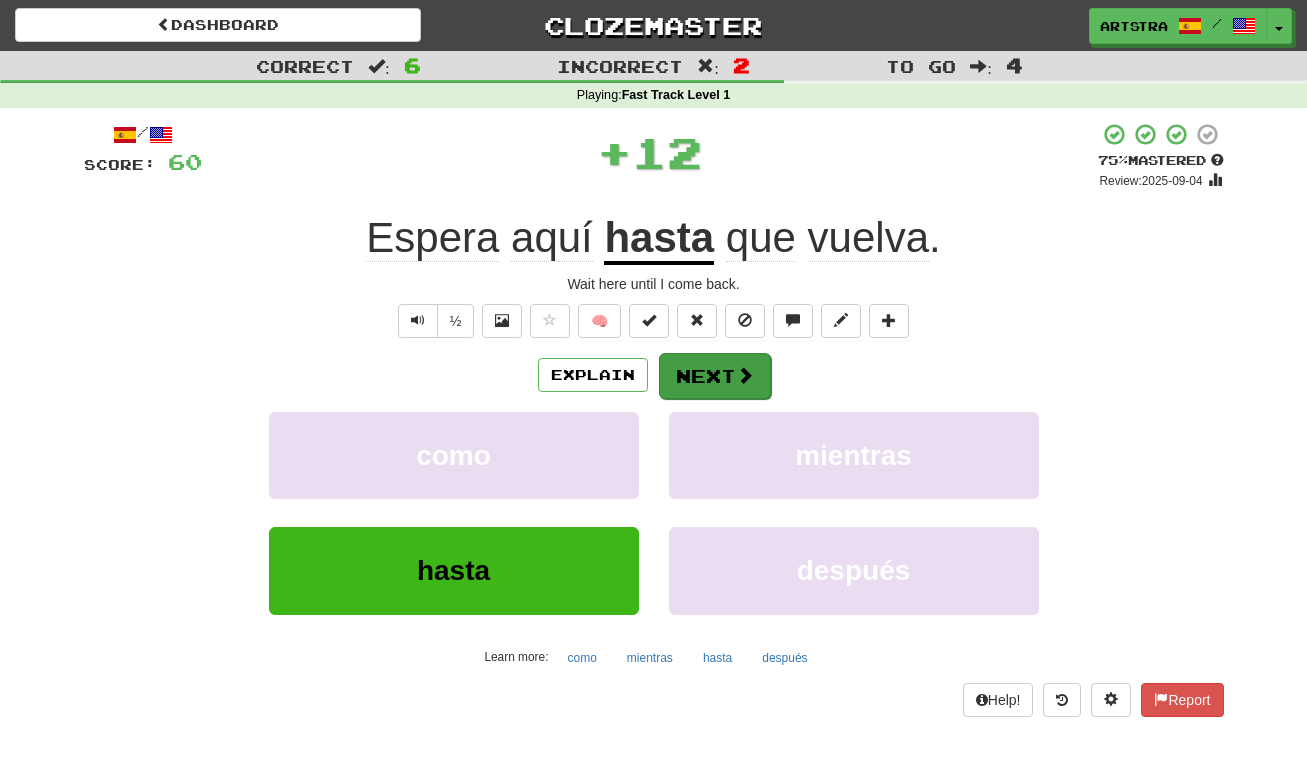 click on "Next" at bounding box center [715, 376] 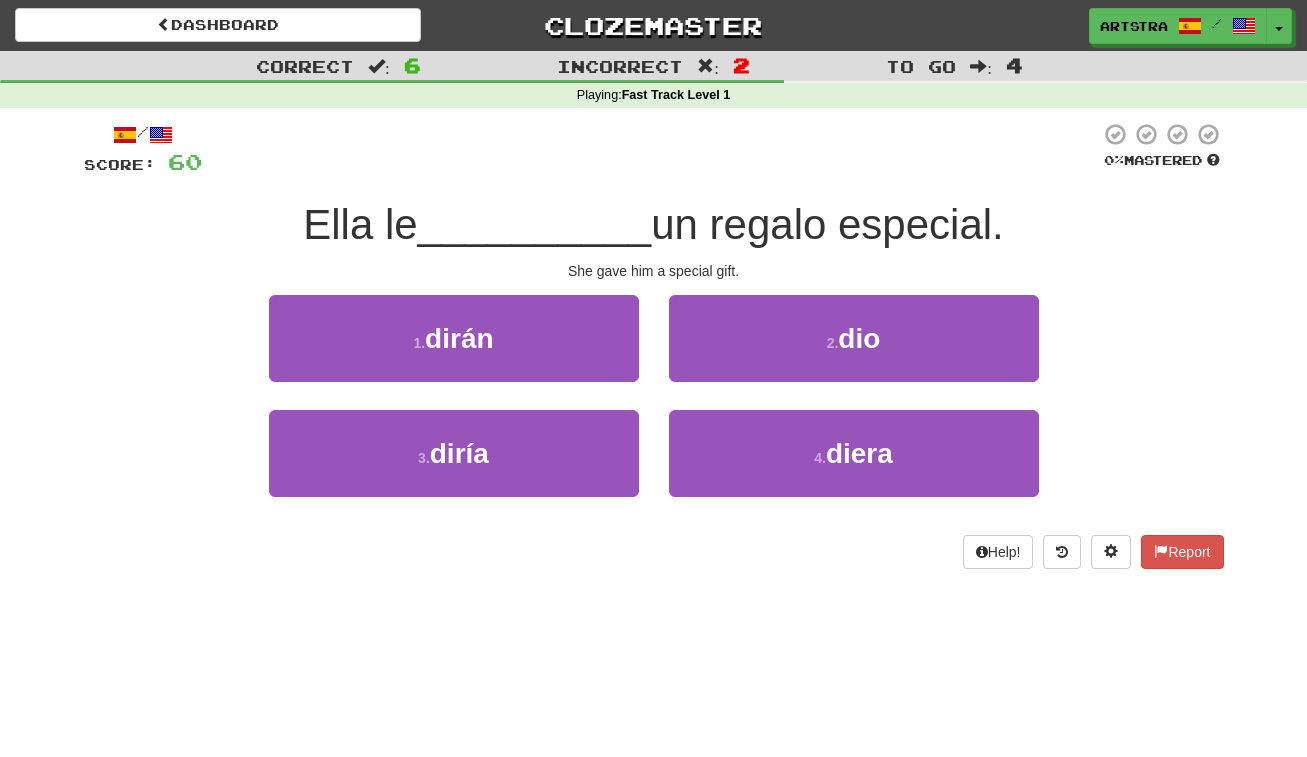 click on "un regalo especial." at bounding box center (827, 224) 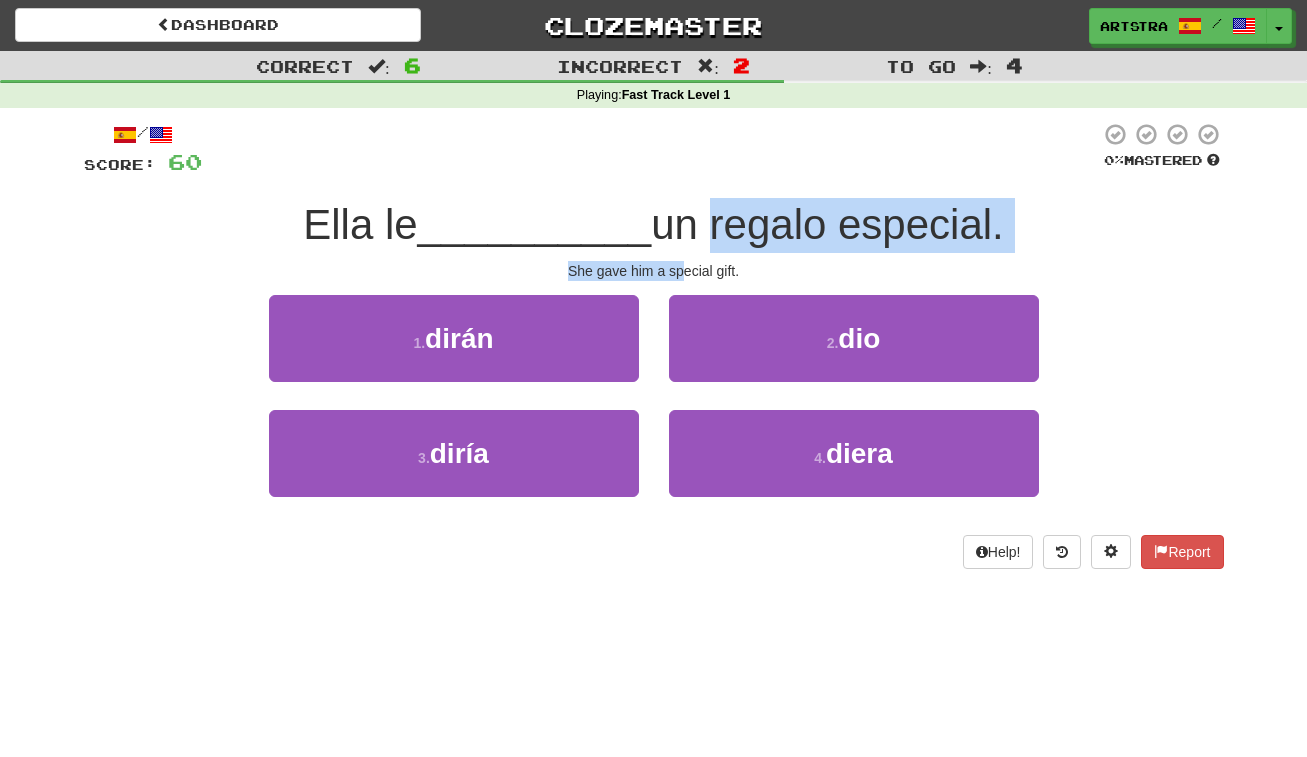 drag, startPoint x: 684, startPoint y: 255, endPoint x: 684, endPoint y: 269, distance: 14 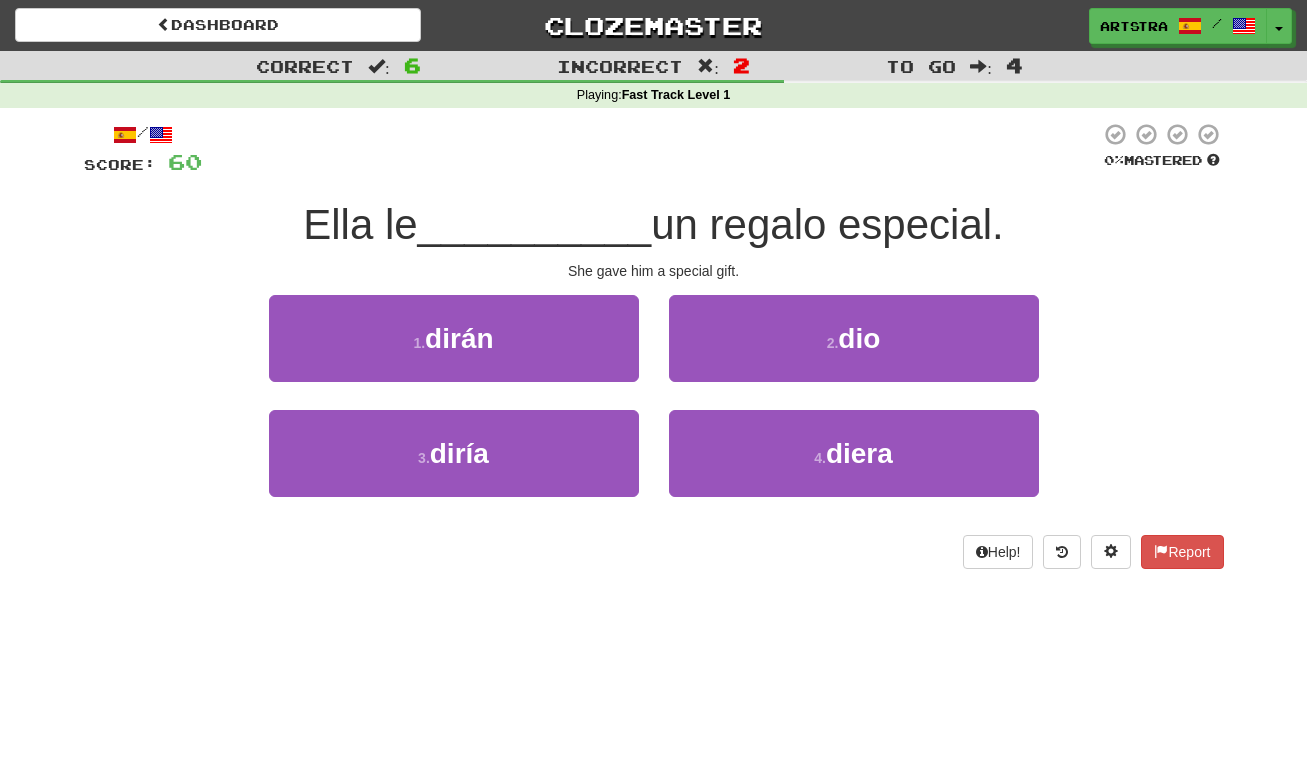 click on "She gave him a special gift." at bounding box center [654, 271] 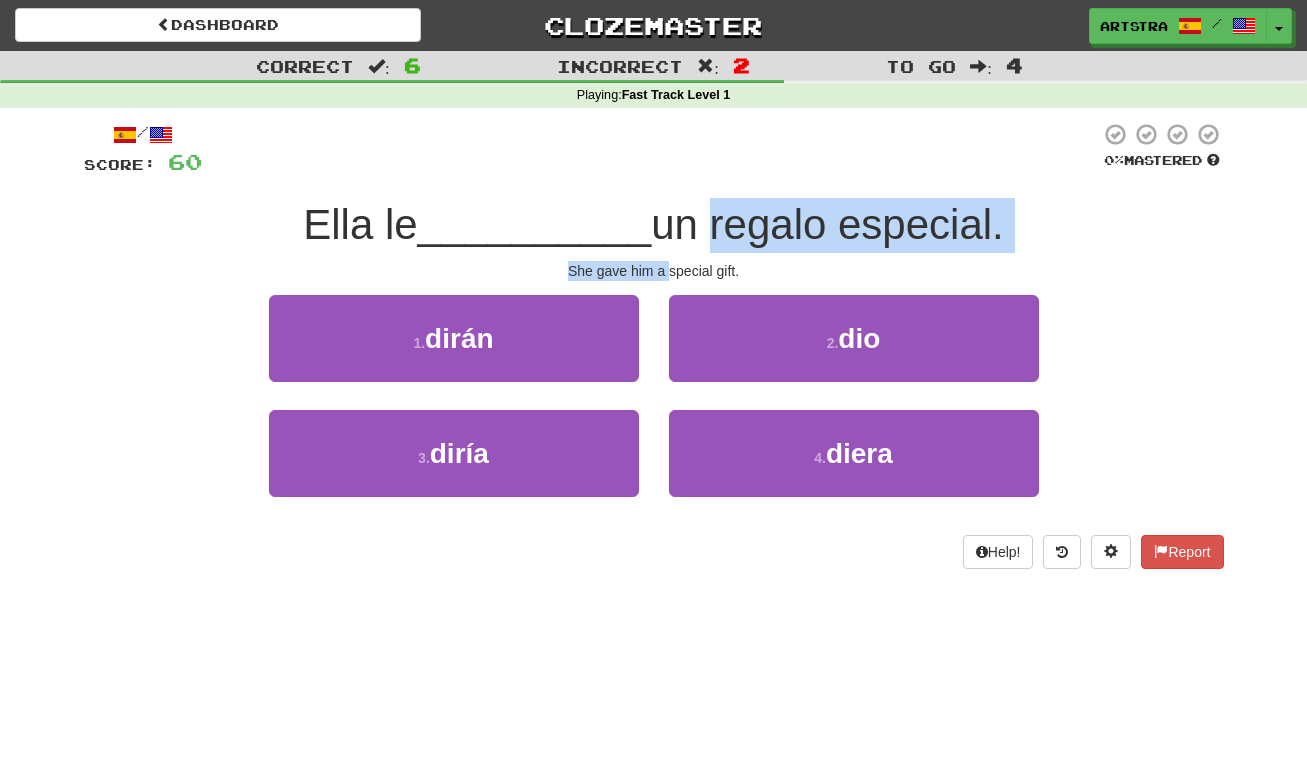 drag, startPoint x: 684, startPoint y: 270, endPoint x: 699, endPoint y: 211, distance: 60.876926 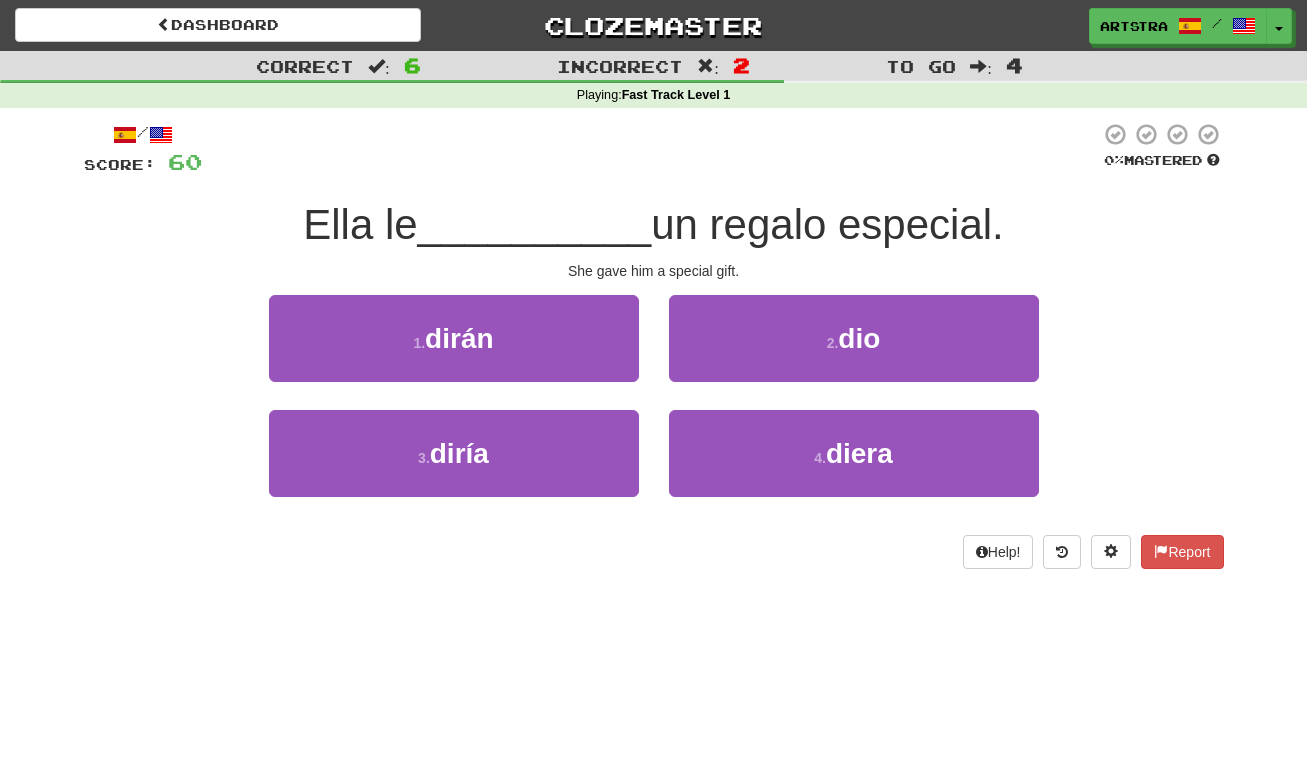 drag, startPoint x: 752, startPoint y: 341, endPoint x: 768, endPoint y: 337, distance: 16.492422 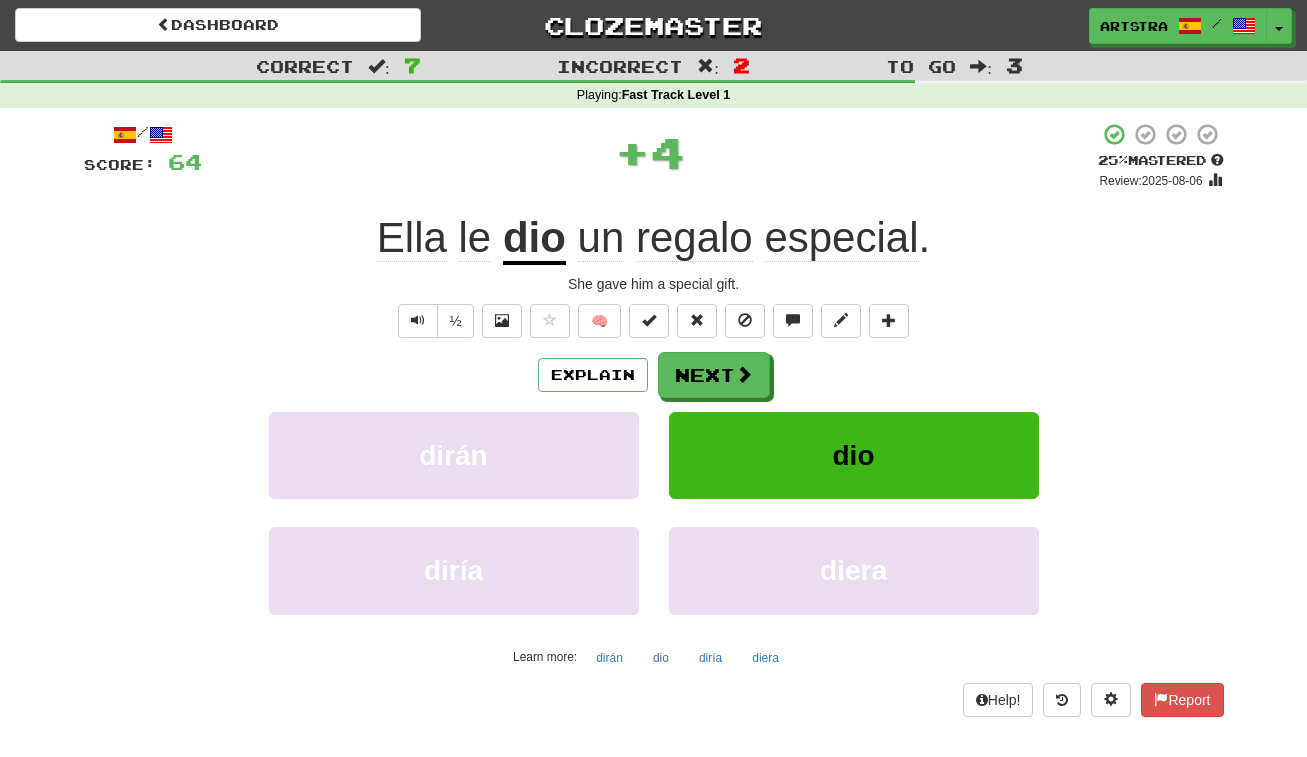 click on "dio" at bounding box center (534, 239) 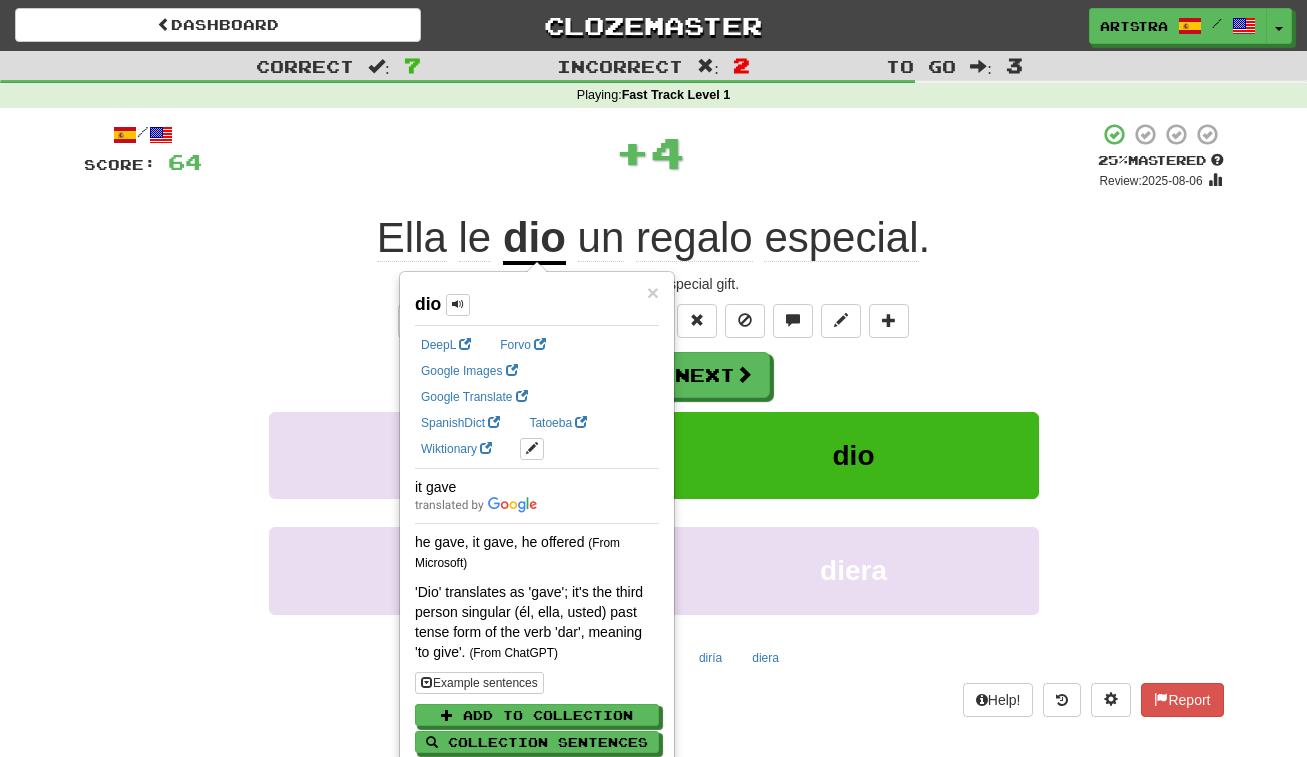 click on "regalo" at bounding box center (694, 238) 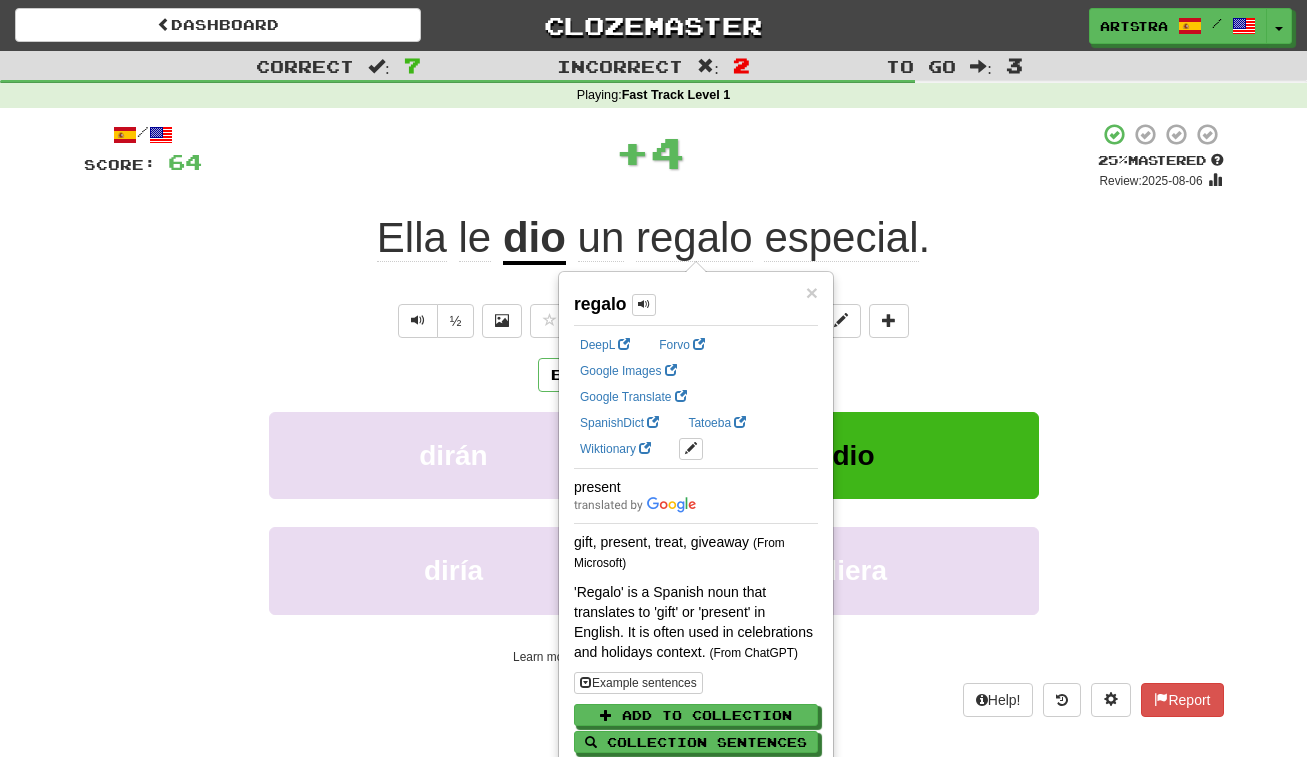 click on "/  Score:   64 + 4 25 %  Mastered Review:  2025-08-06 Ella   le   dio   un   regalo   especial . She gave him a special gift. ½ 🧠 Explain Next dirán dio diría diera Learn more: dirán dio diría diera  Help!  Report" at bounding box center [654, 419] 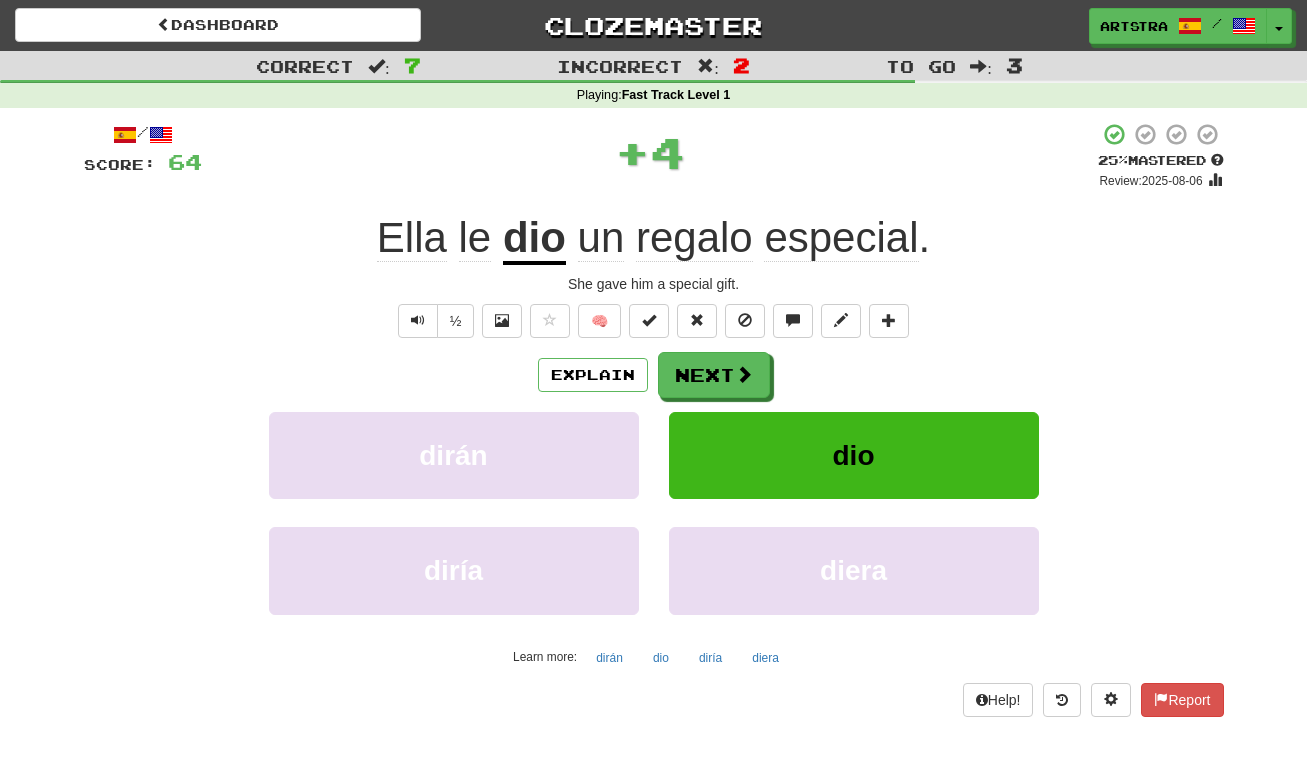 click on "especial" at bounding box center (841, 238) 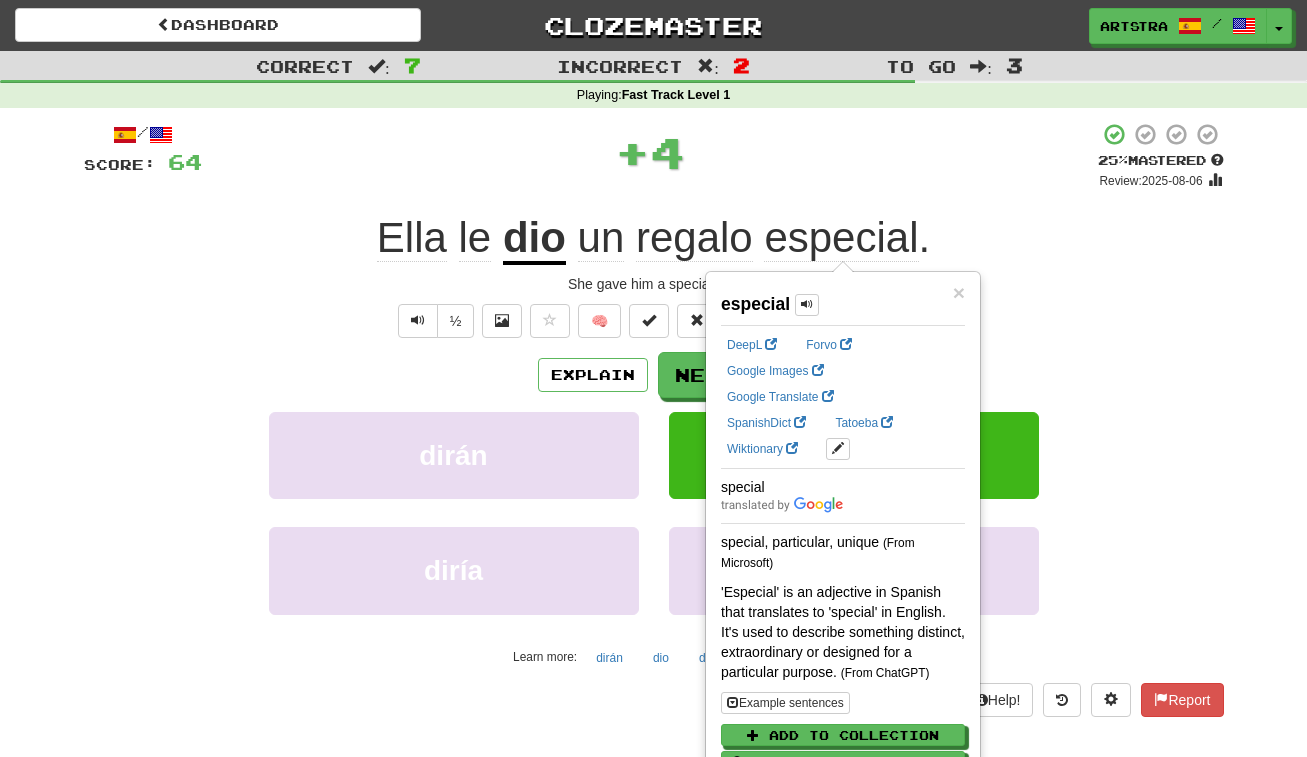 click on "/  Score:   64 + 4 25 %  Mastered Review:  2025-08-06 Ella   le   dio   un   regalo   especial . She gave him a special gift. ½ 🧠 Explain Next dirán dio diría diera Learn more: dirán dio diría diera  Help!  Report" at bounding box center (654, 419) 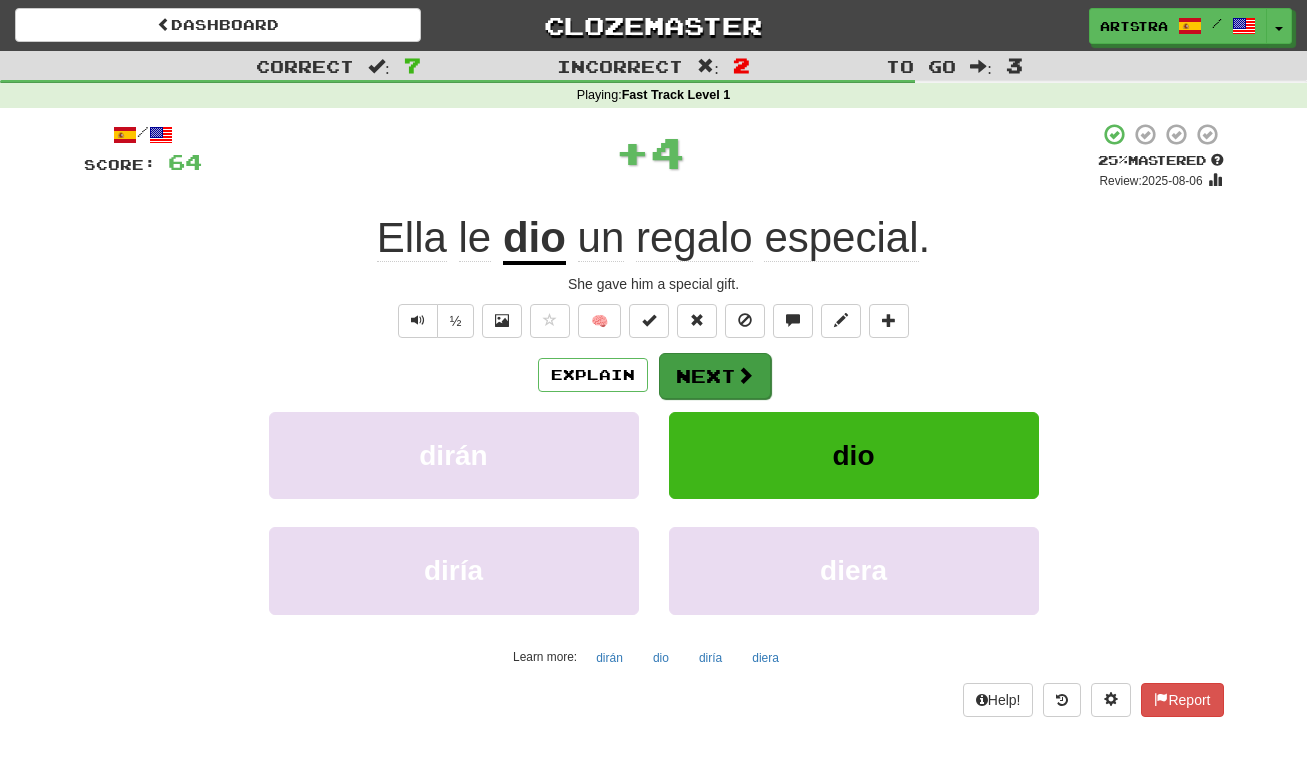 click on "Next" at bounding box center [715, 376] 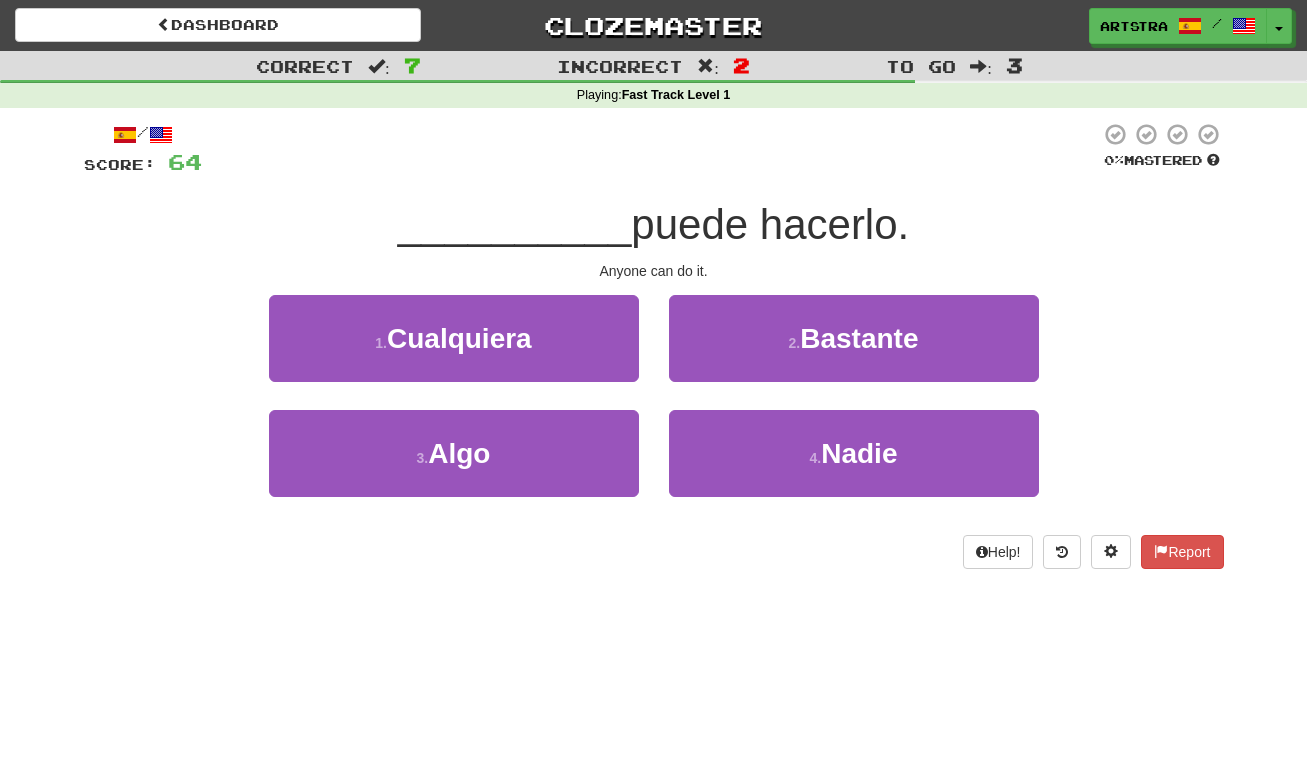 click on "/  Score:   64 0 %  Mastered __________  puede hacerlo. Anyone can do it. 1 .  Cualquiera 2 .  Bastante 3 .  Algo 4 .  Nadie  Help!  Report" at bounding box center (654, 345) 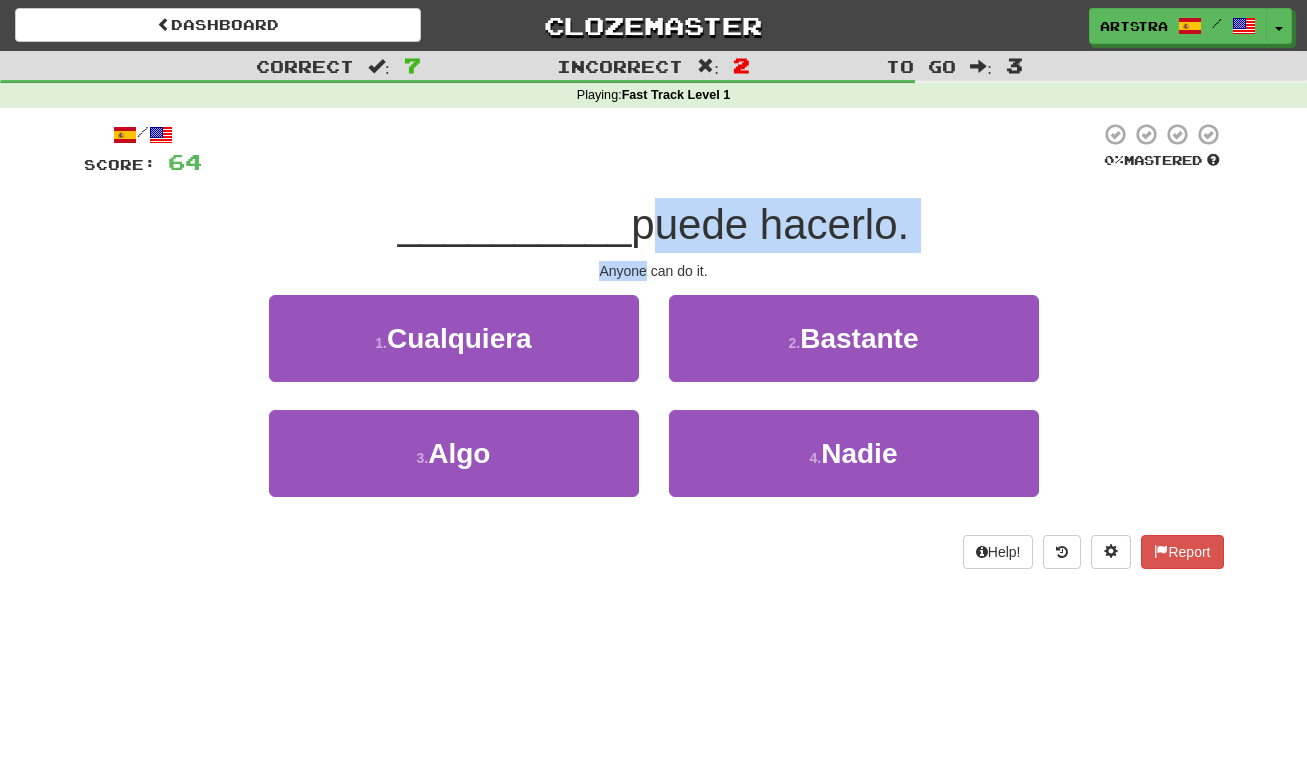 drag, startPoint x: 635, startPoint y: 236, endPoint x: 644, endPoint y: 264, distance: 29.410883 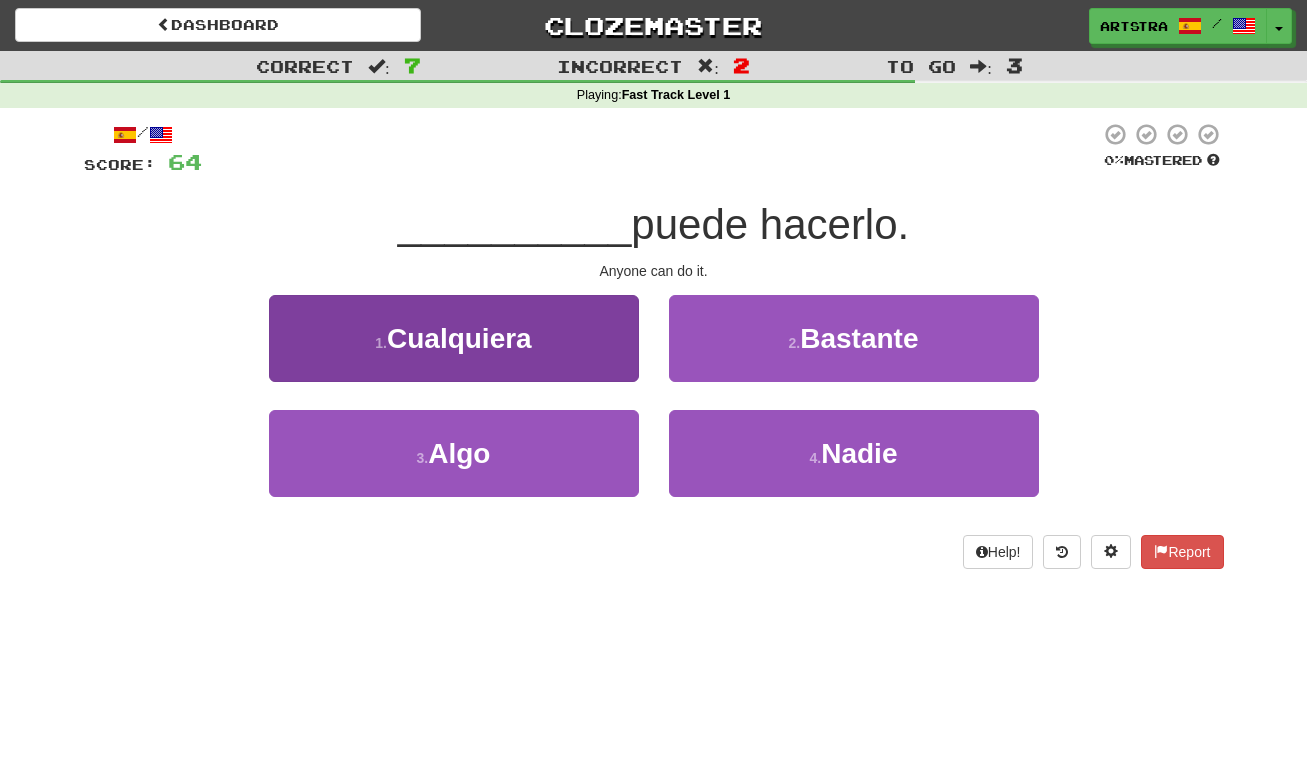 click on "3 .  Algo" at bounding box center [454, 453] 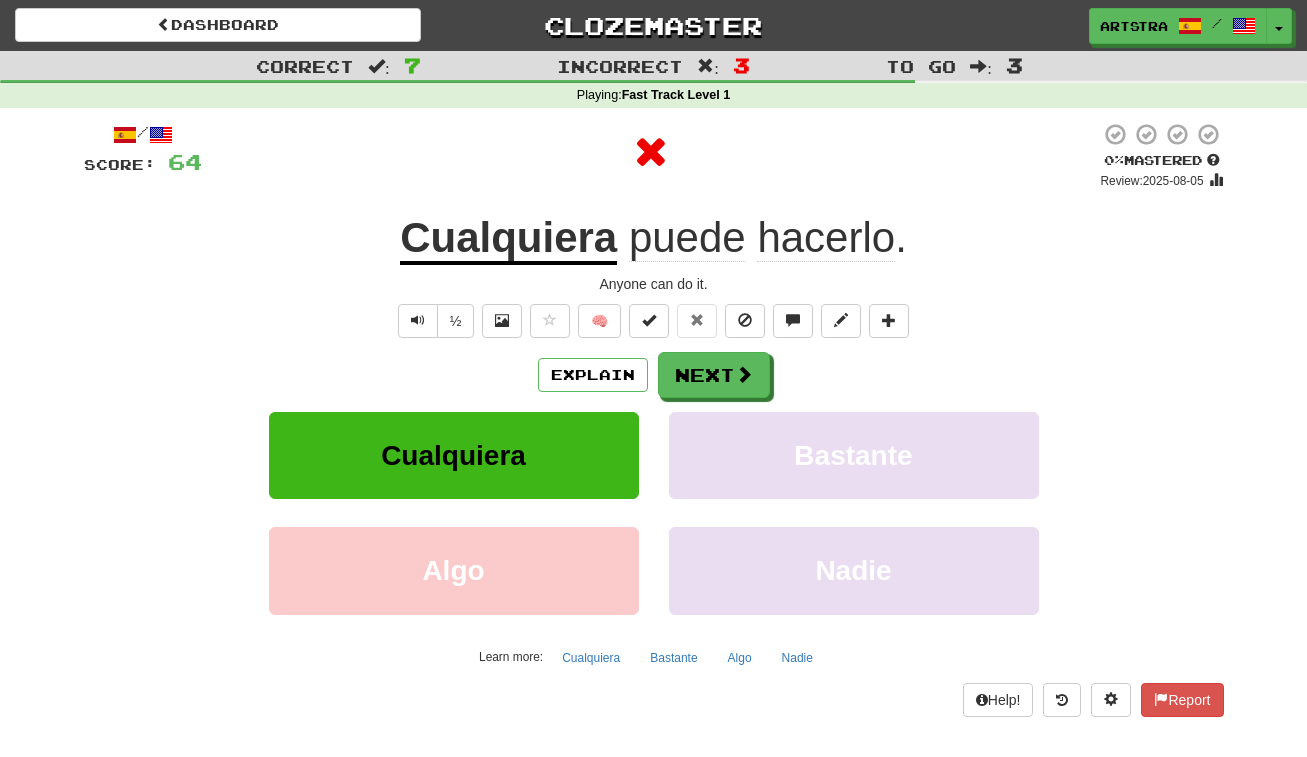 click on "Cualquiera" at bounding box center [508, 239] 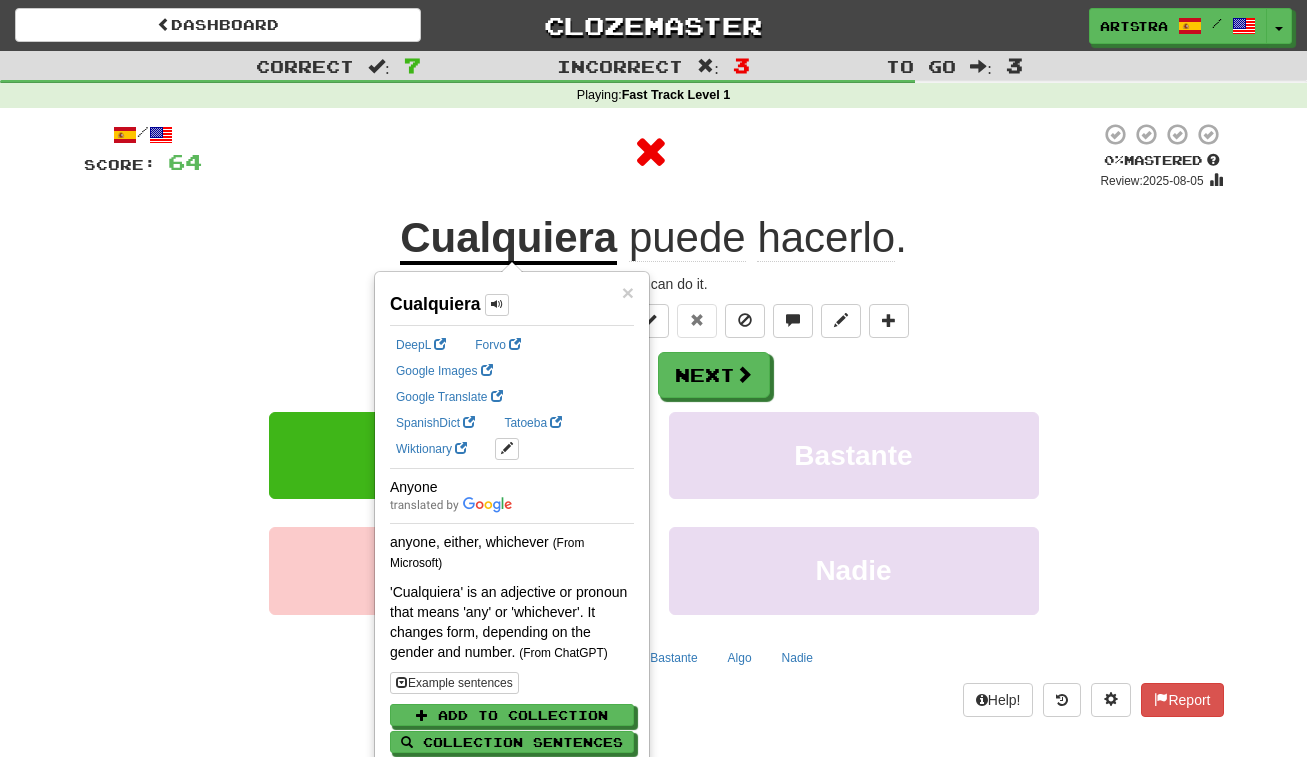 click on "/  Score:   64 0 %  Mastered Review:  2025-08-05 Cualquiera   puede   hacerlo . Anyone can do it. ½ 🧠 Explain Next Cualquiera Bastante Algo Nadie Learn more: Cualquiera Bastante Algo Nadie  Help!  Report" at bounding box center (654, 419) 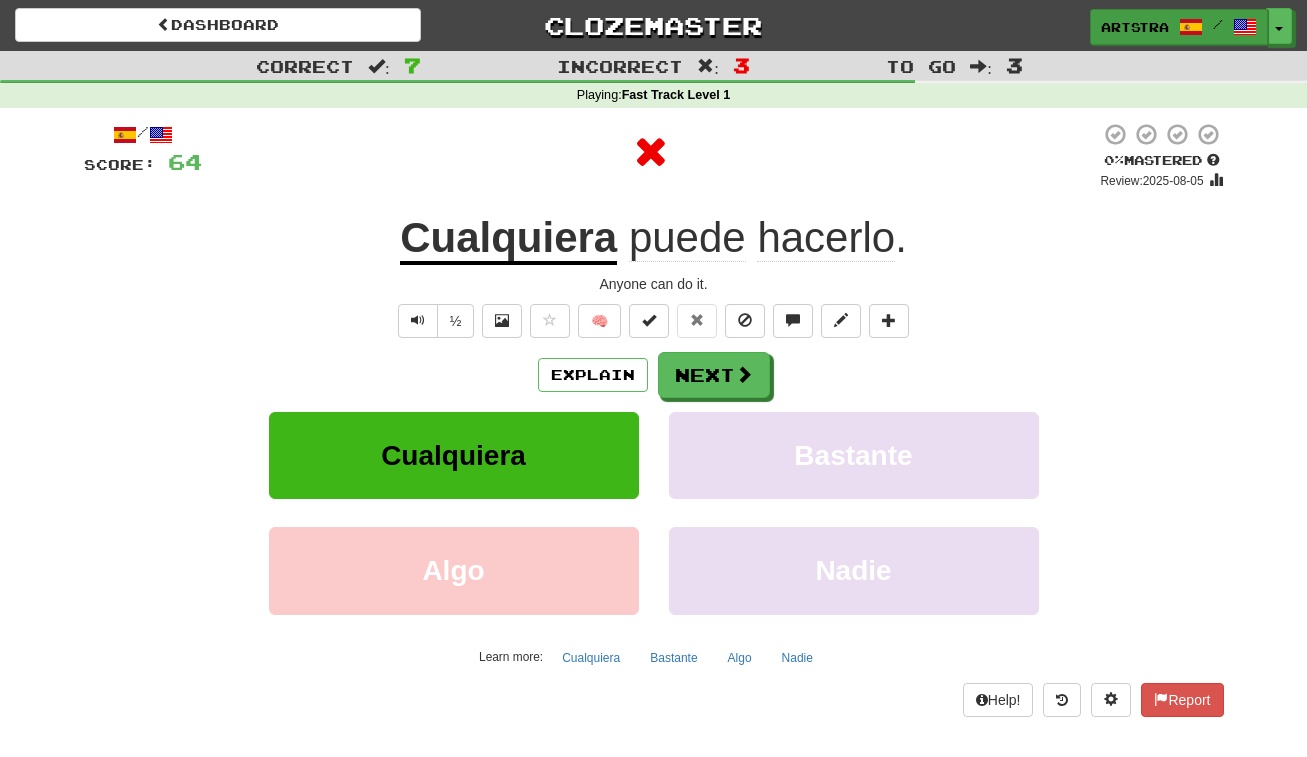 click on "Artstra
/" at bounding box center [1179, 27] 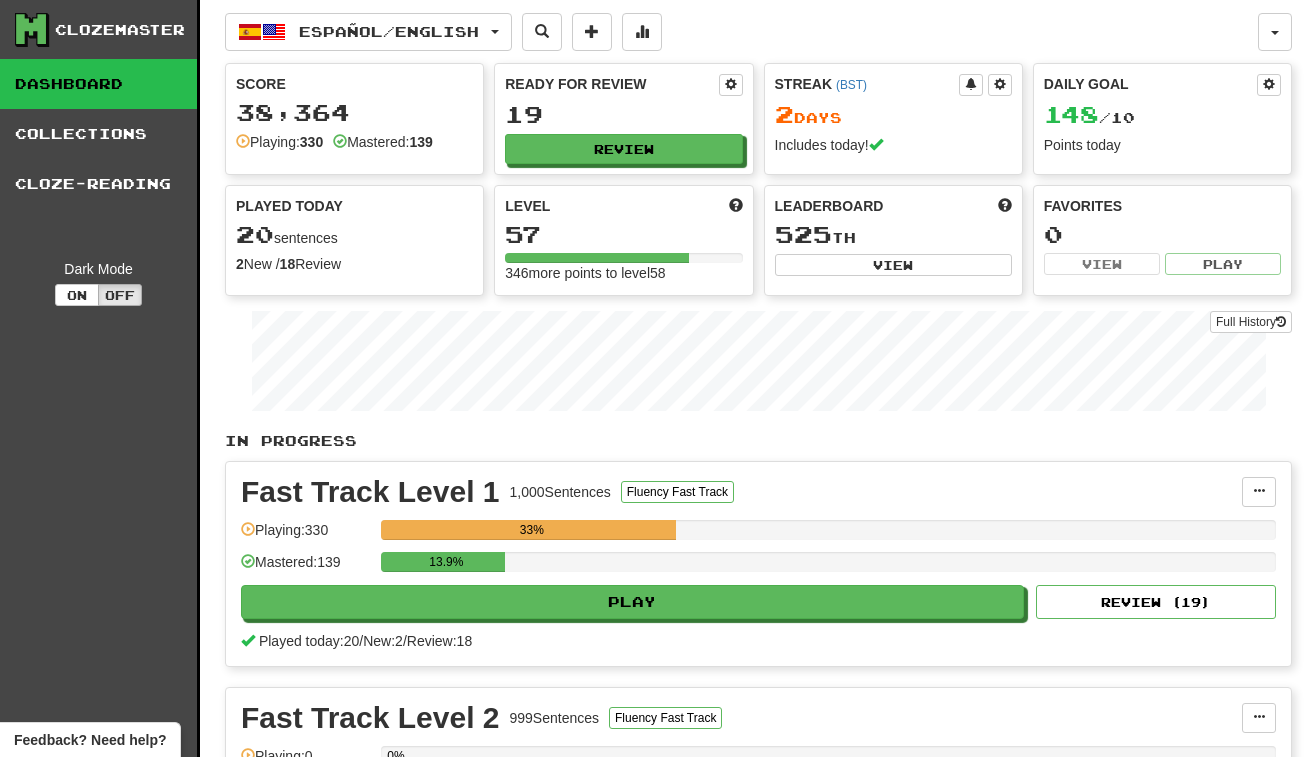 scroll, scrollTop: 0, scrollLeft: 0, axis: both 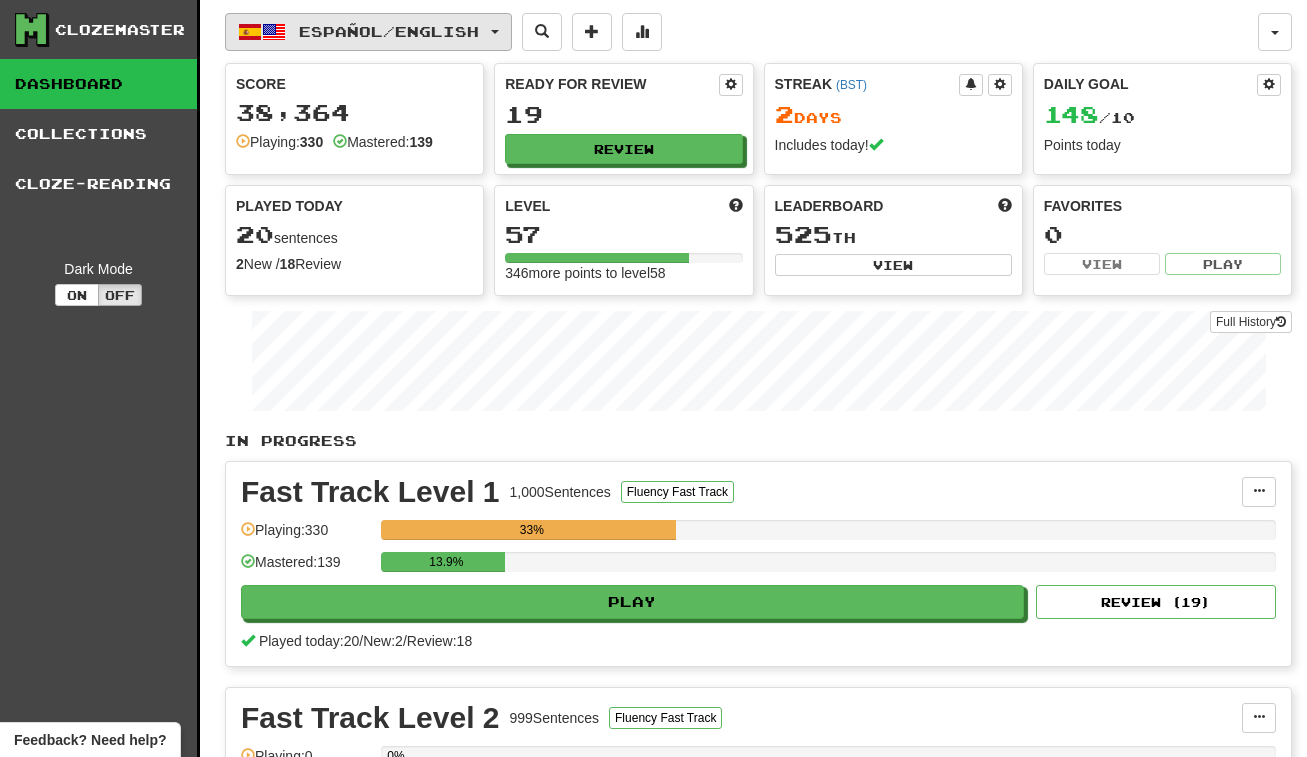 click on "Español  /  English" at bounding box center (389, 31) 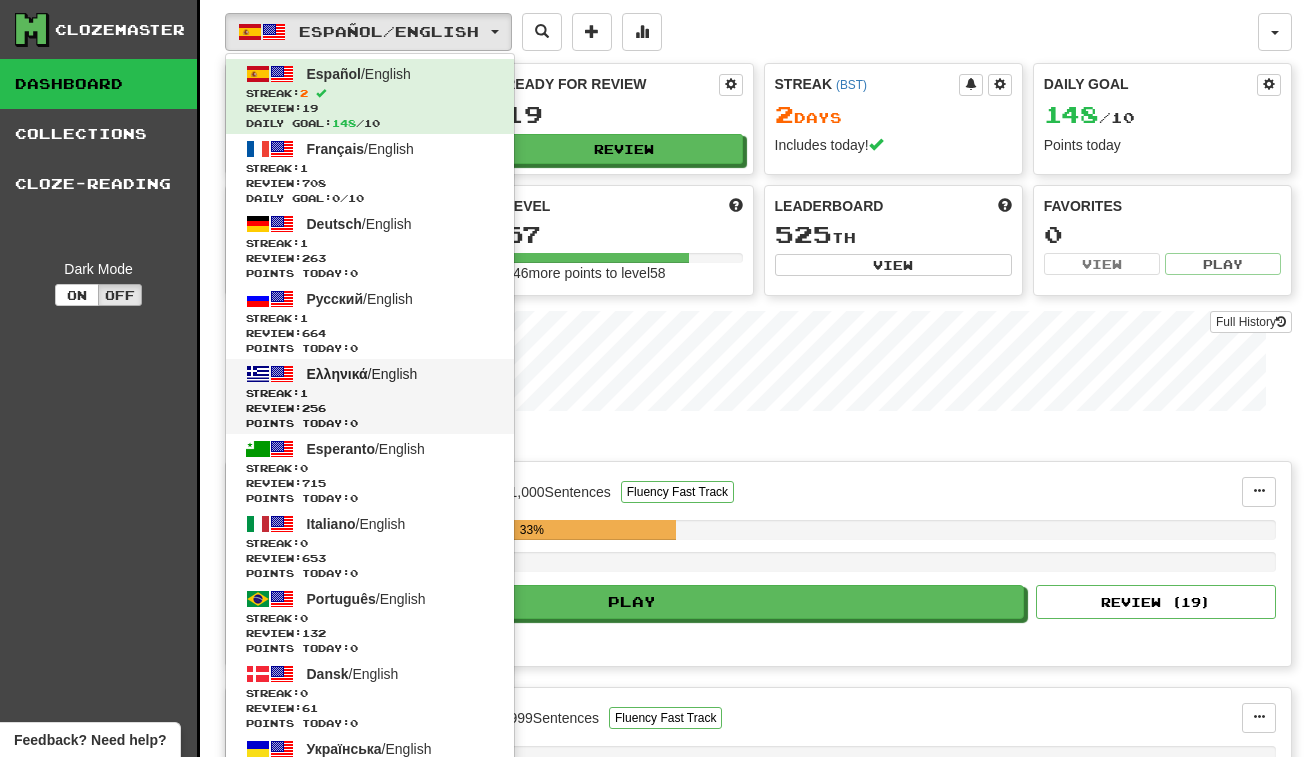 click on "Review:  256" at bounding box center [370, 408] 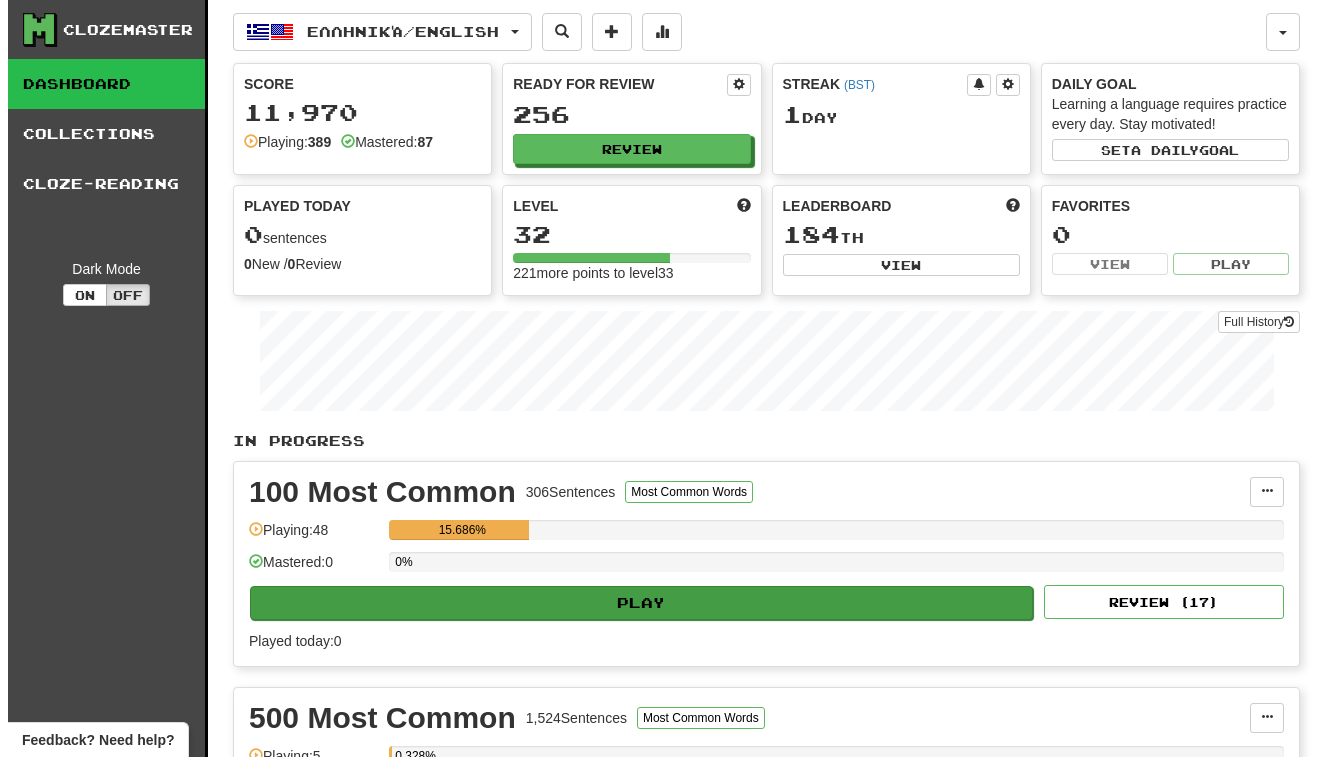 scroll, scrollTop: 0, scrollLeft: 0, axis: both 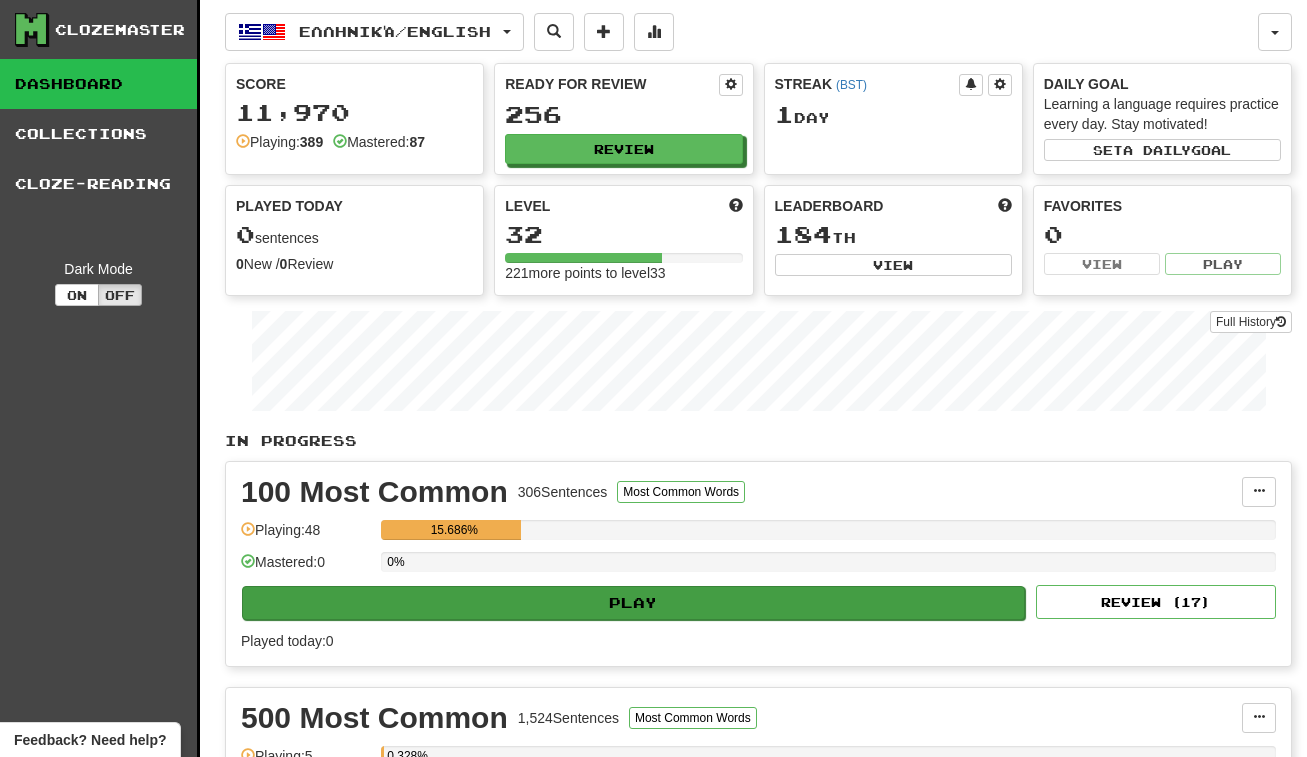 click on "Play" at bounding box center [633, 603] 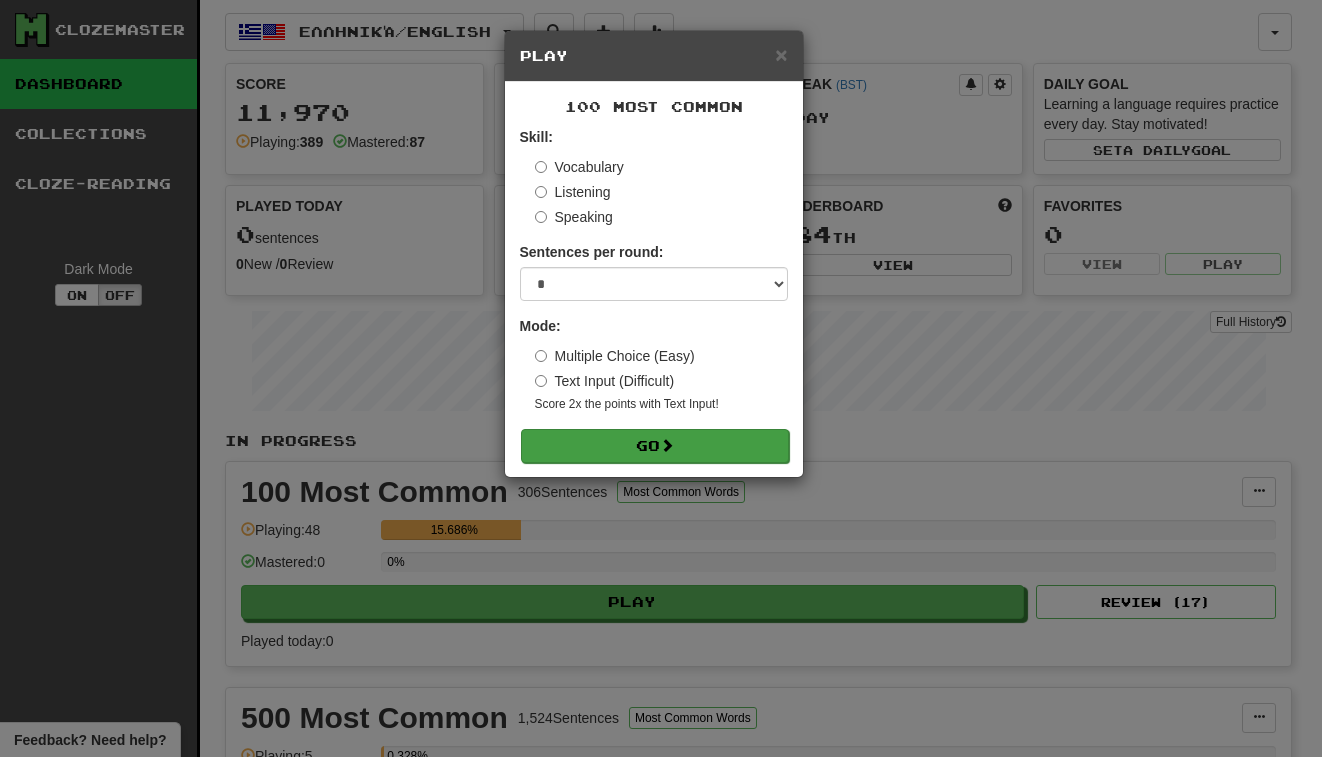 click on "Go" at bounding box center (655, 446) 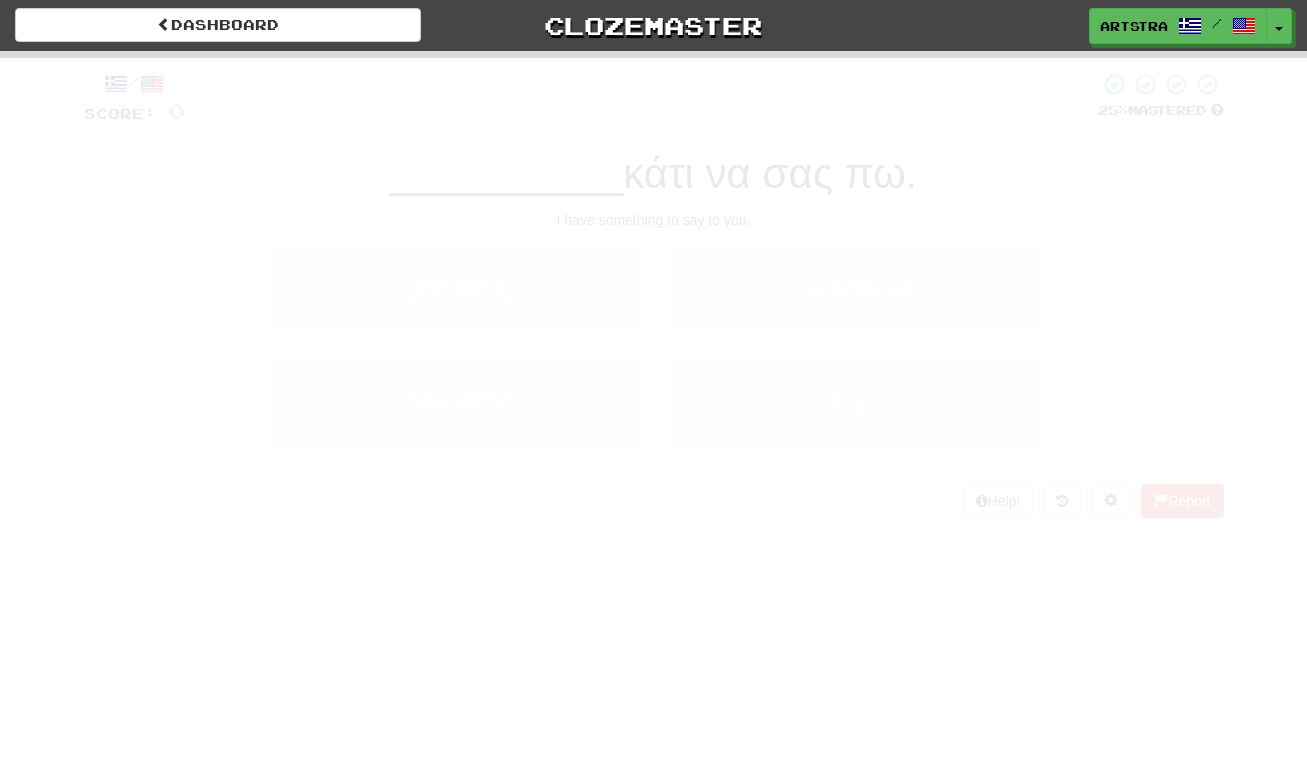 scroll, scrollTop: 0, scrollLeft: 0, axis: both 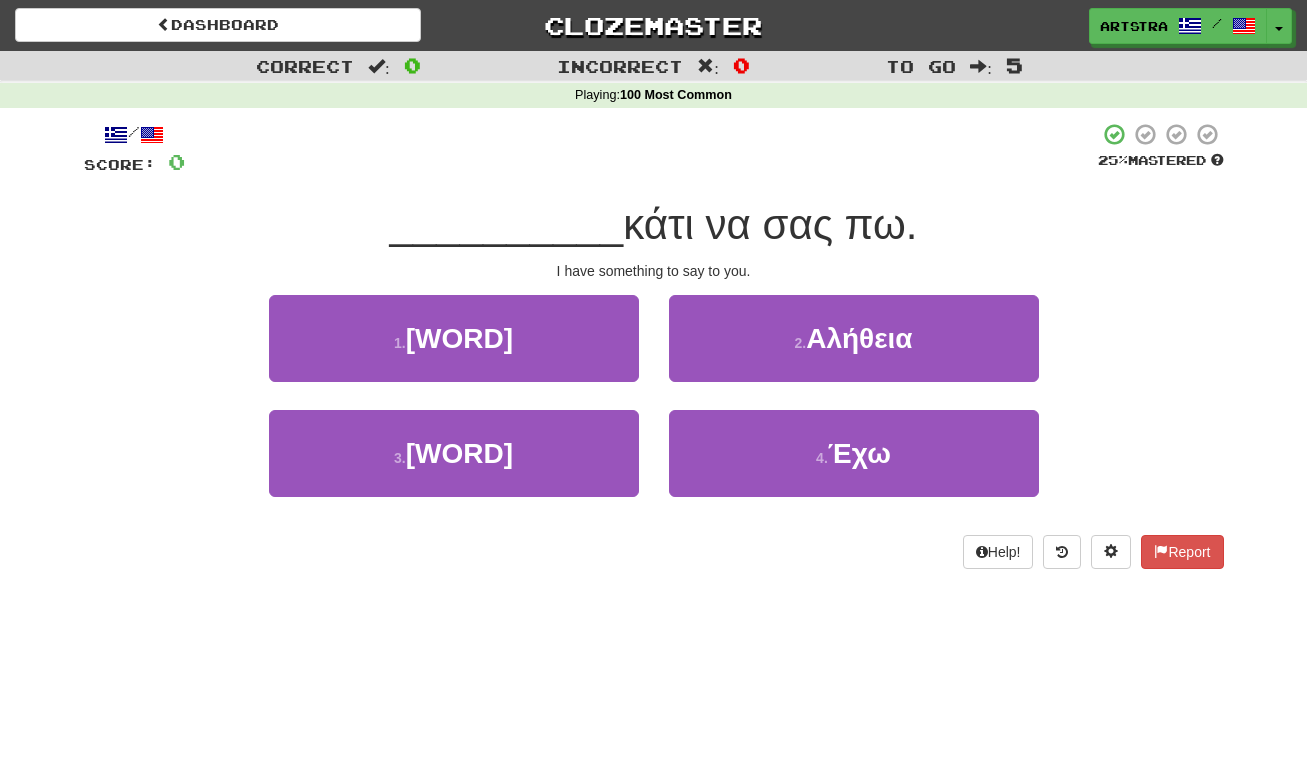 click on "κάτι να σας πω." at bounding box center (770, 224) 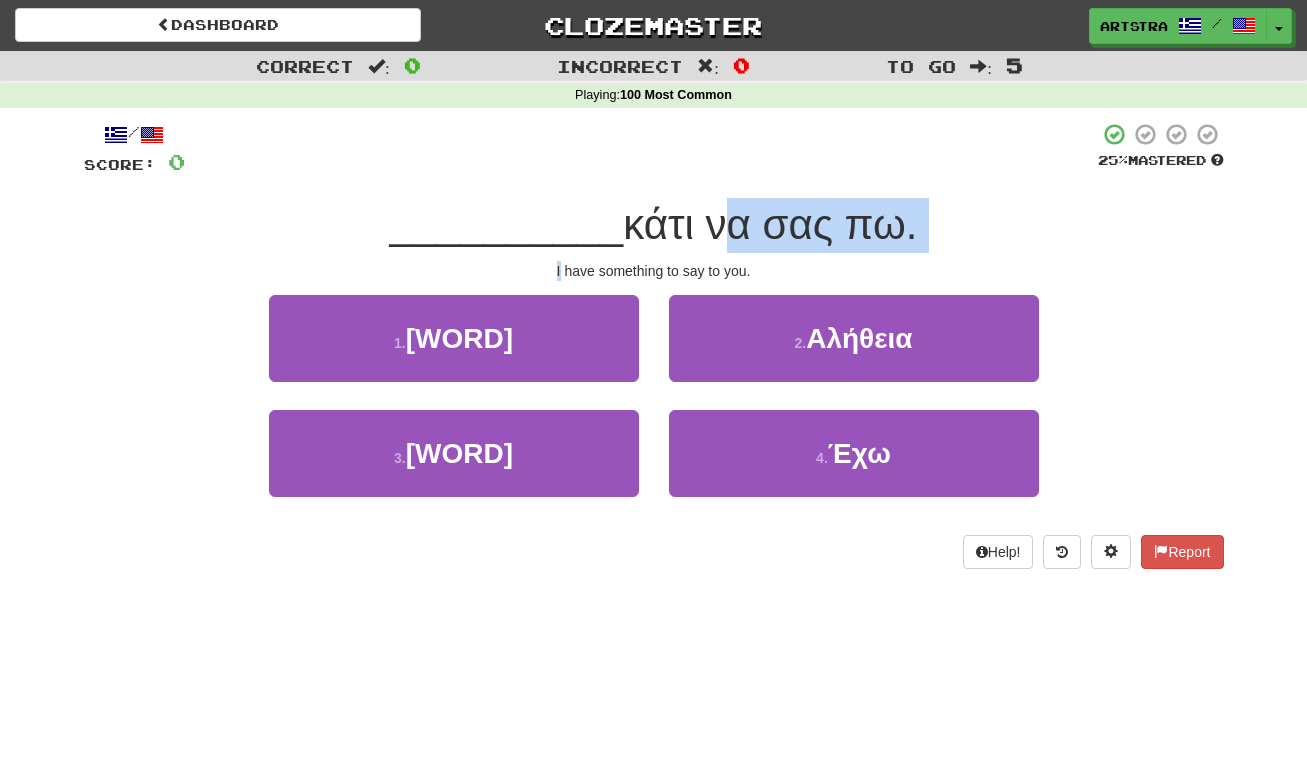 drag, startPoint x: 699, startPoint y: 215, endPoint x: 701, endPoint y: 256, distance: 41.04875 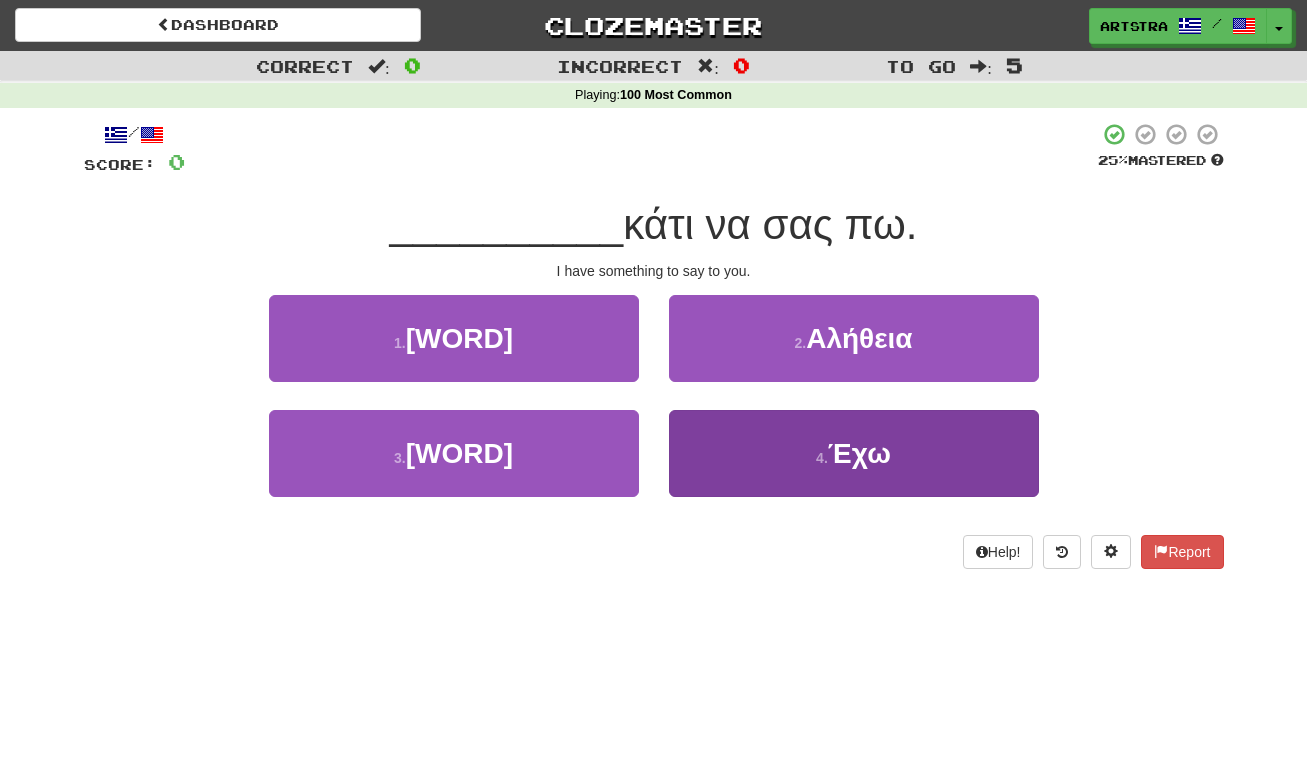 click on "4 .  Έχω" at bounding box center [854, 453] 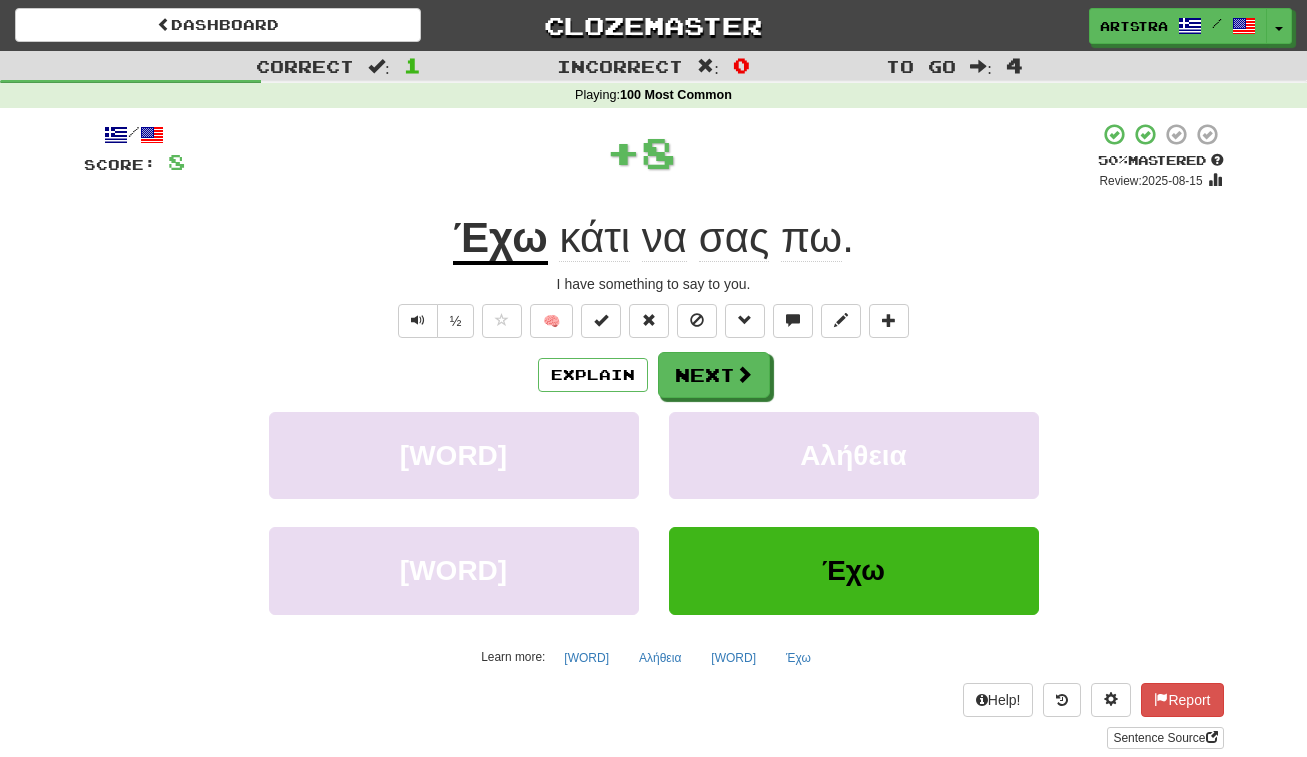 click on "σας" at bounding box center [734, 238] 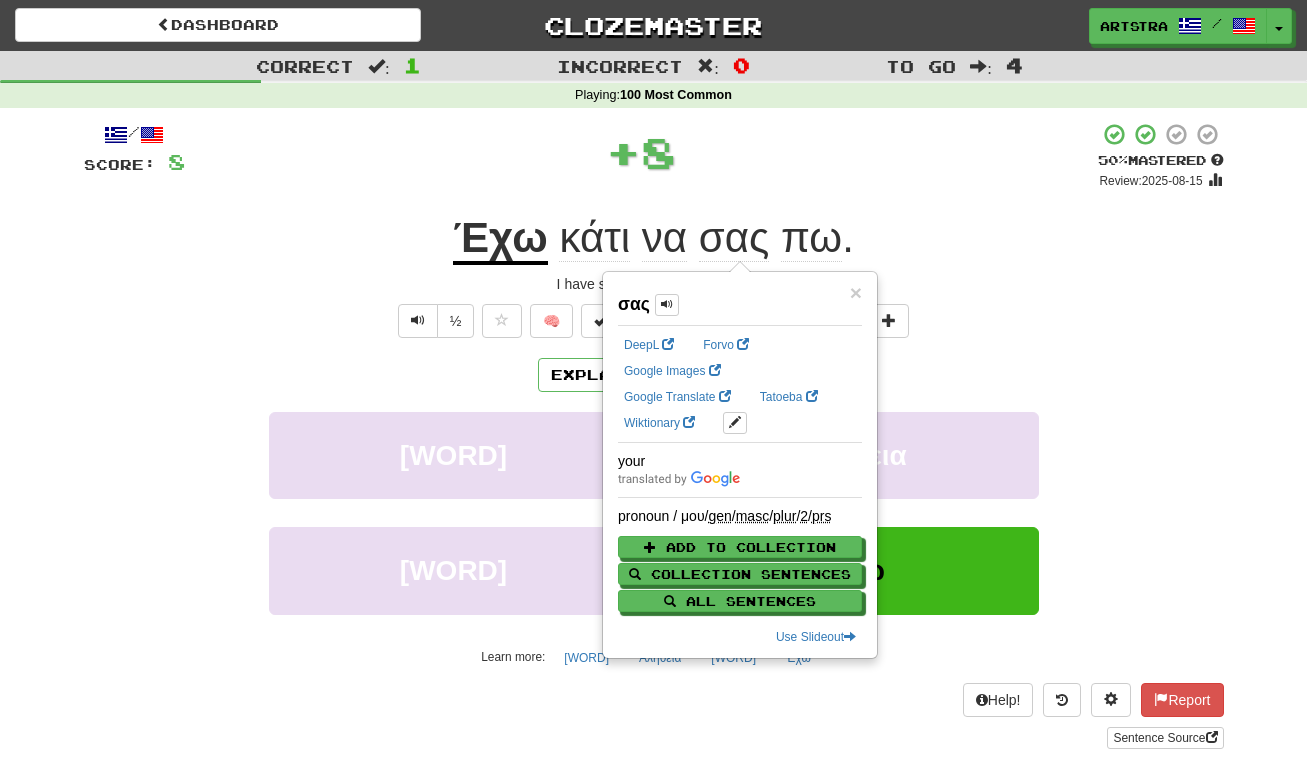 click on "πω" at bounding box center (811, 238) 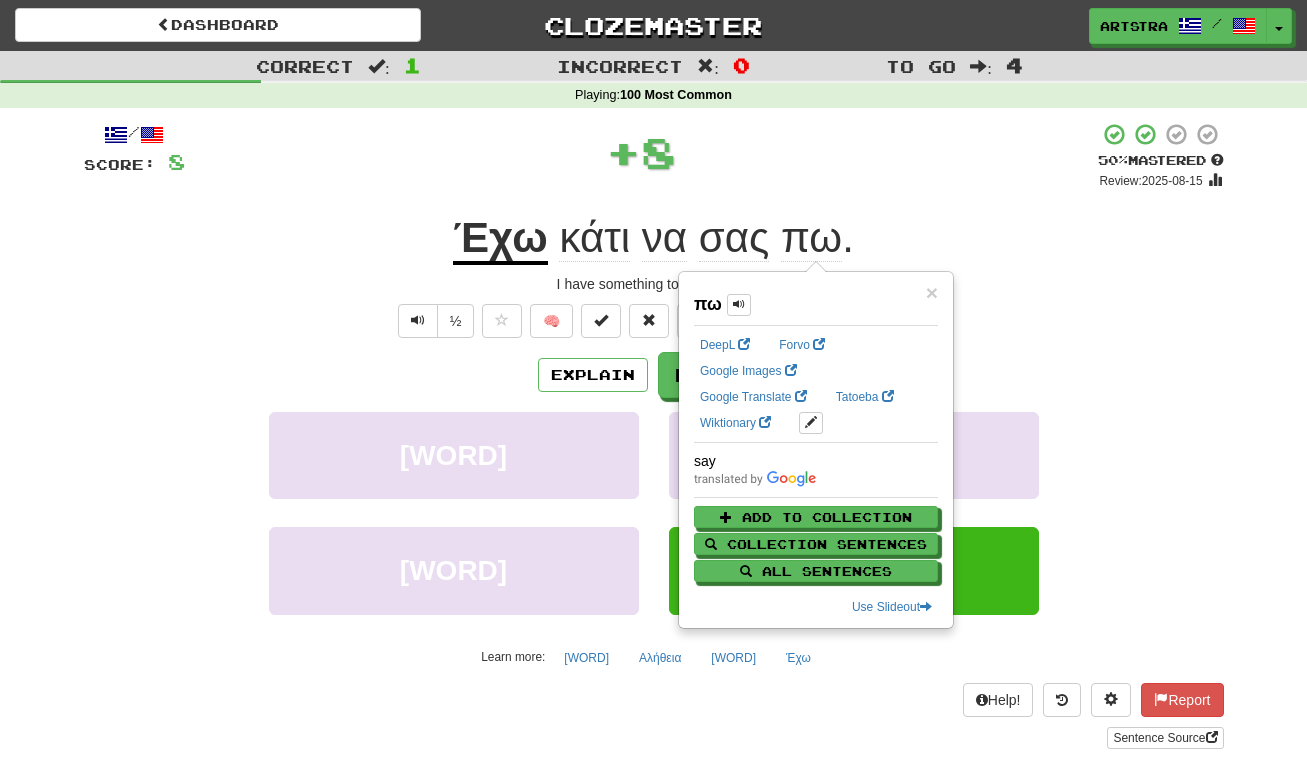 click on "Έχω   κάτι   να   σας   πω ." at bounding box center (654, 238) 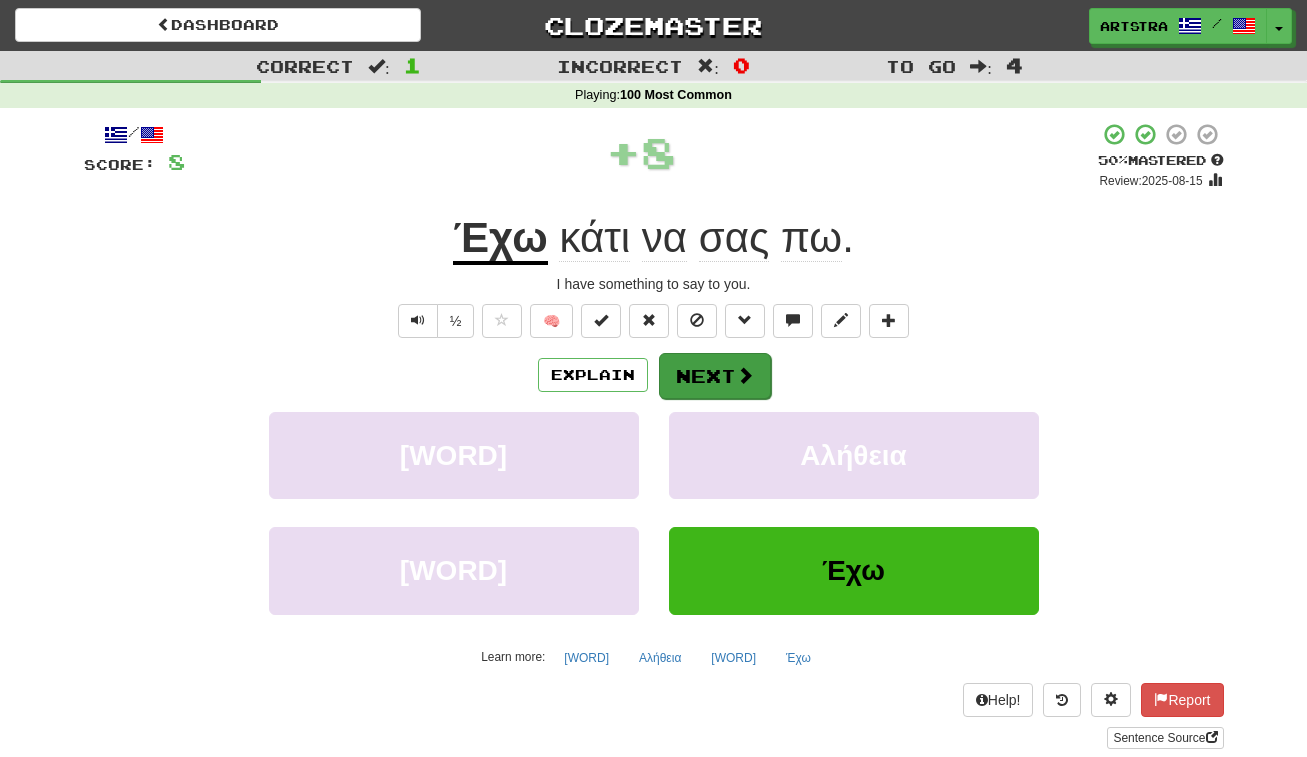 click on "Next" at bounding box center (715, 376) 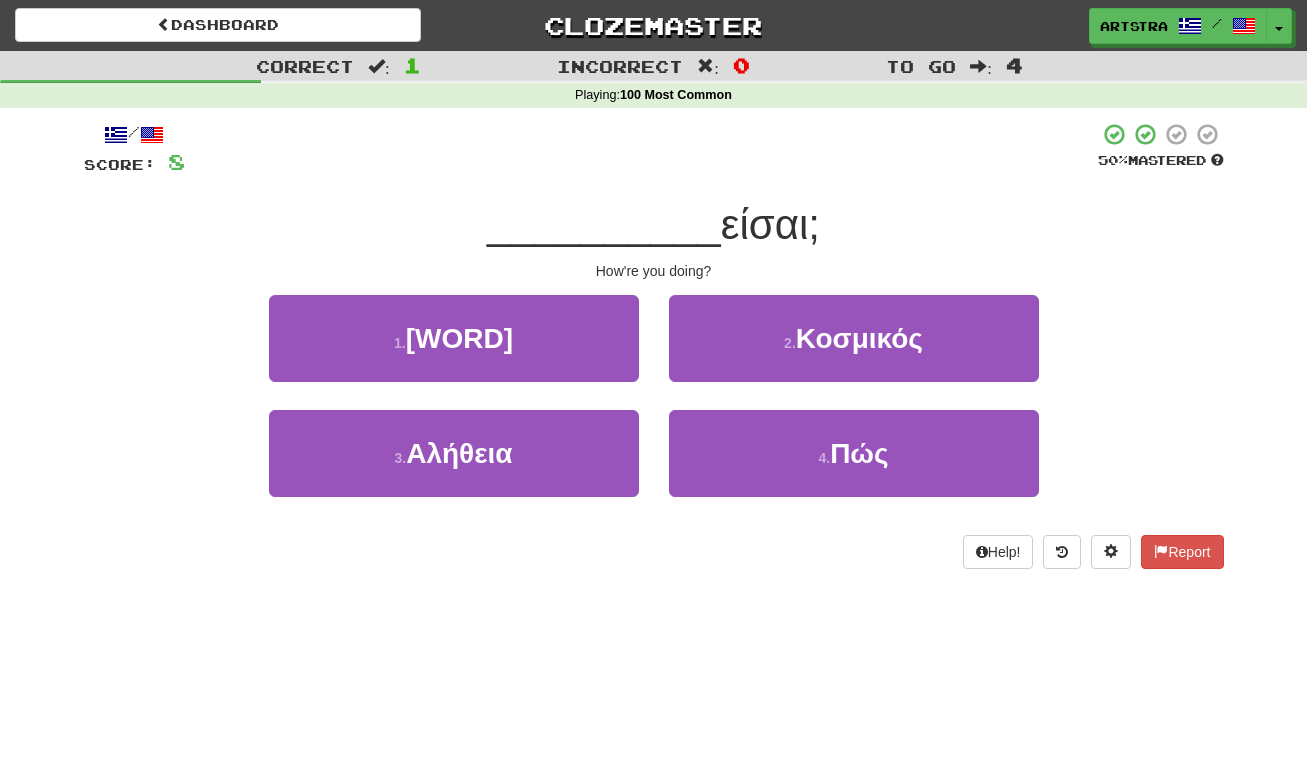 click on "/  Score:   8 50 %  Mastered __________  είσαι; How're you doing? 1 .  Αλλοτριωμένος 2 .  Κοσμικός 3 .  Αλήθεια 4 .  Πώς  Help!  Report" at bounding box center (654, 345) 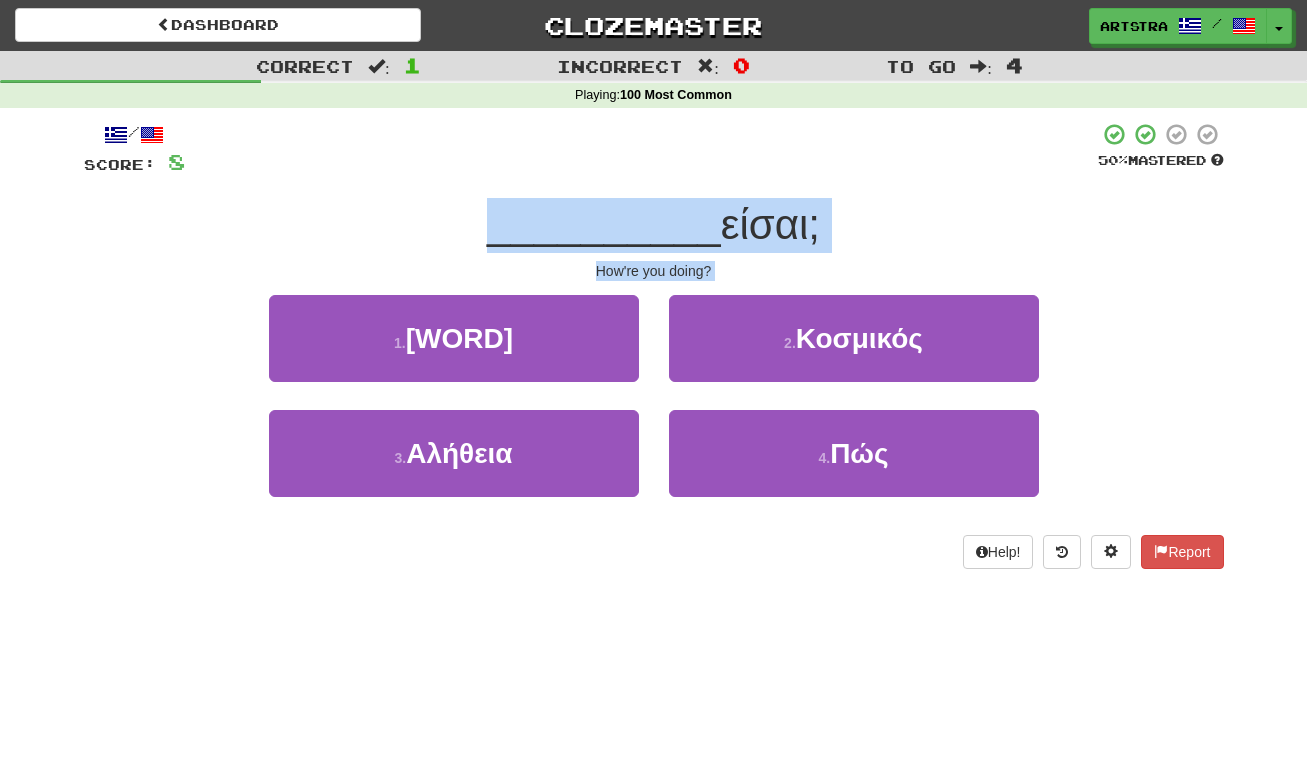 drag, startPoint x: 607, startPoint y: 192, endPoint x: 631, endPoint y: 284, distance: 95.07891 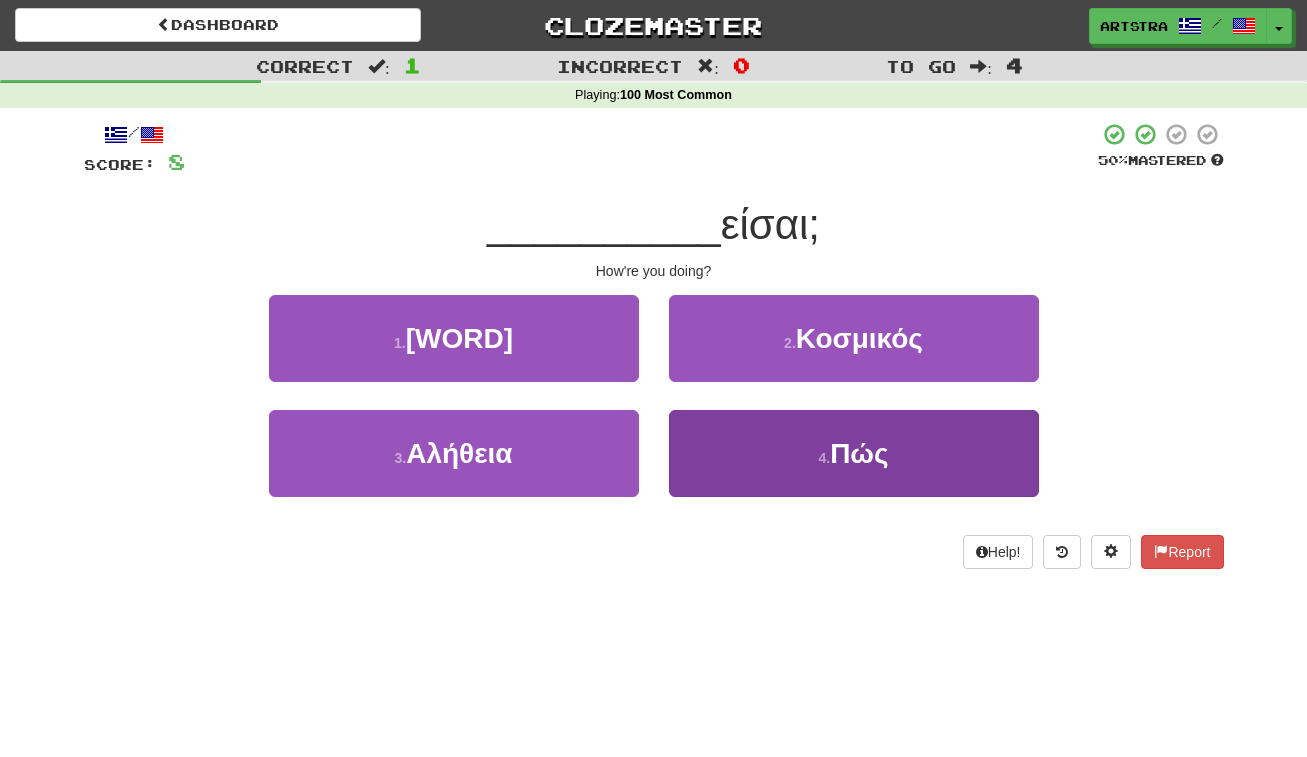 click on "Πώς" at bounding box center [859, 453] 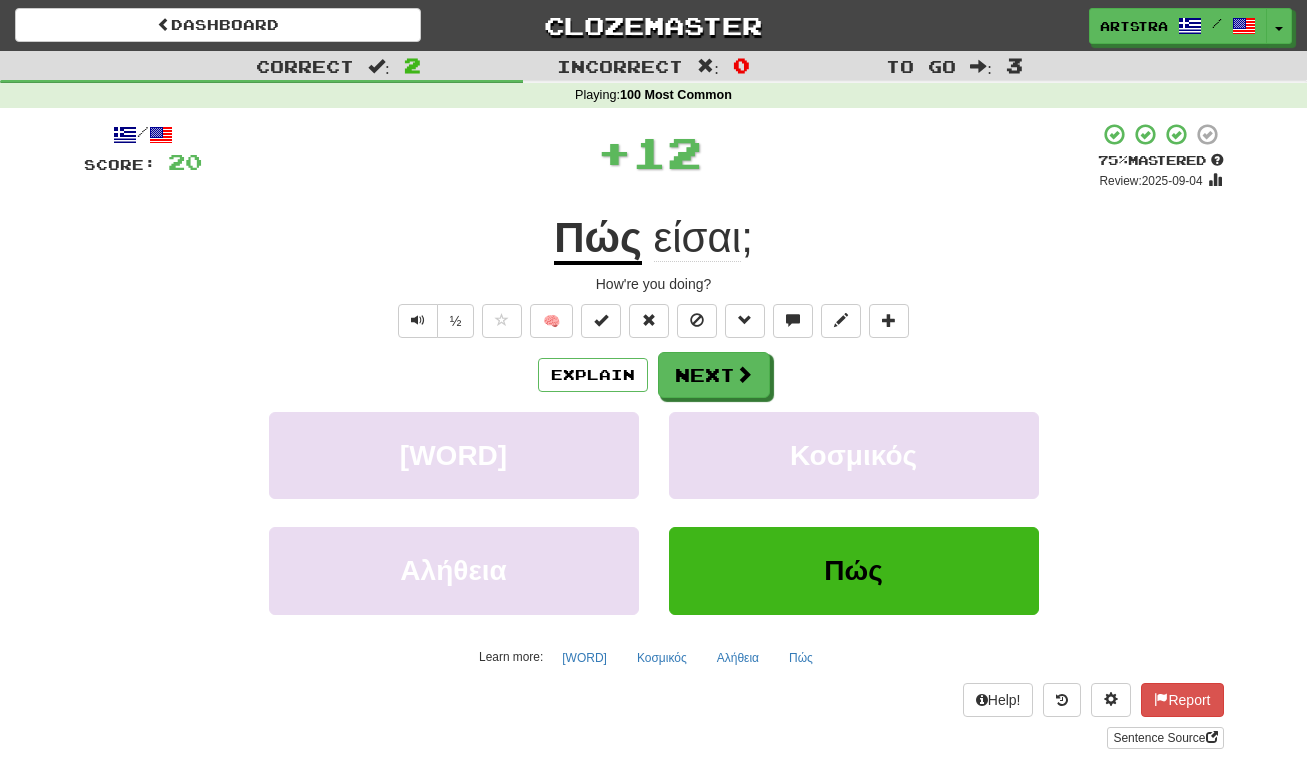 click on "Πώς" at bounding box center [598, 239] 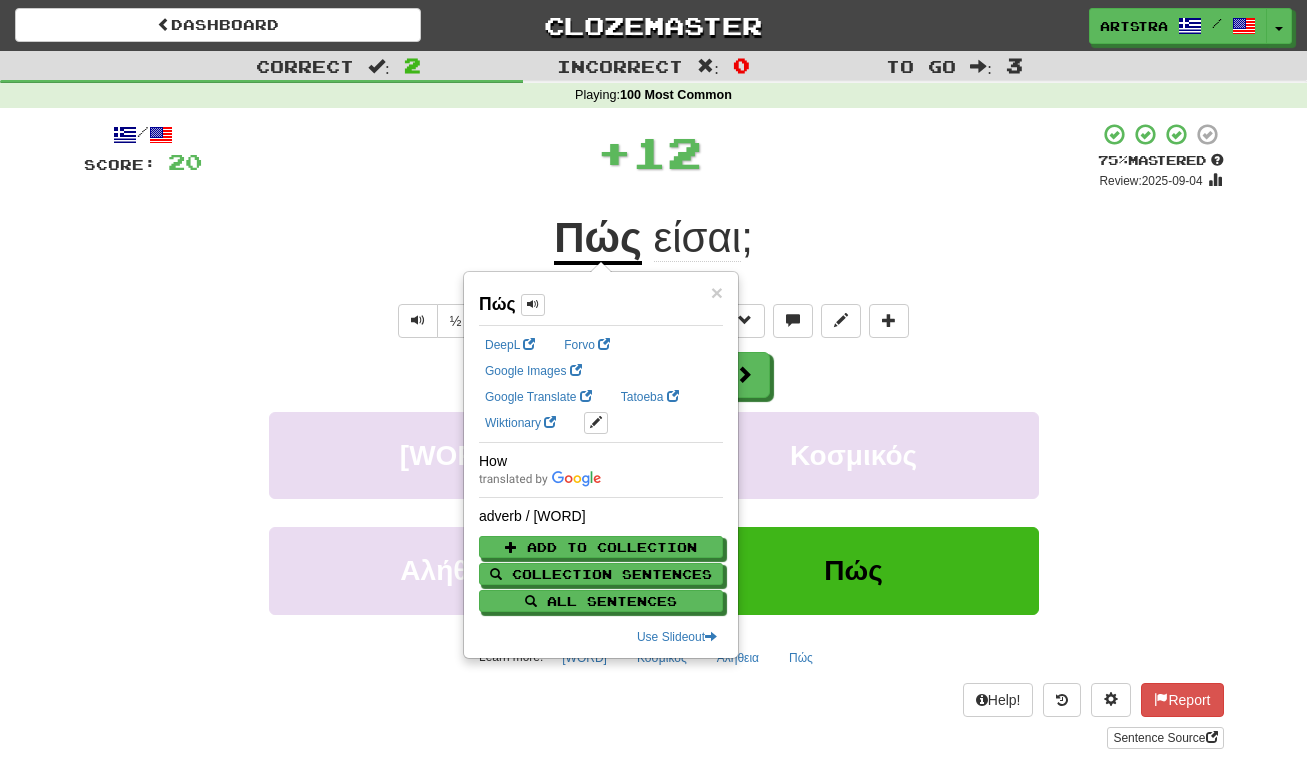 click on "είσαι ;" at bounding box center (697, 238) 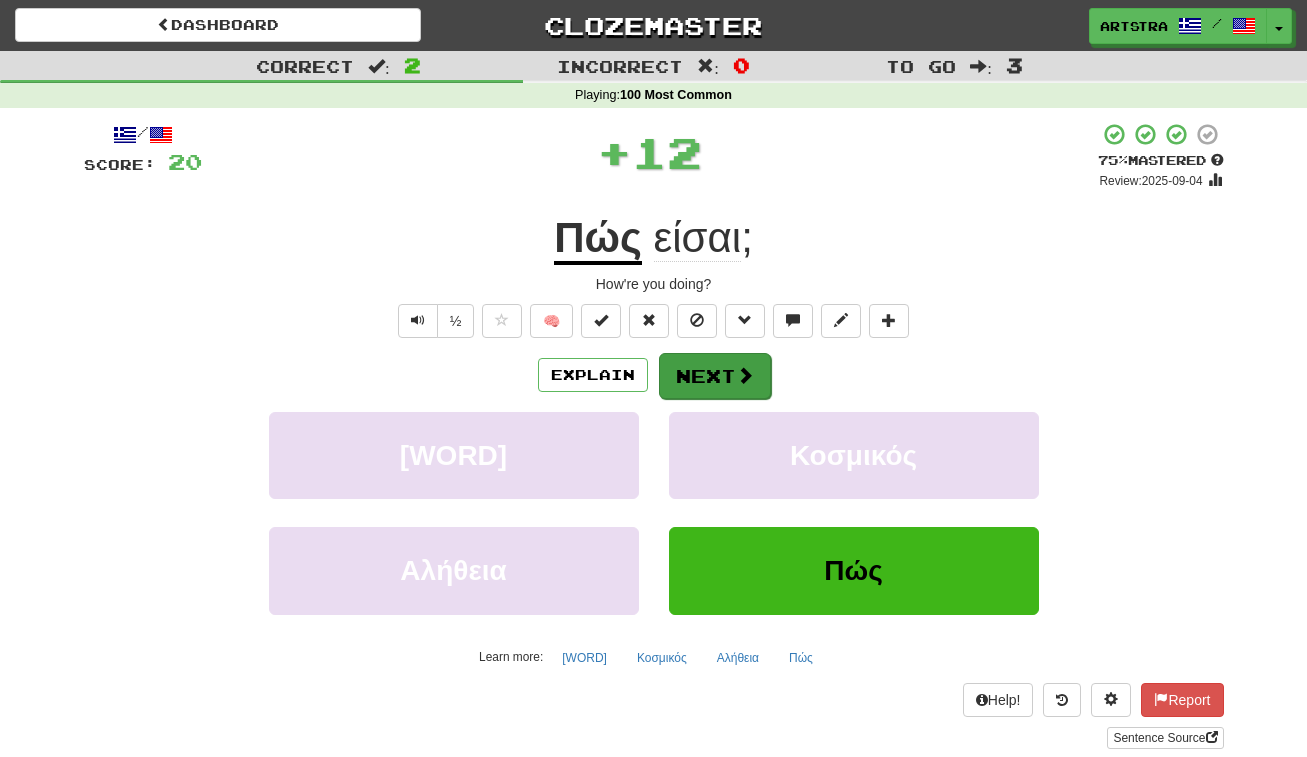 click on "Next" at bounding box center [715, 376] 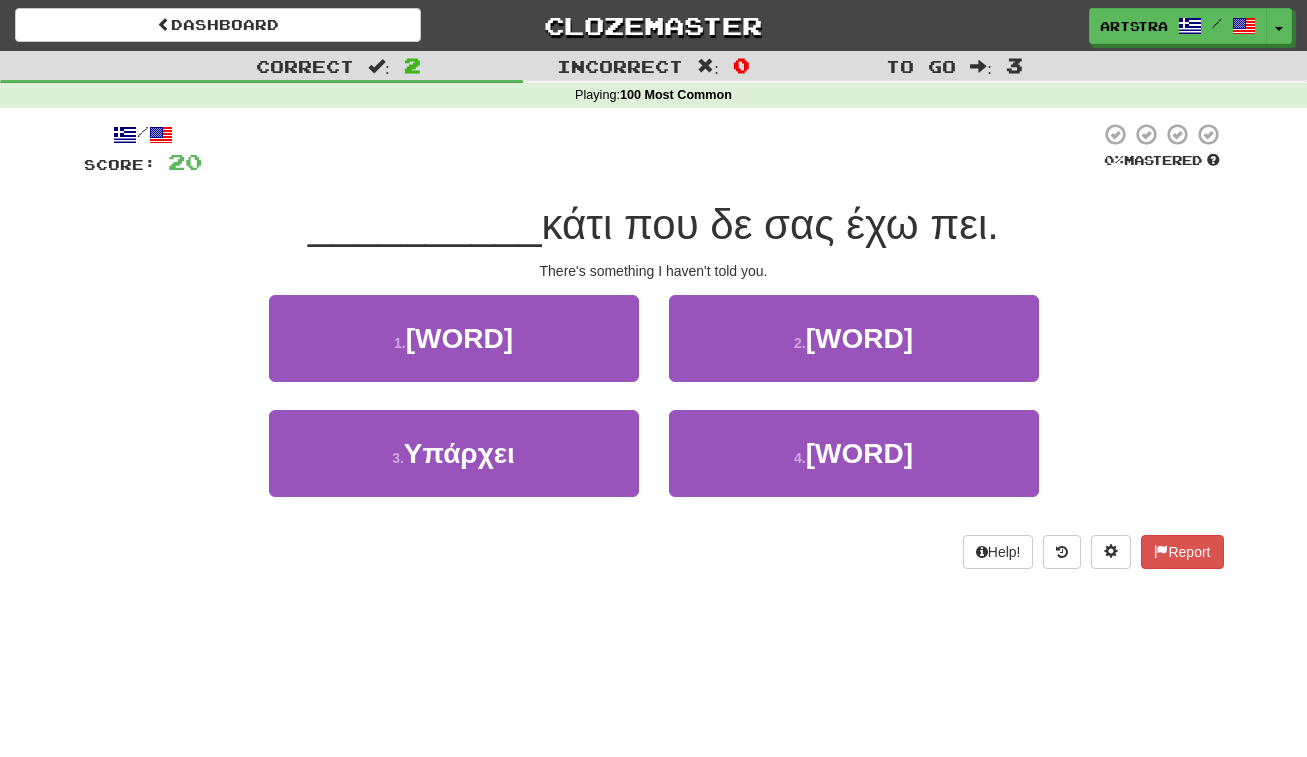 click on "κάτι που δε σας έχω πει." at bounding box center (770, 224) 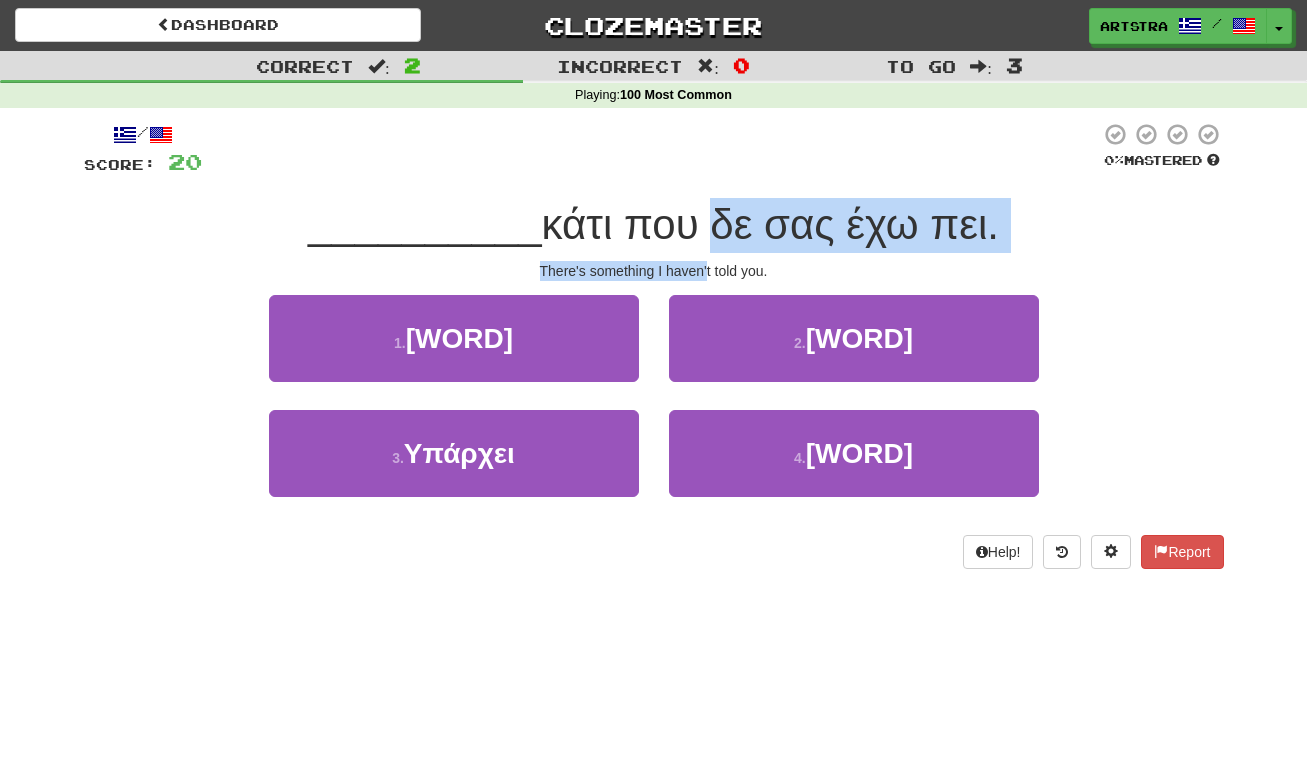 drag, startPoint x: 690, startPoint y: 239, endPoint x: 700, endPoint y: 269, distance: 31.622776 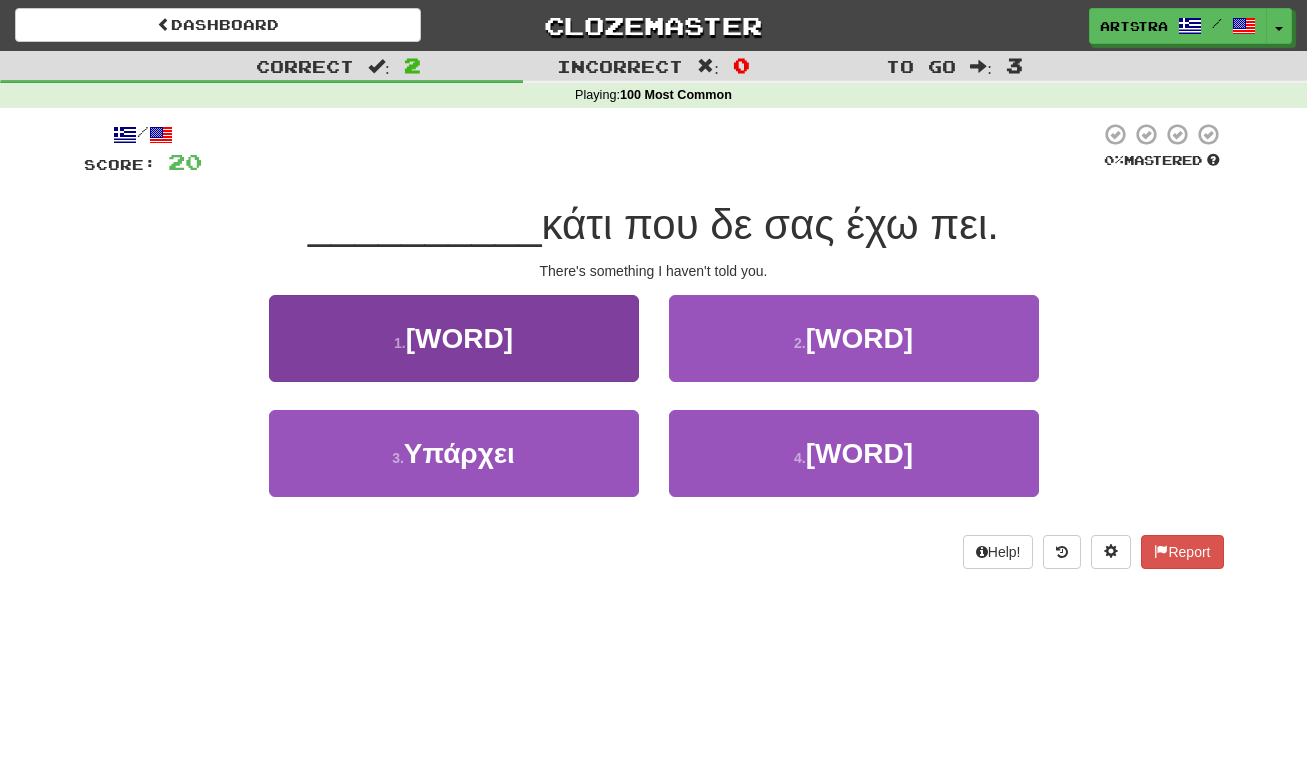 click on "1 .  Δάνειο" at bounding box center [454, 338] 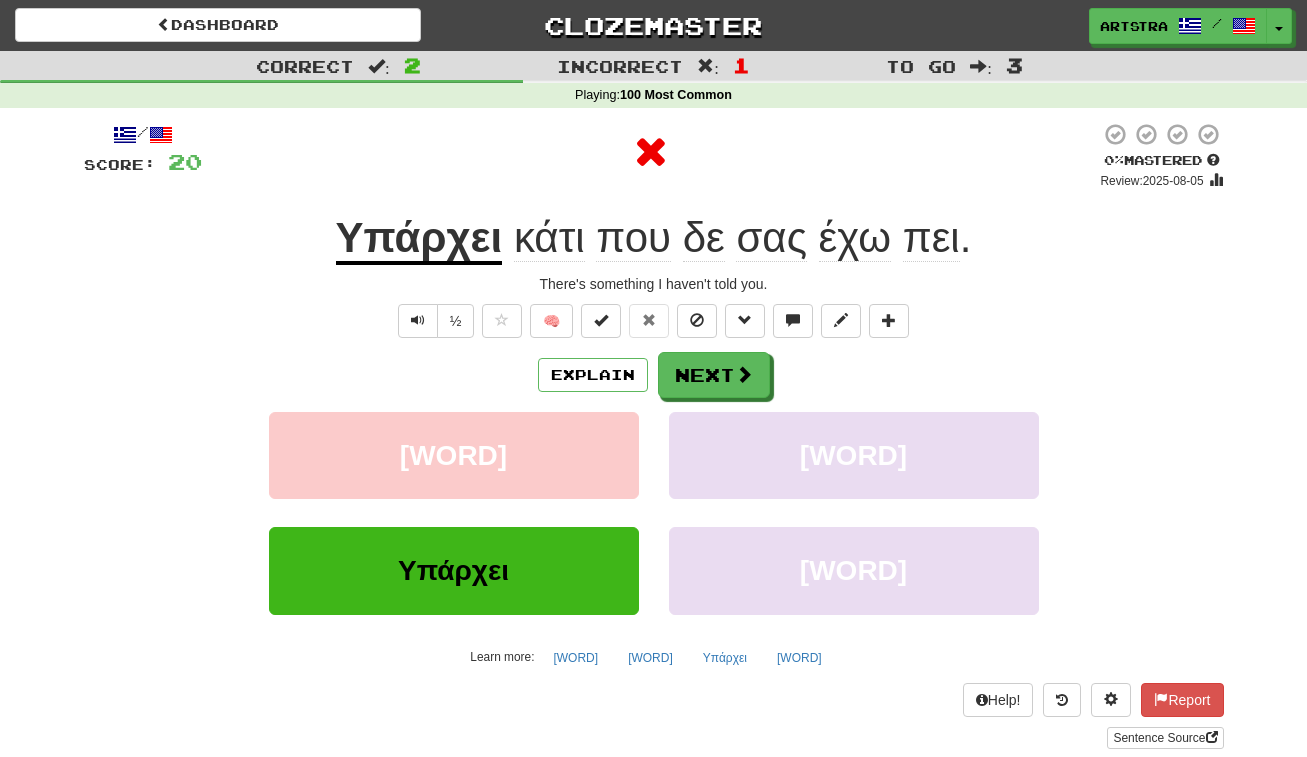 click on "Υπάρχει" at bounding box center (419, 239) 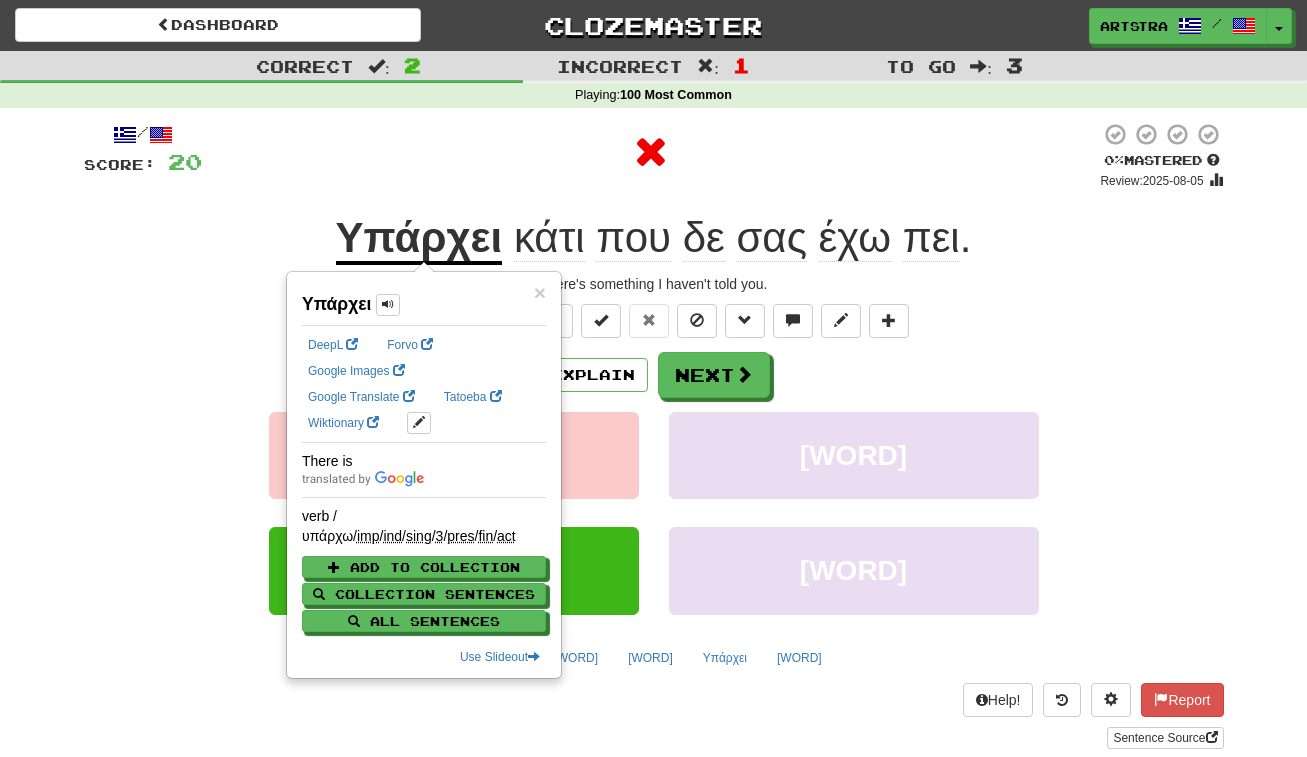 click on "κάτι" at bounding box center (549, 238) 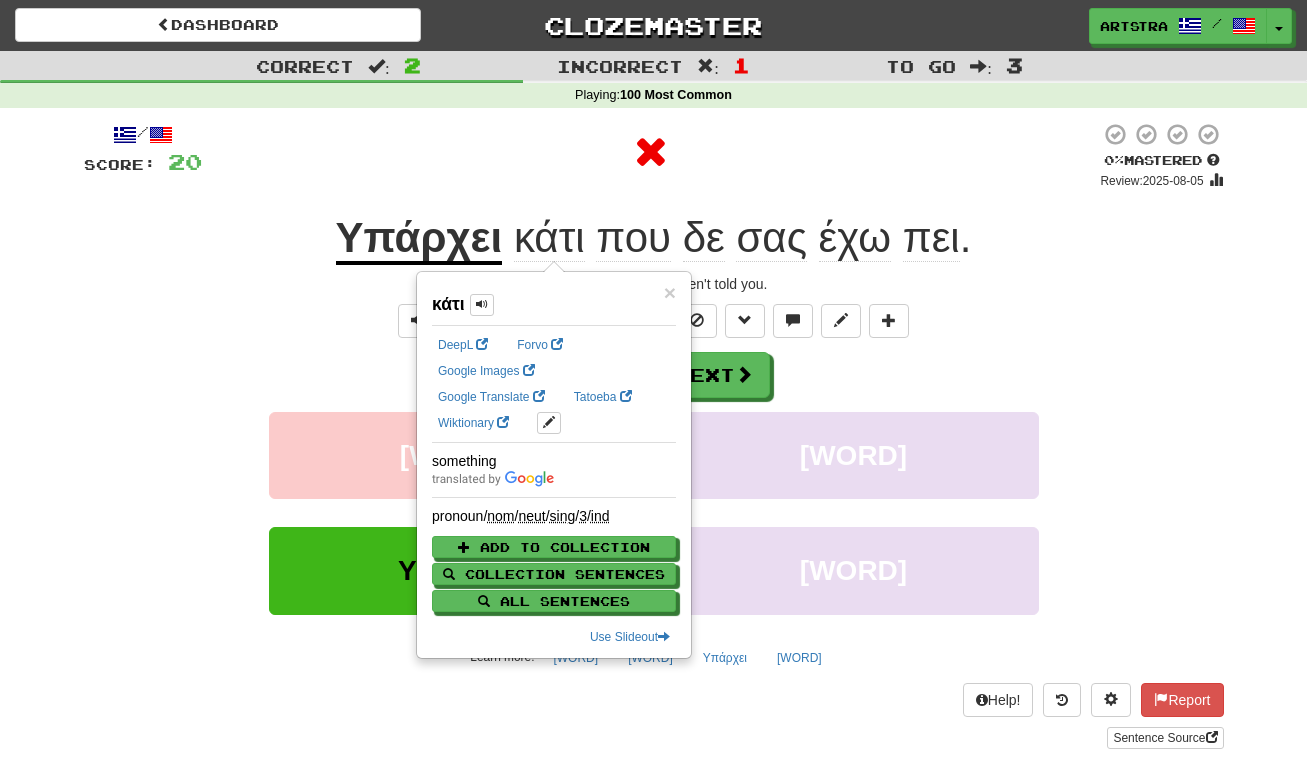 click on "πει" at bounding box center [931, 238] 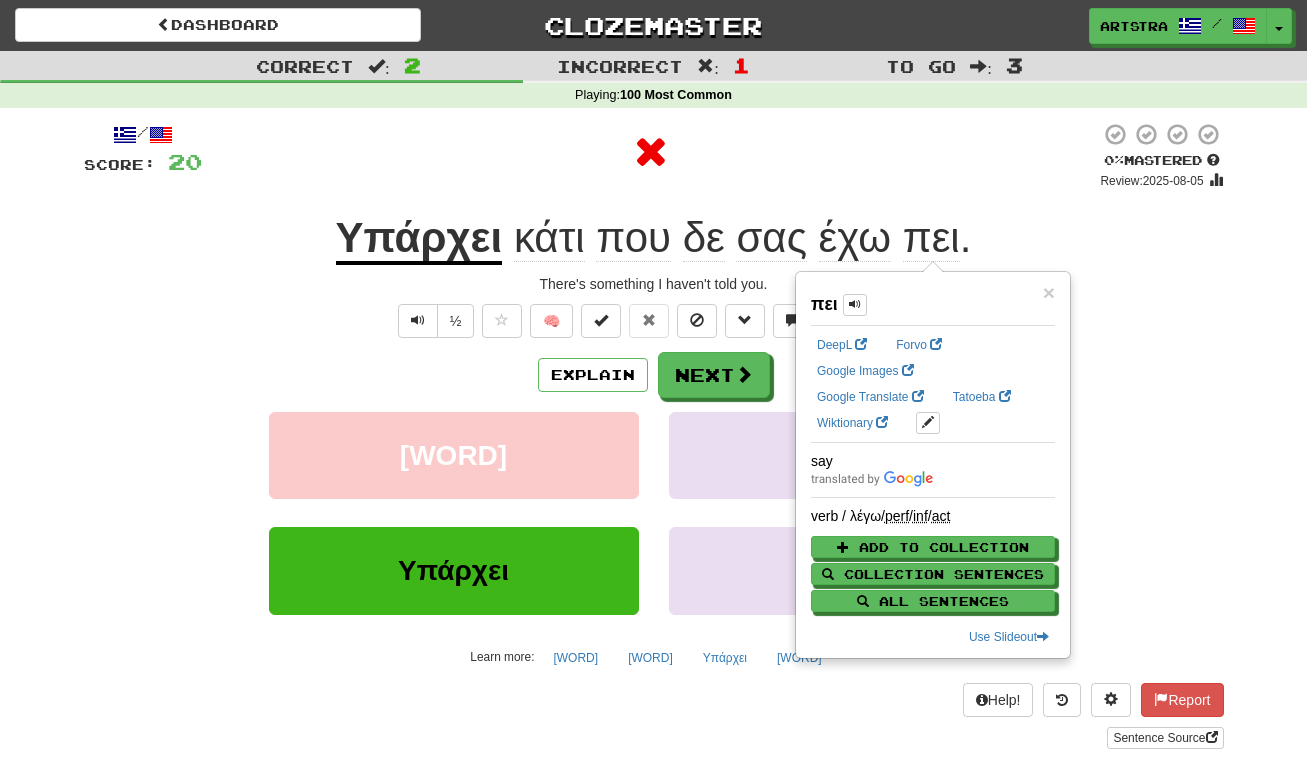 click on "έχω" at bounding box center [855, 238] 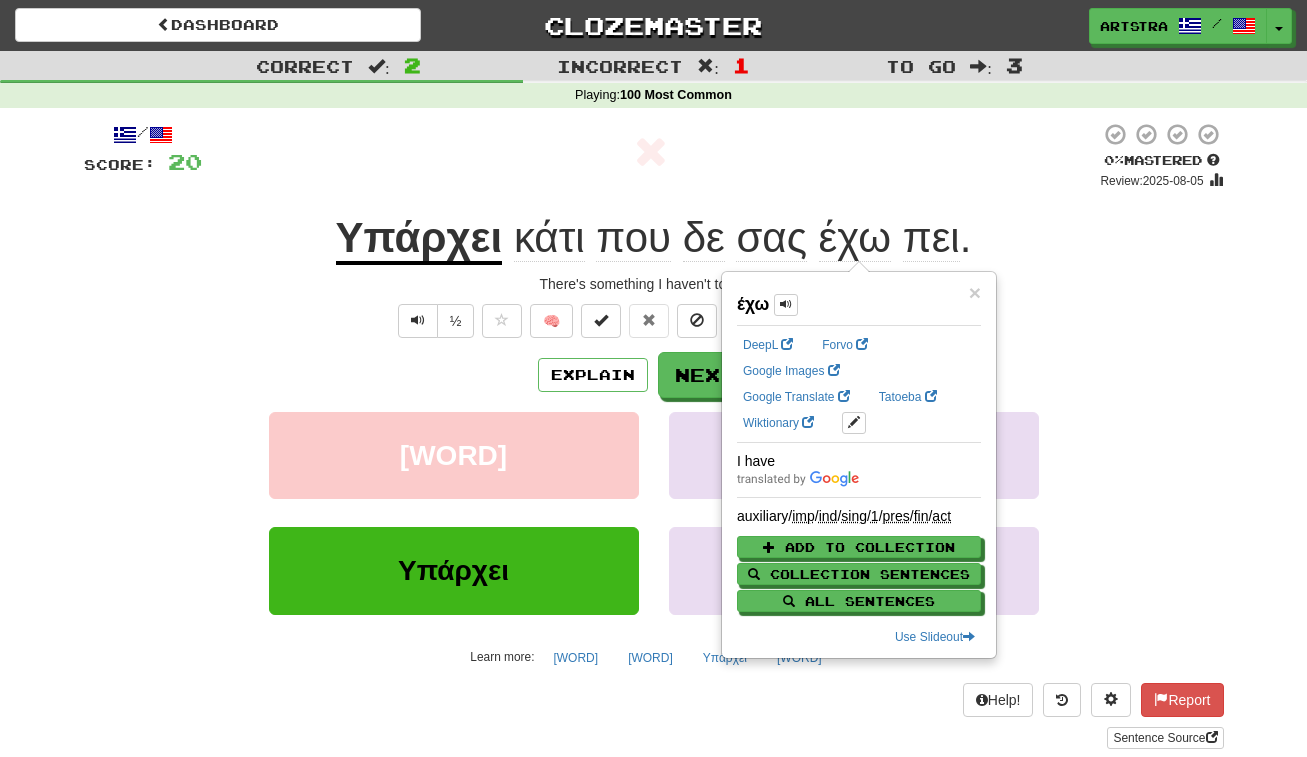 click on "/  Score:   20 0 %  Mastered Review:  2025-08-05 Υπάρχει   κάτι   που   δε   σας   έχω   πει . There's something I haven't told you. ½ 🧠 Explain Next Δάνειο Συμβιβασμός Υπάρχει Σθένος Learn more: Δάνειο Συμβιβασμός Υπάρχει Σθένος  Help!  Report Sentence Source" at bounding box center (654, 435) 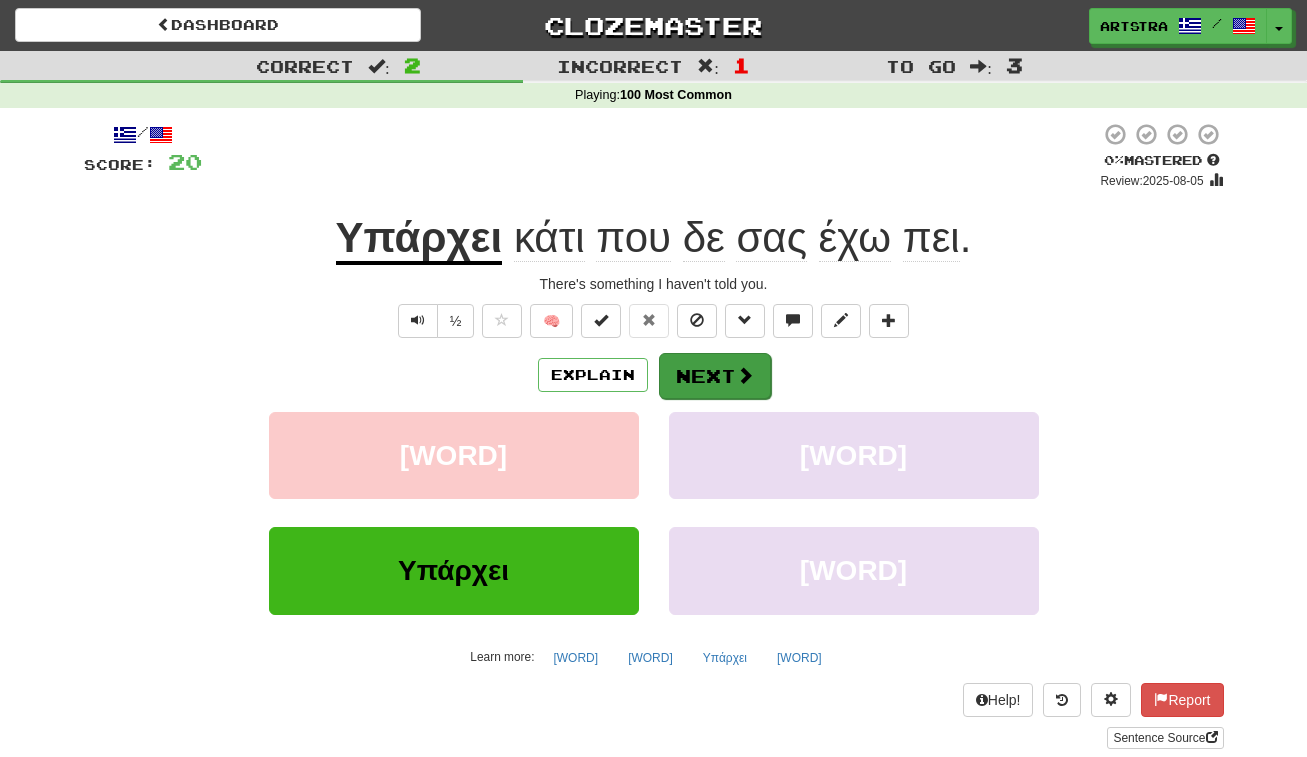 click on "Next" at bounding box center (715, 376) 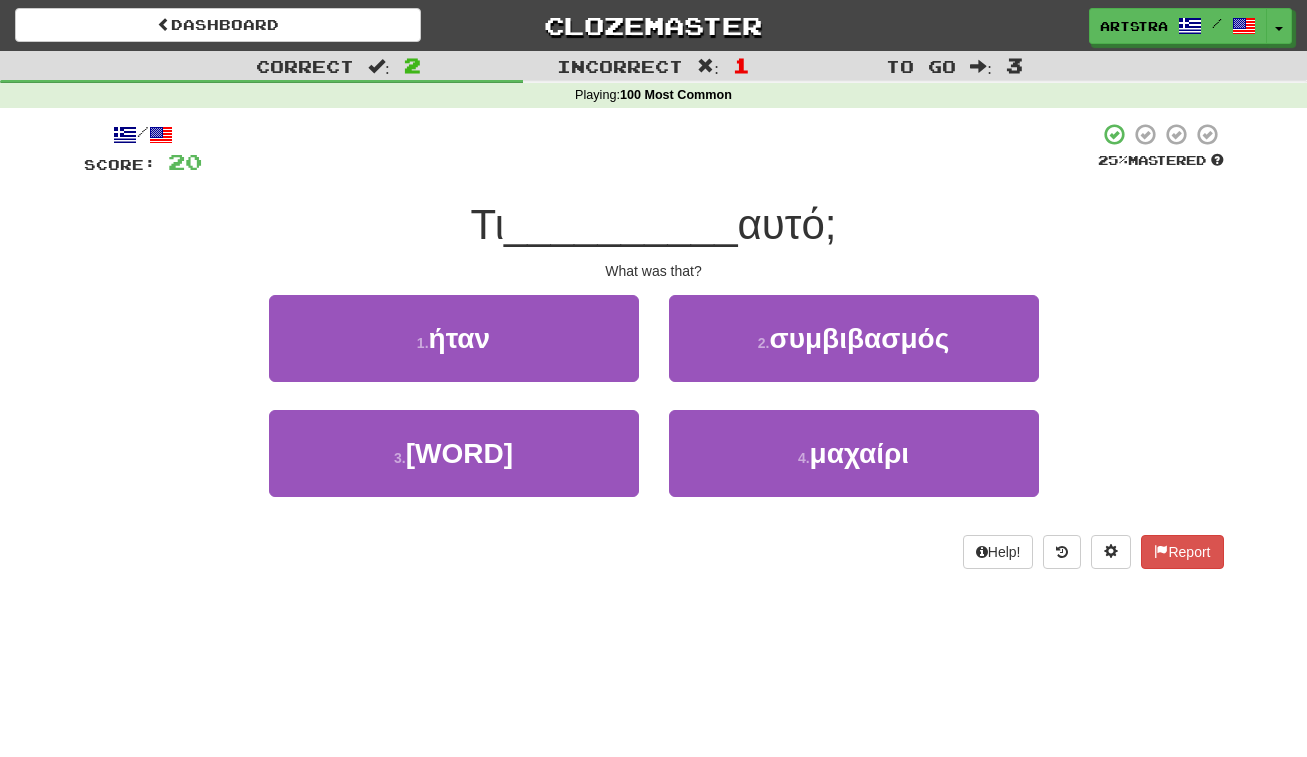 click on "__________" at bounding box center (621, 224) 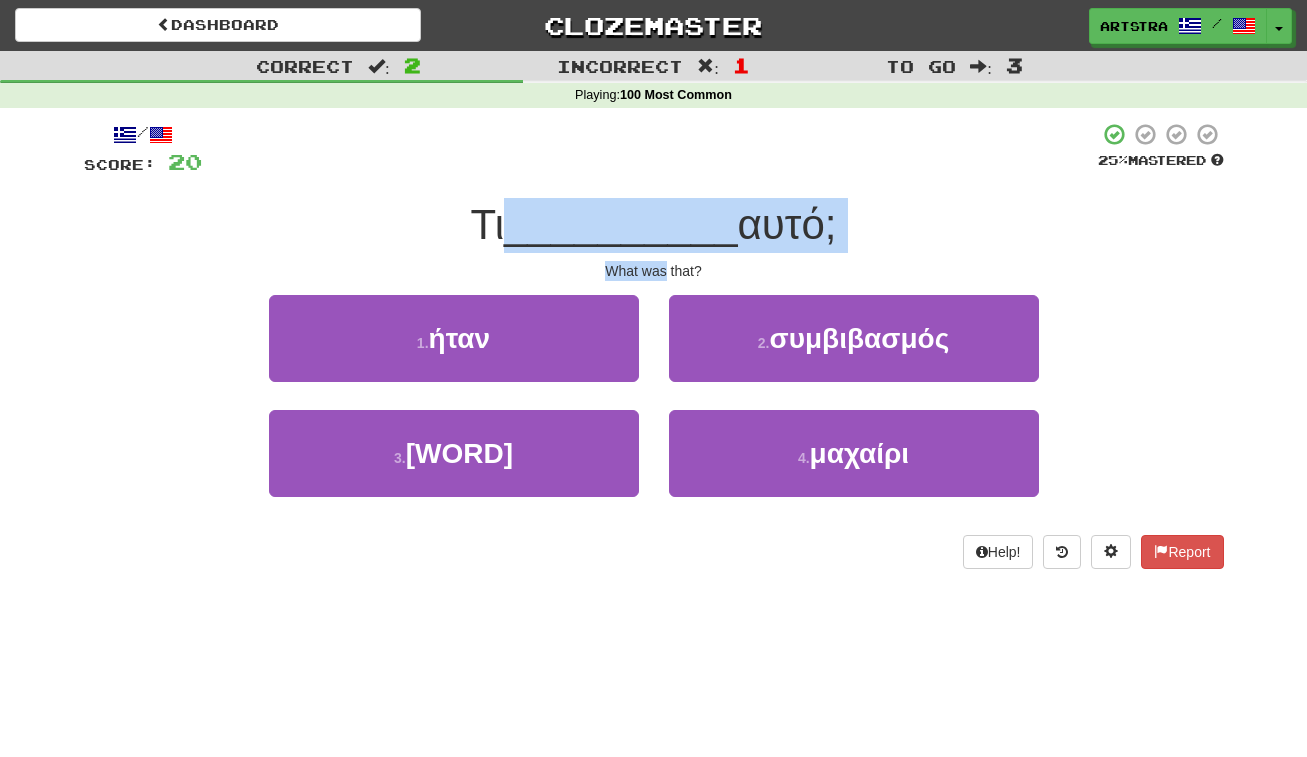 drag, startPoint x: 666, startPoint y: 244, endPoint x: 661, endPoint y: 264, distance: 20.615528 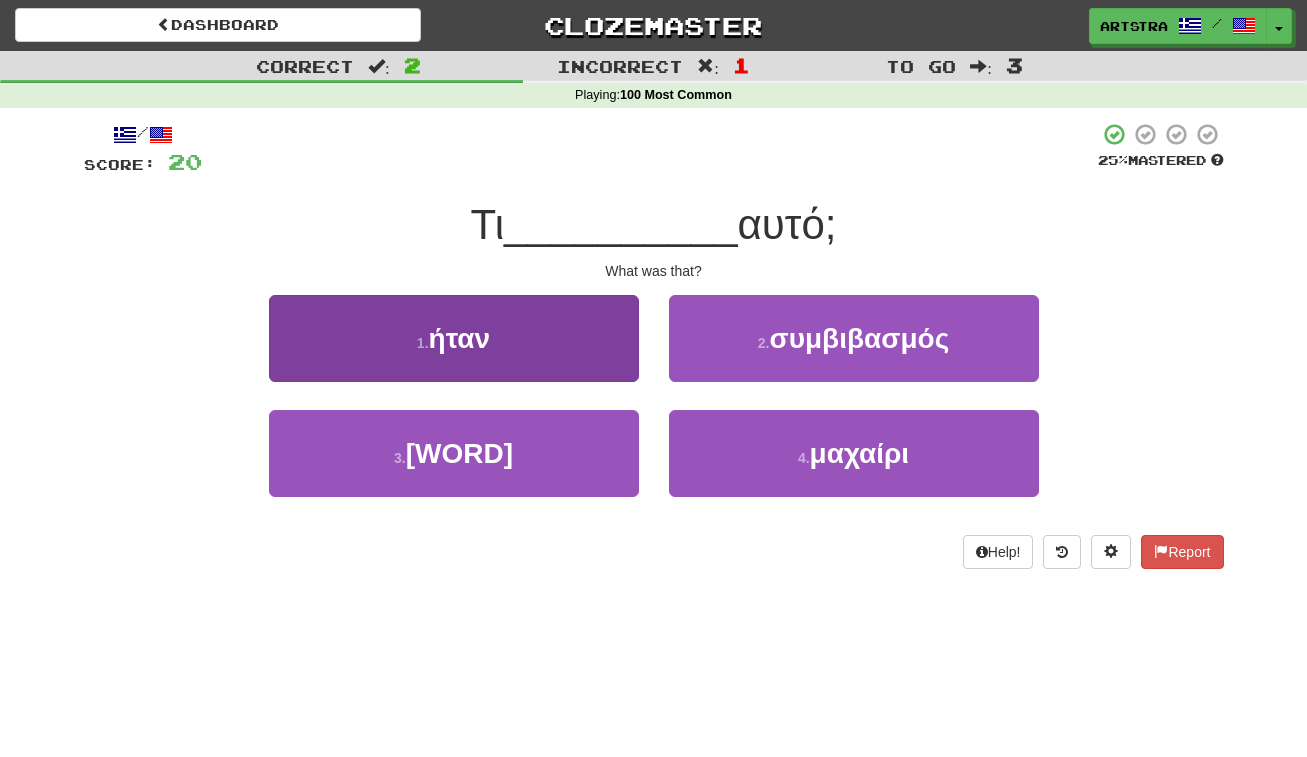 click on "1 .  ήταν" at bounding box center [454, 338] 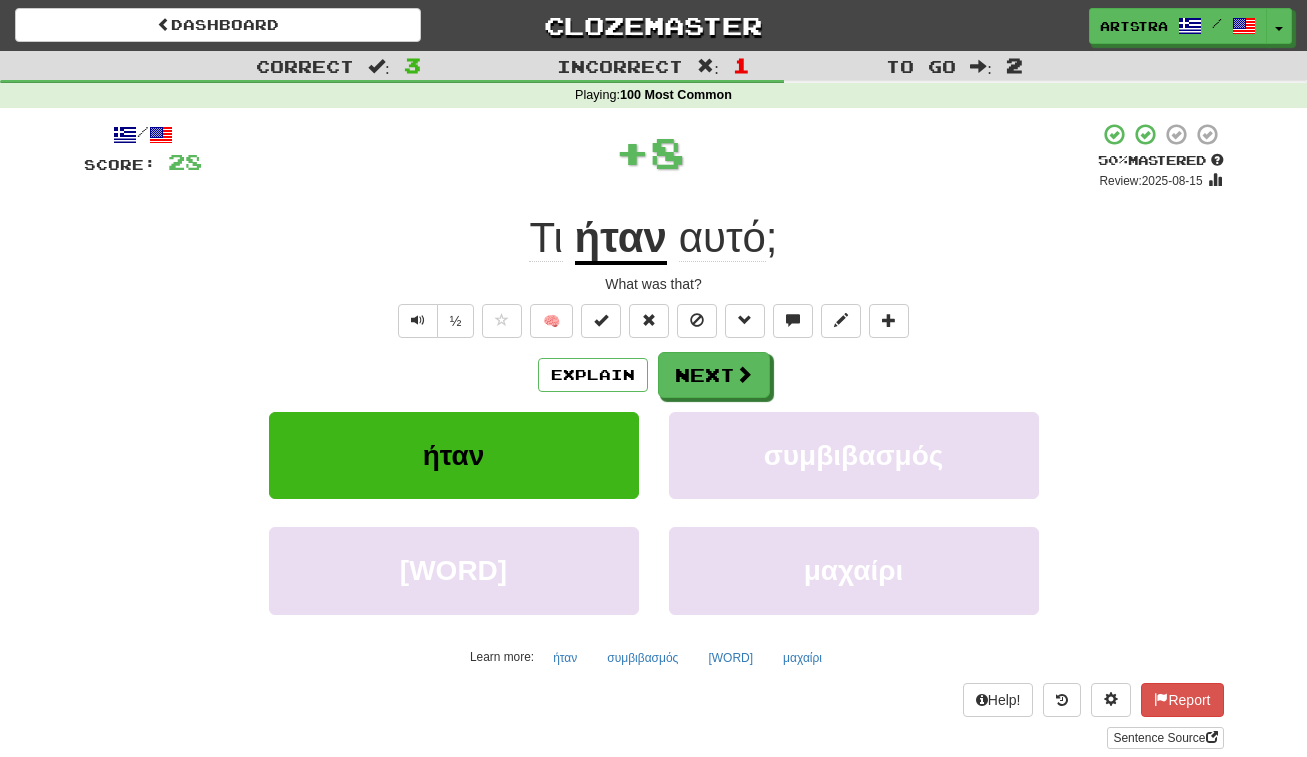 click on "ήταν" at bounding box center [621, 239] 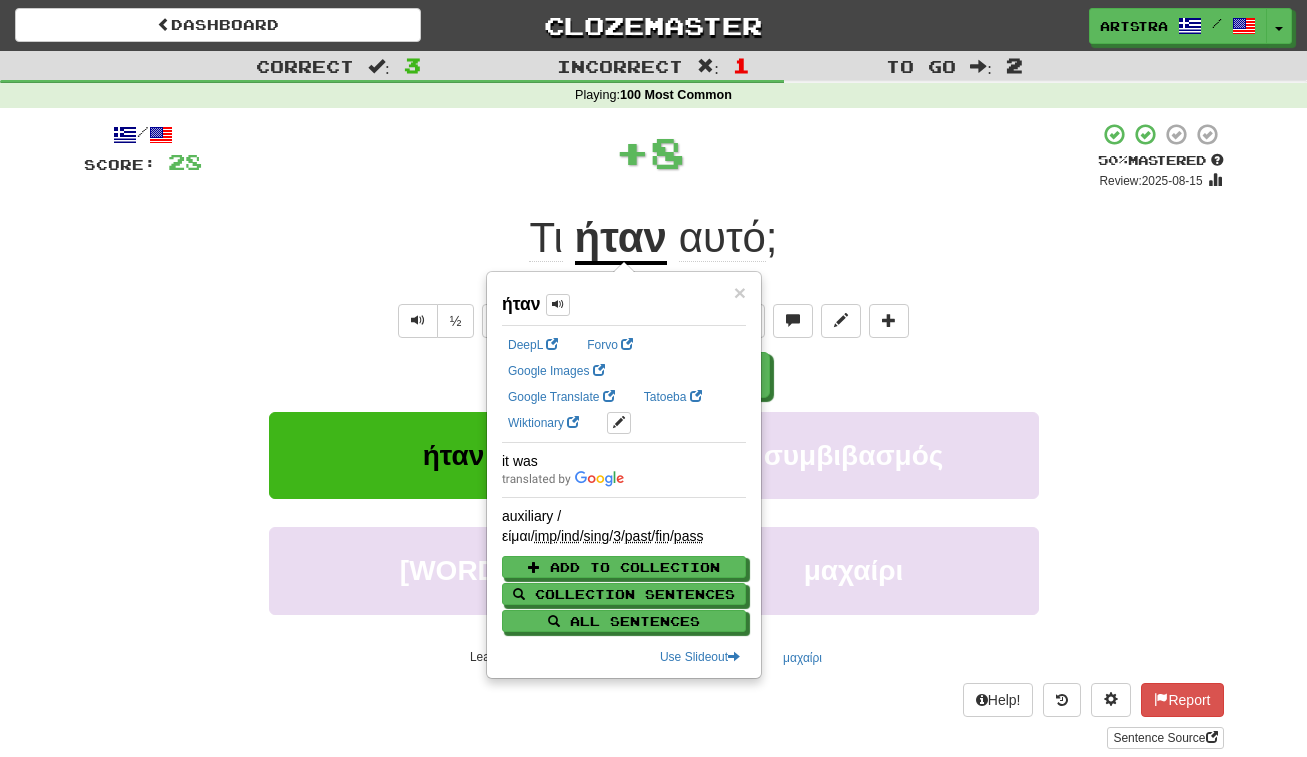 click on "αυτό" at bounding box center (722, 238) 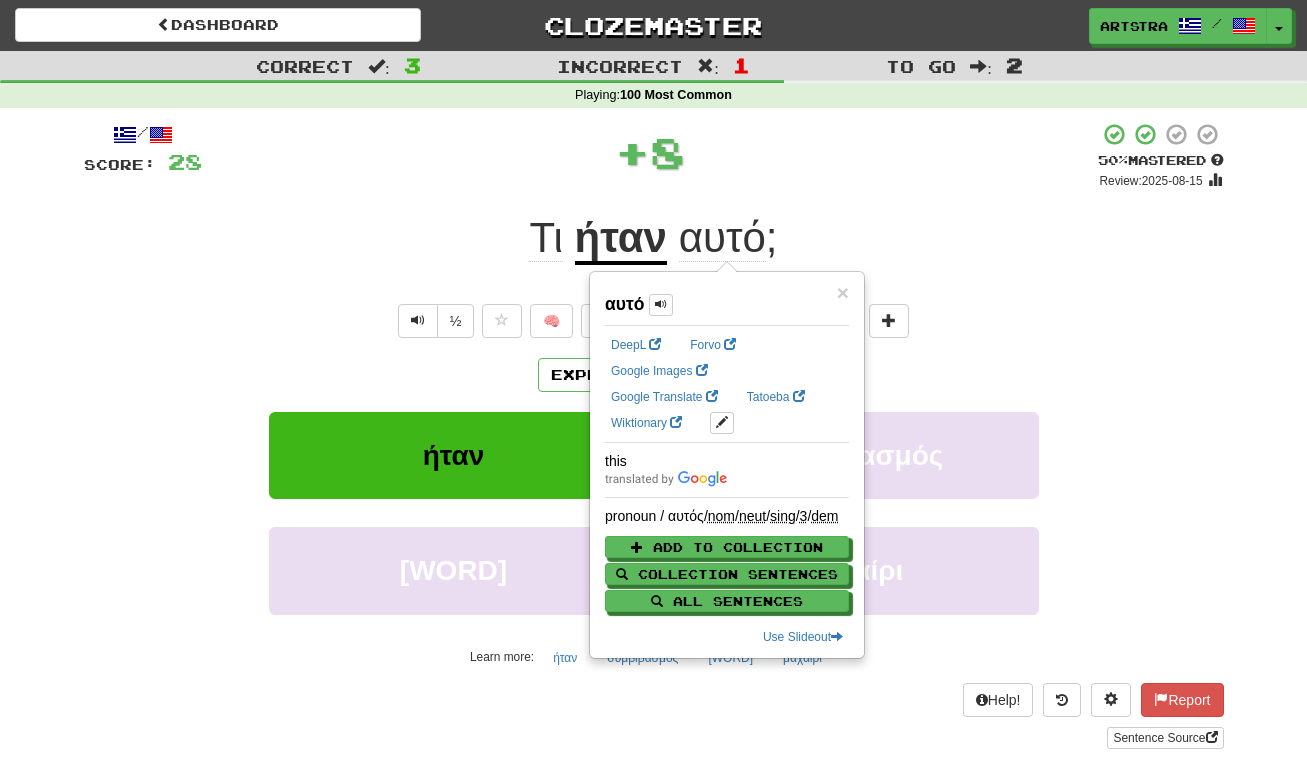 click on "/  Score:   28 + 8 50 %  Mastered Review:  2025-08-15 Τι   ήταν   αυτό ; What was that? ½ 🧠 Explain Next ήταν συμβιβασμός κατεβάσει μαχαίρι Learn more: ήταν συμβιβασμός κατεβάσει μαχαίρι  Help!  Report Sentence Source" at bounding box center [654, 435] 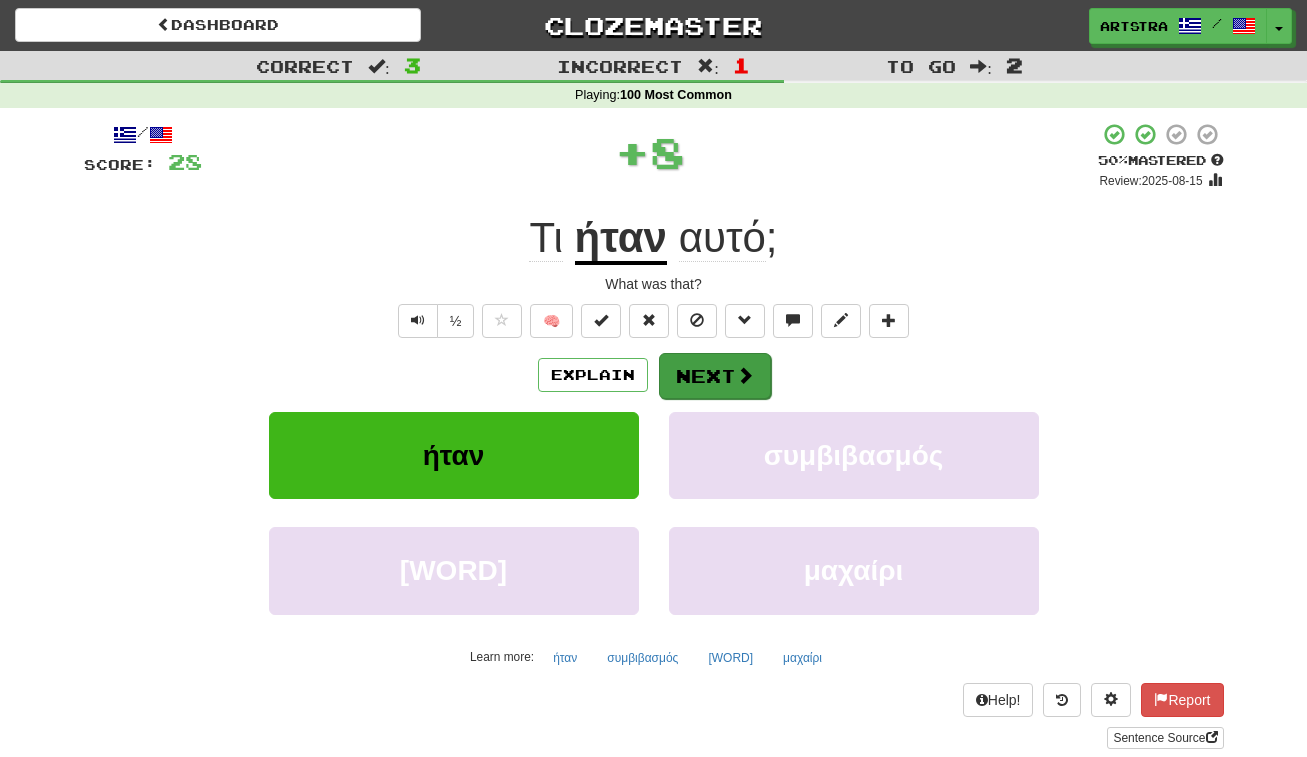 click on "Next" at bounding box center [715, 376] 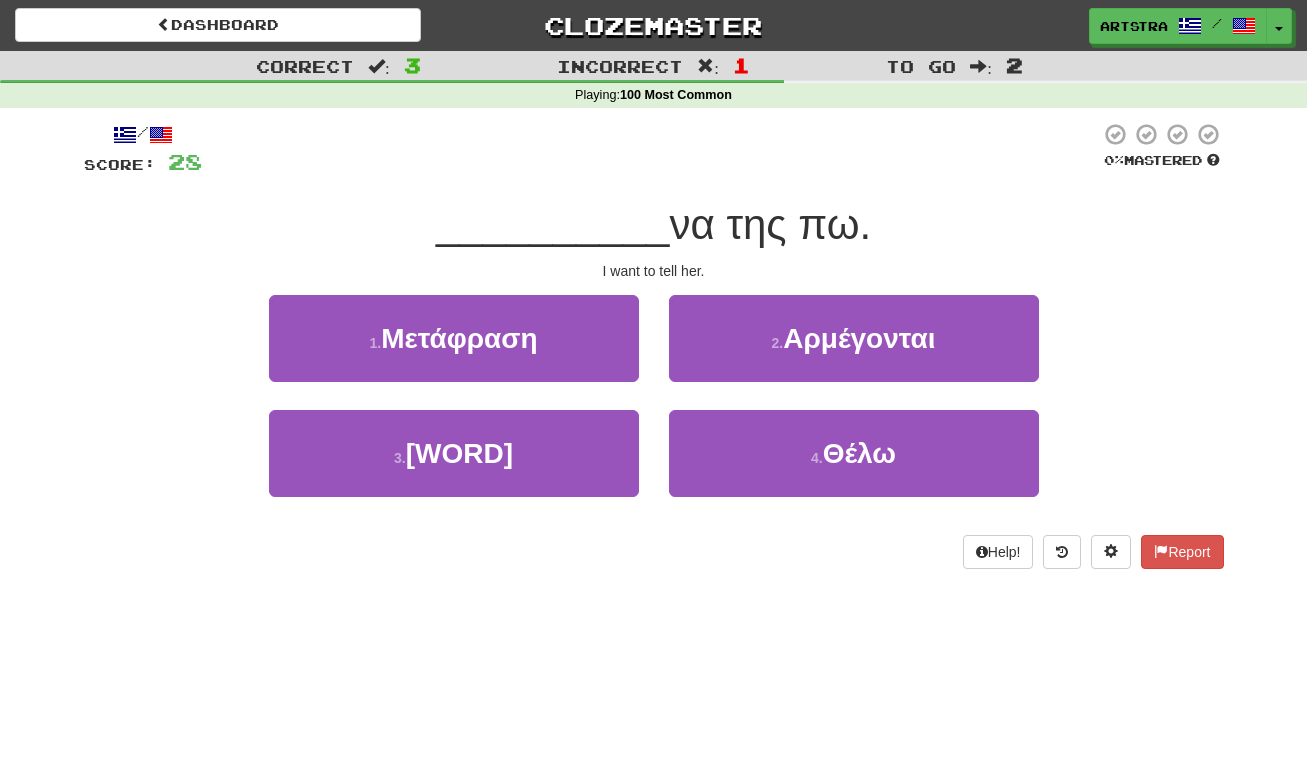 click on "__________" at bounding box center [553, 224] 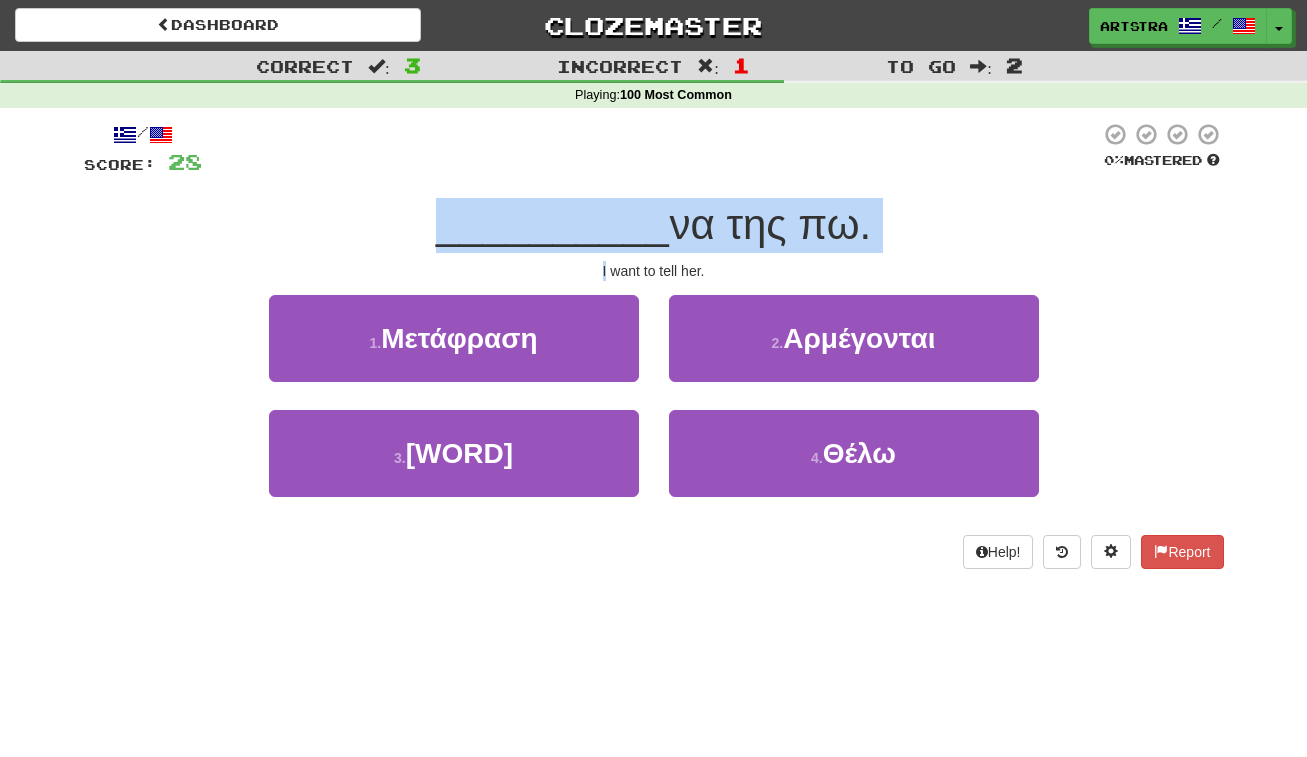 drag, startPoint x: 638, startPoint y: 201, endPoint x: 655, endPoint y: 251, distance: 52.810986 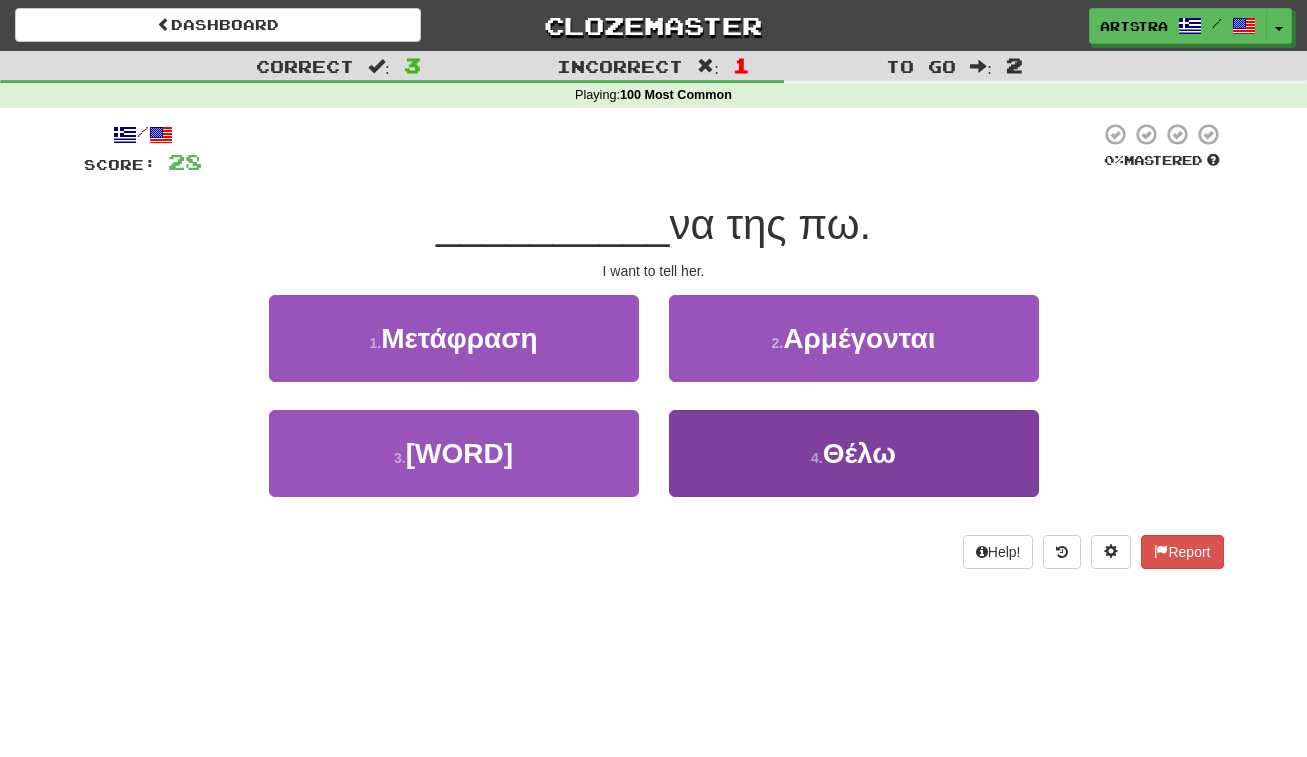 click on "4 .  Θέλω" at bounding box center (854, 453) 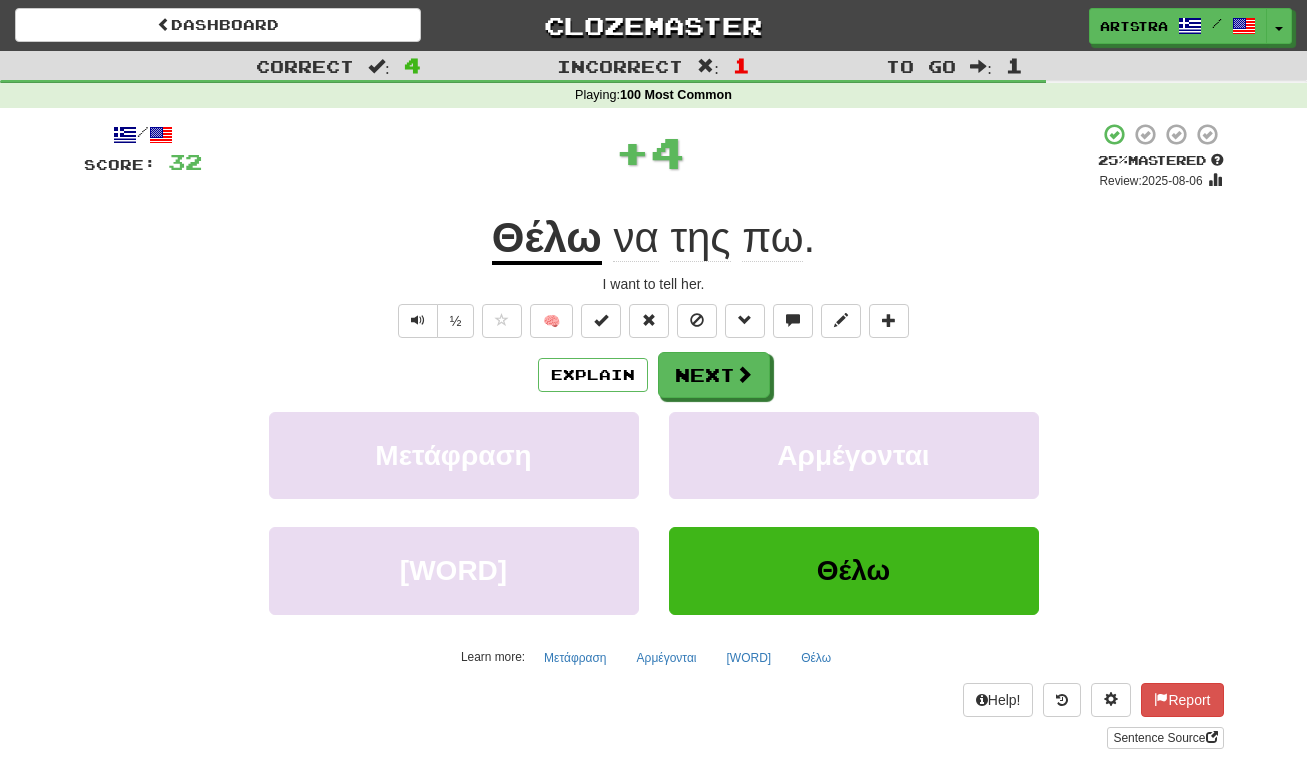 click on "Θέλω" at bounding box center [547, 239] 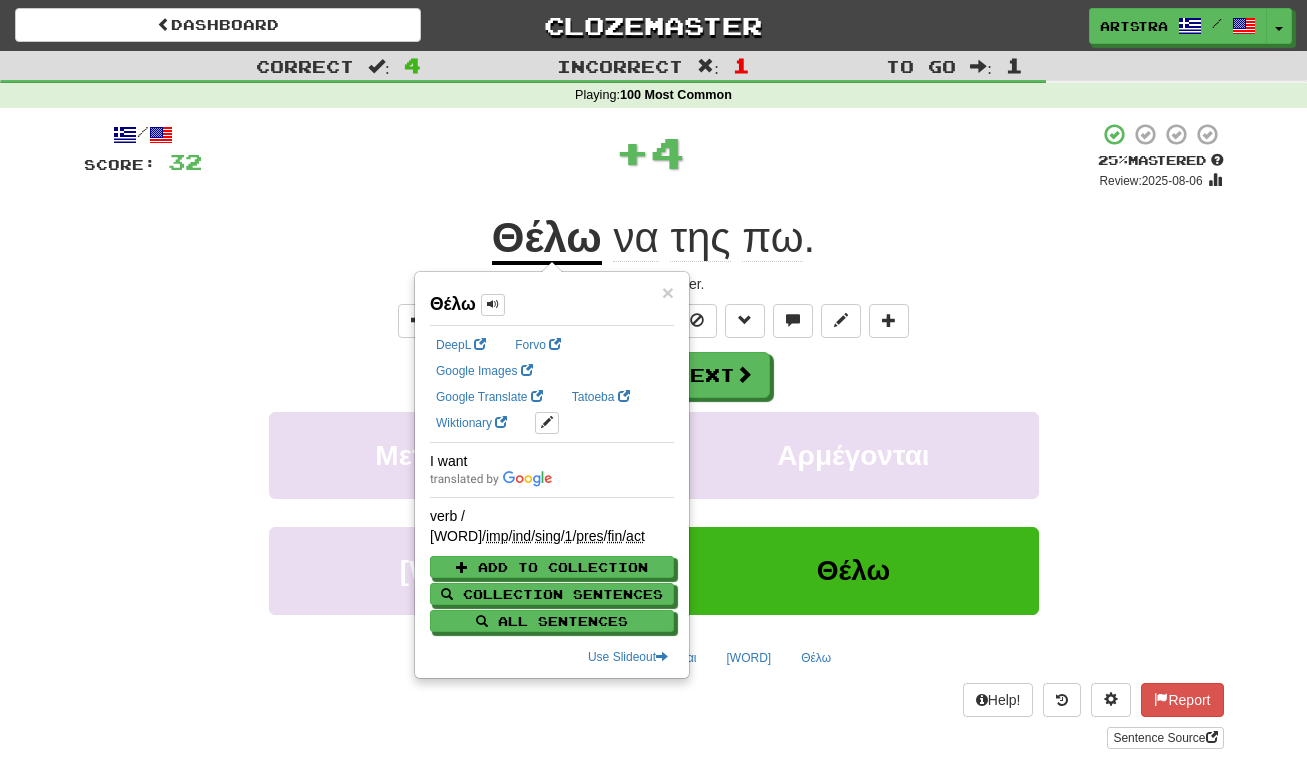 click on "πω" at bounding box center (772, 238) 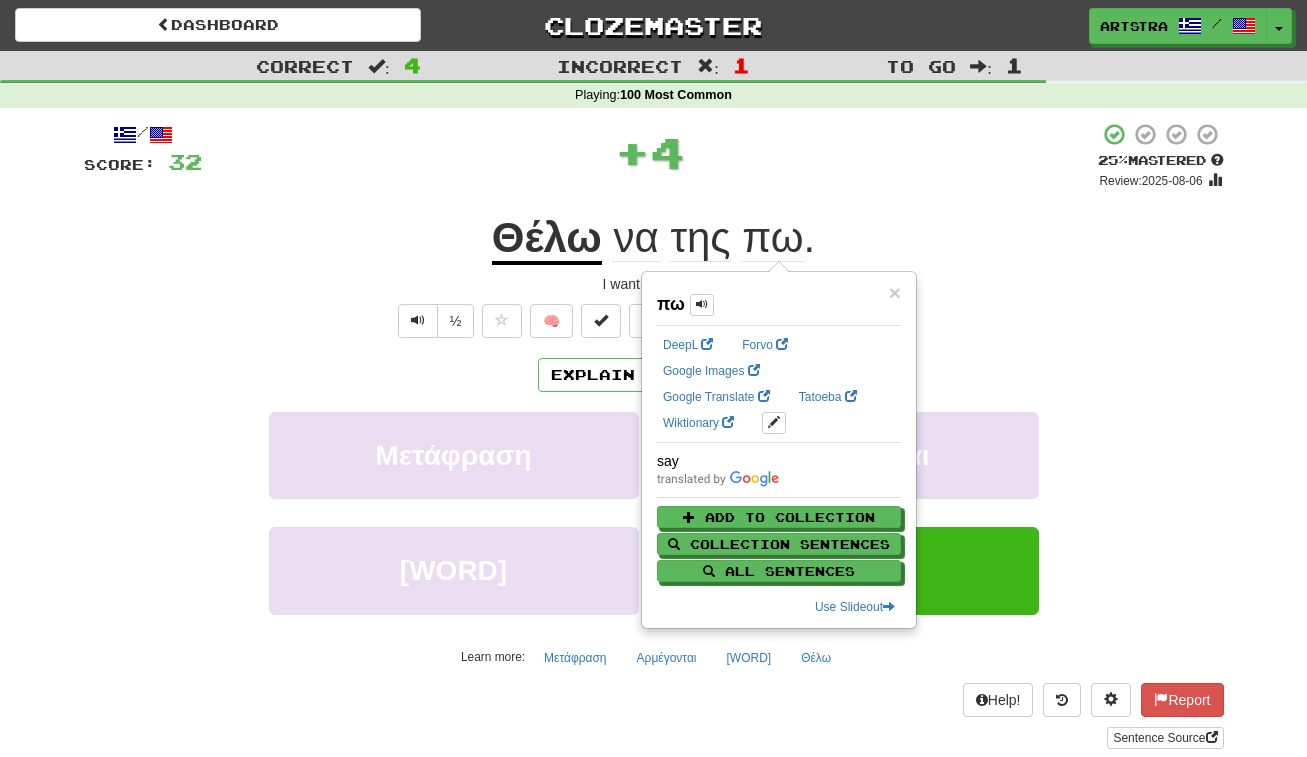 click on "+ 4" at bounding box center (650, 152) 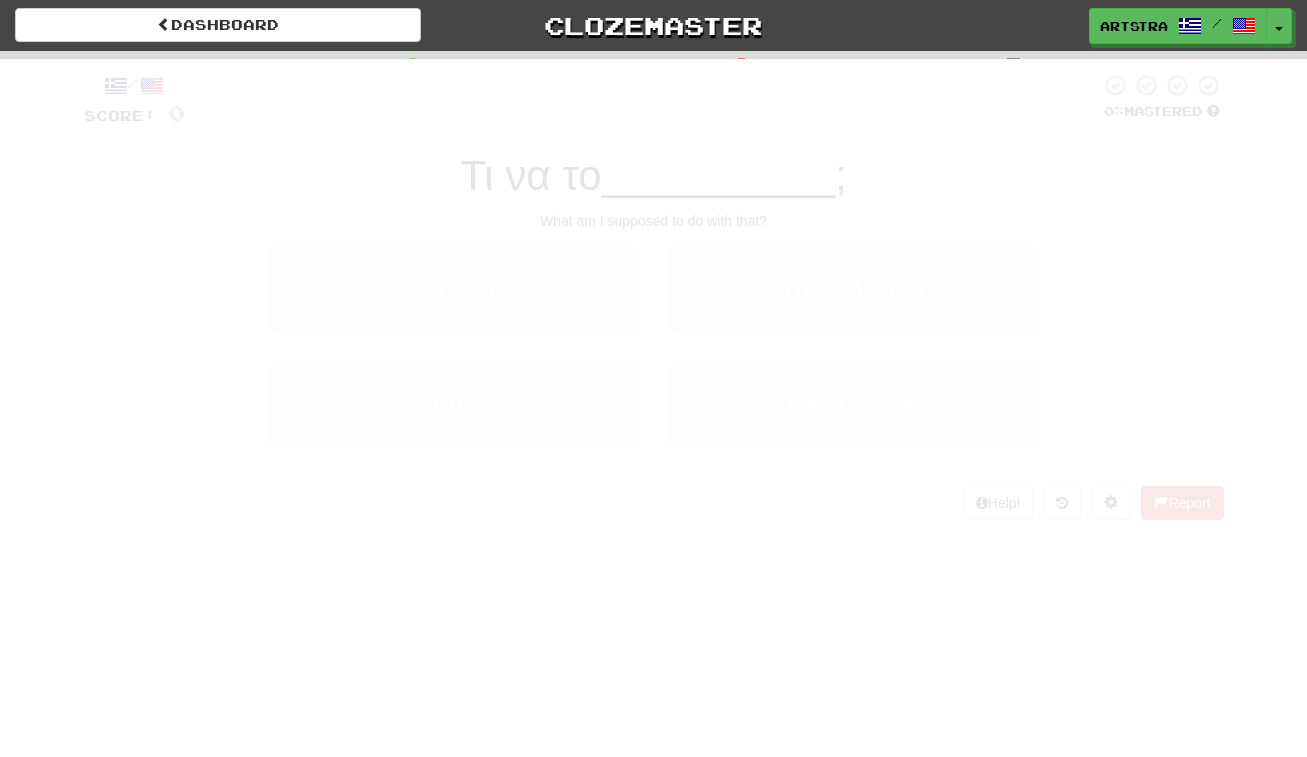 scroll, scrollTop: 0, scrollLeft: 0, axis: both 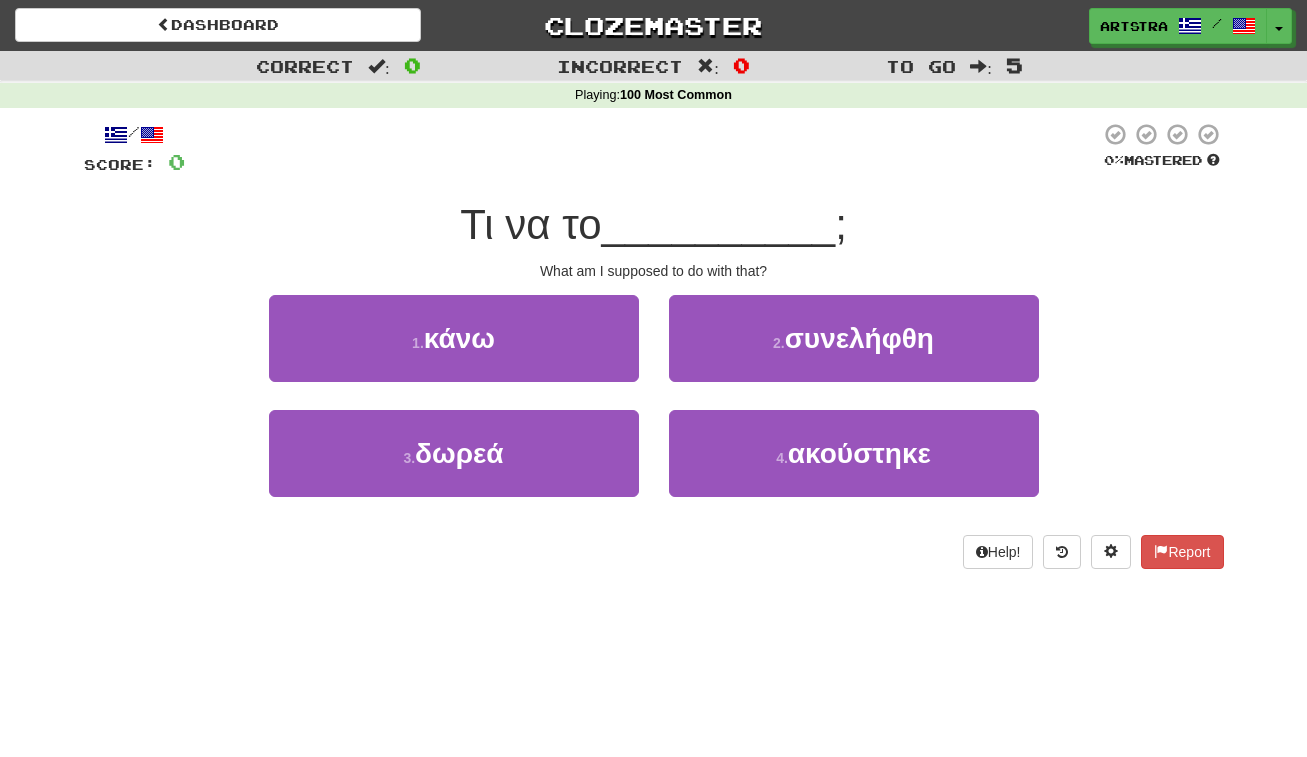 click on "__________" at bounding box center (719, 224) 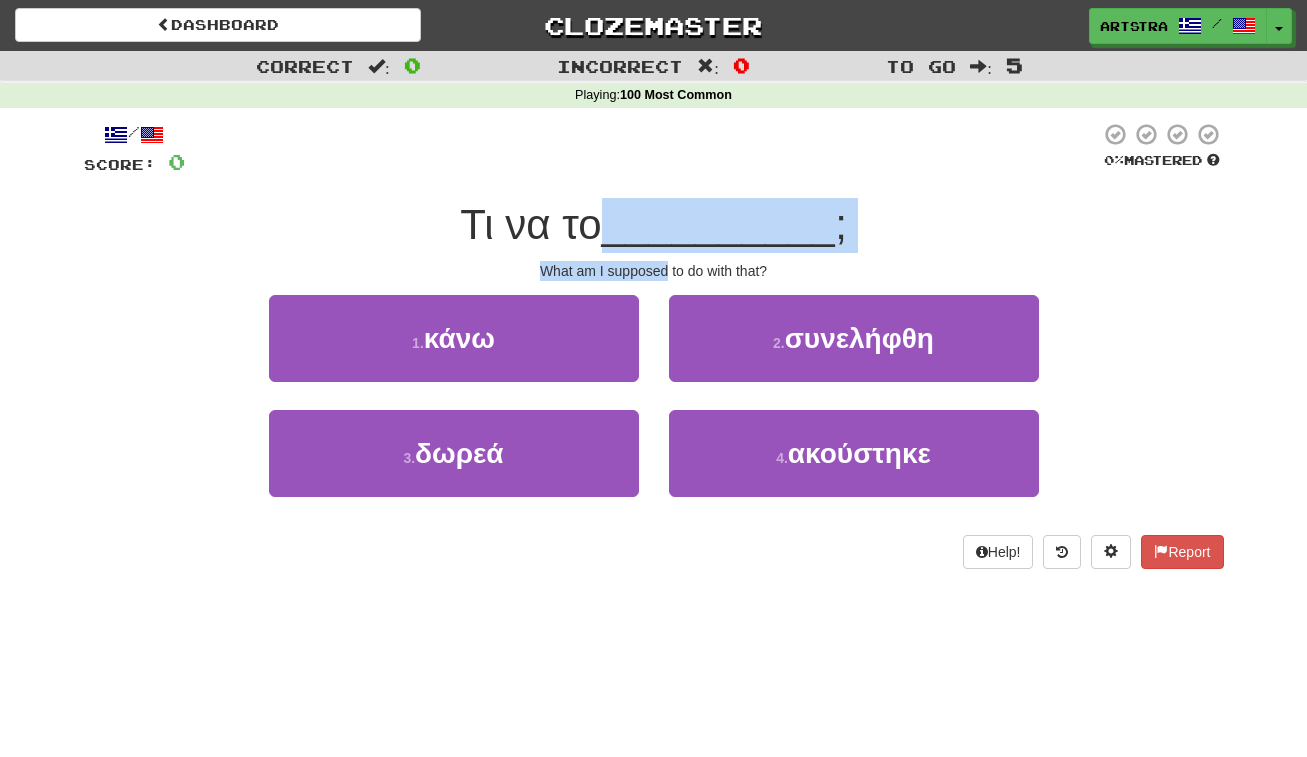 drag, startPoint x: 658, startPoint y: 228, endPoint x: 658, endPoint y: 260, distance: 32 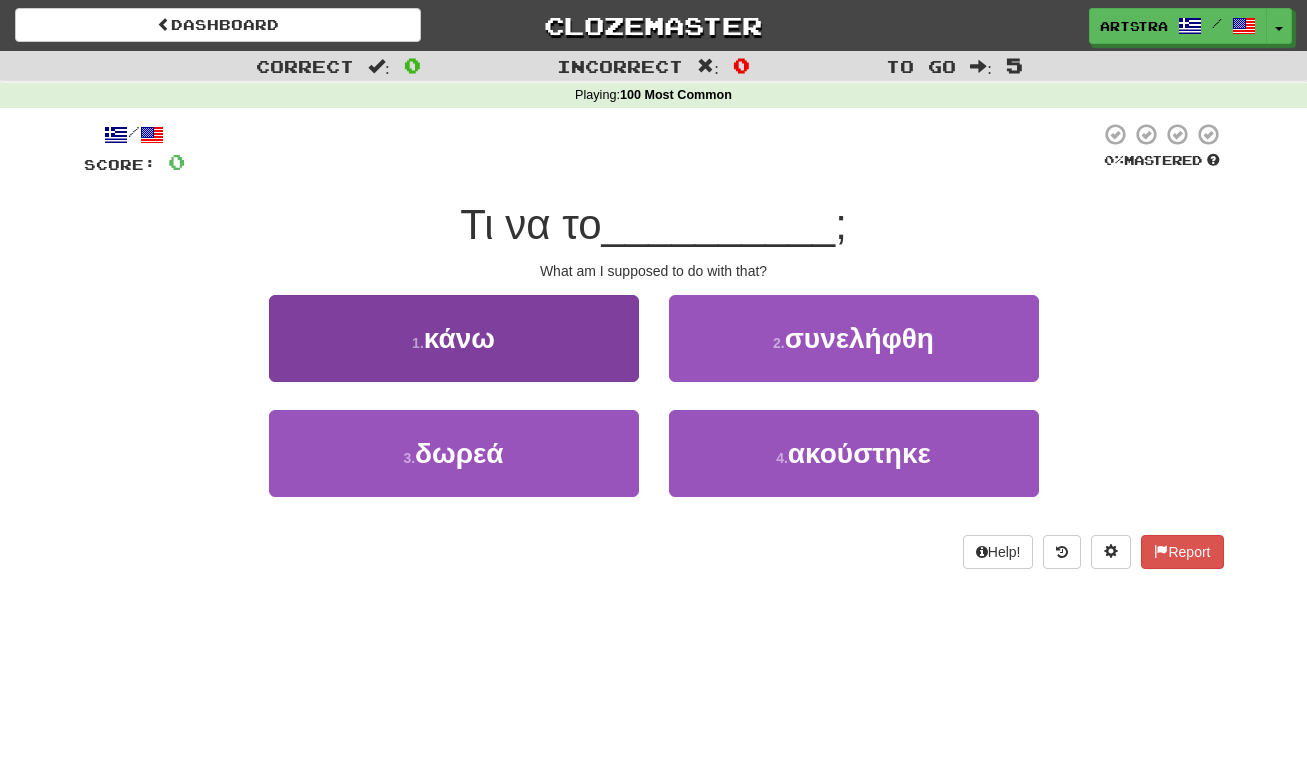 click on "1 .  κάνω" at bounding box center (454, 338) 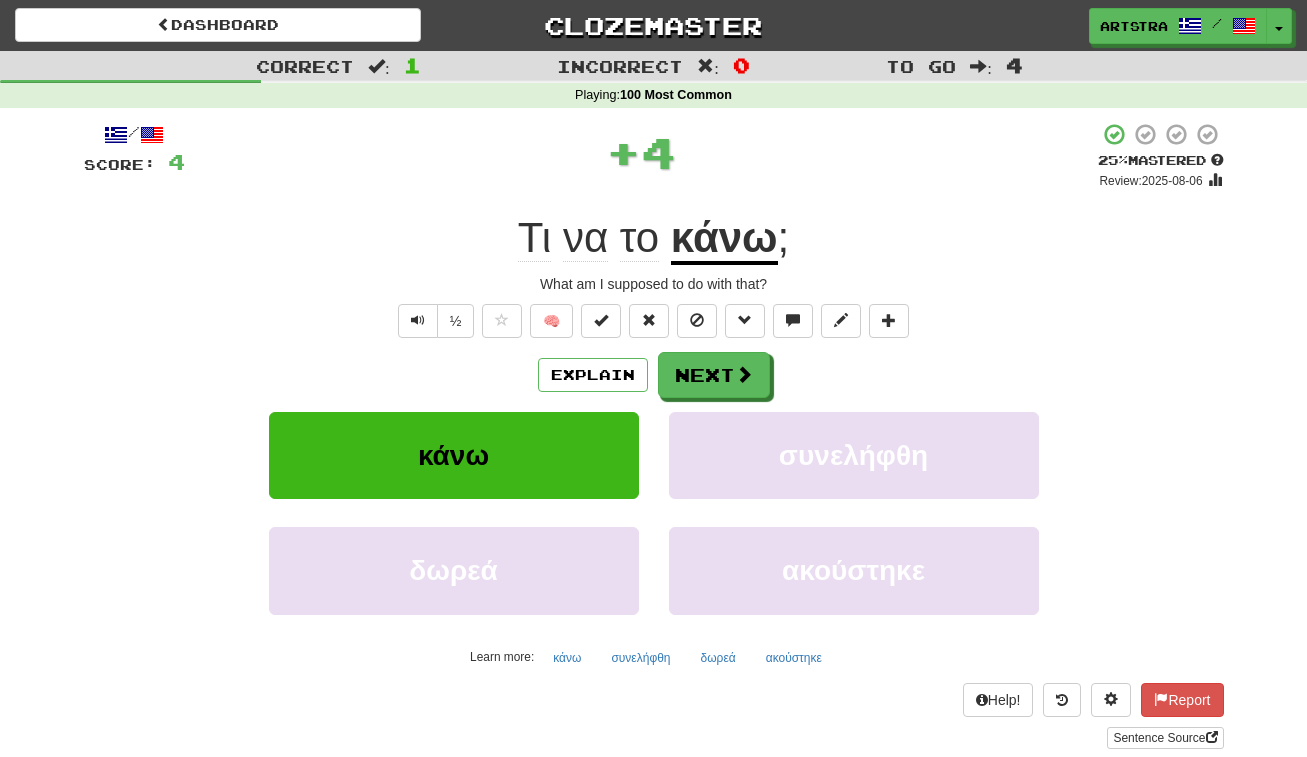 click on "κάνω" at bounding box center [724, 239] 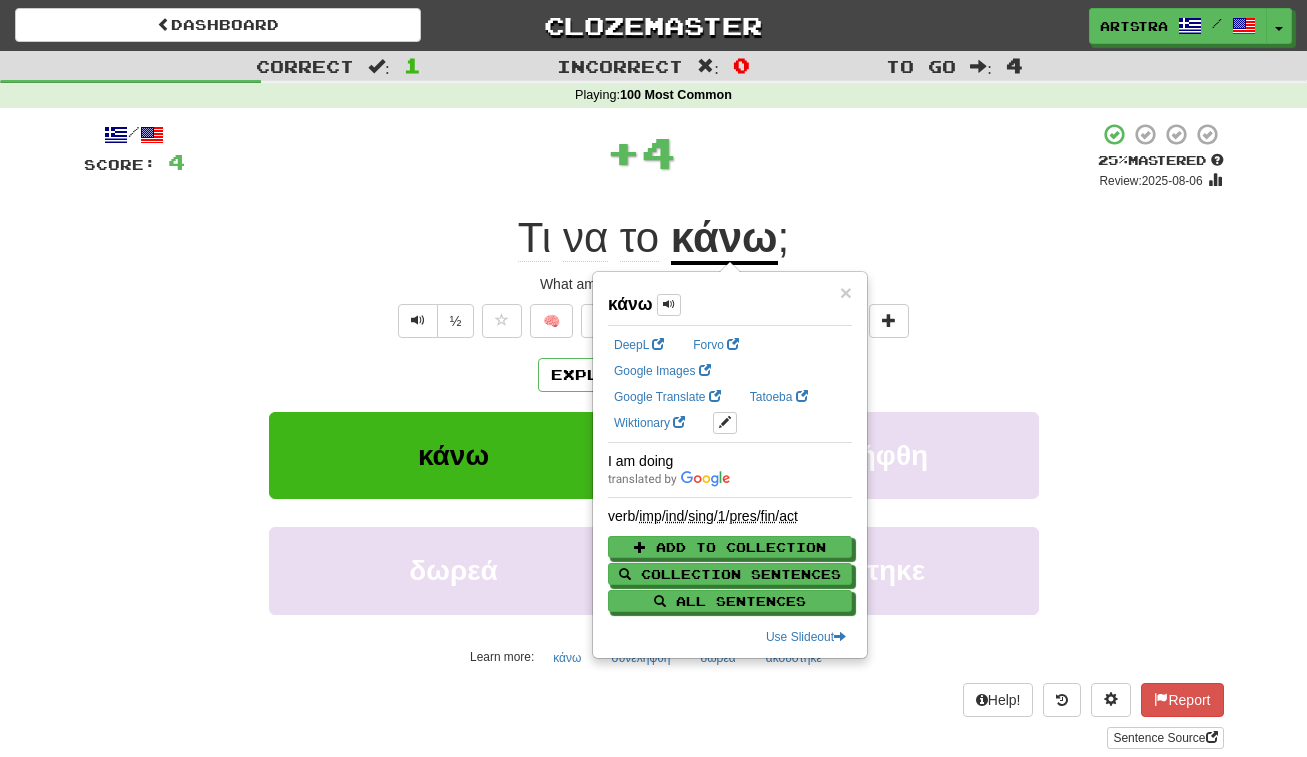 click on "το" at bounding box center [639, 238] 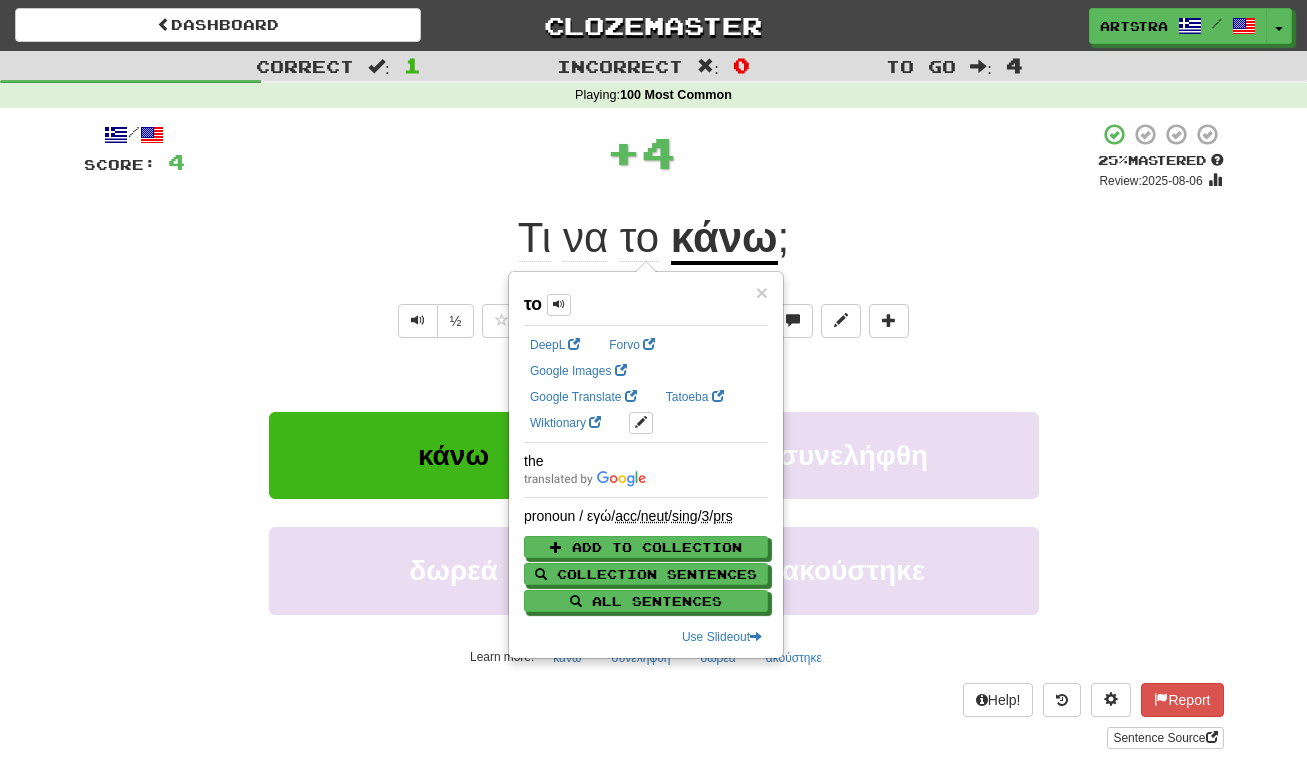 click on "/  Score:   4 + 4 25 %  Mastered Review:  2025-08-06 Τι   να   το   κάνω ; What am I supposed to do with that? ½ 🧠 Explain Next κάνω συνελήφθη δωρεά ακούστηκε Learn more: κάνω συνελήφθη δωρεά ακούστηκε  Help!  Report Sentence Source" at bounding box center (654, 435) 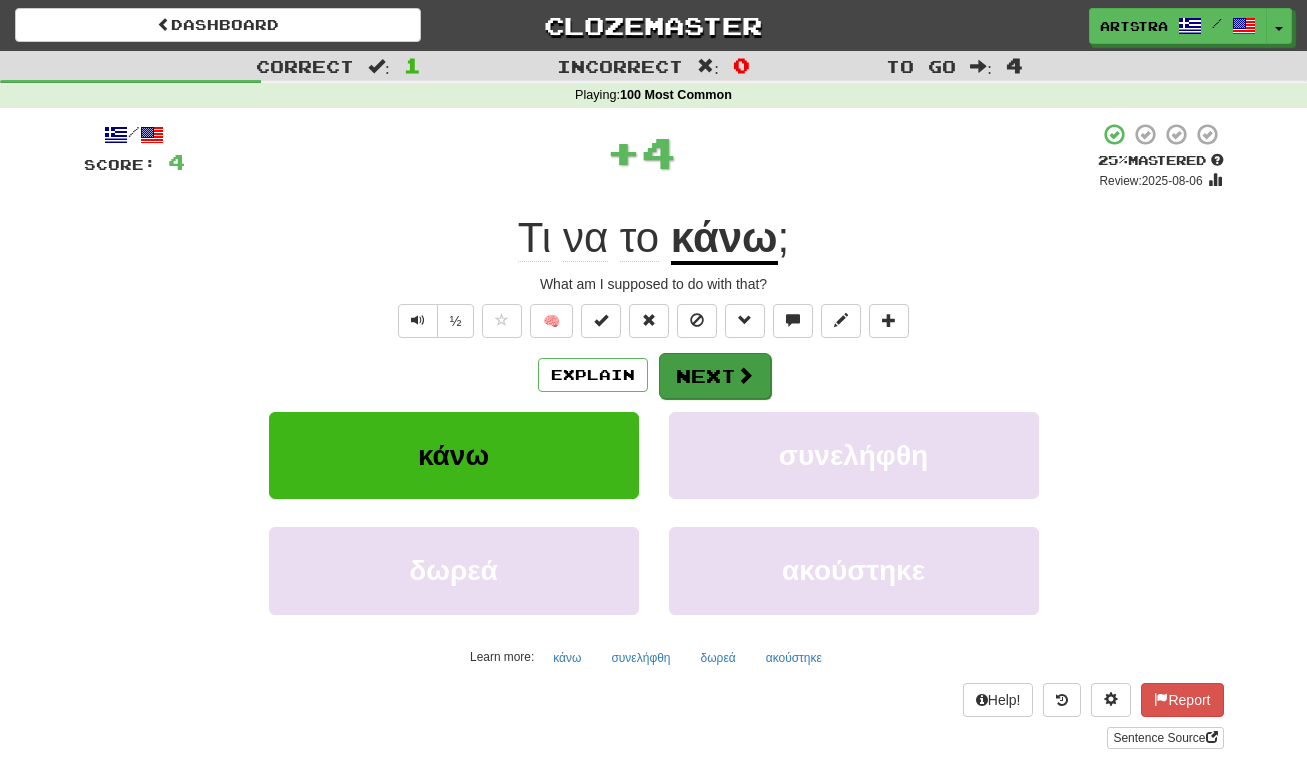 click at bounding box center (745, 375) 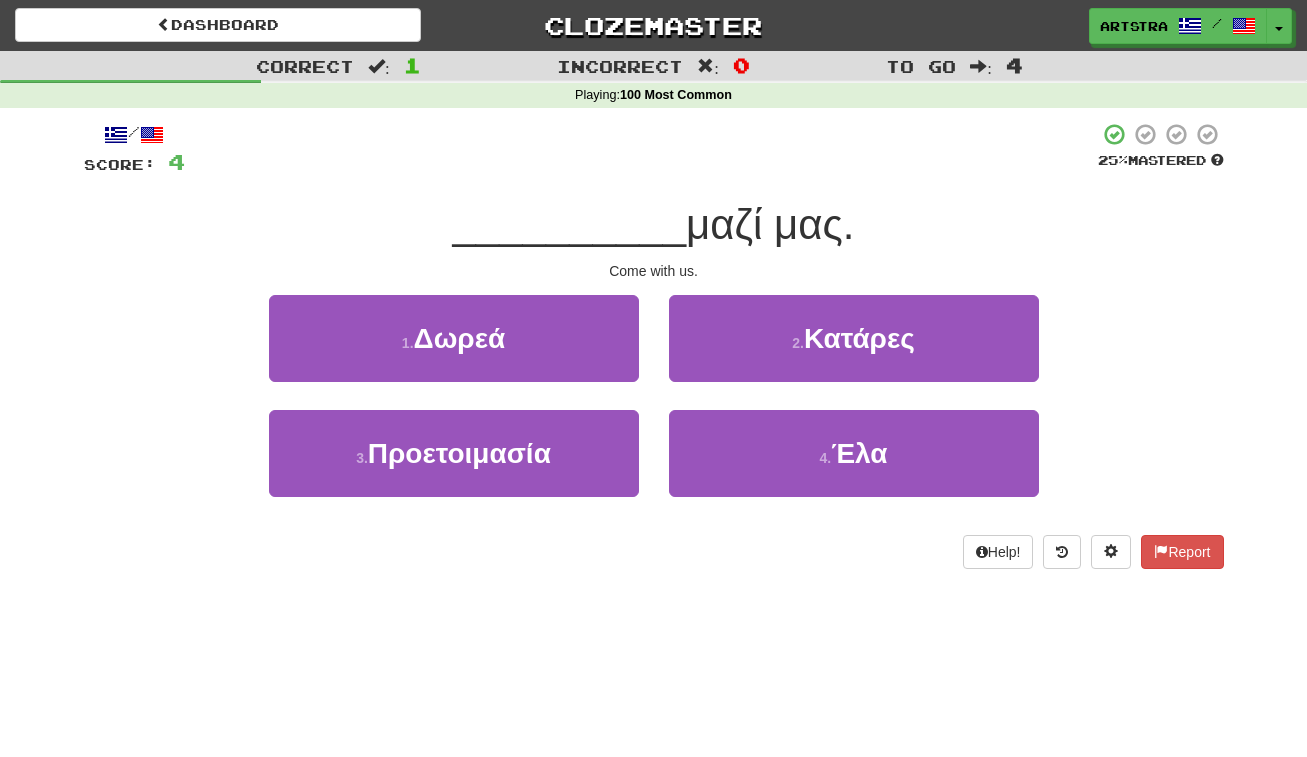 click on "μαζί μας." at bounding box center [770, 224] 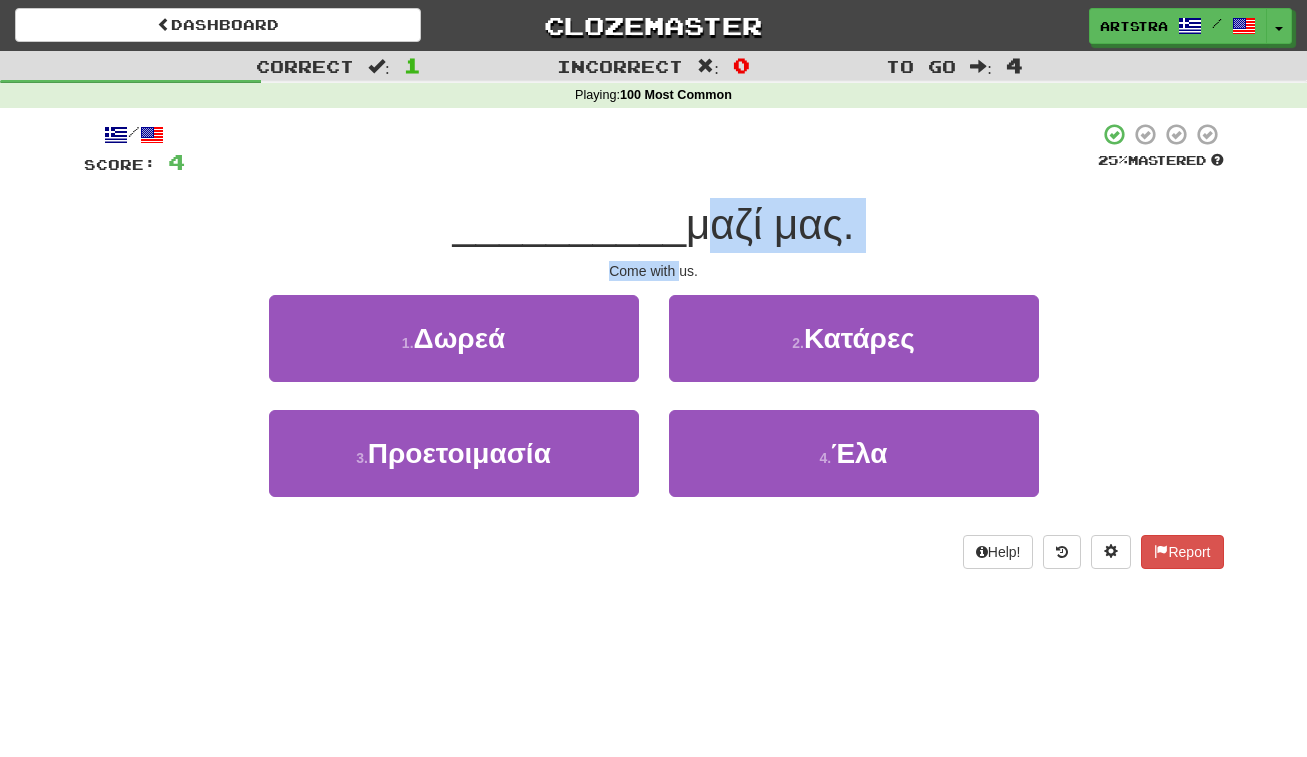 drag, startPoint x: 674, startPoint y: 239, endPoint x: 679, endPoint y: 259, distance: 20.615528 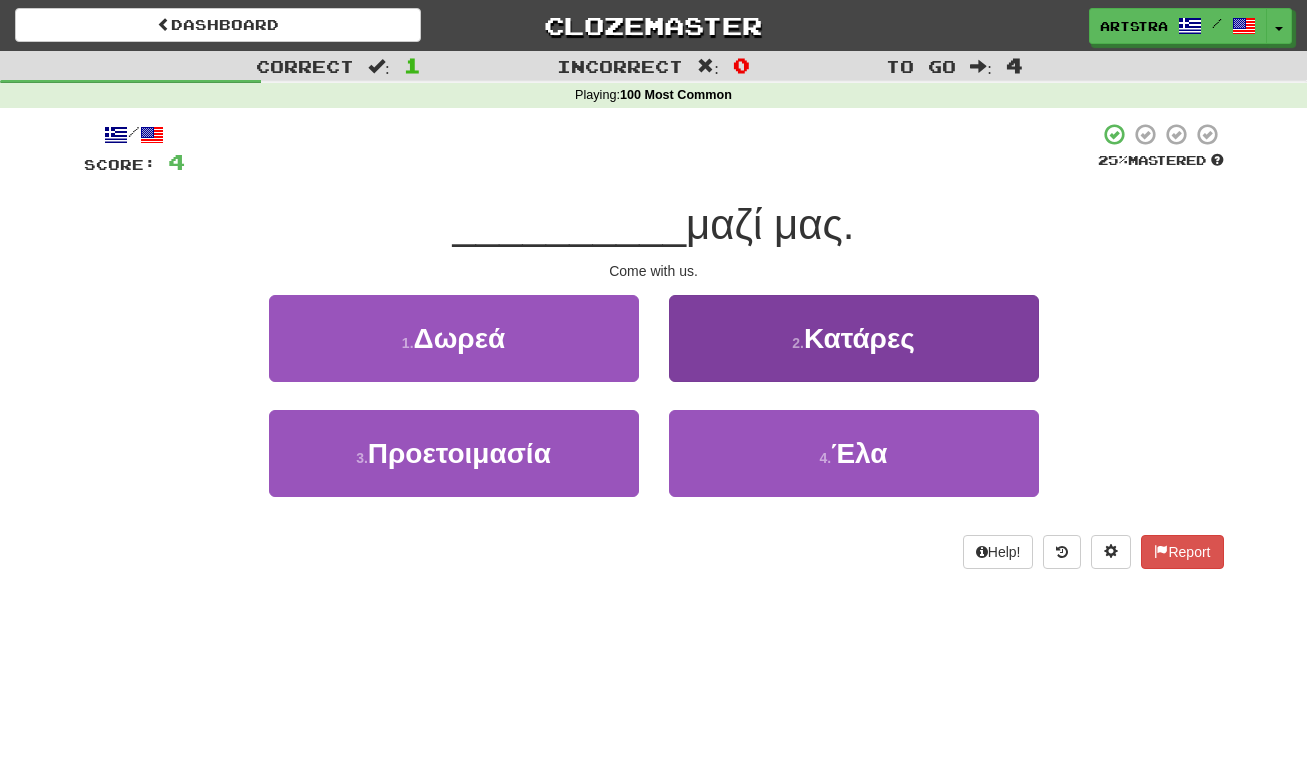 click on "4 .  Έλα" at bounding box center (854, 453) 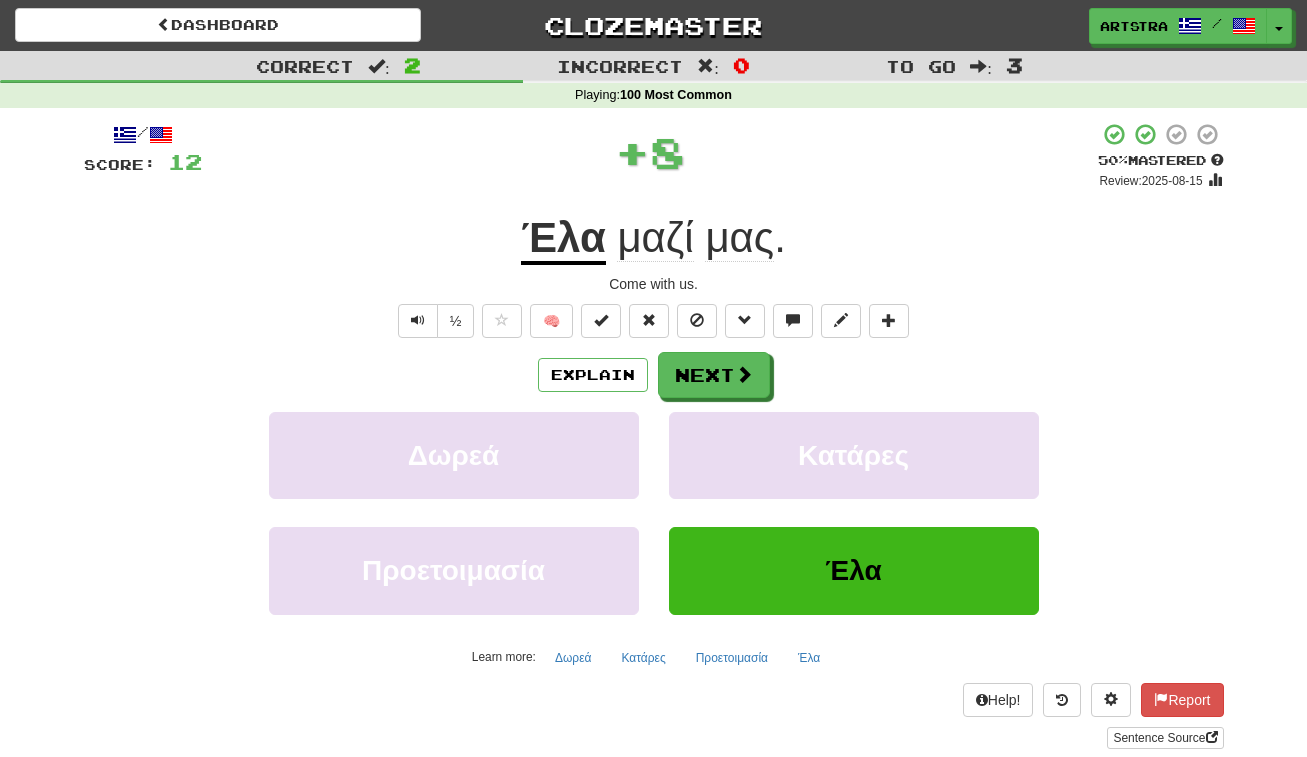 click on "Έλα" at bounding box center [563, 239] 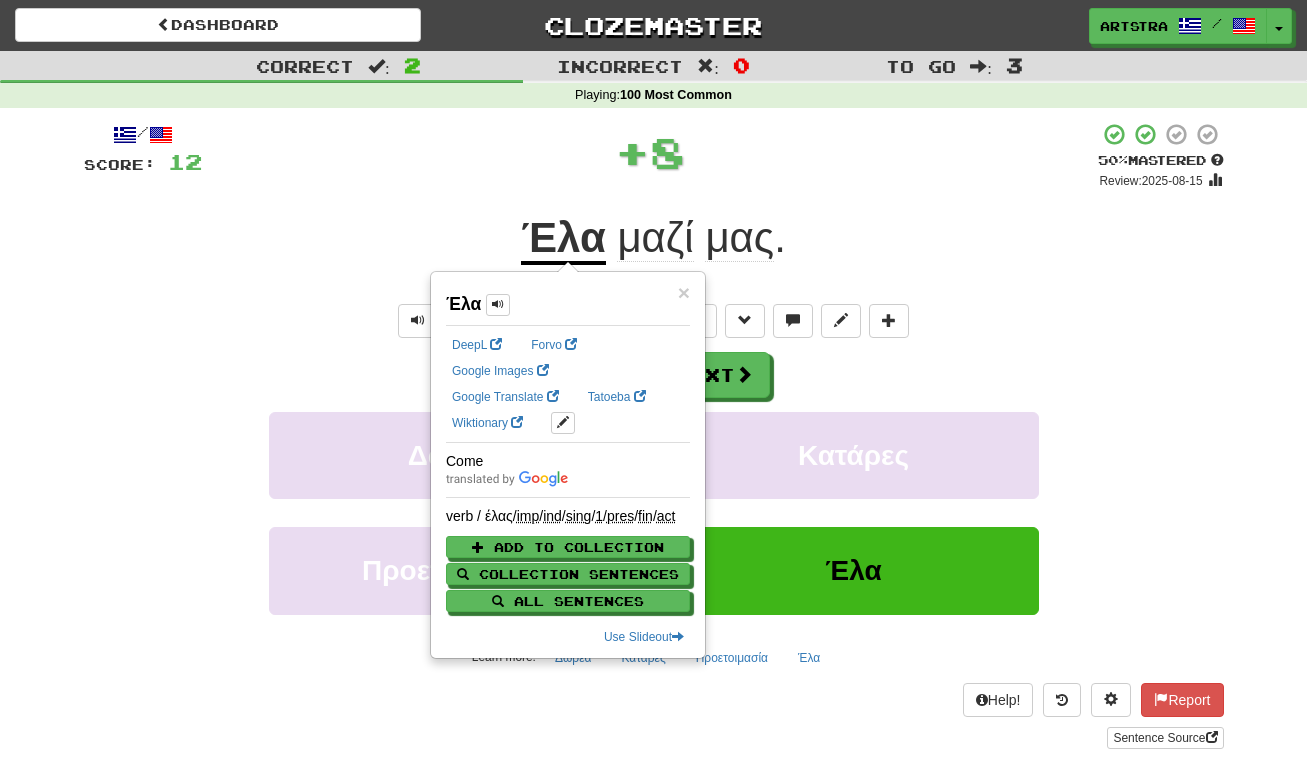 click on "μαζί" at bounding box center (655, 238) 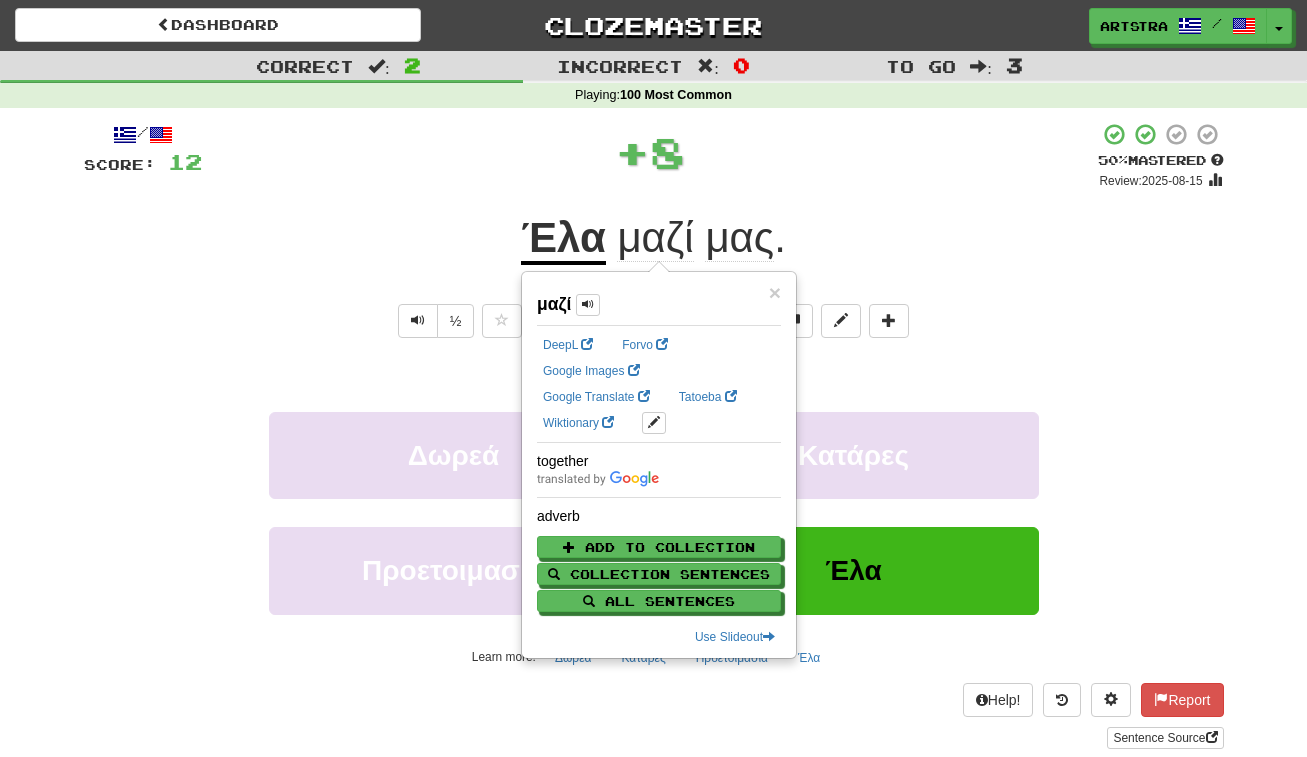 click on "μας" at bounding box center [739, 238] 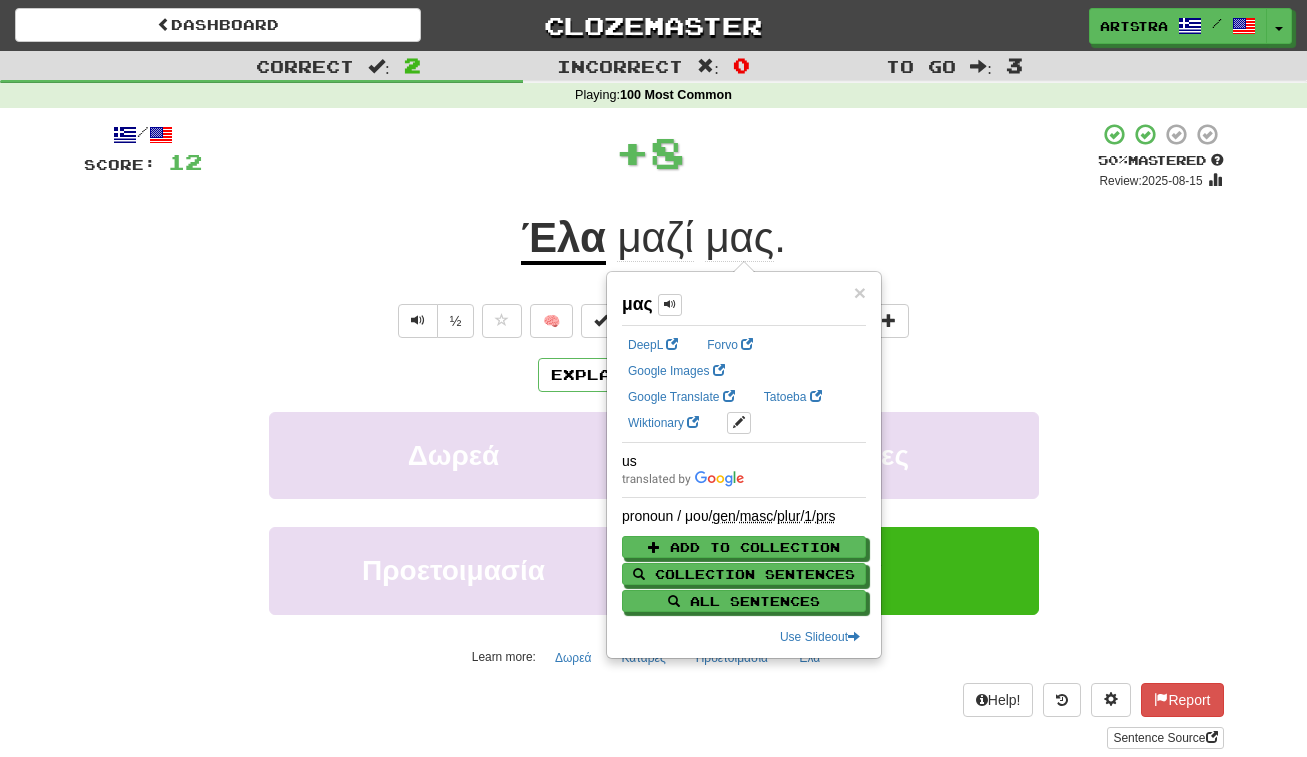 drag, startPoint x: 907, startPoint y: 210, endPoint x: 880, endPoint y: 245, distance: 44.20407 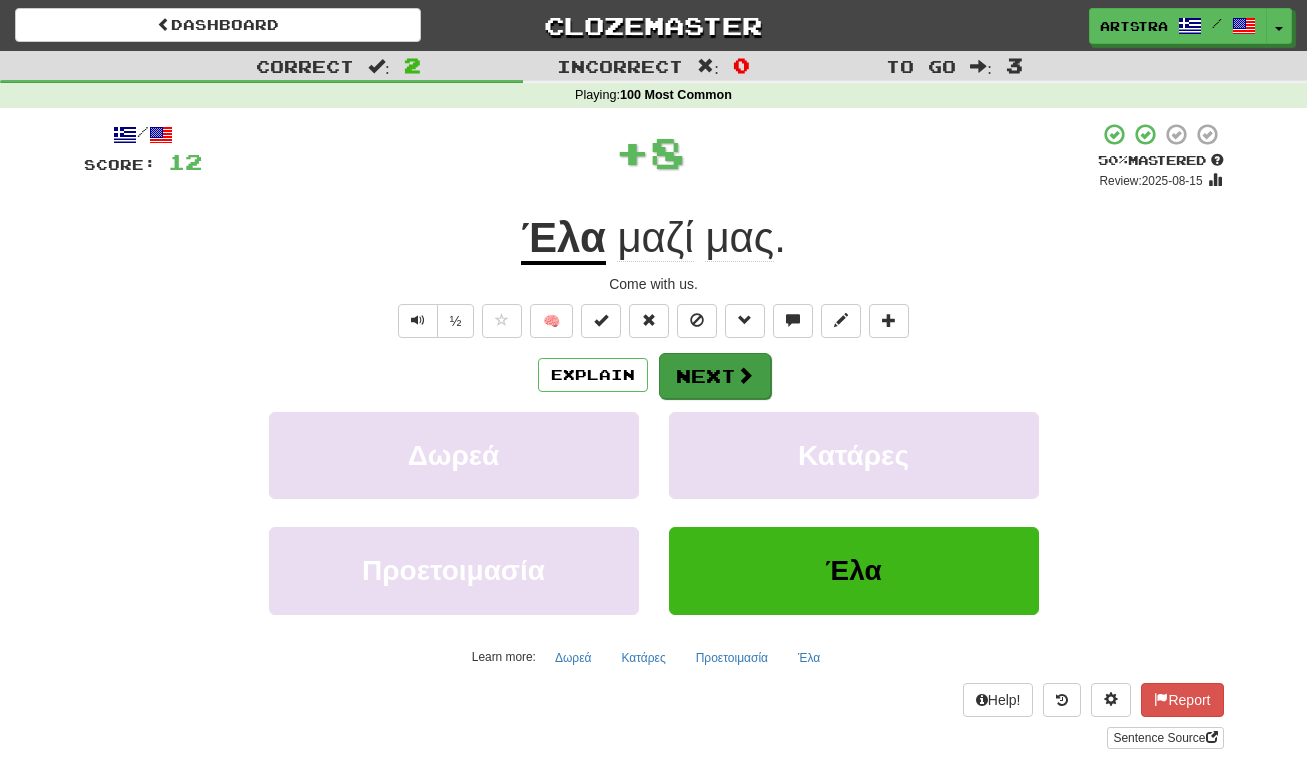 click on "Next" at bounding box center (715, 376) 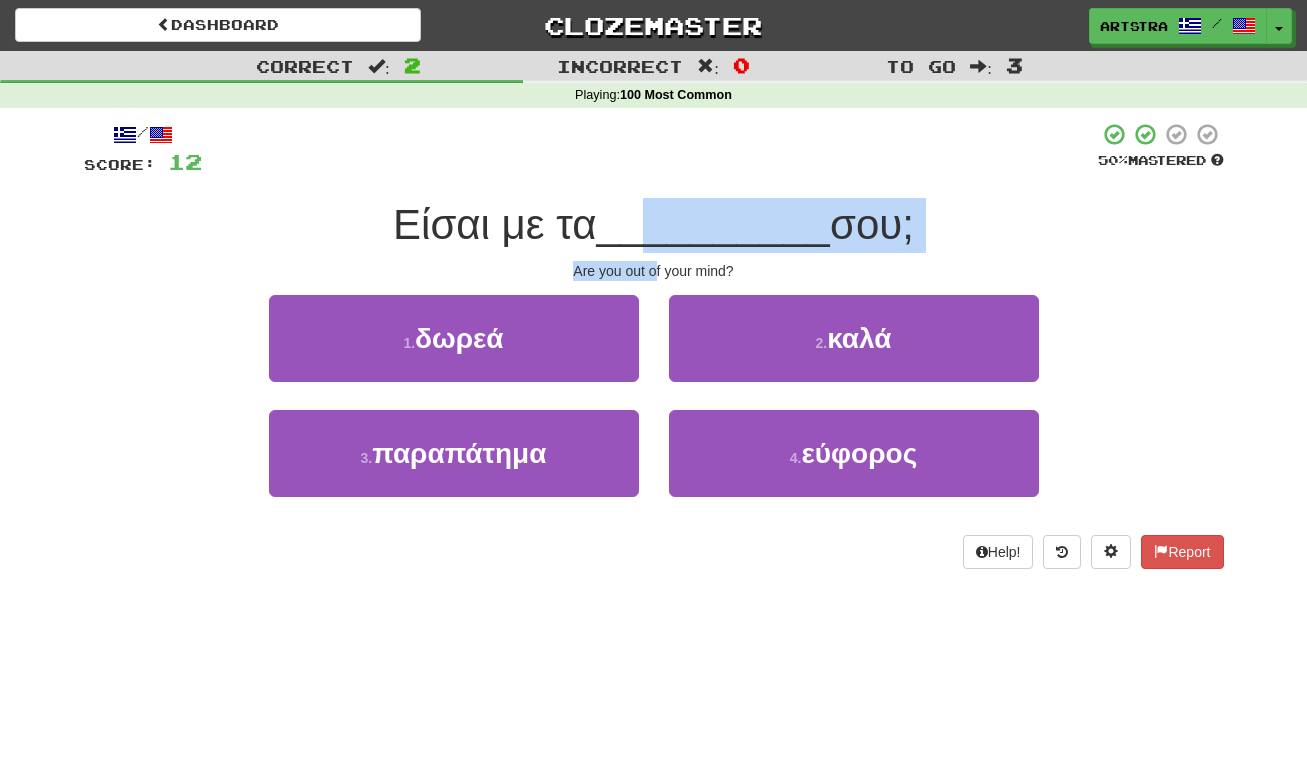 drag, startPoint x: 643, startPoint y: 213, endPoint x: 657, endPoint y: 269, distance: 57.72348 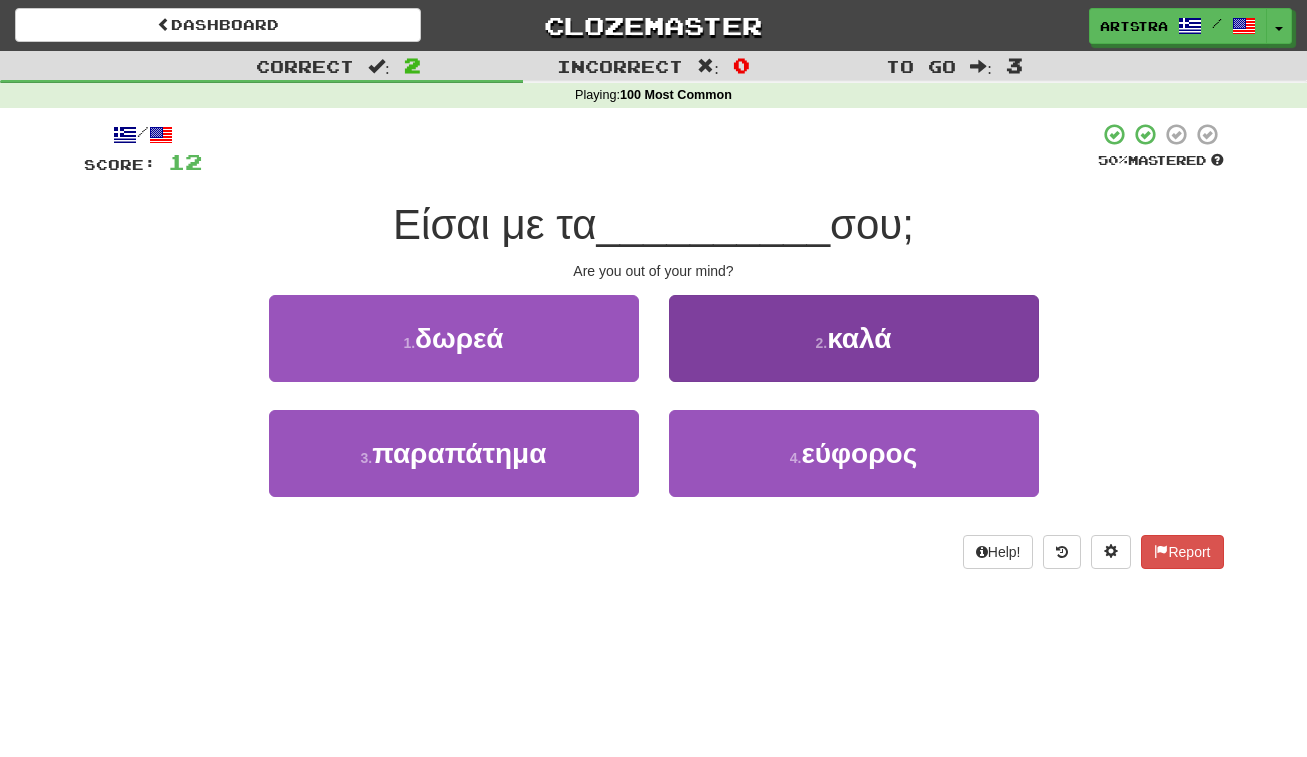 click on "2 .  καλά" at bounding box center [854, 338] 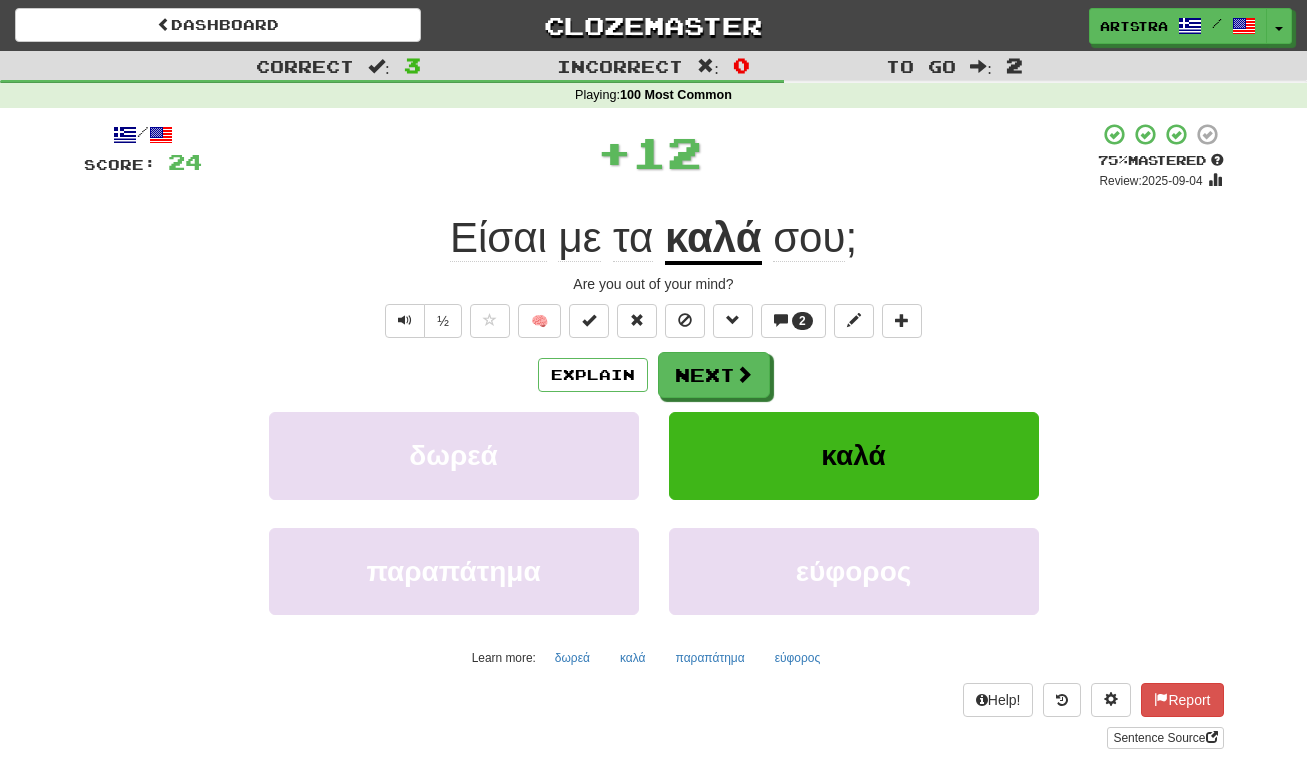 click on "καλά" at bounding box center (713, 239) 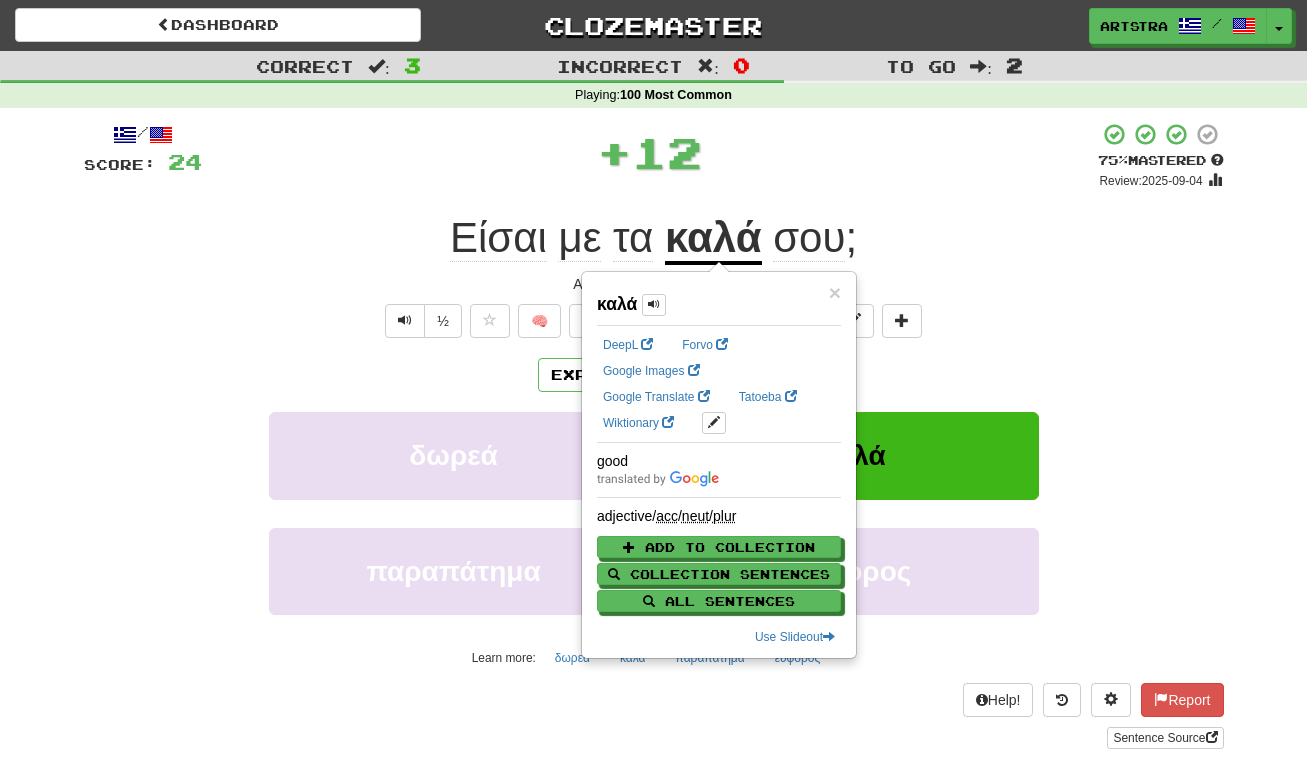 click on "Είσαι" at bounding box center (498, 238) 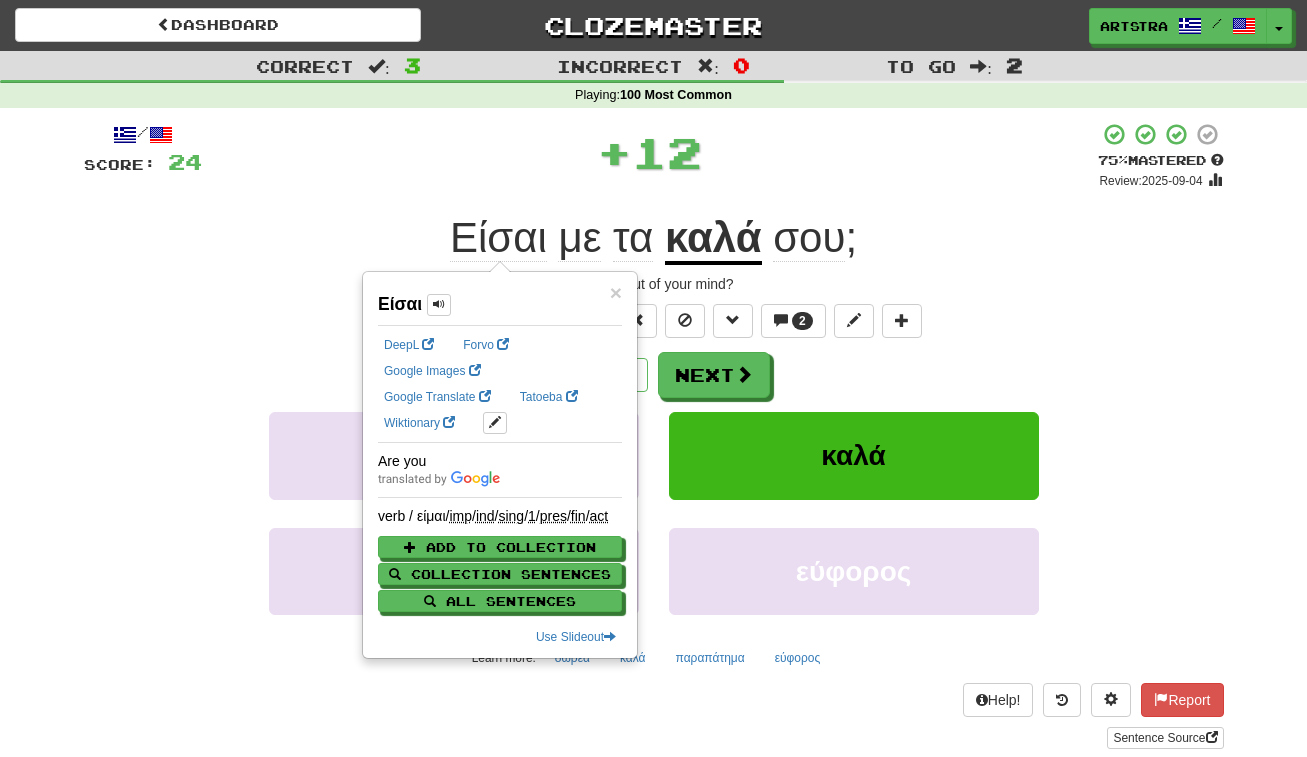 click on "με" at bounding box center [579, 238] 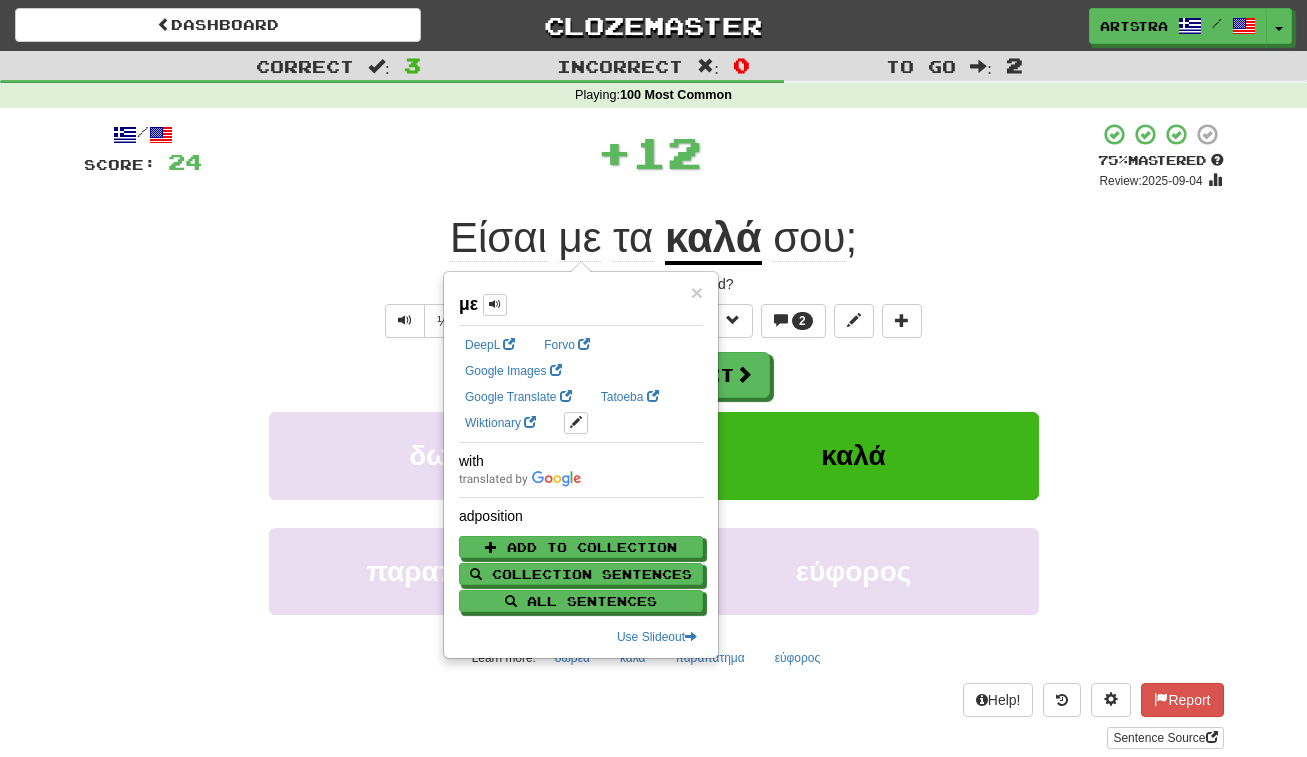click on "τα" at bounding box center [633, 238] 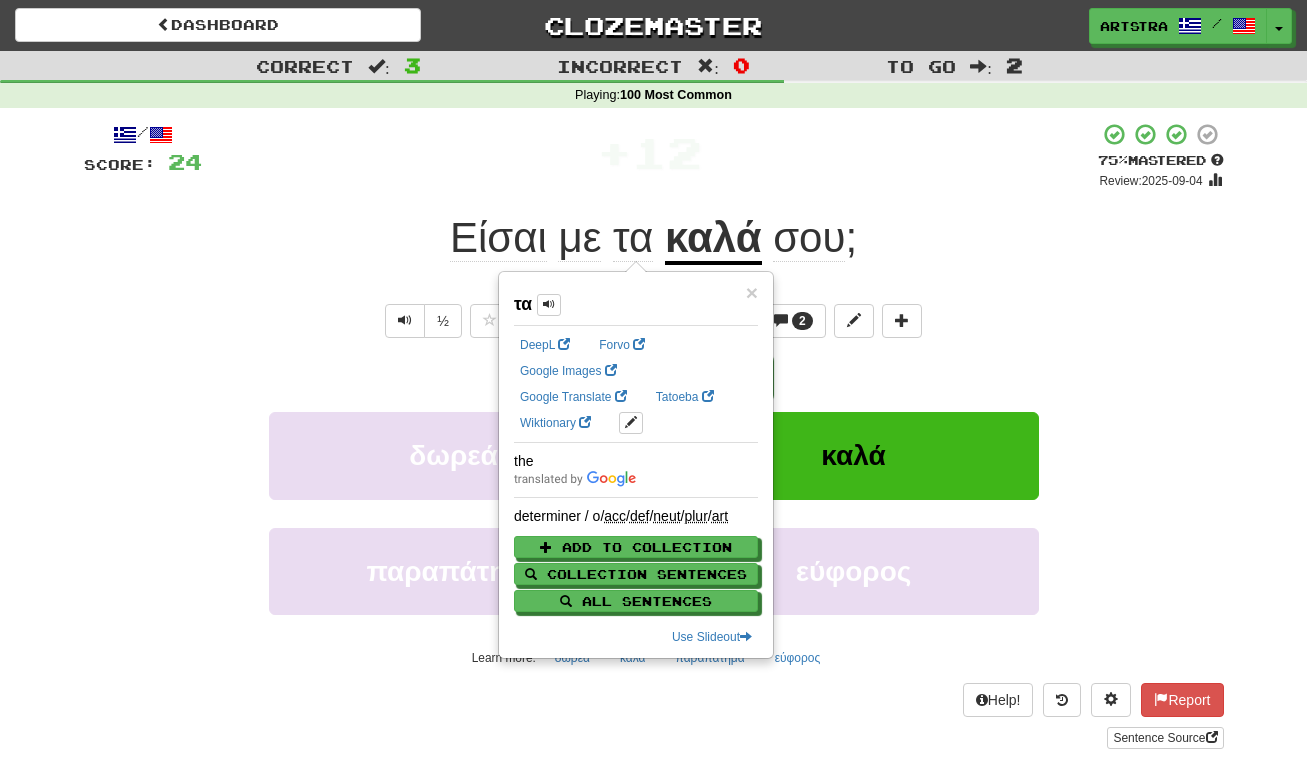 click on "σου" at bounding box center (809, 238) 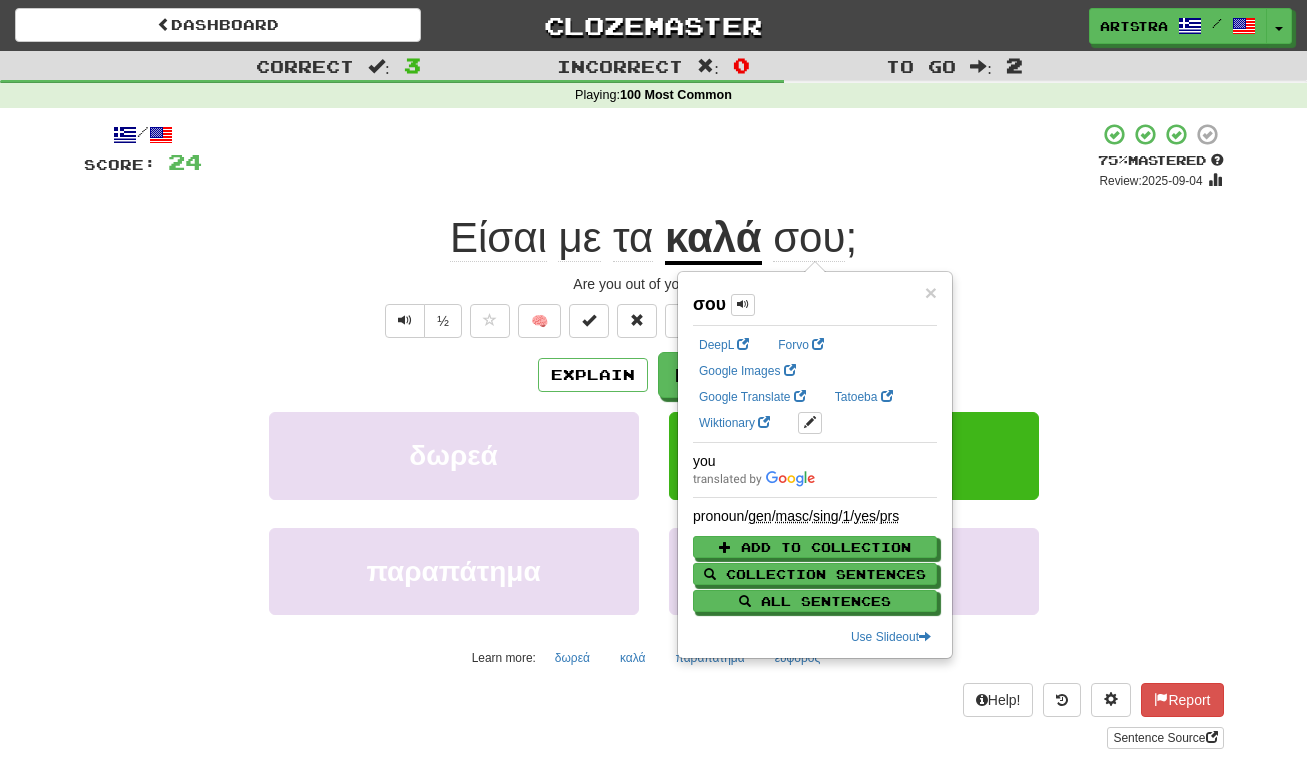 click on "/  Score:   24 + 12 75 %  Mastered Review:  2025-09-04 Είσαι   με   τα   καλά   σου ; Are you out of your mind? ½ 🧠 2 Explain Next δωρεά καλά παραπάτημα εύφορος Learn more: δωρεά καλά παραπάτημα εύφορος  Help!  Report Sentence Source" at bounding box center [654, 435] 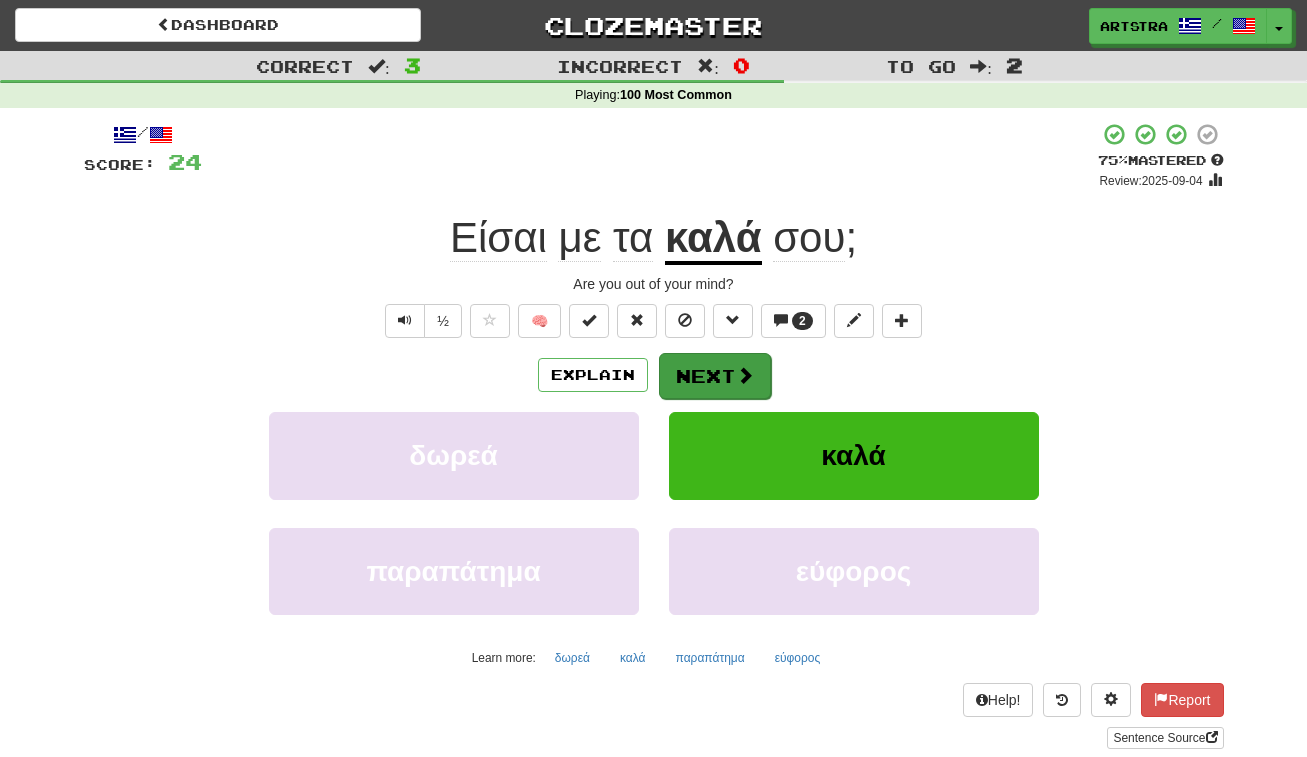 click on "Next" at bounding box center (715, 376) 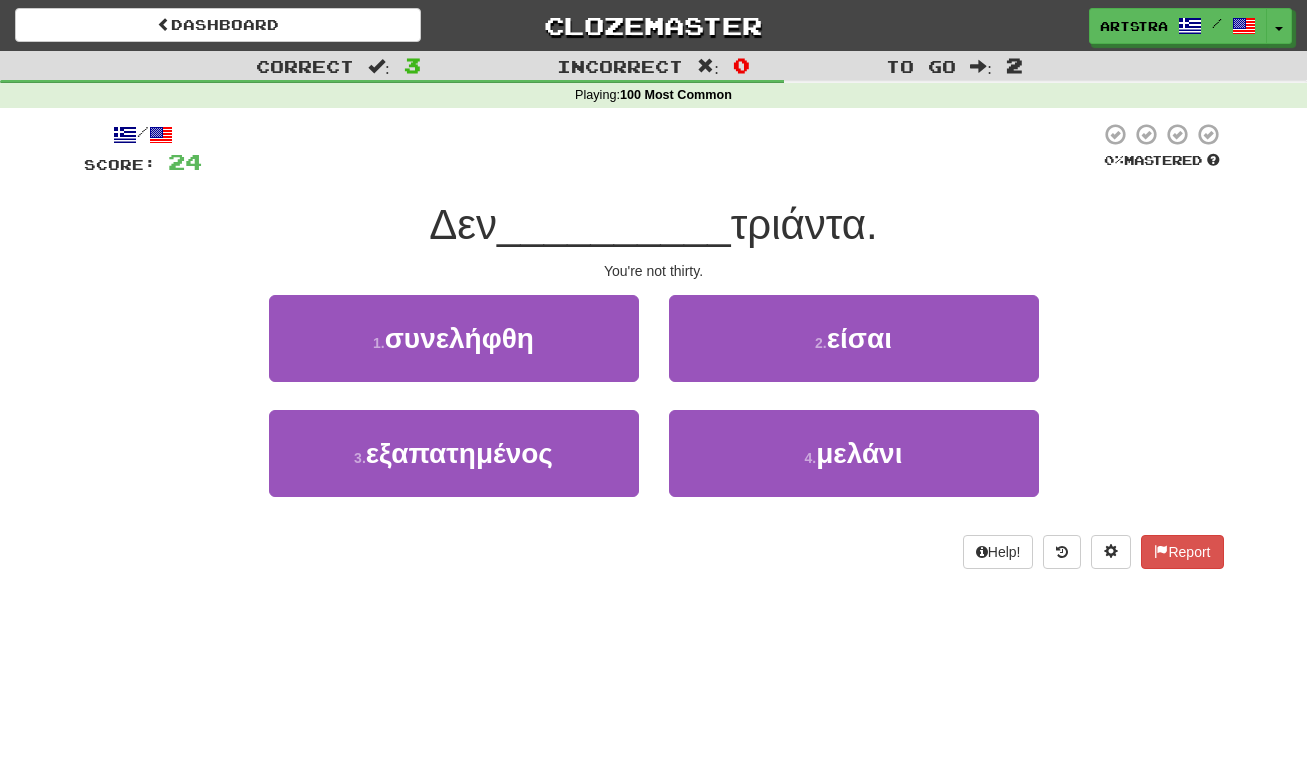 click on "__________" at bounding box center [614, 224] 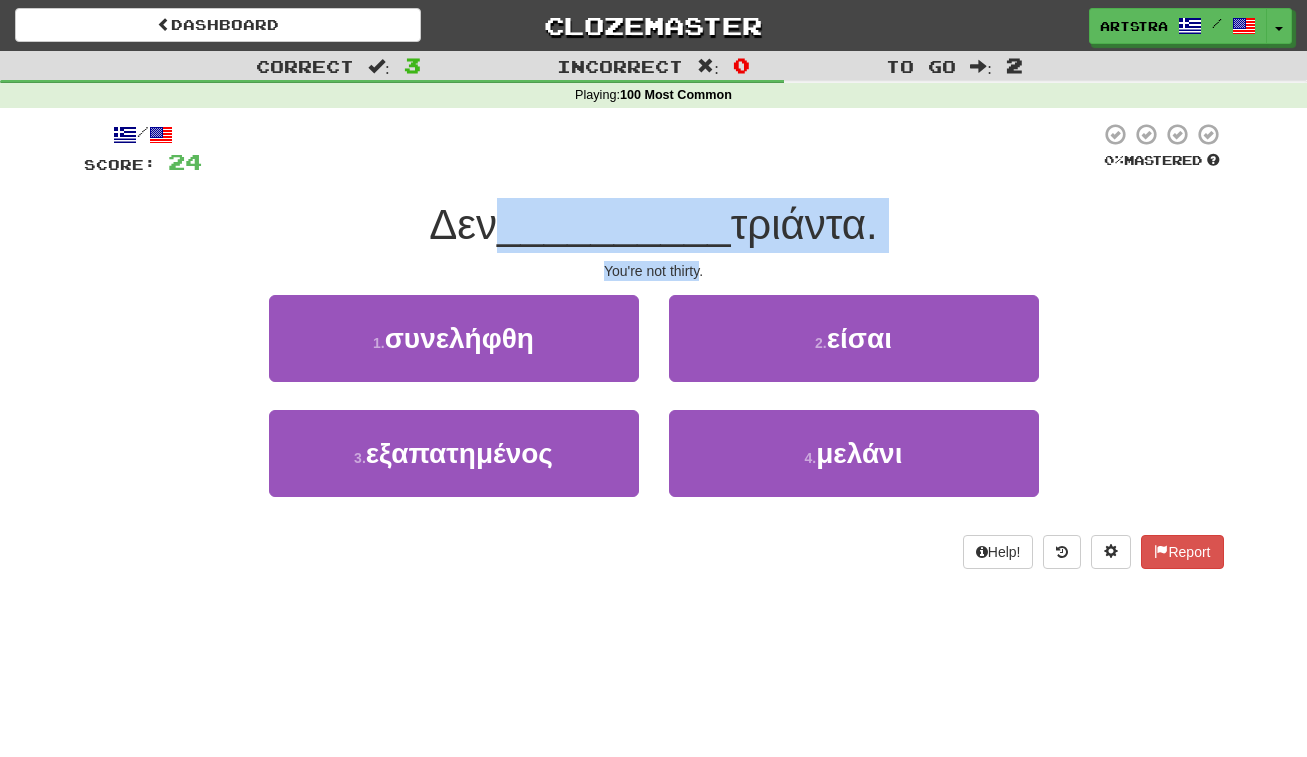 drag, startPoint x: 690, startPoint y: 203, endPoint x: 682, endPoint y: 269, distance: 66.48308 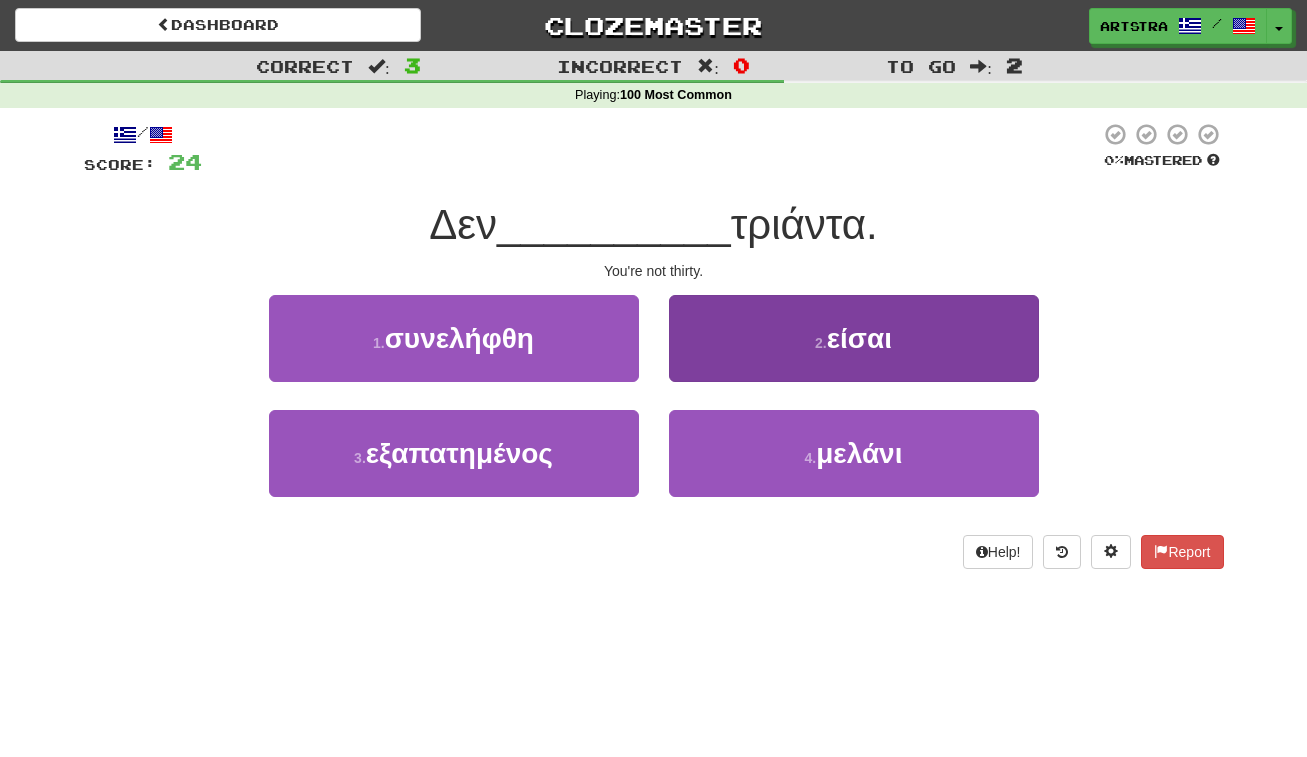 click on "2 .  είσαι" at bounding box center (854, 338) 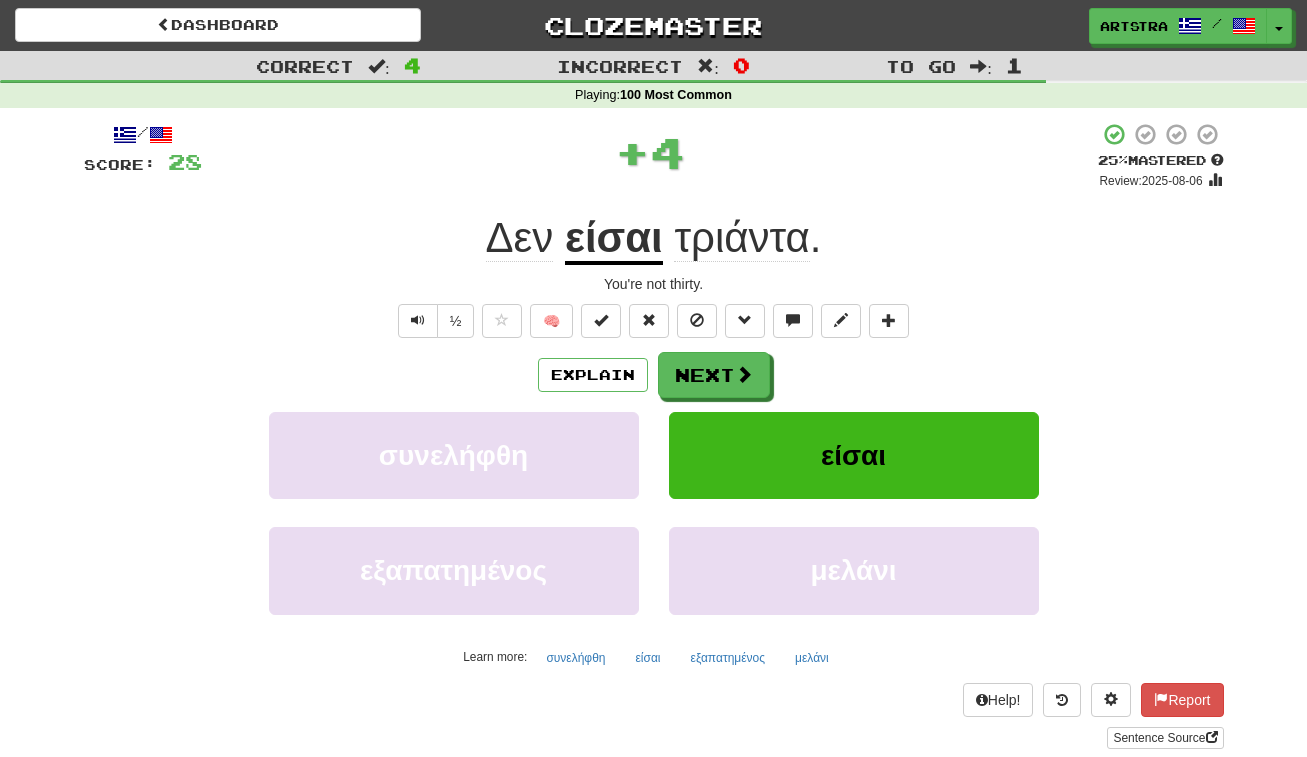 click on "τριάντα ." at bounding box center (742, 238) 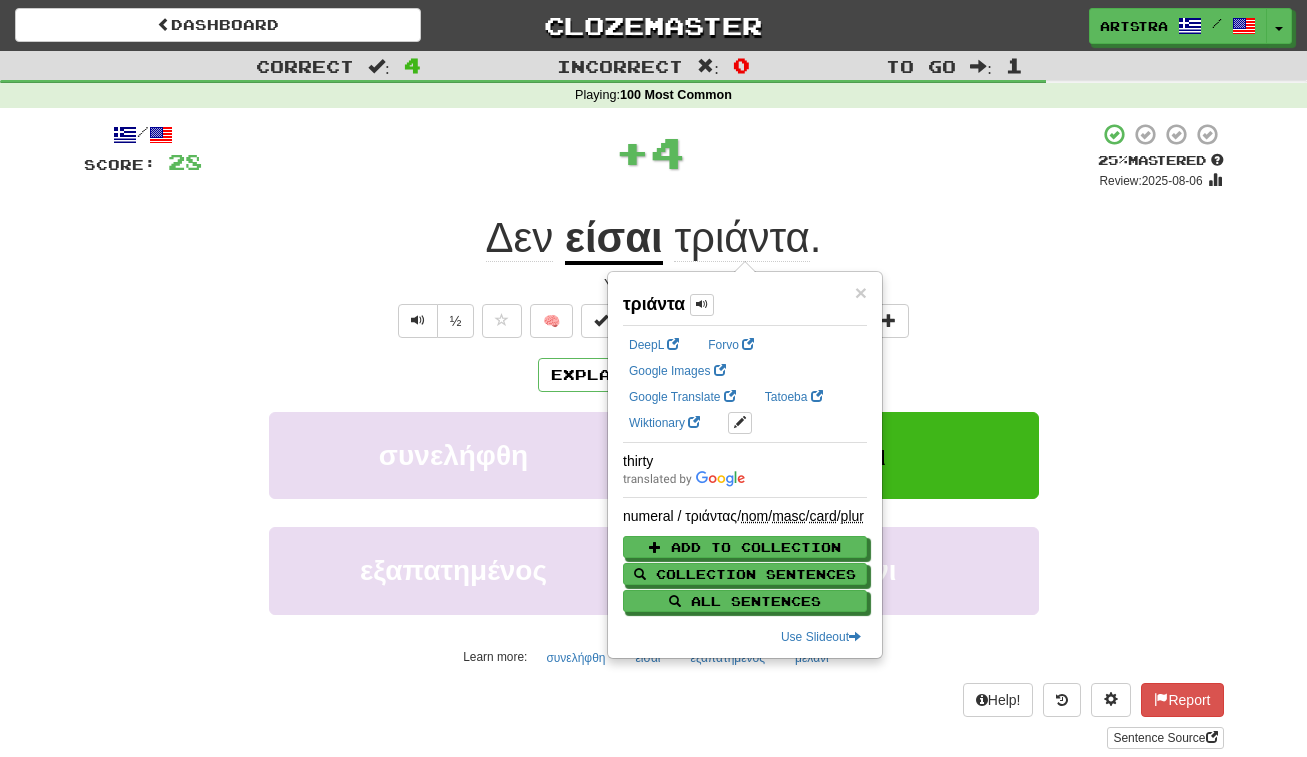 click on "είσαι" at bounding box center [614, 239] 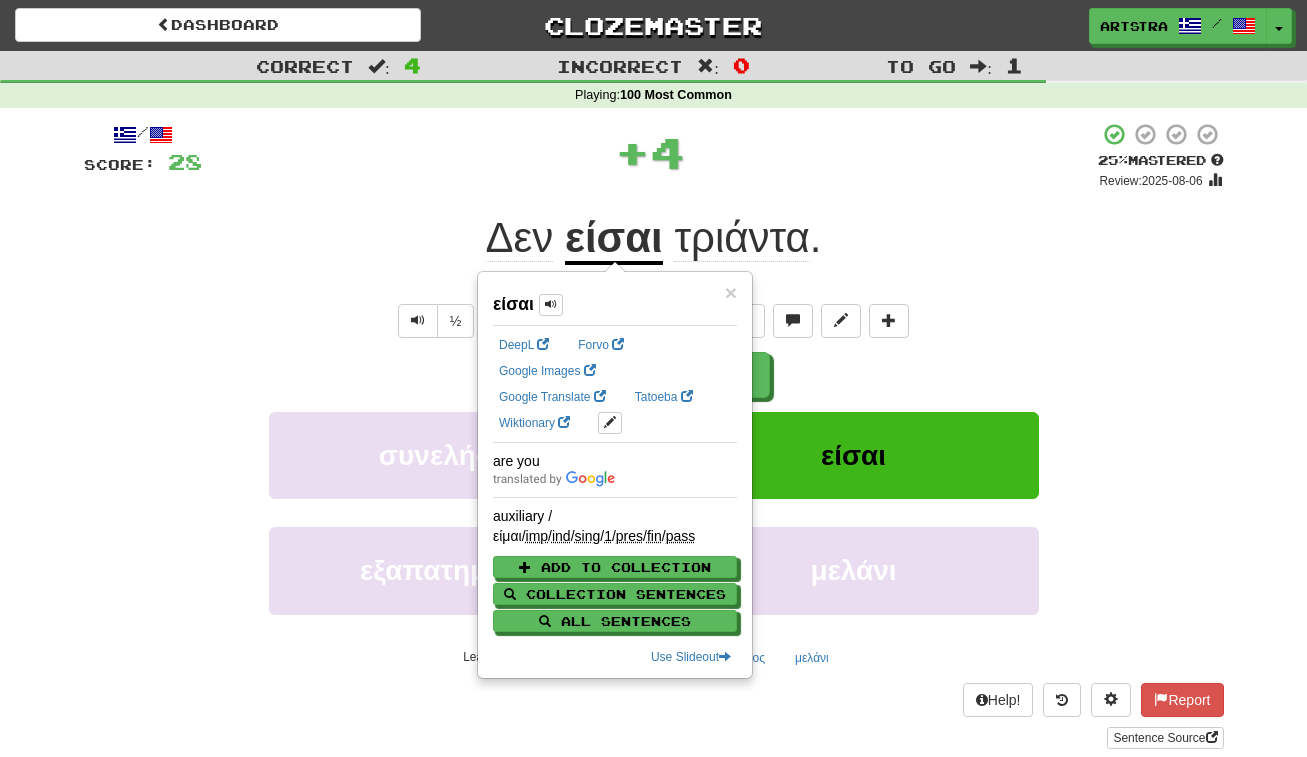 click on "/  Score:   28 + 4 25 %  Mastered Review:  2025-08-06 Δεν   είσαι   τριάντα . You're not thirty. ½ 🧠 Explain Next συνελήφθη είσαι εξαπατημένος μελάνι Learn more: συνελήφθη είσαι εξαπατημένος μελάνι  Help!  Report Sentence Source" at bounding box center [654, 435] 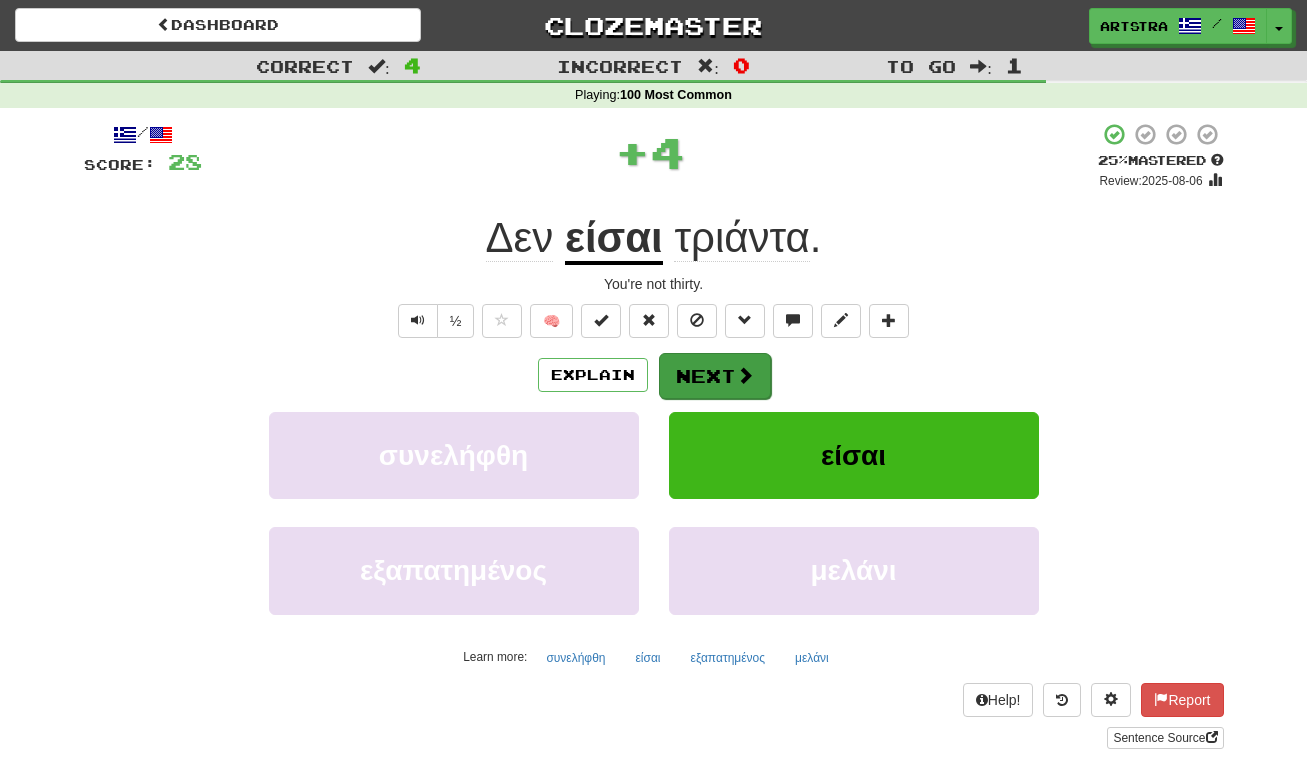 click on "Next" at bounding box center [715, 376] 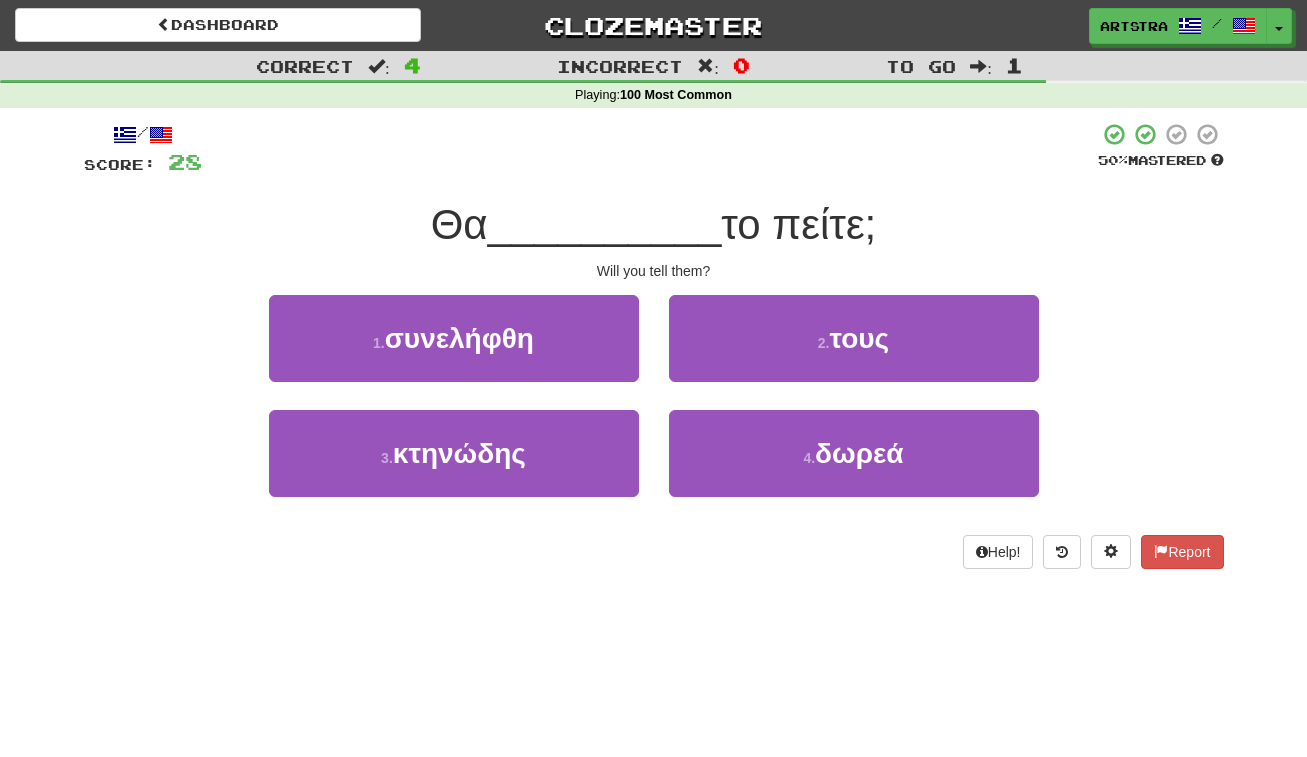 drag, startPoint x: 671, startPoint y: 209, endPoint x: 671, endPoint y: 223, distance: 14 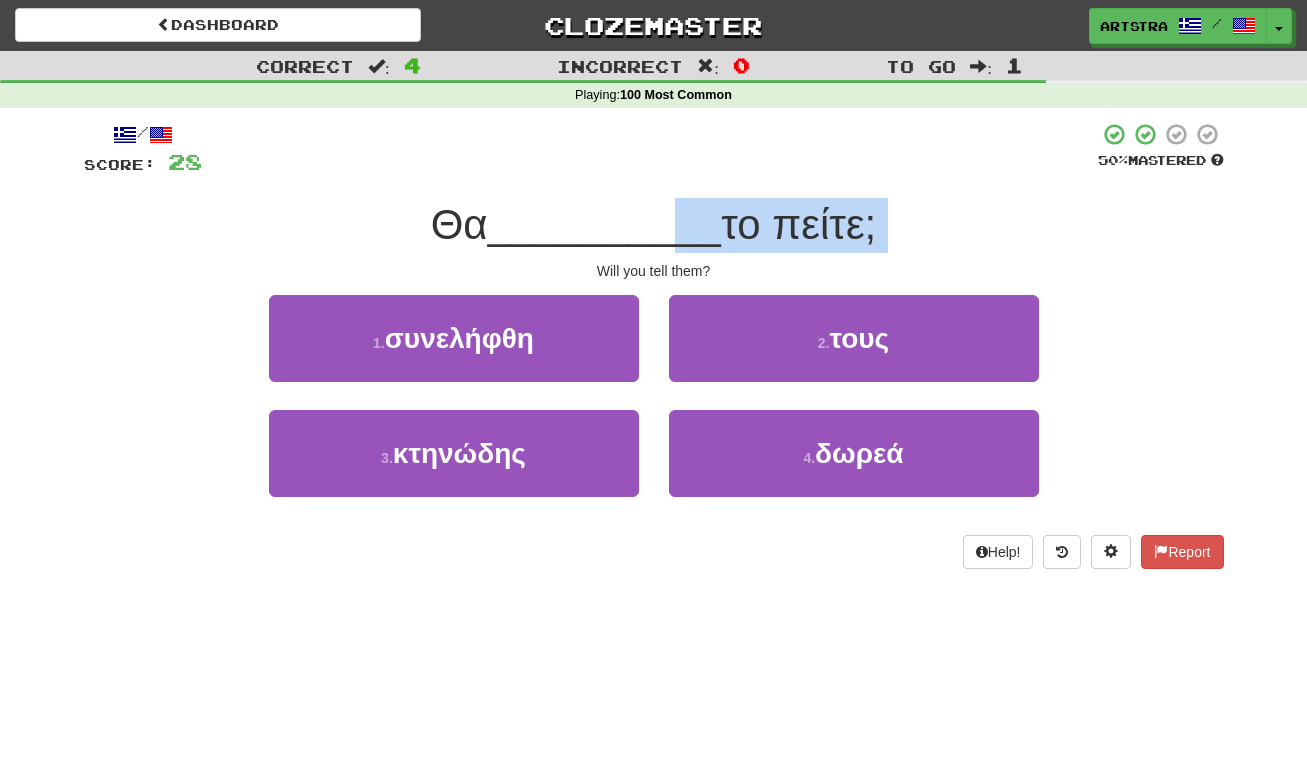 drag, startPoint x: 671, startPoint y: 223, endPoint x: 675, endPoint y: 253, distance: 30.265491 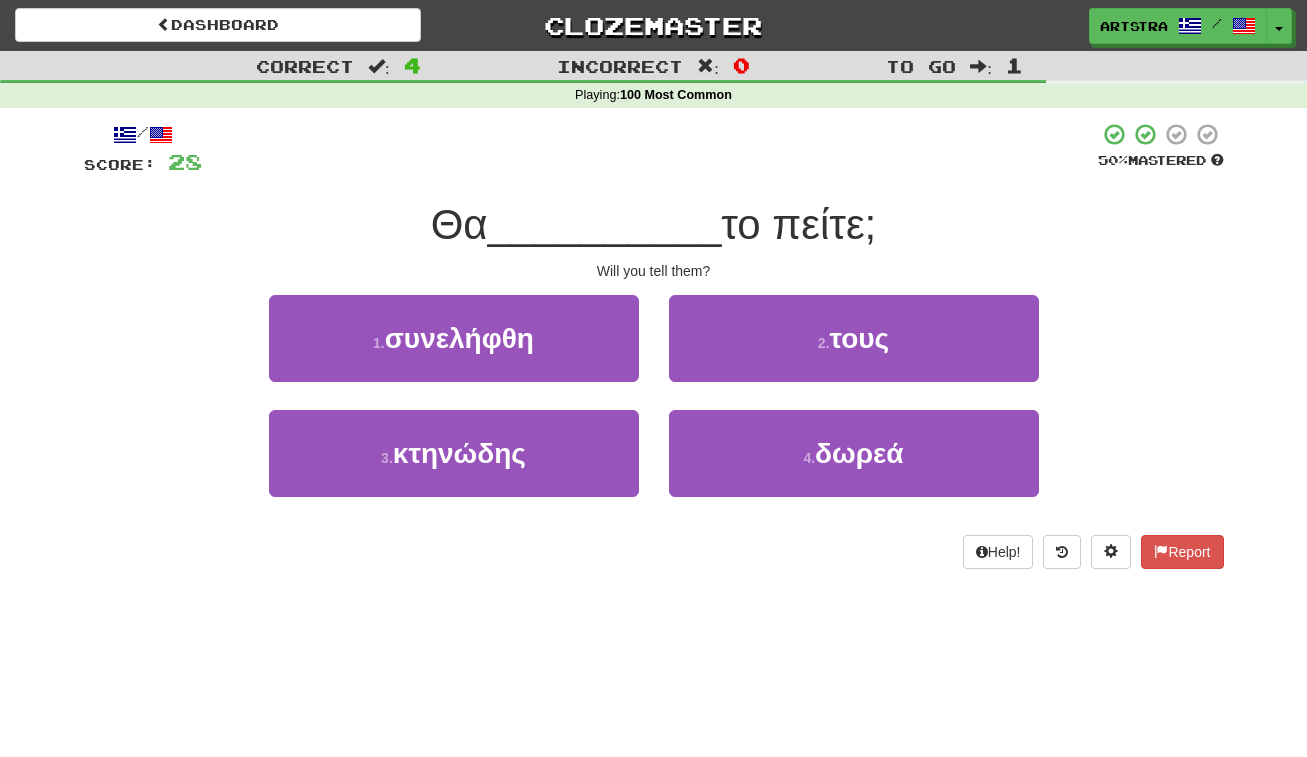 click on "/  Score:   28 50 %  Mastered Θα  __________  το πείτε; Will you tell them? 1 .  συνελήφθη 2 .  τους 3 .  κτηνώδης 4 .  δωρεά  Help!  Report" at bounding box center [654, 345] 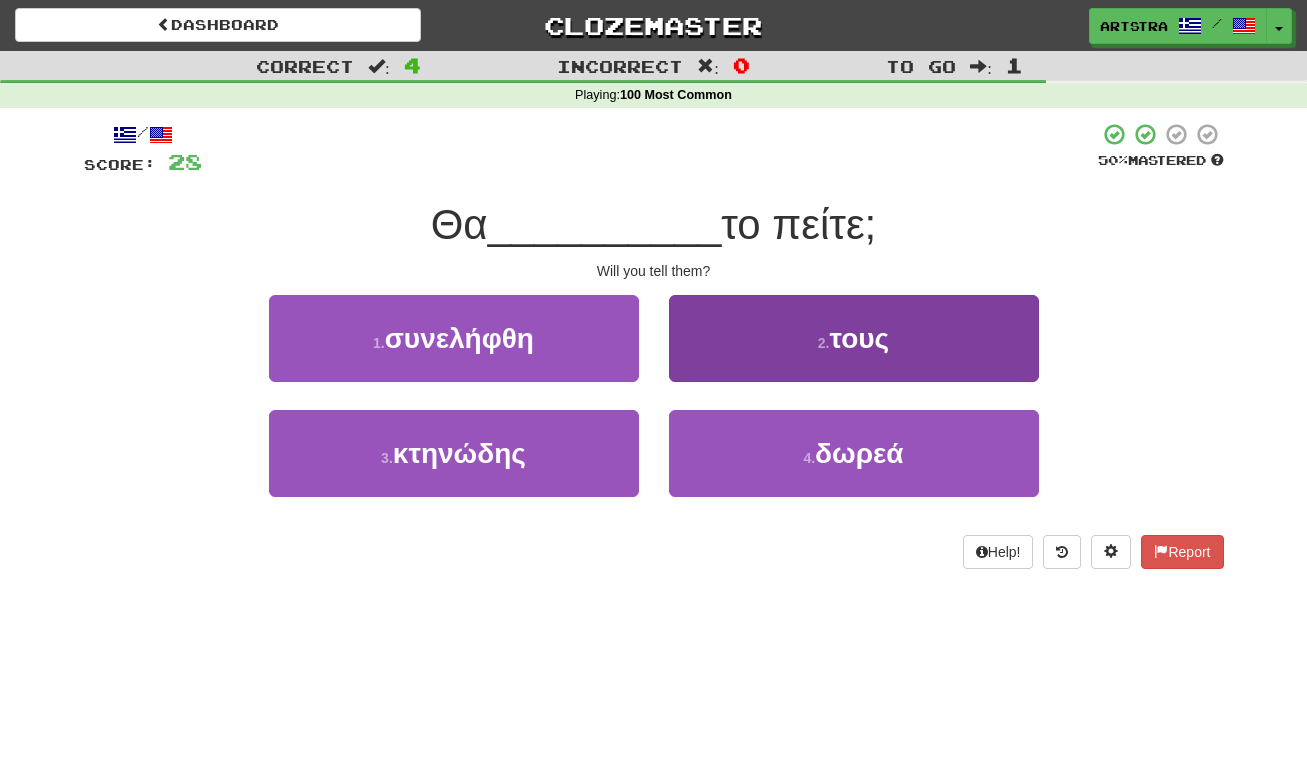 click on "2 .  τους" at bounding box center (854, 338) 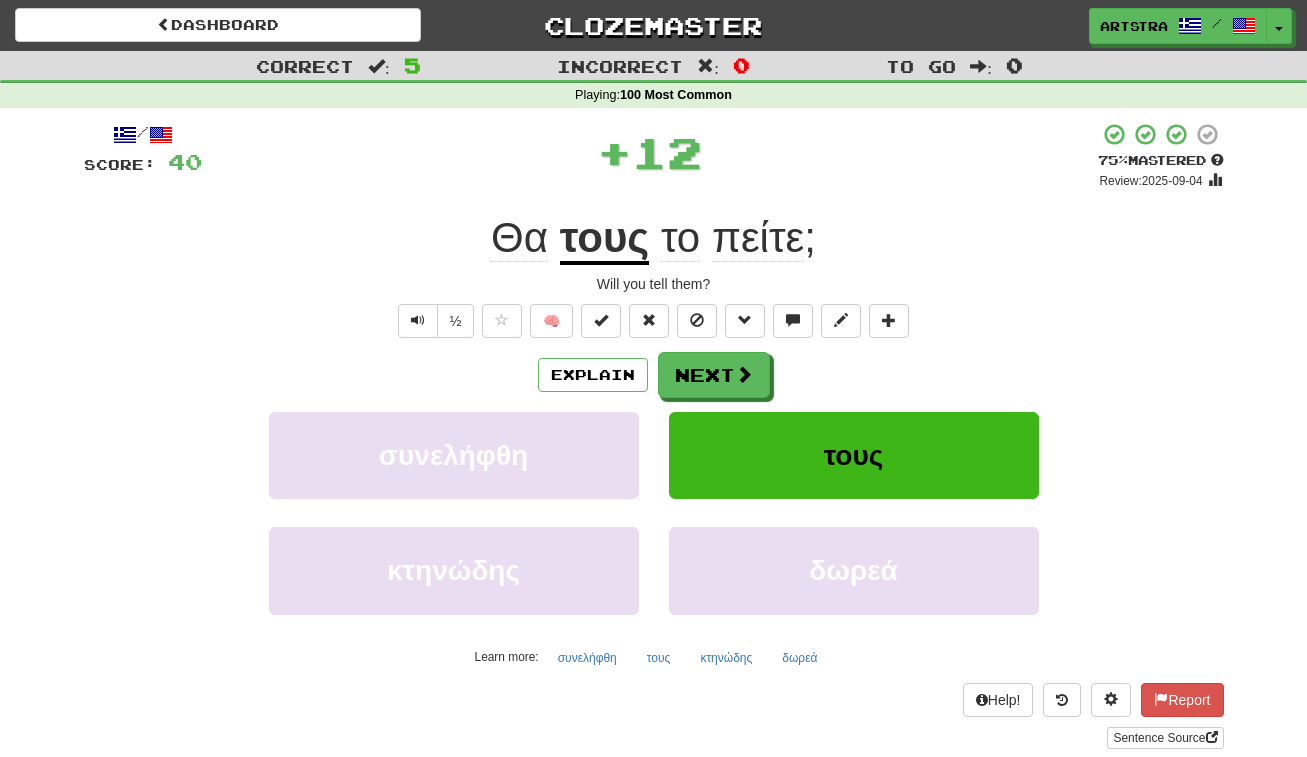 click on "πείτε" at bounding box center [758, 238] 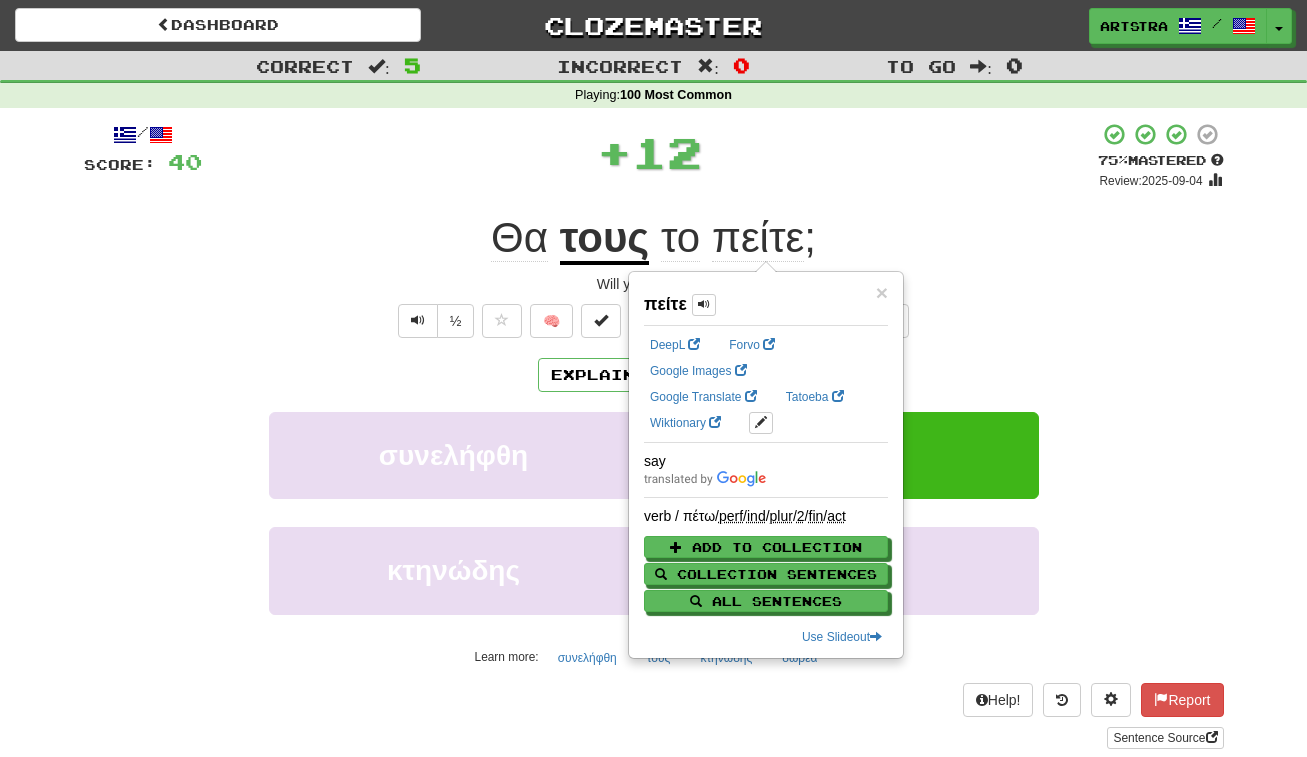 click on "+ 12" at bounding box center (650, 152) 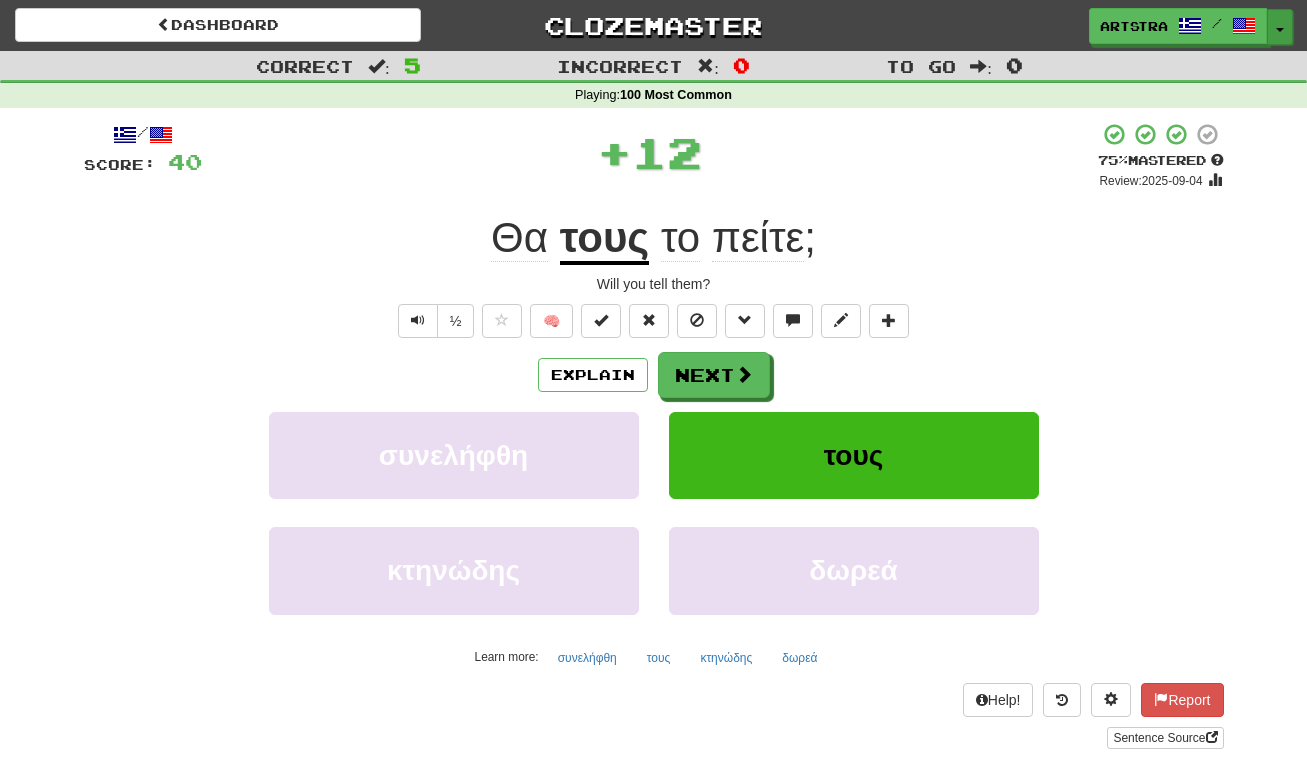 click on "Toggle Dropdown" at bounding box center (1280, 27) 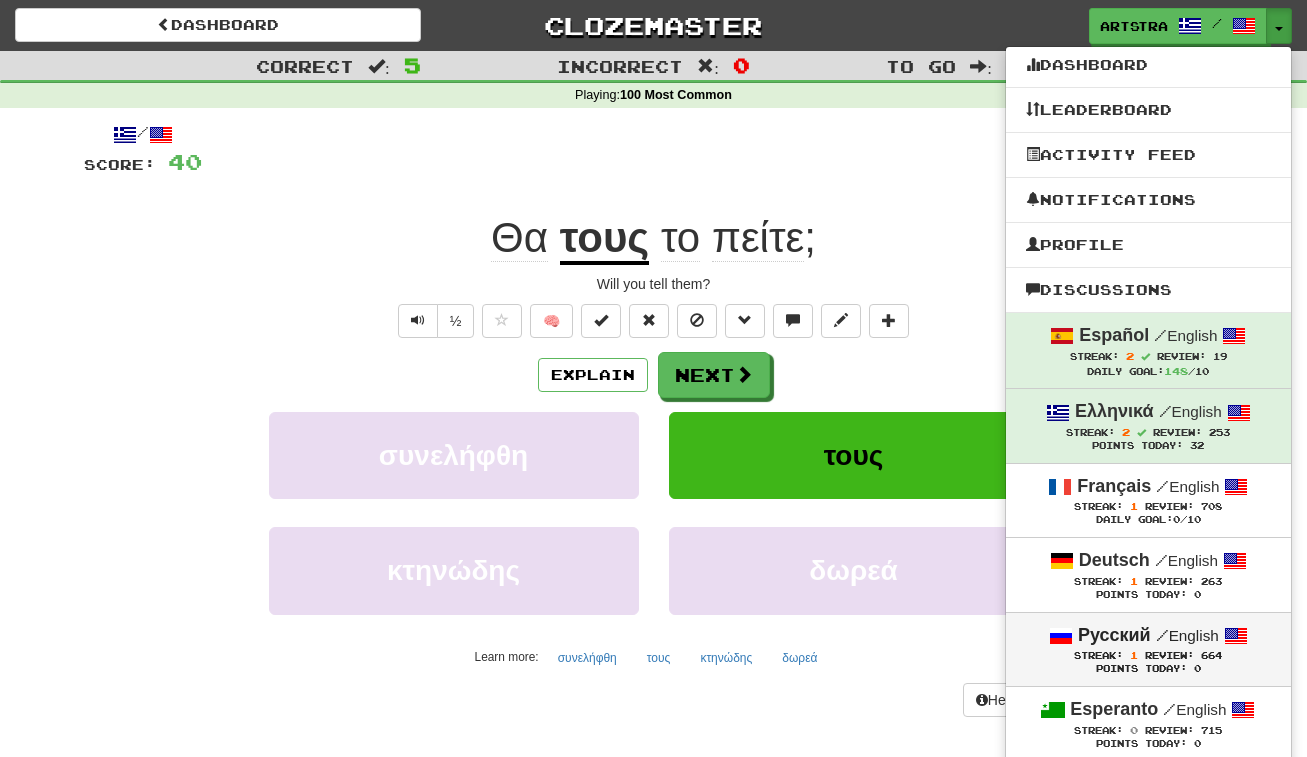 click on "Review:" at bounding box center (1169, 655) 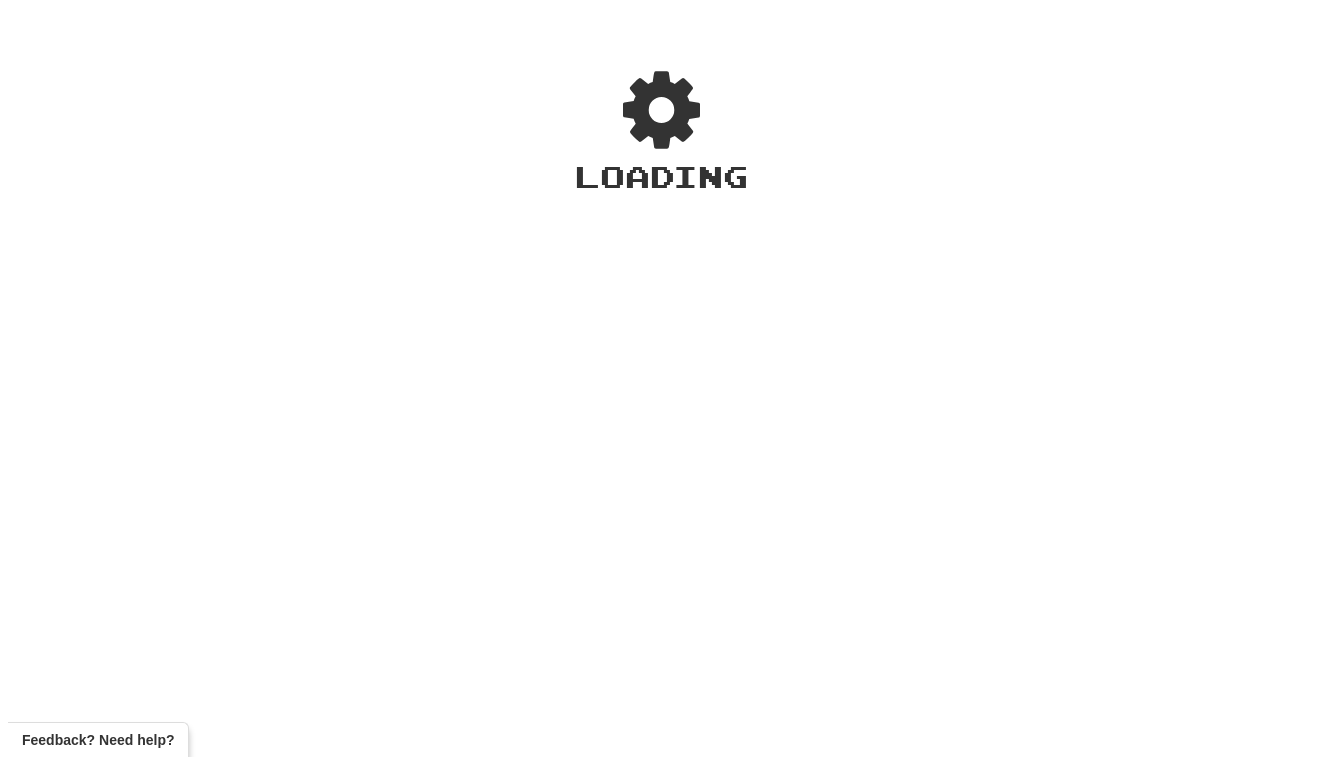 scroll, scrollTop: 0, scrollLeft: 0, axis: both 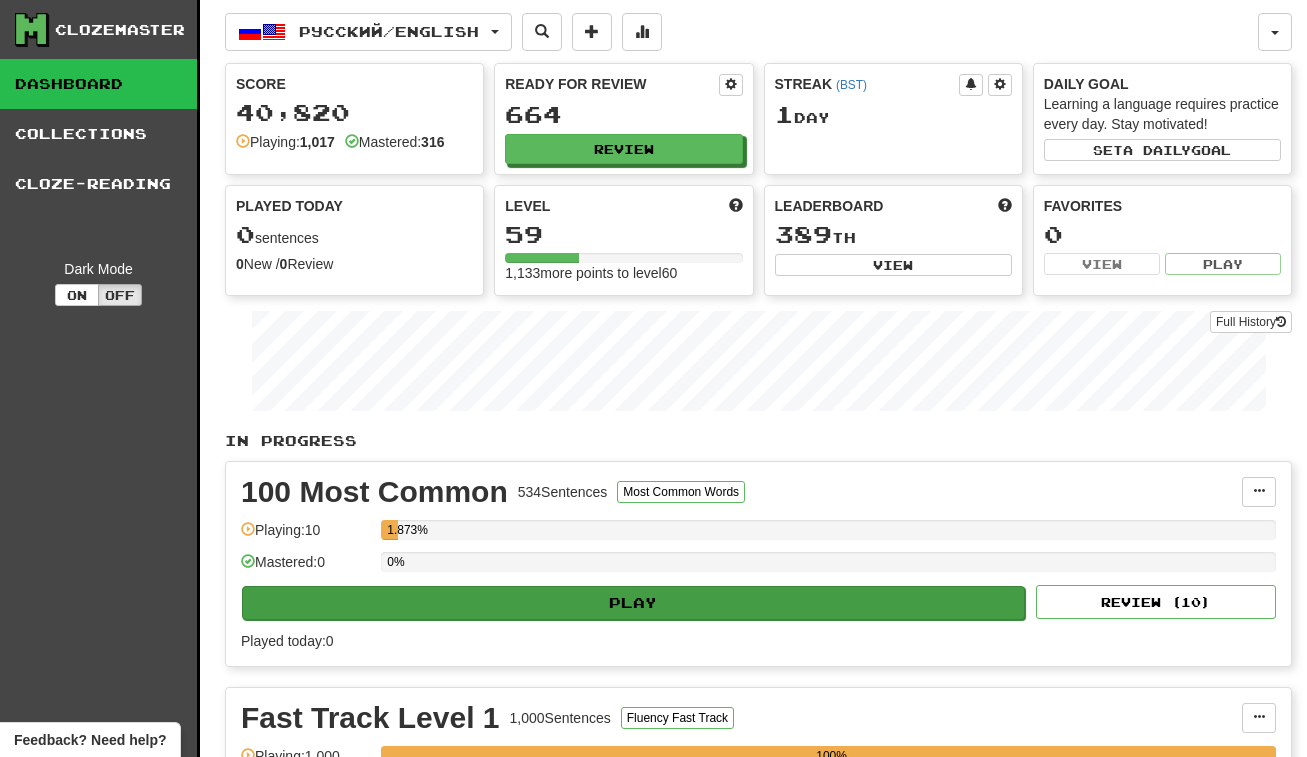 click on "Play" at bounding box center [633, 603] 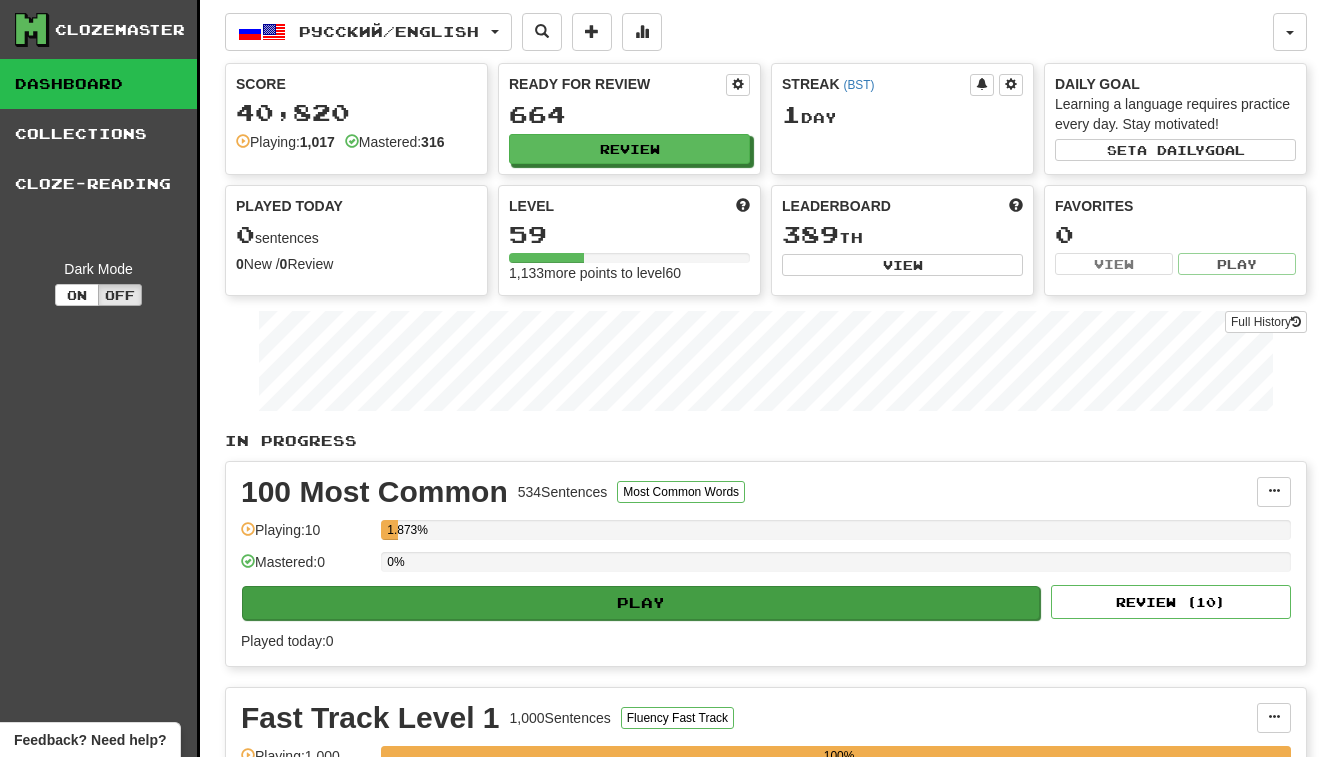 select on "**" 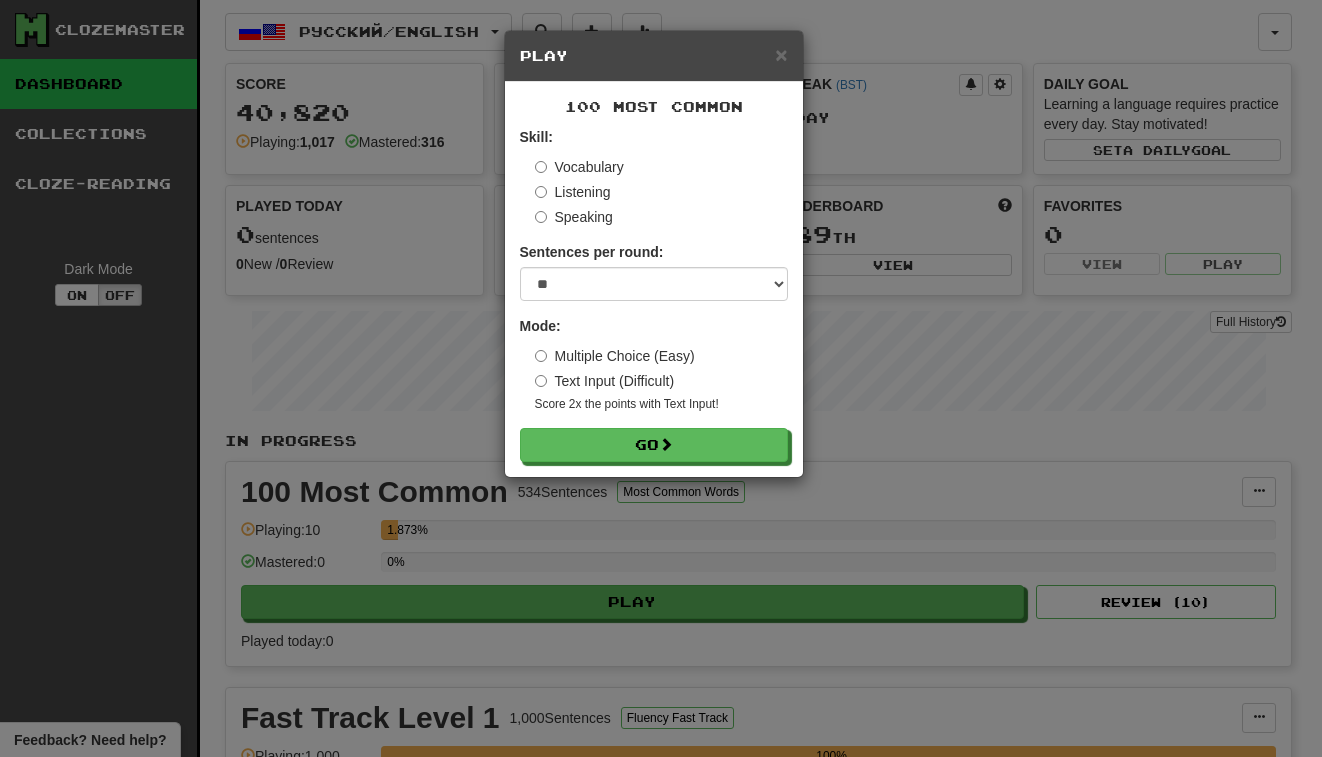 click on "× Play 100 Most Common Skill: Vocabulary Listening Speaking Sentences per round: * ** ** ** ** ** *** ******** Mode: Multiple Choice (Easy) Text Input (Difficult) Score 2x the points with Text Input ! Go" at bounding box center (661, 378) 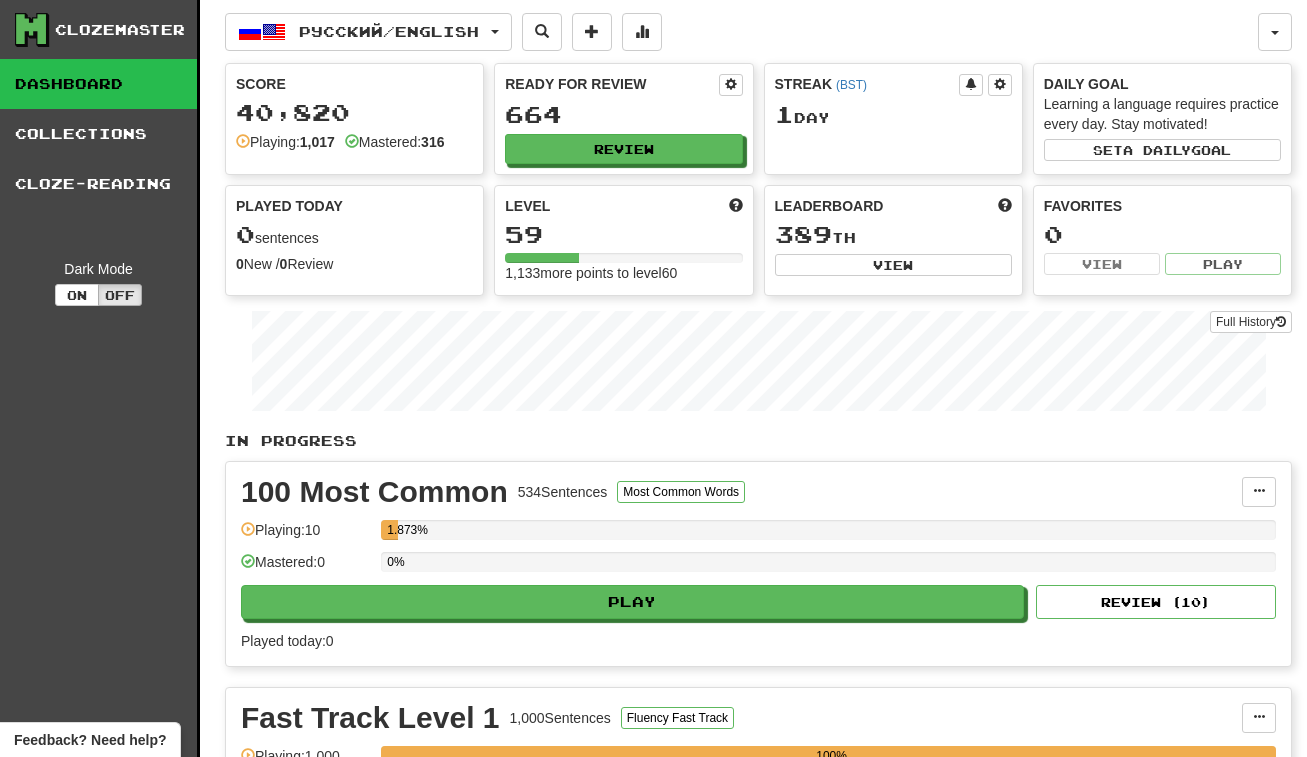 click on "Ready for Review 664   Review" at bounding box center [623, 119] 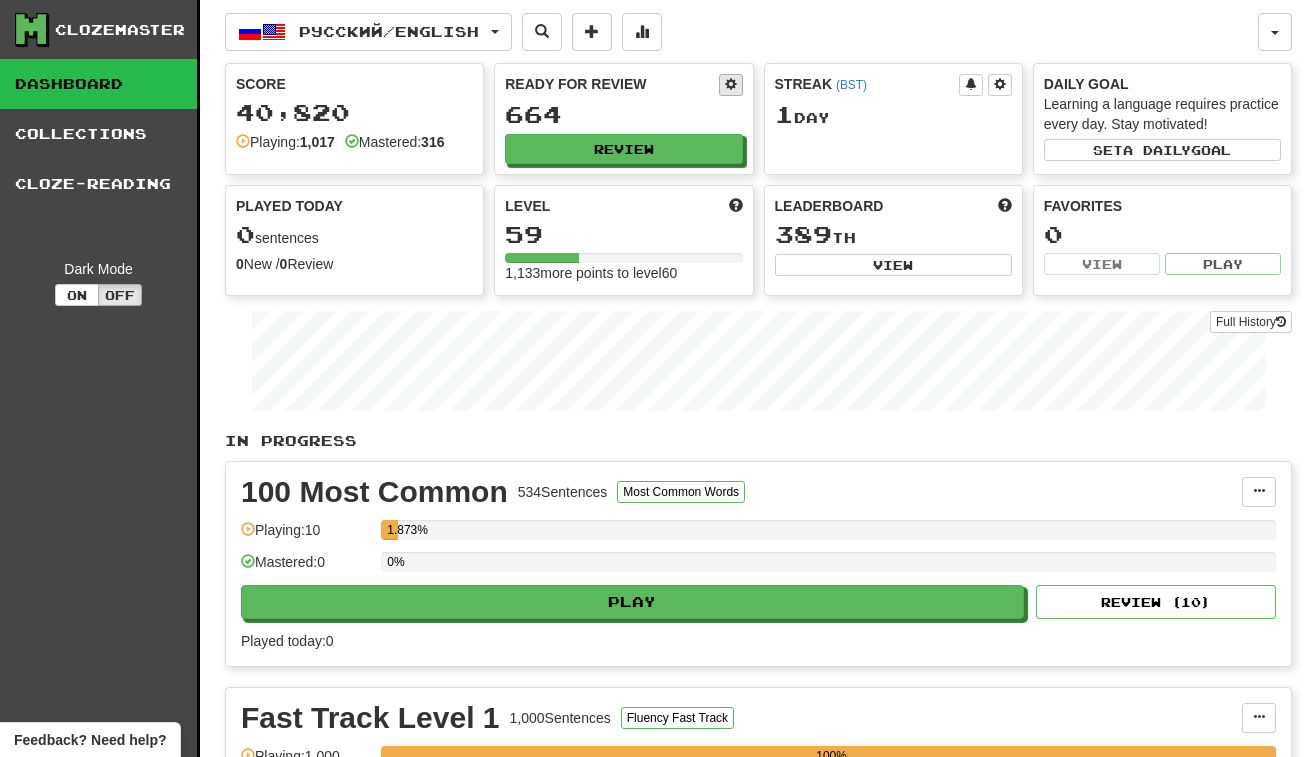 click at bounding box center (731, 84) 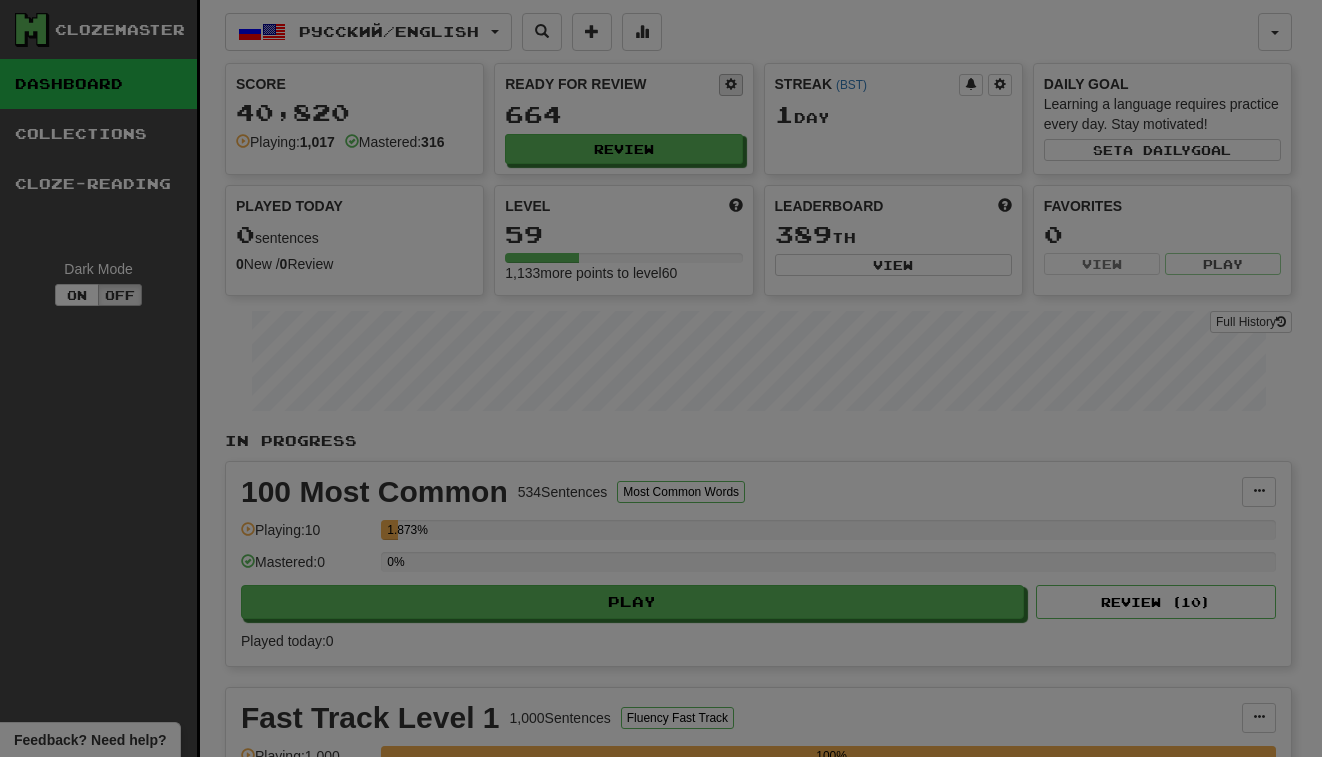select on "*" 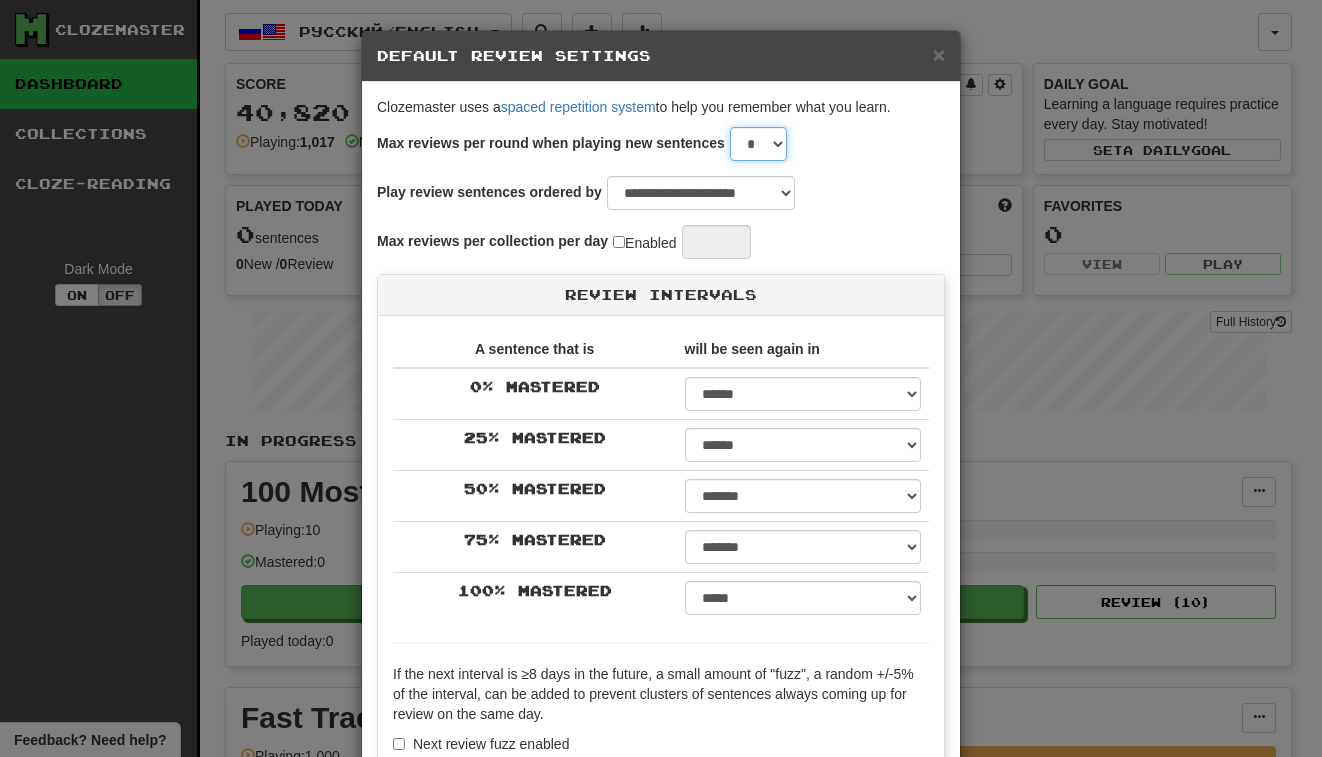 select on "*" 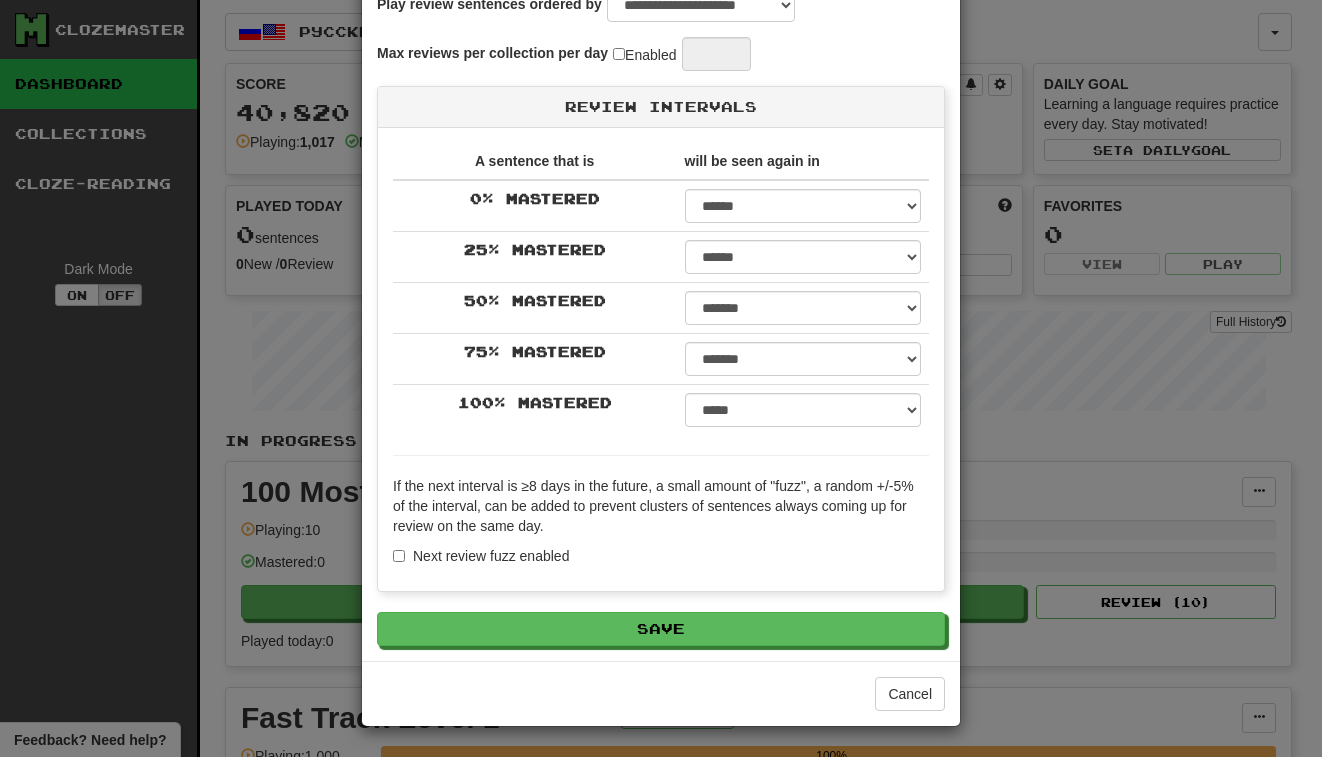 click on "**********" at bounding box center (661, 292) 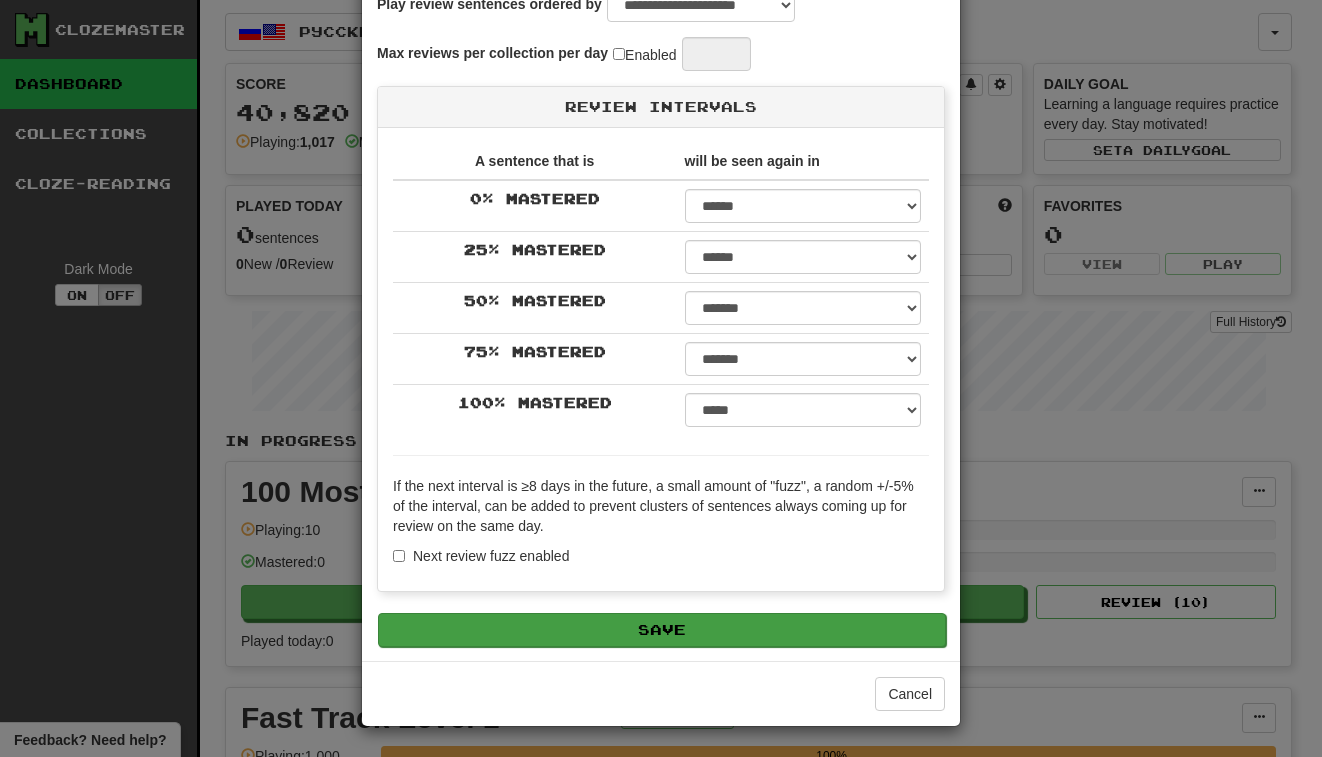 click on "Save" at bounding box center [662, 630] 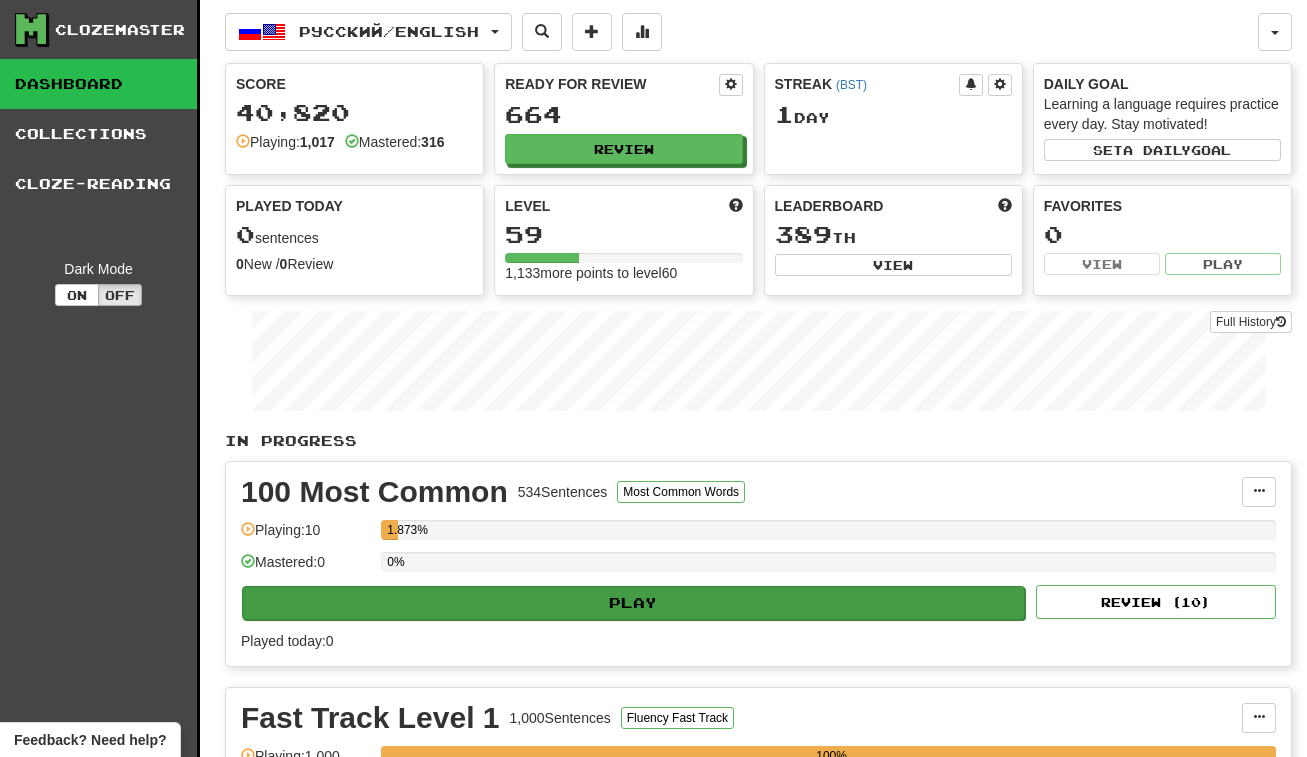 click on "Play" at bounding box center (633, 603) 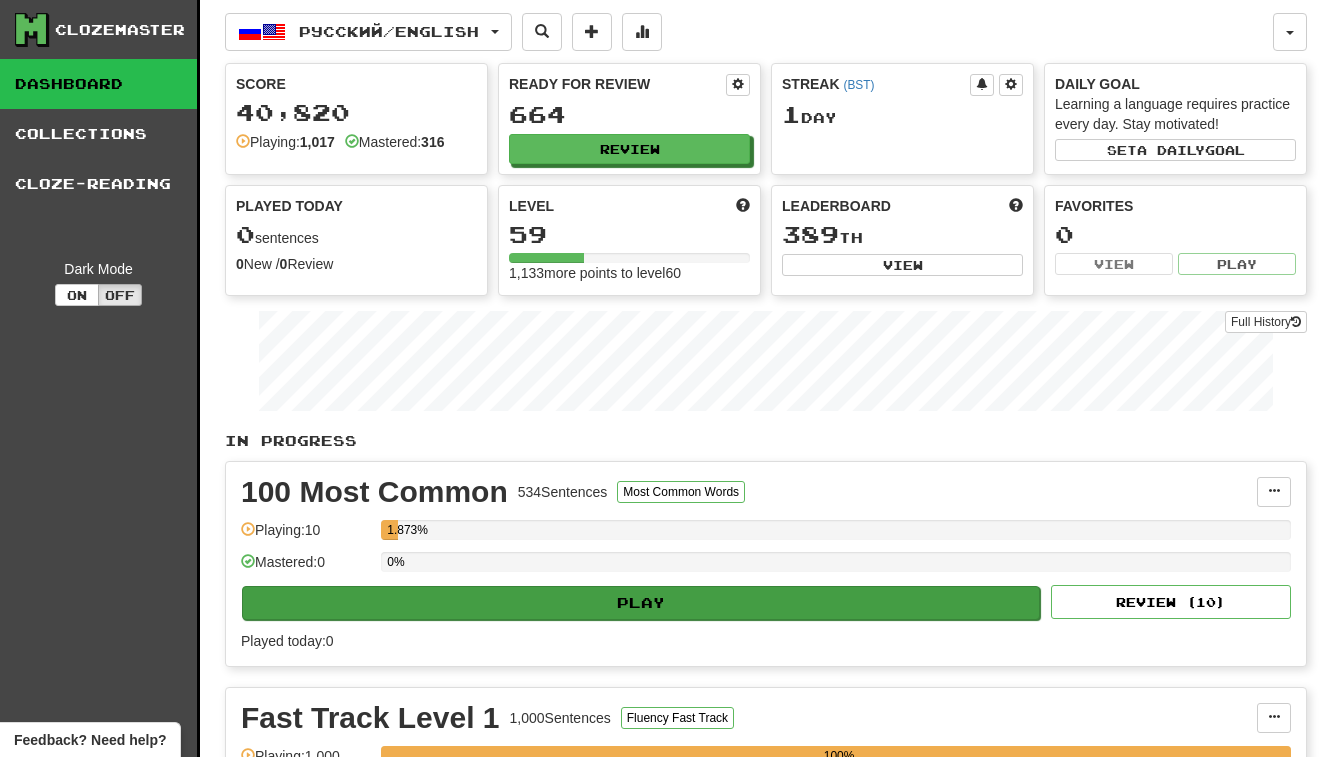 select on "**" 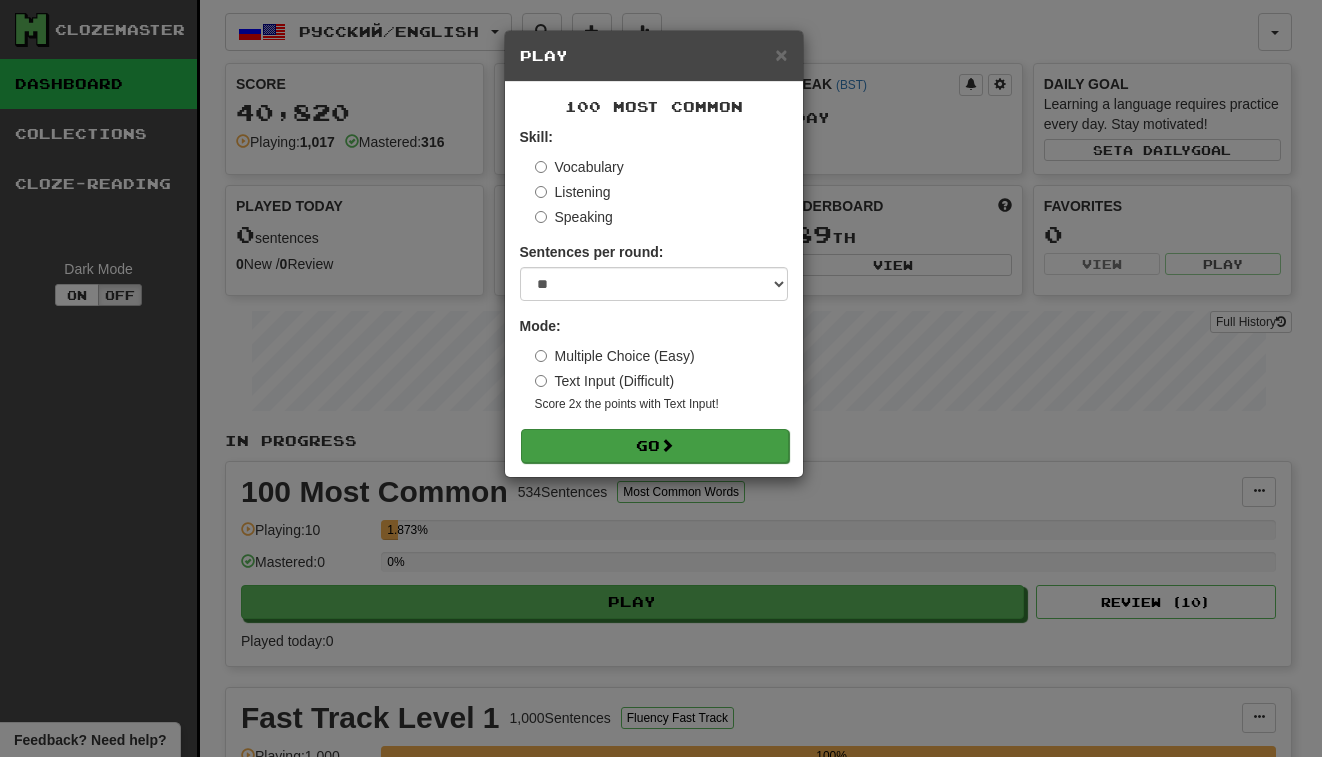 click on "Go" at bounding box center (655, 446) 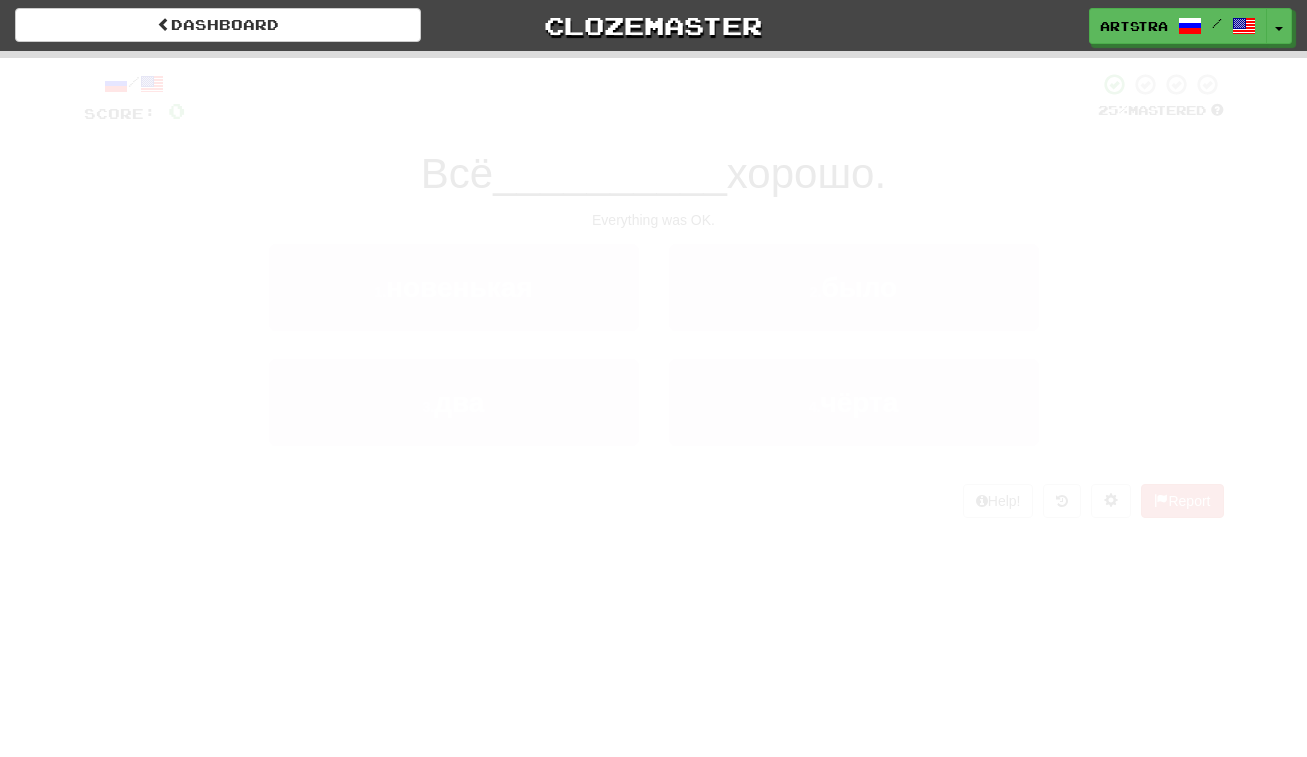 scroll, scrollTop: 0, scrollLeft: 0, axis: both 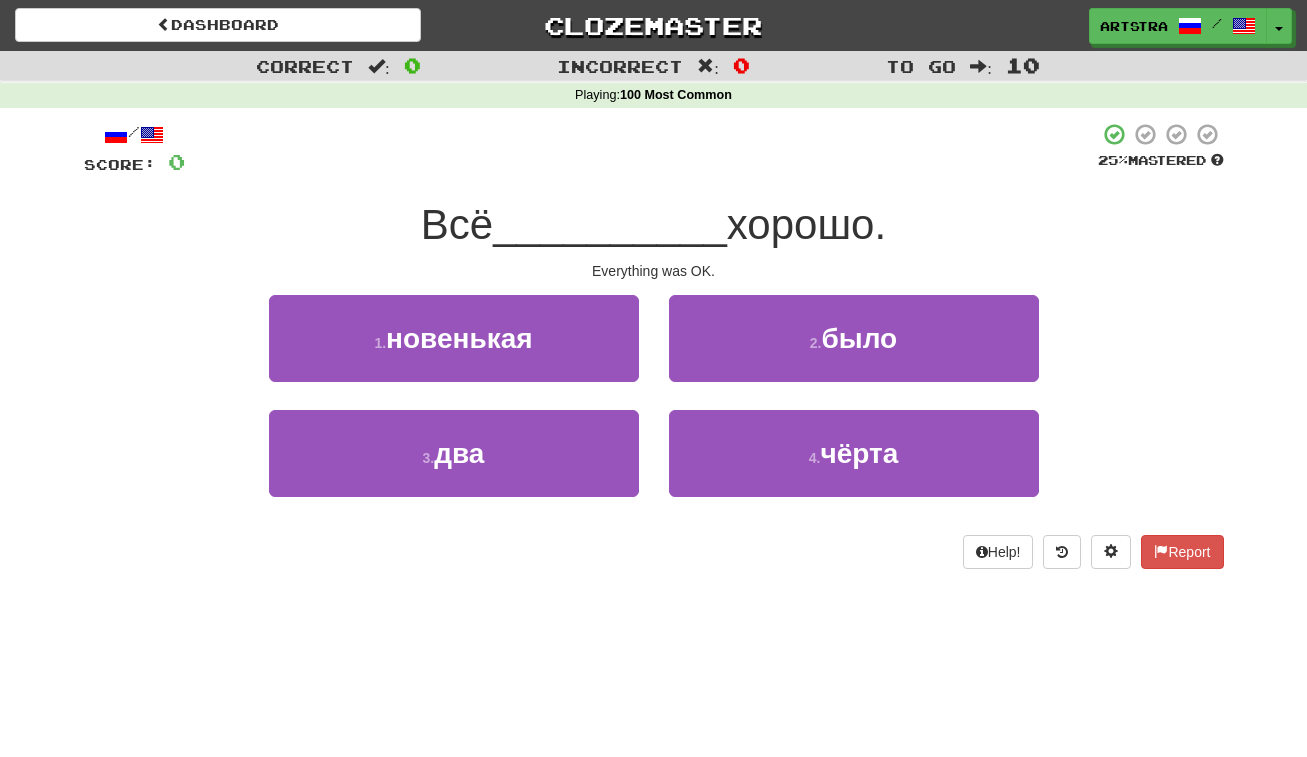 click on "__________" at bounding box center [610, 224] 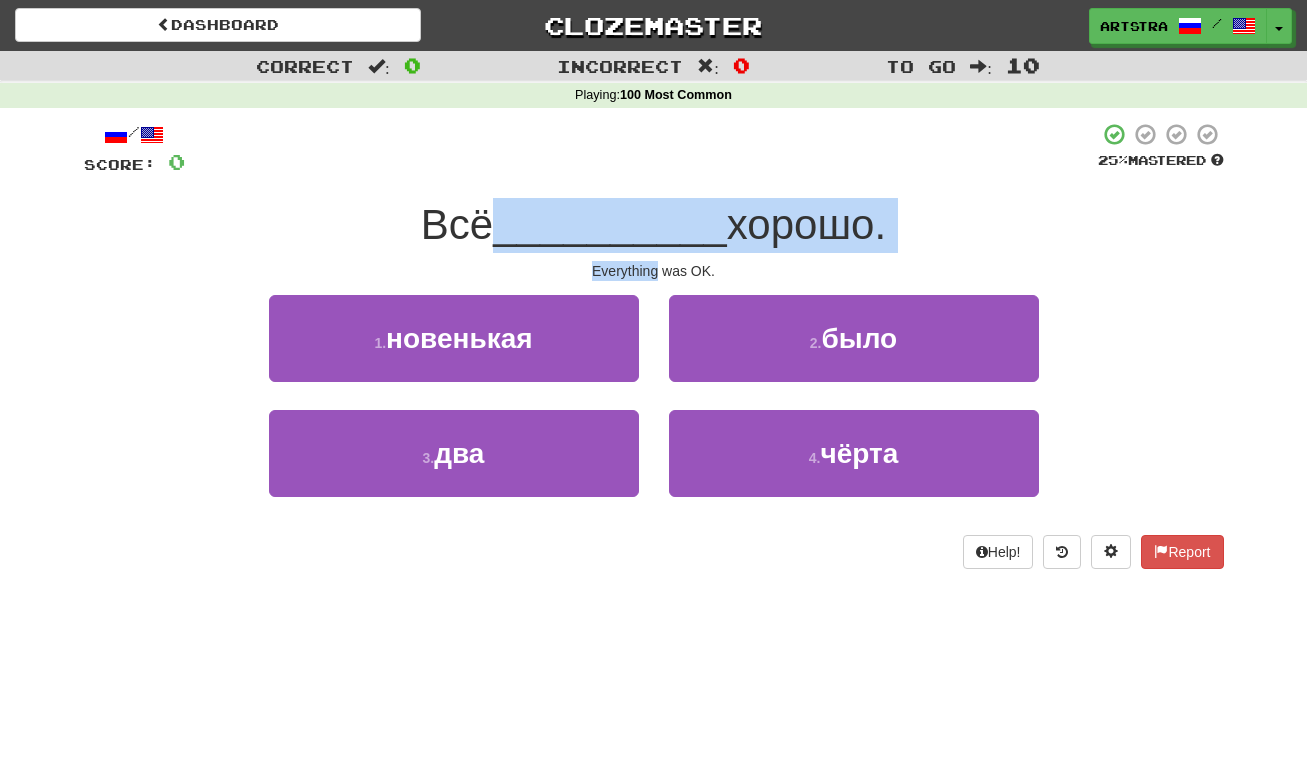 drag, startPoint x: 670, startPoint y: 221, endPoint x: 673, endPoint y: 256, distance: 35.128338 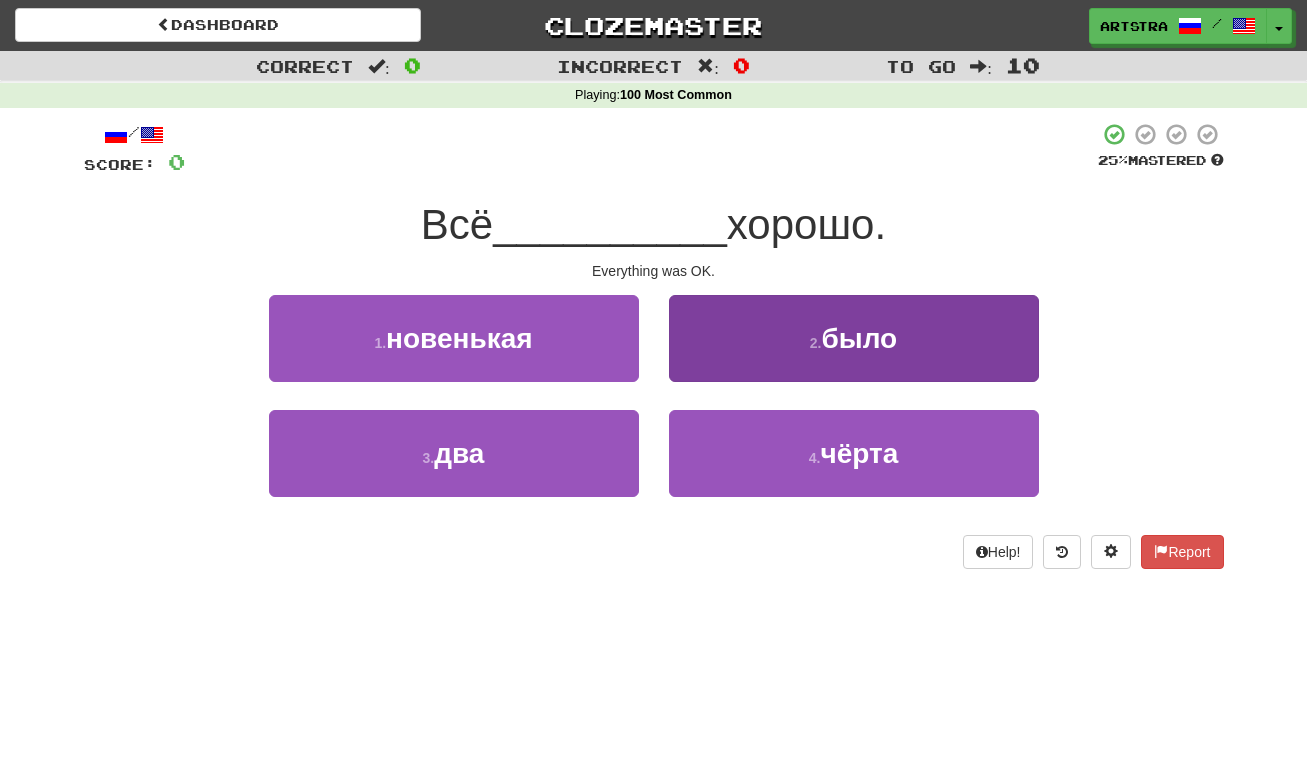 click on "2 .  было" at bounding box center (854, 338) 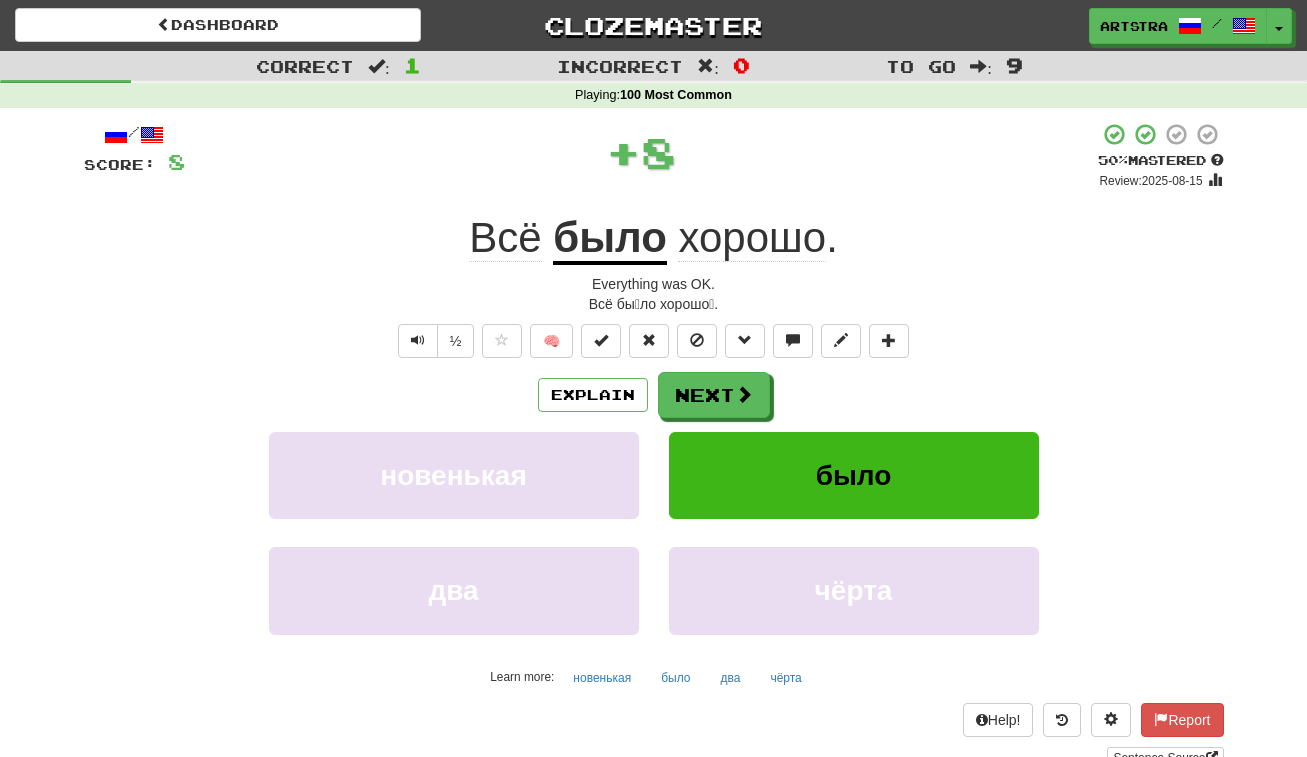 click on "хорошо" at bounding box center [752, 238] 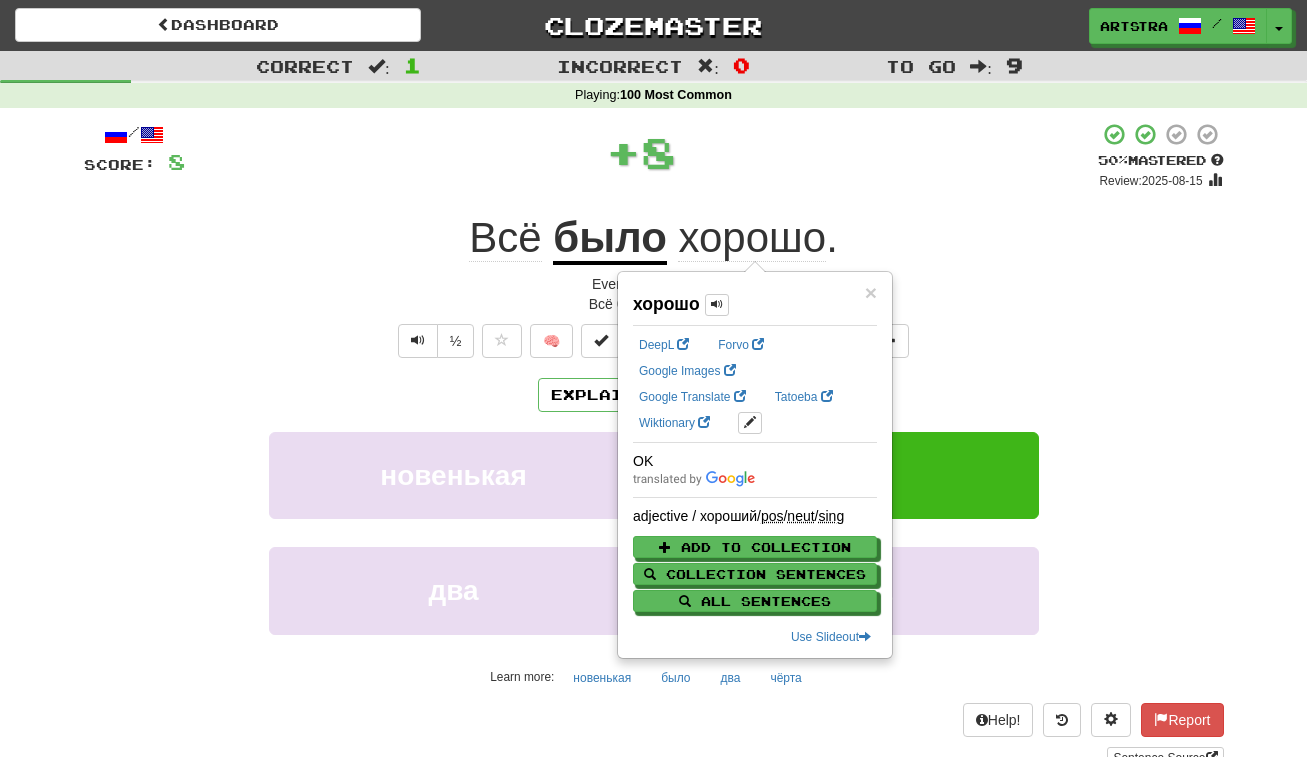 click on "+ 8" at bounding box center [641, 152] 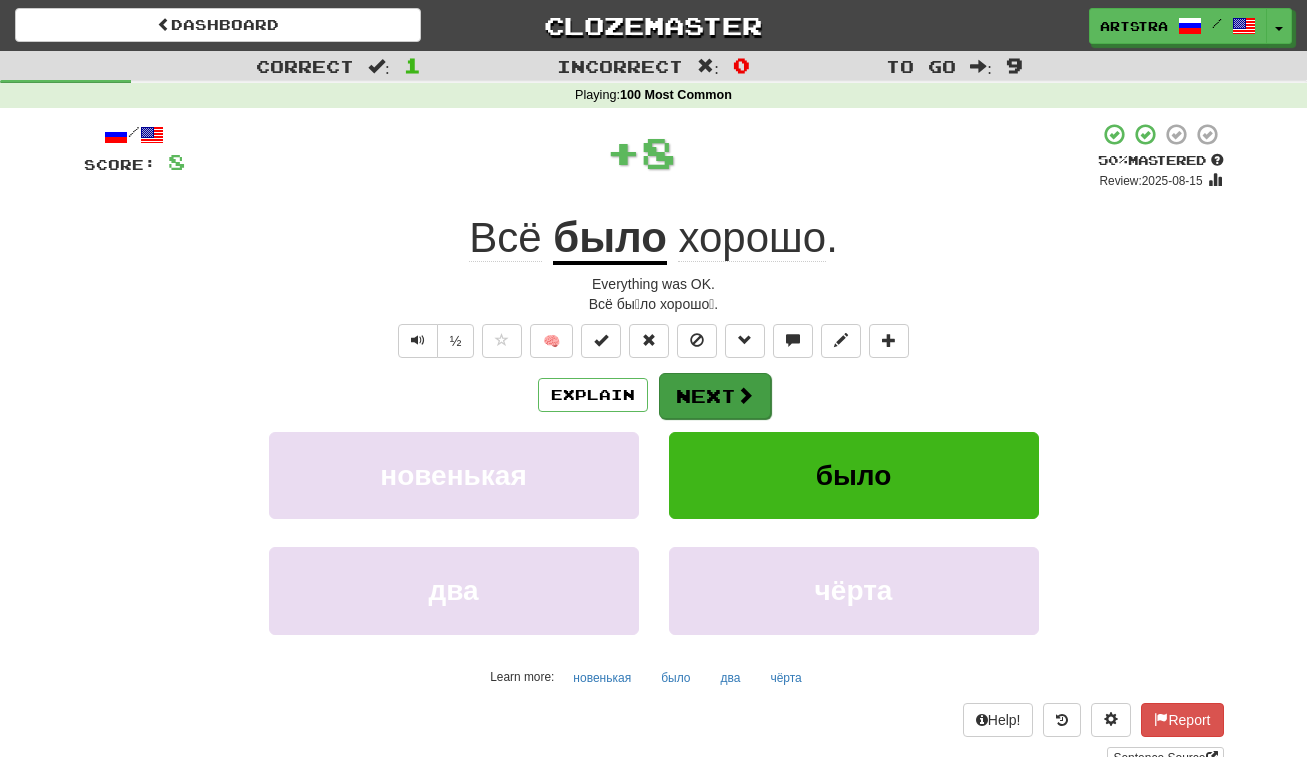 click on "Next" at bounding box center (715, 396) 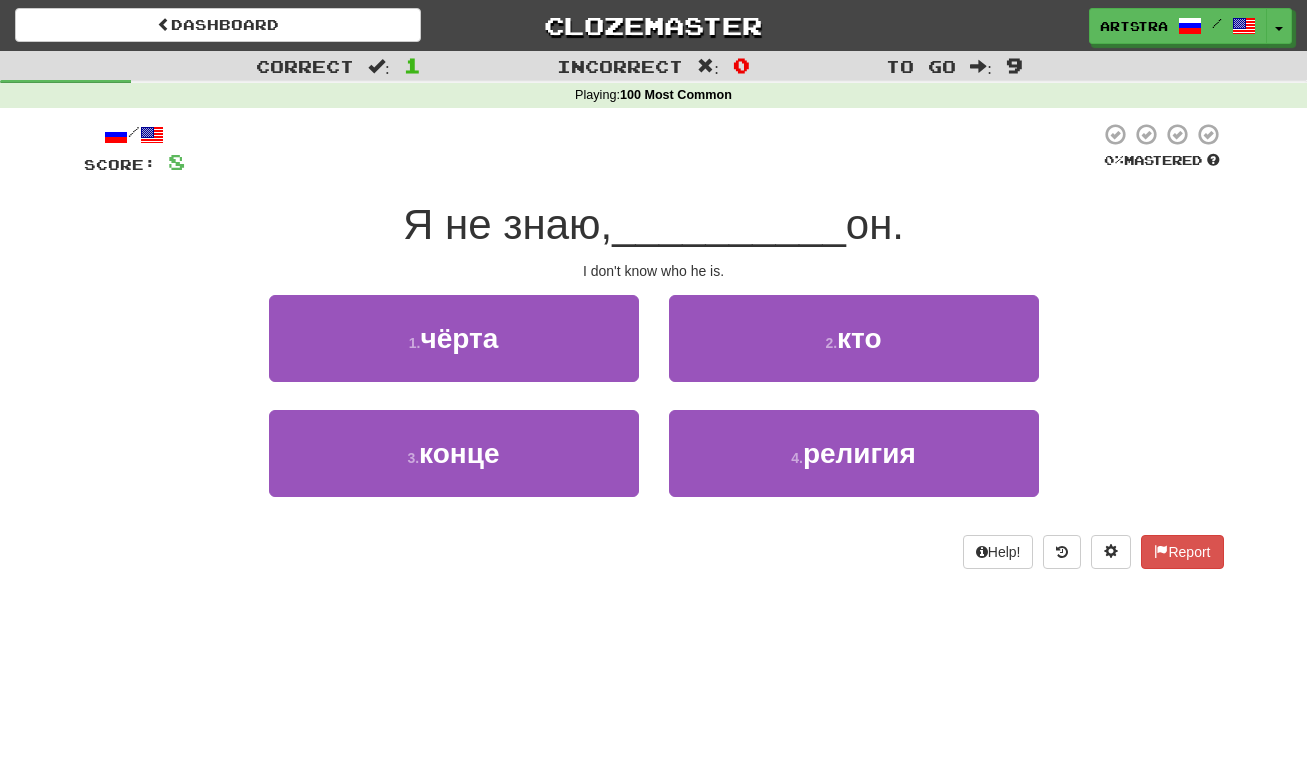 click on "__________" at bounding box center [729, 224] 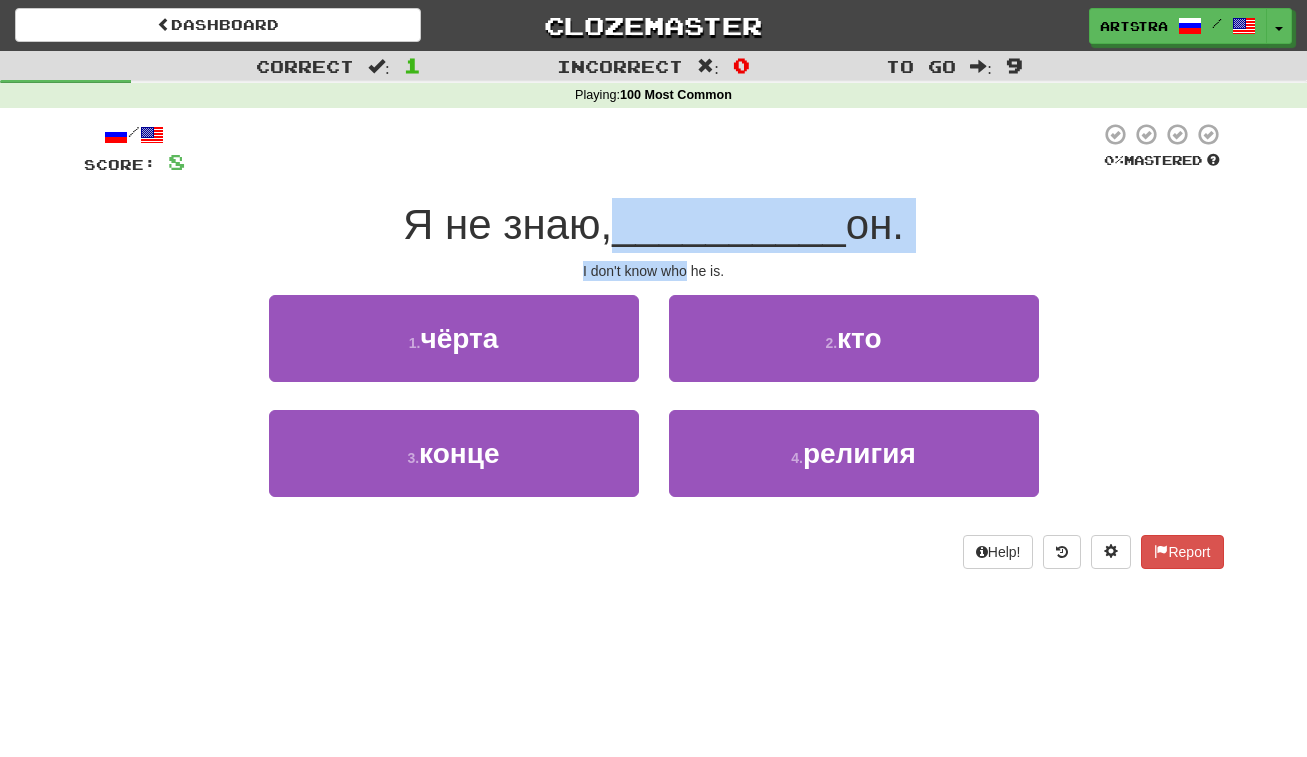 drag, startPoint x: 675, startPoint y: 235, endPoint x: 672, endPoint y: 261, distance: 26.172504 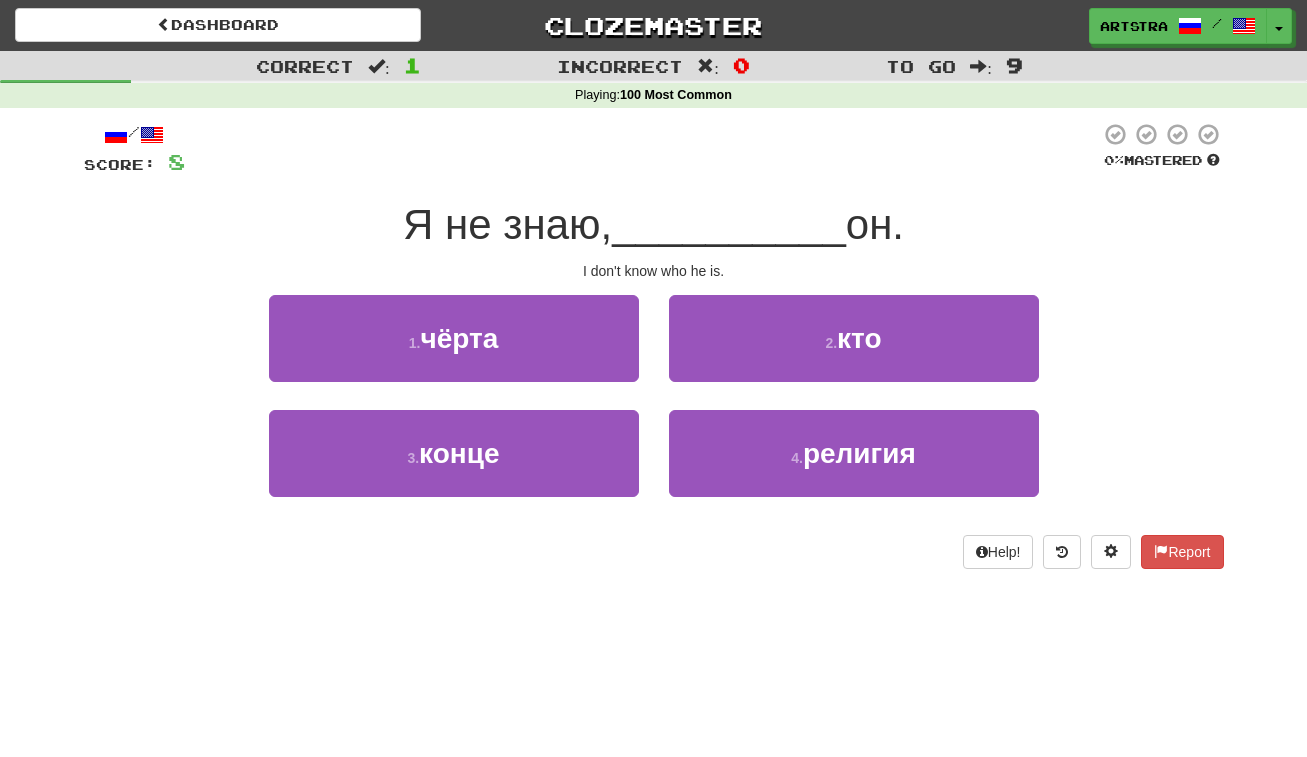 click on "2 .  кто" at bounding box center (854, 338) 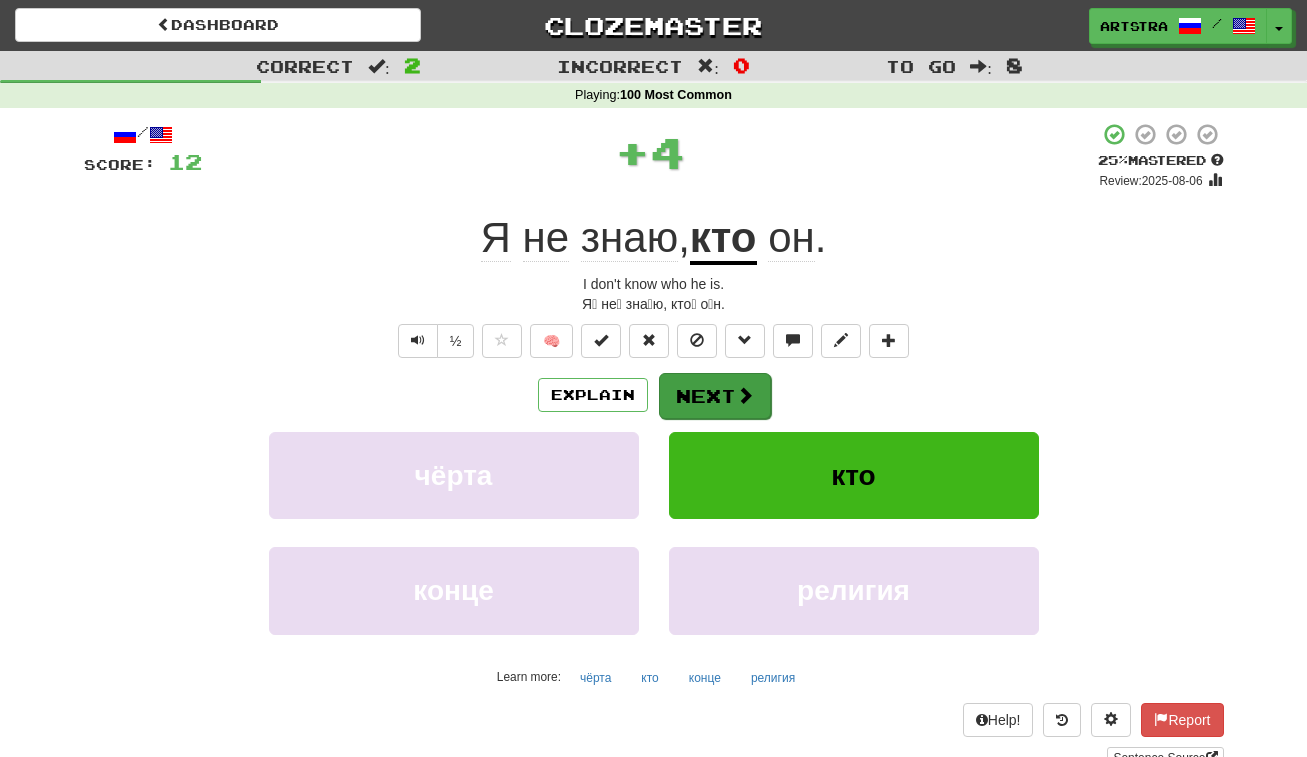 click on "Next" at bounding box center [715, 396] 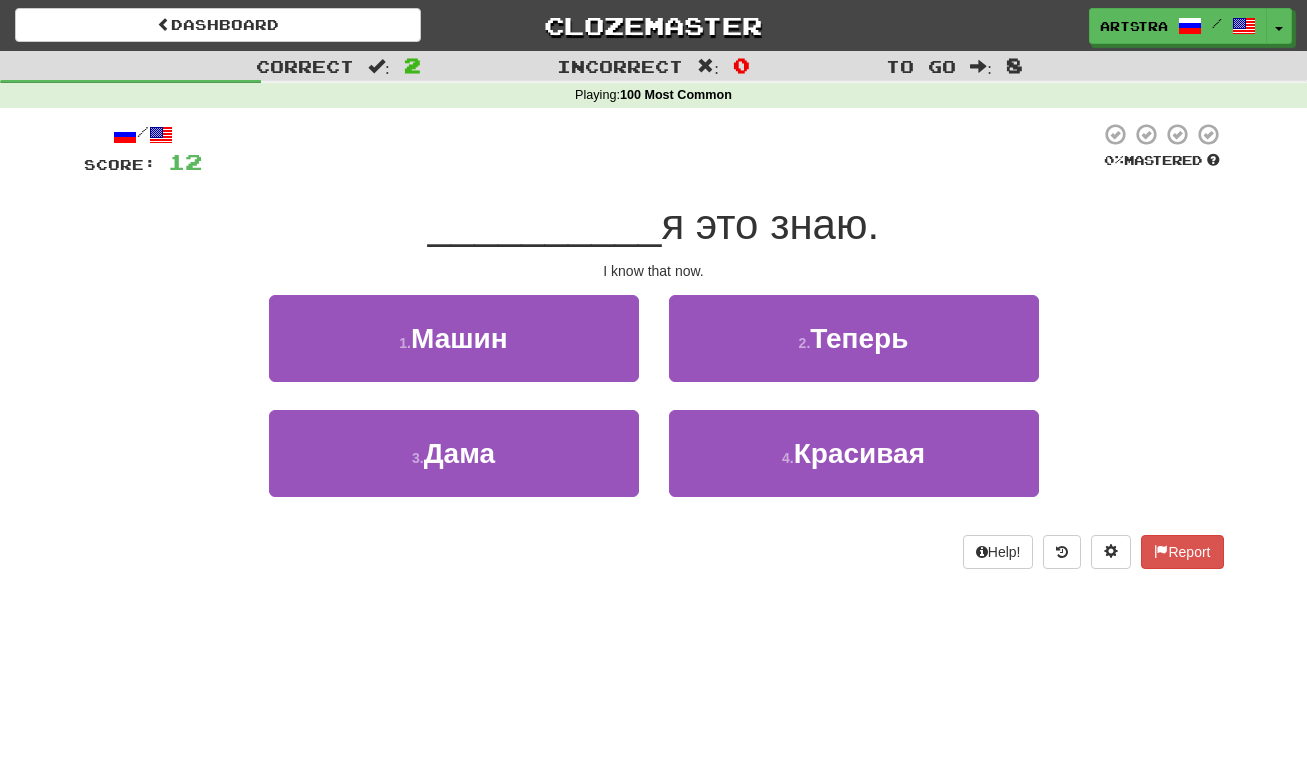 click on "/  Score:   12 0 %  Mastered [WORD]  я это знаю. I know that now. 1 .  Машин 2 .  Теперь 3 .  Дама 4 .  Красивая  Help!  Report" at bounding box center [654, 345] 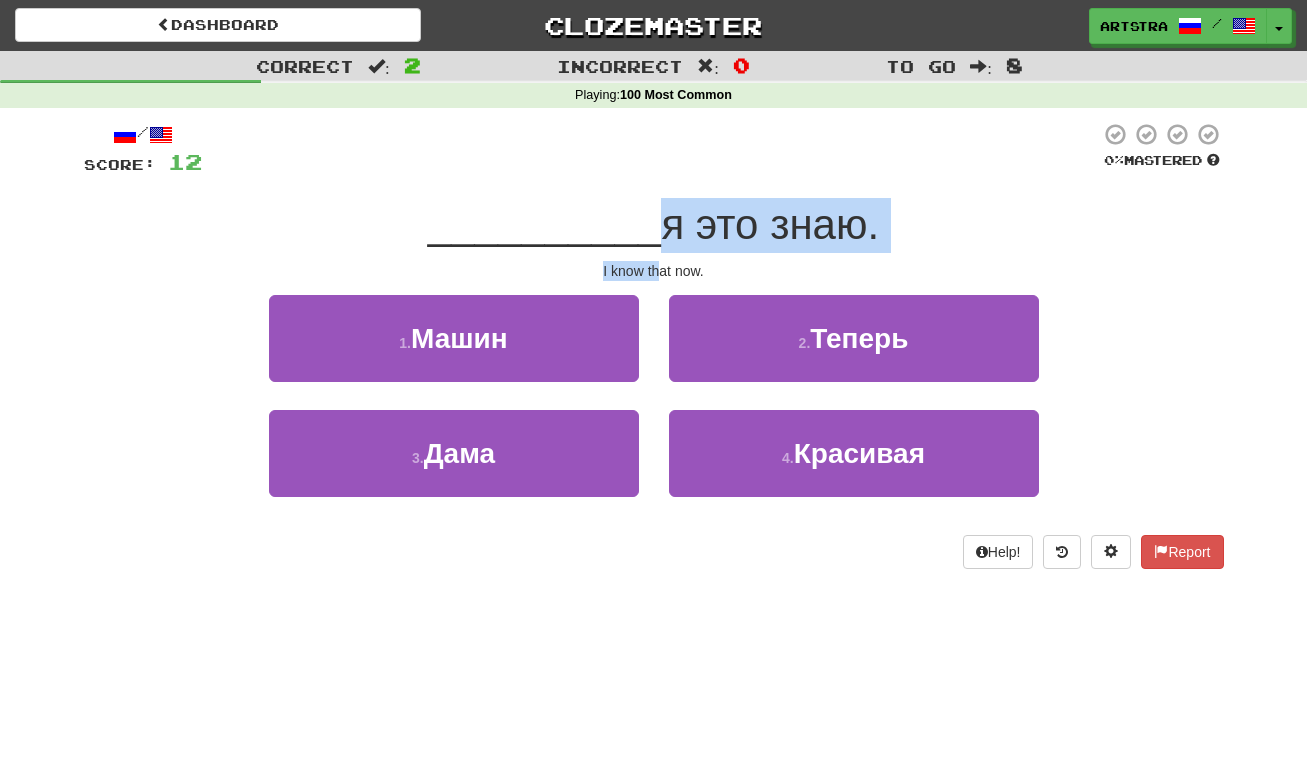 drag, startPoint x: 643, startPoint y: 228, endPoint x: 664, endPoint y: 266, distance: 43.416588 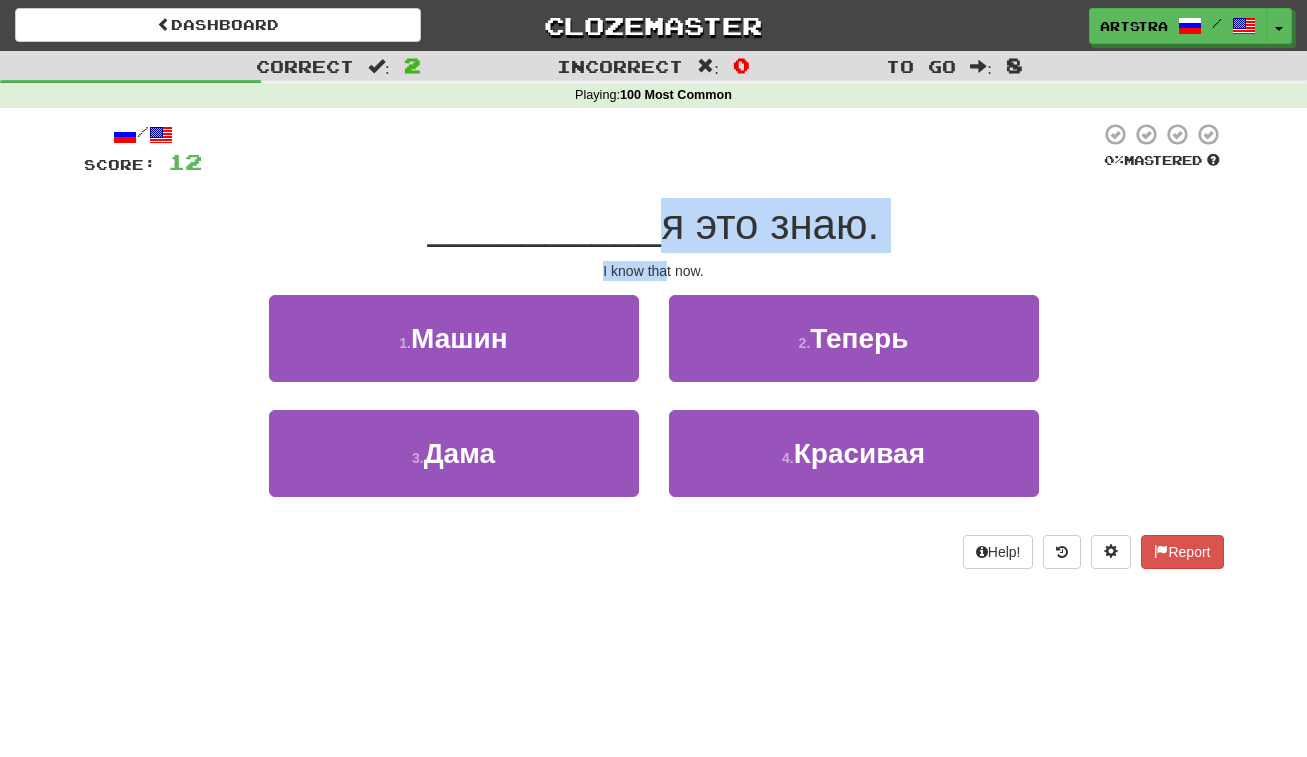 click on "I know that now." at bounding box center [654, 271] 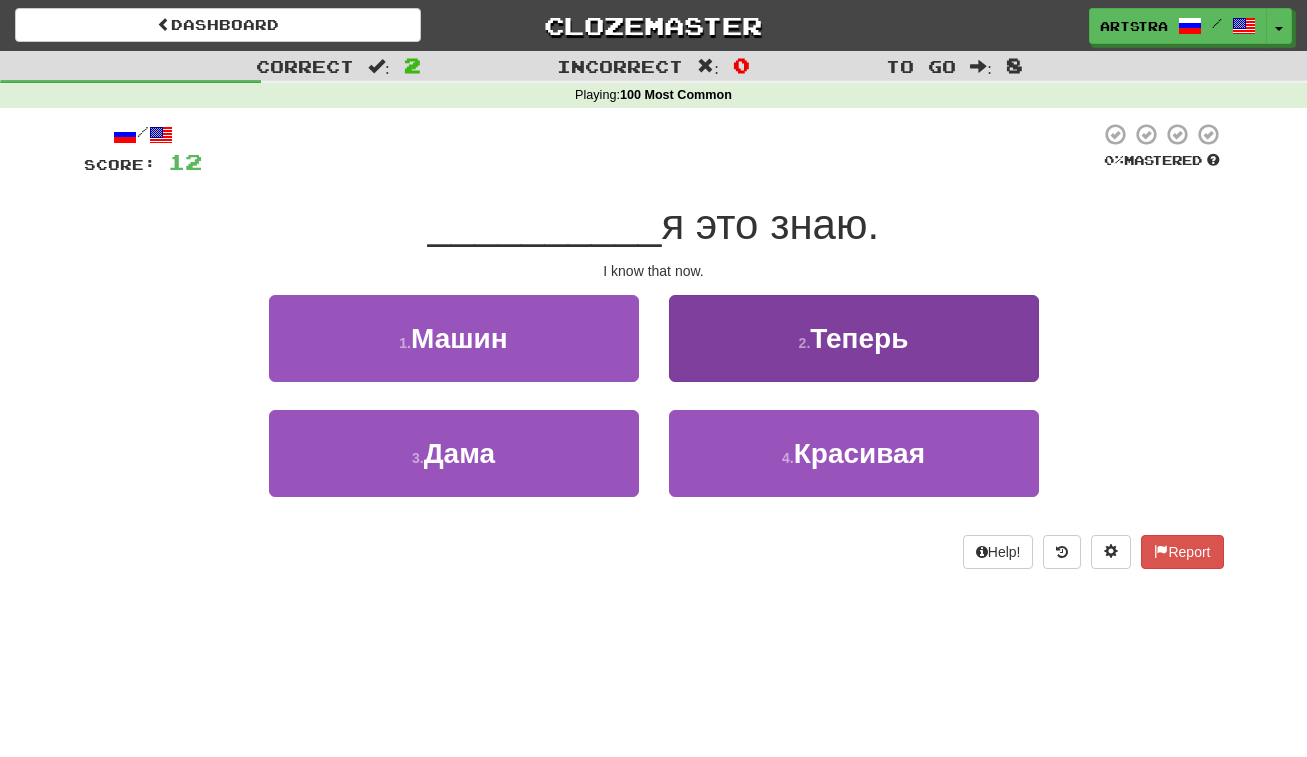 click on "2 .  Теперь" at bounding box center (854, 338) 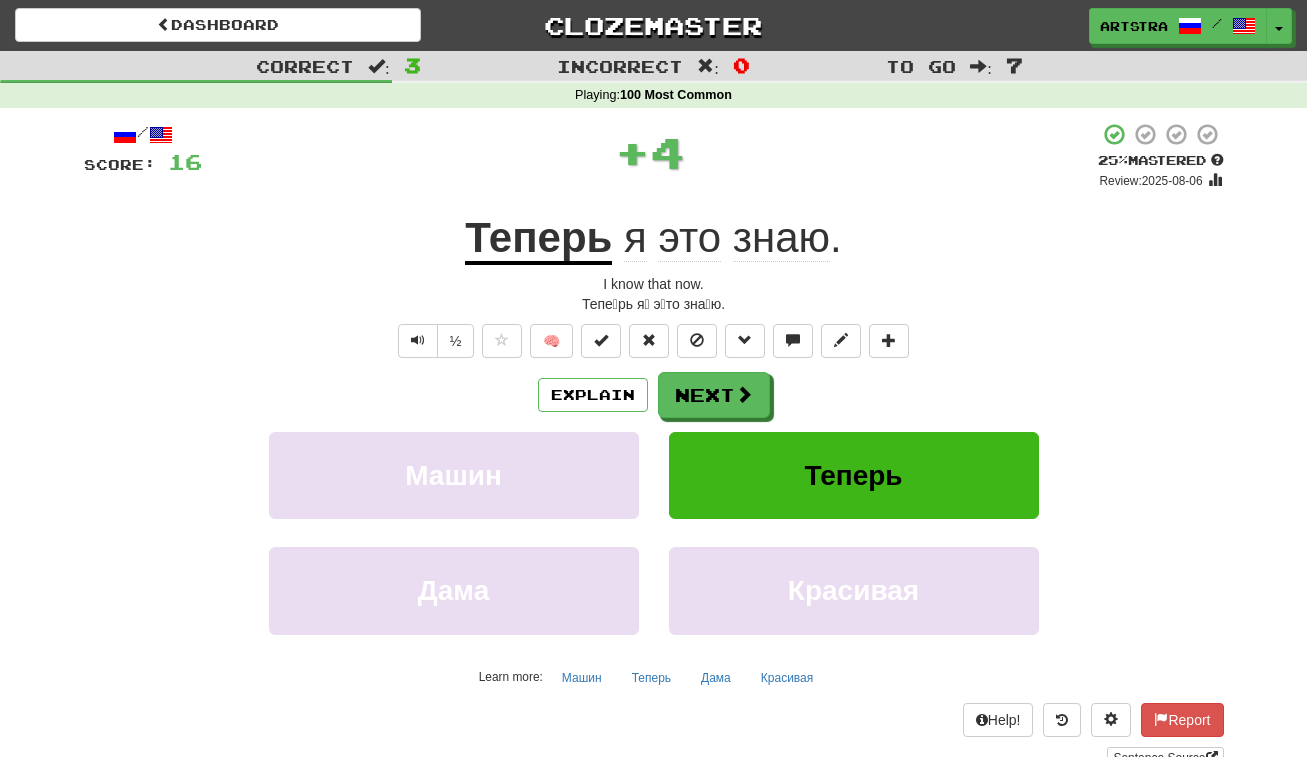 click on "Теперь" at bounding box center (538, 239) 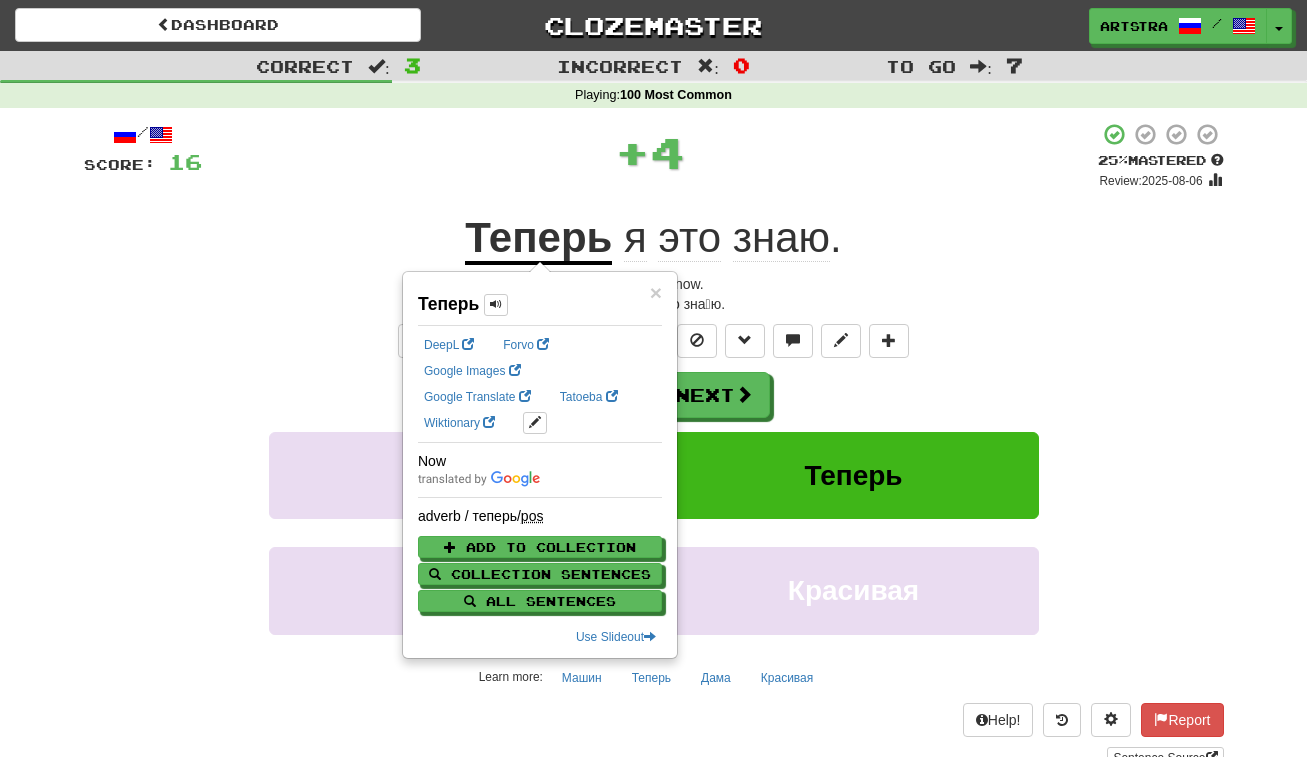 click on "знаю" at bounding box center (781, 238) 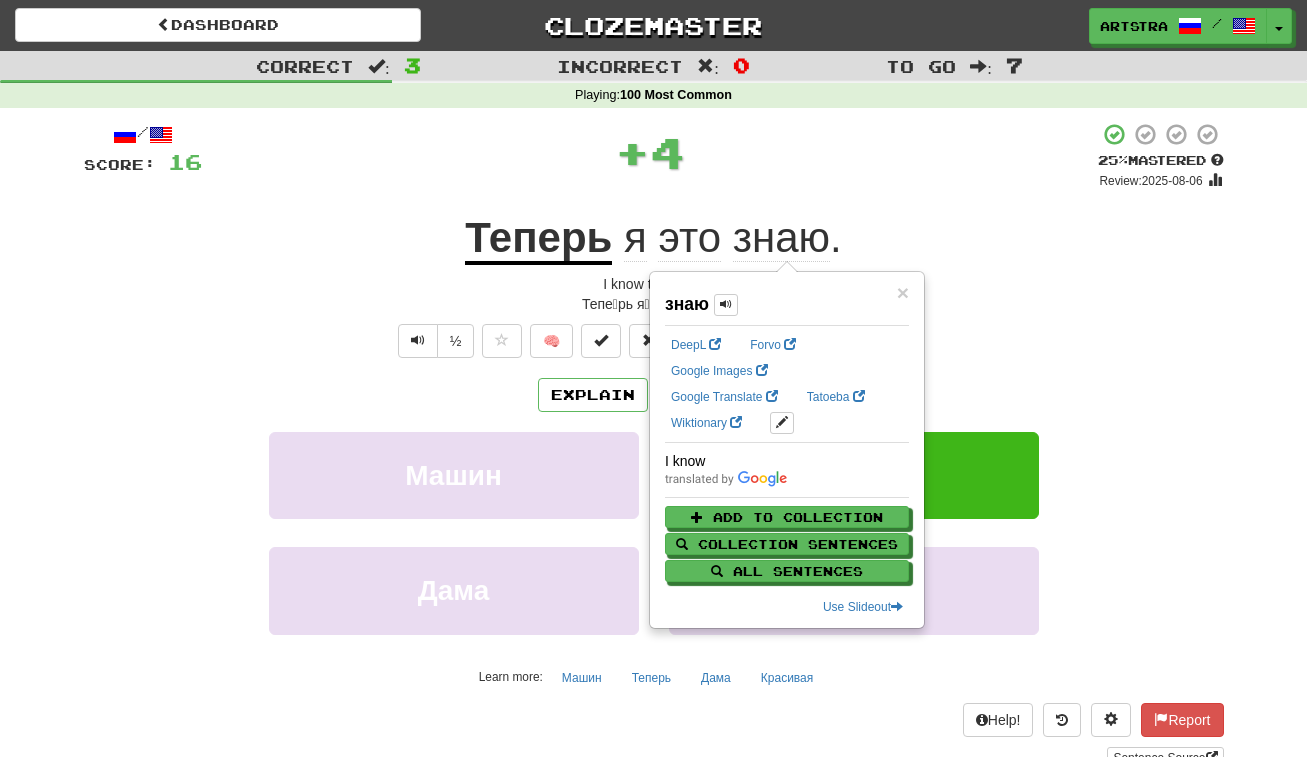 click on "+ 4" at bounding box center (650, 156) 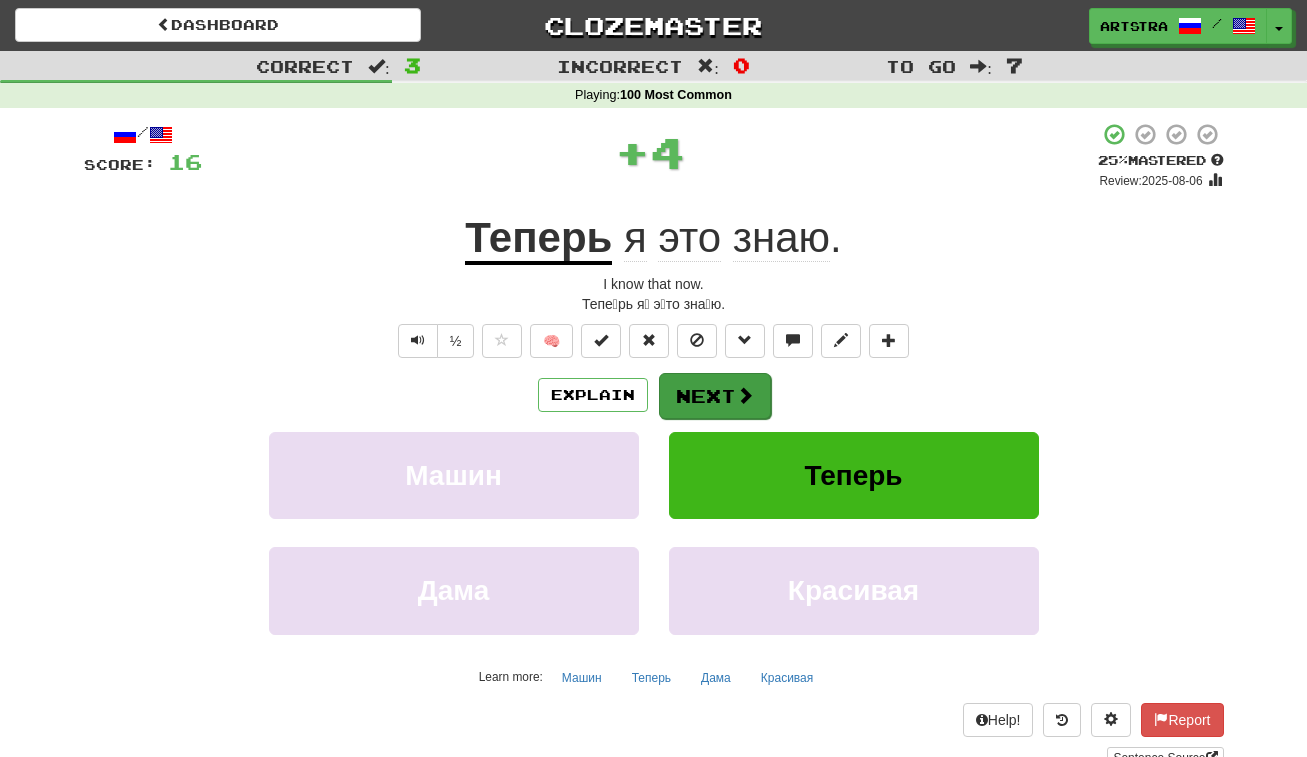 click on "Next" at bounding box center (715, 396) 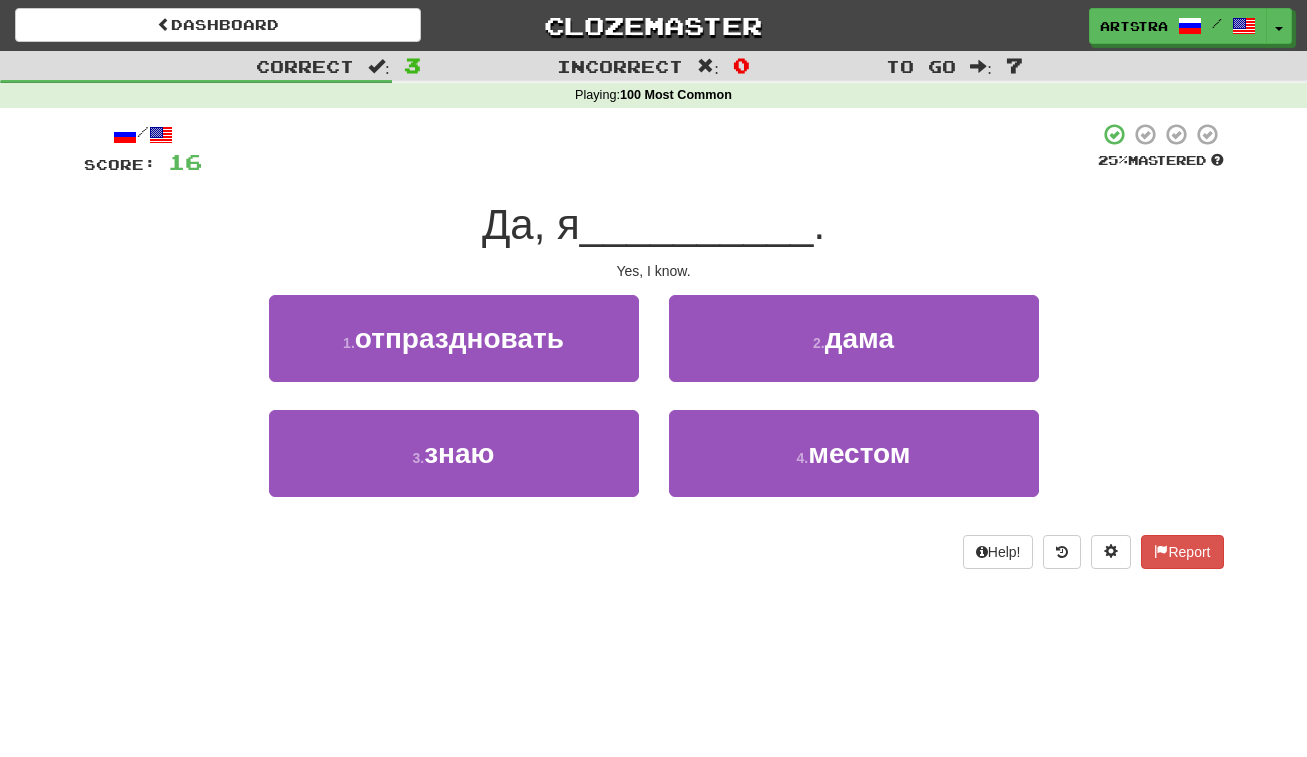 click on "__________" at bounding box center [697, 224] 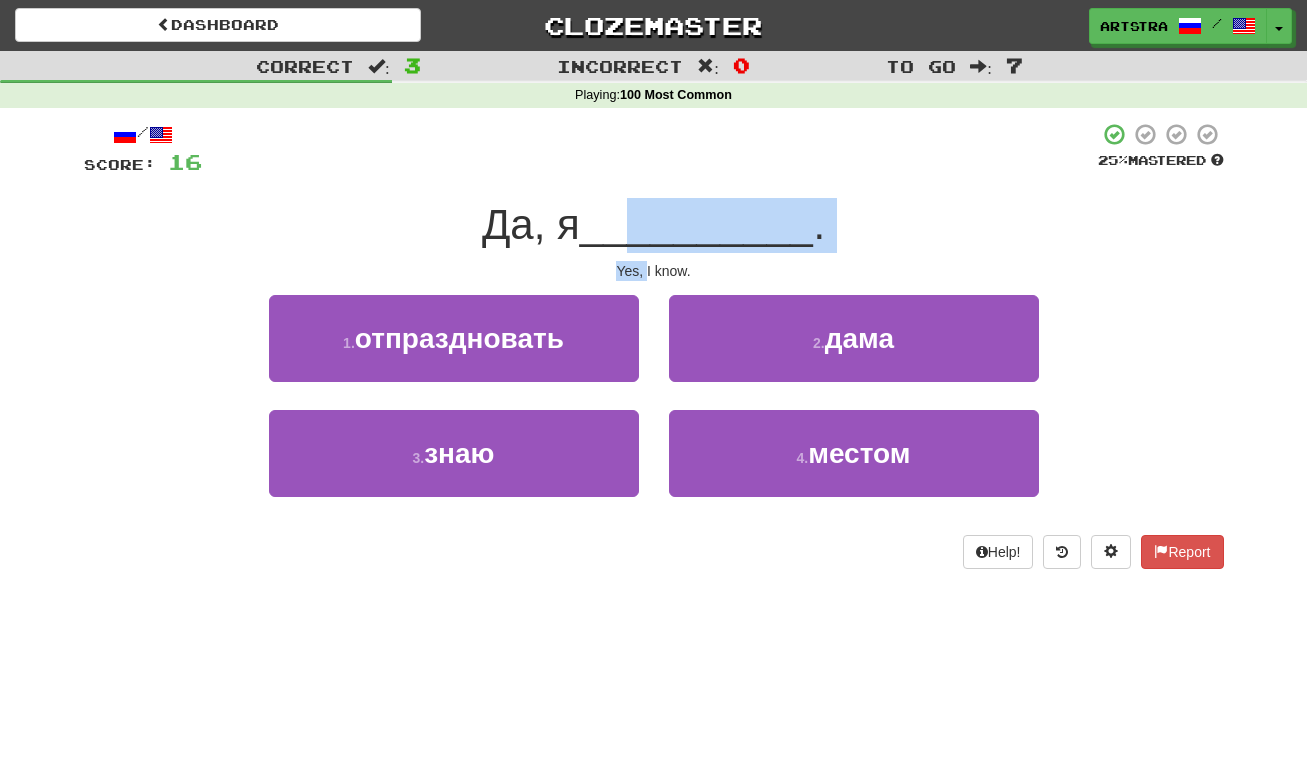 drag, startPoint x: 640, startPoint y: 216, endPoint x: 645, endPoint y: 260, distance: 44.28318 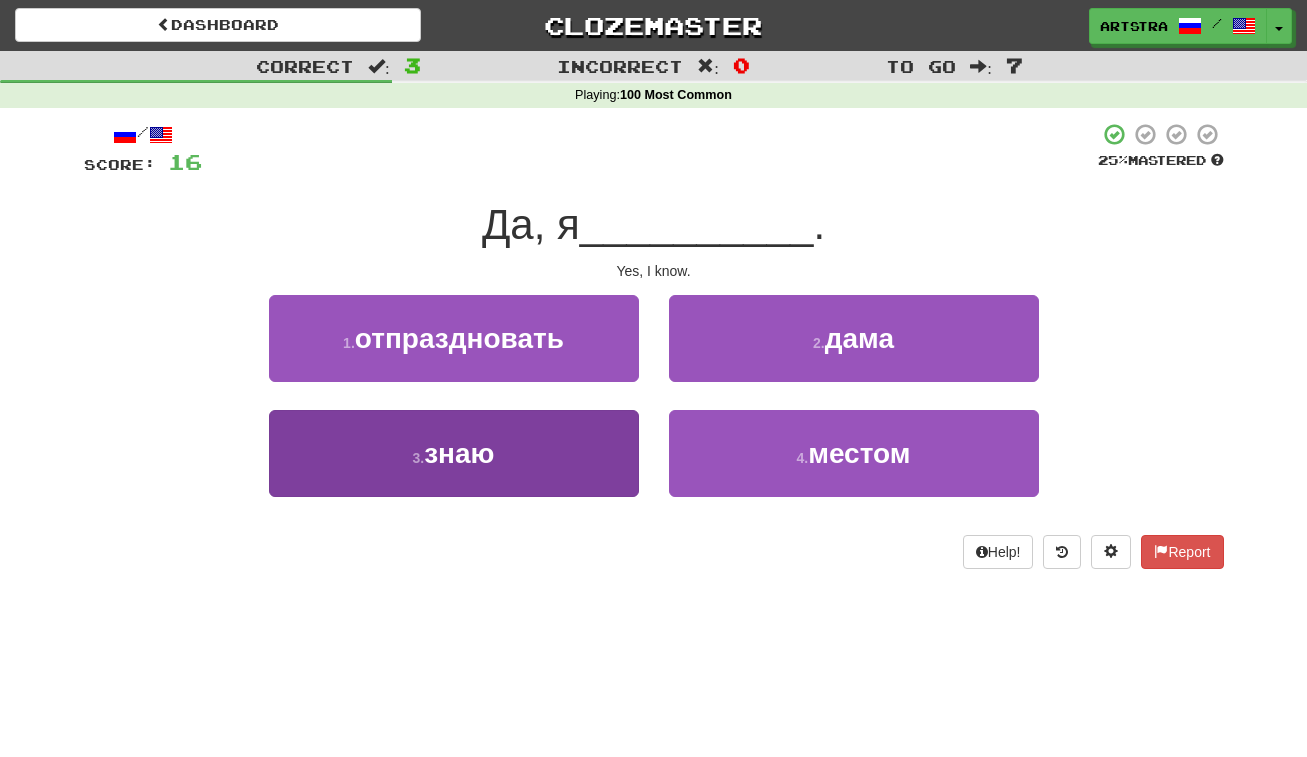 click on "3 .  знаю" at bounding box center (454, 453) 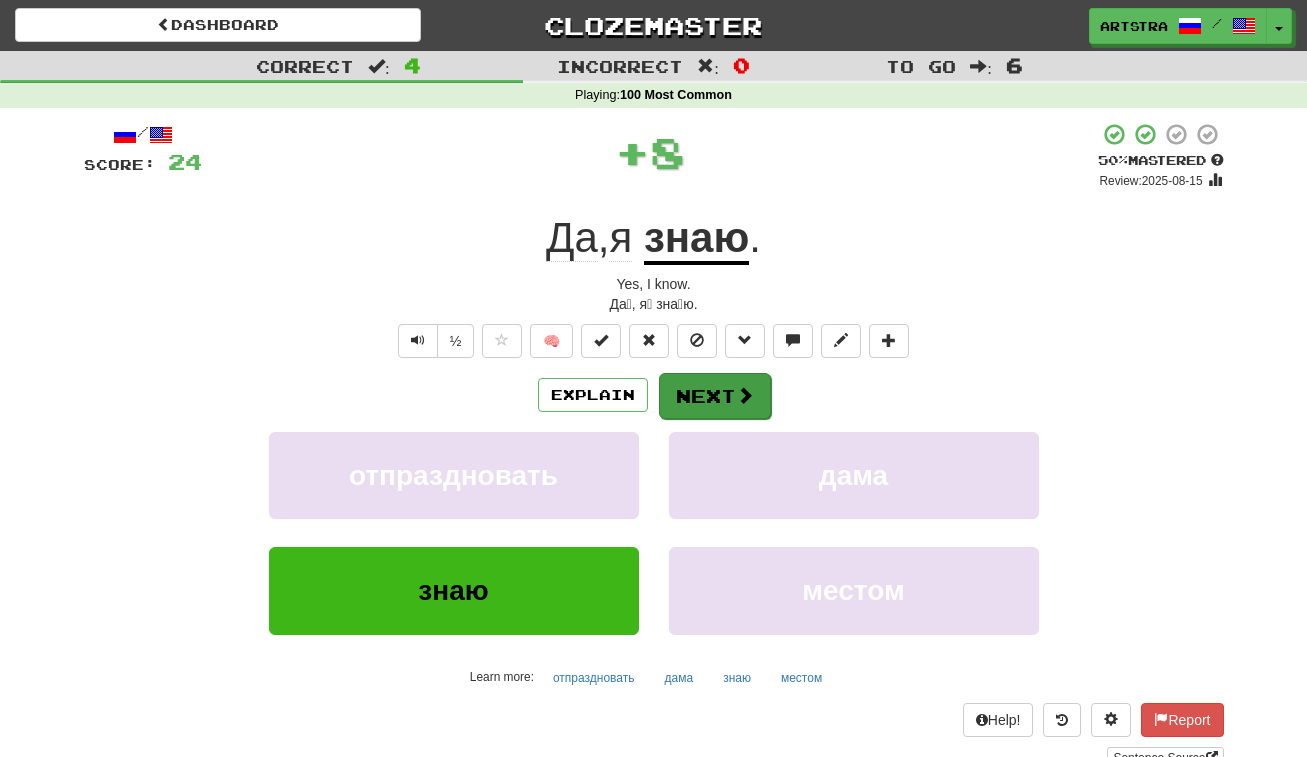 click at bounding box center (745, 395) 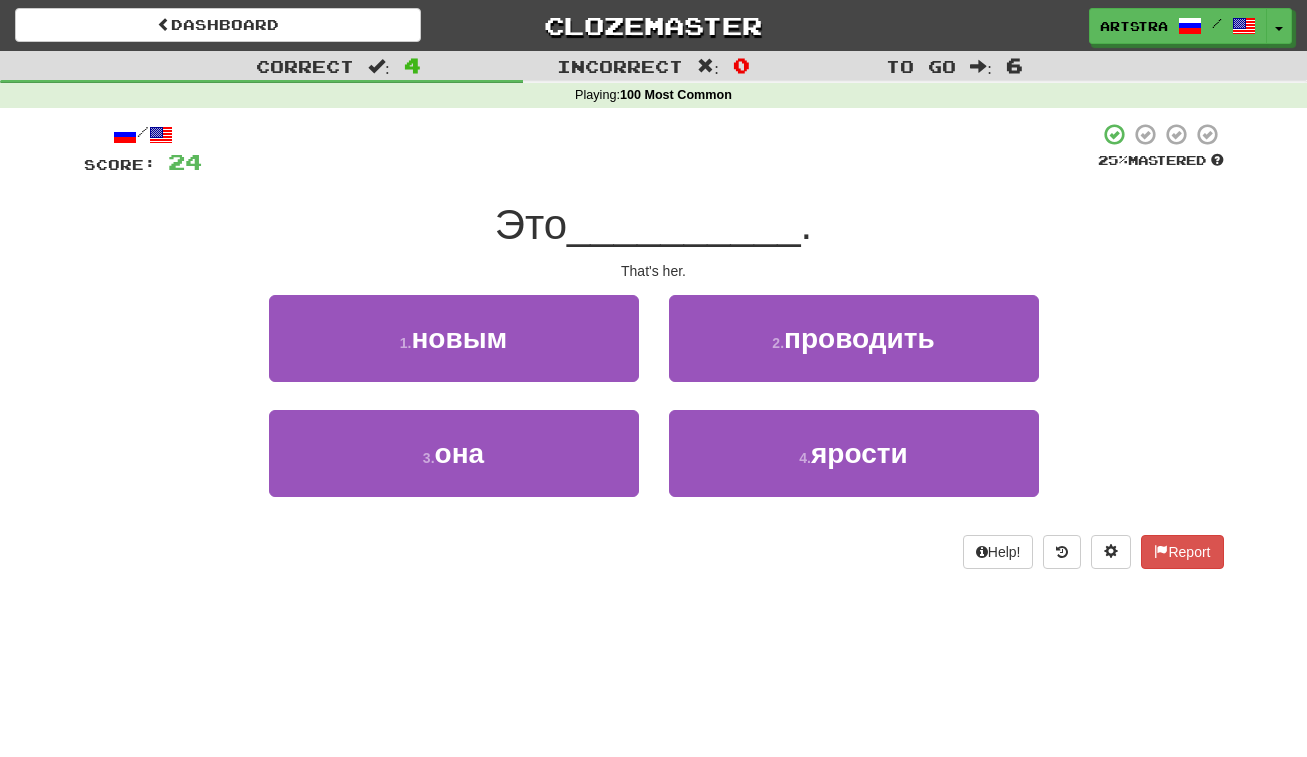 click on "__________" at bounding box center [684, 224] 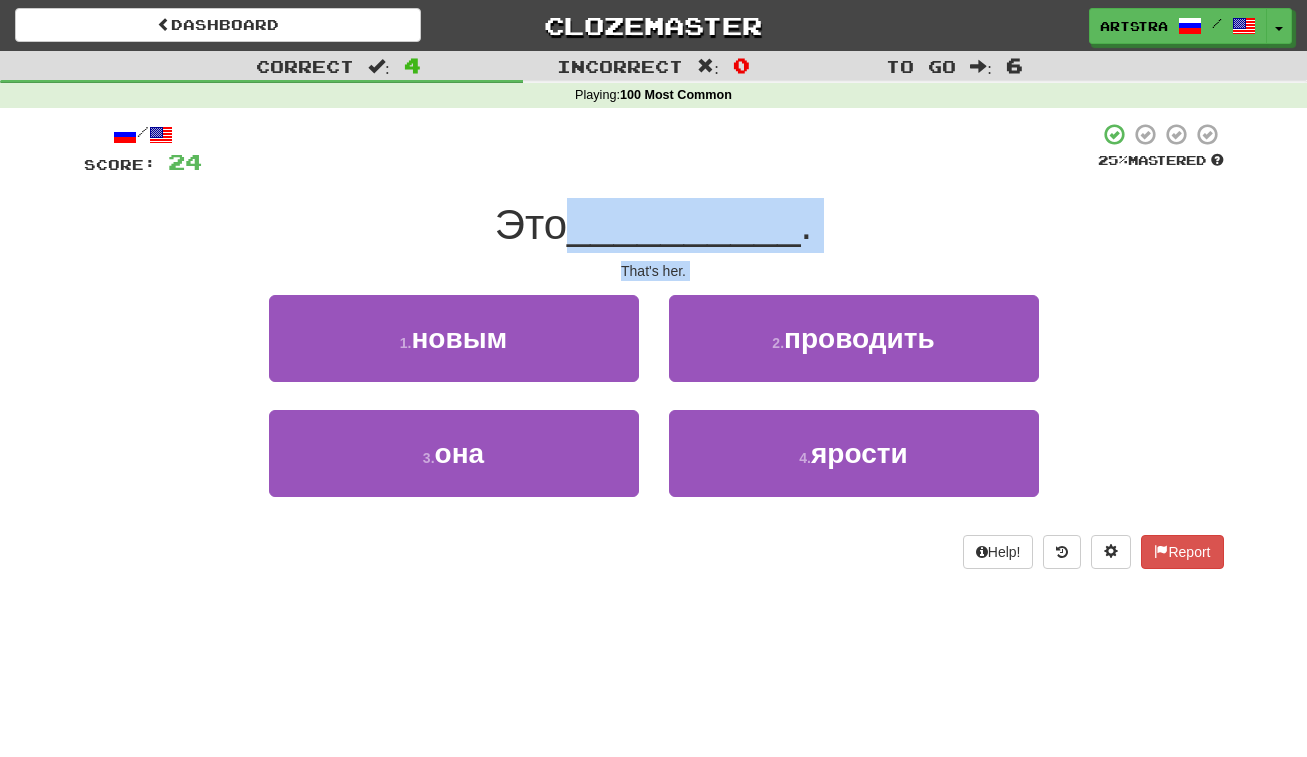 drag, startPoint x: 663, startPoint y: 237, endPoint x: 664, endPoint y: 280, distance: 43.011627 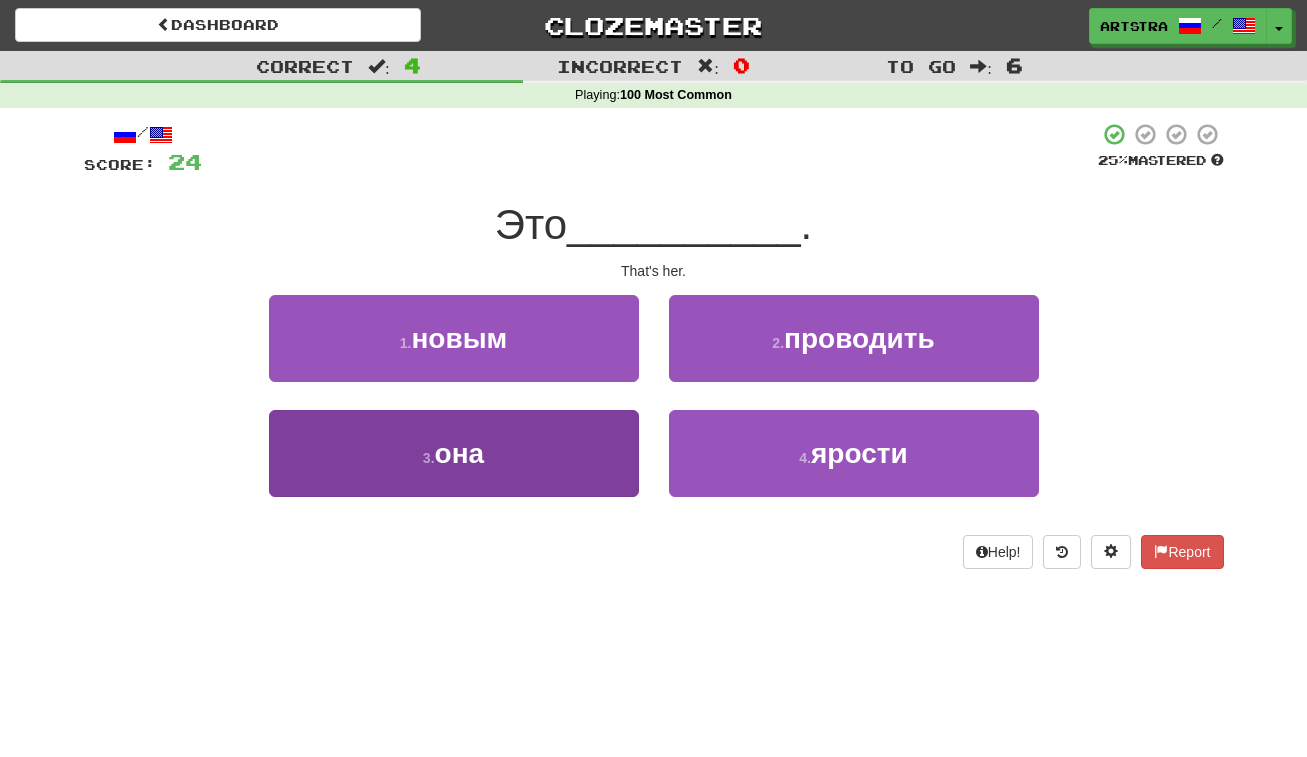 click on "3 .  она" at bounding box center [454, 453] 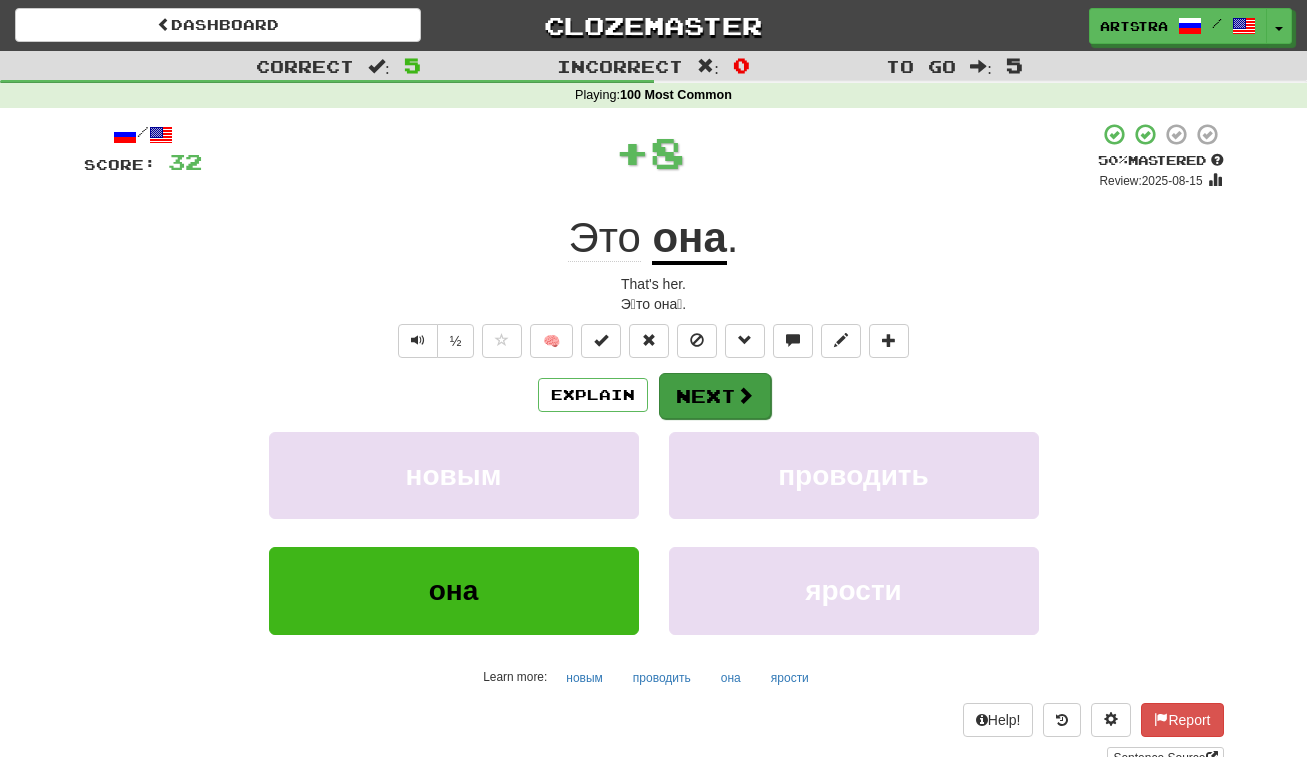click on "Next" at bounding box center (715, 396) 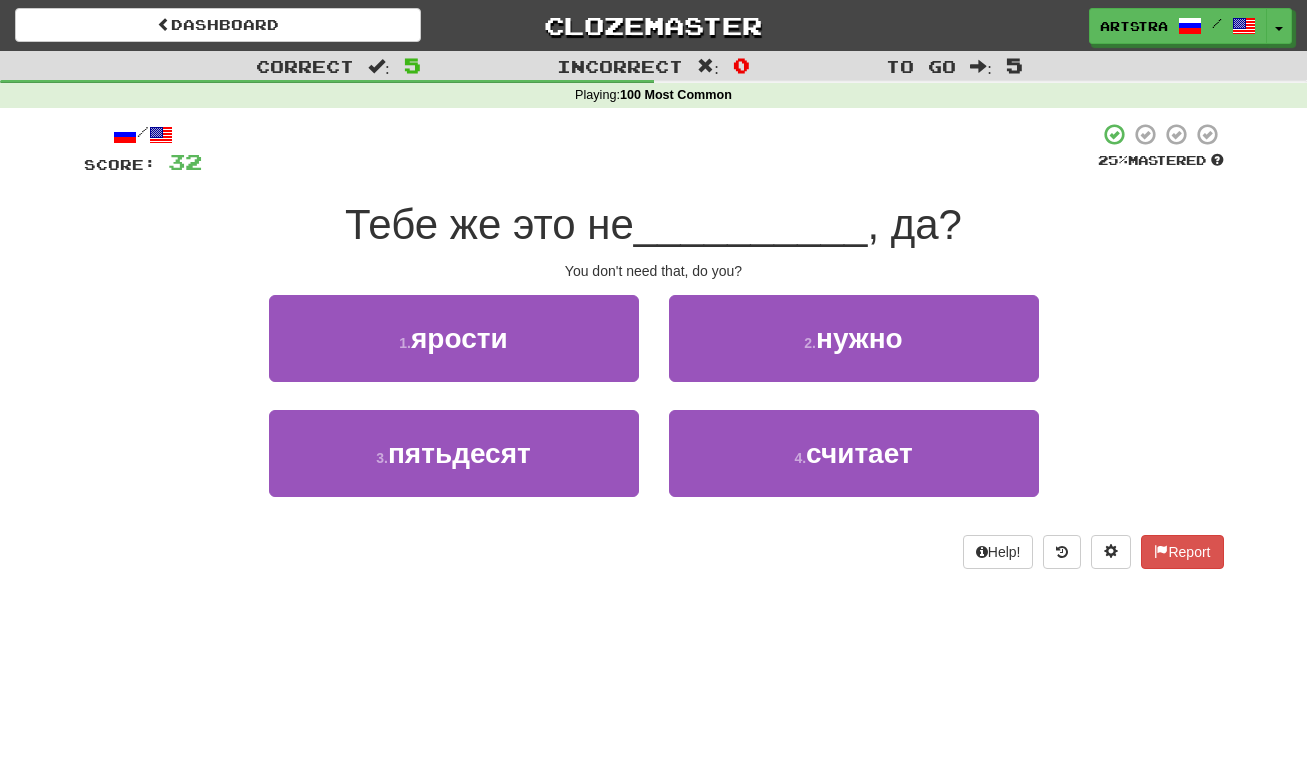 click on "__________" at bounding box center (751, 224) 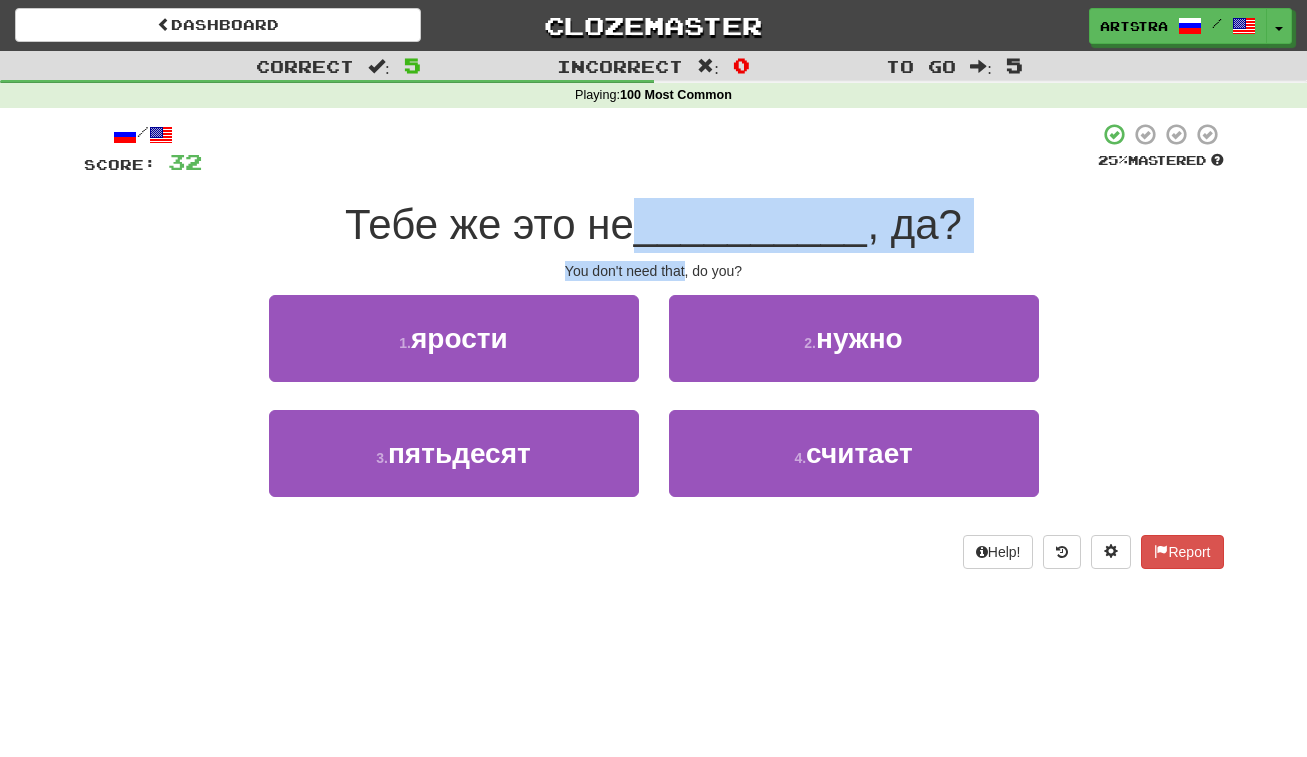 drag, startPoint x: 683, startPoint y: 220, endPoint x: 678, endPoint y: 272, distance: 52.23983 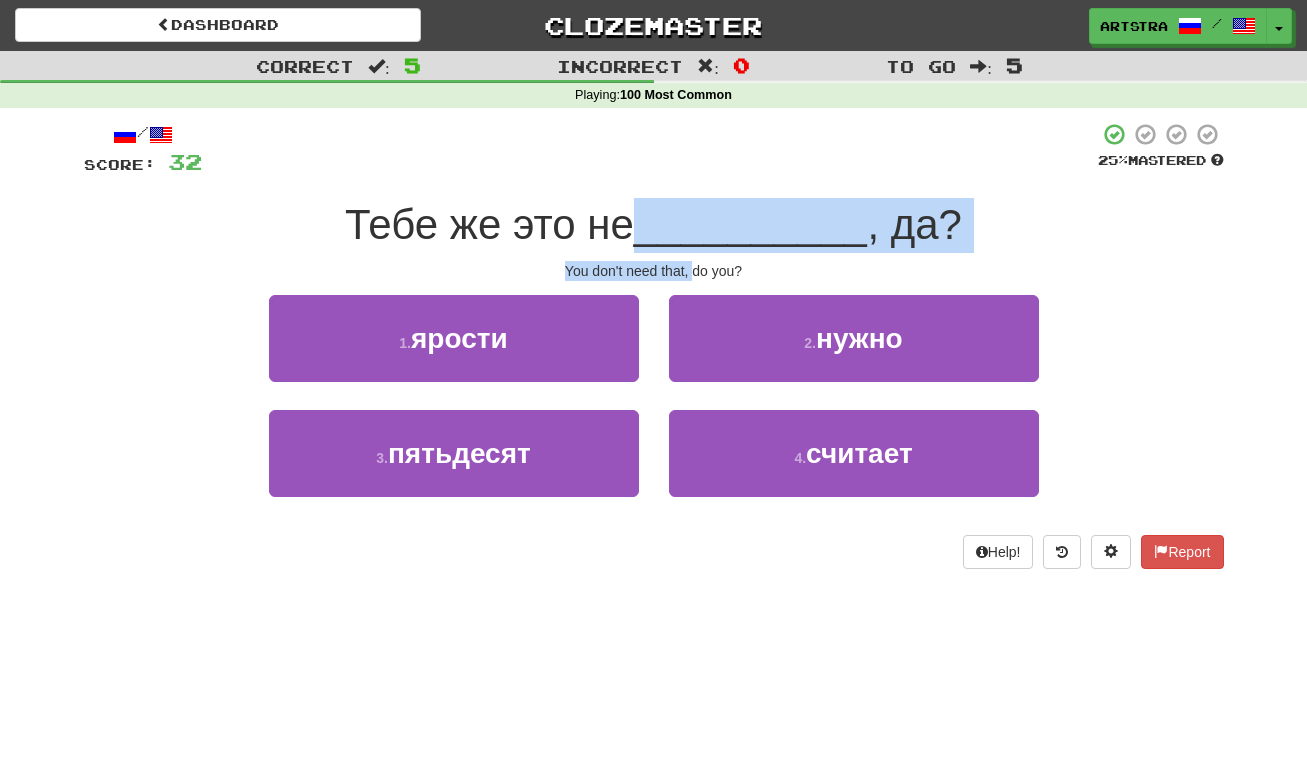 drag, startPoint x: 676, startPoint y: 238, endPoint x: 689, endPoint y: 264, distance: 29.068884 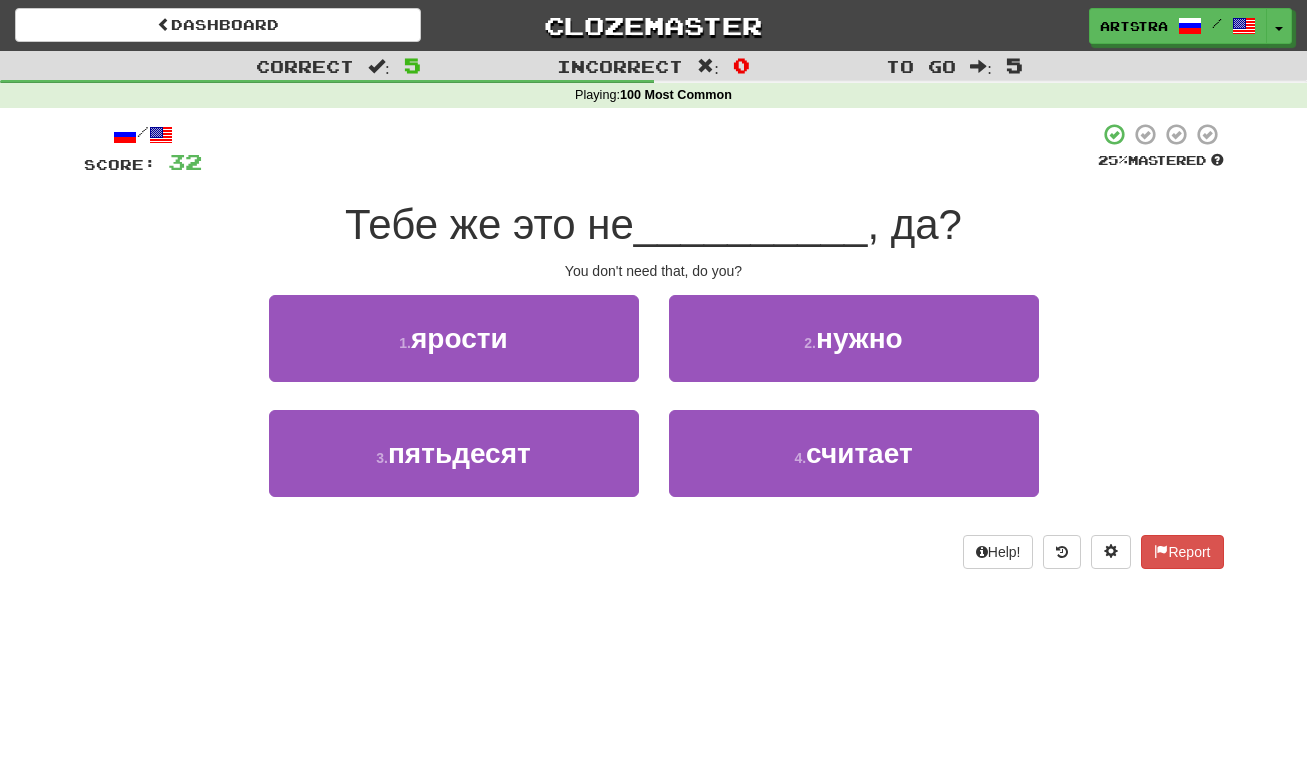click on "1 .  ярости 2 .  нужно" at bounding box center (654, 352) 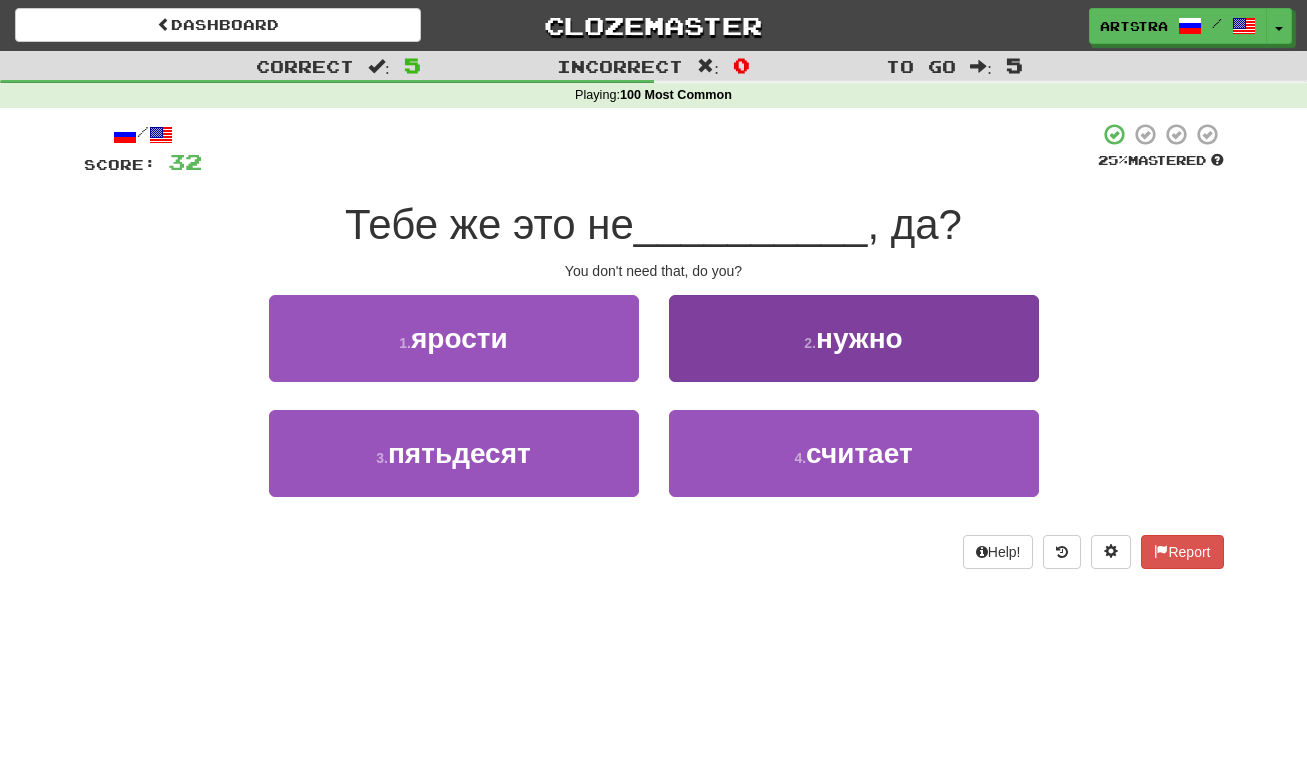 click on "нужно" at bounding box center [859, 338] 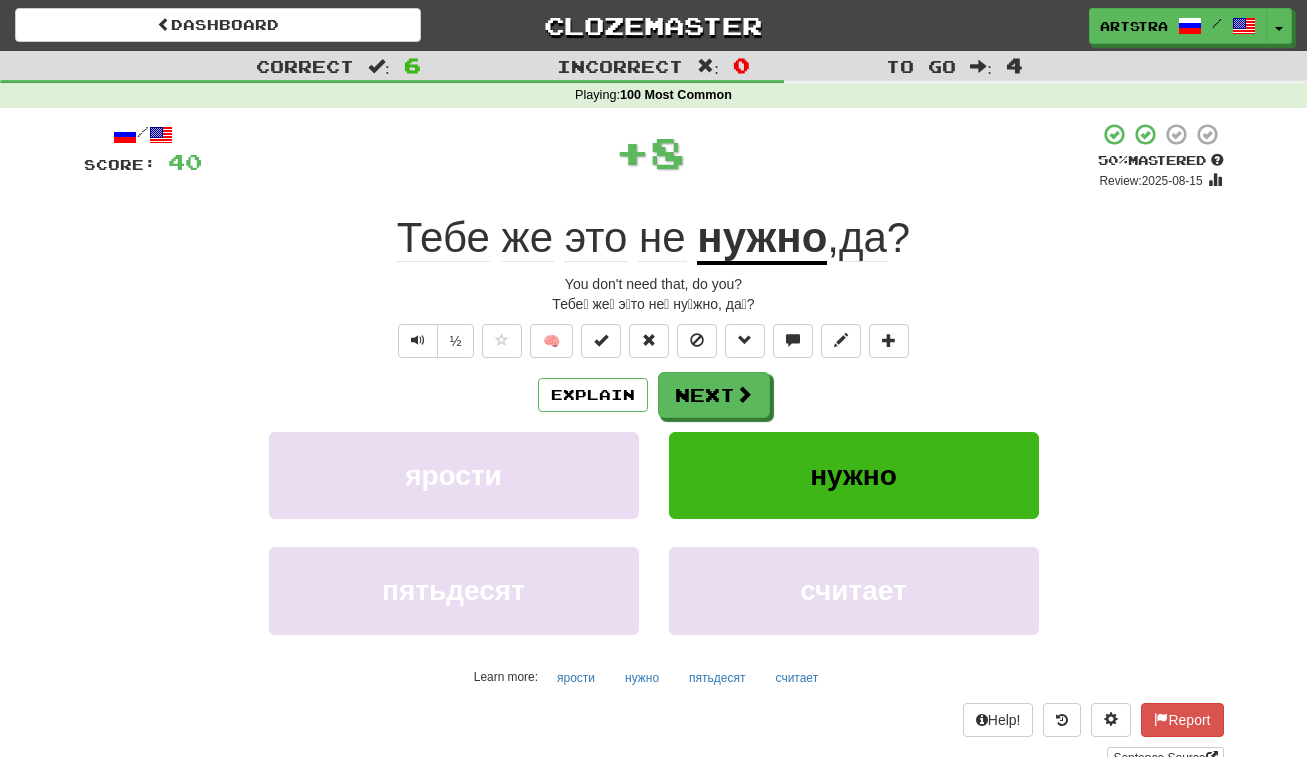 click on "нужно" at bounding box center (762, 239) 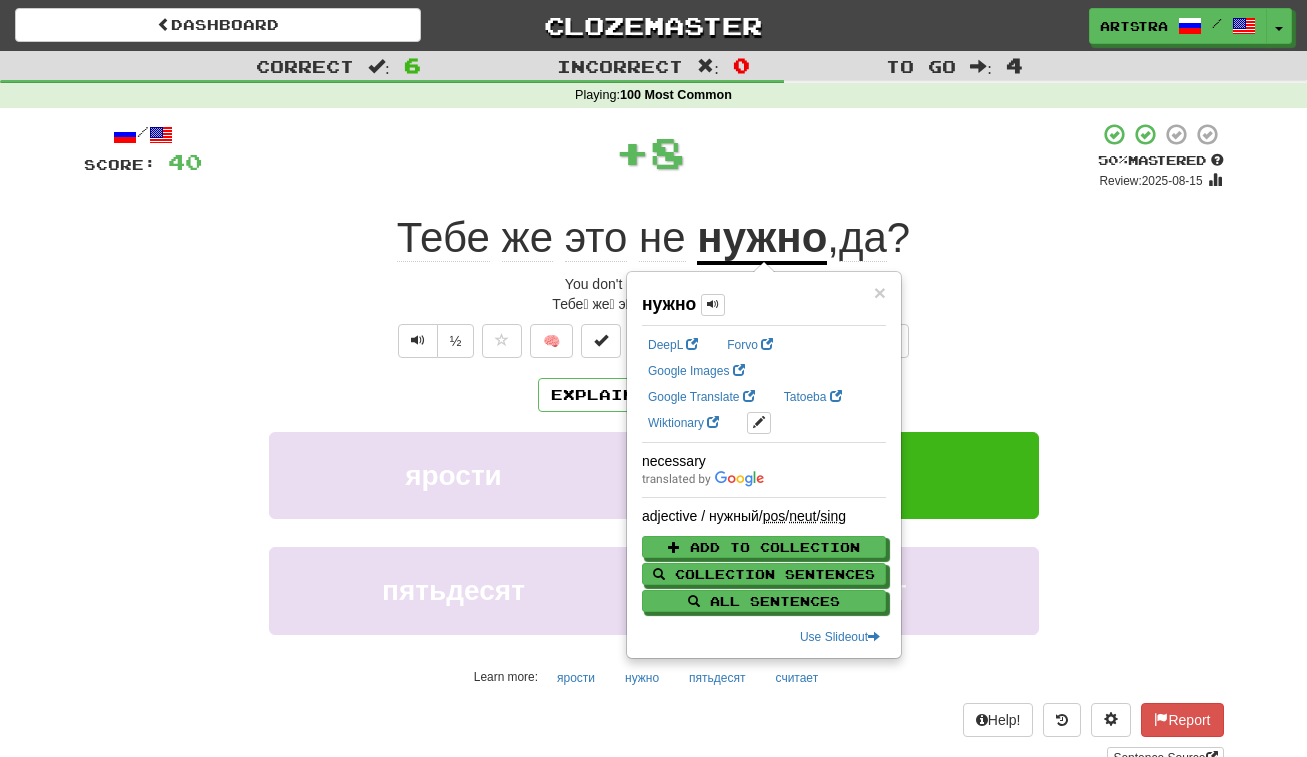 click on "+ 8" at bounding box center [650, 152] 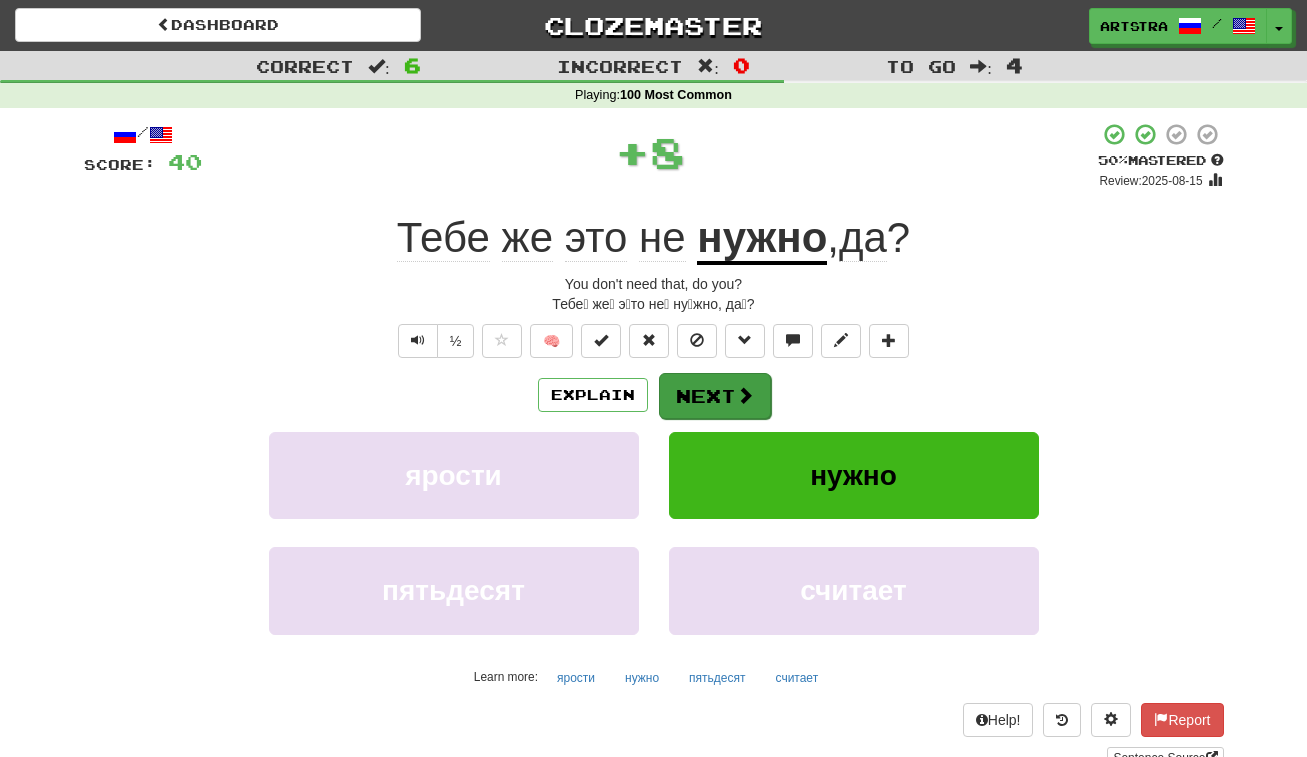 click on "Next" at bounding box center (715, 396) 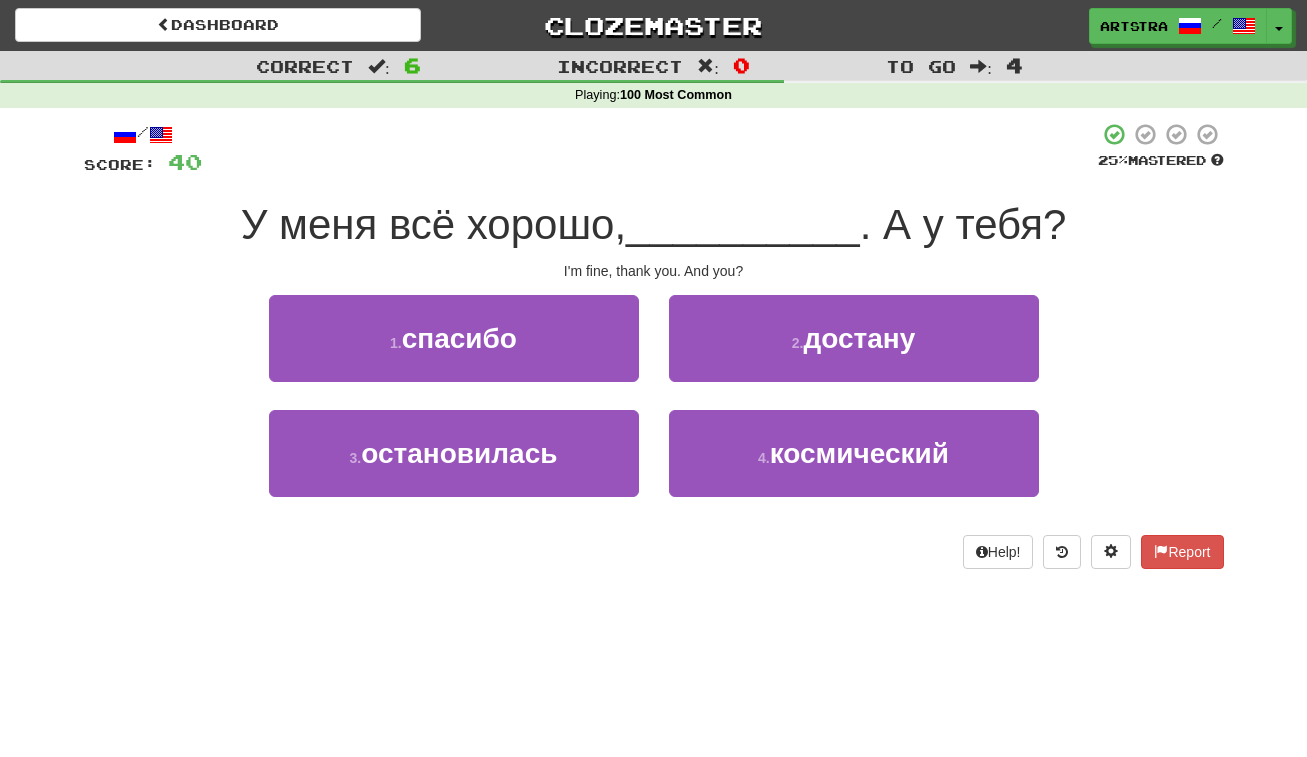 click on "__________" at bounding box center (743, 224) 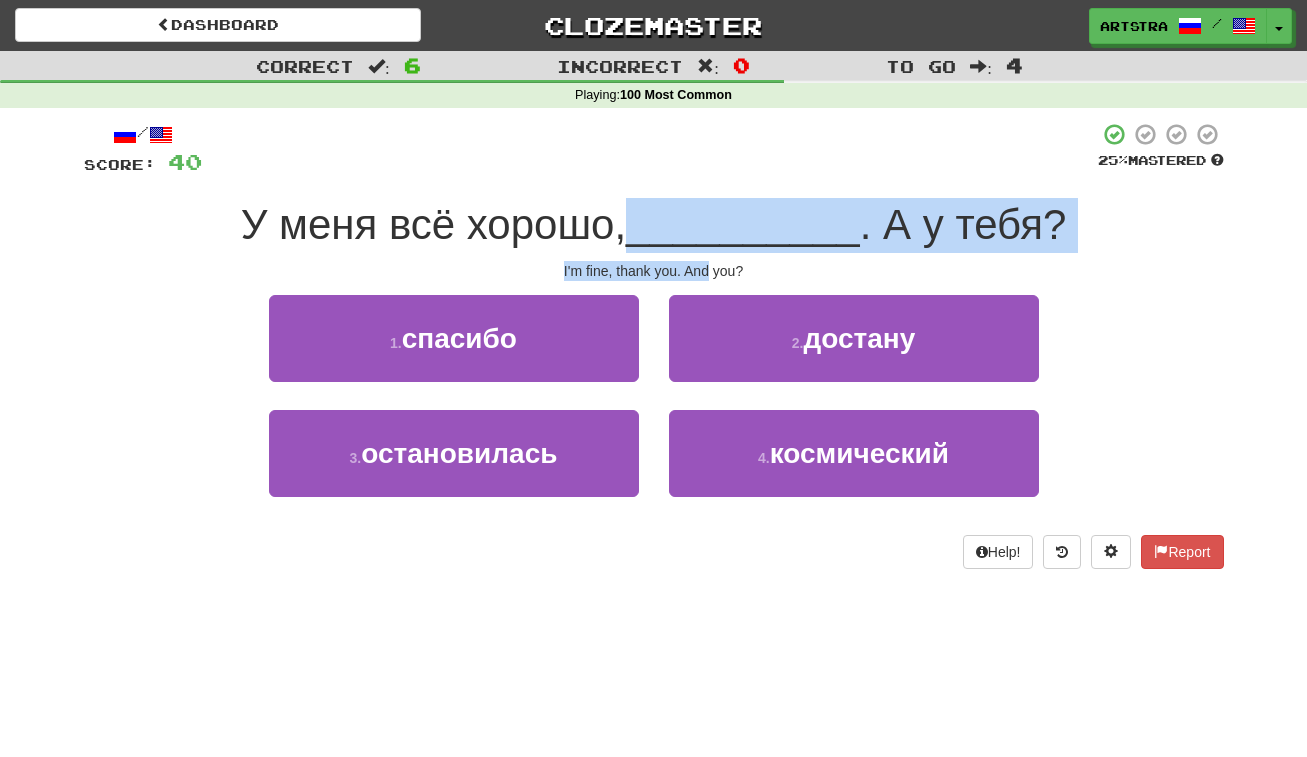 drag, startPoint x: 661, startPoint y: 229, endPoint x: 685, endPoint y: 268, distance: 45.79301 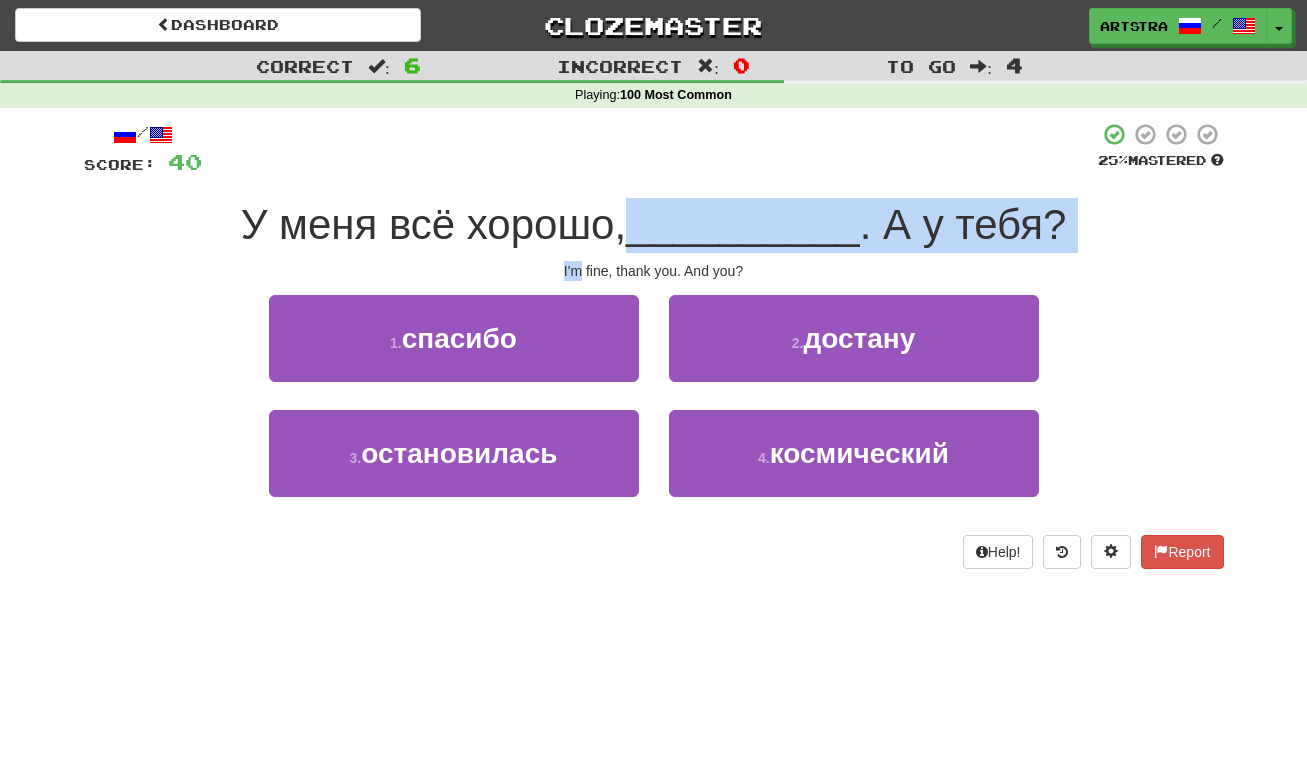 drag, startPoint x: 685, startPoint y: 221, endPoint x: 696, endPoint y: 253, distance: 33.83785 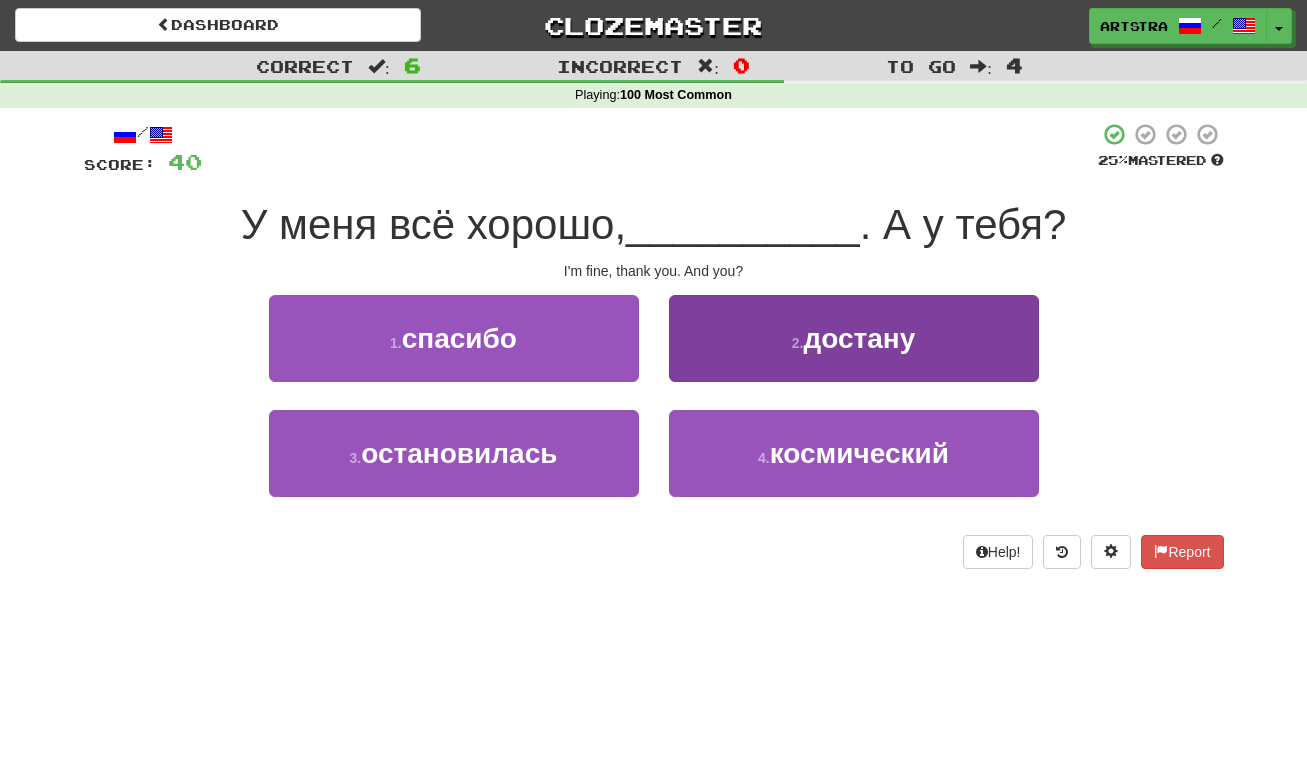 click on "2 .  достану" at bounding box center (854, 338) 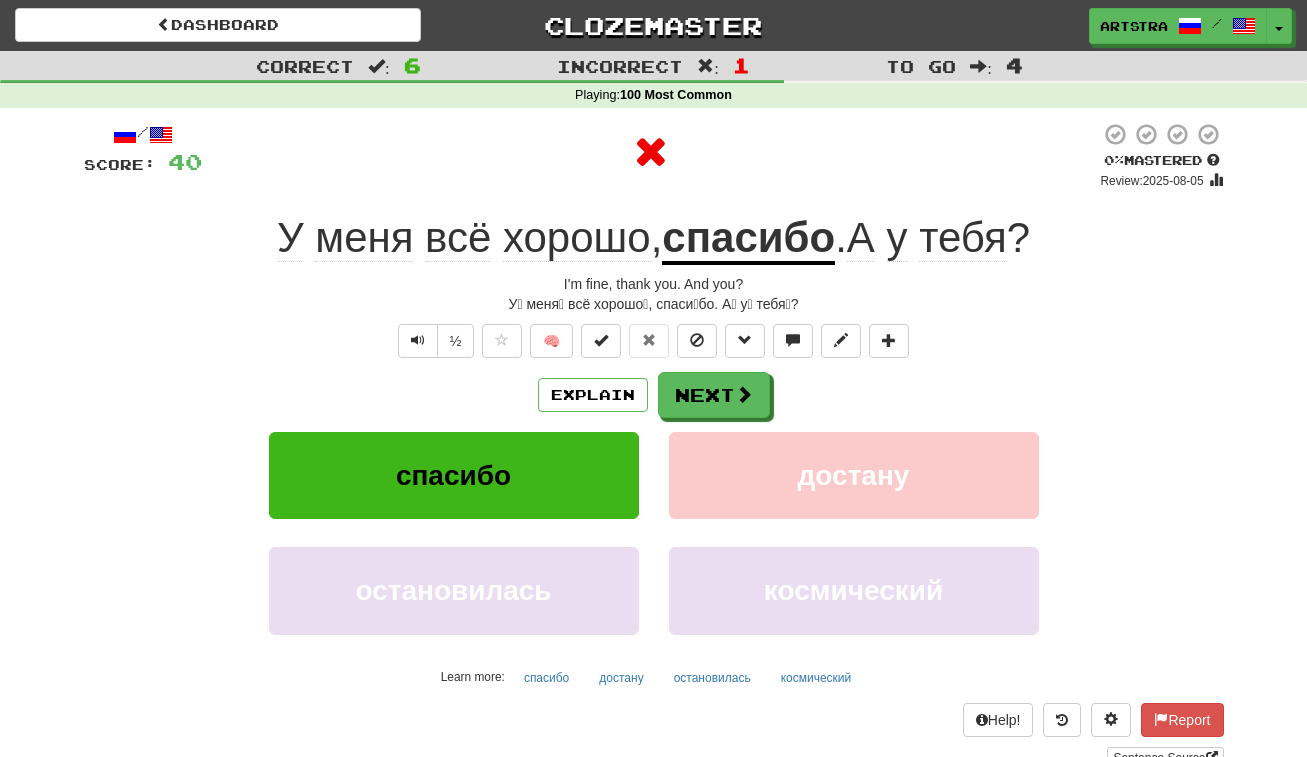 click on "спасибо" at bounding box center [748, 239] 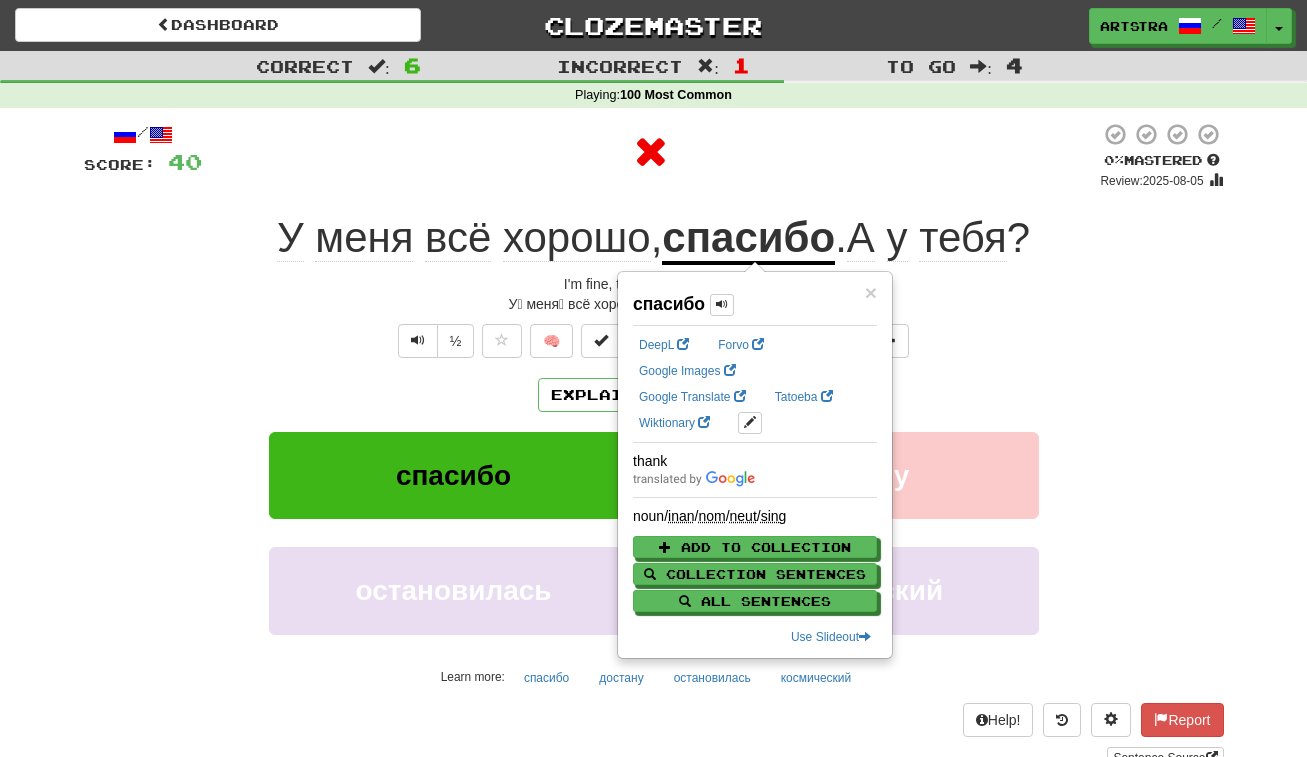 click on ".  А   у   тебя ?" at bounding box center (932, 238) 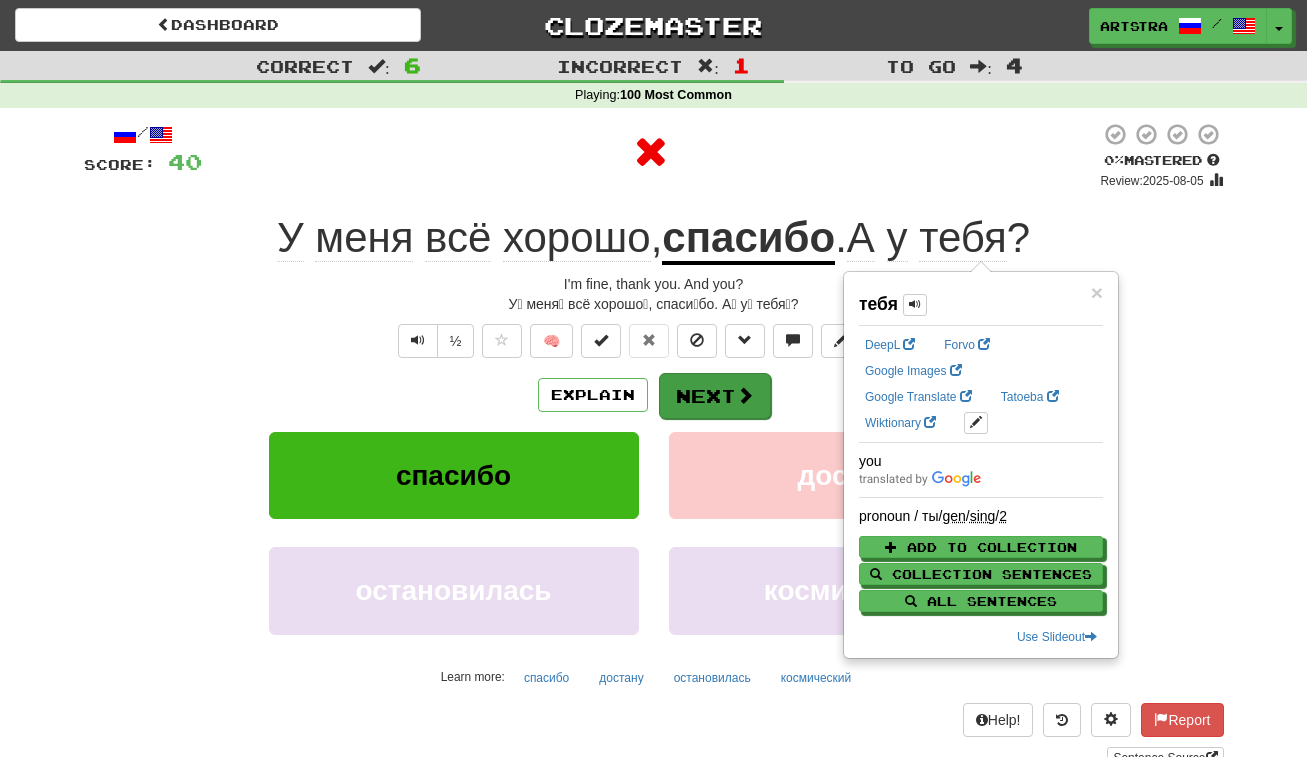 click on "Next" at bounding box center [715, 396] 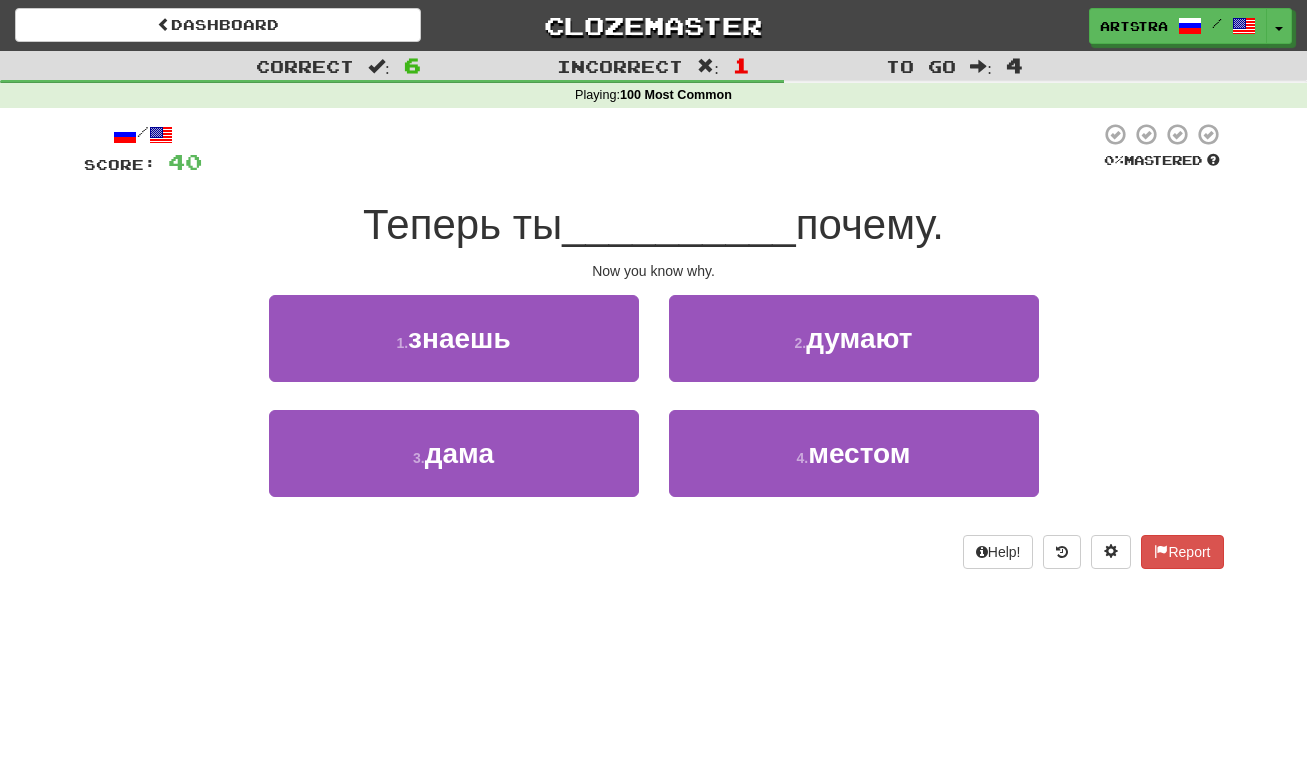 click on "__________" at bounding box center (679, 224) 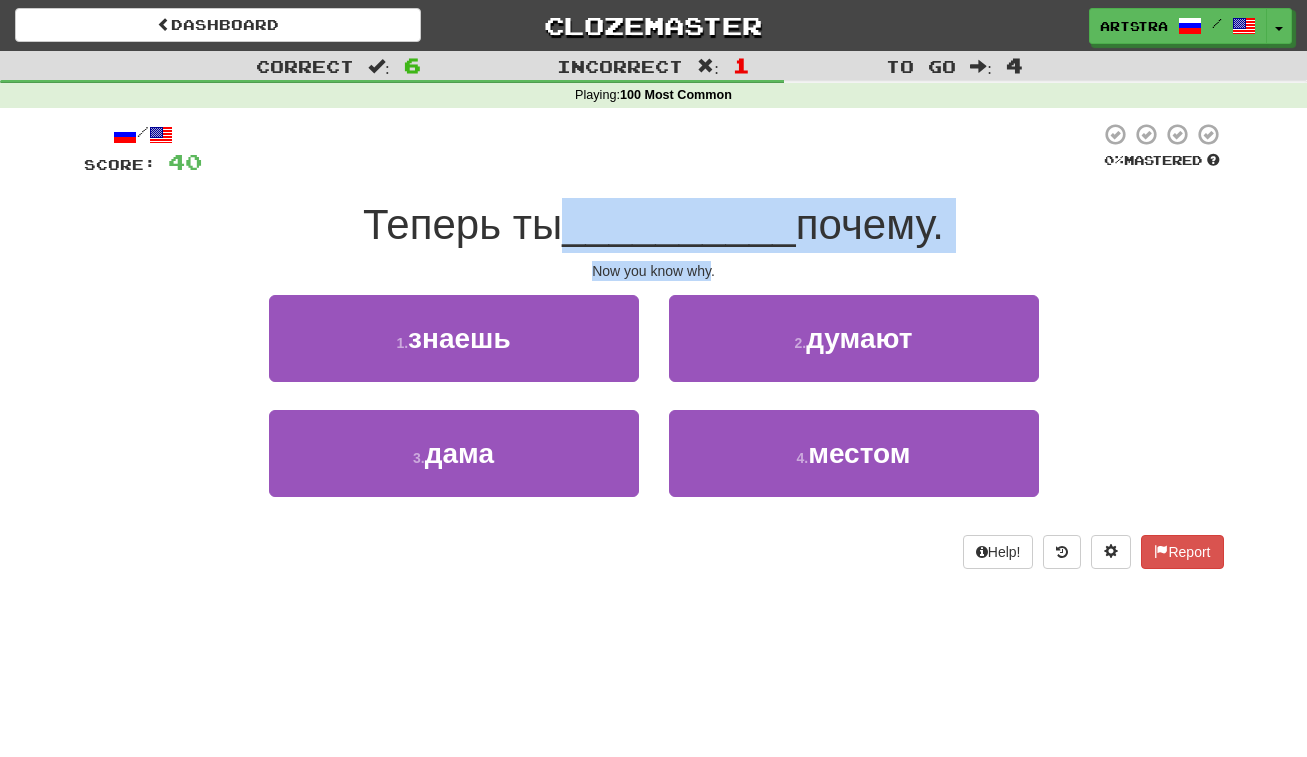 drag, startPoint x: 689, startPoint y: 233, endPoint x: 696, endPoint y: 269, distance: 36.67424 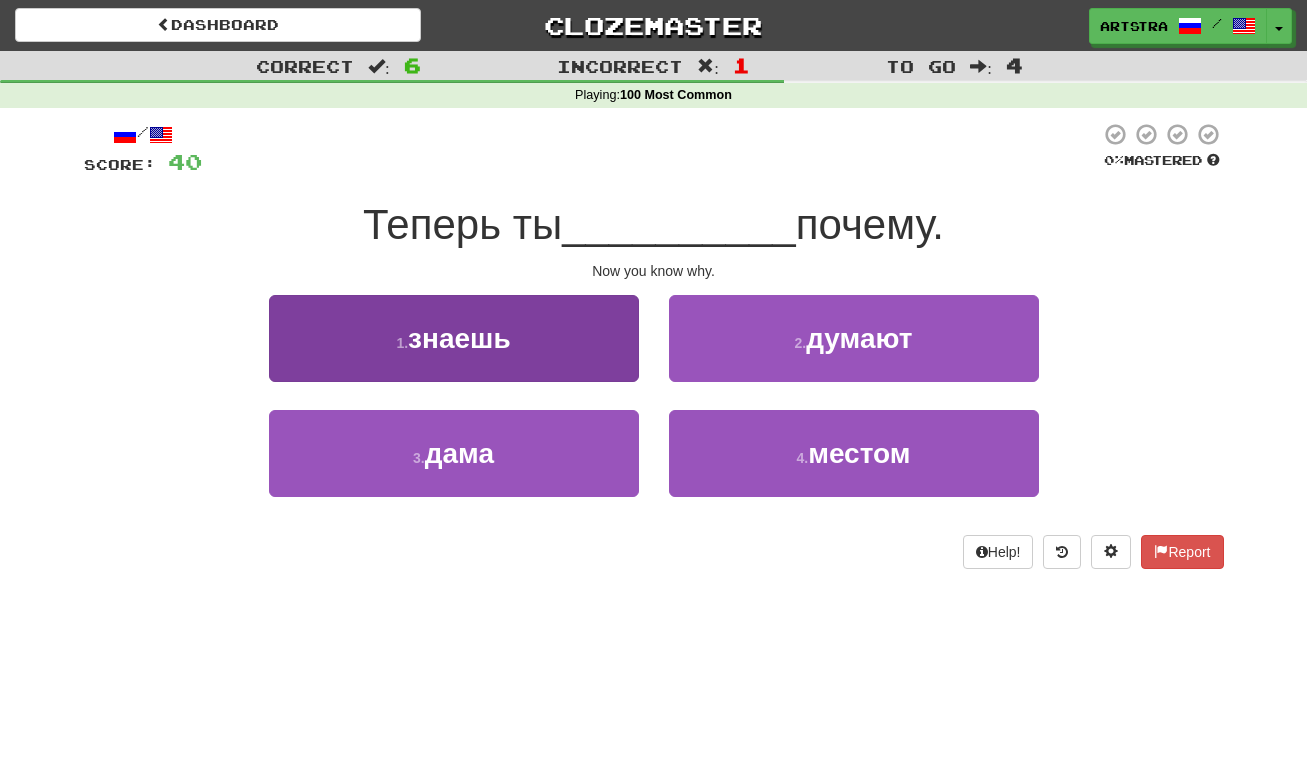 click on "1 .  знаешь" at bounding box center (454, 338) 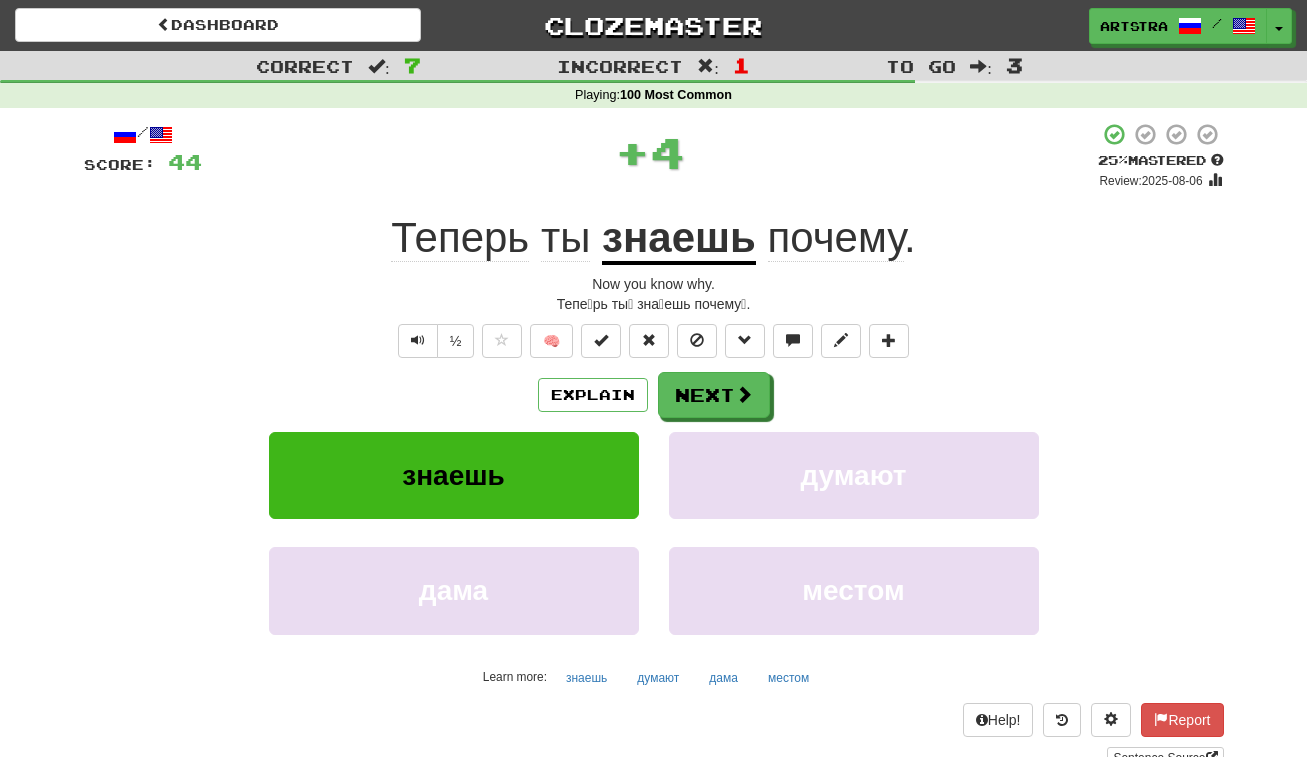 click on "почему" at bounding box center [836, 238] 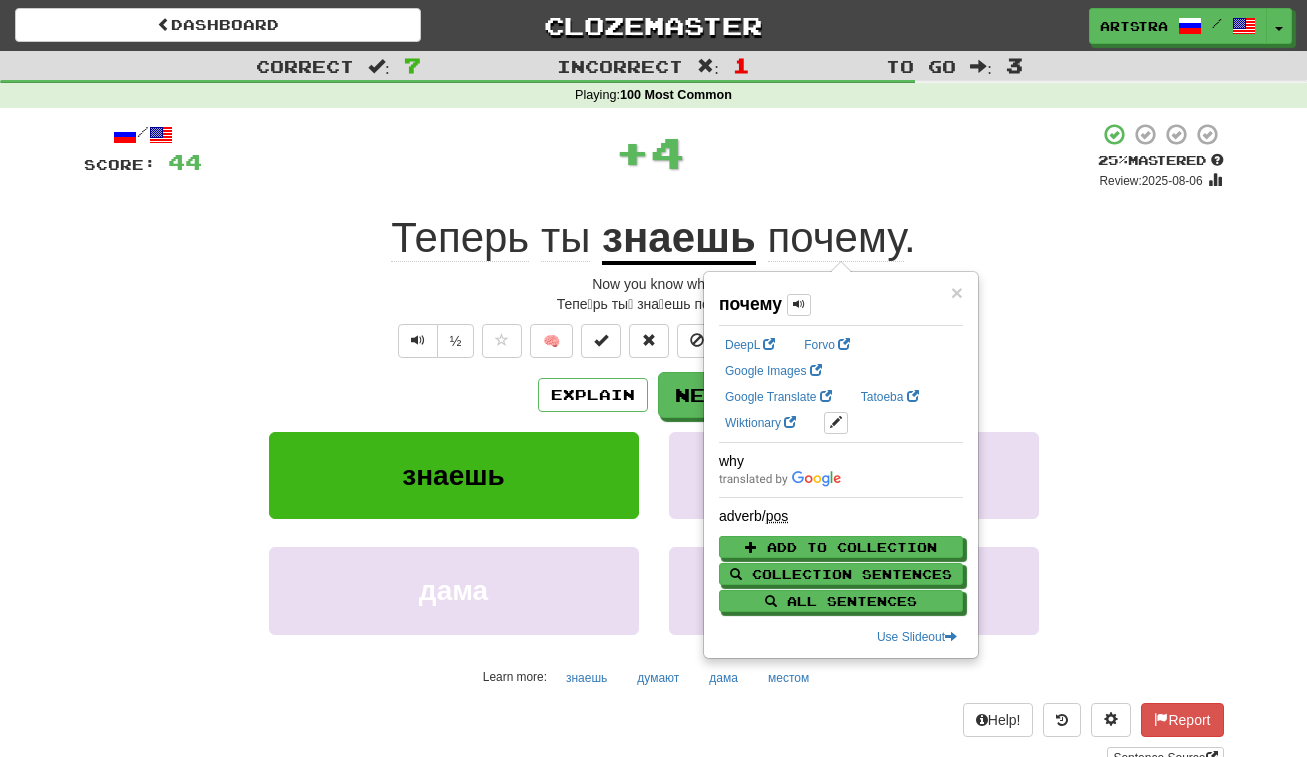 click on "Now you know why." at bounding box center [654, 284] 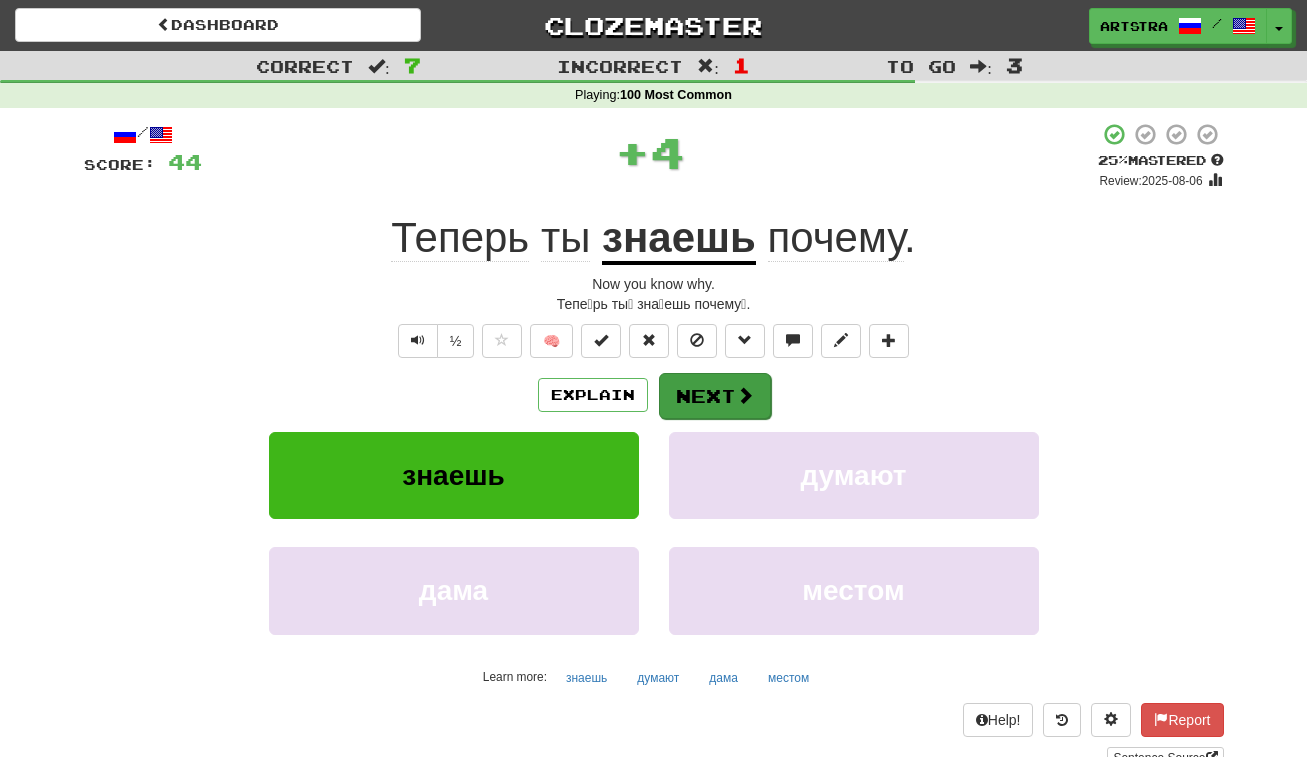 click on "Next" at bounding box center [715, 396] 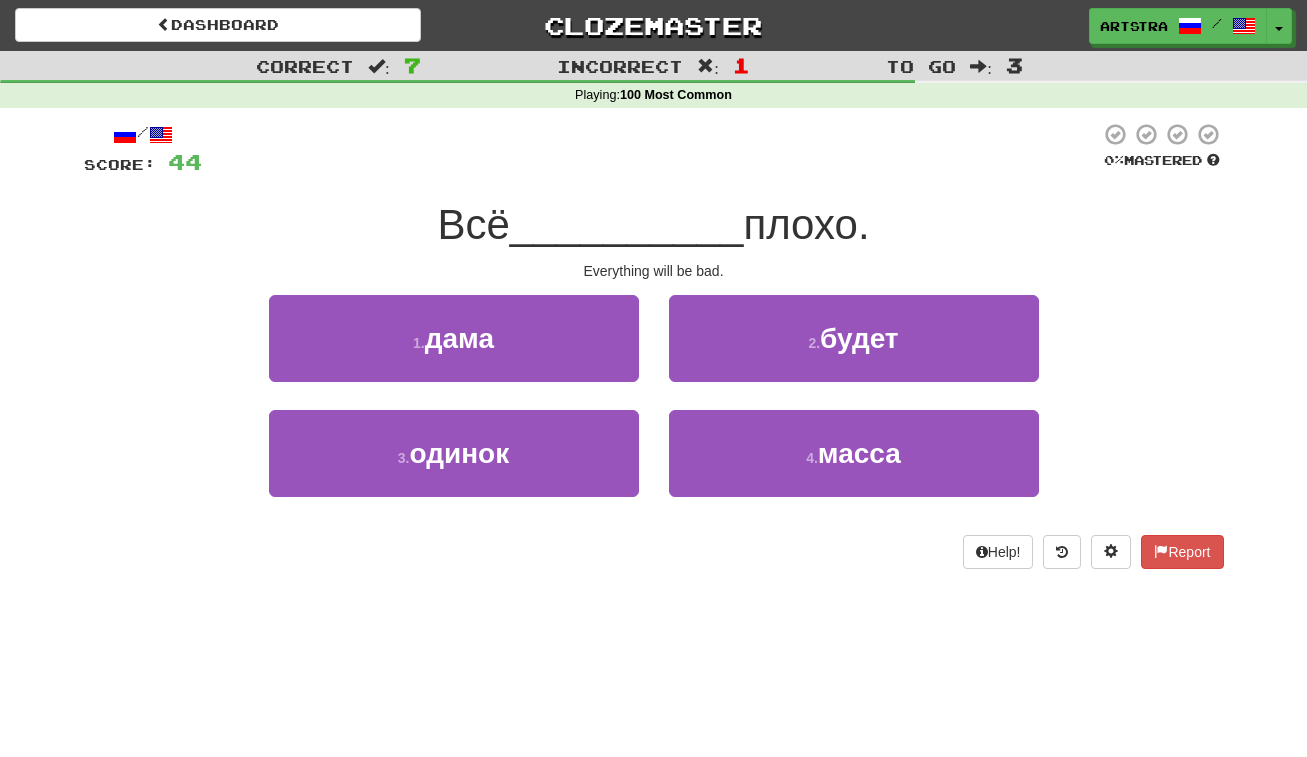 click on "__________" at bounding box center [627, 224] 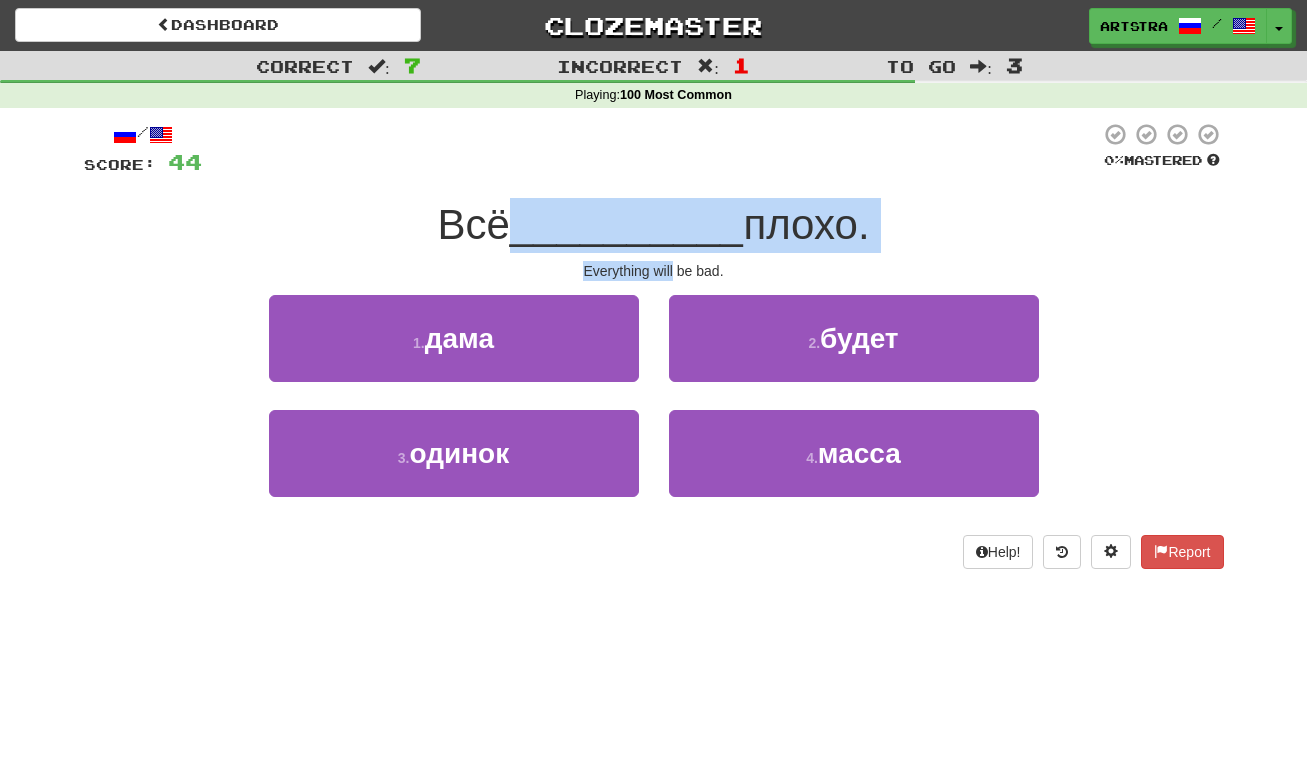 drag, startPoint x: 659, startPoint y: 235, endPoint x: 667, endPoint y: 265, distance: 31.04835 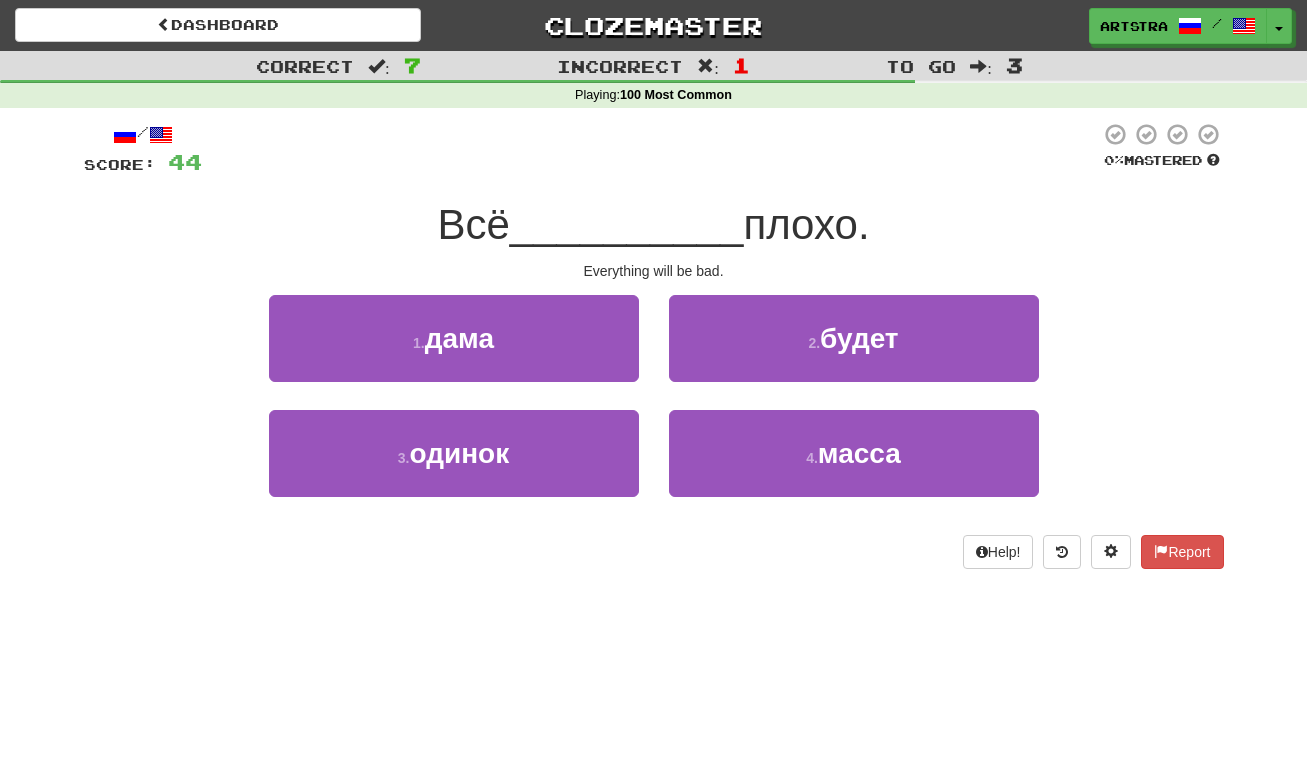 drag, startPoint x: 715, startPoint y: 335, endPoint x: 736, endPoint y: 320, distance: 25.806976 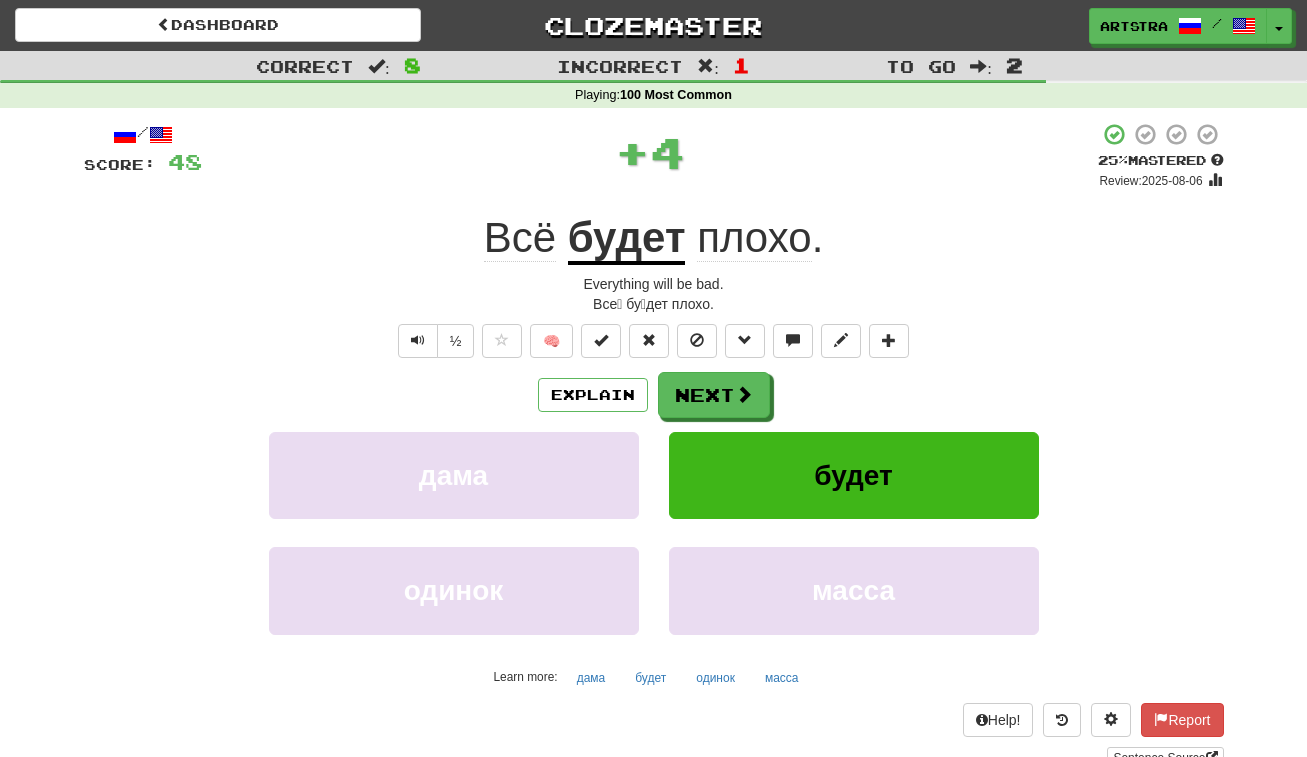 click on "плохо" at bounding box center [754, 238] 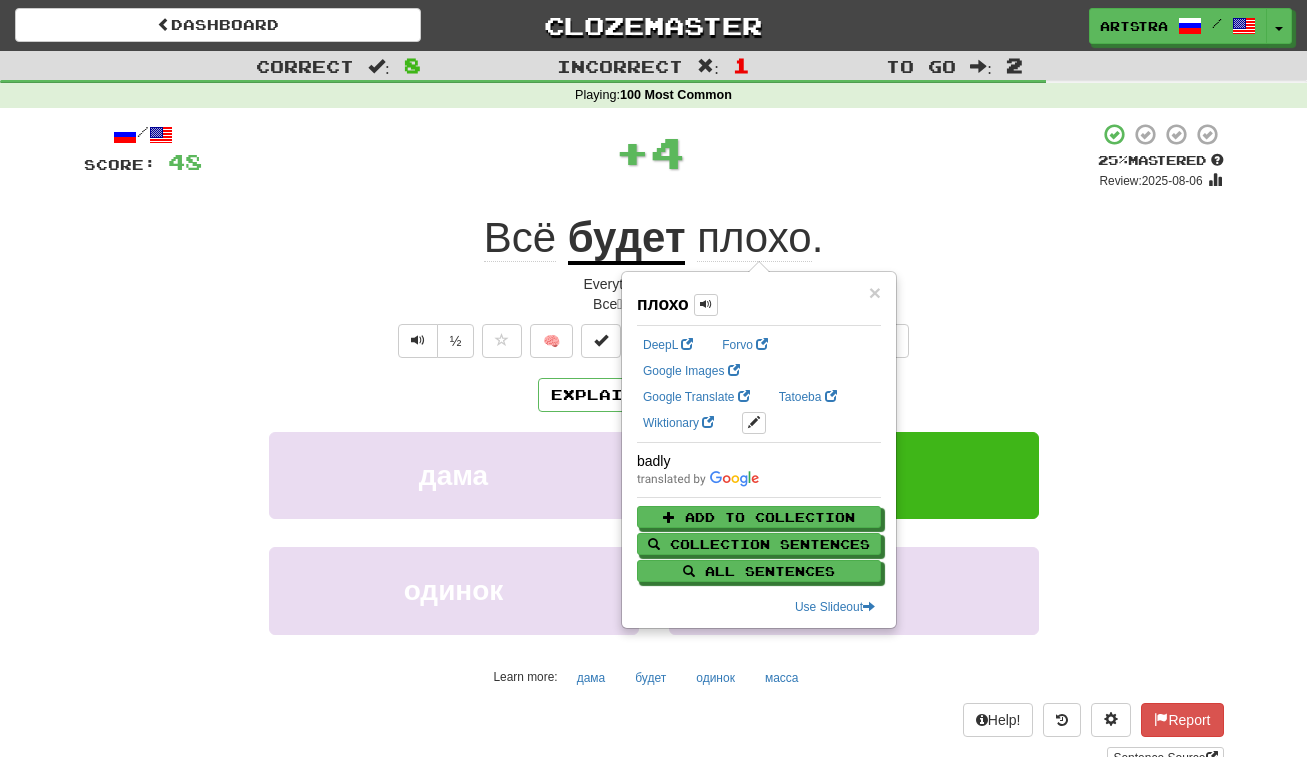 click on "+ 4" at bounding box center [650, 152] 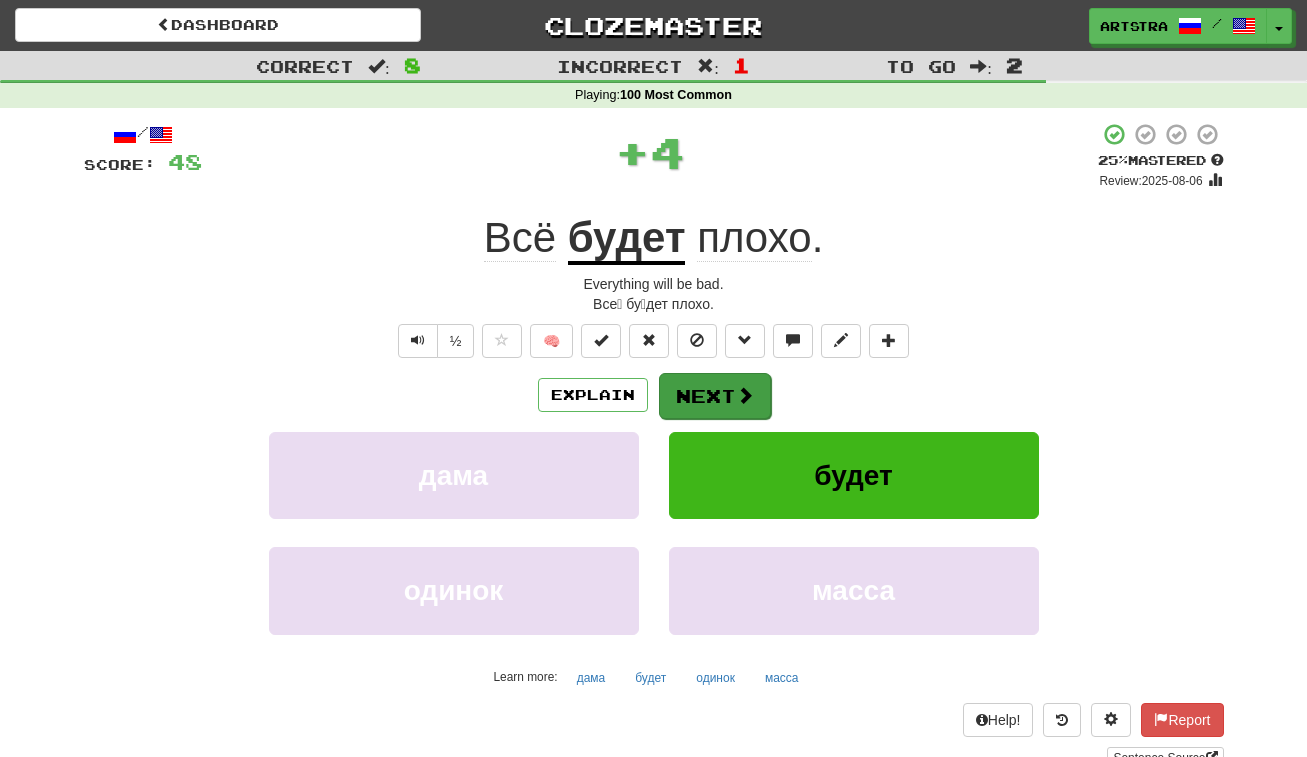 click on "Next" at bounding box center (715, 396) 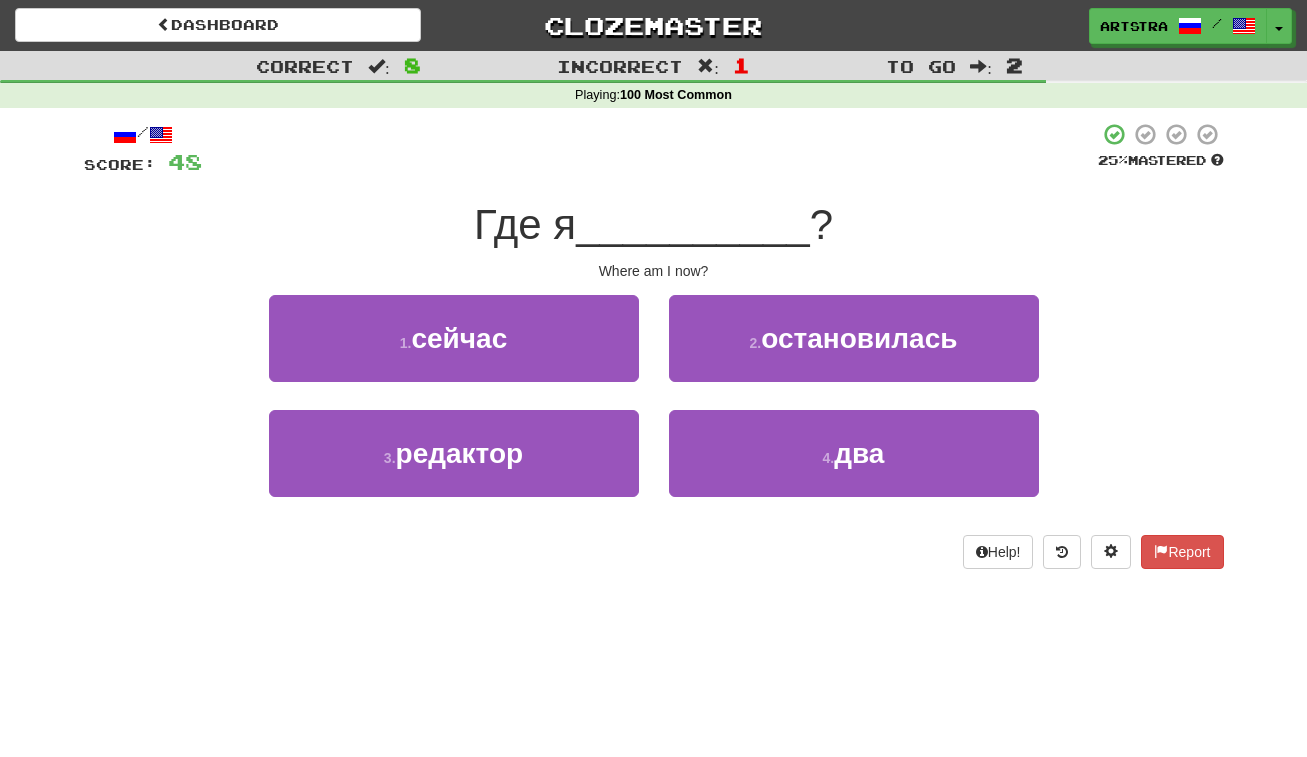 click on "__________" at bounding box center (693, 224) 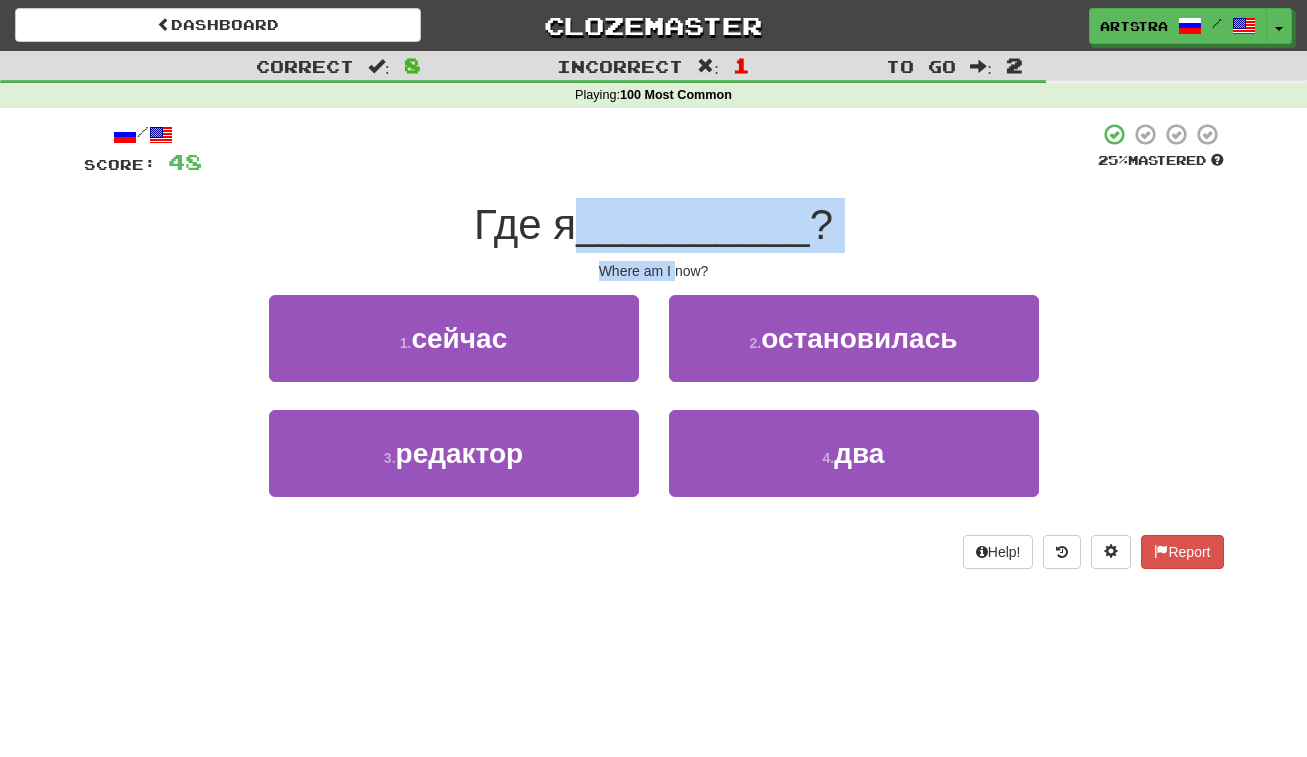 drag, startPoint x: 662, startPoint y: 239, endPoint x: 669, endPoint y: 260, distance: 22.135944 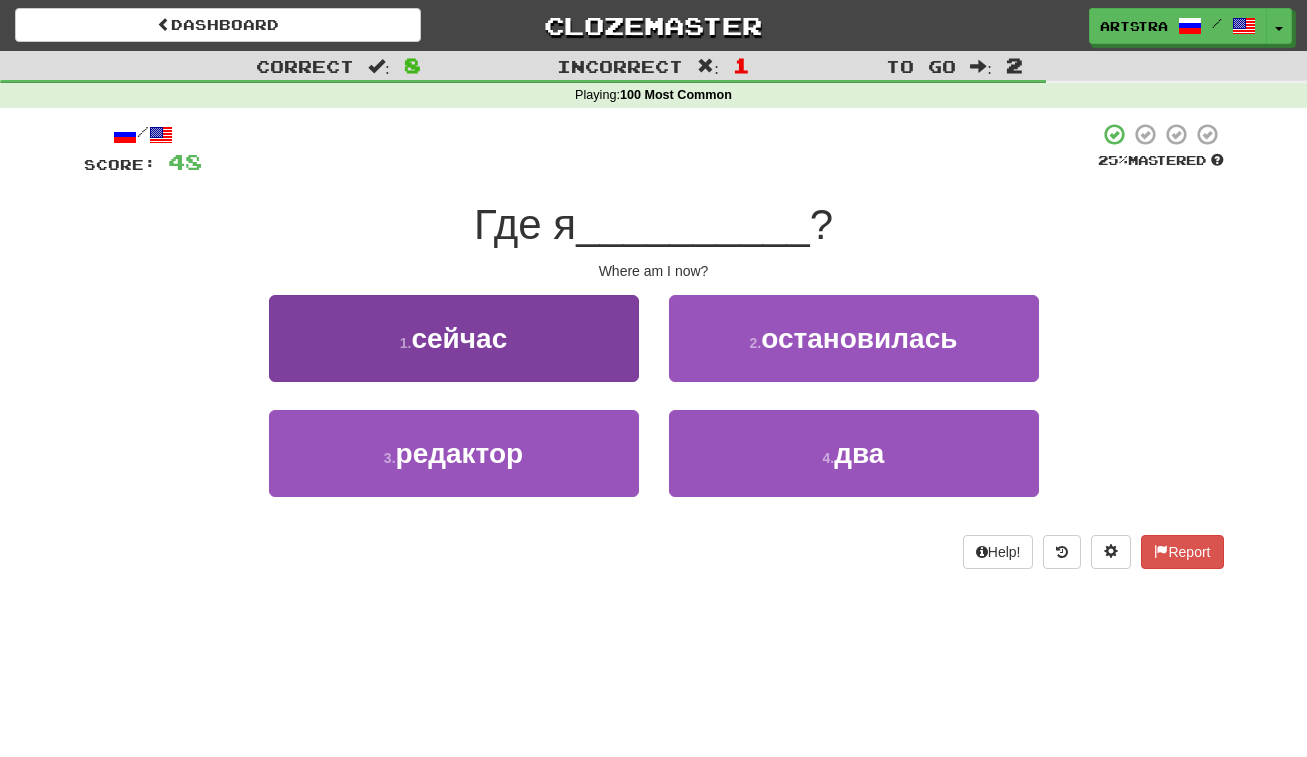 click on "1 .  сейчас" at bounding box center [454, 338] 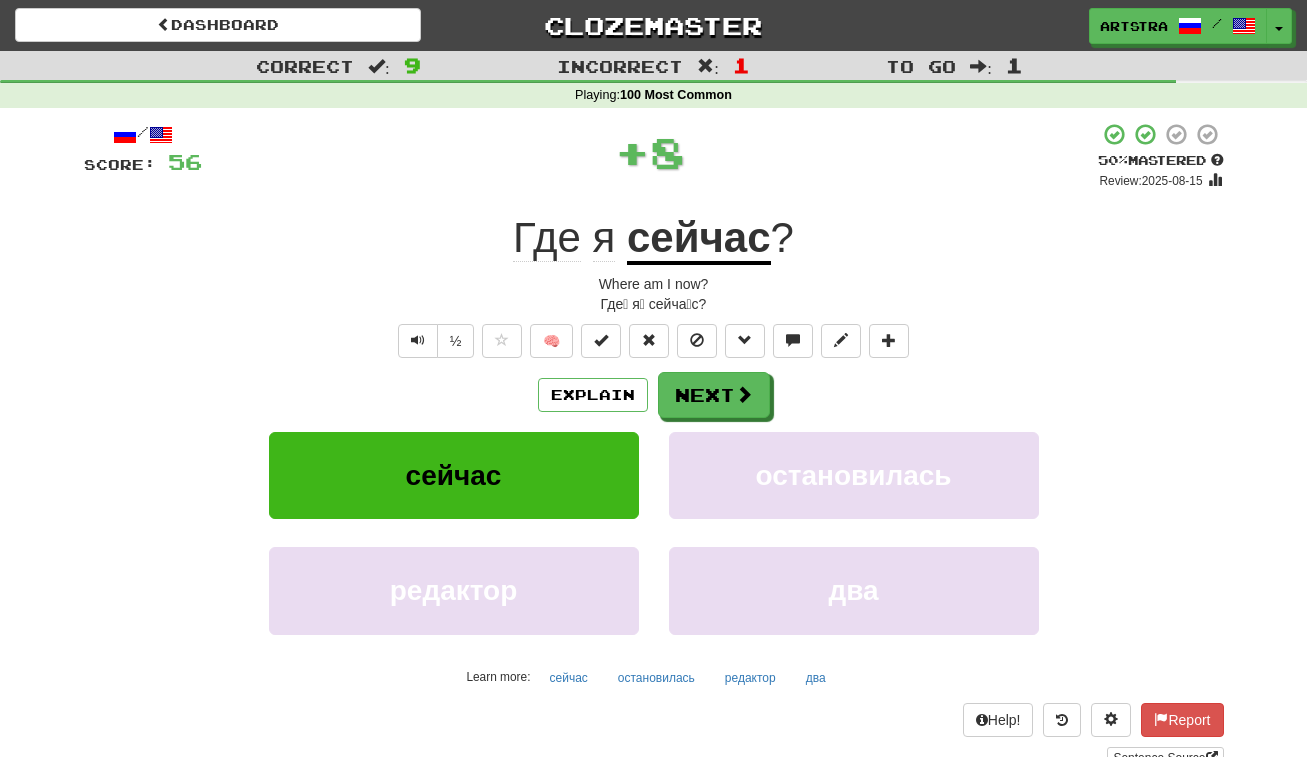 click on "сейчас" at bounding box center (699, 239) 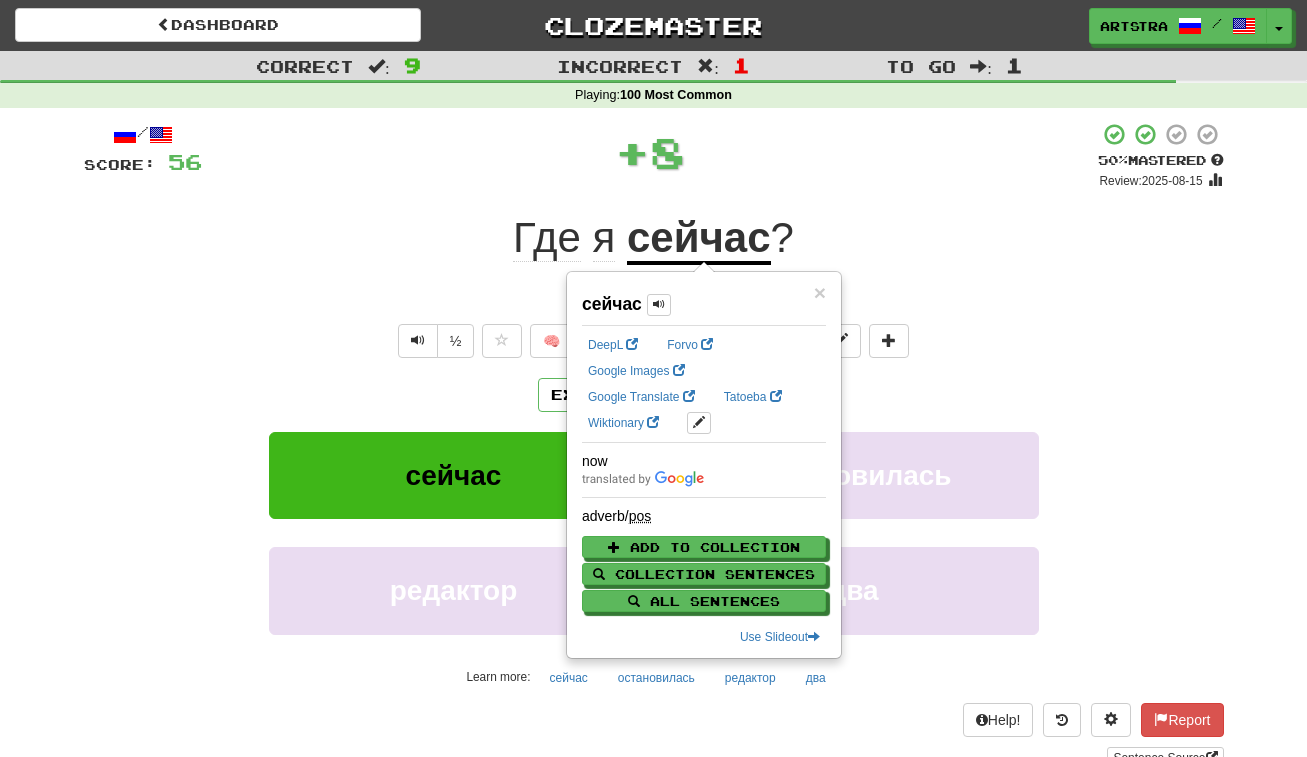 click on "Где" at bounding box center [547, 238] 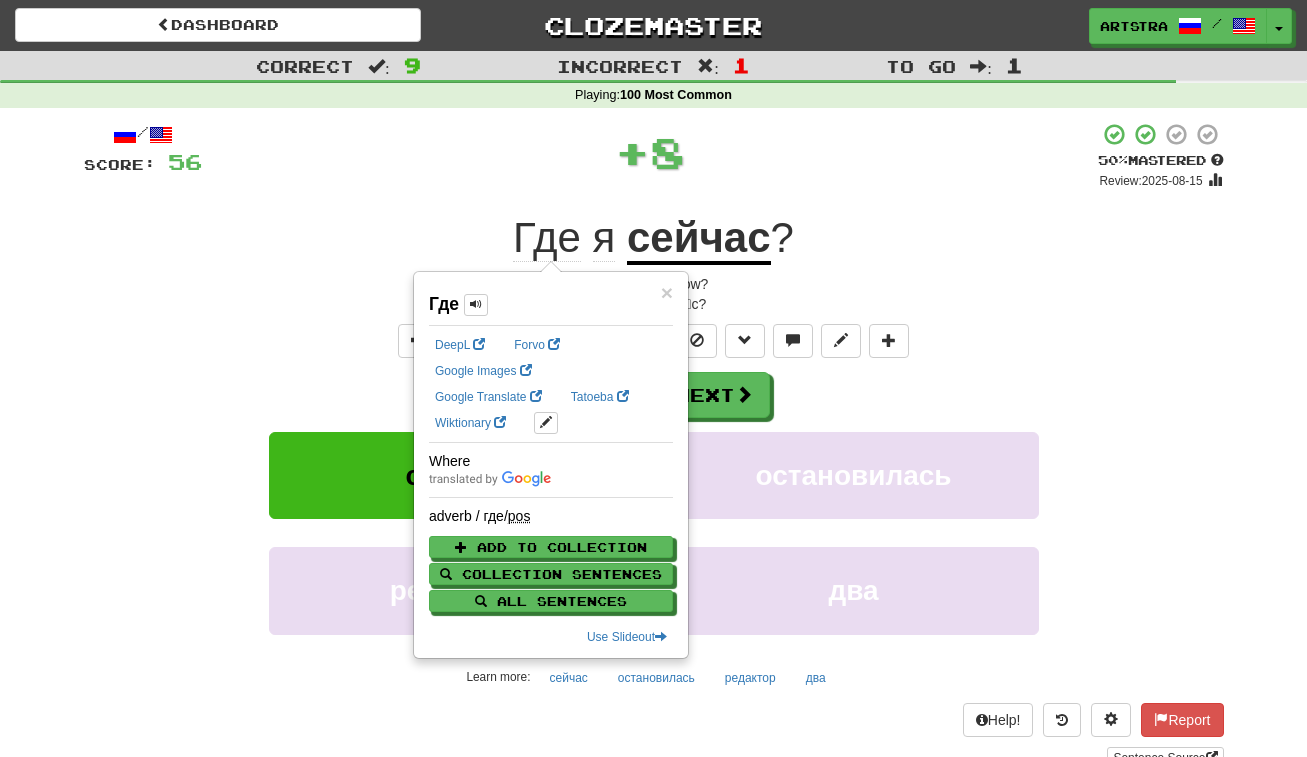 click on "+ 8" at bounding box center [650, 152] 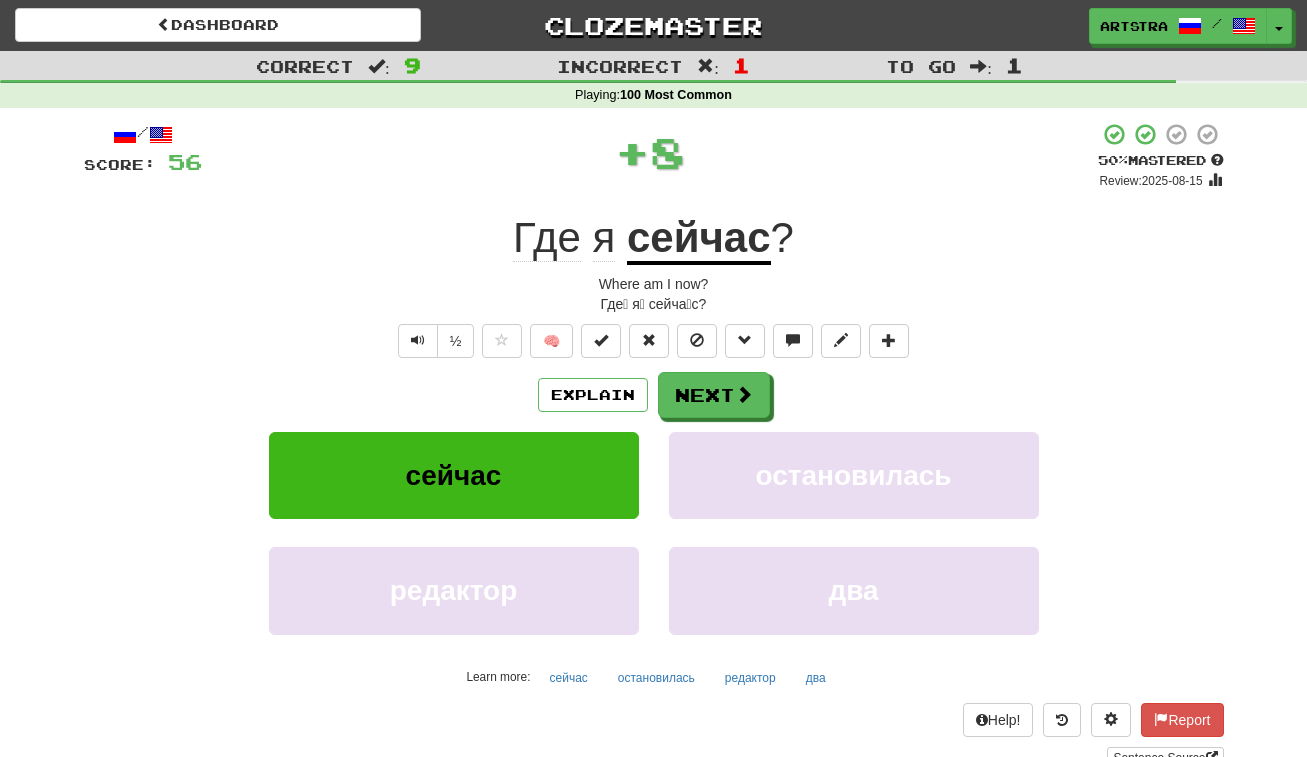 click on "Dashboard
Clozemaster
Artstra
/
Toggle Dropdown
Dashboard
Leaderboard
Activity Feed
Notifications
Profile
Discussions
Español
/
English
Streak:
2
Review:
19
Daily Goal:  148 /10
Ελληνικά
/
English
Streak:
2
Review:
249
Points Today: 72
Français
/
English
Streak:
1
Review:
708
Daily Goal:  0 /10
Deutsch
/
English
Streak:
1
Review:
263
Points Today: 0
Русский
/
English
Streak:
1
Review:
664
Points Today: 0
Esperanto
/
English
Streak:
0
Review:
715
Points Today: 0
Italiano
/
English
Streak:
0
Review:
653
Points Today: 0
Português
/
English" at bounding box center [653, 22] 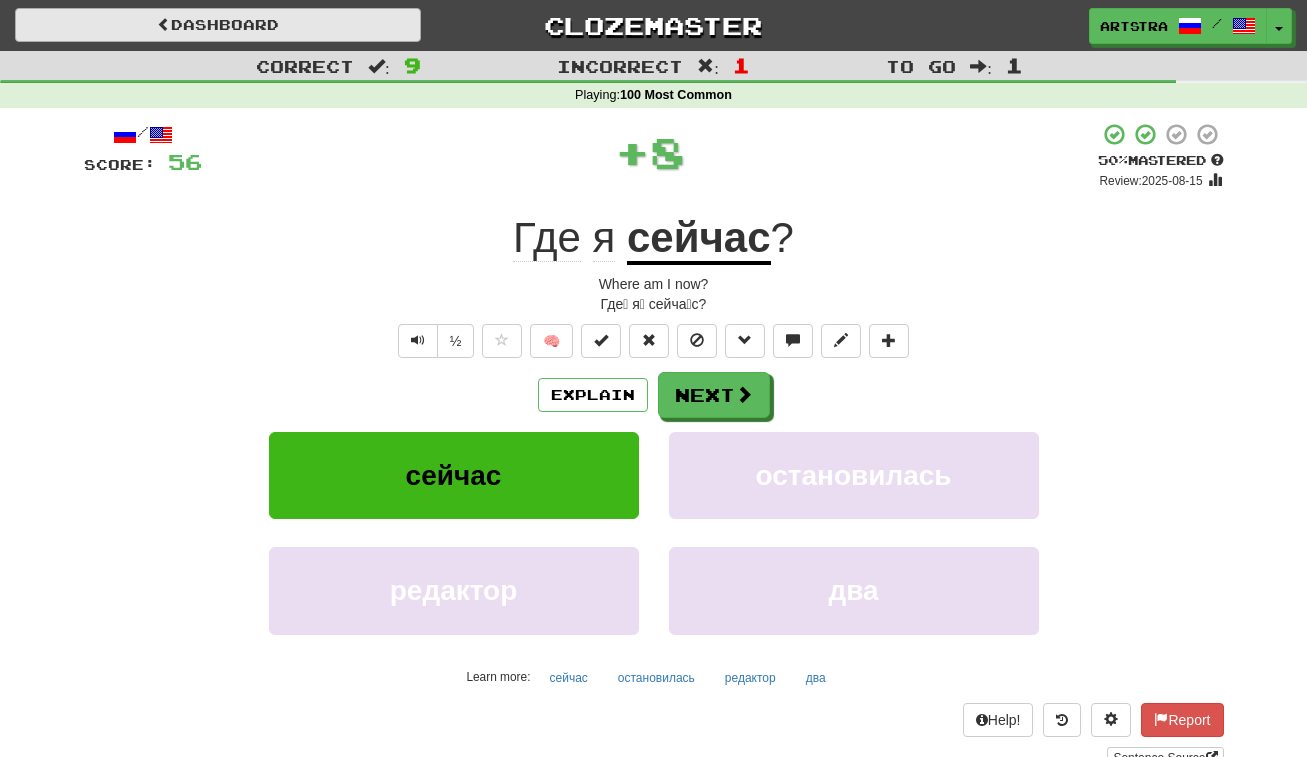 click on "Dashboard" at bounding box center [218, 25] 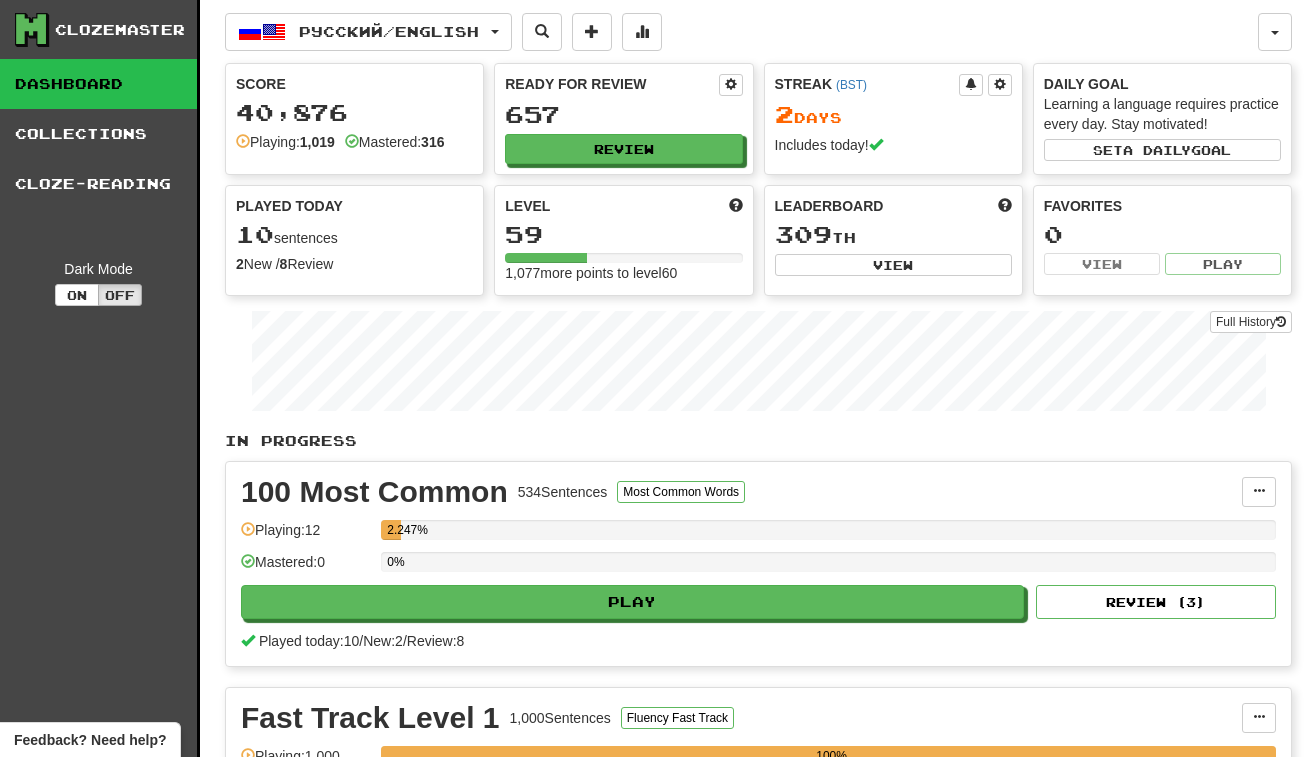 scroll, scrollTop: 0, scrollLeft: 0, axis: both 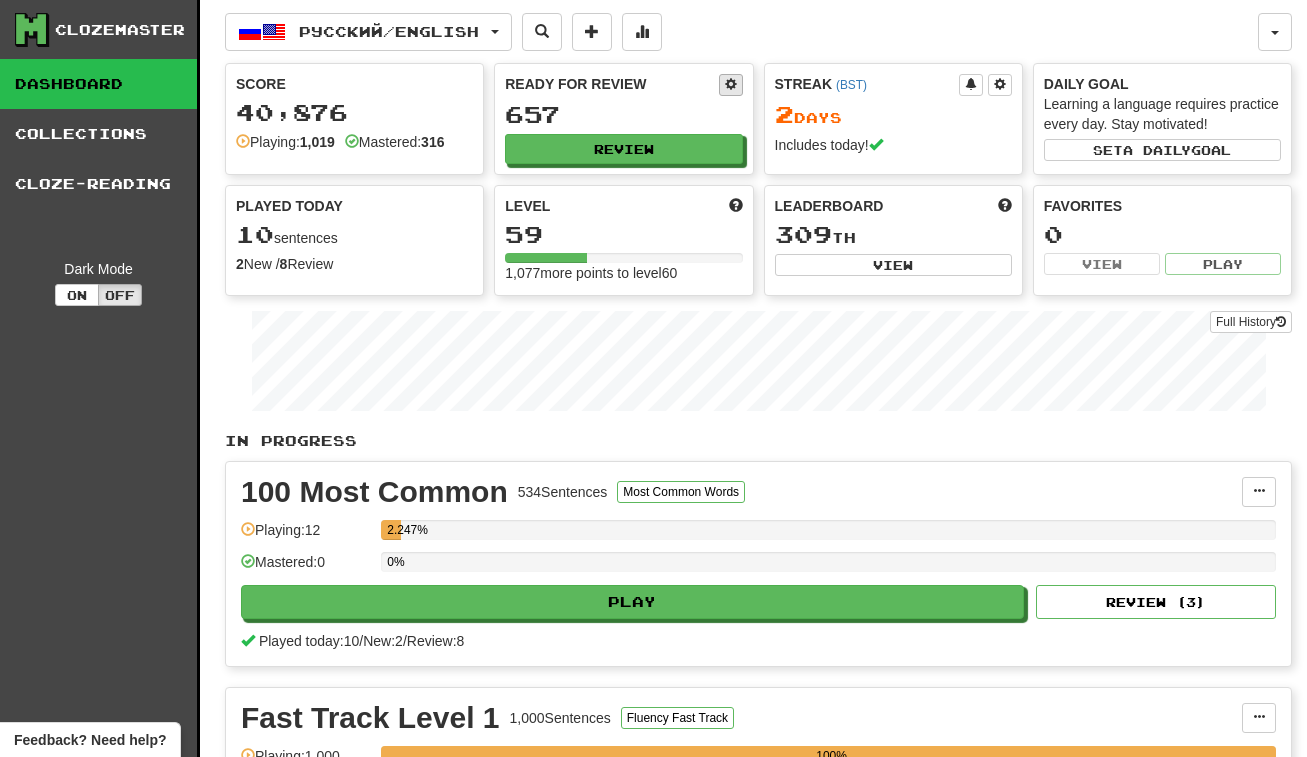 click at bounding box center (731, 85) 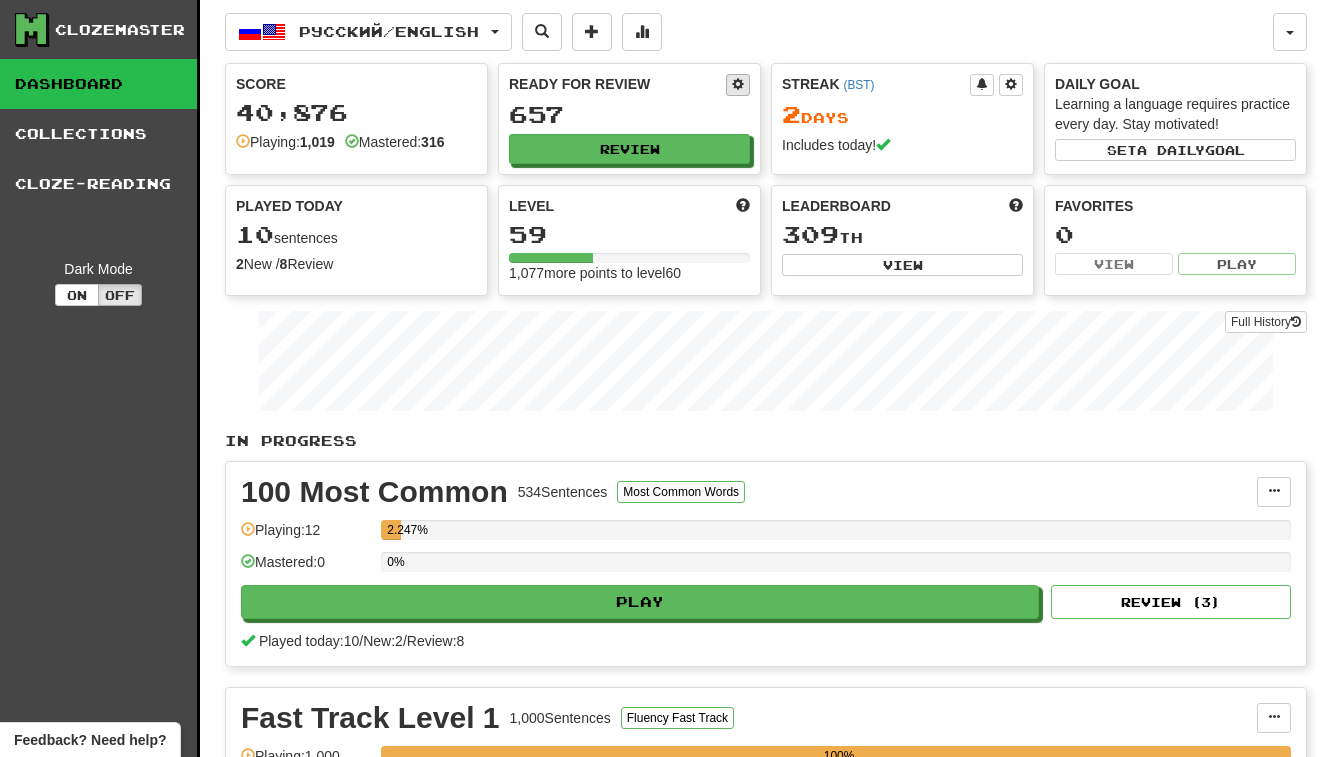 select on "*" 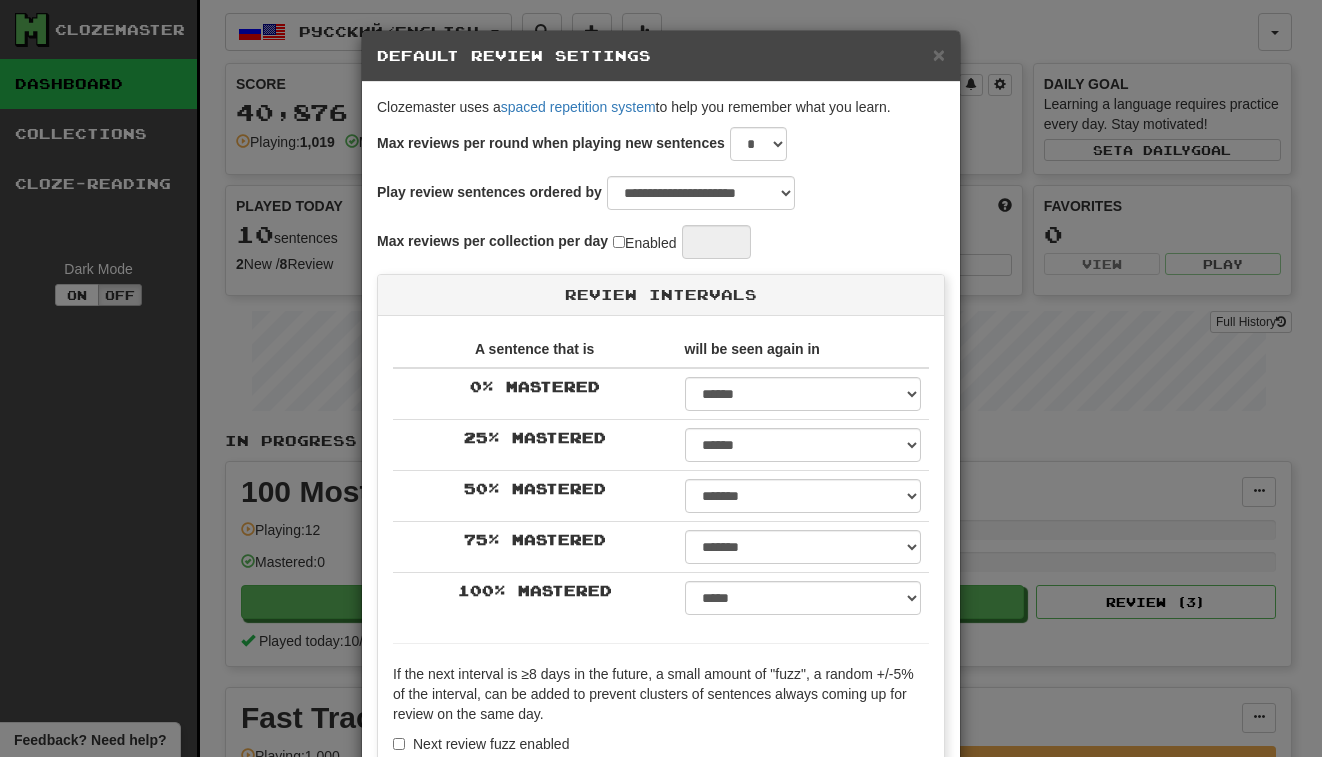 click on "**********" at bounding box center [661, 378] 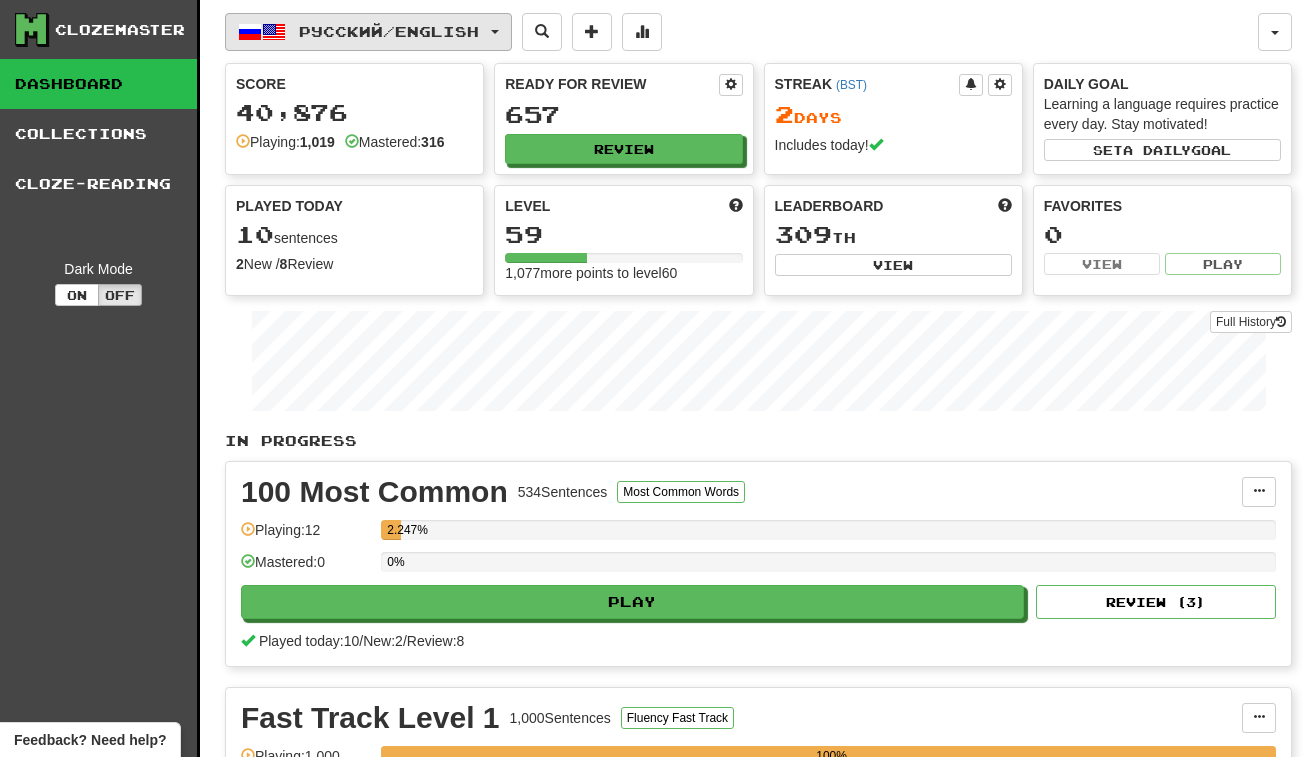 click on "Русский  /  English" at bounding box center [368, 32] 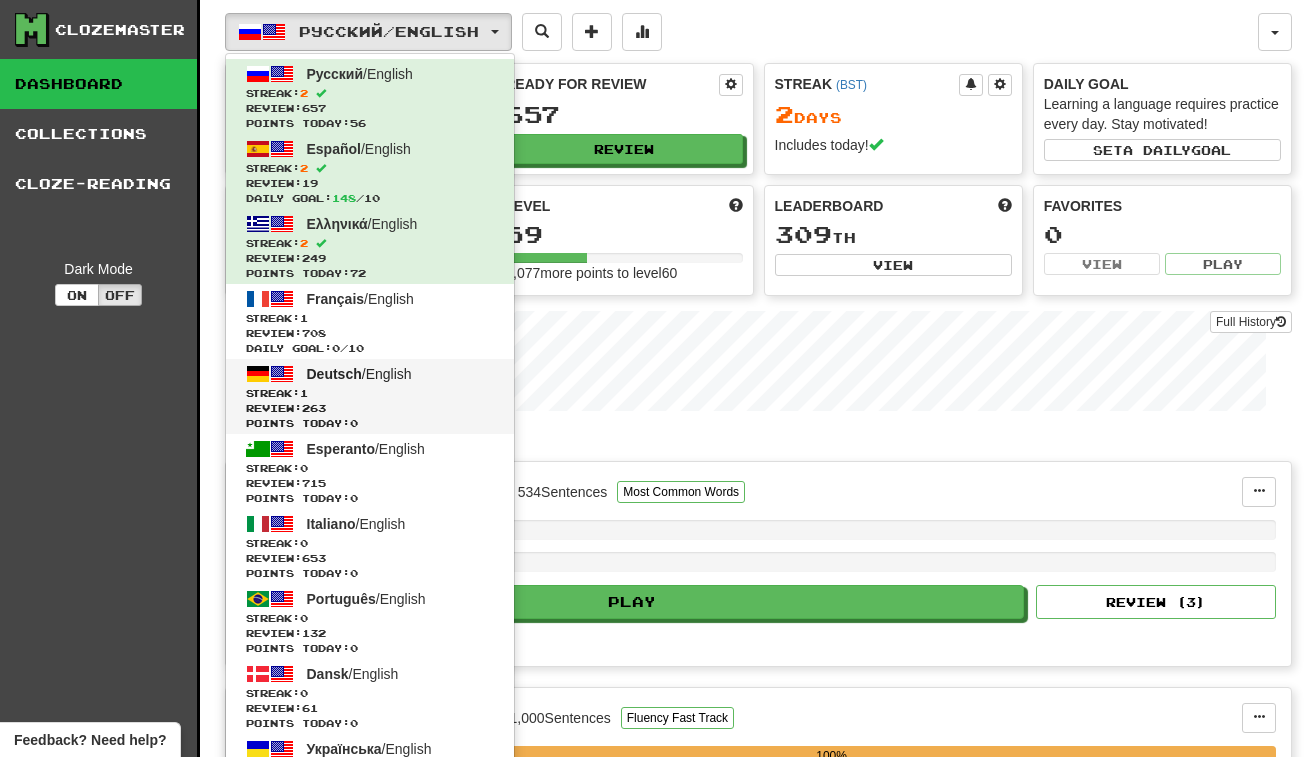click on "Points today:  0" at bounding box center [370, 423] 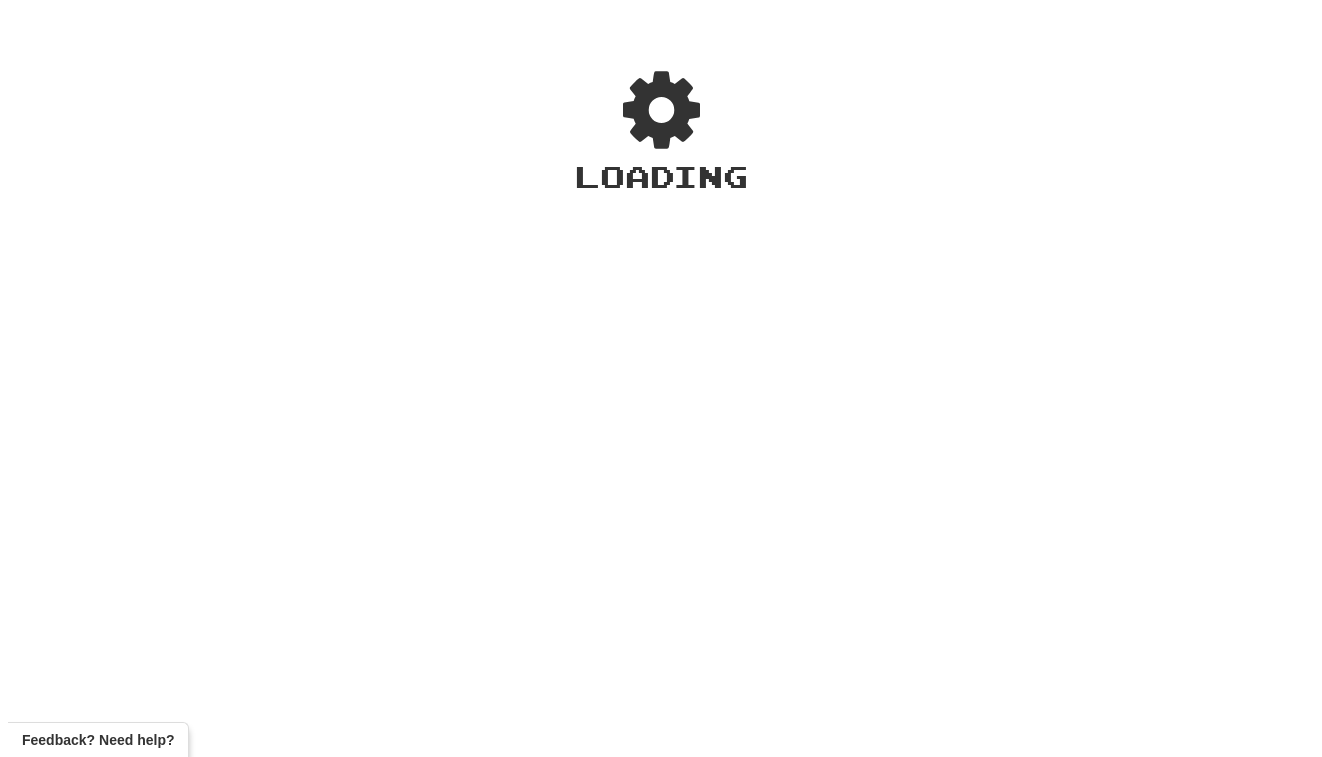 scroll, scrollTop: 0, scrollLeft: 0, axis: both 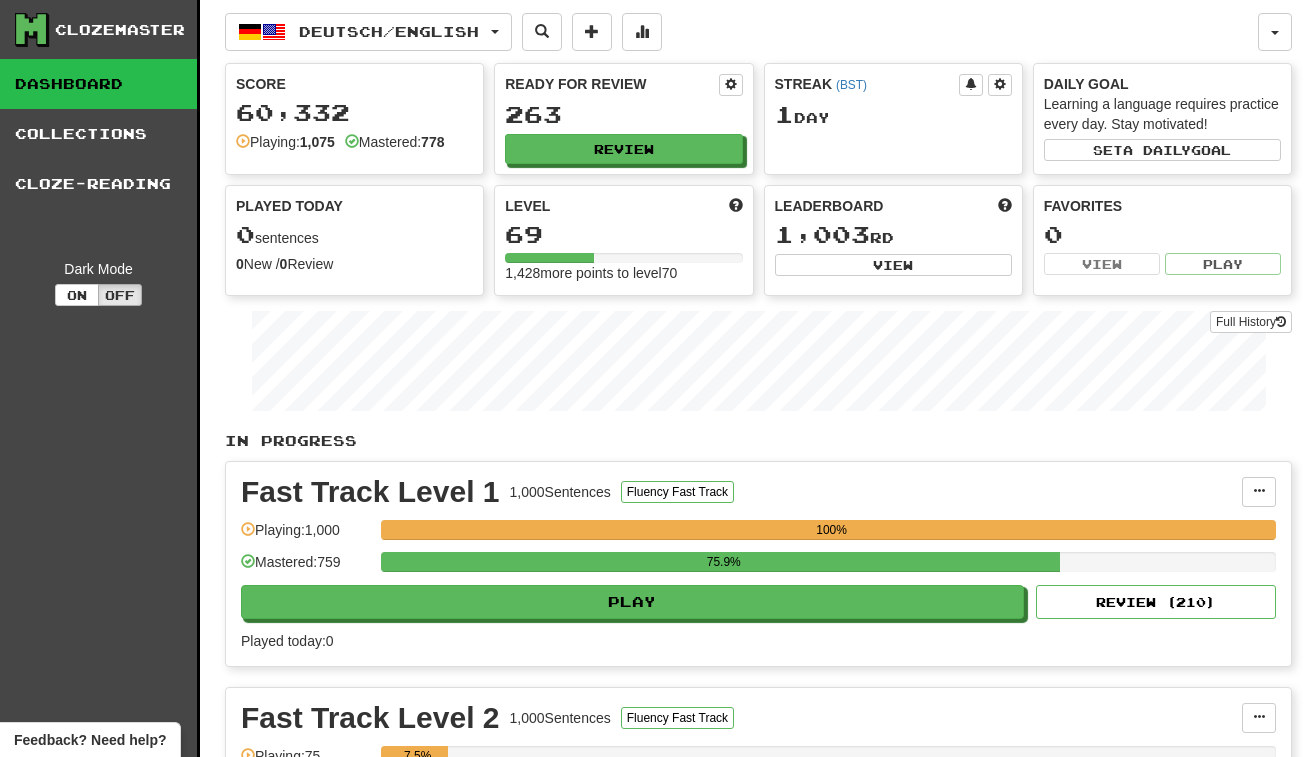 click on "75.9%" at bounding box center (828, 568) 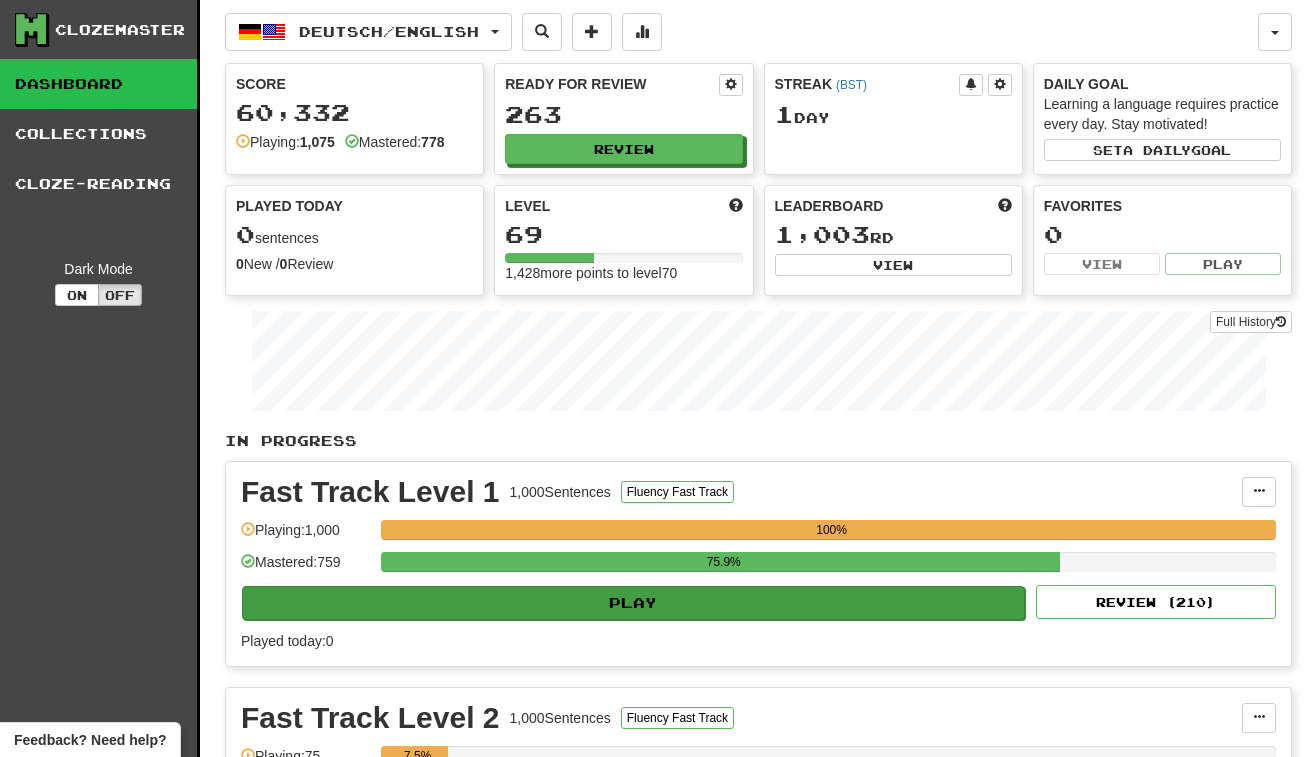 click on "Play" at bounding box center [633, 603] 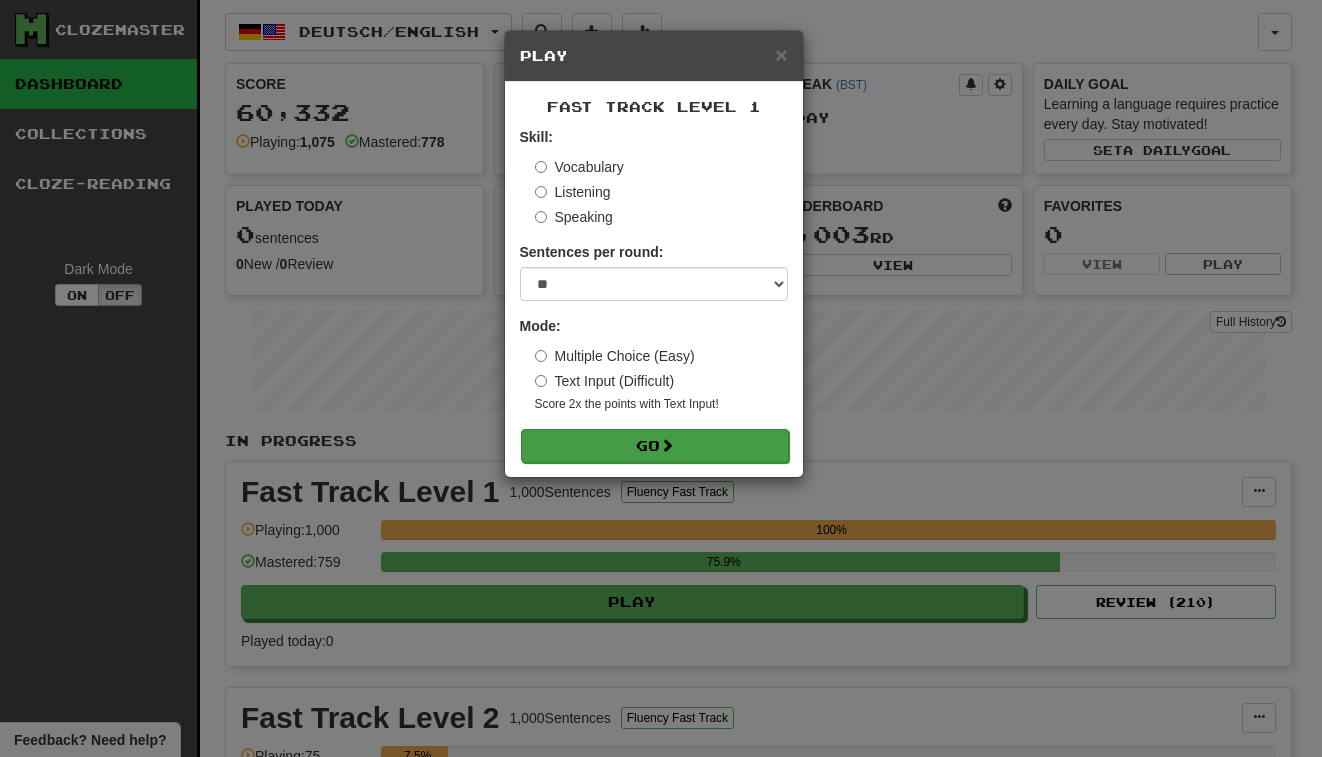 click on "Go" at bounding box center [655, 446] 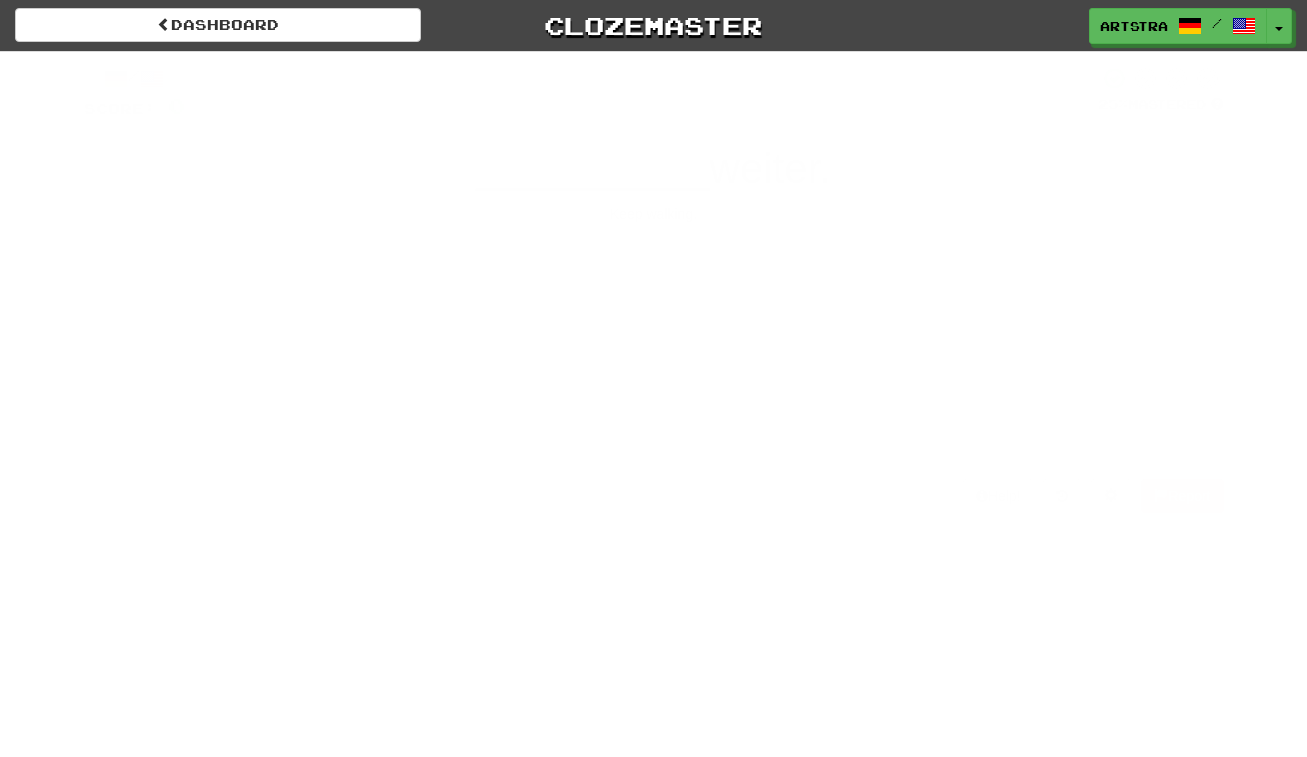 scroll, scrollTop: 0, scrollLeft: 0, axis: both 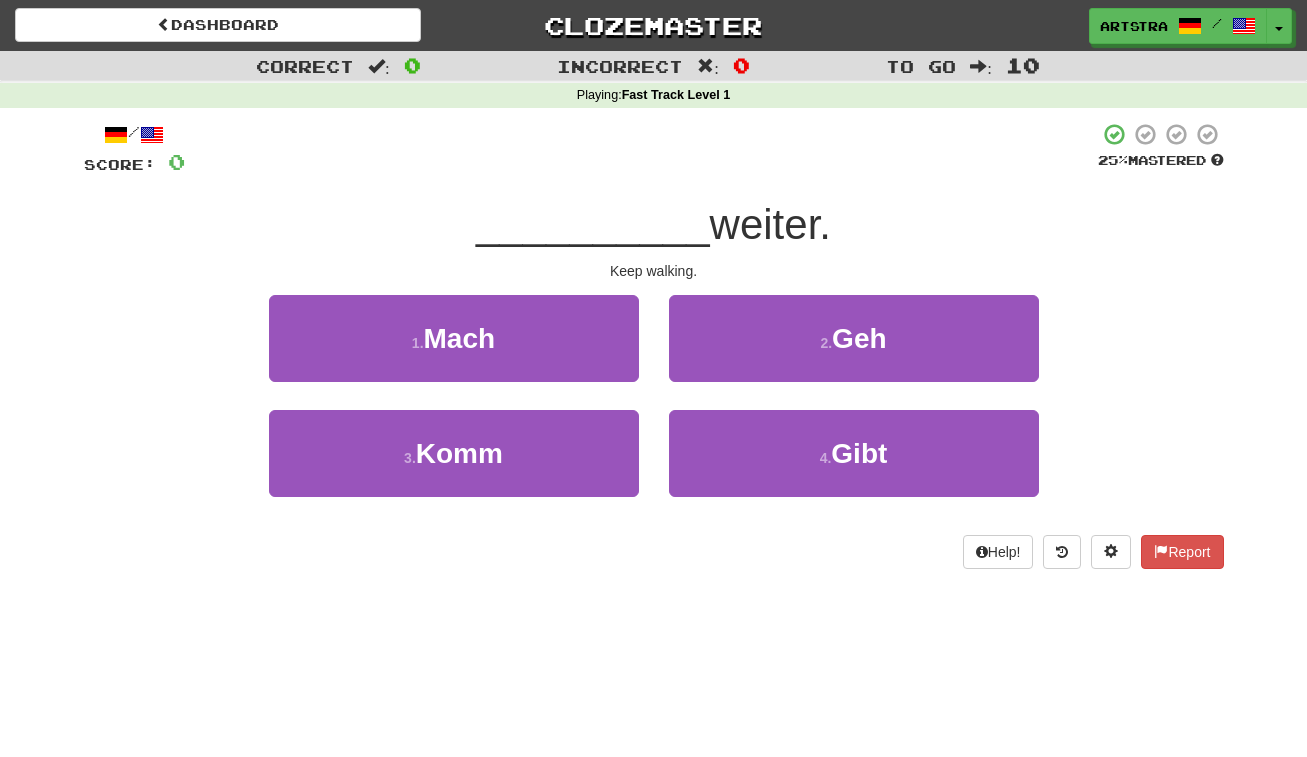 click on "__________" at bounding box center (593, 224) 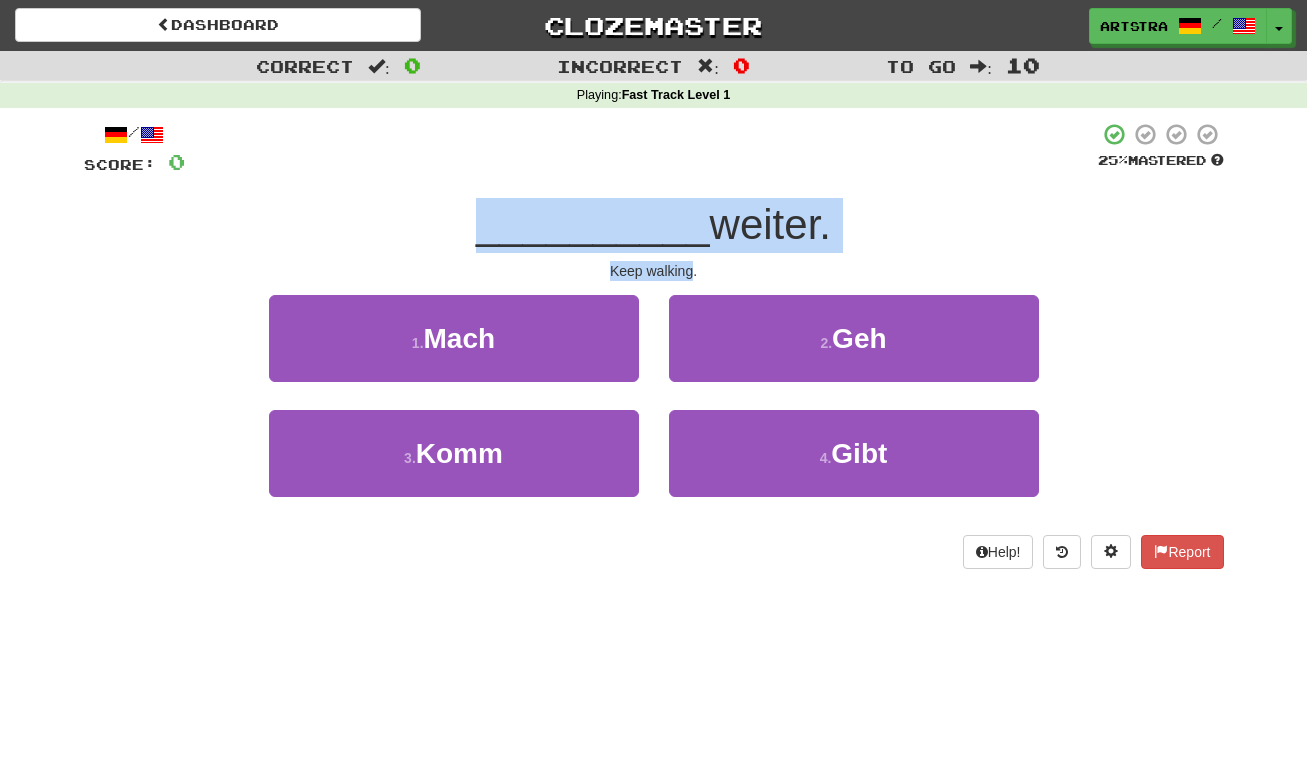drag, startPoint x: 655, startPoint y: 216, endPoint x: 664, endPoint y: 266, distance: 50.803543 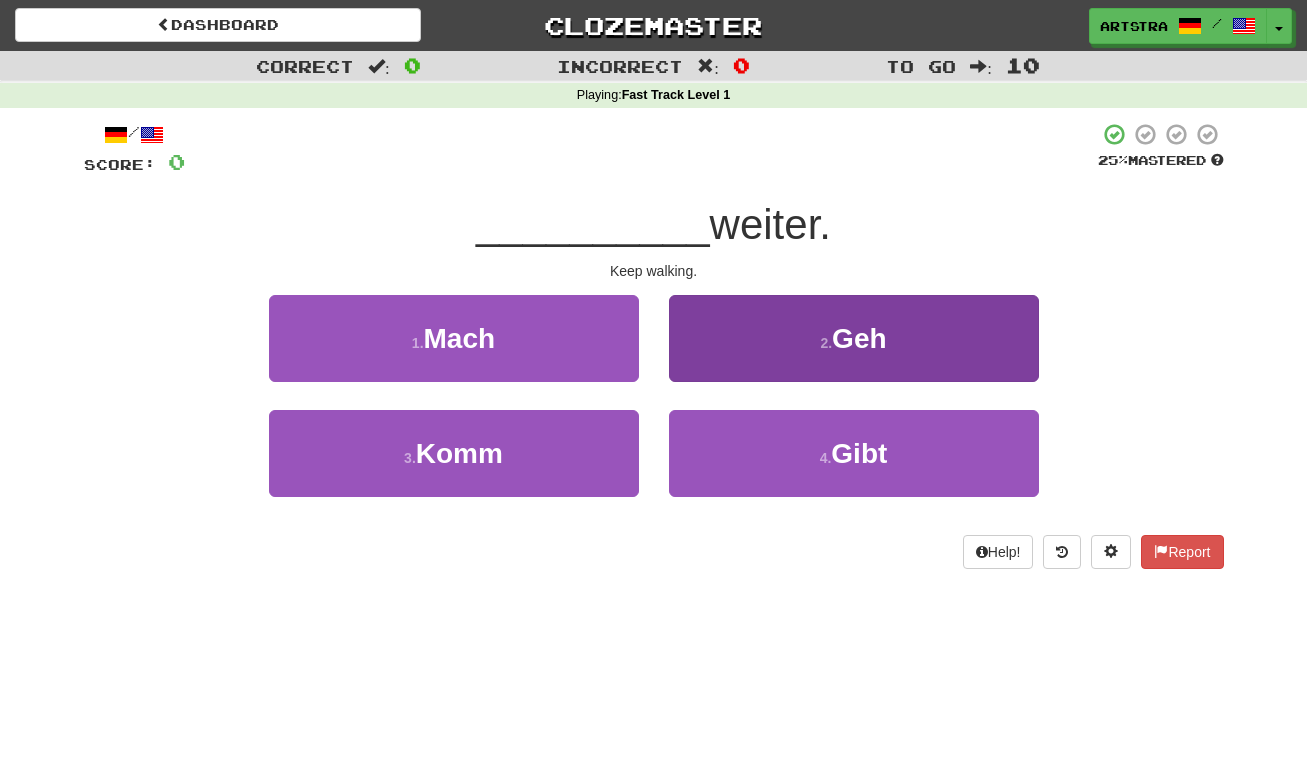click on "2 .  Geh" at bounding box center [854, 338] 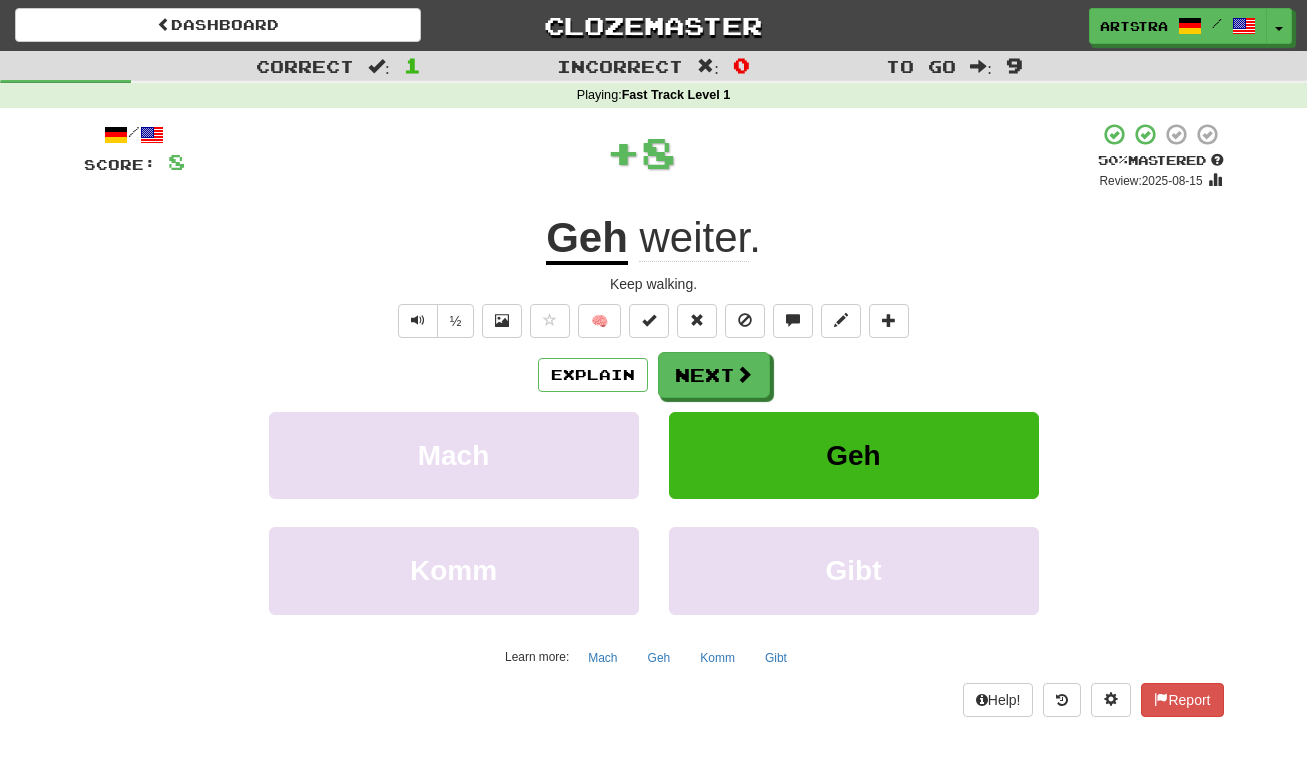 click on "weiter ." at bounding box center [694, 238] 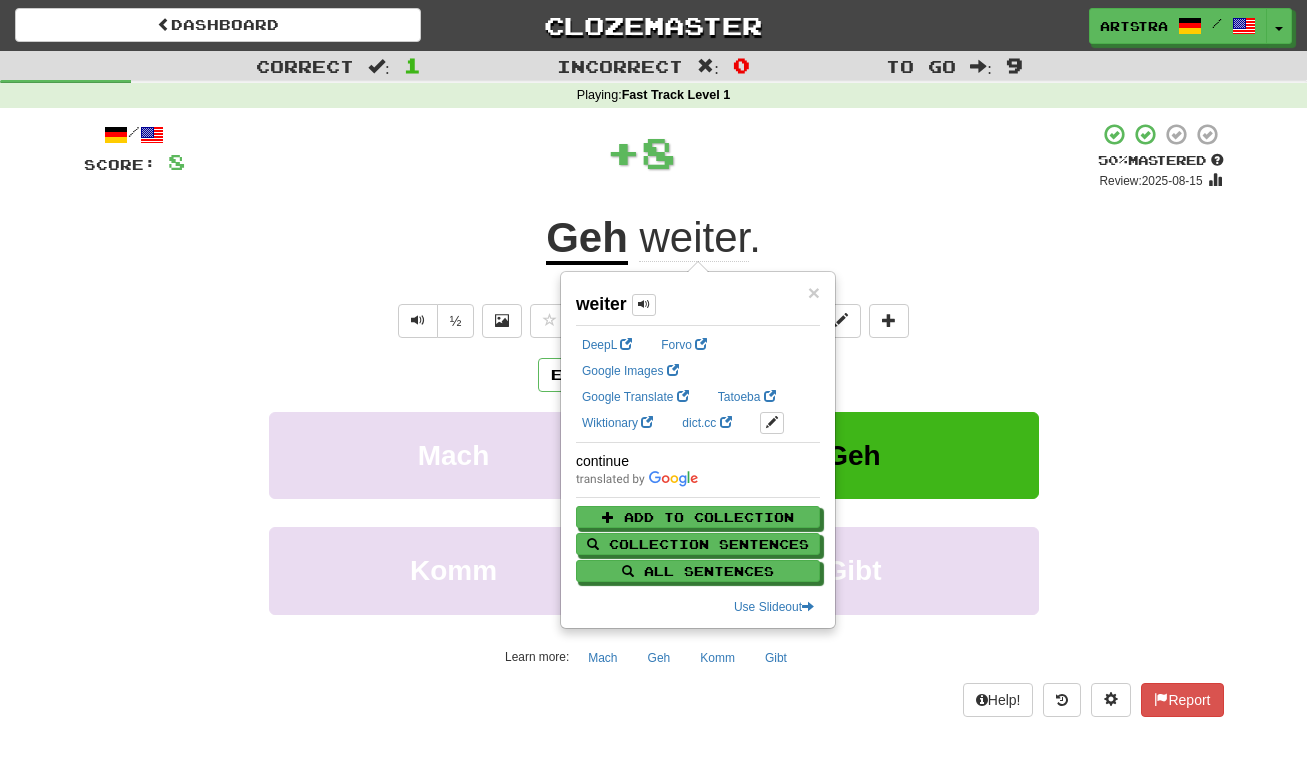click on "Geh" at bounding box center (587, 239) 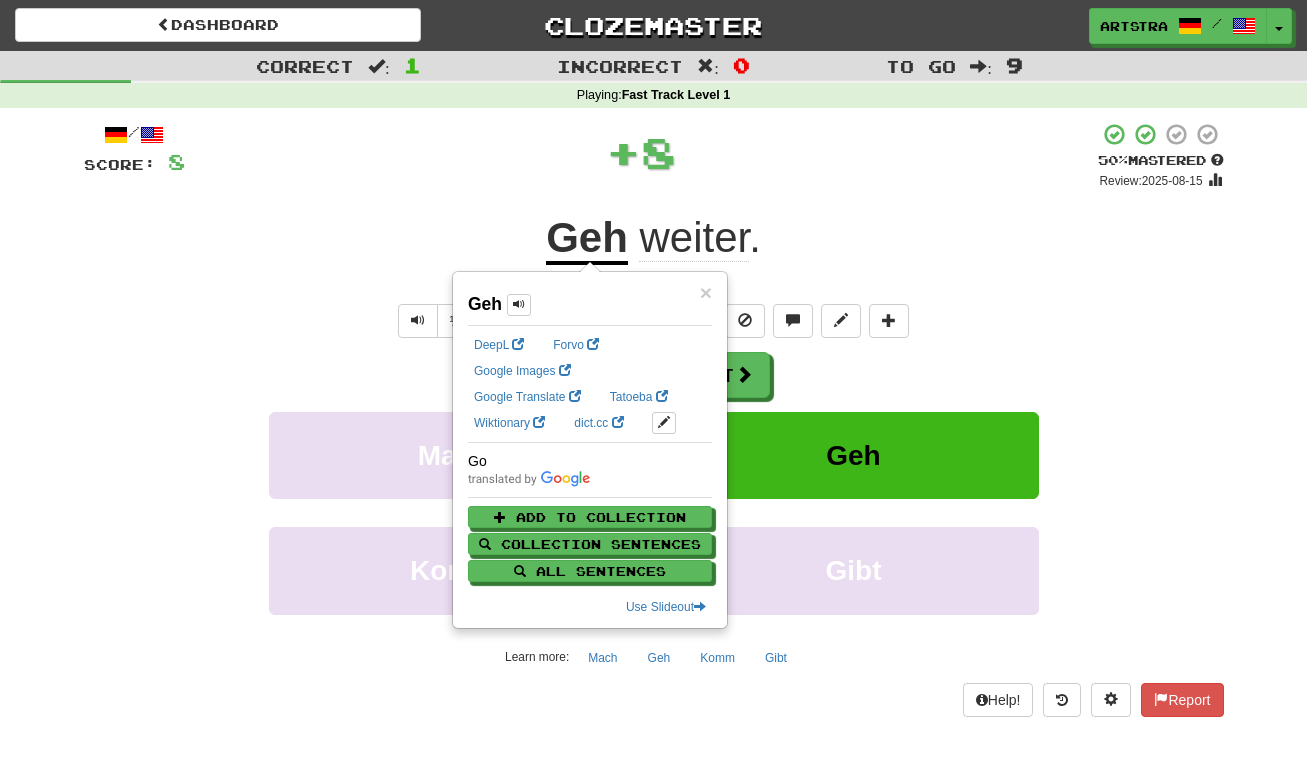 click on "/  Score:   8 + 8 50 %  Mastered Review:  2025-08-15 Geh   weiter . Keep walking. ½ 🧠 Explain Next Mach Geh Komm Gibt Learn more: Mach Geh Komm Gibt  Help!  Report" at bounding box center (654, 419) 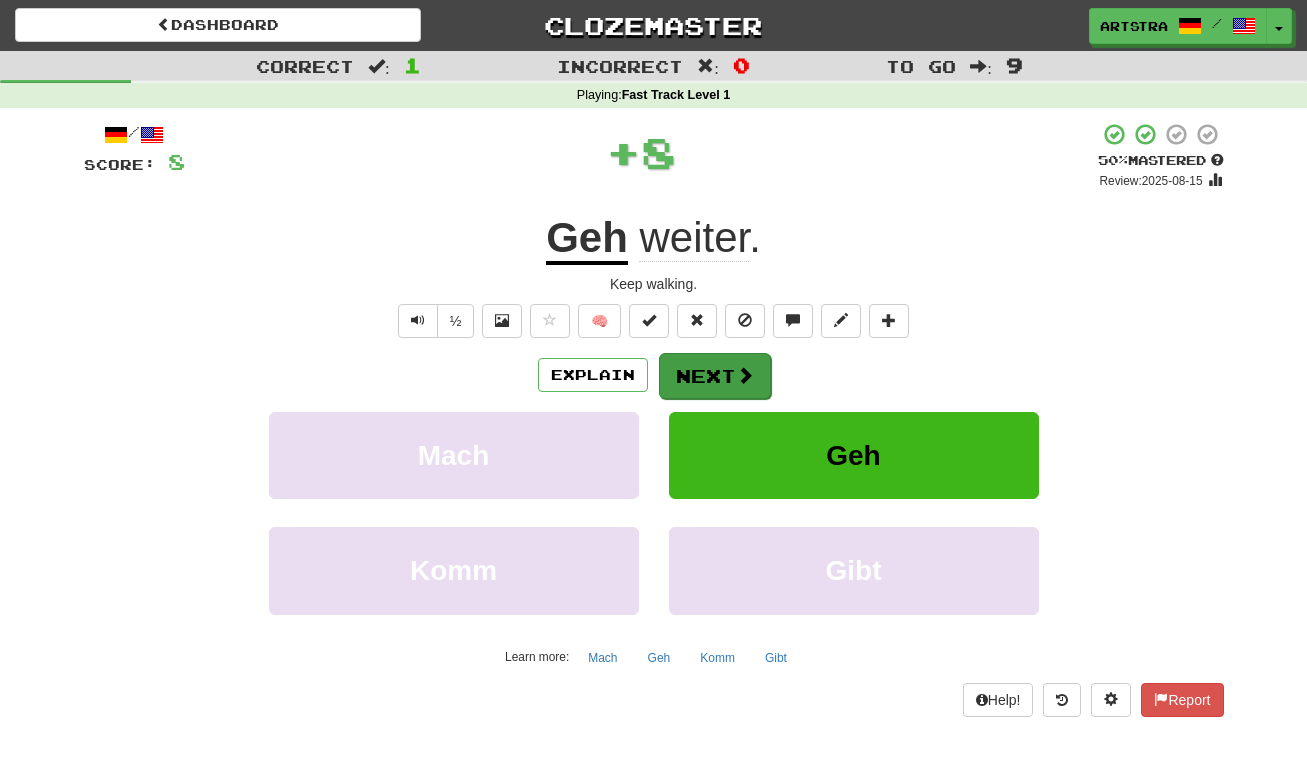 click on "Next" at bounding box center (715, 376) 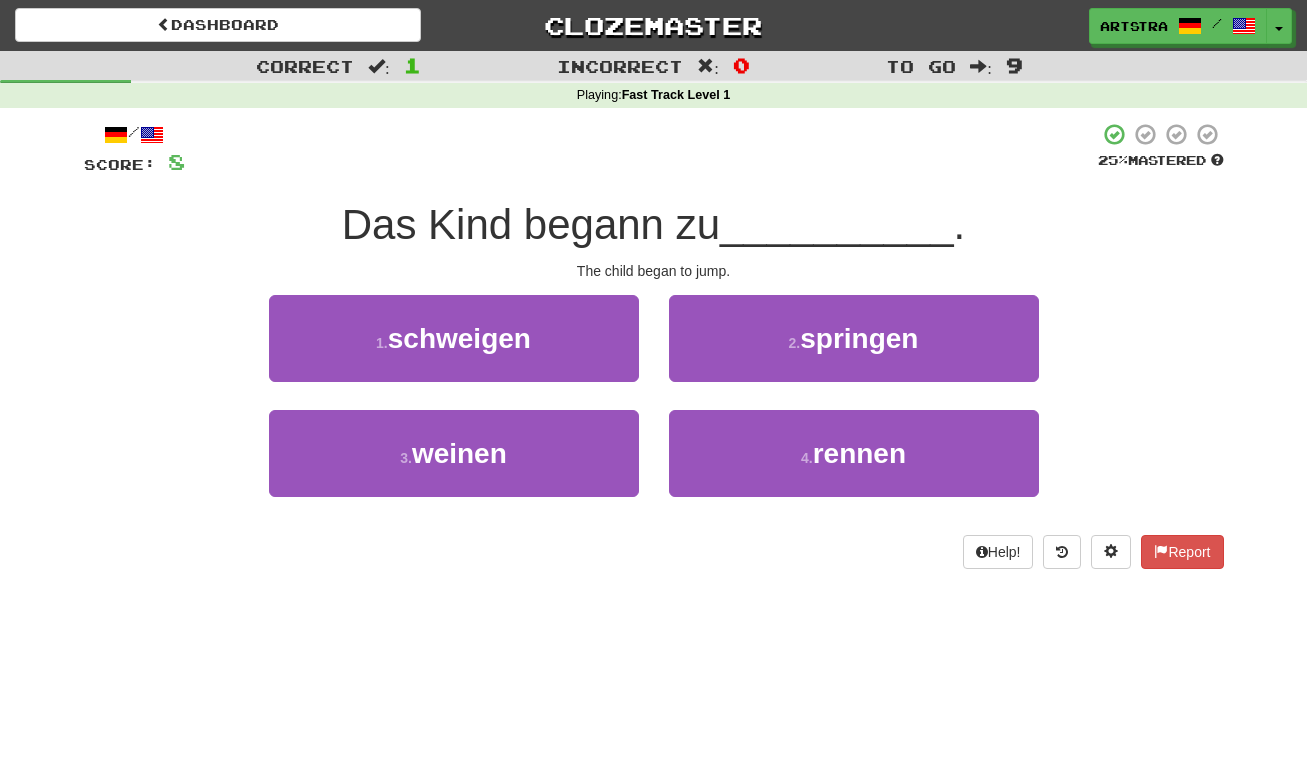 click on "Das Kind begann zu" at bounding box center (531, 224) 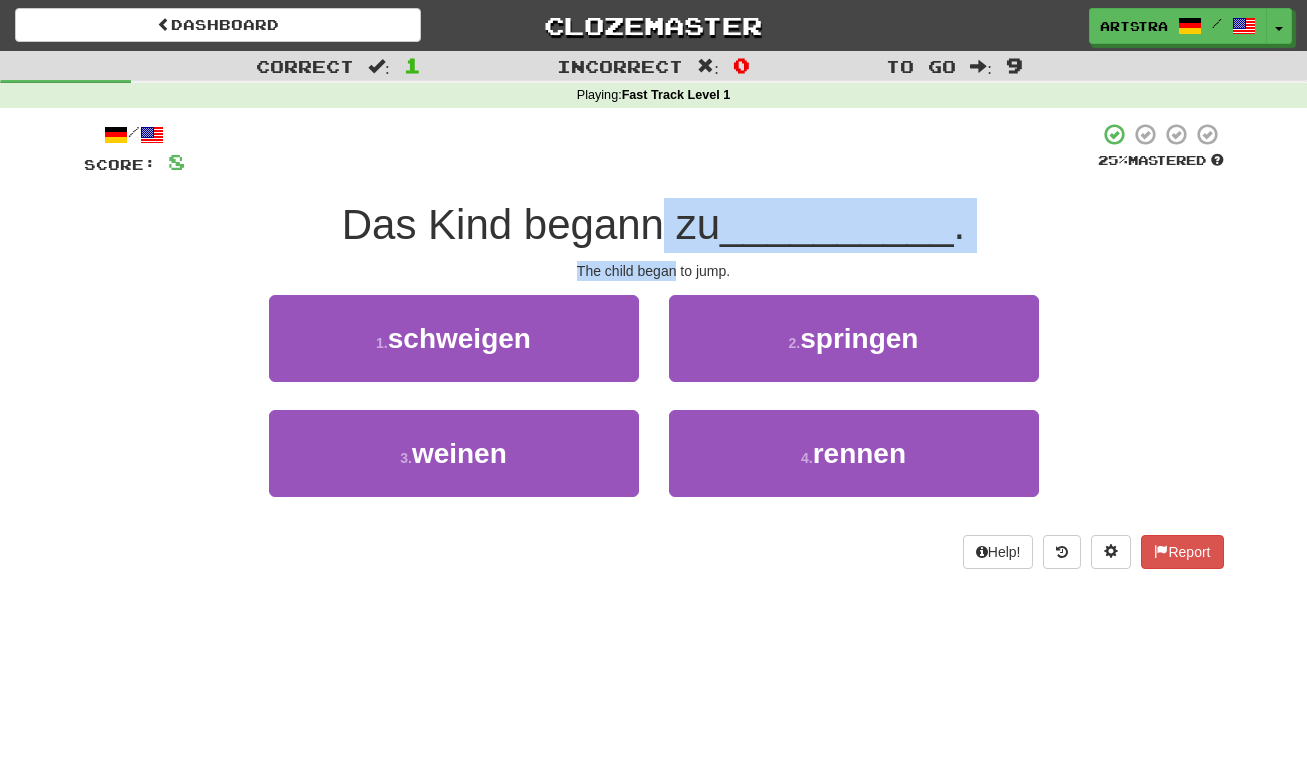 drag, startPoint x: 663, startPoint y: 205, endPoint x: 656, endPoint y: 264, distance: 59.413803 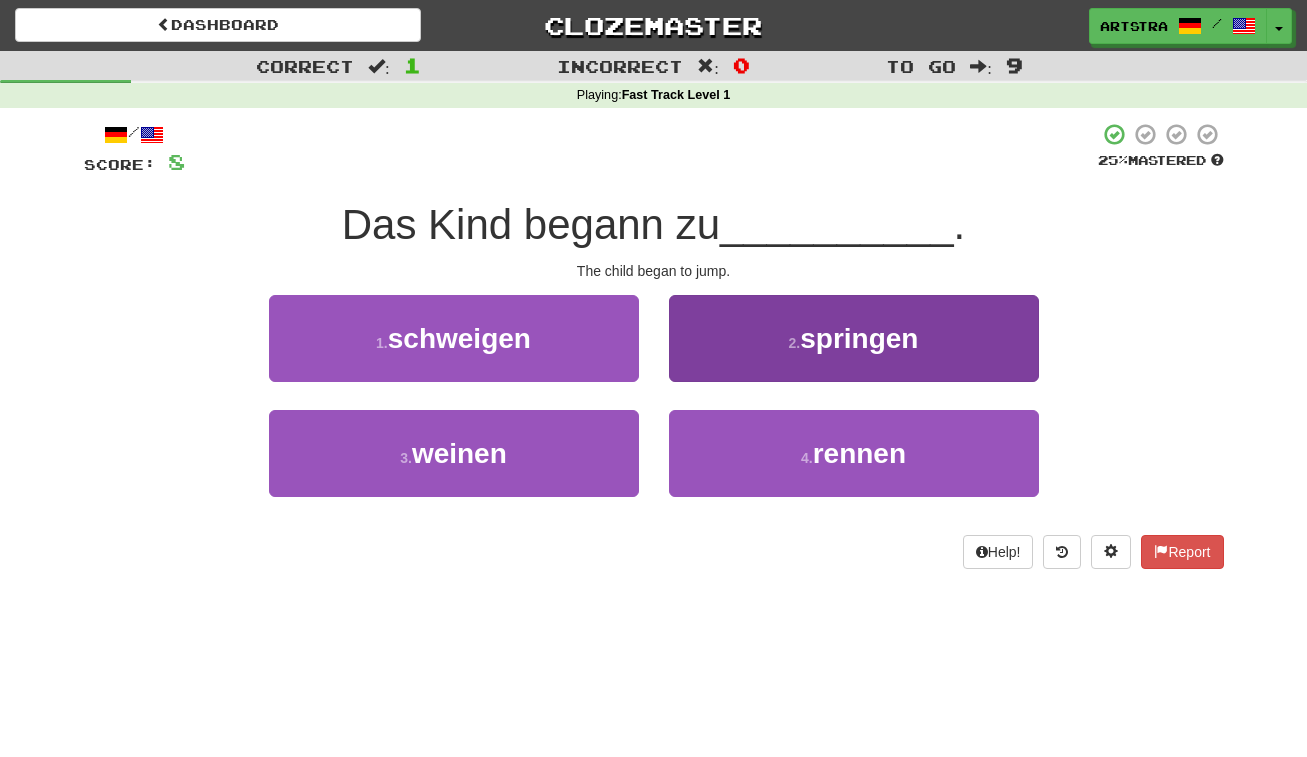 click on "2 .  springen" at bounding box center [854, 338] 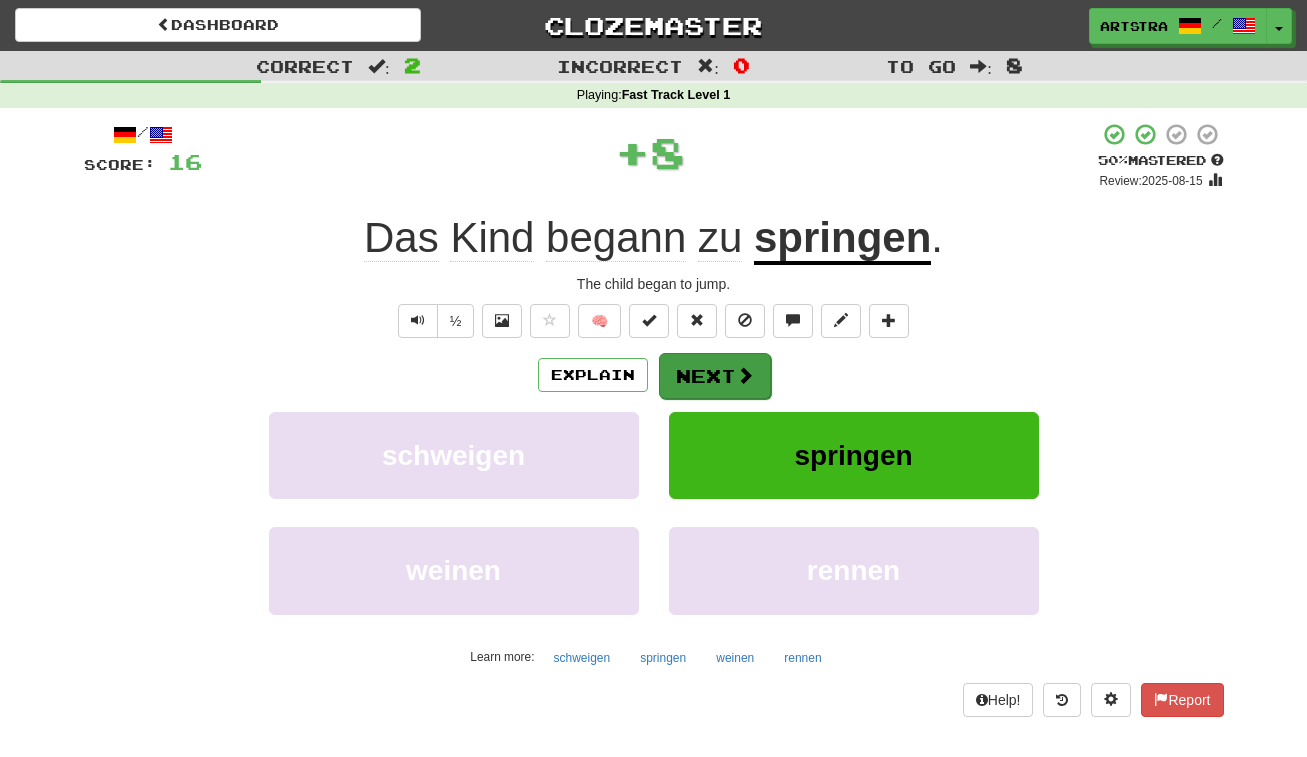 click on "Next" at bounding box center [715, 376] 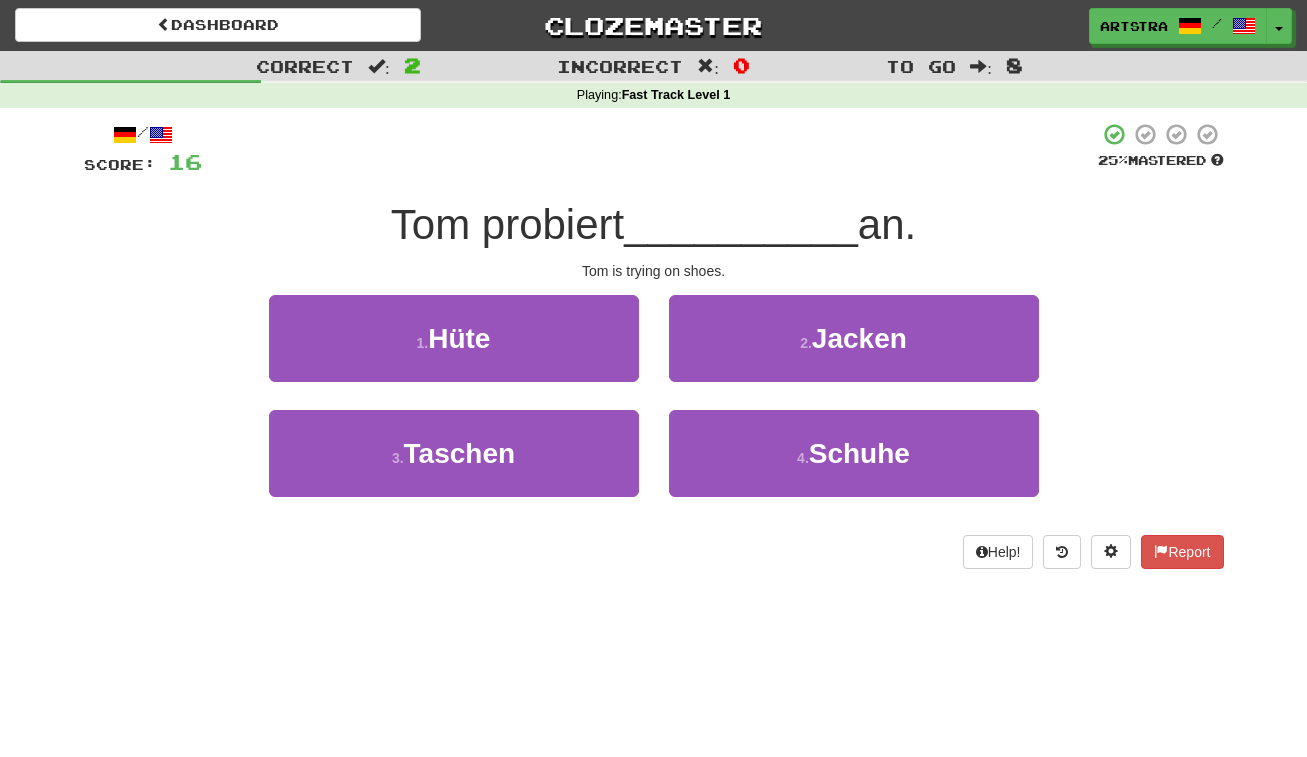 click on "__________" at bounding box center [741, 224] 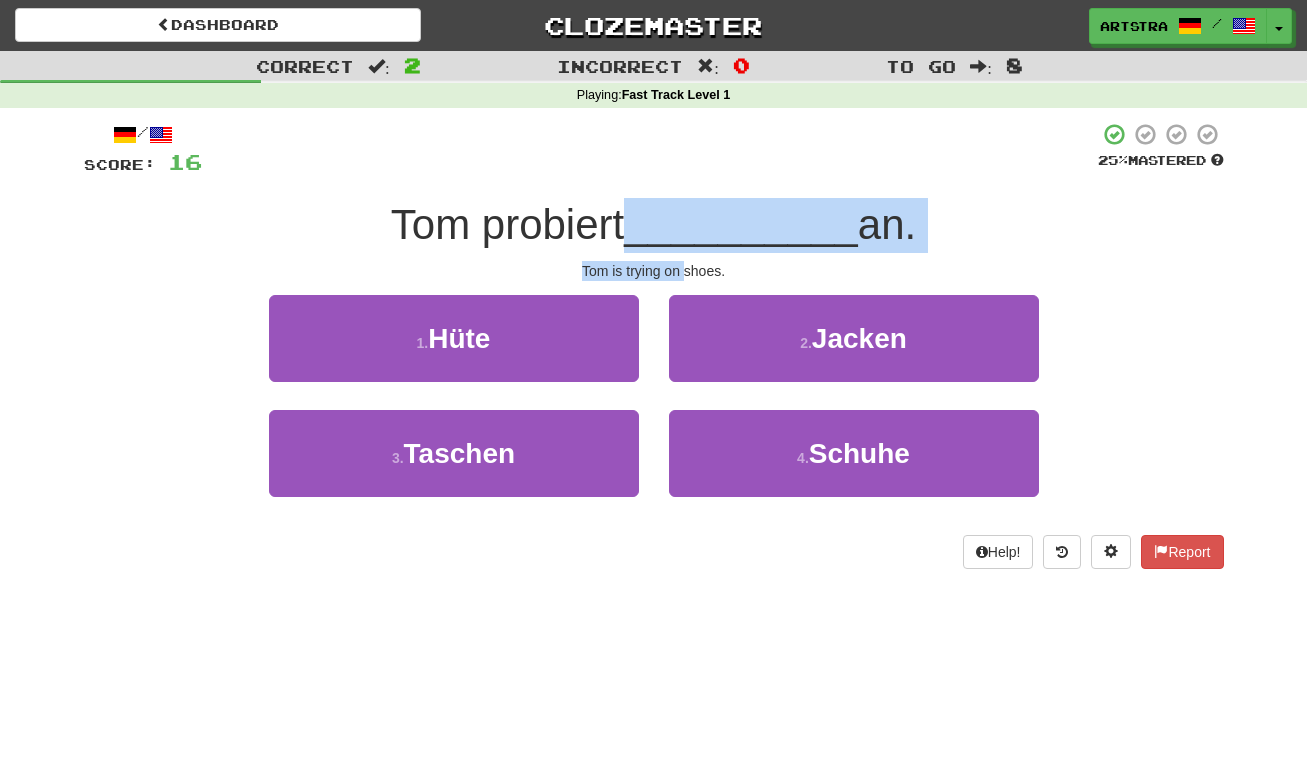 drag, startPoint x: 674, startPoint y: 238, endPoint x: 678, endPoint y: 264, distance: 26.305893 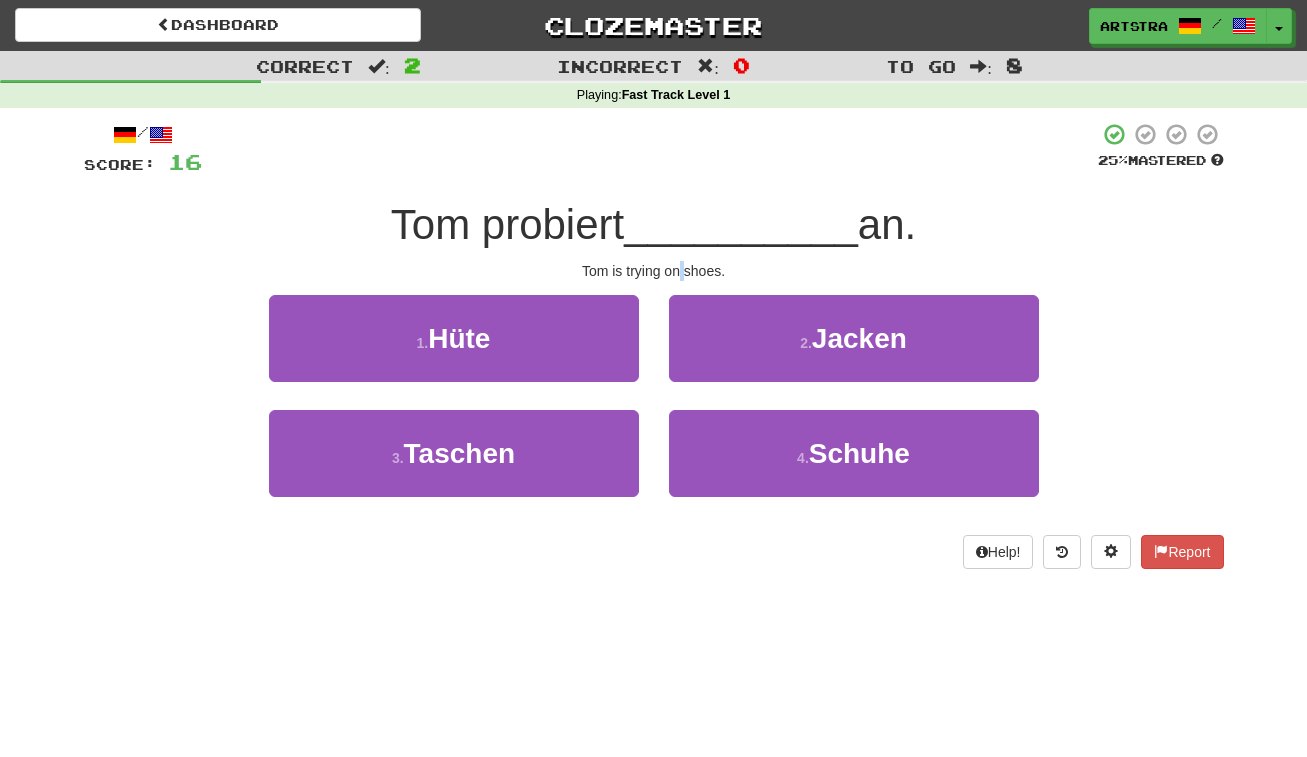 click on "Tom is trying on shoes." at bounding box center [654, 271] 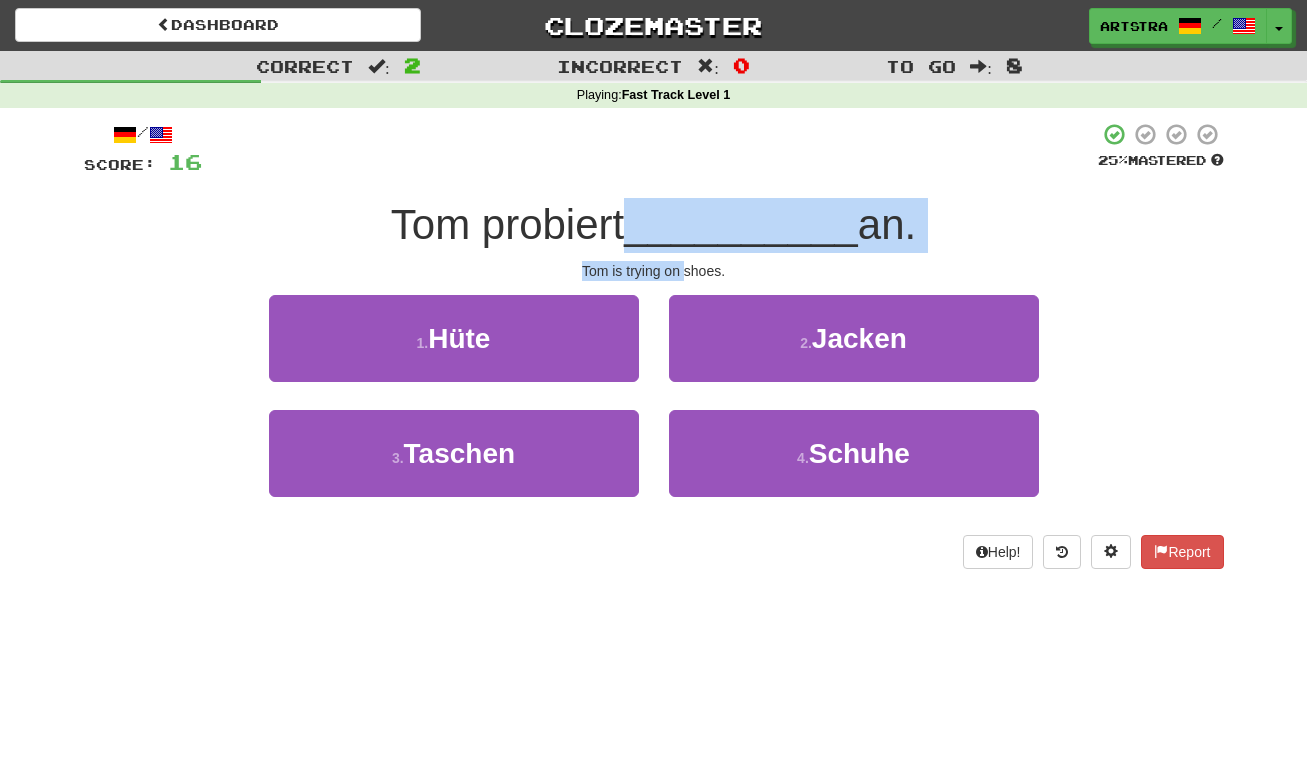 drag, startPoint x: 678, startPoint y: 265, endPoint x: 682, endPoint y: 219, distance: 46.173584 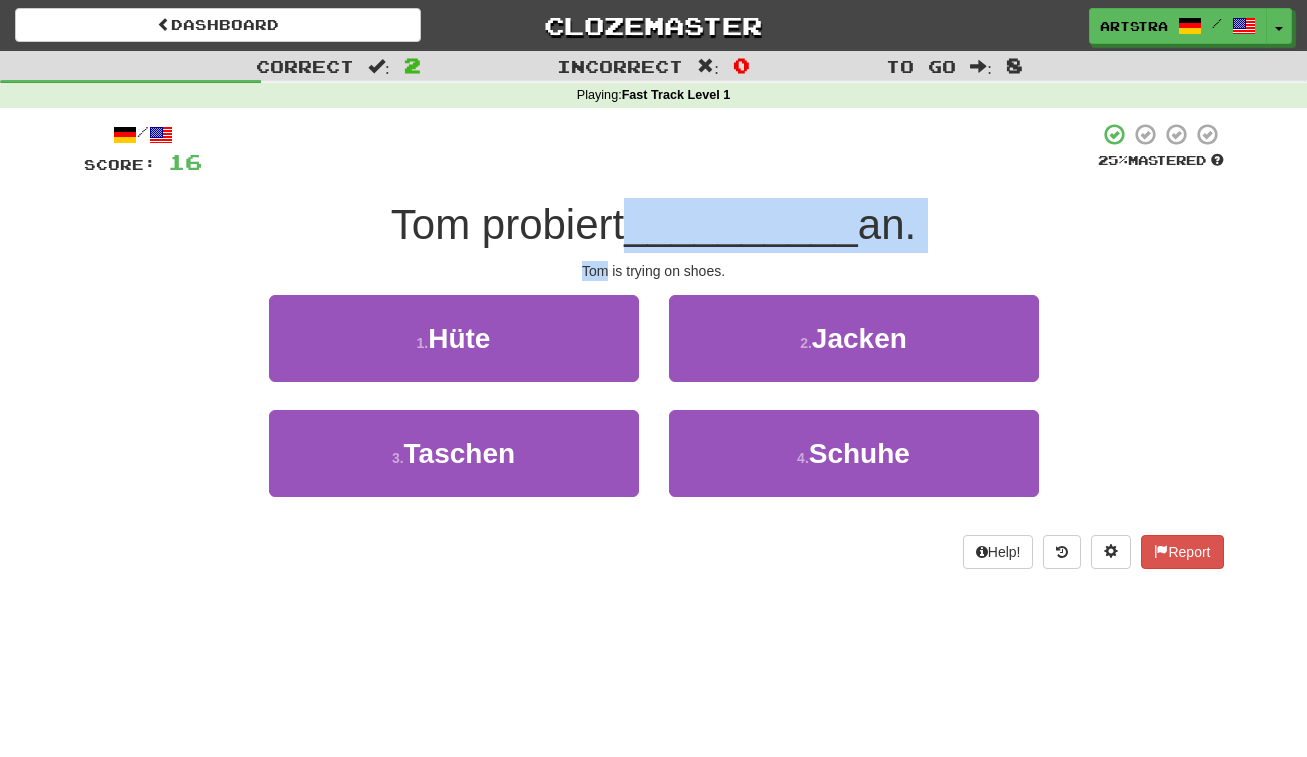 drag, startPoint x: 682, startPoint y: 219, endPoint x: 688, endPoint y: 256, distance: 37.48333 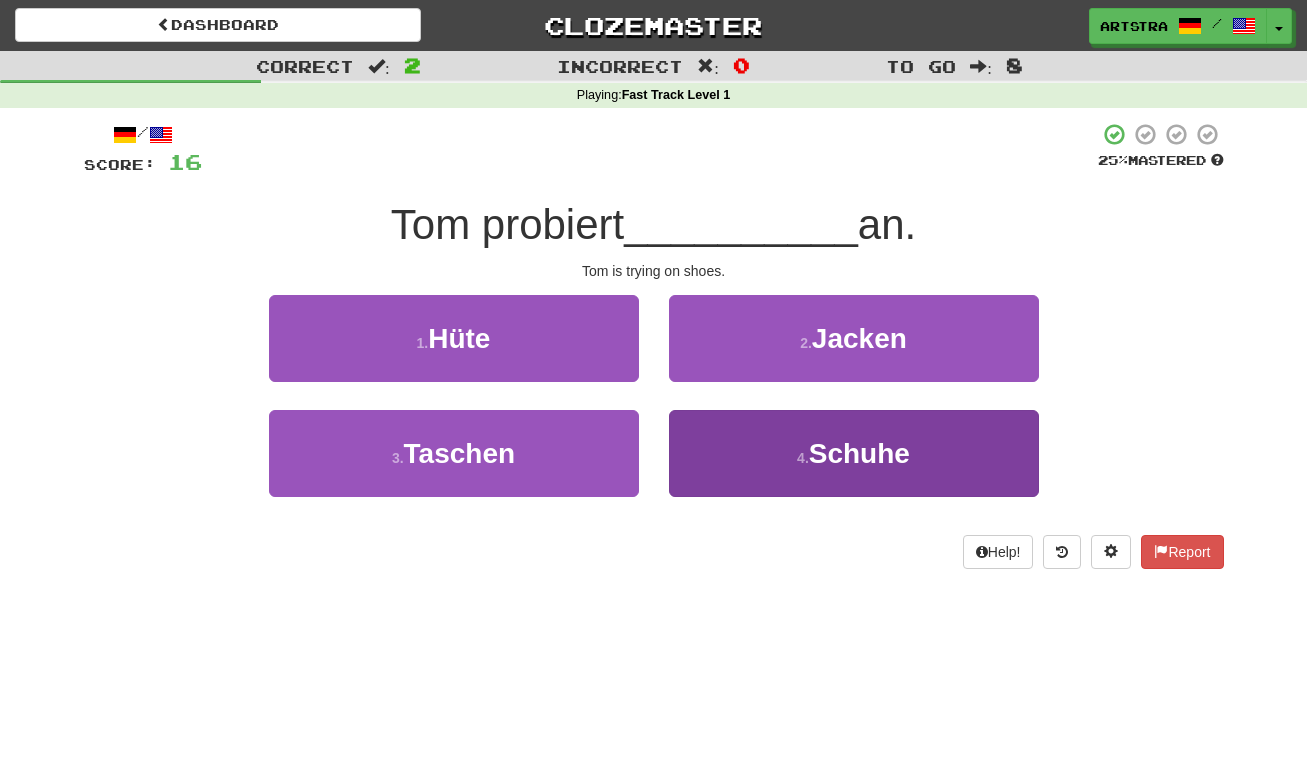 click on "4 .  Schuhe" at bounding box center [854, 453] 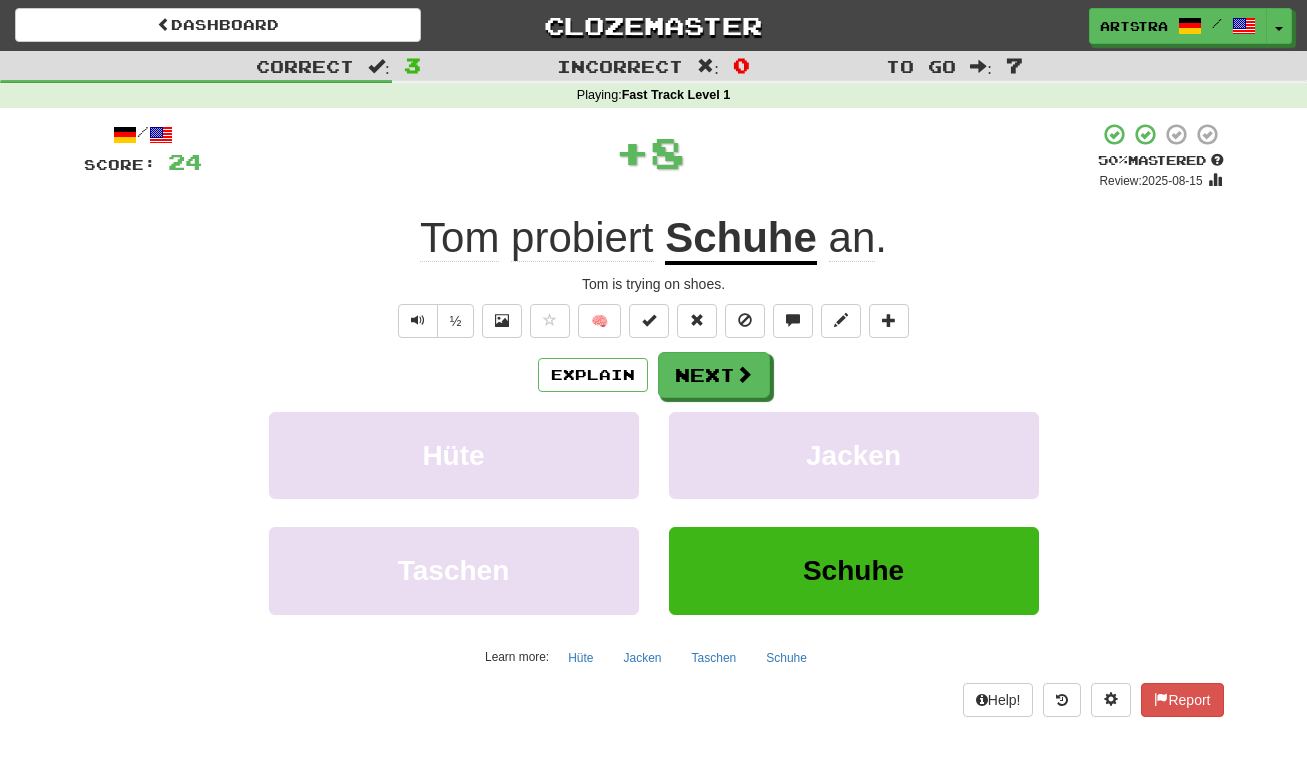 click on "probiert" at bounding box center (582, 238) 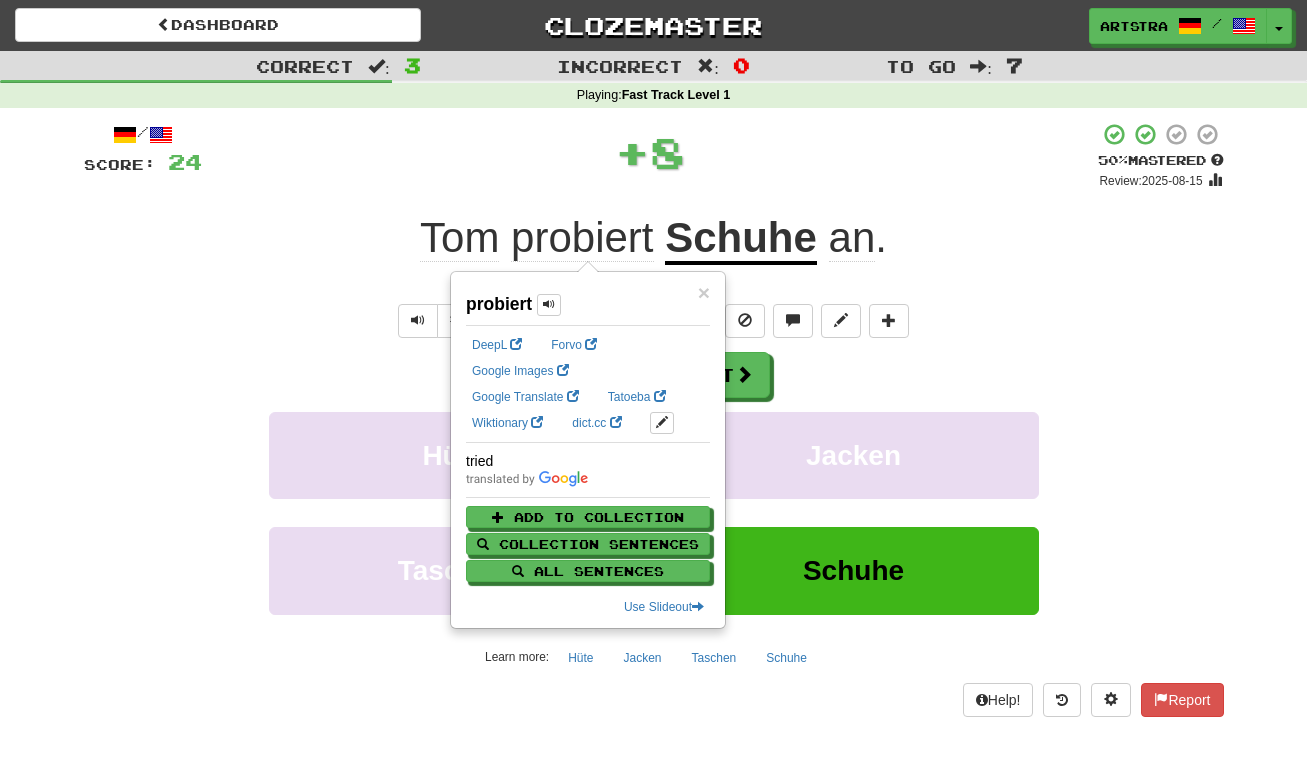 click on "Schuhe" at bounding box center (741, 239) 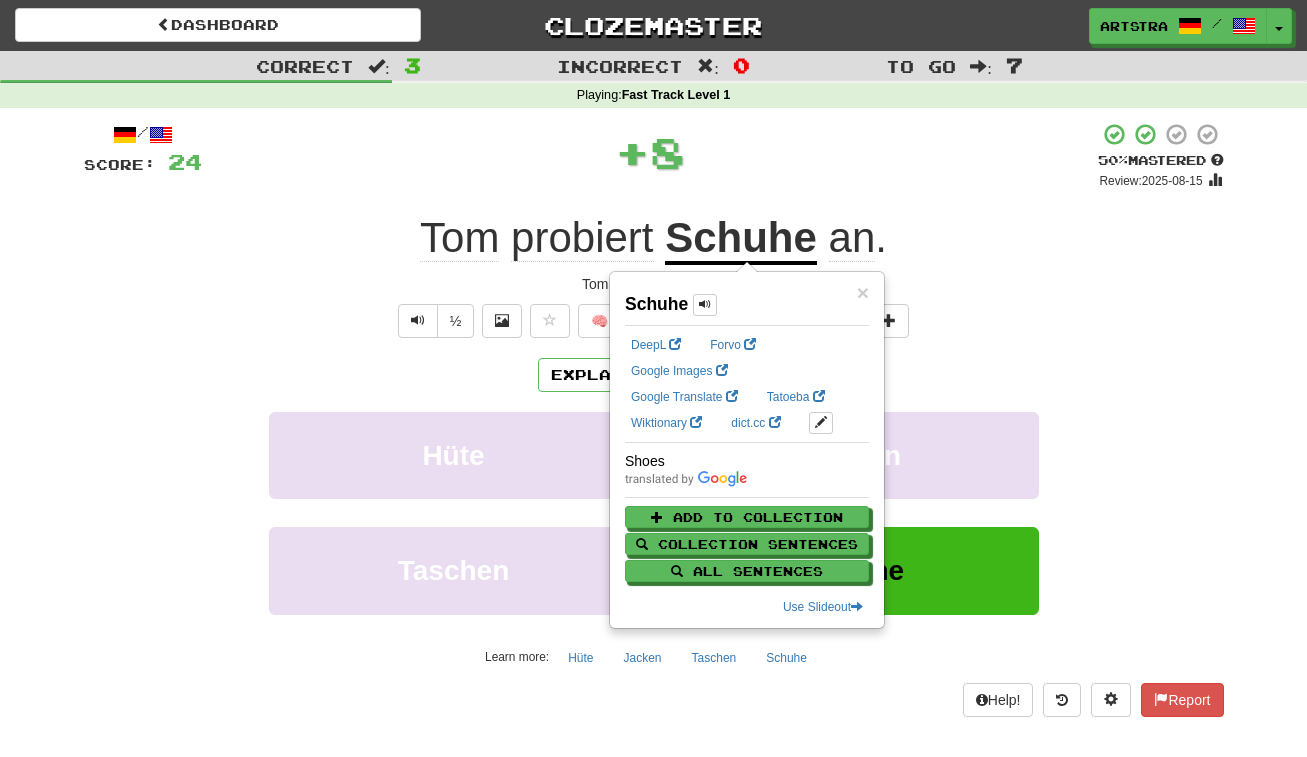 click on "an" at bounding box center (852, 238) 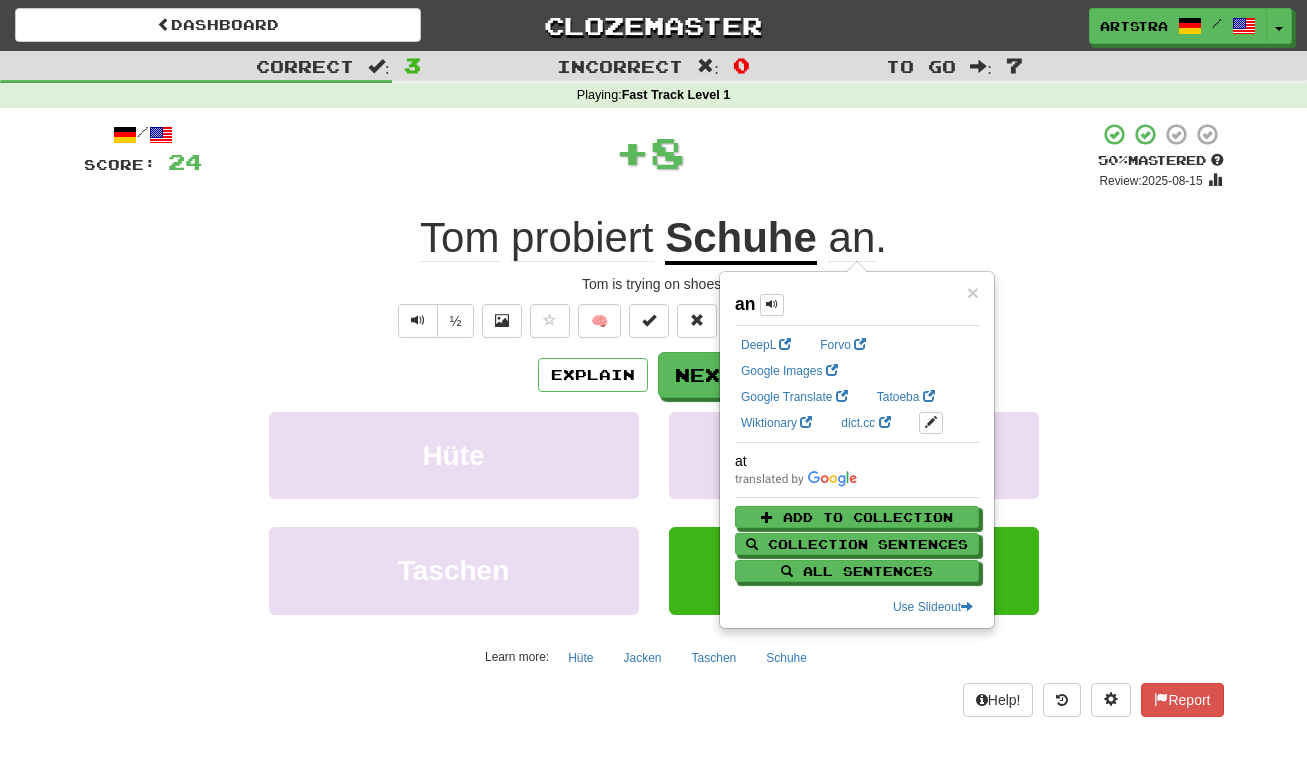 click on "Tom   probiert   Schuhe   an ." at bounding box center [654, 238] 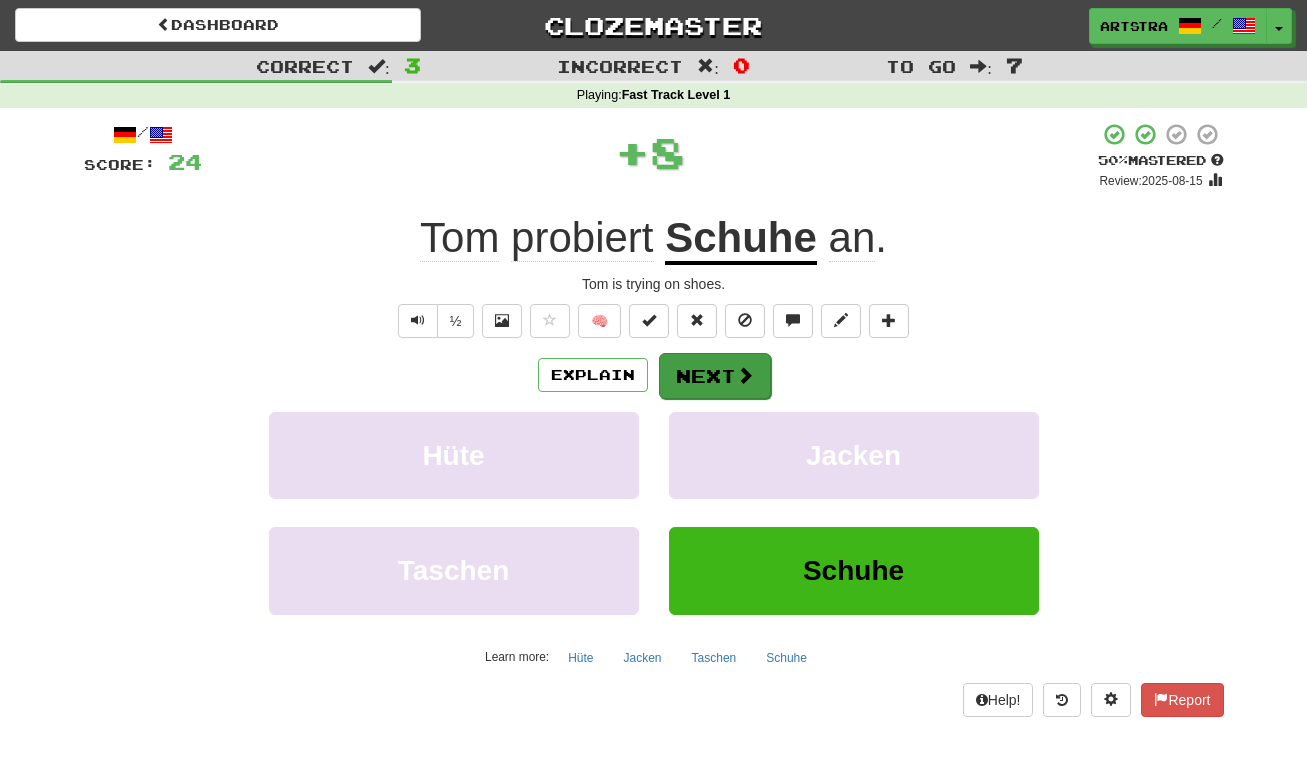 click at bounding box center (745, 375) 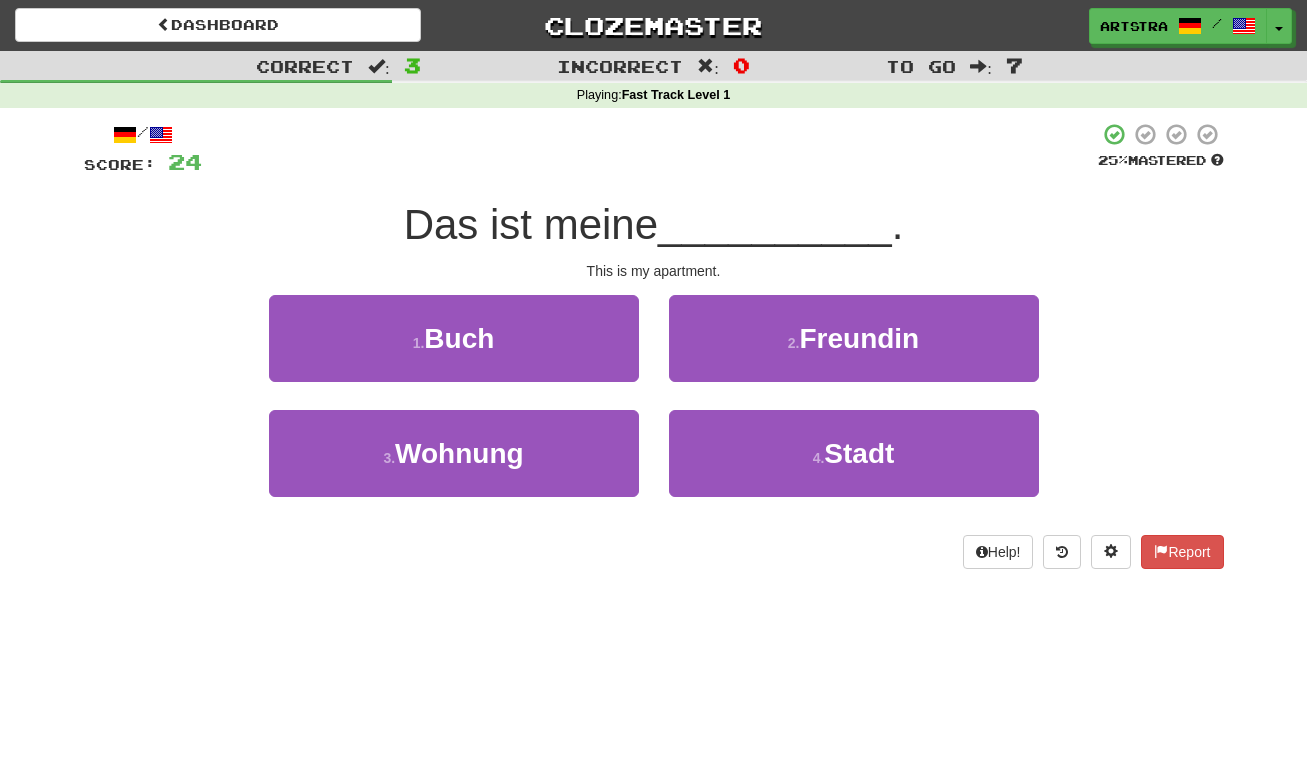 click on "Das ist meine" at bounding box center [531, 224] 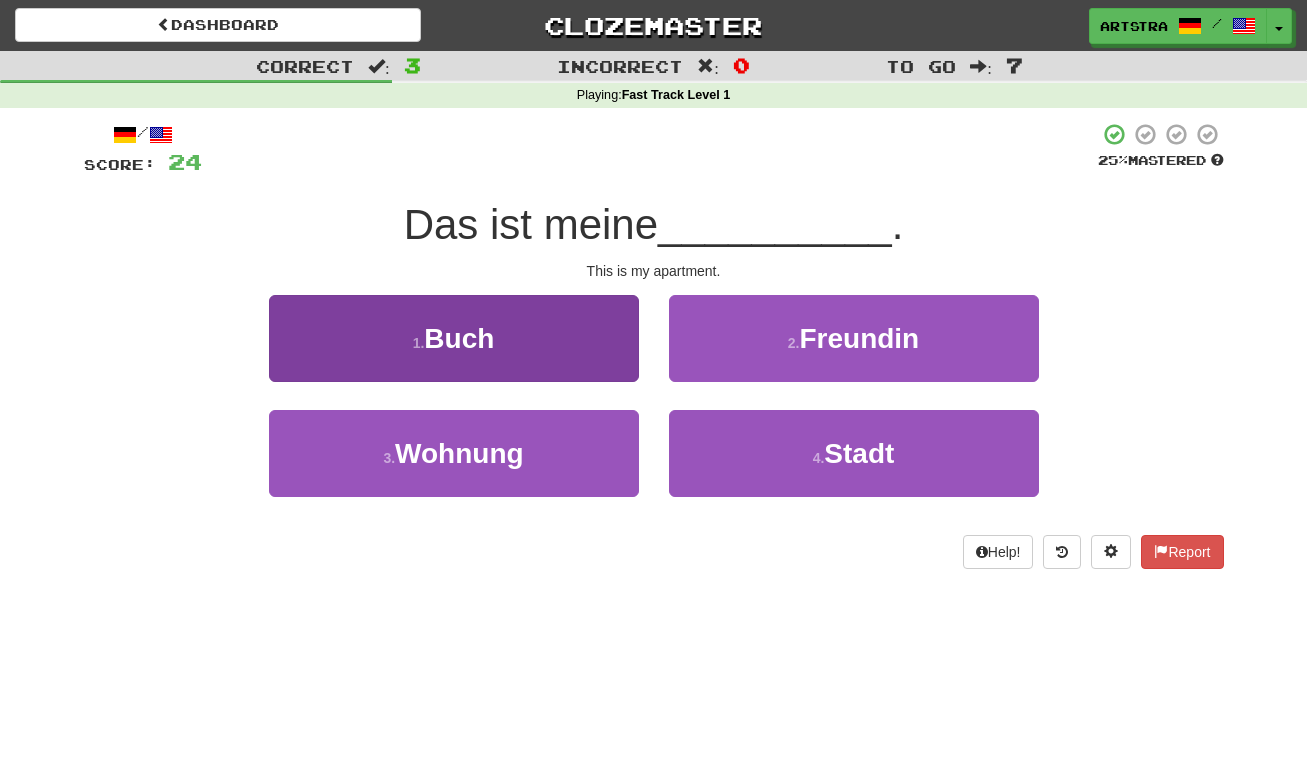 drag, startPoint x: 539, startPoint y: 440, endPoint x: 548, endPoint y: 435, distance: 10.29563 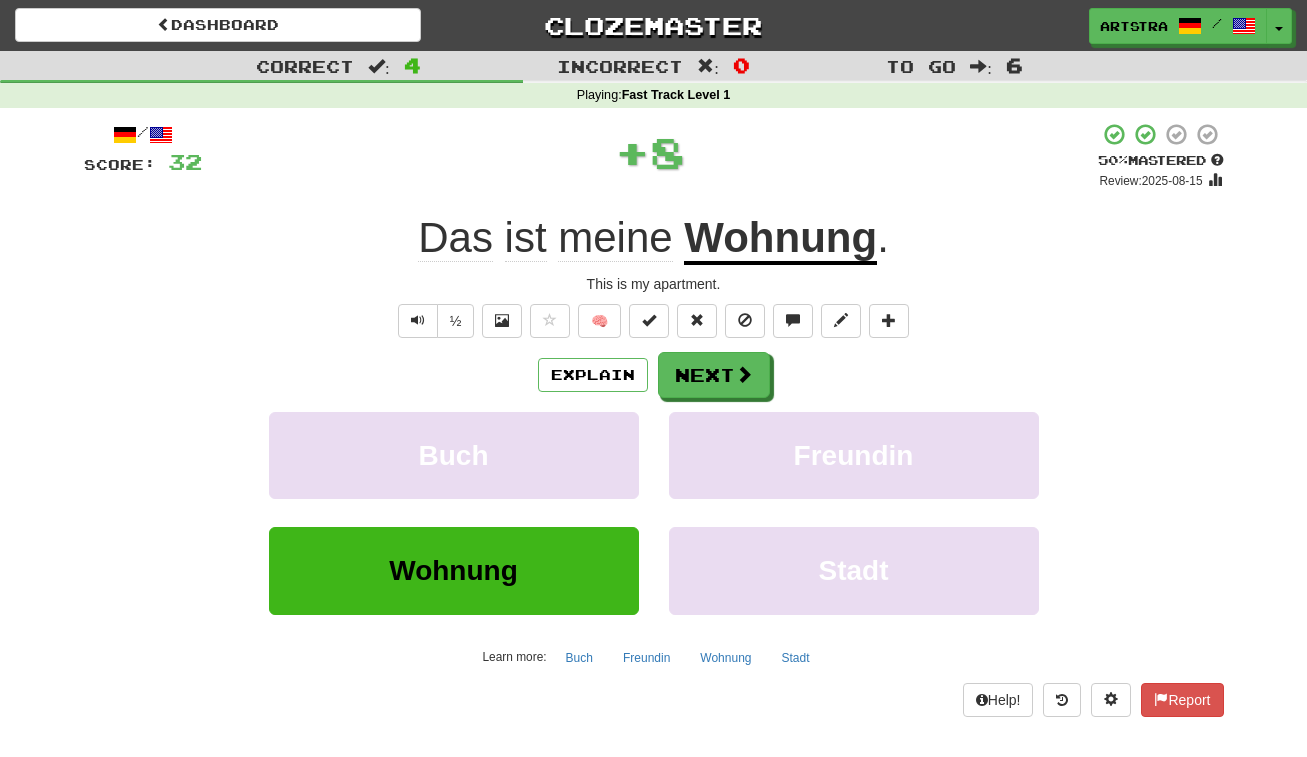 click on "Wohnung" at bounding box center (780, 239) 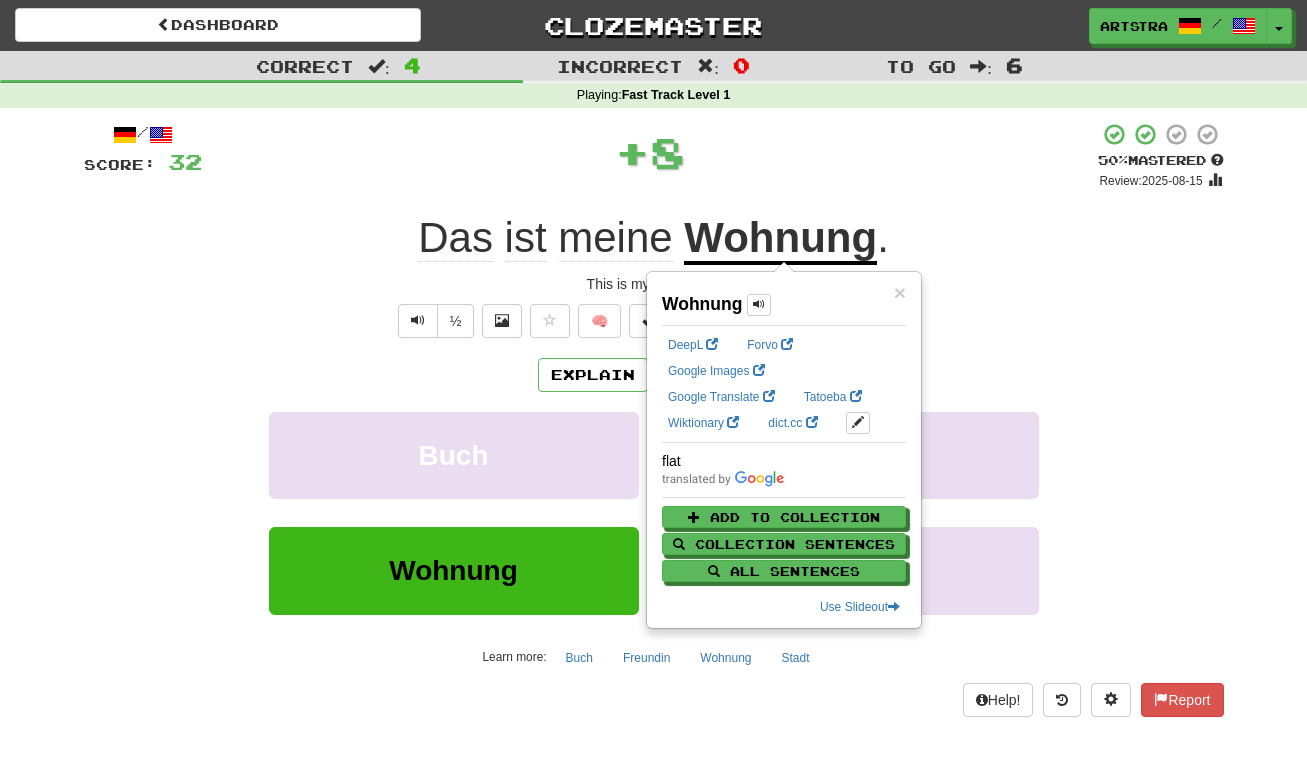 click on "+ 8" at bounding box center [650, 152] 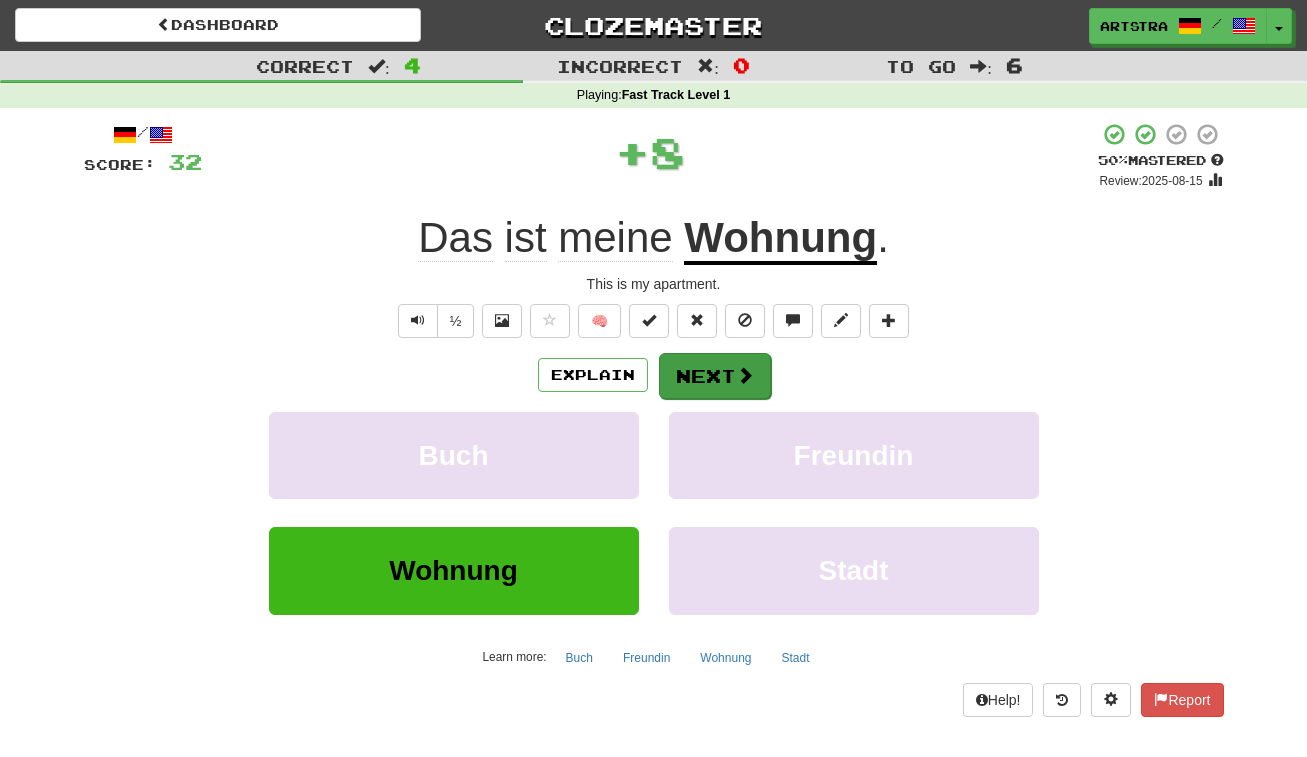 click on "Next" at bounding box center (715, 376) 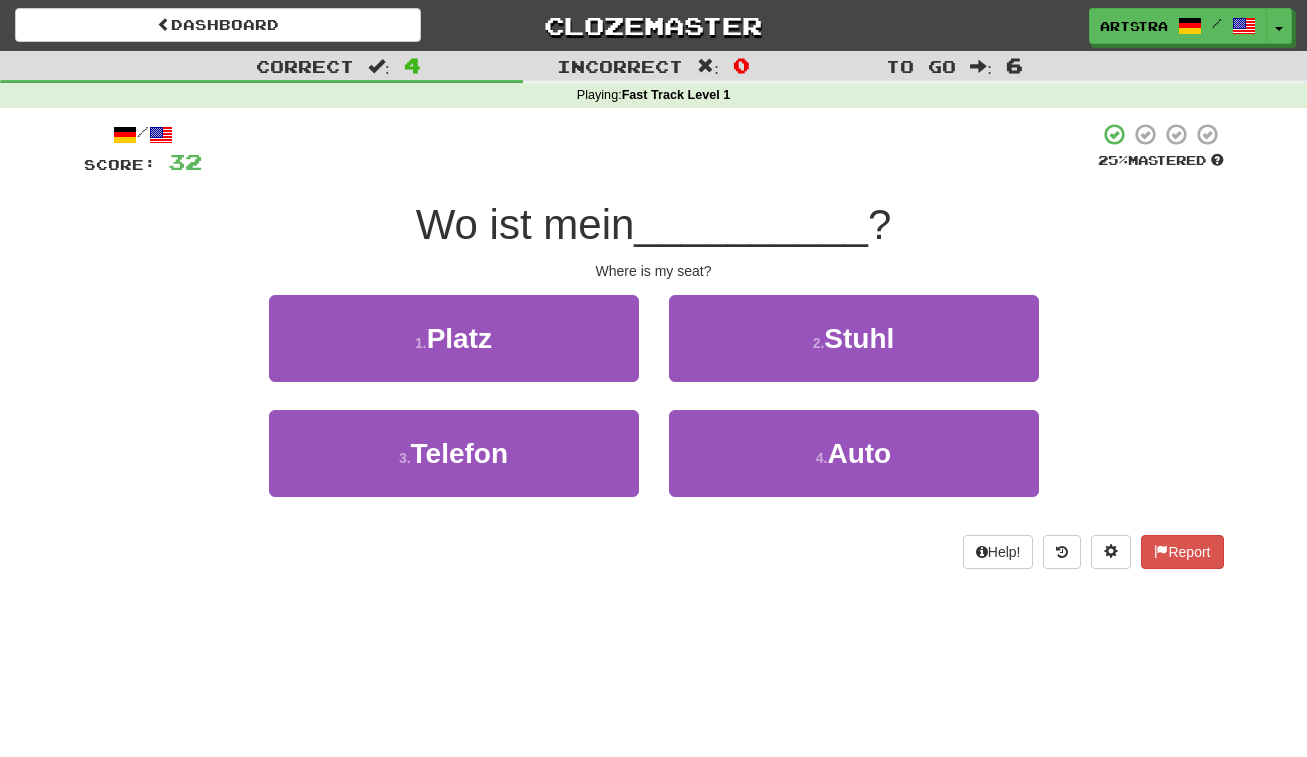 click on "Wo ist mein" at bounding box center (525, 224) 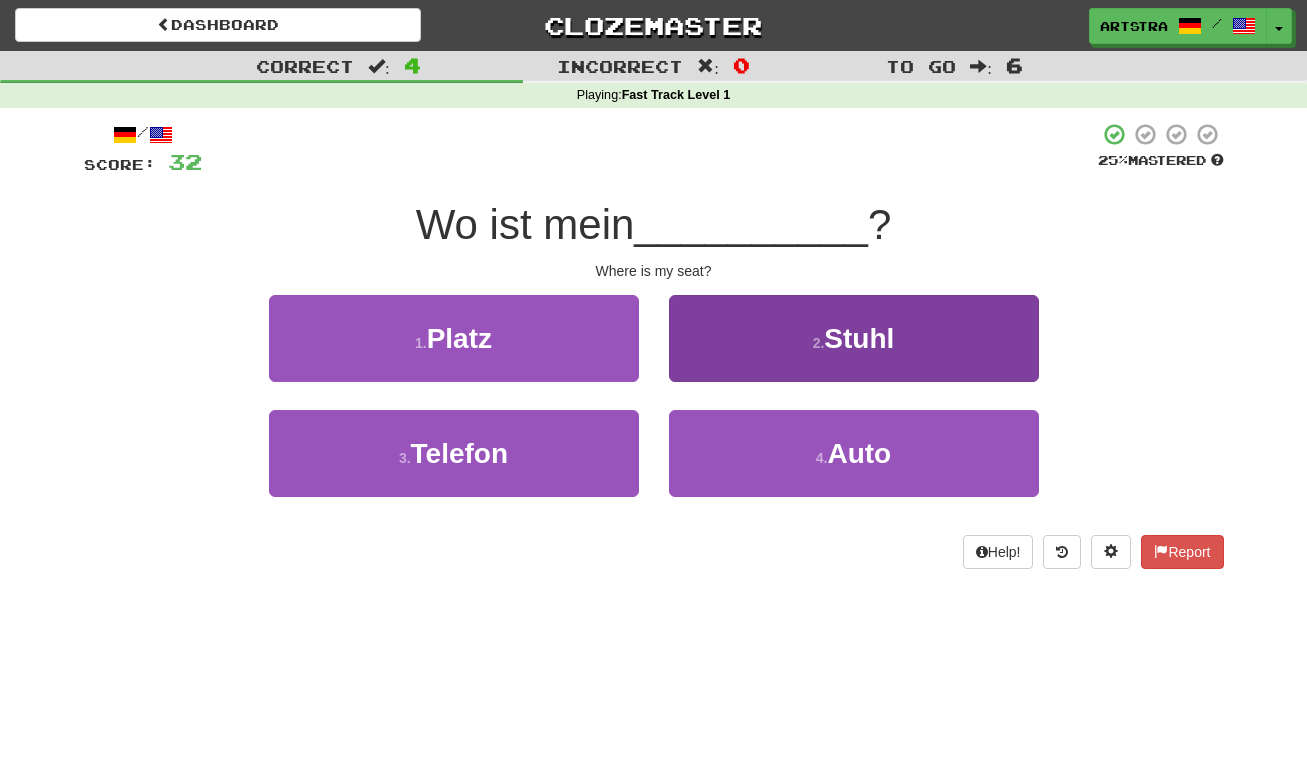 click on "2 ." at bounding box center [819, 343] 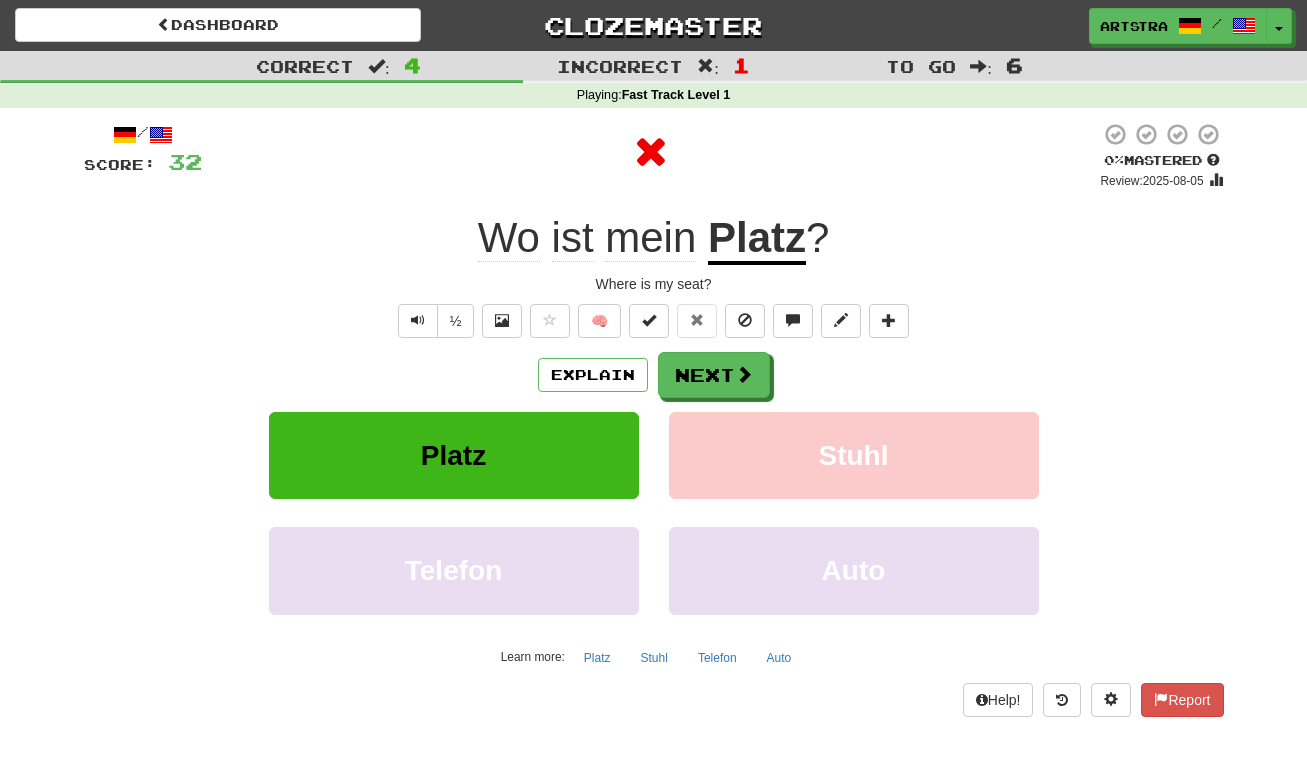 click on "Platz" at bounding box center (757, 239) 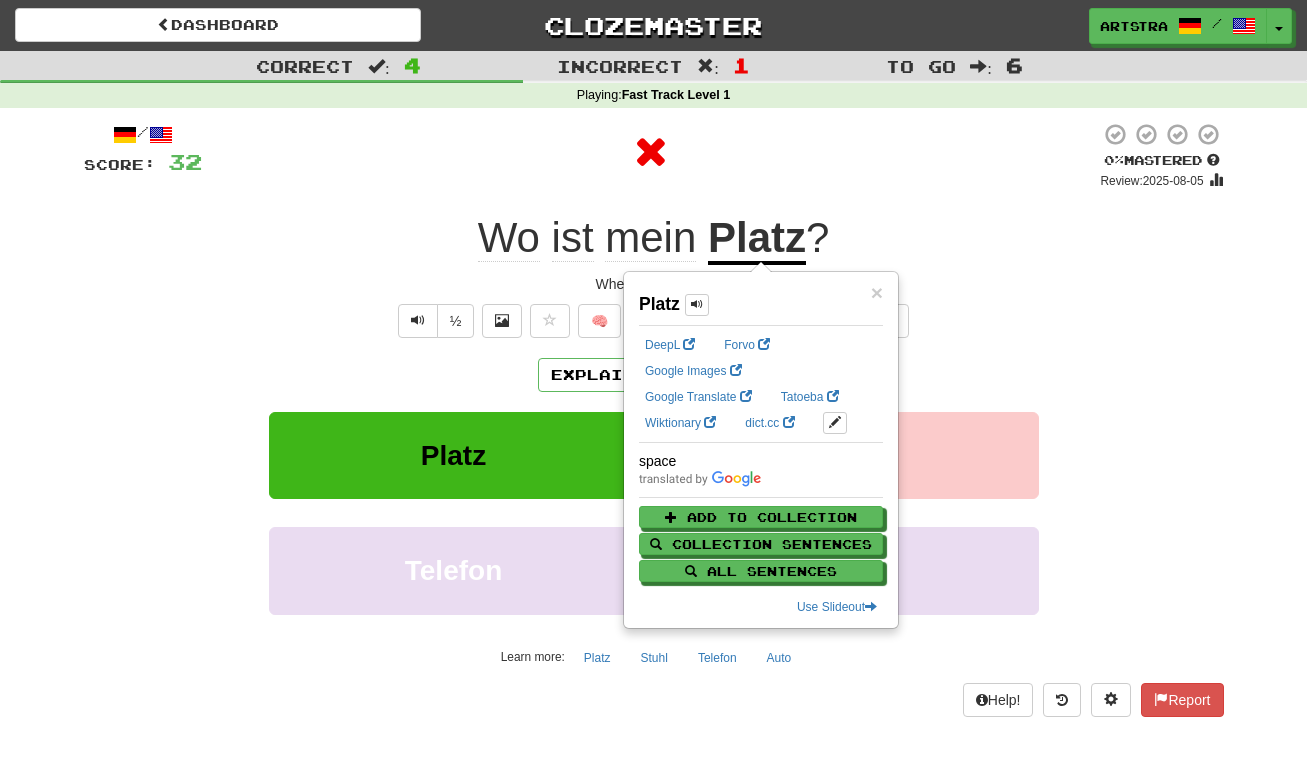 click at bounding box center (651, 152) 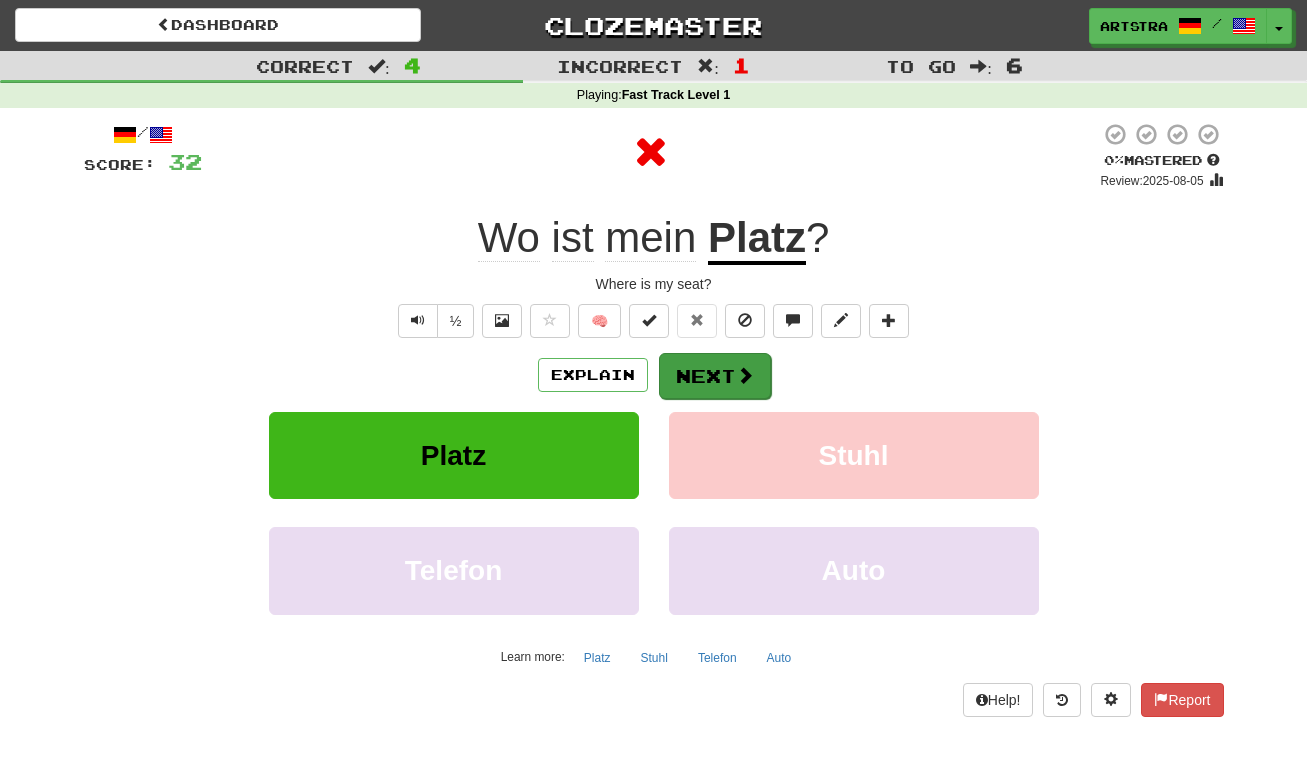 click at bounding box center (745, 375) 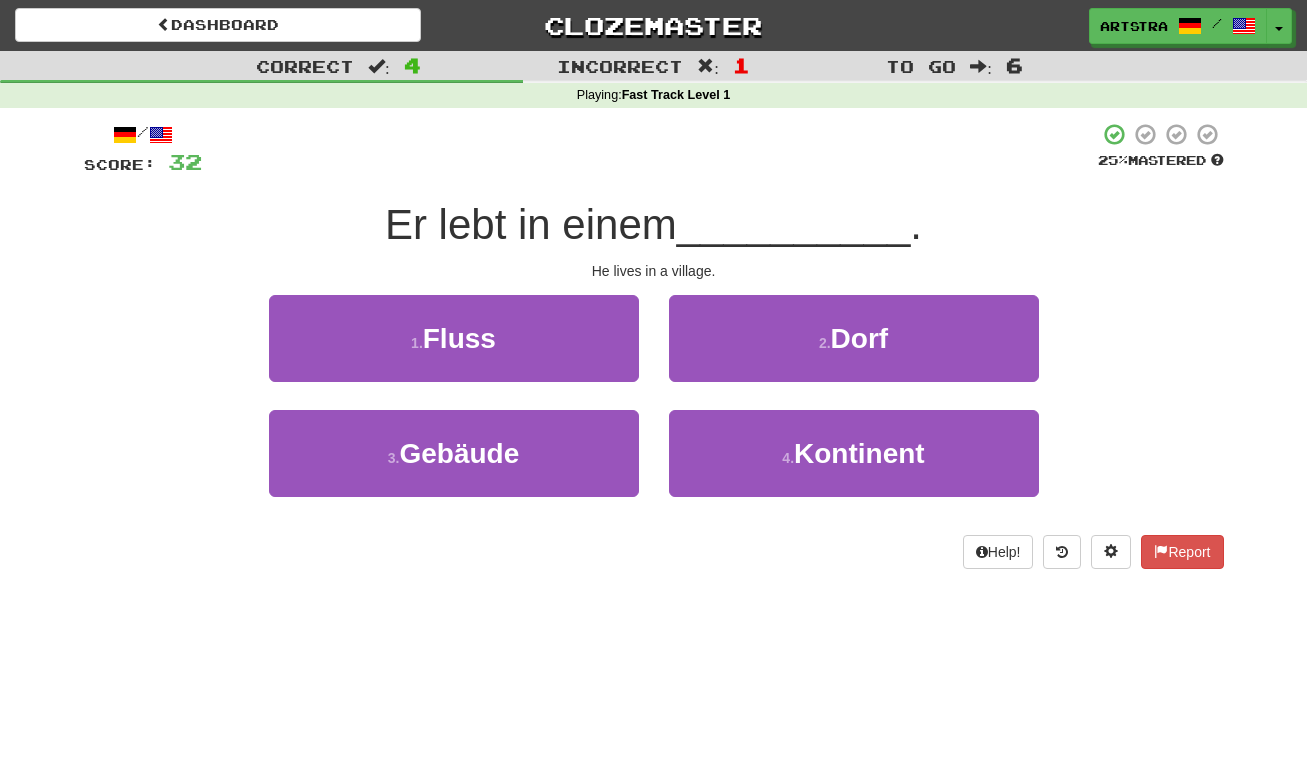 click on "Er lebt in einem" at bounding box center (531, 224) 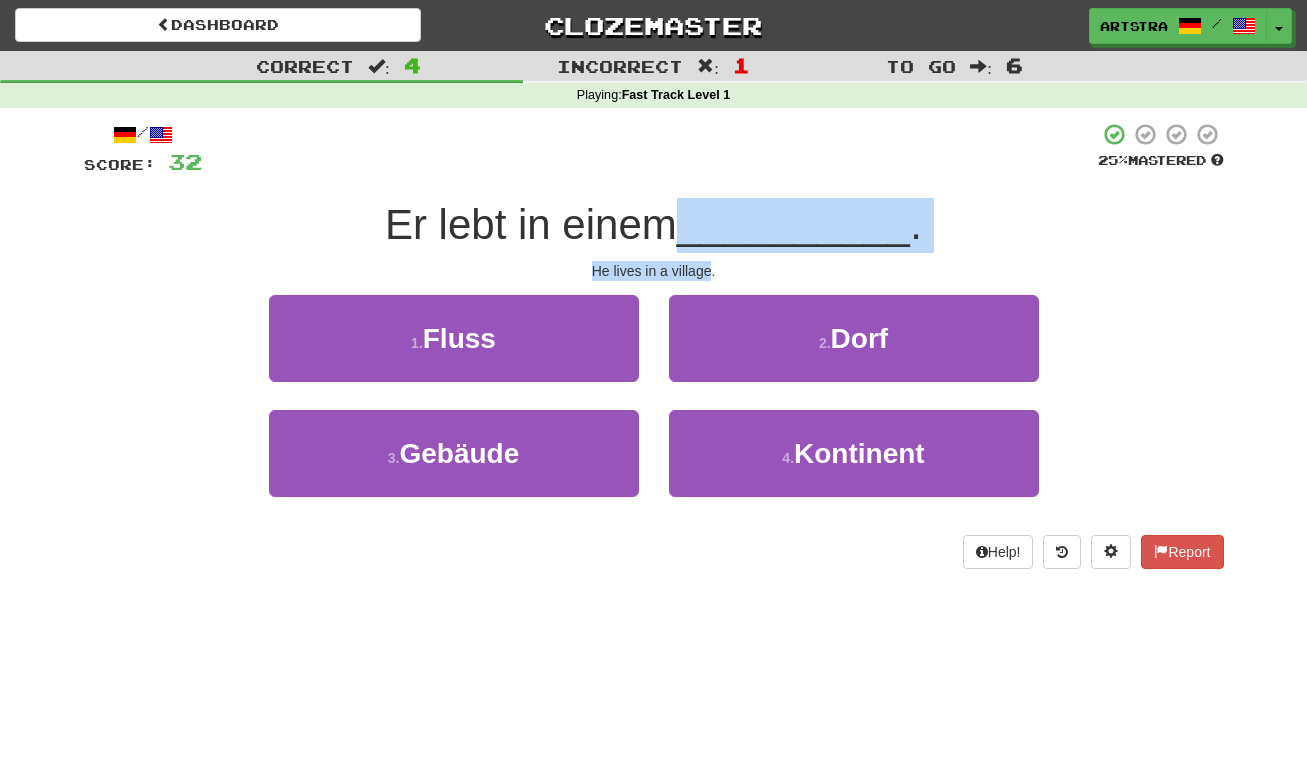 drag, startPoint x: 678, startPoint y: 238, endPoint x: 685, endPoint y: 273, distance: 35.69314 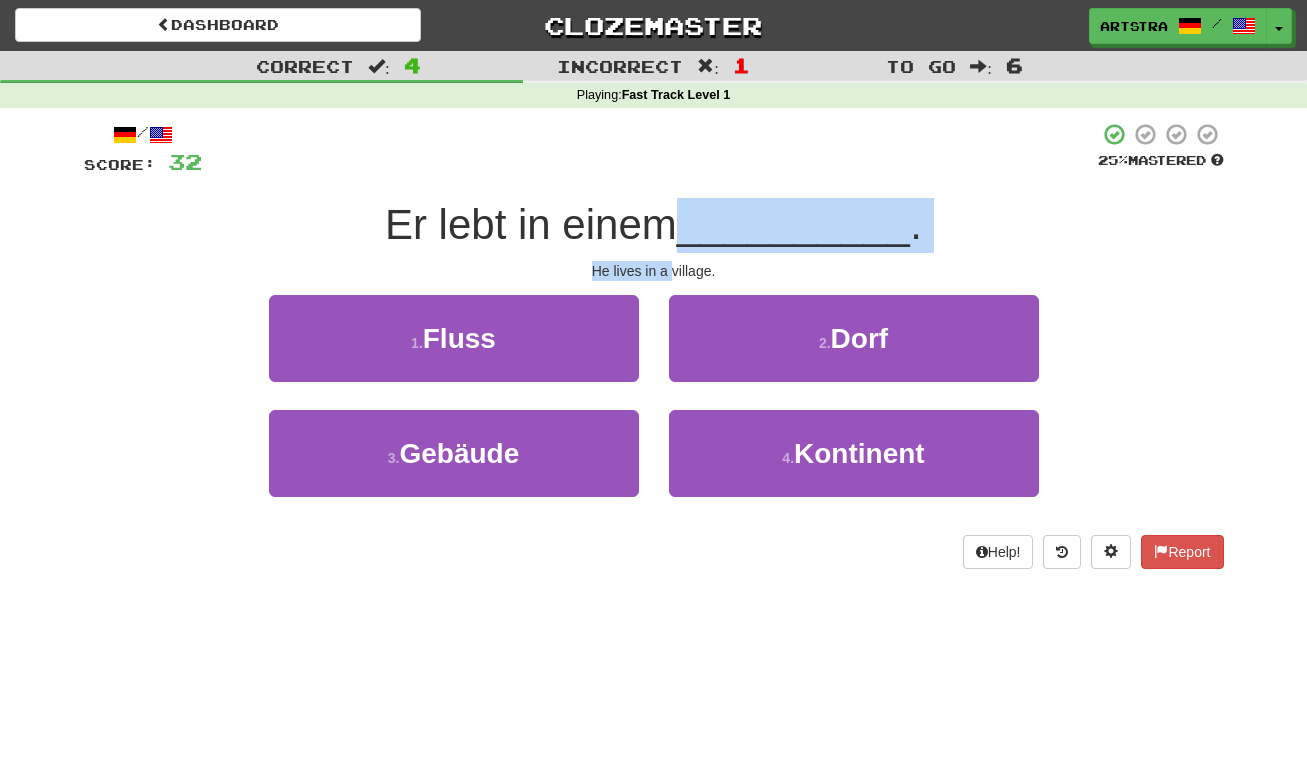 drag, startPoint x: 685, startPoint y: 273, endPoint x: 710, endPoint y: 206, distance: 71.51224 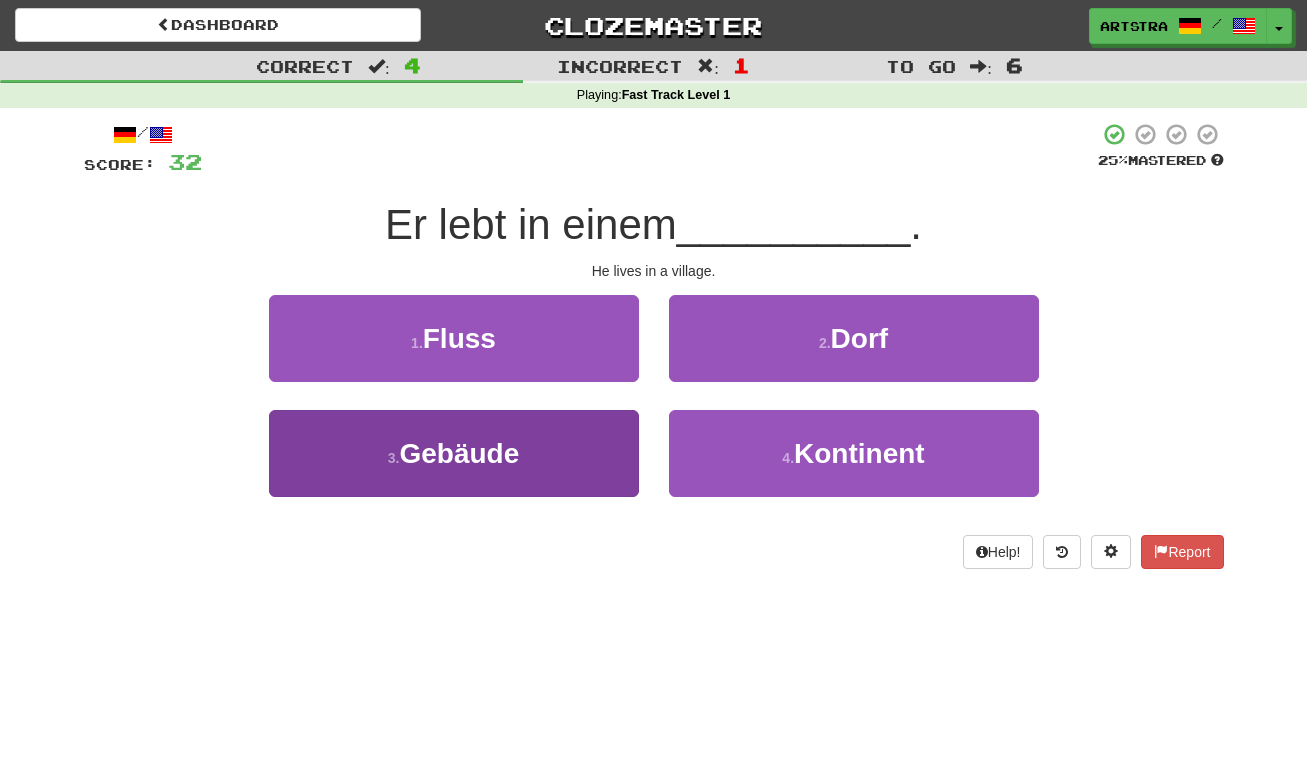 click on "3 .  Gebäude" at bounding box center [454, 453] 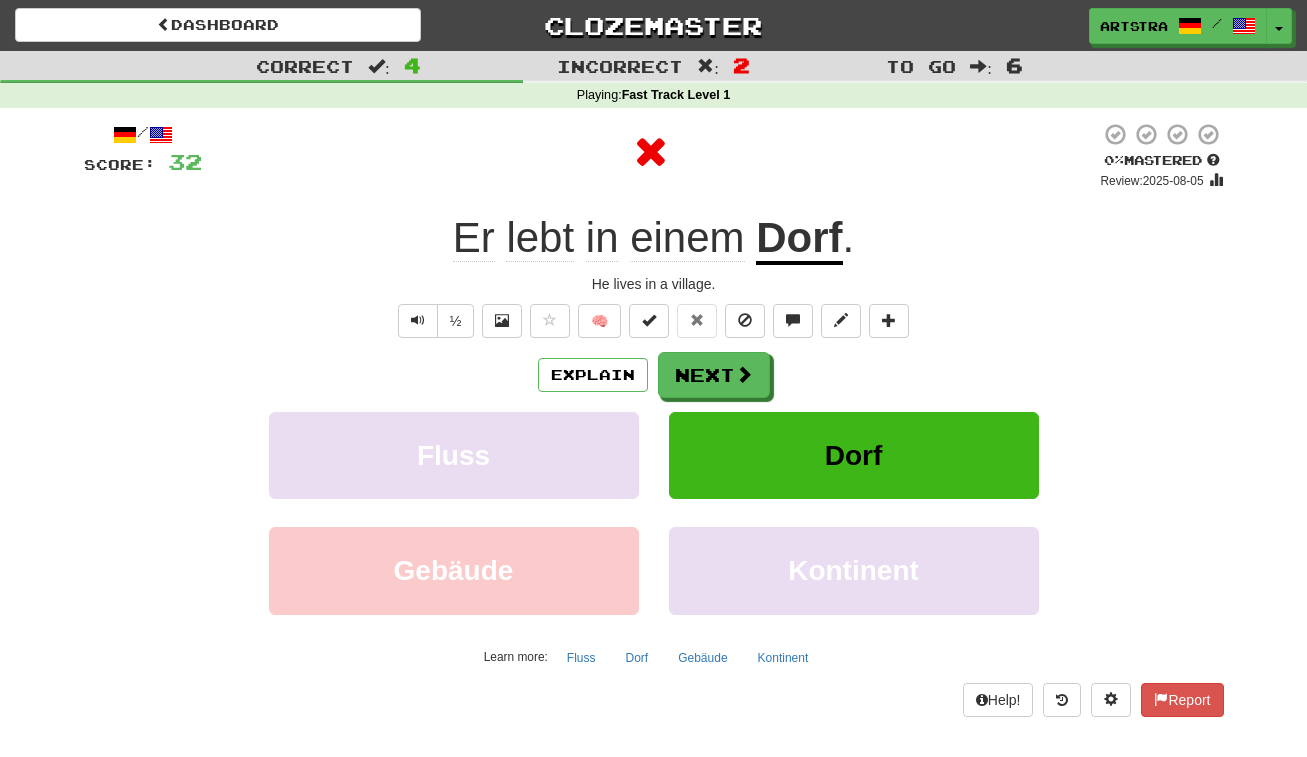 click on "Dorf" at bounding box center [799, 239] 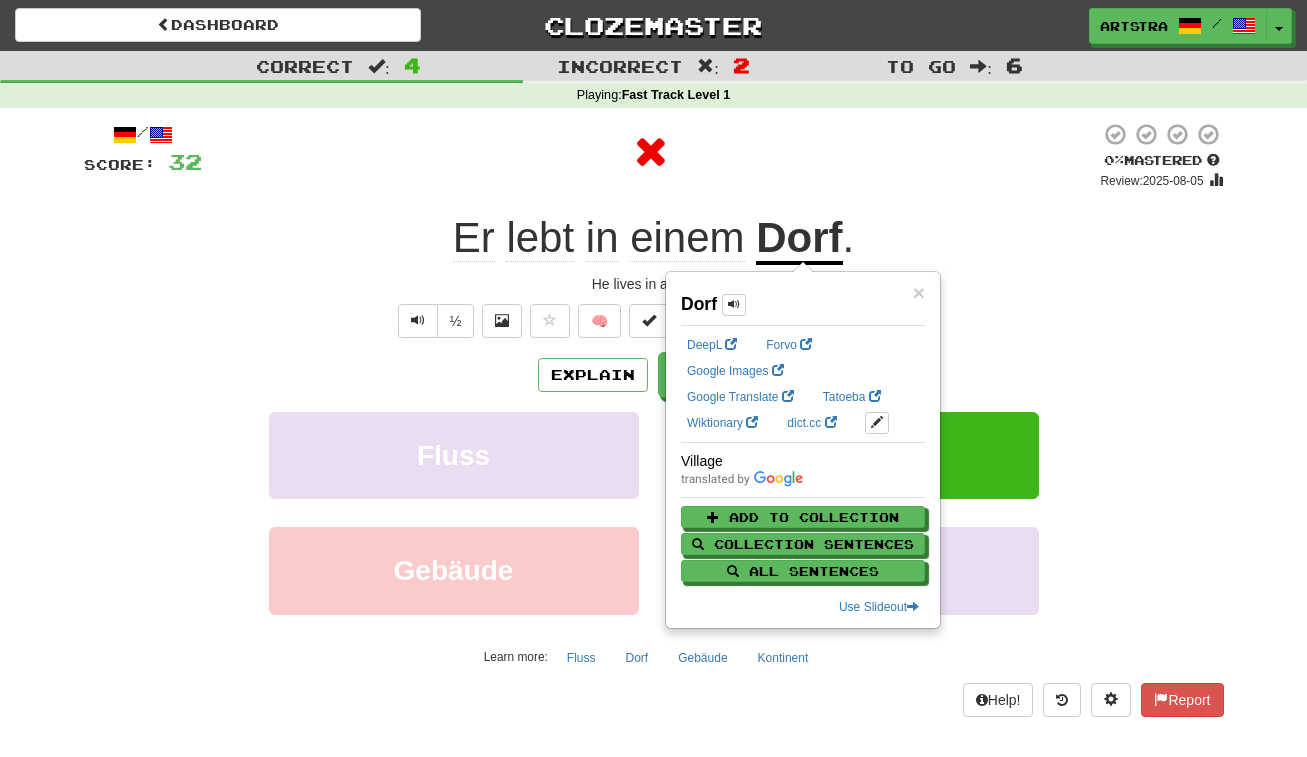 drag, startPoint x: 834, startPoint y: 126, endPoint x: 822, endPoint y: 146, distance: 23.323807 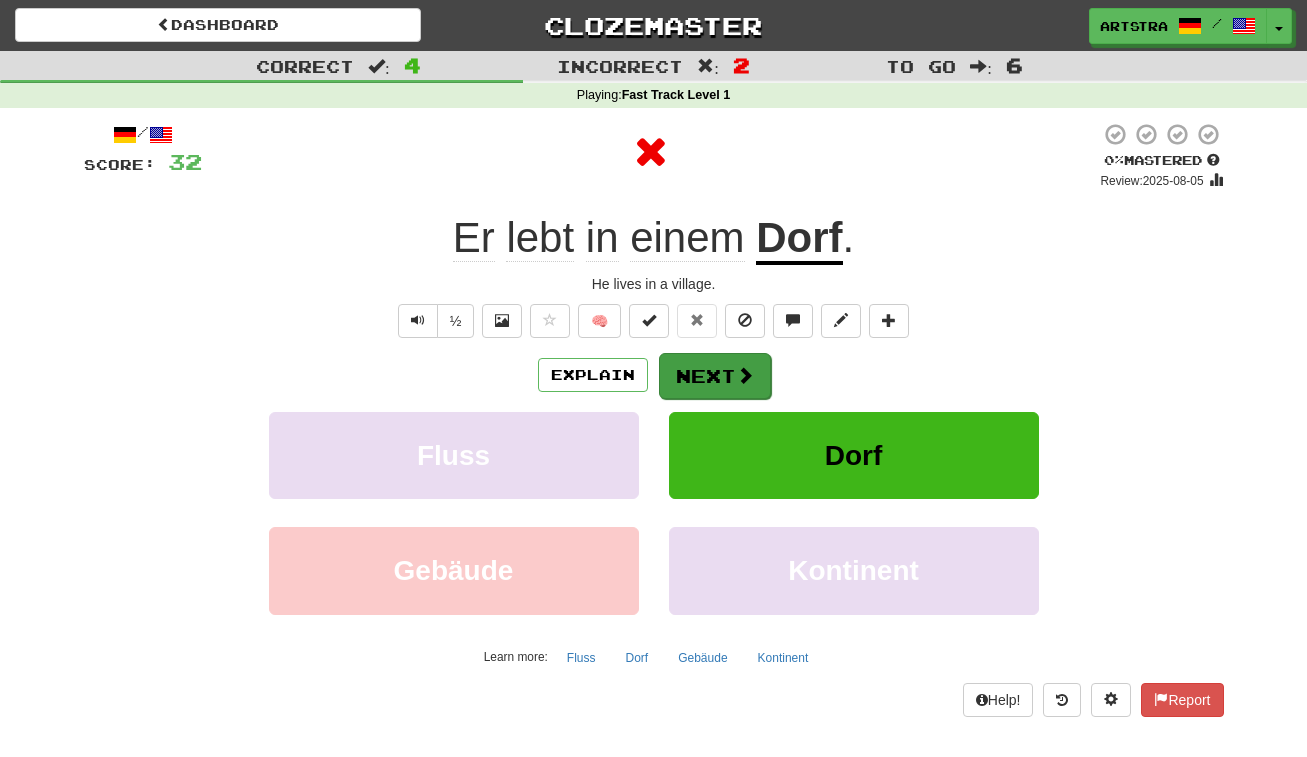 click on "Next" at bounding box center (715, 376) 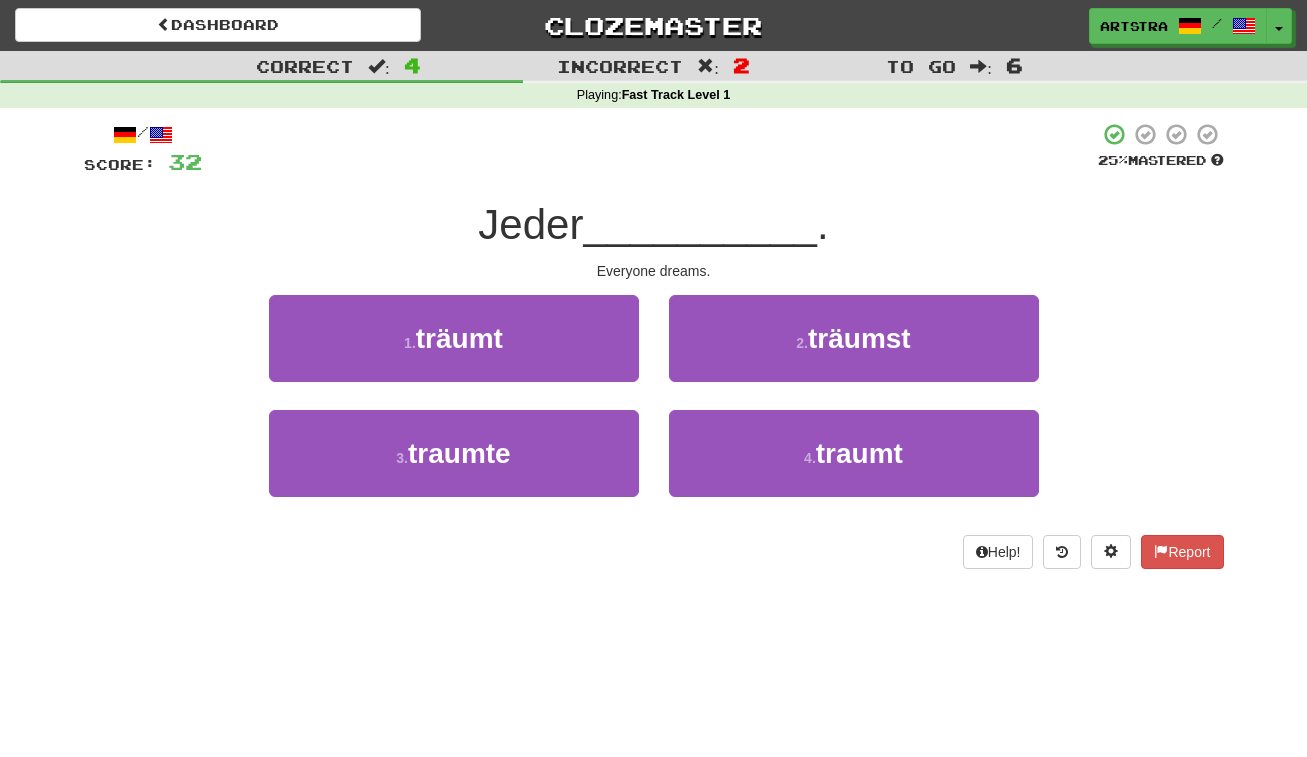 click on "__________" at bounding box center [700, 224] 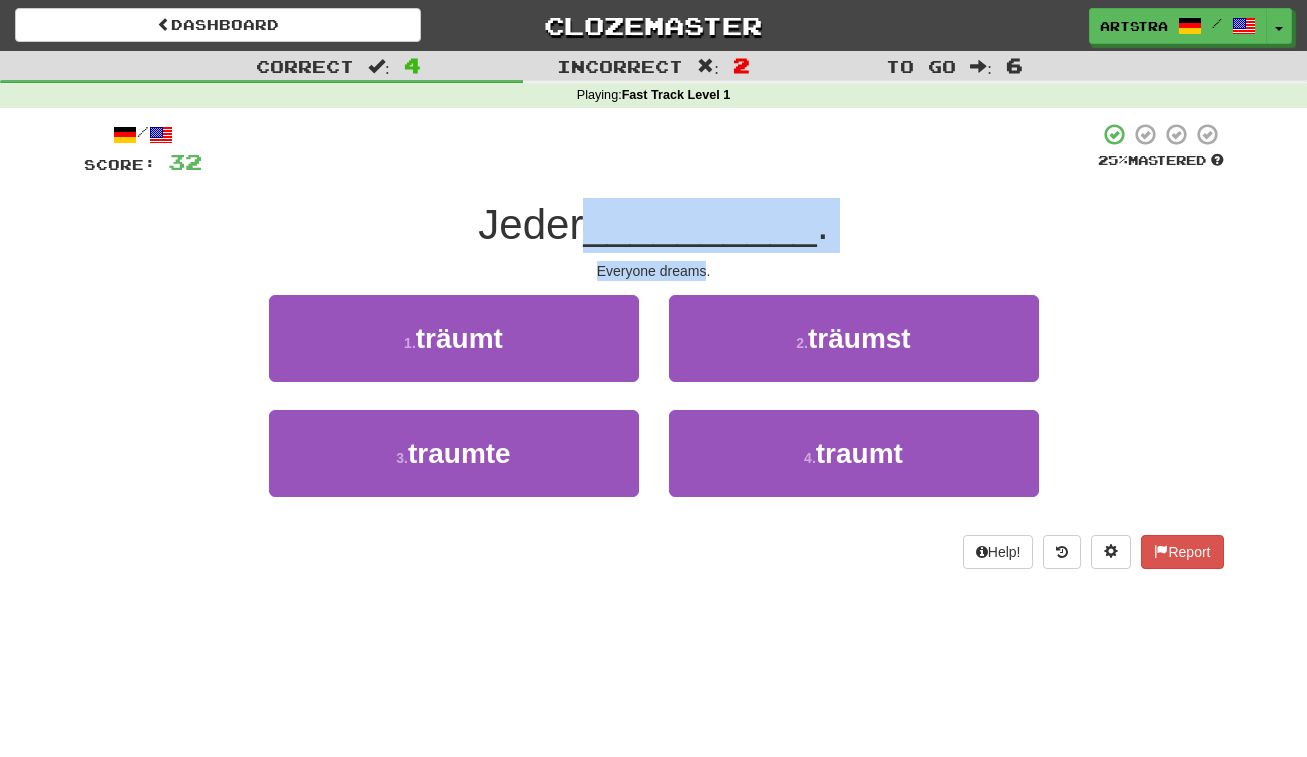 drag, startPoint x: 679, startPoint y: 237, endPoint x: 677, endPoint y: 261, distance: 24.083189 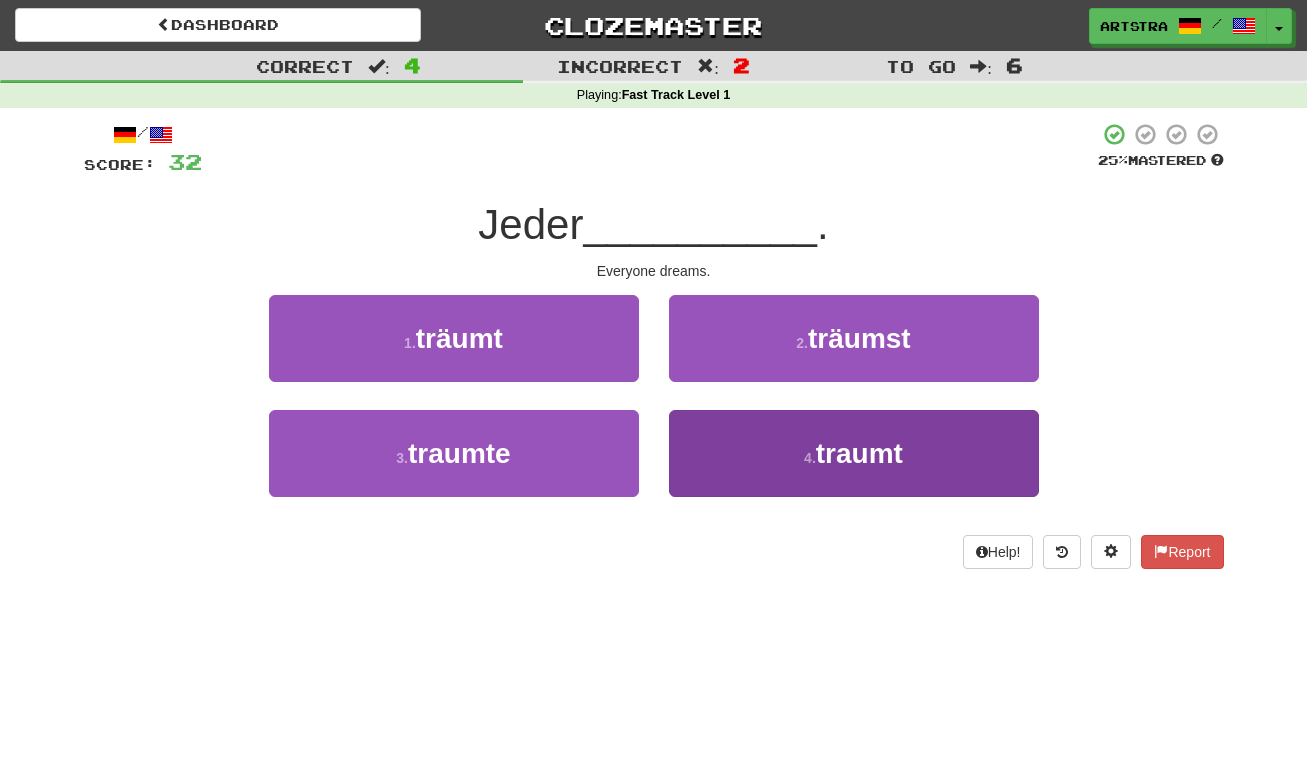 click on "traumt" at bounding box center (859, 453) 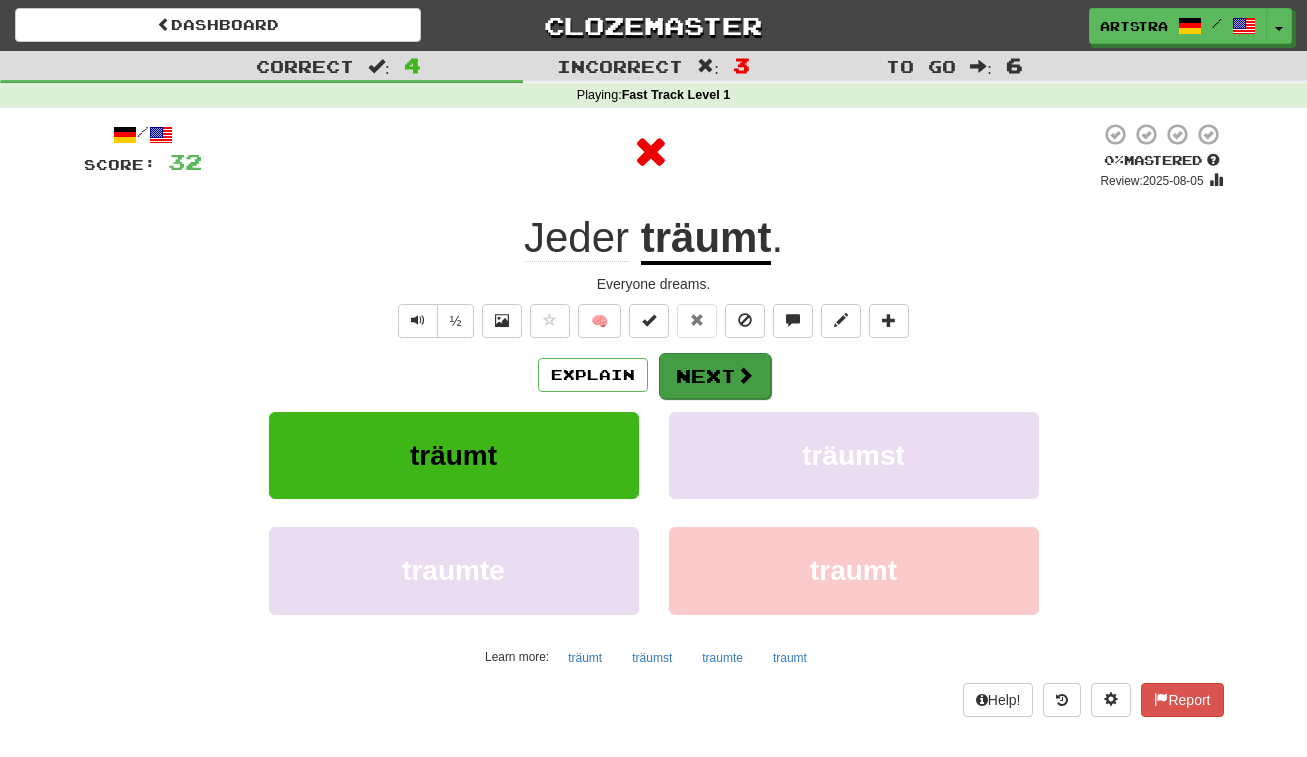 click on "Next" at bounding box center [715, 376] 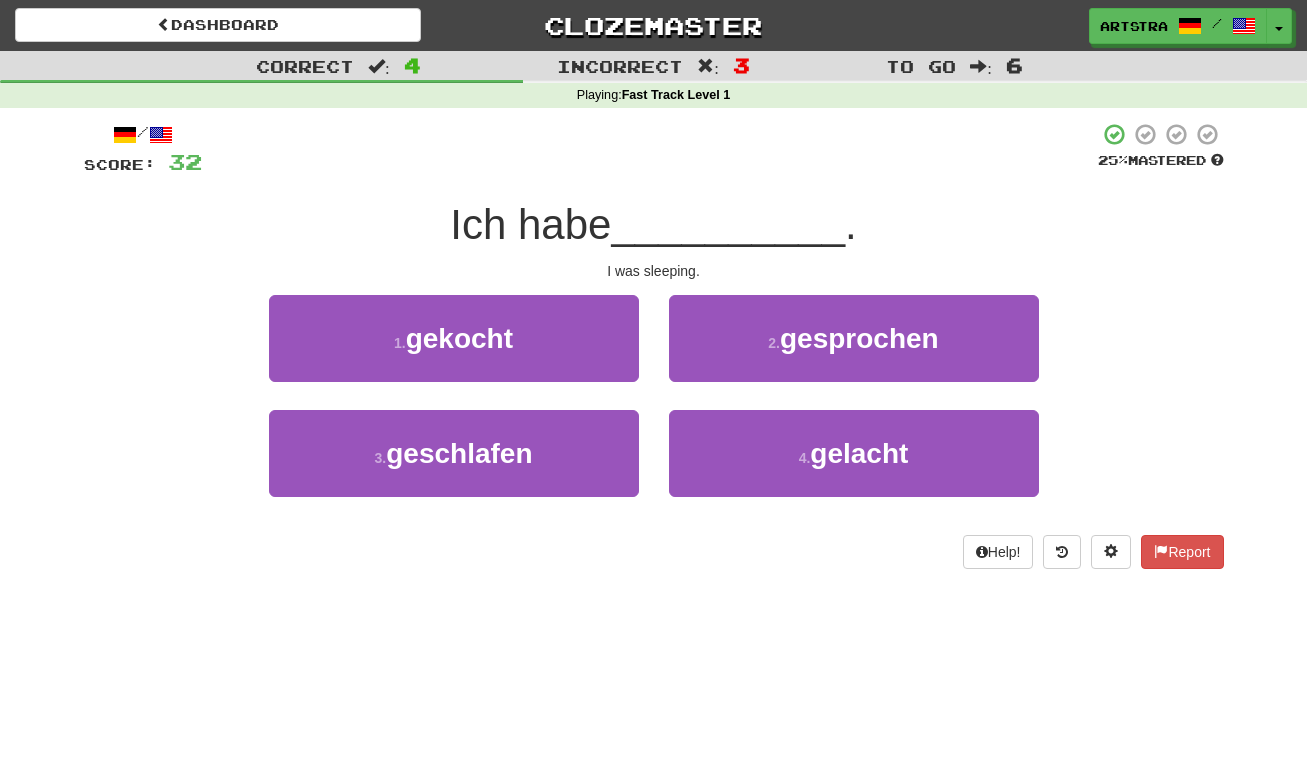 click on "__________" at bounding box center (728, 224) 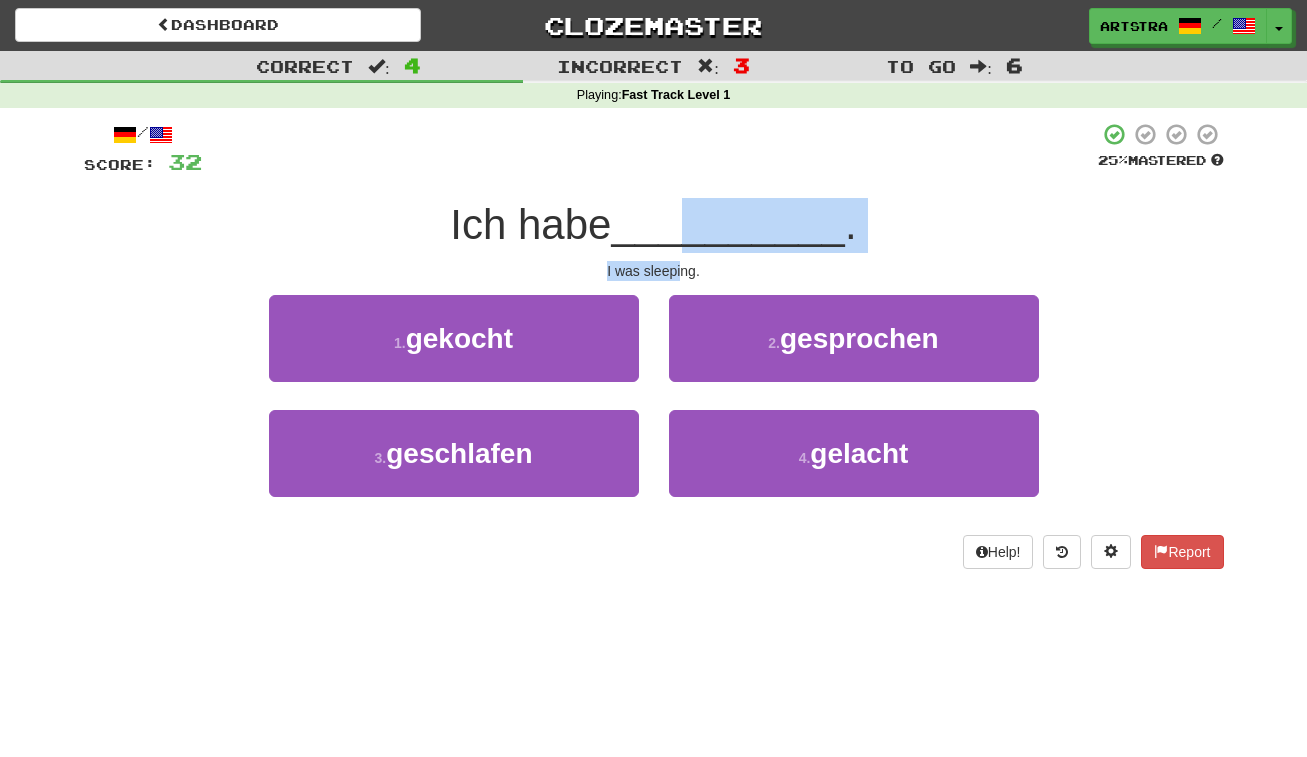 drag, startPoint x: 682, startPoint y: 246, endPoint x: 681, endPoint y: 262, distance: 16.03122 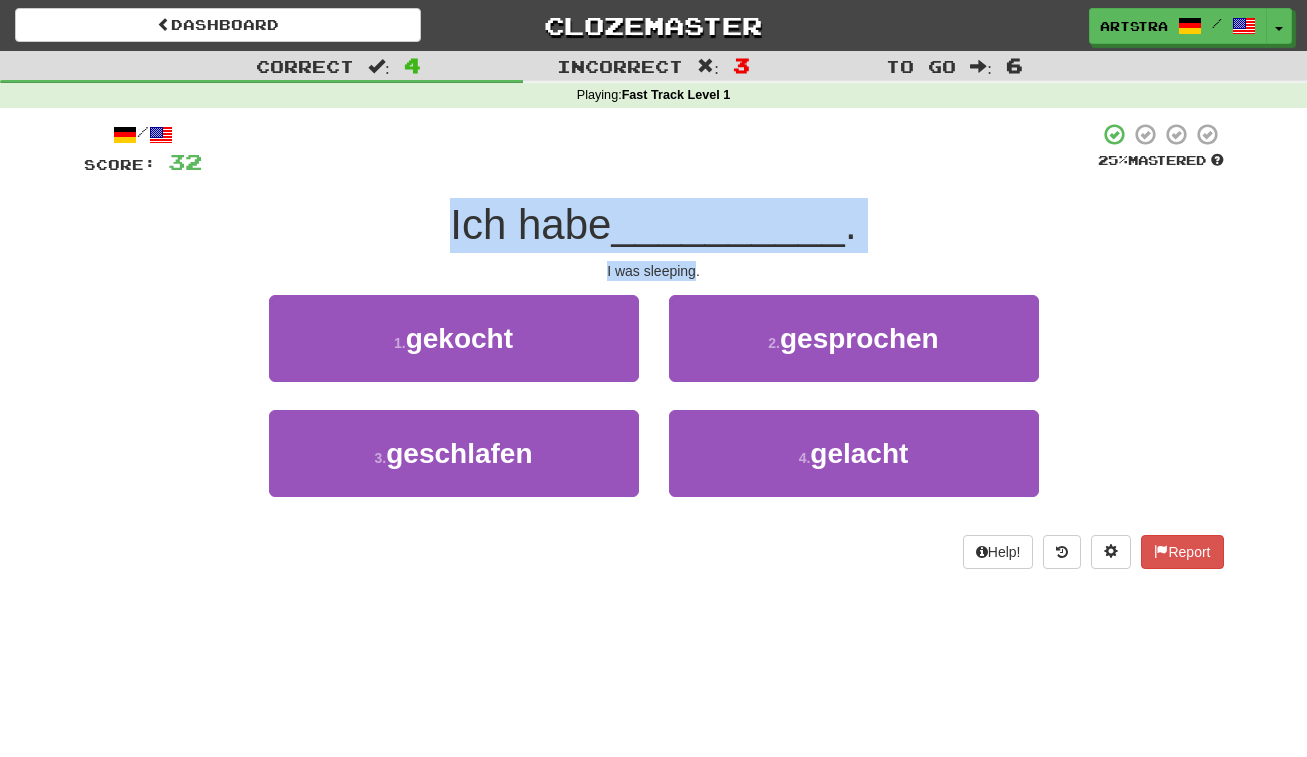 drag, startPoint x: 681, startPoint y: 262, endPoint x: 682, endPoint y: 195, distance: 67.00746 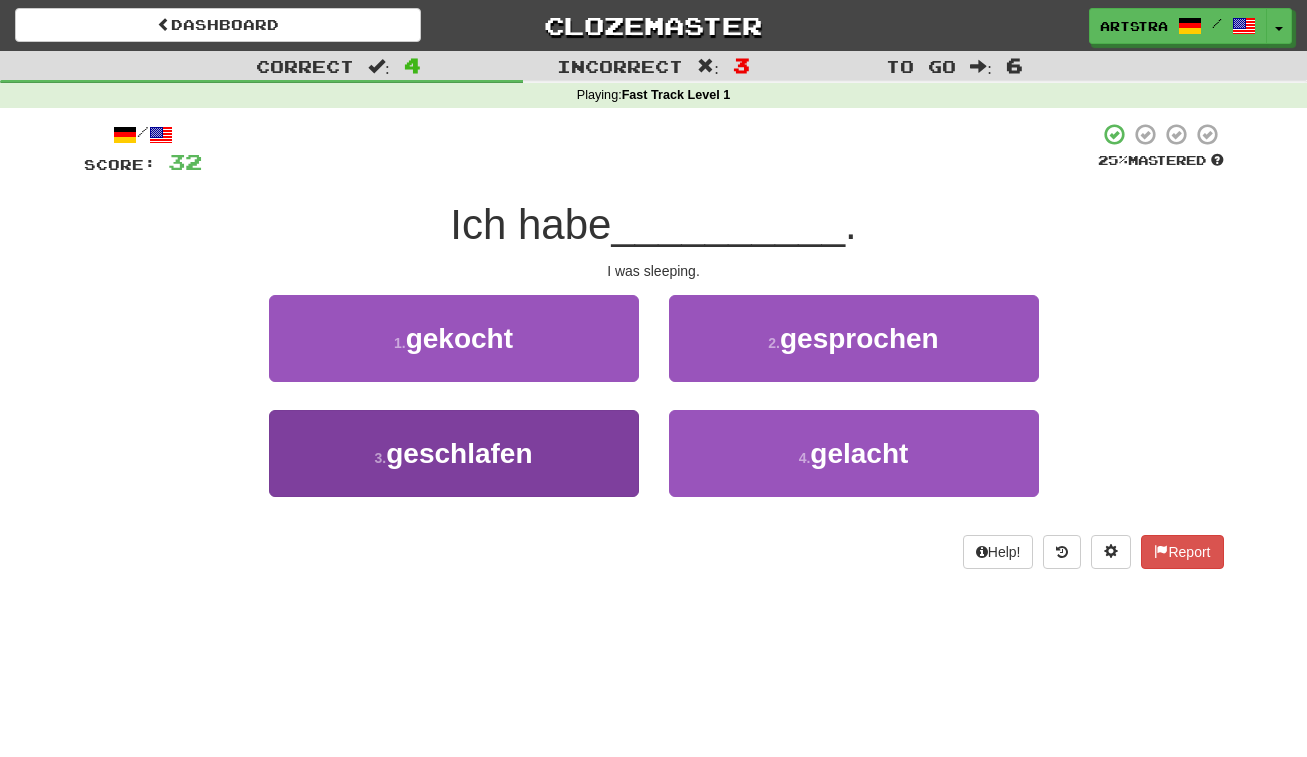click on "3 .  geschlafen" at bounding box center [454, 453] 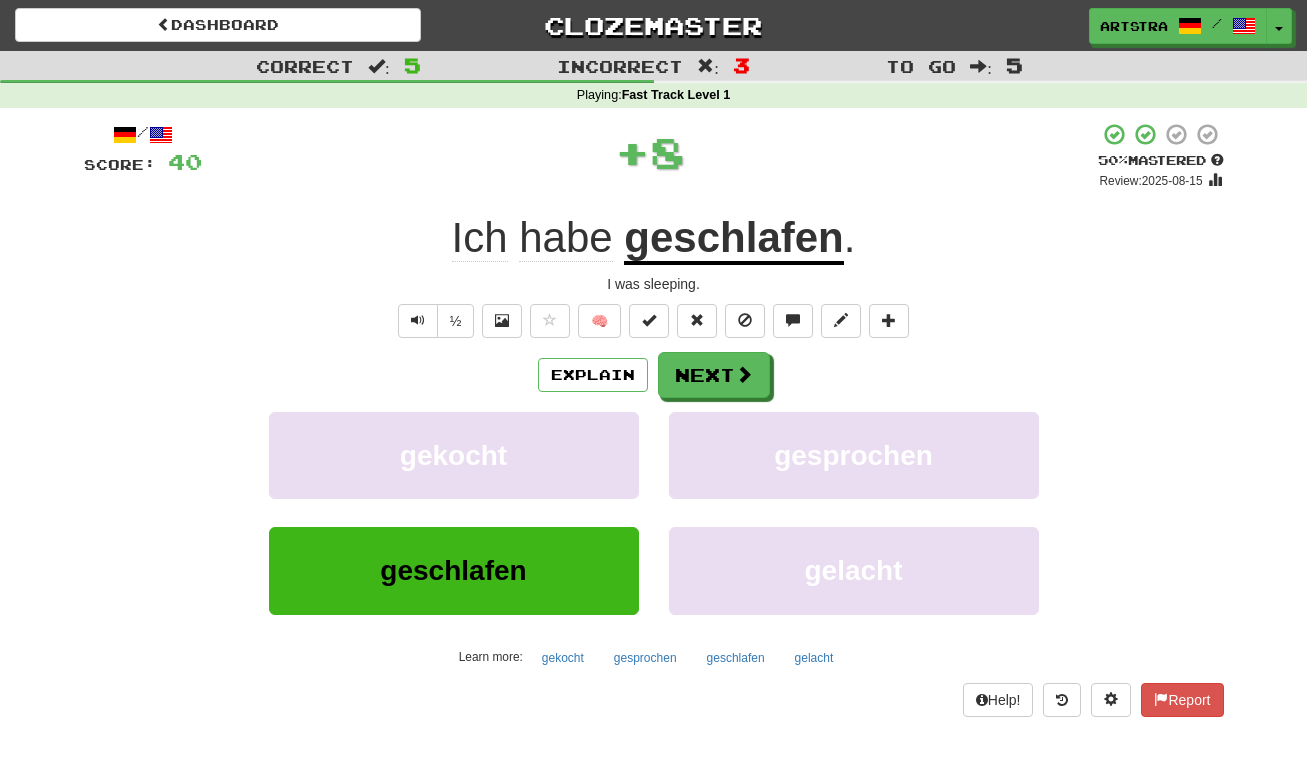 click on "geschlafen" at bounding box center (733, 239) 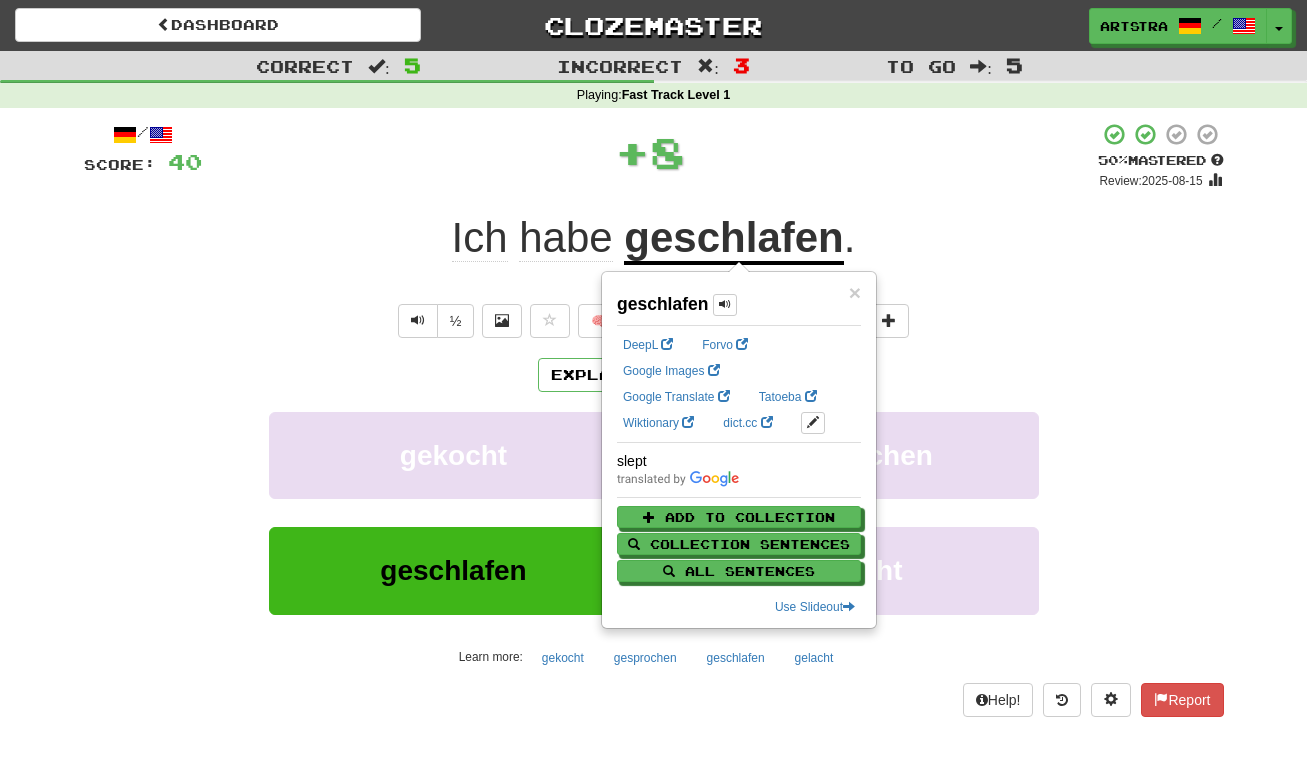 click on "+ 8" at bounding box center (650, 152) 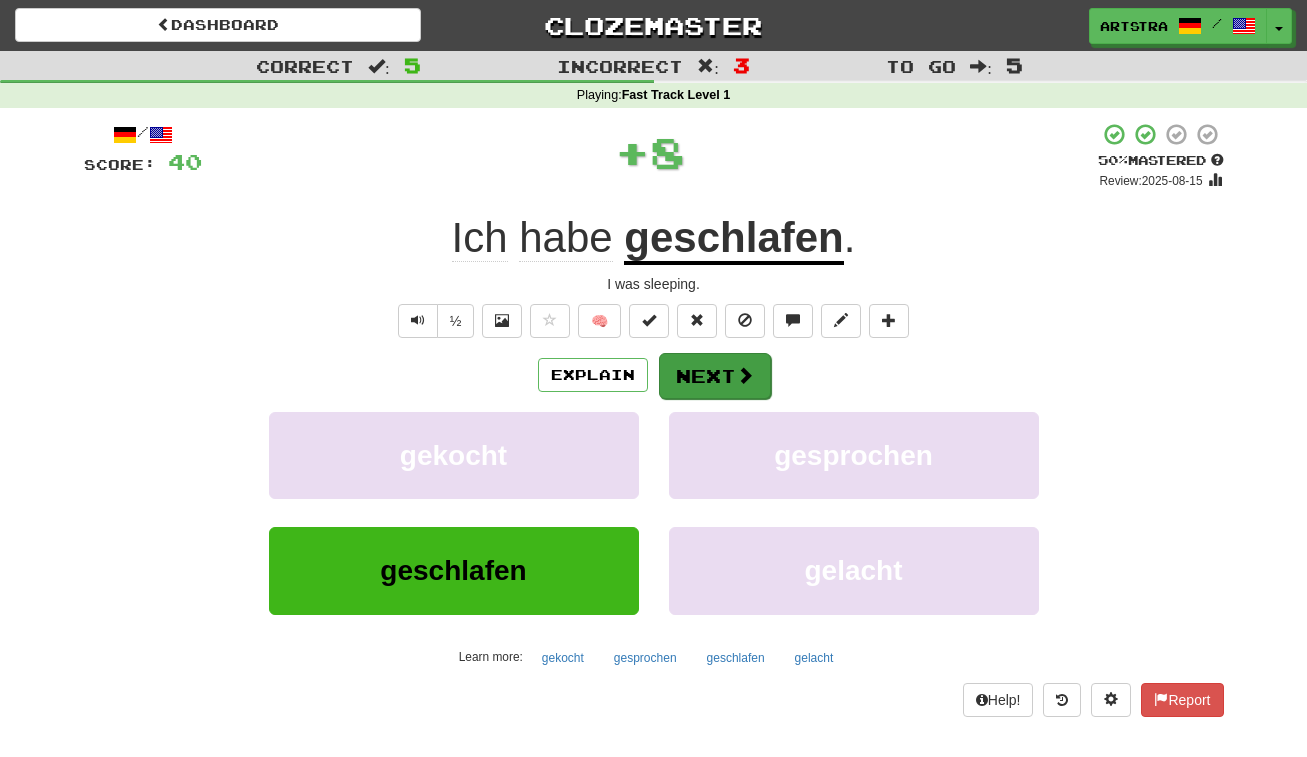 click on "Next" at bounding box center [715, 376] 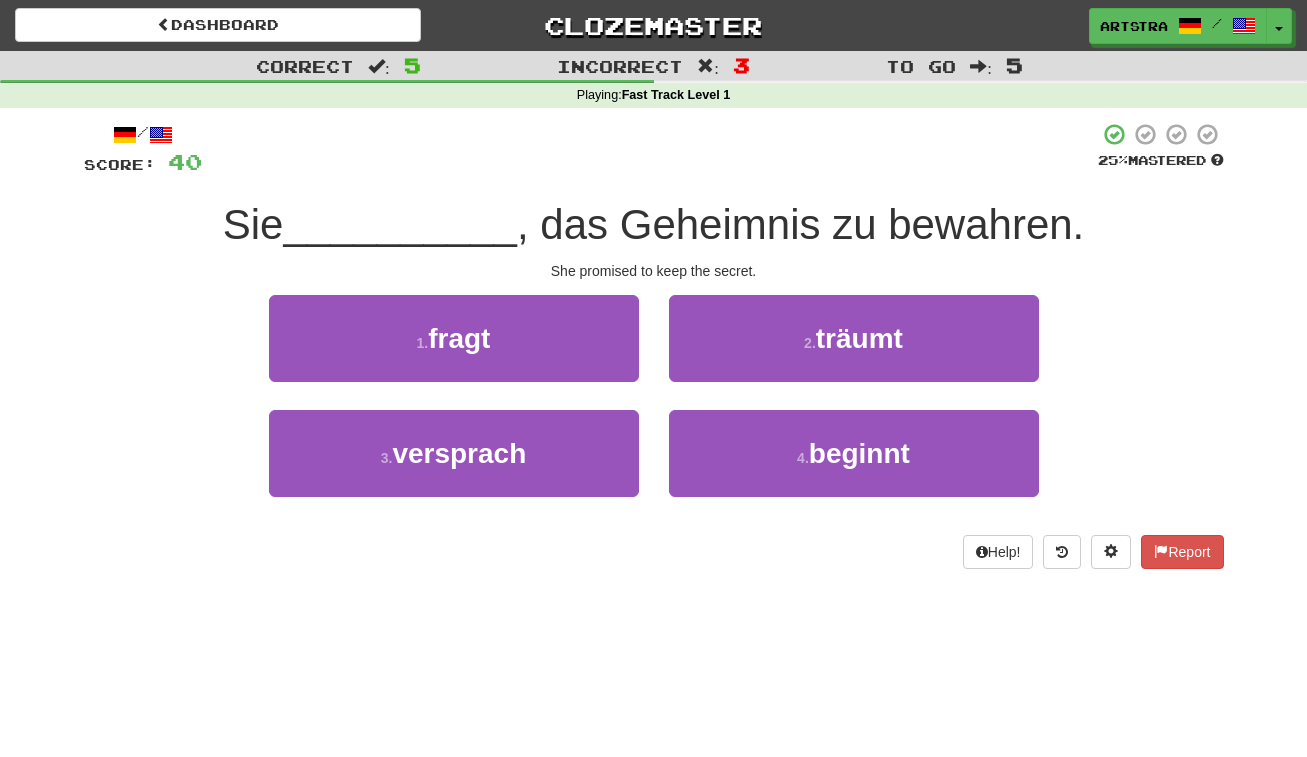 click on ", das Geheimnis zu bewahren." at bounding box center (800, 224) 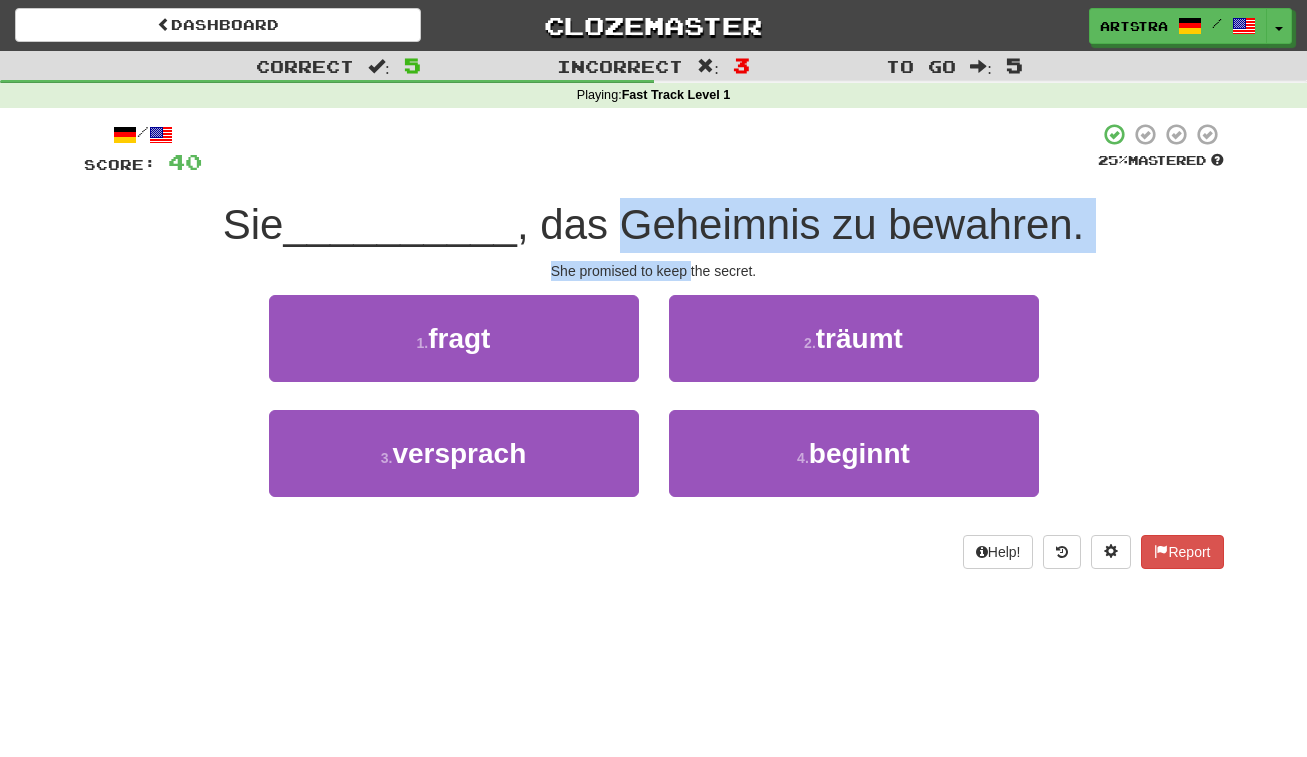 drag, startPoint x: 679, startPoint y: 216, endPoint x: 685, endPoint y: 268, distance: 52.34501 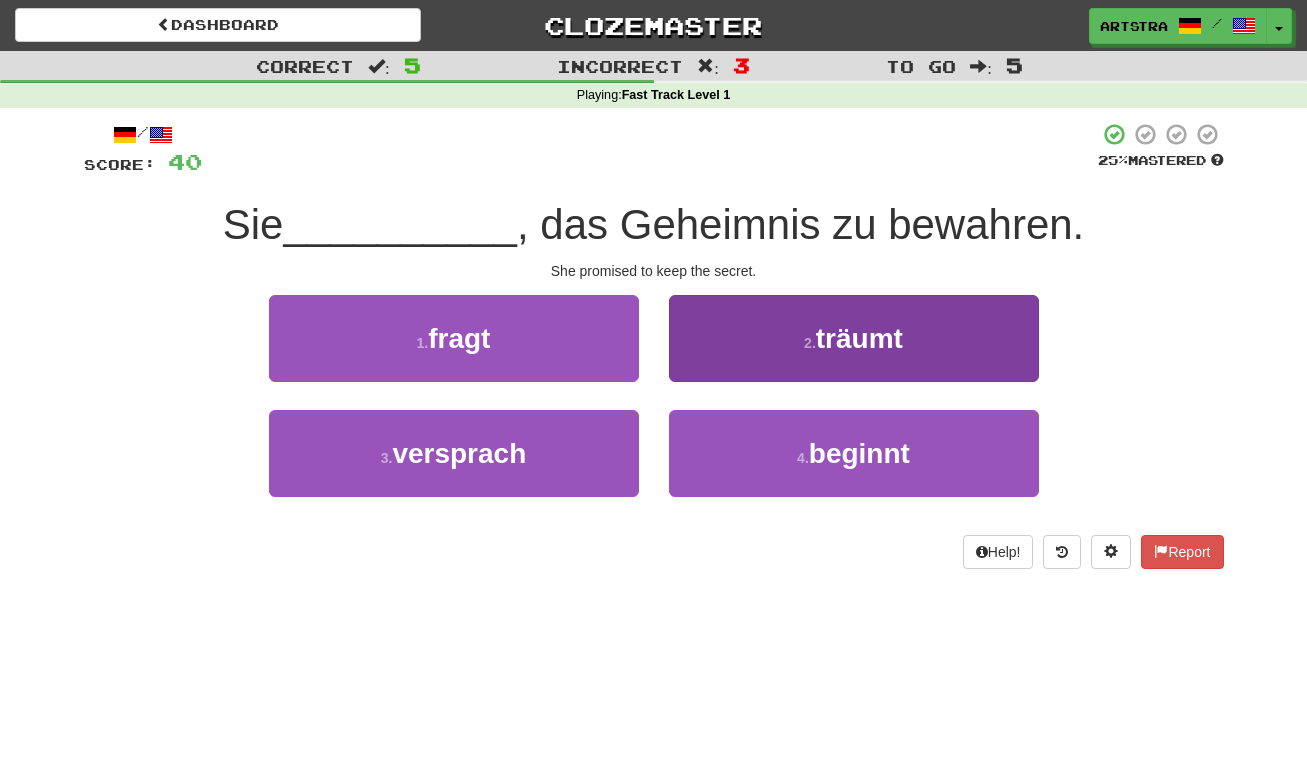 click on "2 .  träumt" at bounding box center (854, 338) 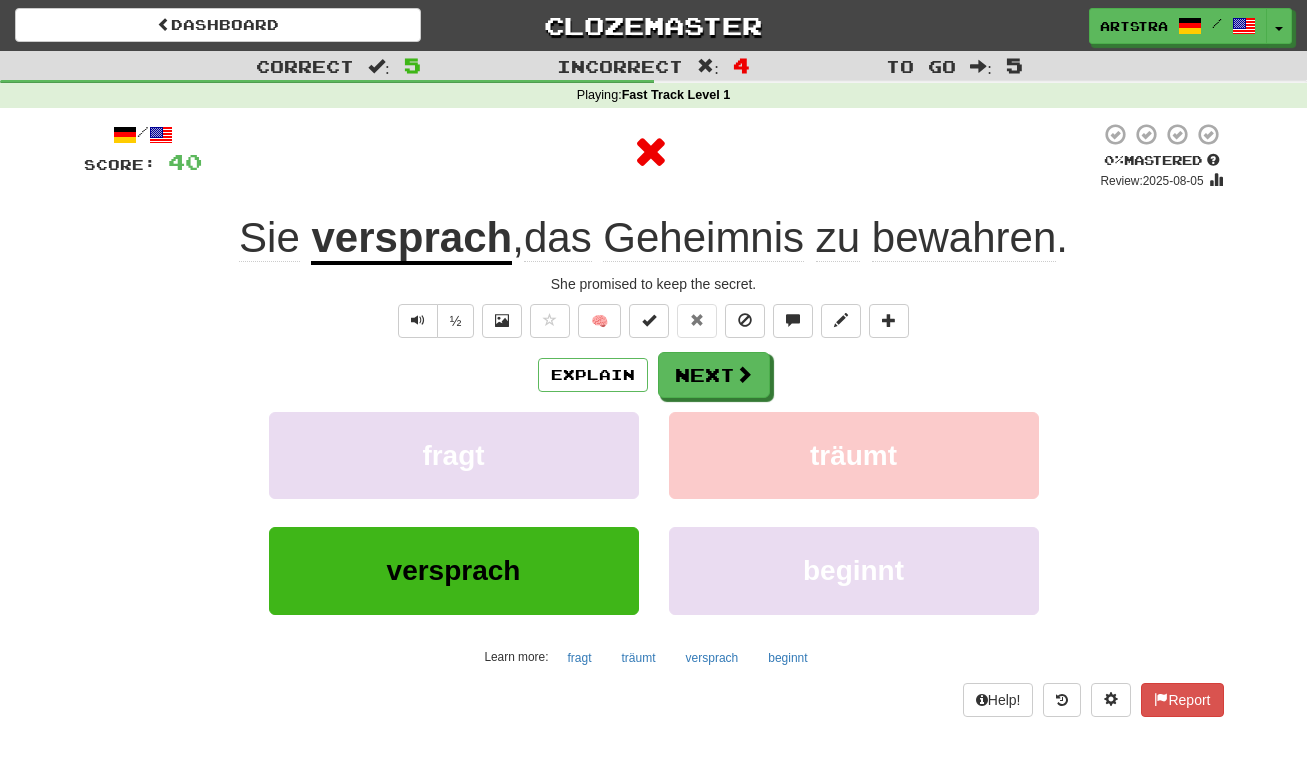 click on "versprach" at bounding box center (411, 239) 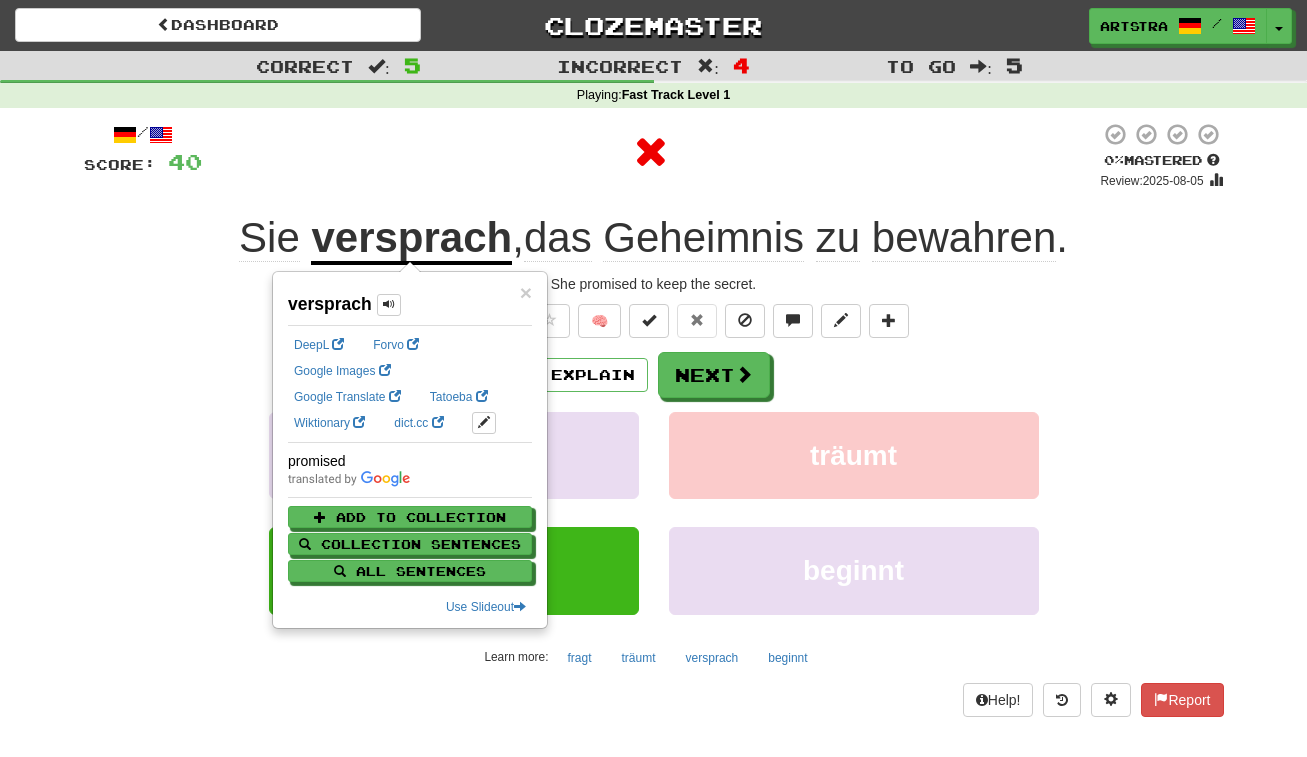 click on "Geheimnis" at bounding box center [703, 238] 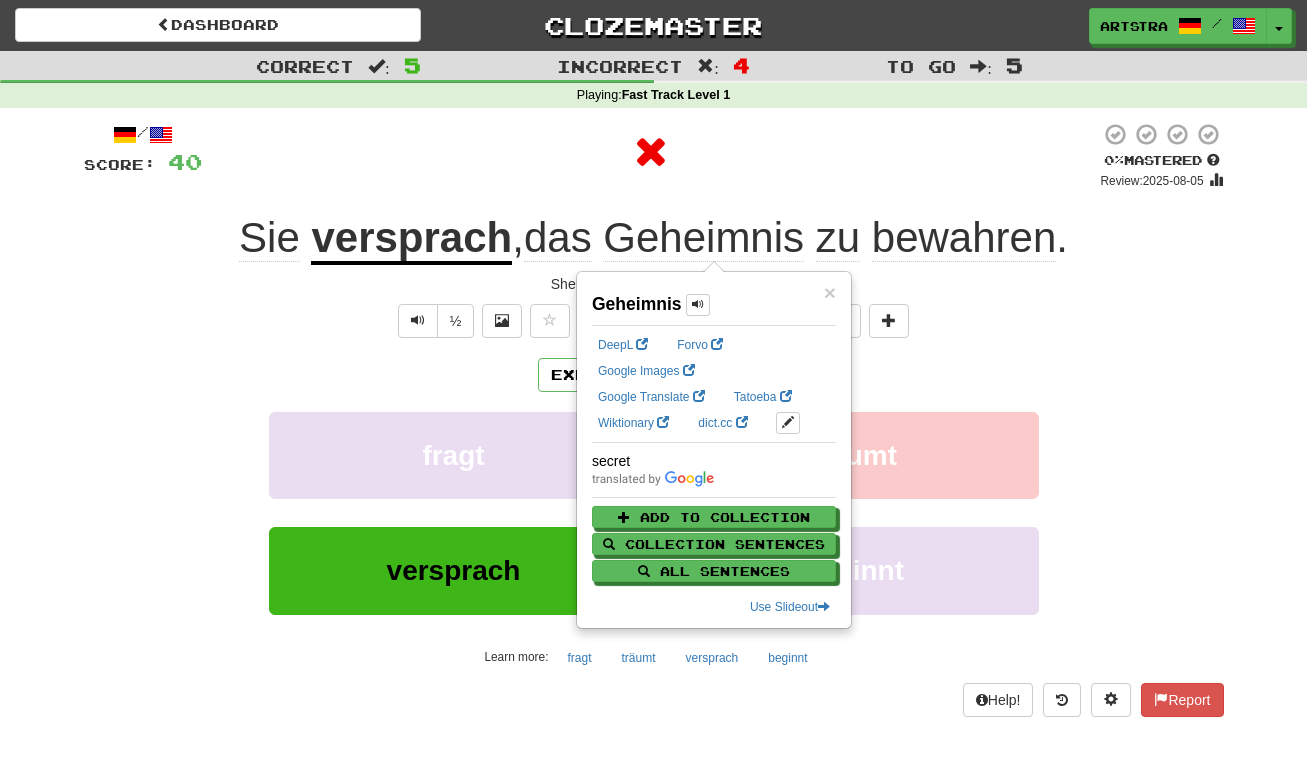 click on "bewahren" at bounding box center [964, 238] 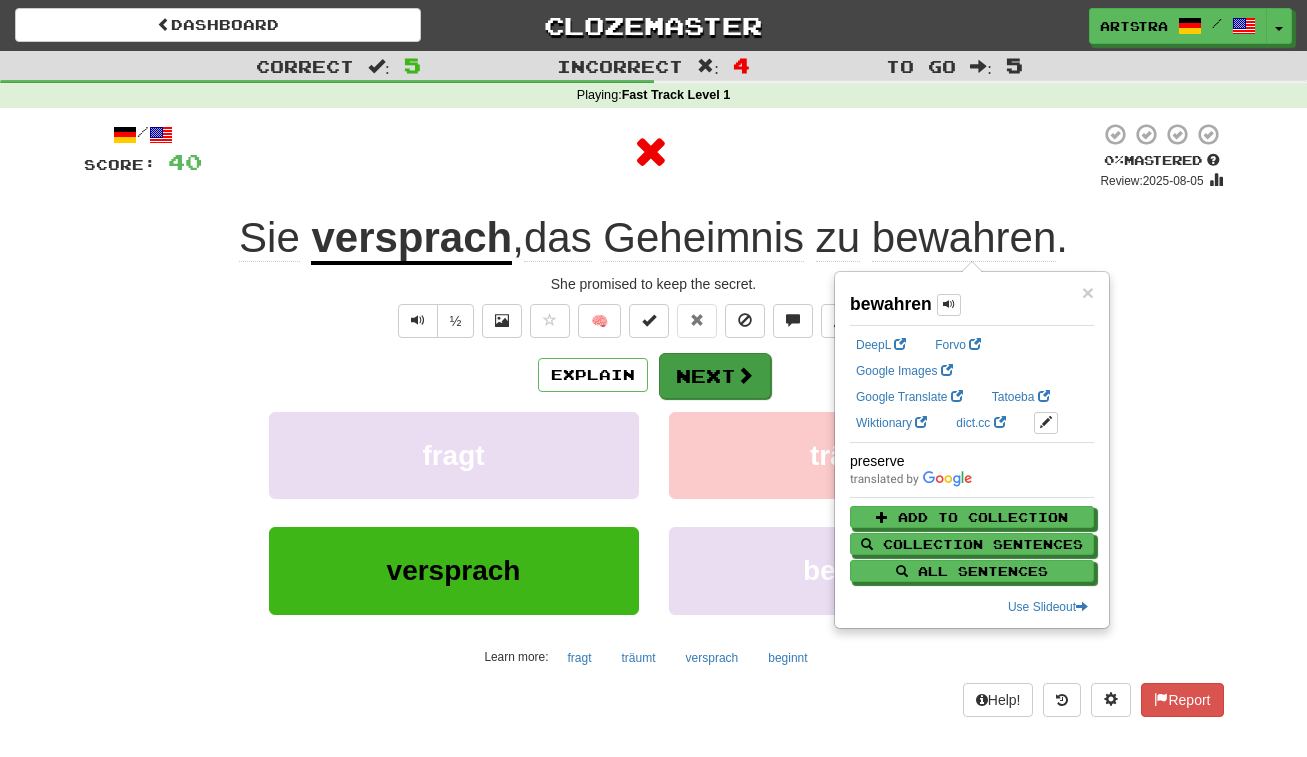 click on "Next" at bounding box center (715, 376) 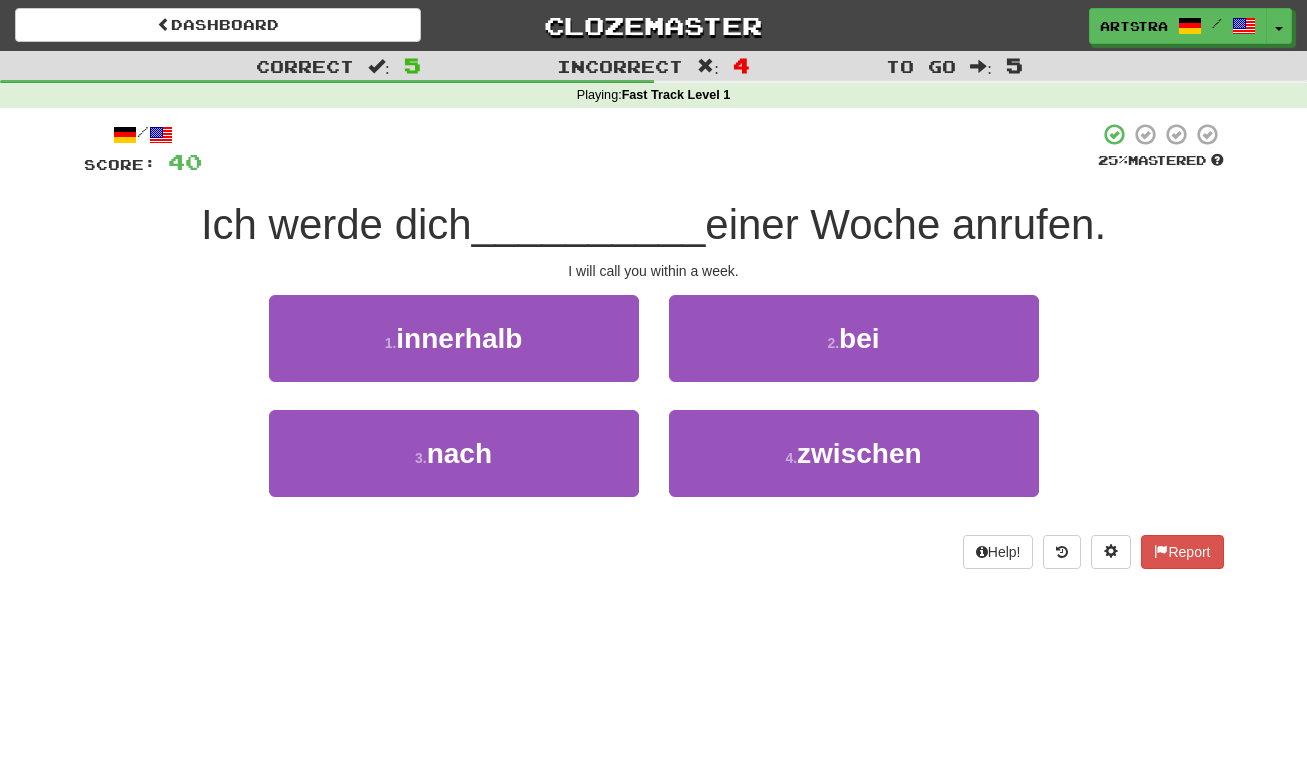 click on "/  Score:   40 25 %  Mastered Ich werde dich  __________  einer Woche anrufen. I will call you within a week. 1 .  innerhalb 2 .  bei 3 .  nach 4 .  zwischen  Help!  Report" at bounding box center (654, 345) 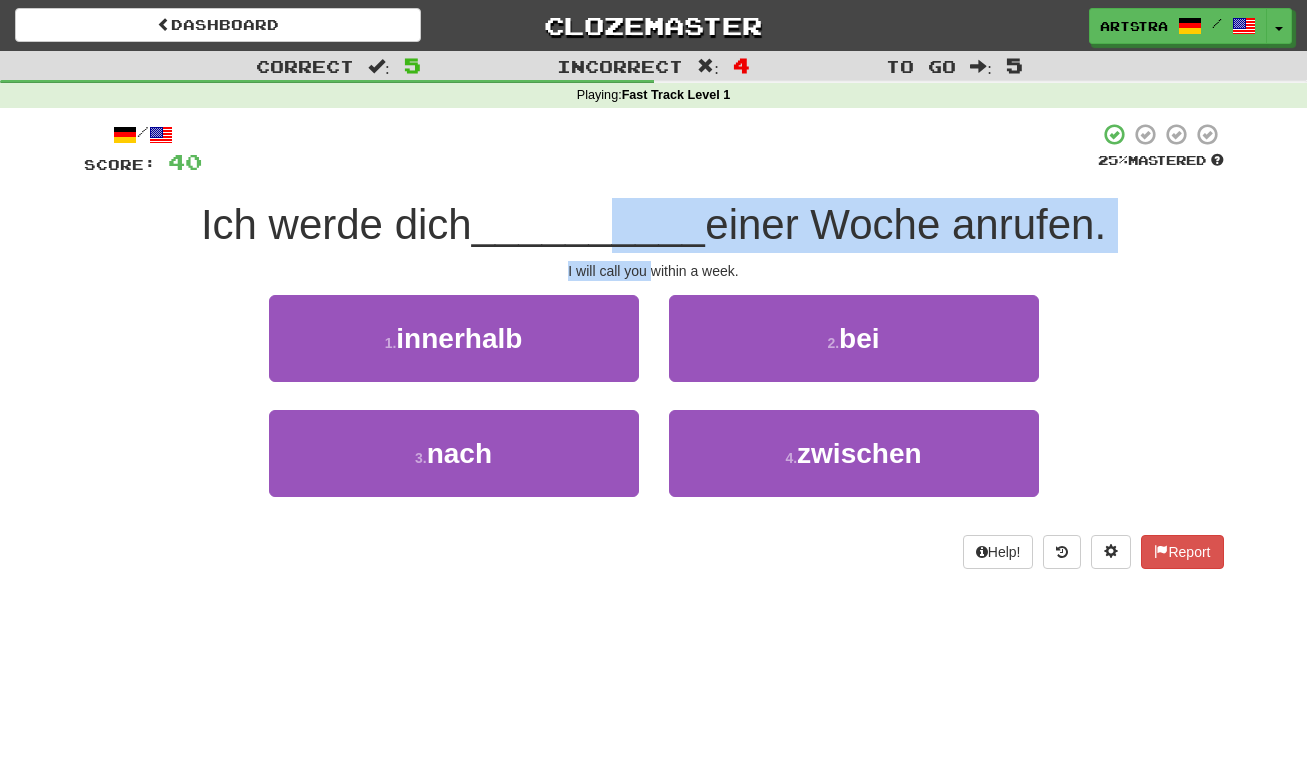 drag, startPoint x: 624, startPoint y: 237, endPoint x: 650, endPoint y: 263, distance: 36.769554 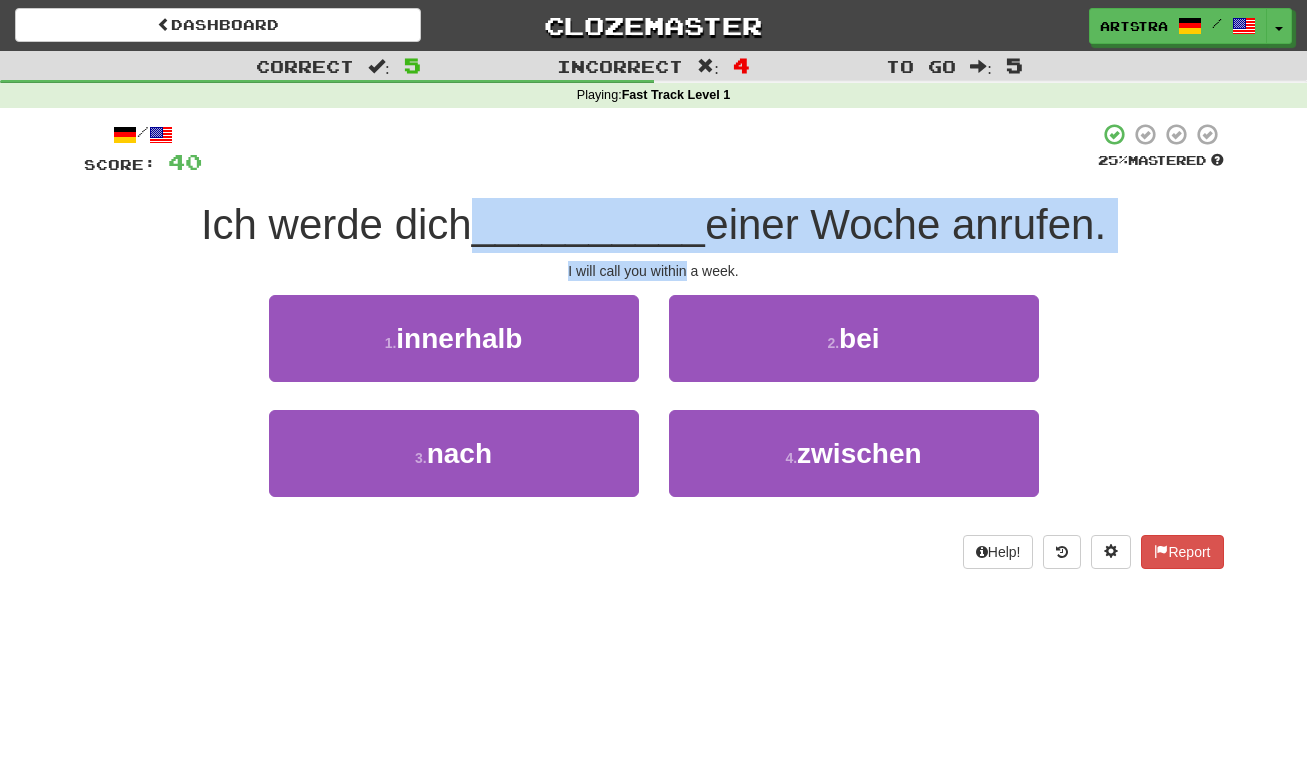 drag, startPoint x: 650, startPoint y: 263, endPoint x: 666, endPoint y: 226, distance: 40.311287 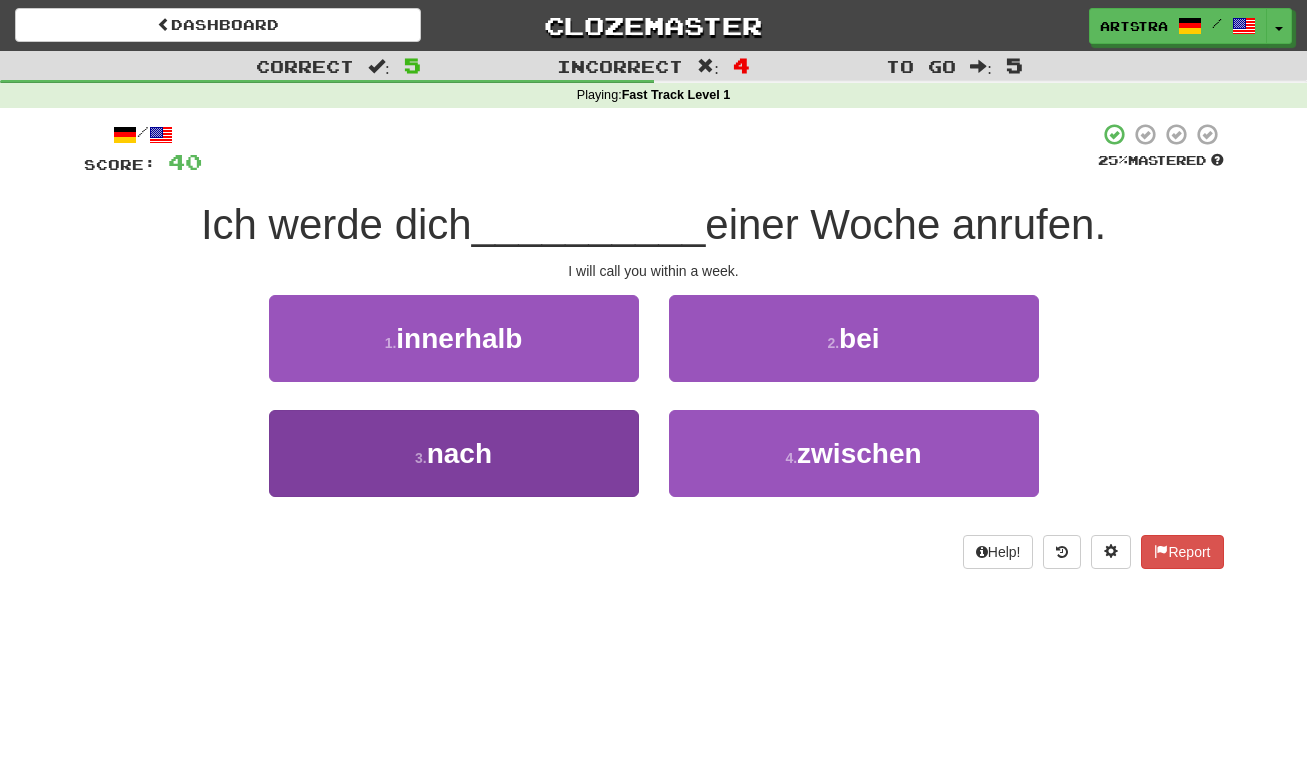 click on "3 .  nach" at bounding box center (454, 453) 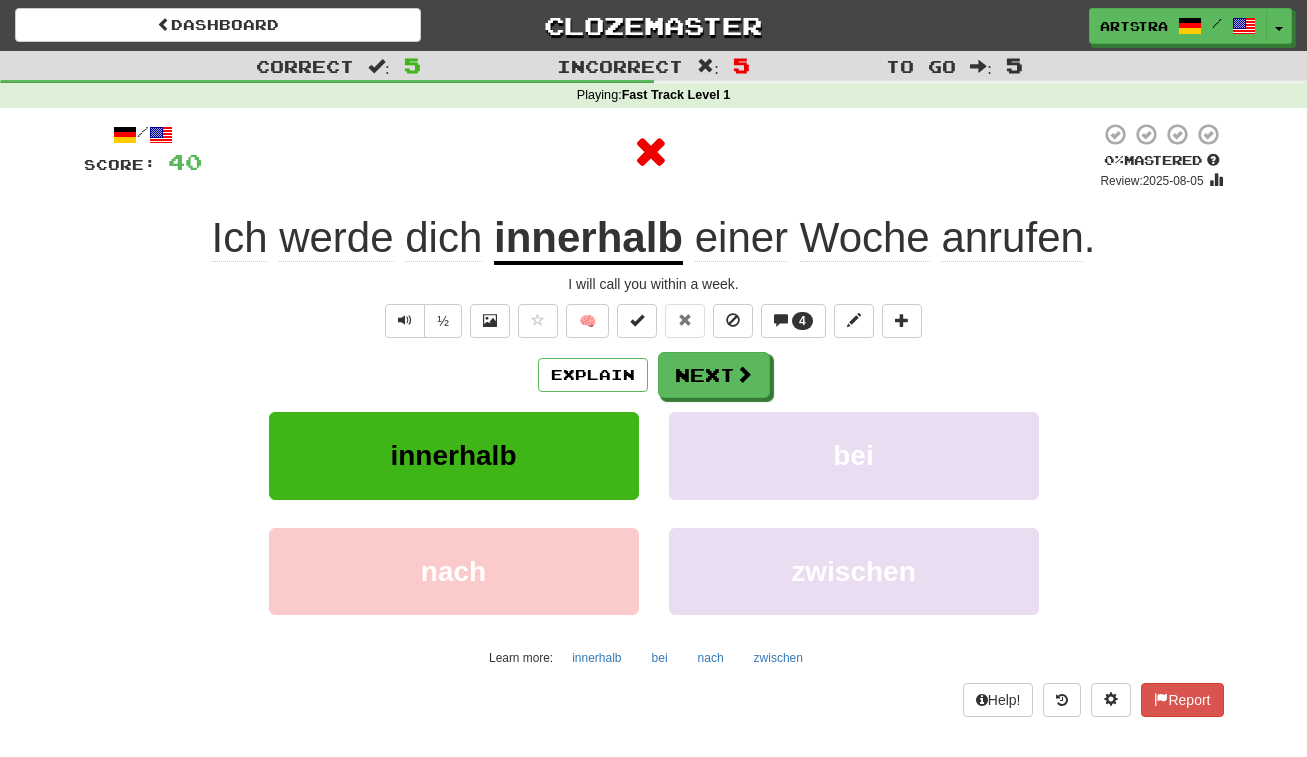 click on "innerhalb" at bounding box center (588, 239) 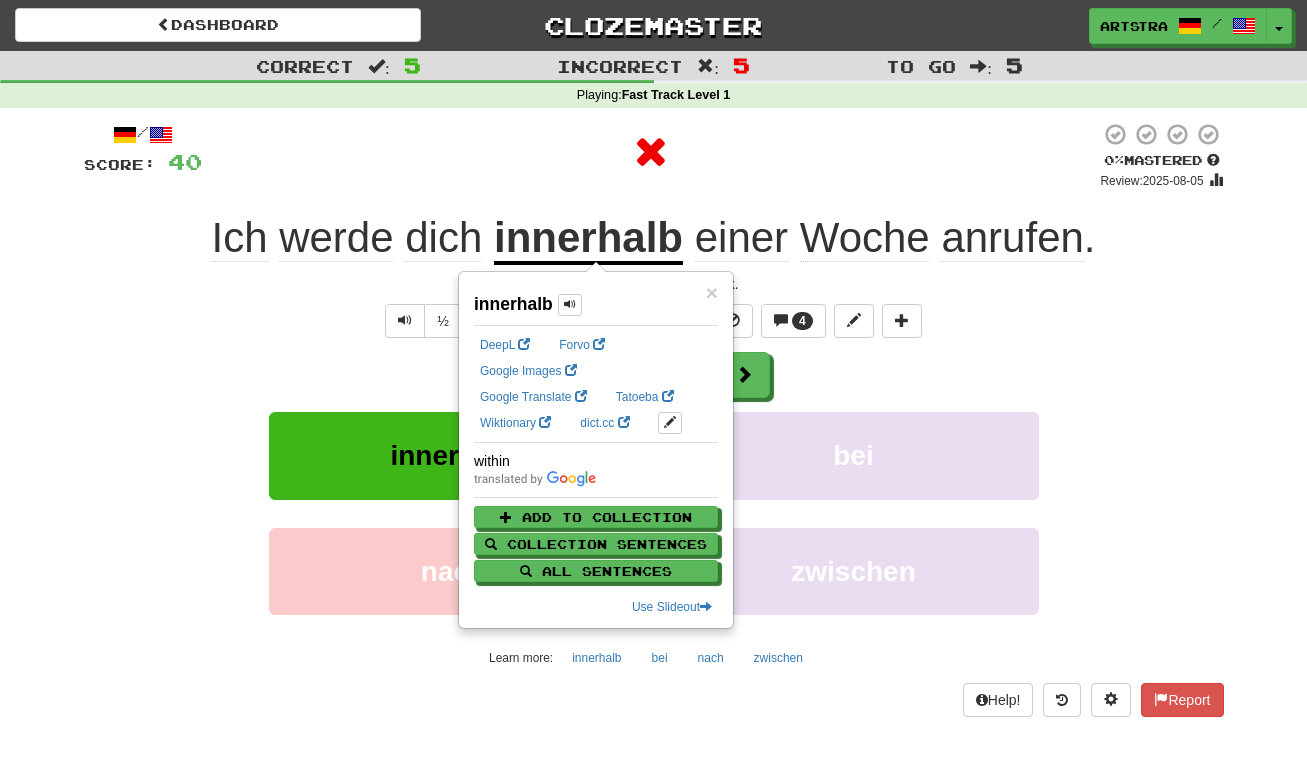 click on "/  Score:   40 0 %  Mastered Review:  2025-08-05 Ich   werde   dich   innerhalb   einer   Woche   anrufen . I will call you within a week. ½ 🧠 4 Explain Next innerhalb bei nach zwischen Learn more: innerhalb bei nach zwischen  Help!  Report" at bounding box center (654, 419) 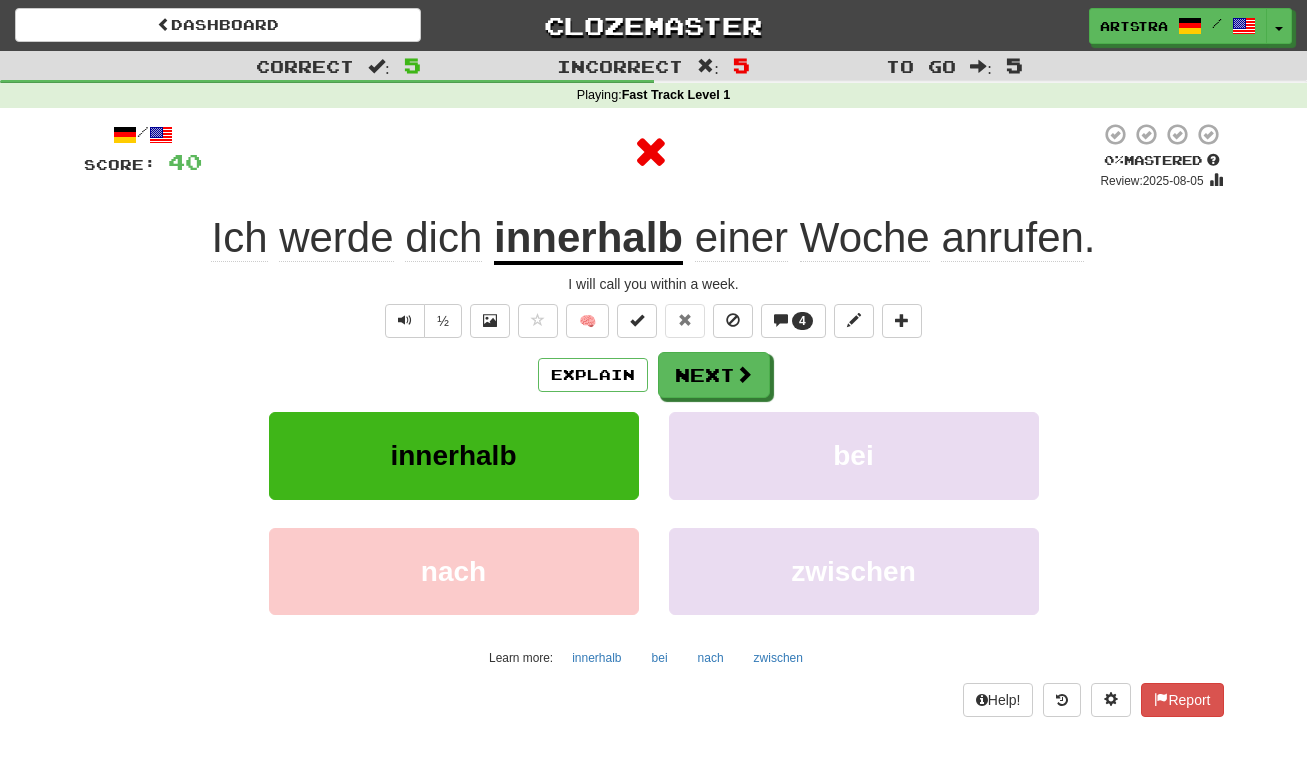 click on "einer   Woche   anrufen ." at bounding box center [889, 238] 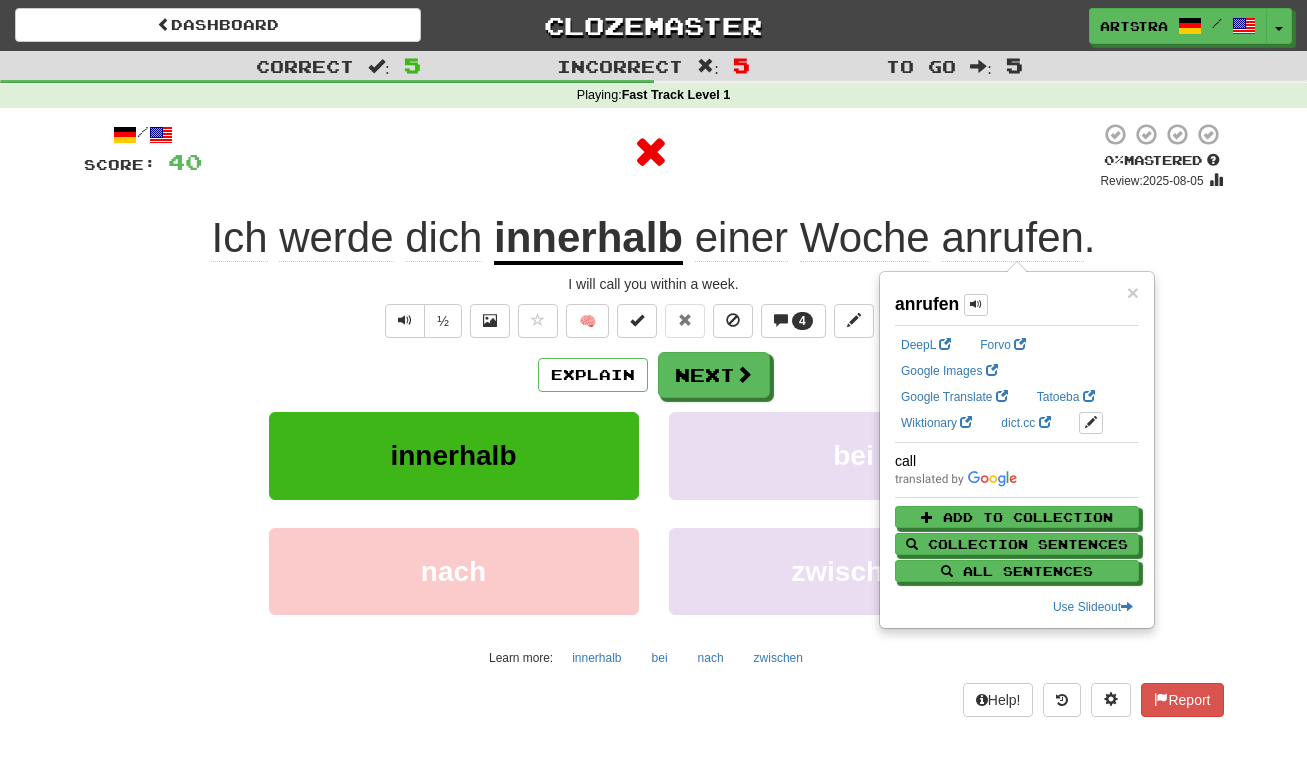 click on "Woche" at bounding box center [865, 238] 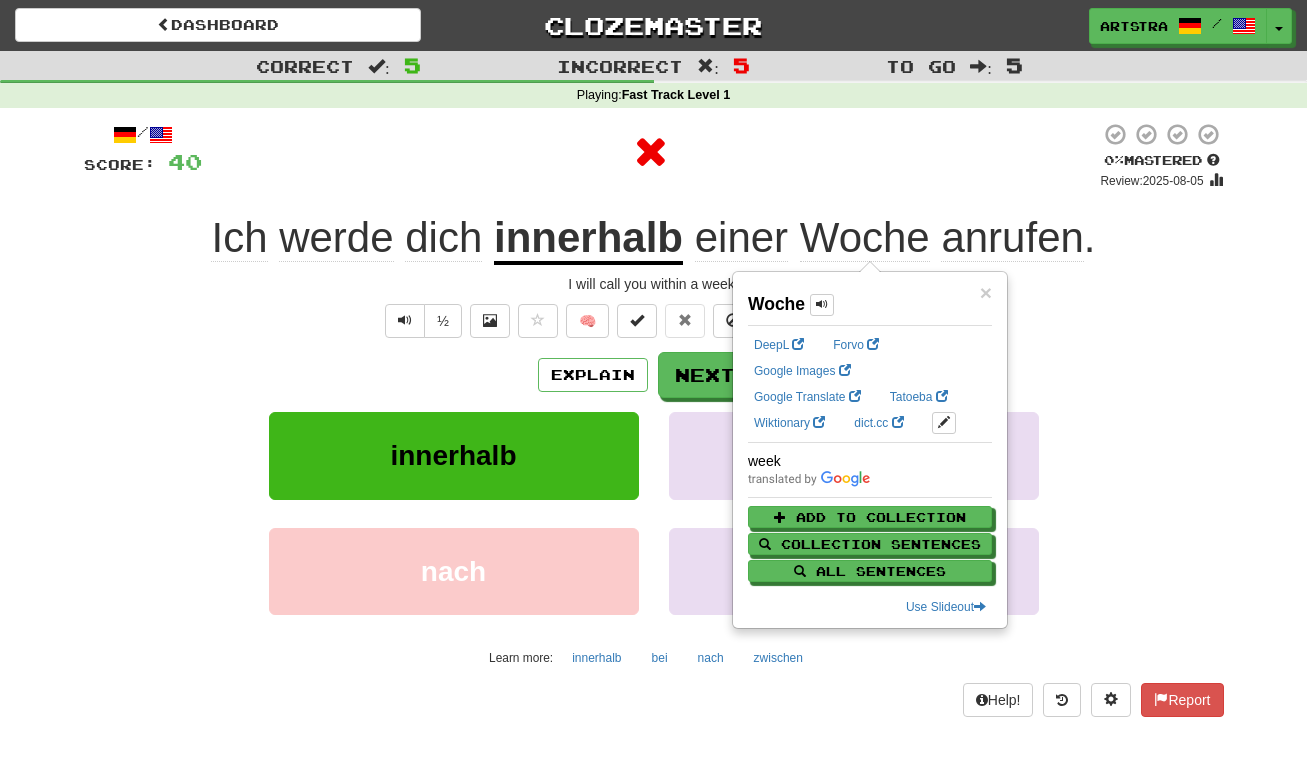 click at bounding box center [651, 152] 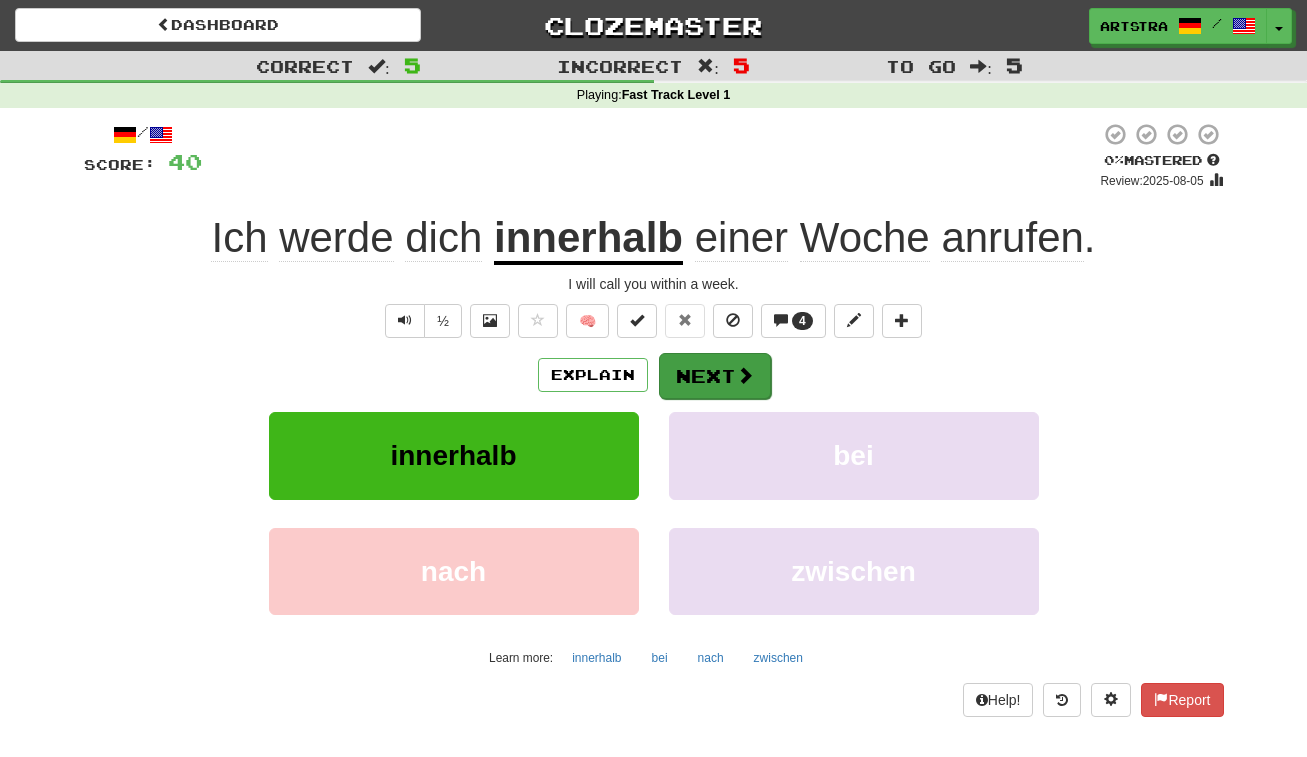 click on "Next" at bounding box center [715, 376] 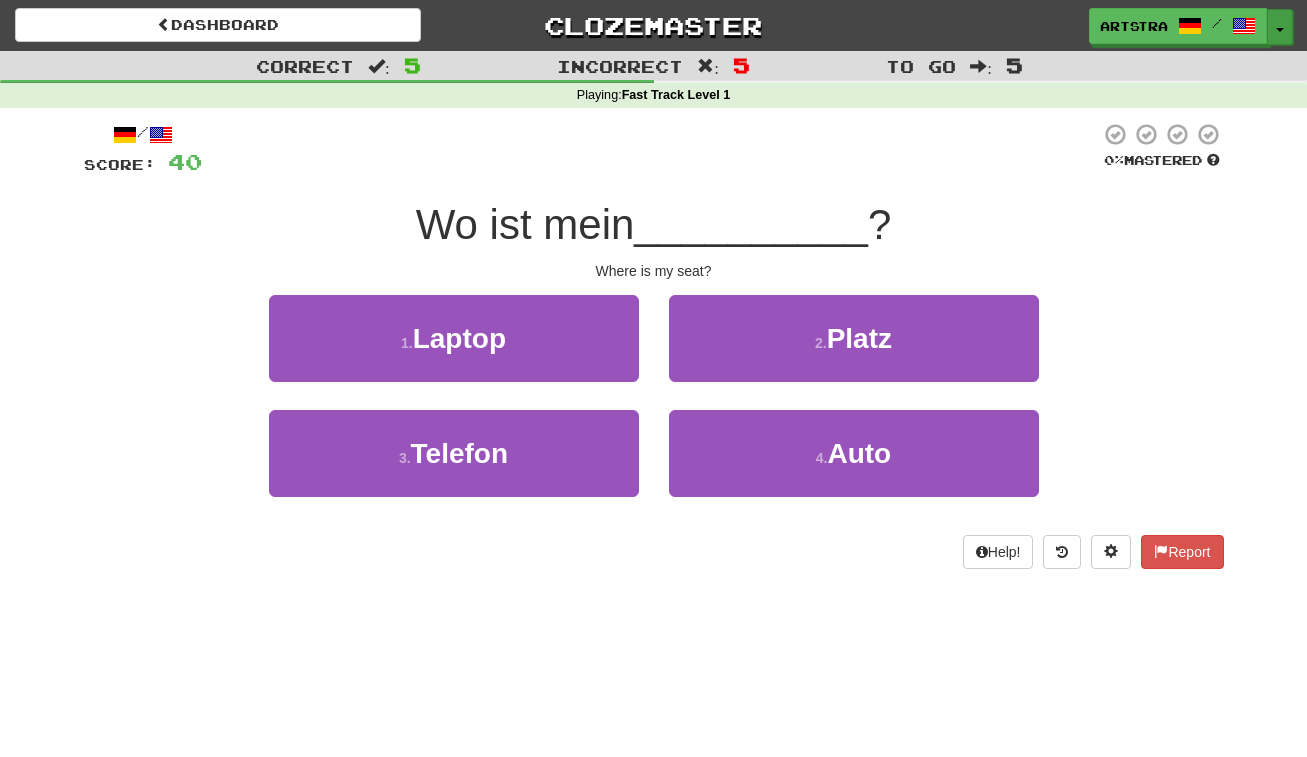 click on "Toggle Dropdown" at bounding box center [1280, 27] 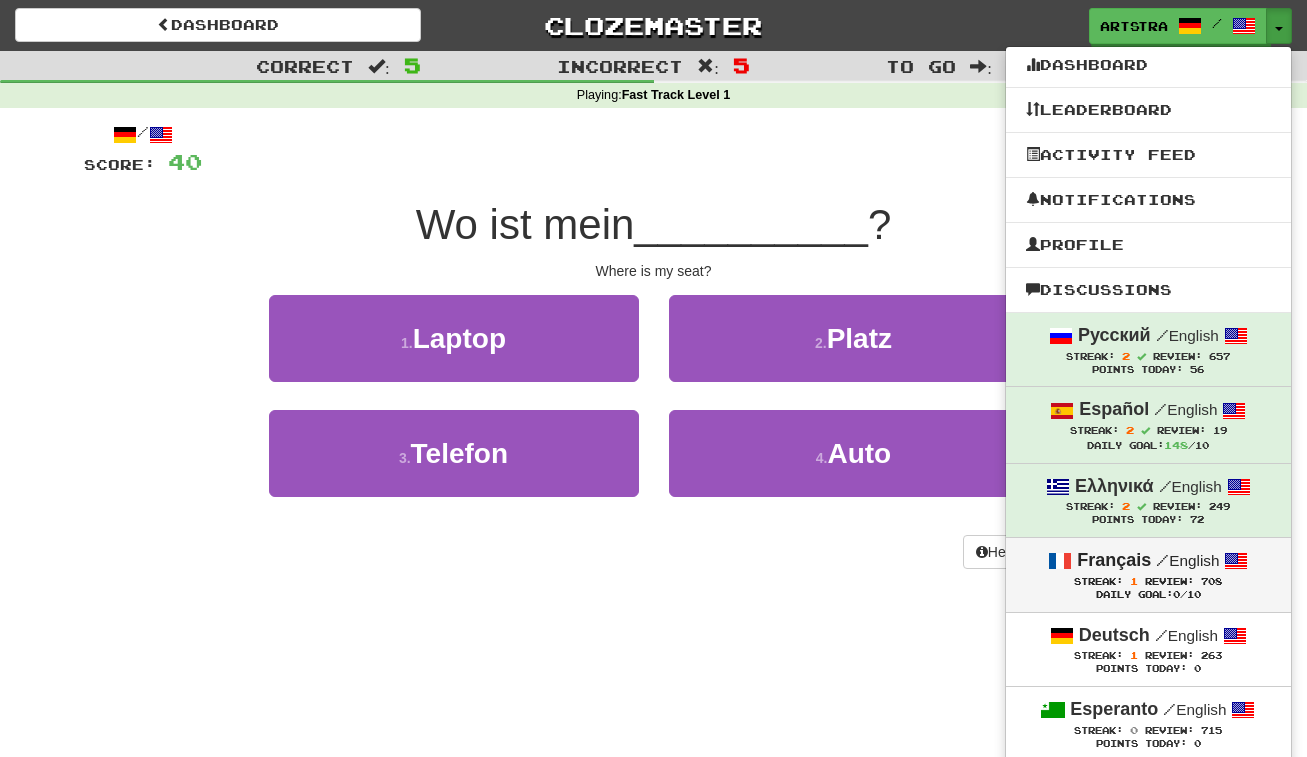 click on "/
English" at bounding box center (1187, 560) 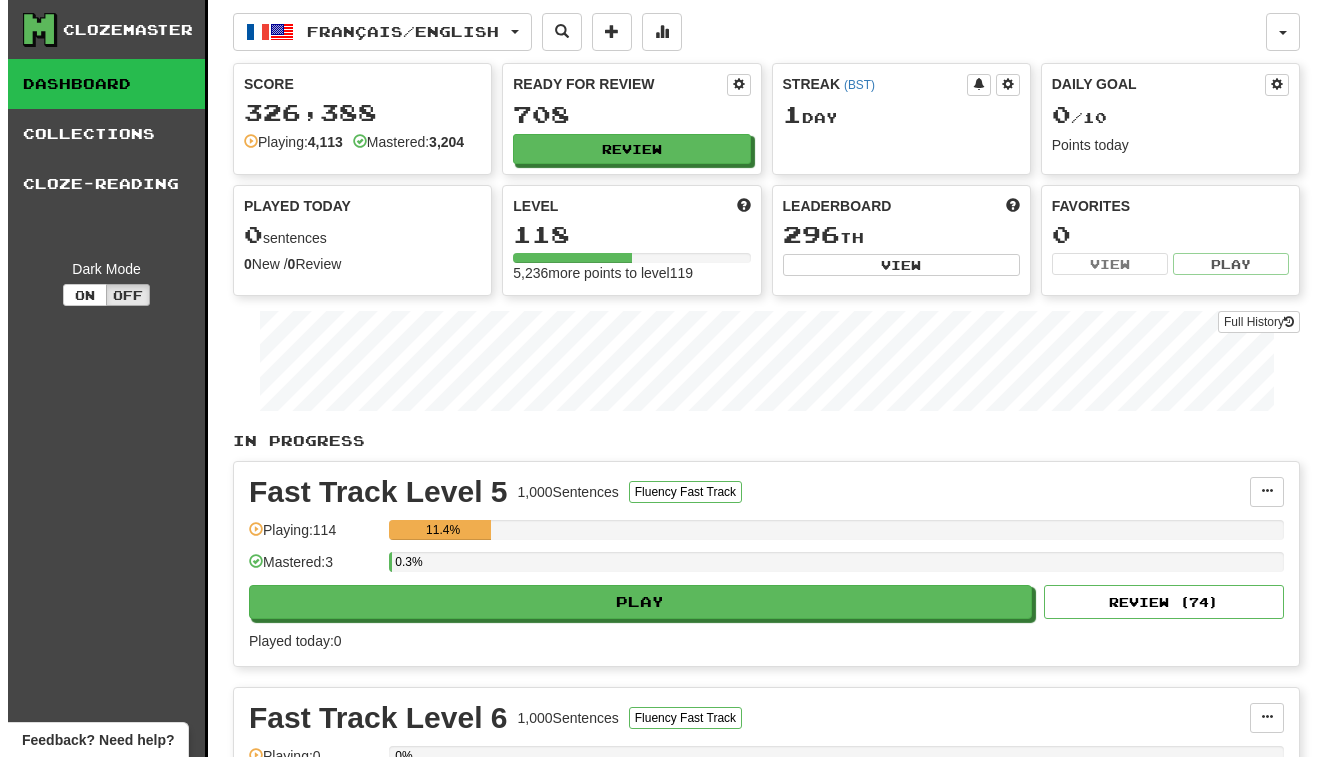 scroll, scrollTop: 0, scrollLeft: 0, axis: both 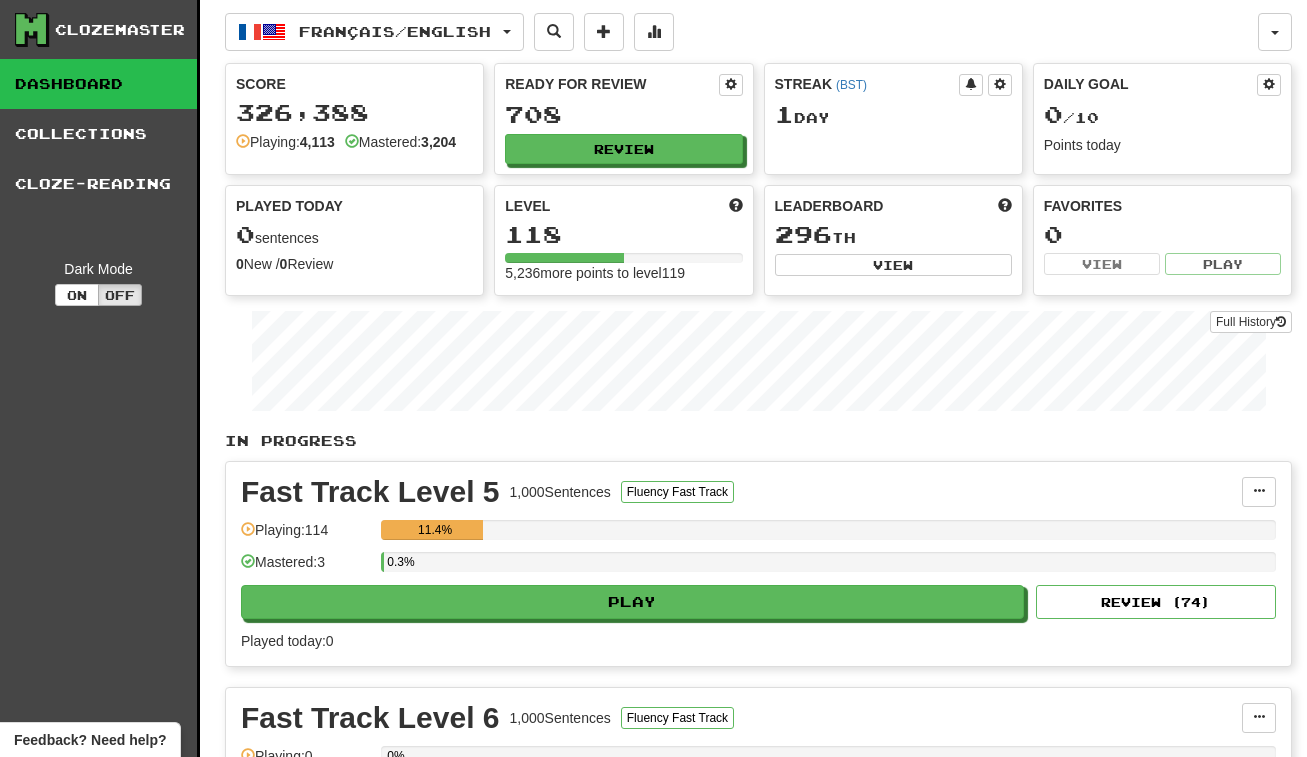 drag, startPoint x: 684, startPoint y: 596, endPoint x: 681, endPoint y: 434, distance: 162.02777 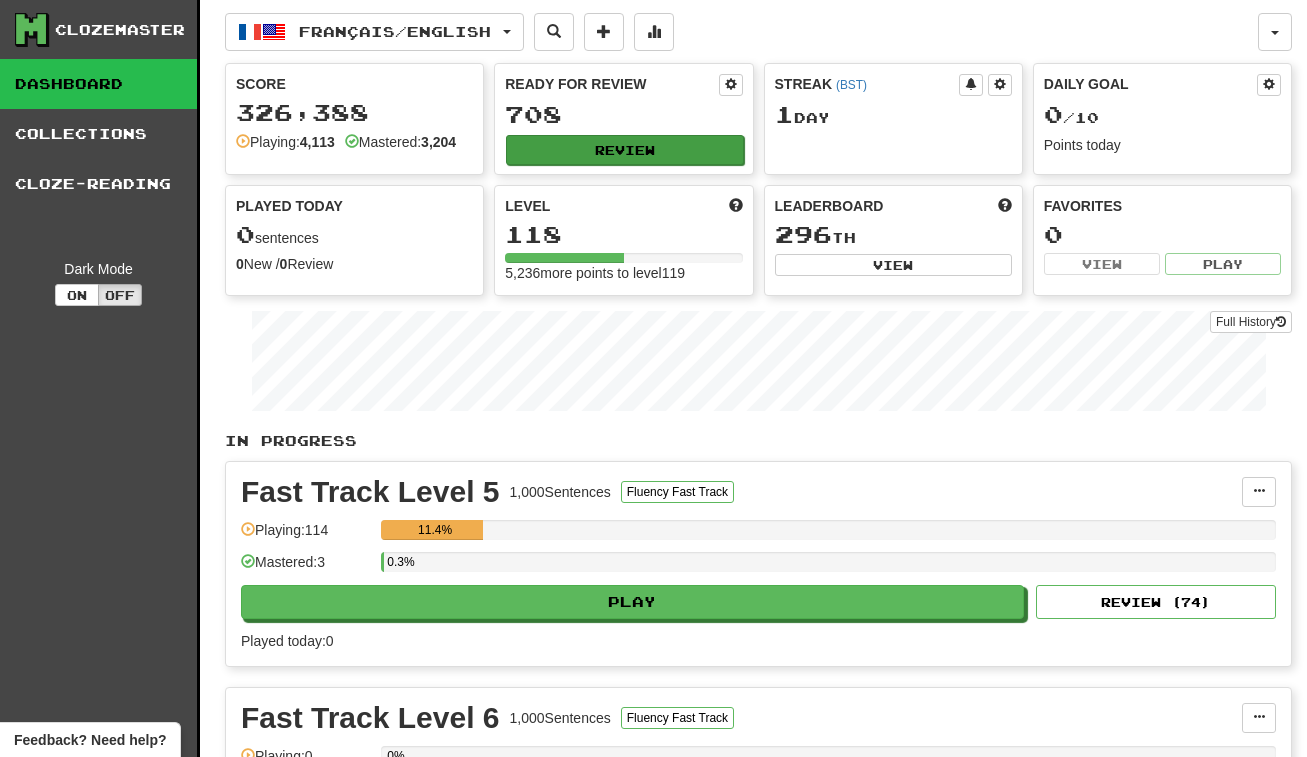click on "Review" at bounding box center (624, 150) 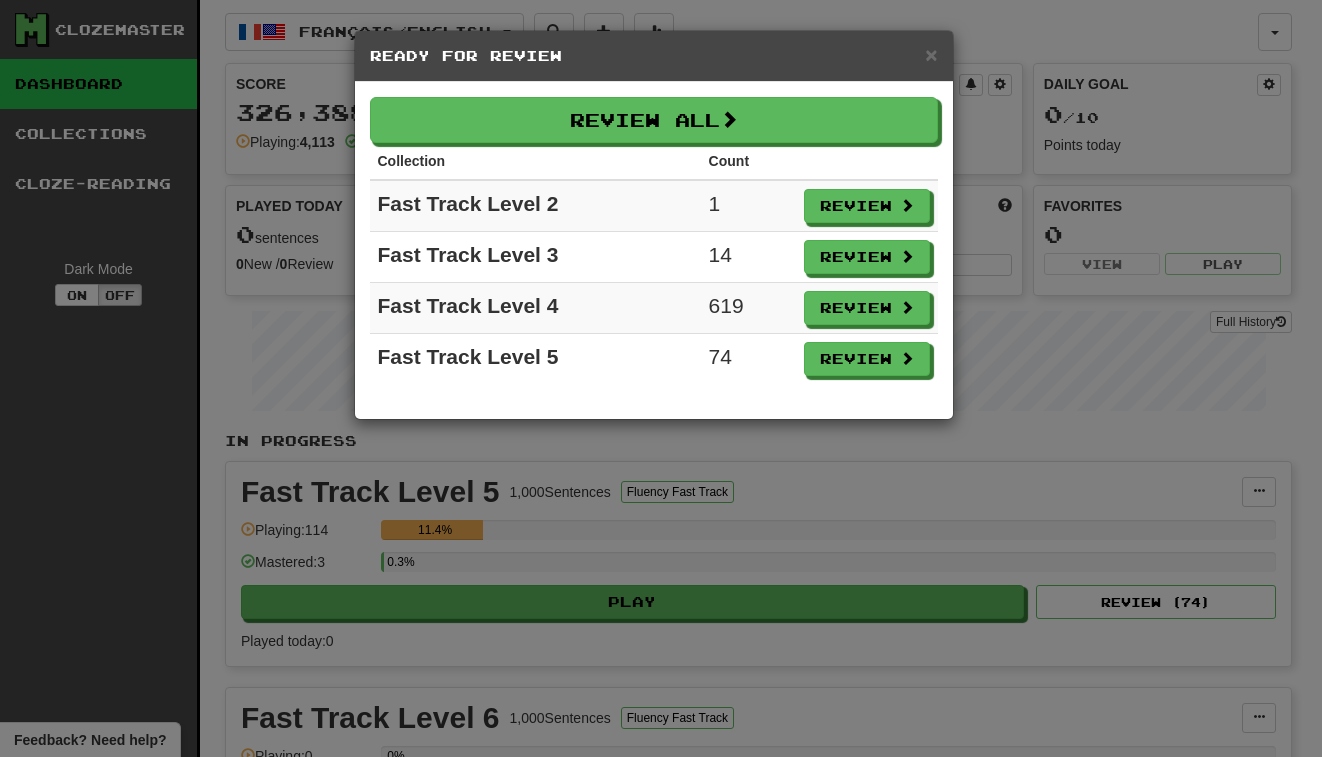 click on "× Ready for Review Review All  Collection Count Fast Track Level 2 1 Review Fast Track Level 3 14 Review Fast Track Level 4 619 Review Fast Track Level 5 74 Review" at bounding box center [661, 378] 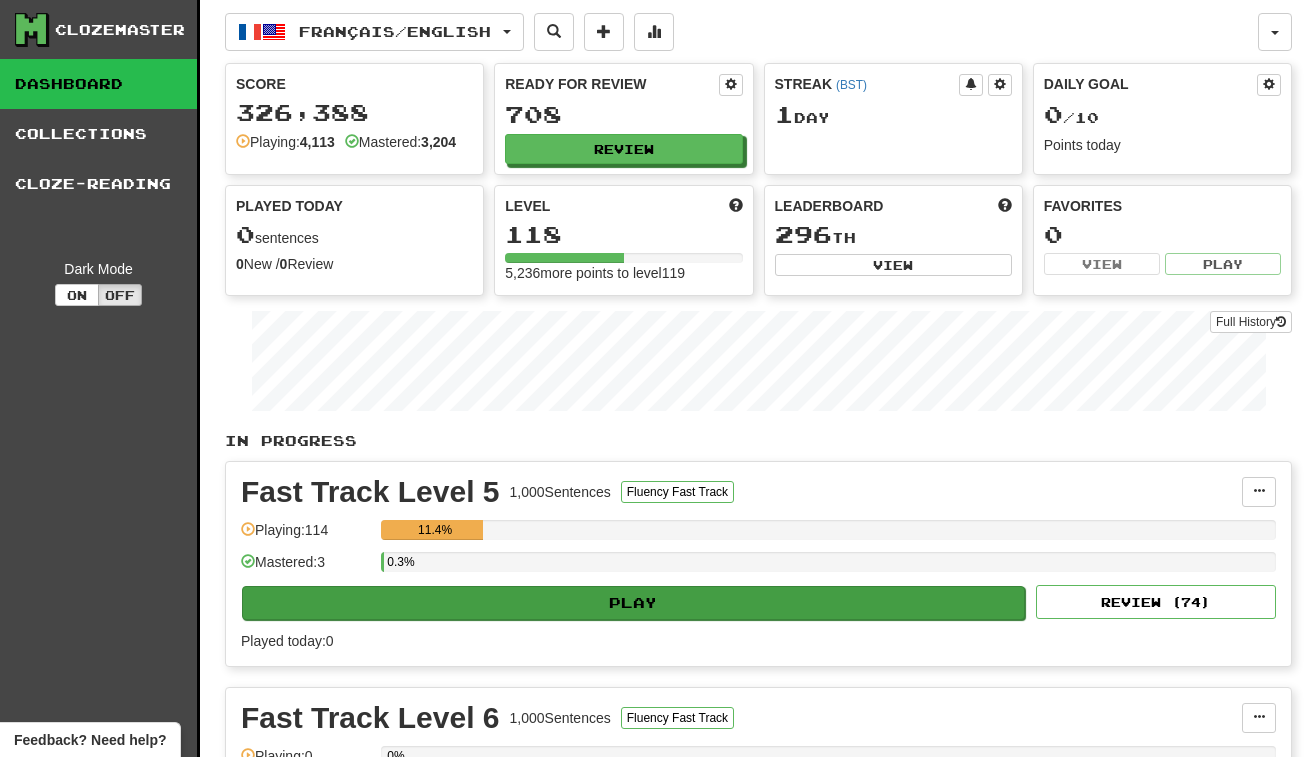 click on "Play" at bounding box center [633, 603] 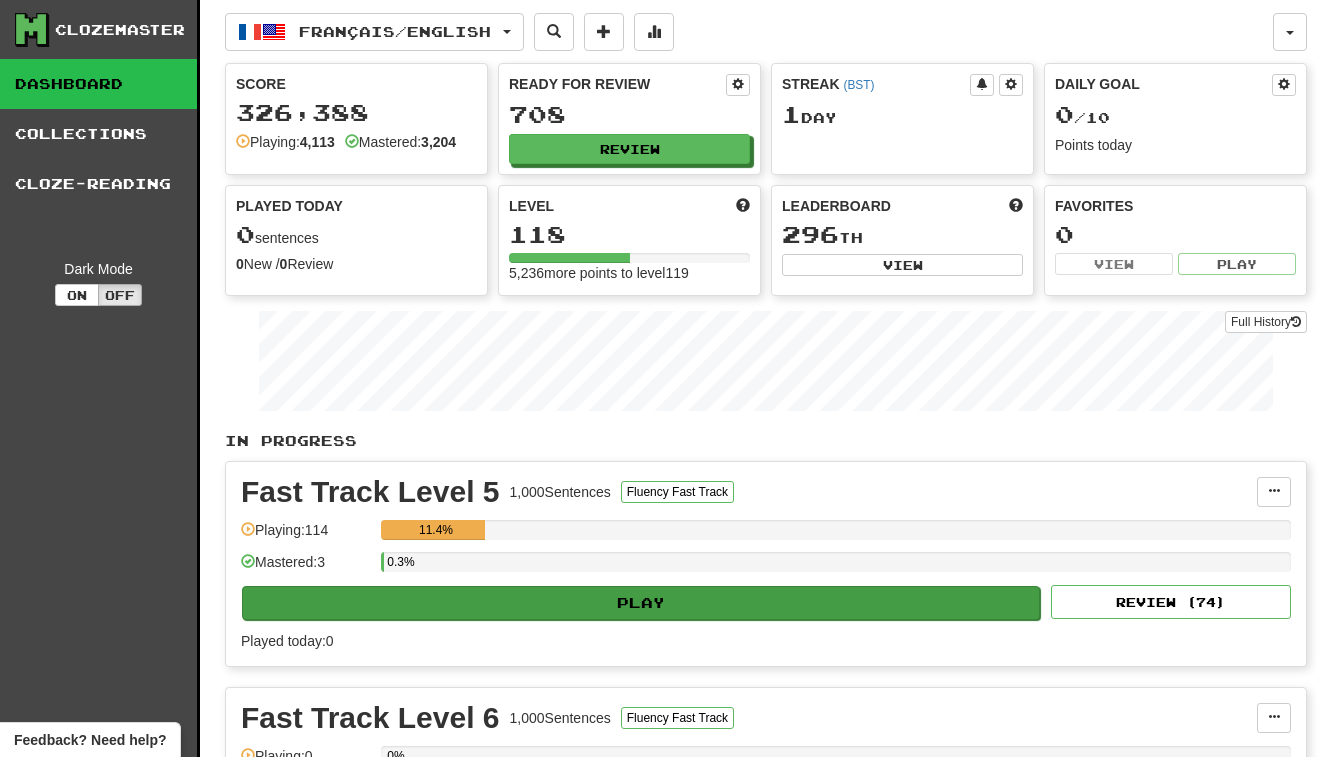 select on "***" 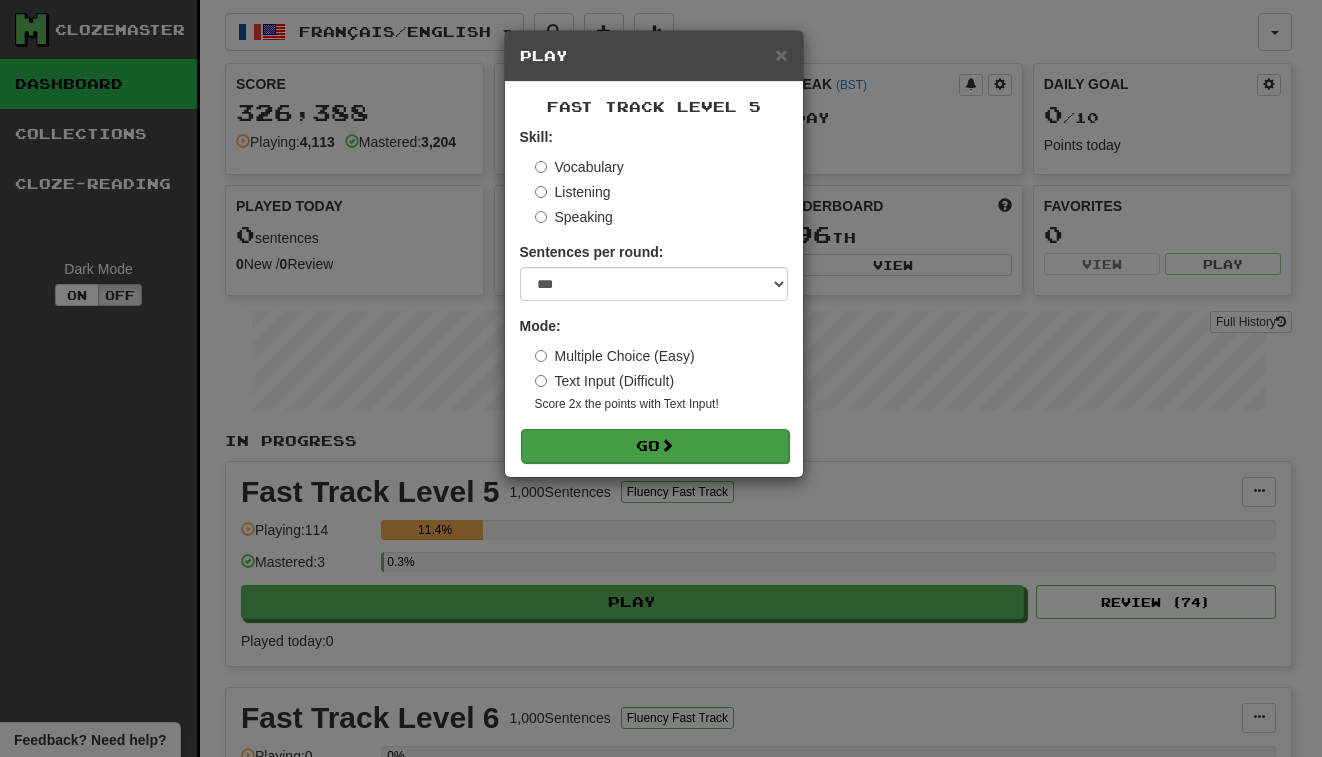 click on "Go" at bounding box center [655, 446] 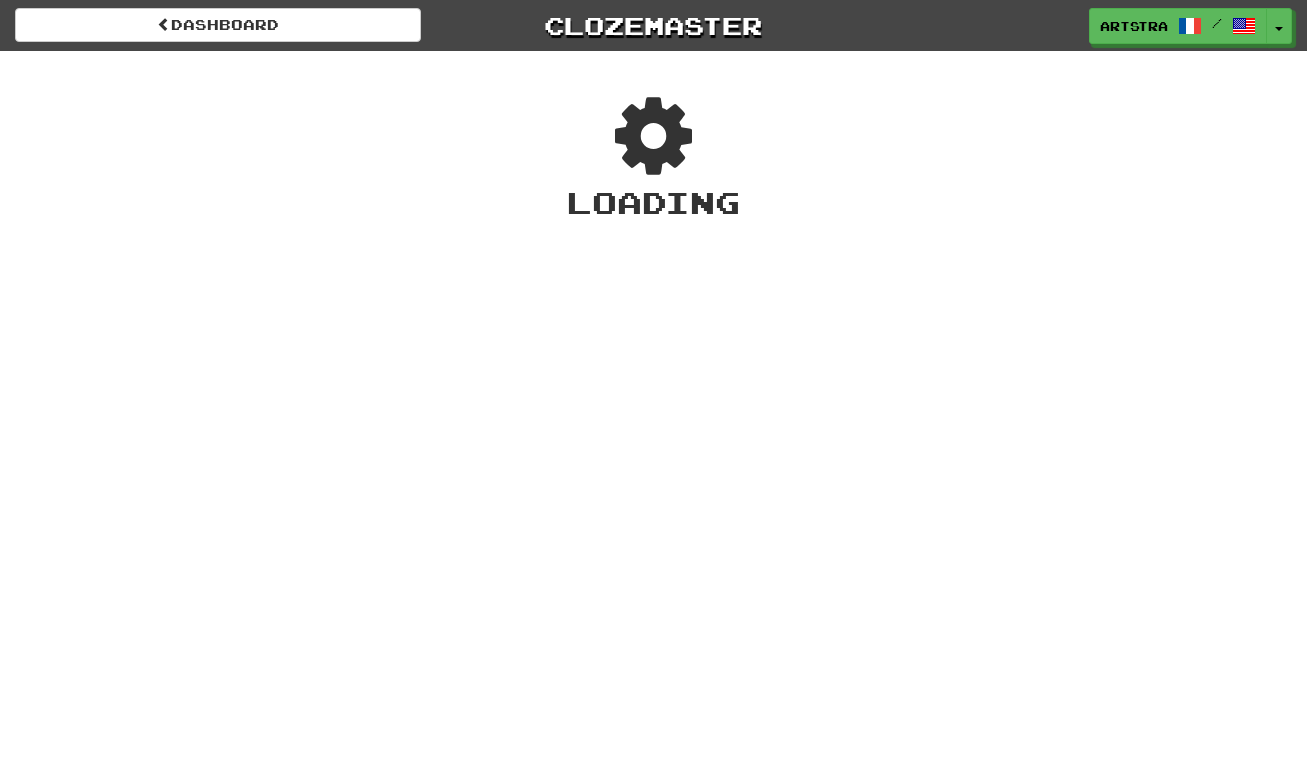 scroll, scrollTop: 0, scrollLeft: 0, axis: both 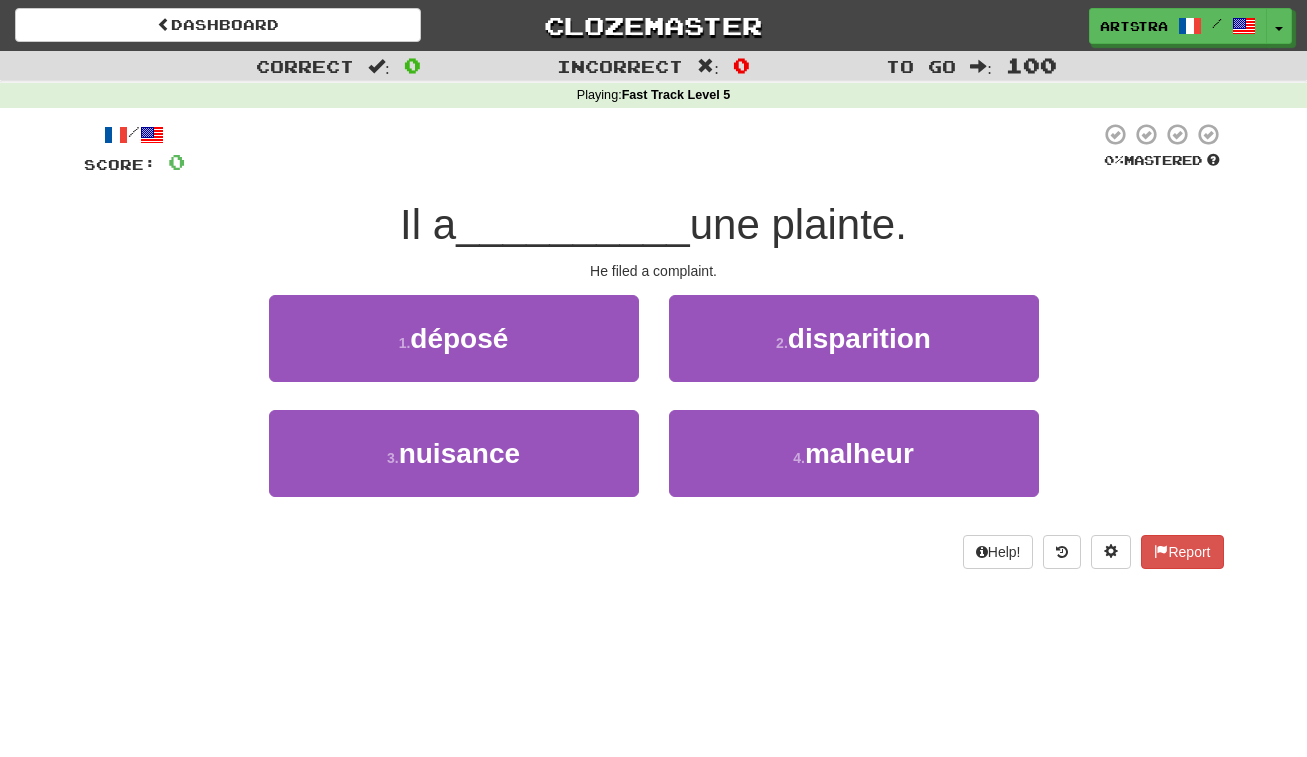click on "__________" at bounding box center [573, 224] 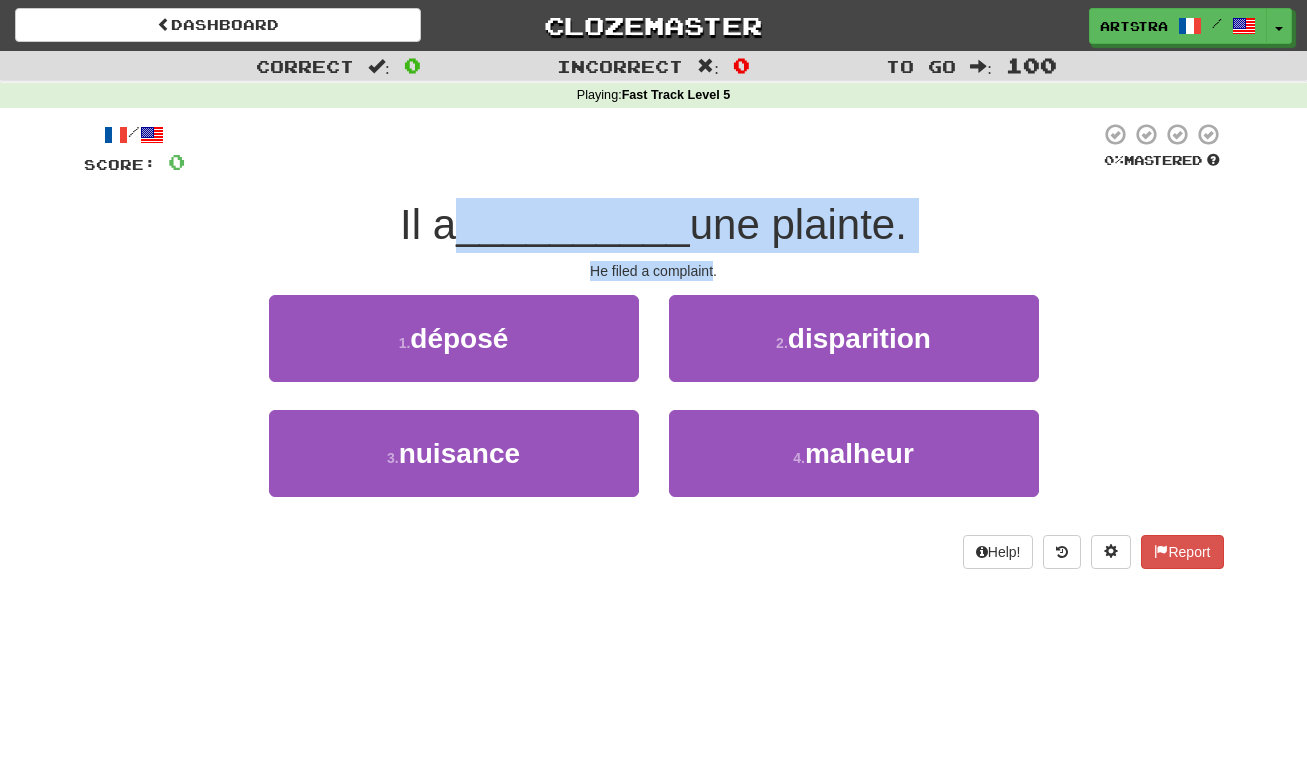 drag, startPoint x: 643, startPoint y: 235, endPoint x: 657, endPoint y: 267, distance: 34.928497 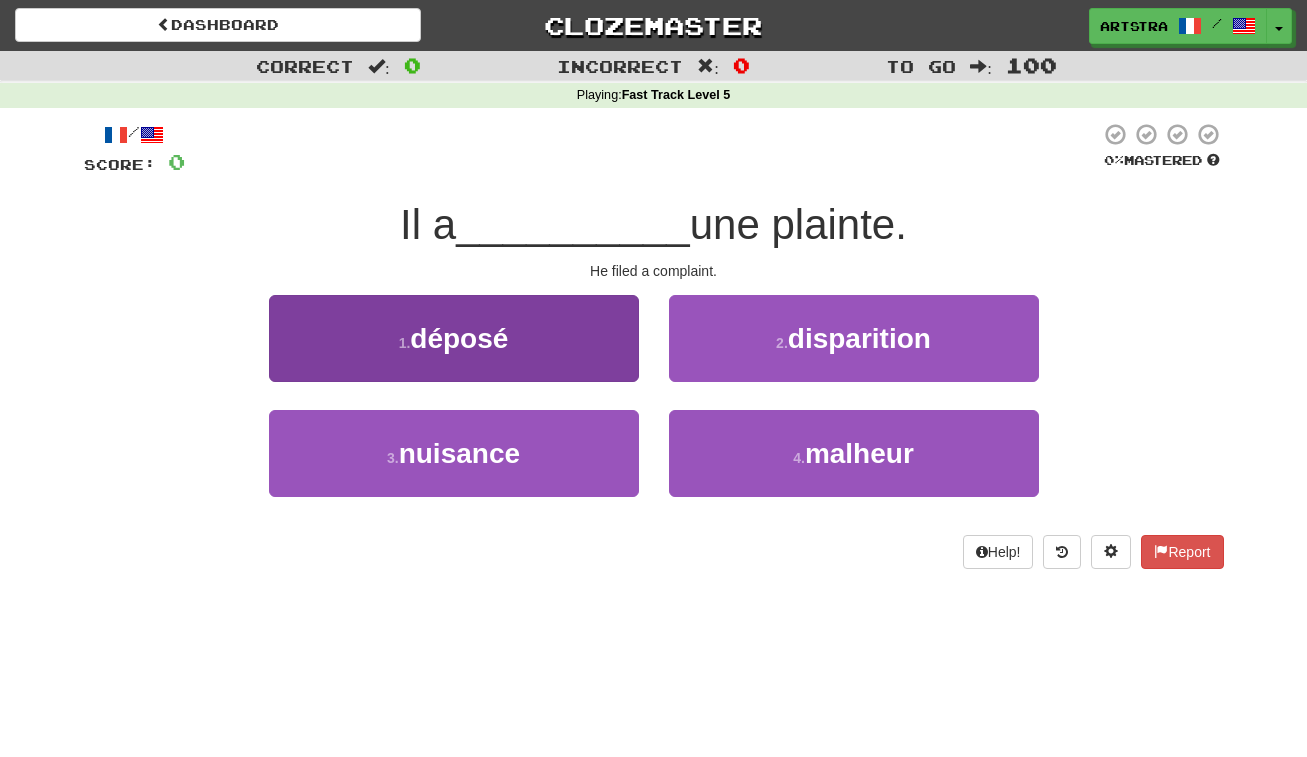 click on "1 .  déposé" at bounding box center [454, 338] 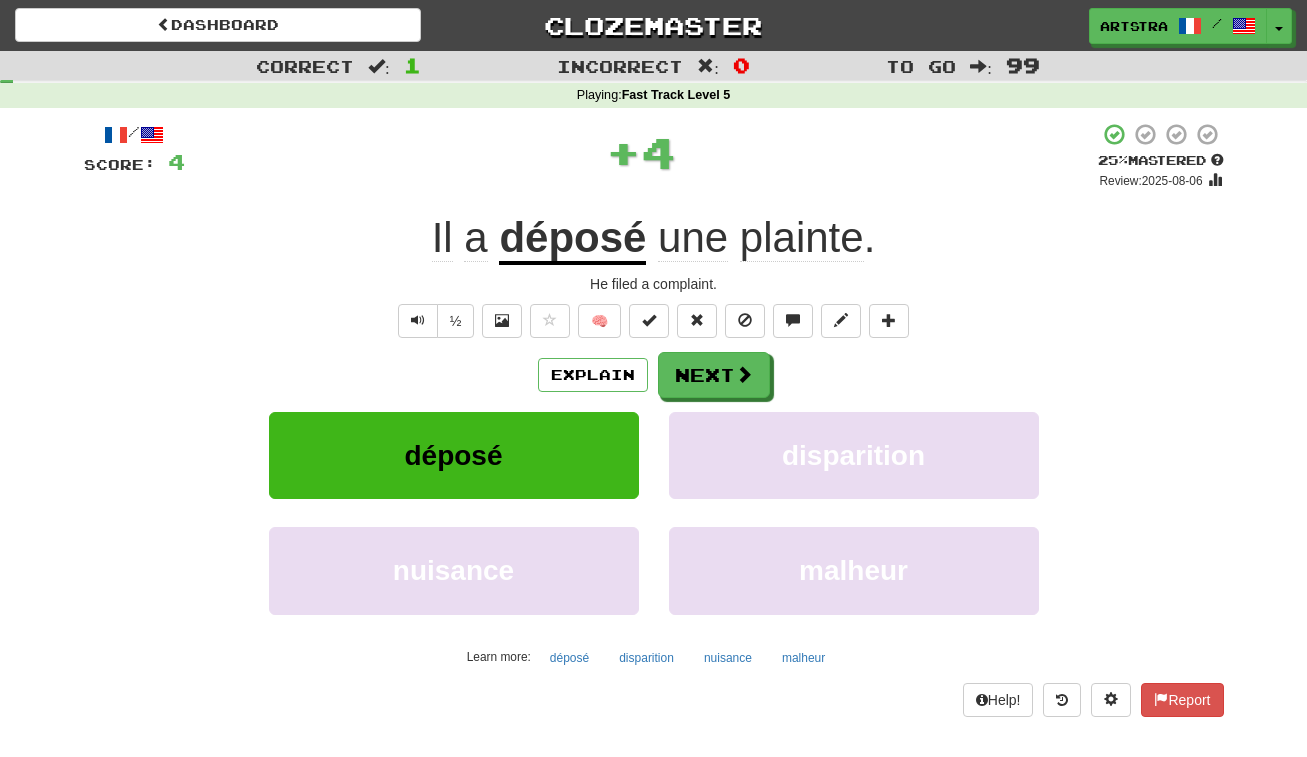 click on "déposé" at bounding box center [572, 239] 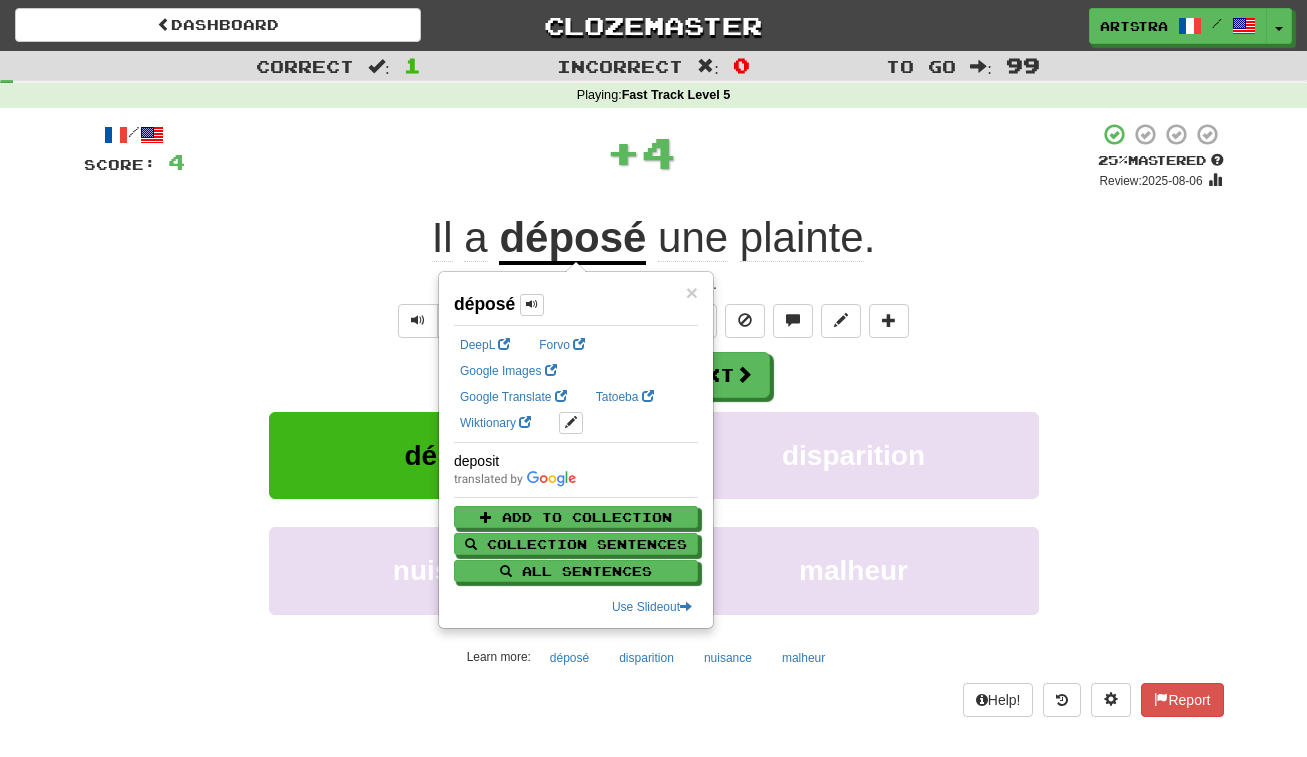 click on "plainte" at bounding box center [802, 238] 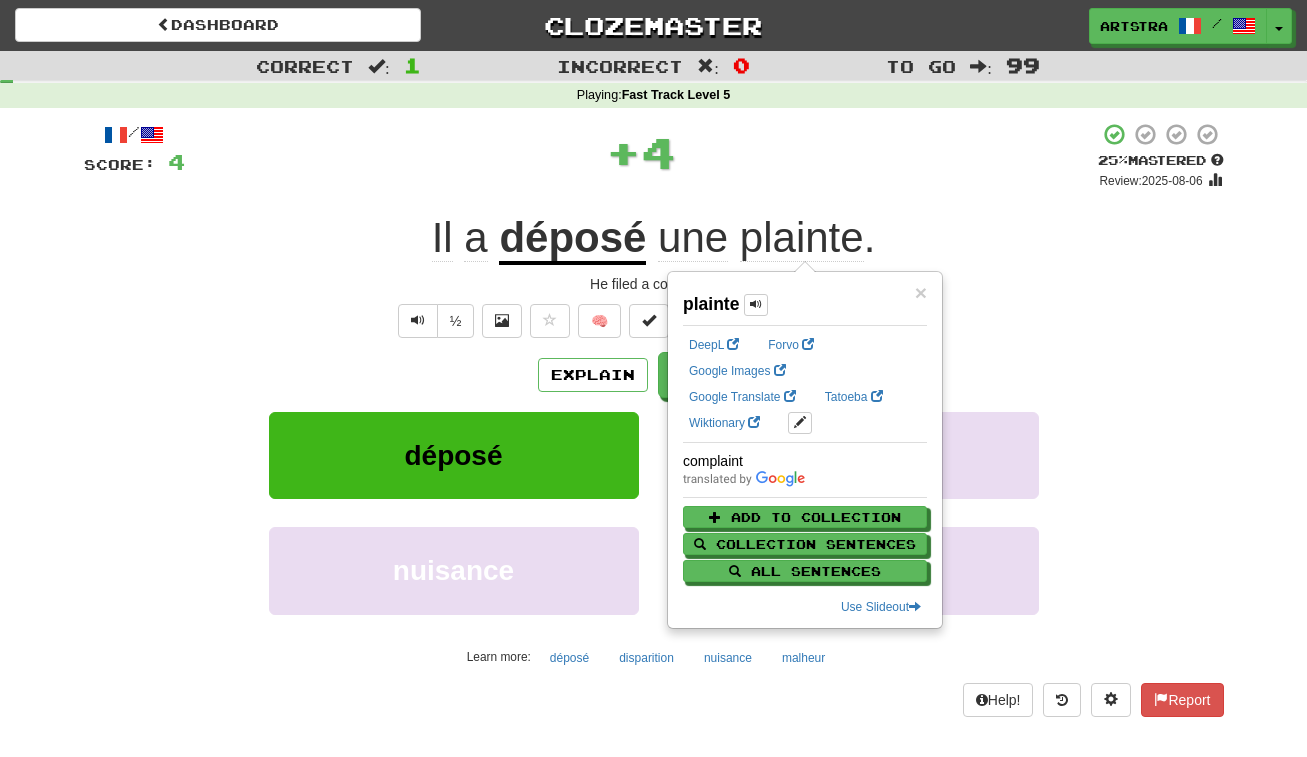 click on "+ 4" at bounding box center (641, 152) 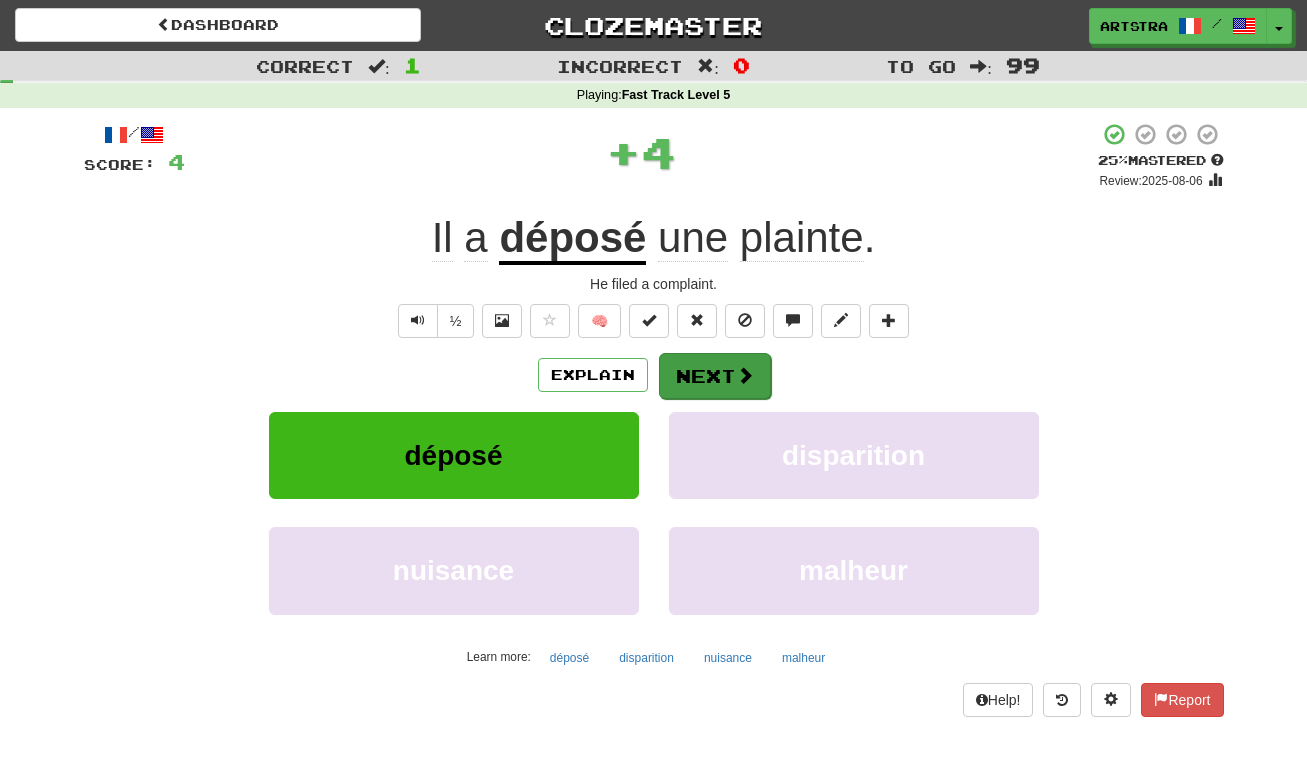 click on "Next" at bounding box center [715, 376] 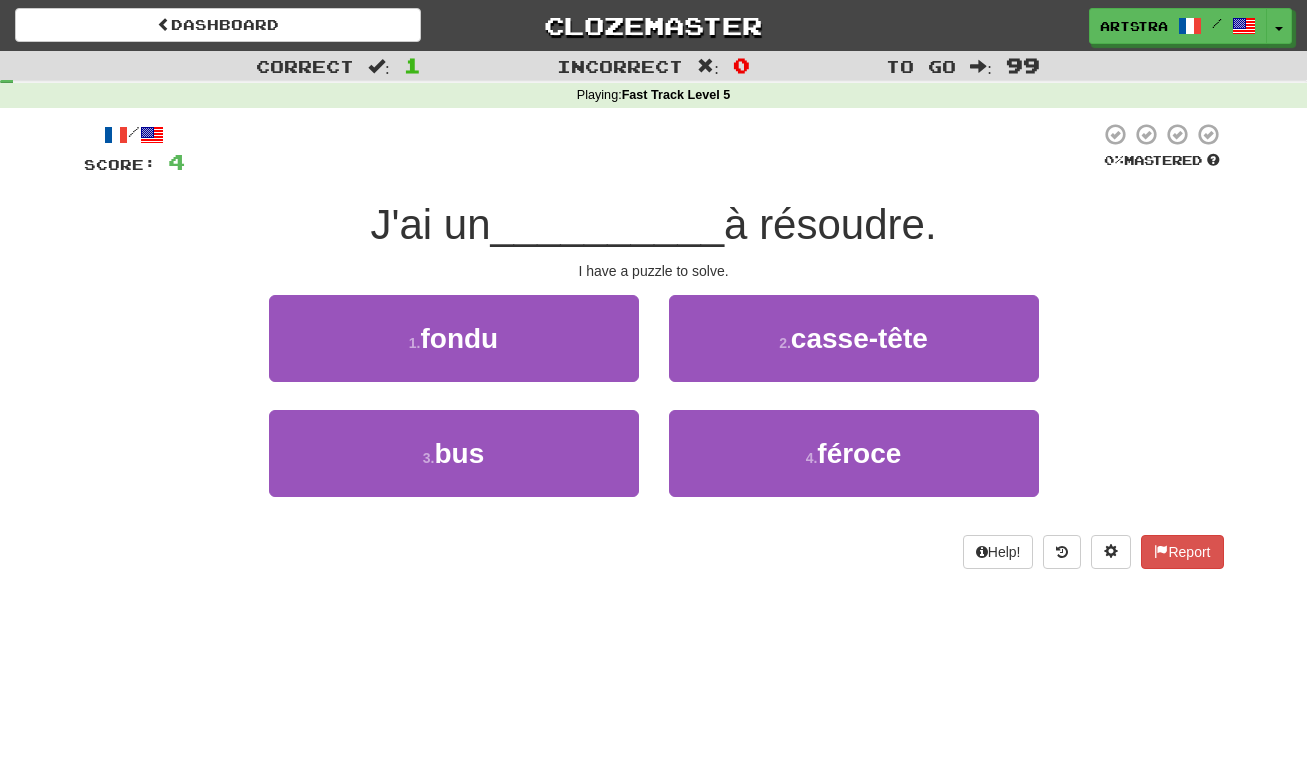 click on "__________" at bounding box center (608, 224) 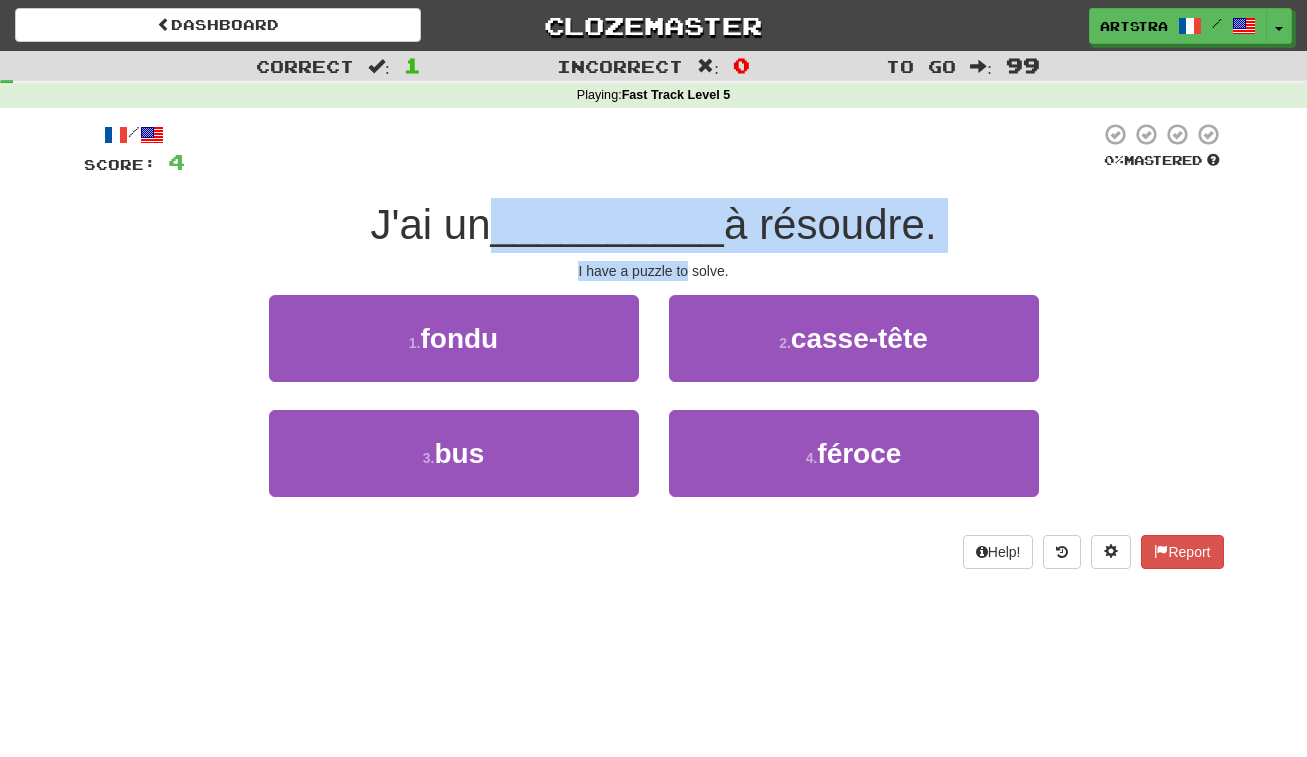 drag, startPoint x: 680, startPoint y: 226, endPoint x: 677, endPoint y: 260, distance: 34.132095 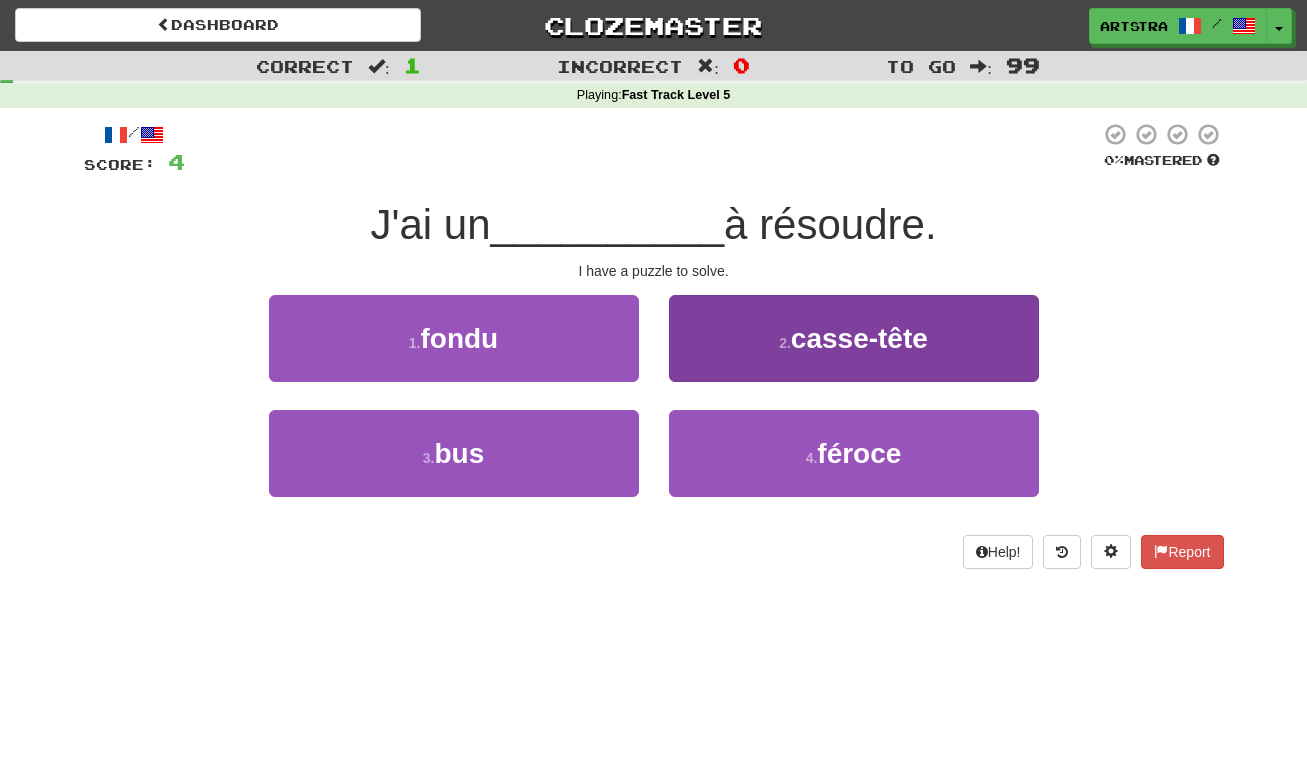 click on "2 .  casse-tête" at bounding box center [854, 338] 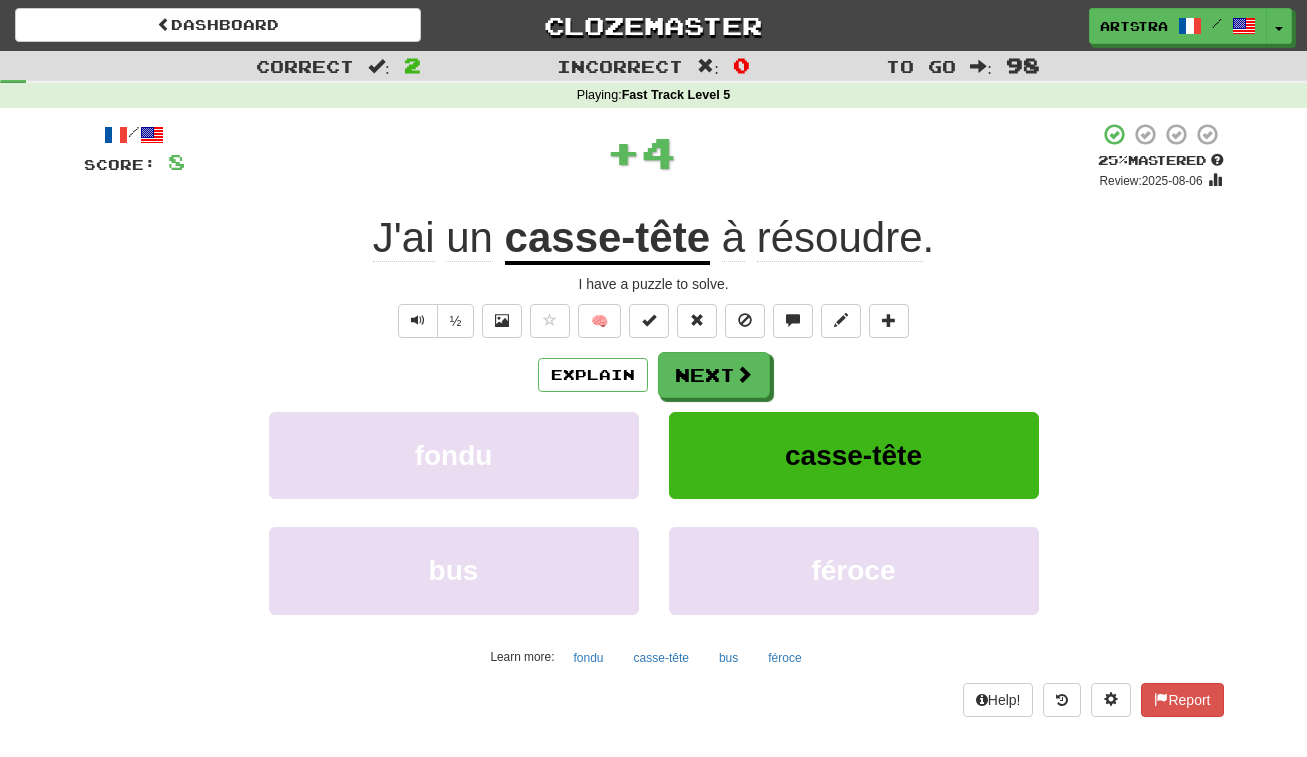click on "casse-tête" at bounding box center (607, 239) 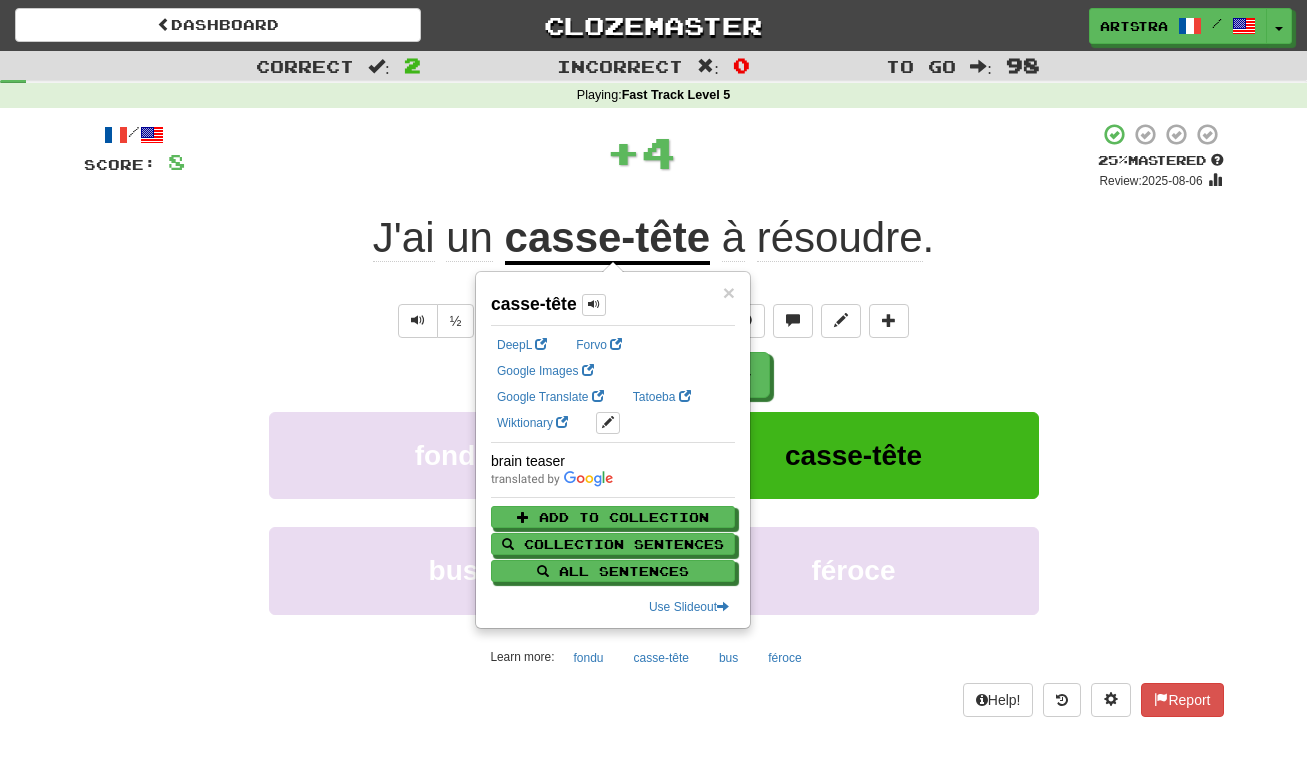 click on "résoudre" at bounding box center [840, 238] 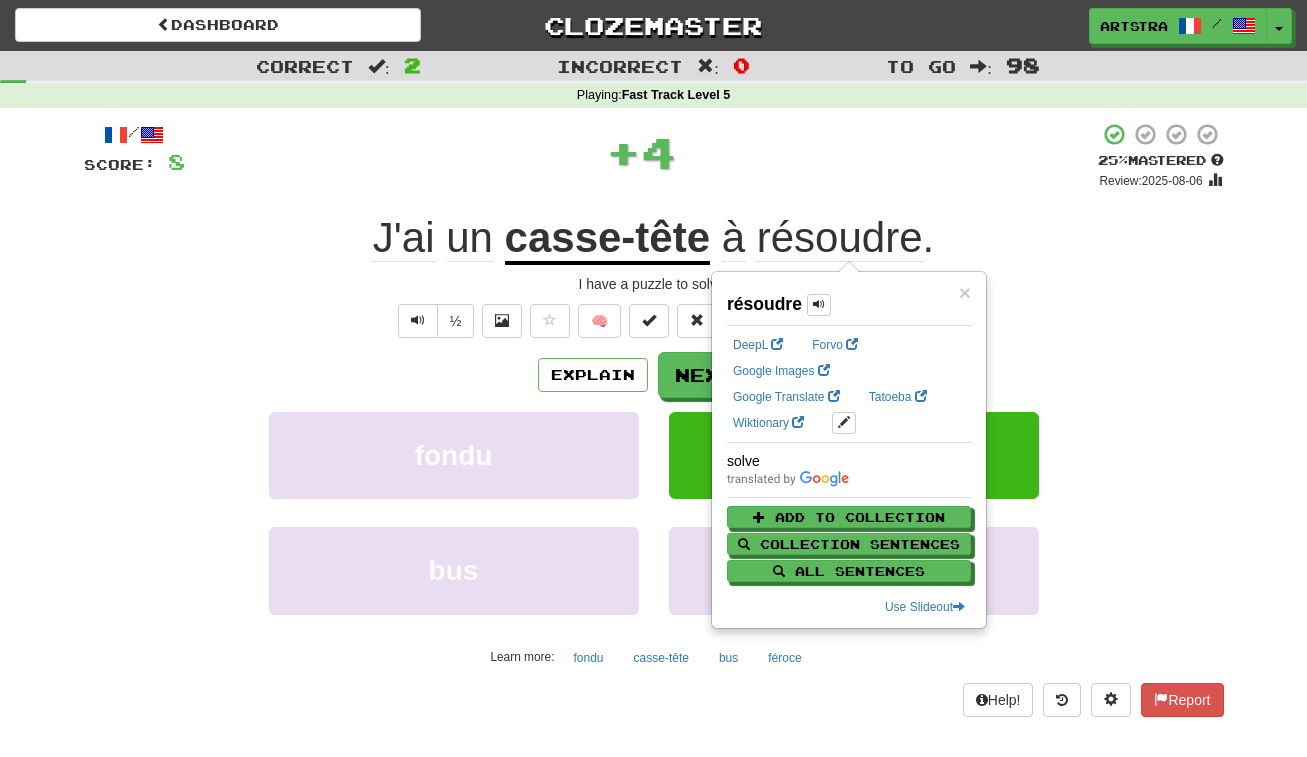 drag, startPoint x: 1039, startPoint y: 271, endPoint x: 917, endPoint y: 292, distance: 123.79418 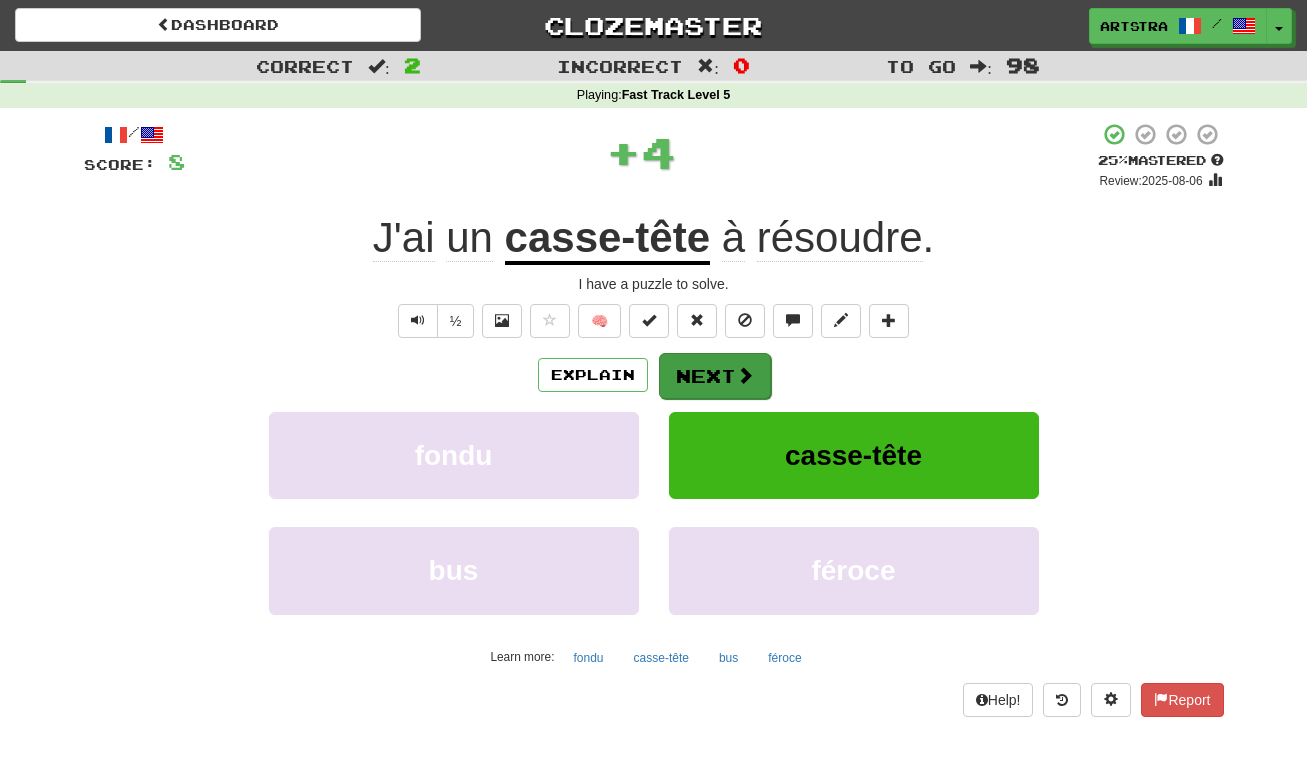 click on "Next" at bounding box center (715, 376) 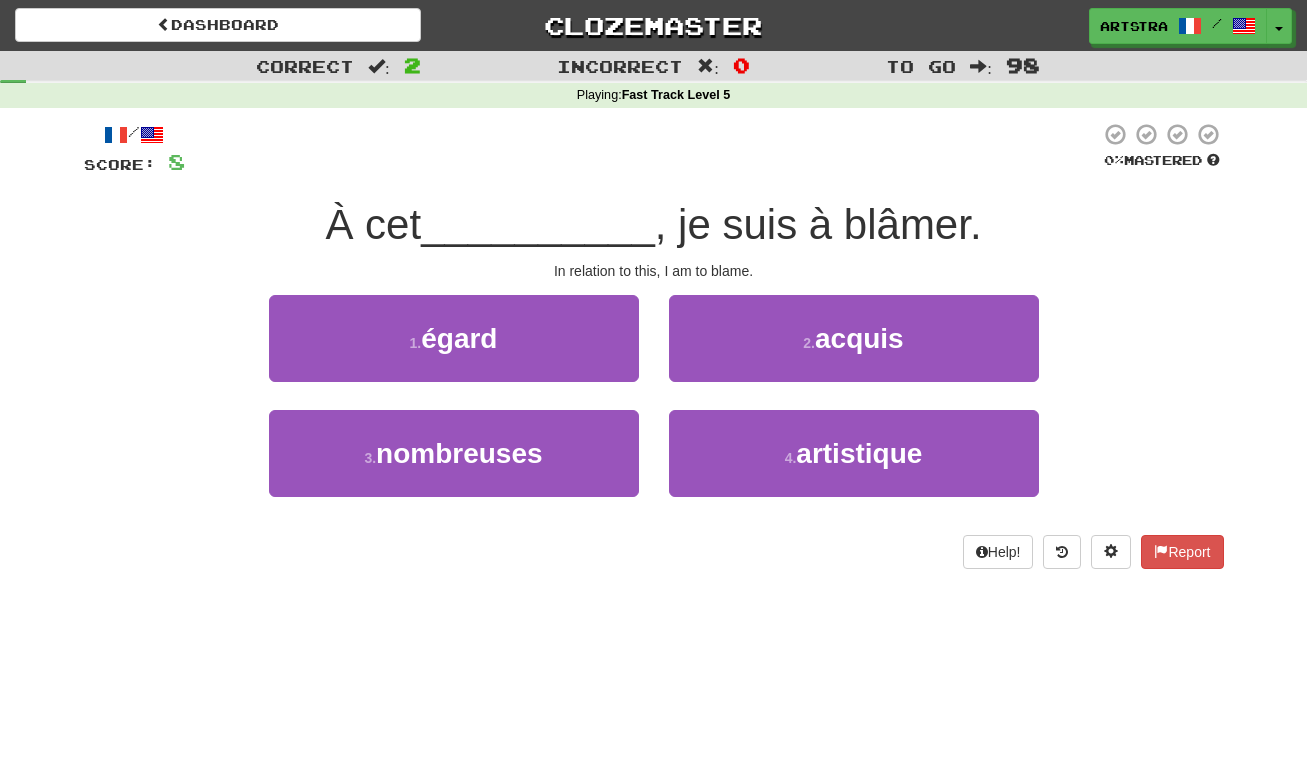 click on "/  Score:   8 0 %  Mastered À cet  __________ , je suis à blâmer. In relation to this, I am to blame. 1 .  égard 2 .  acquis 3 .  nombreuses 4 .  artistique  Help!  Report" at bounding box center (654, 345) 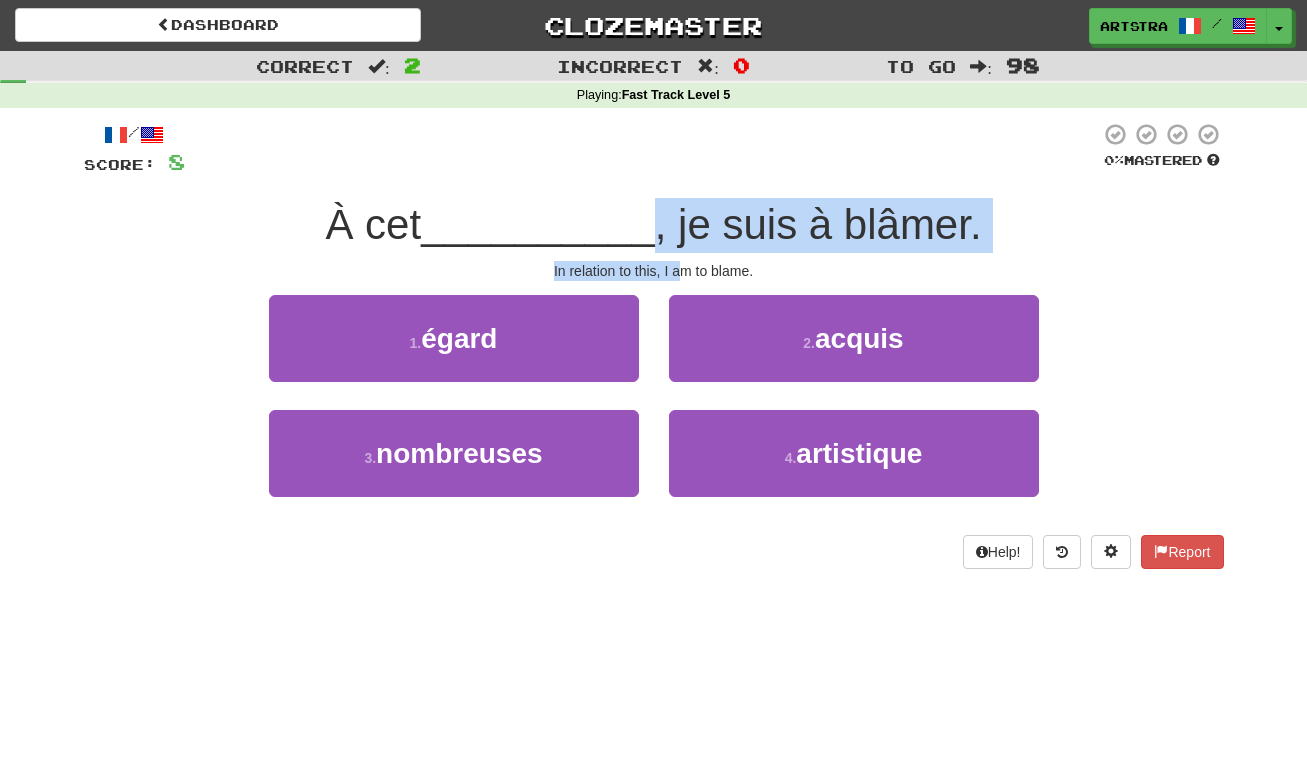 drag, startPoint x: 649, startPoint y: 223, endPoint x: 677, endPoint y: 263, distance: 48.82622 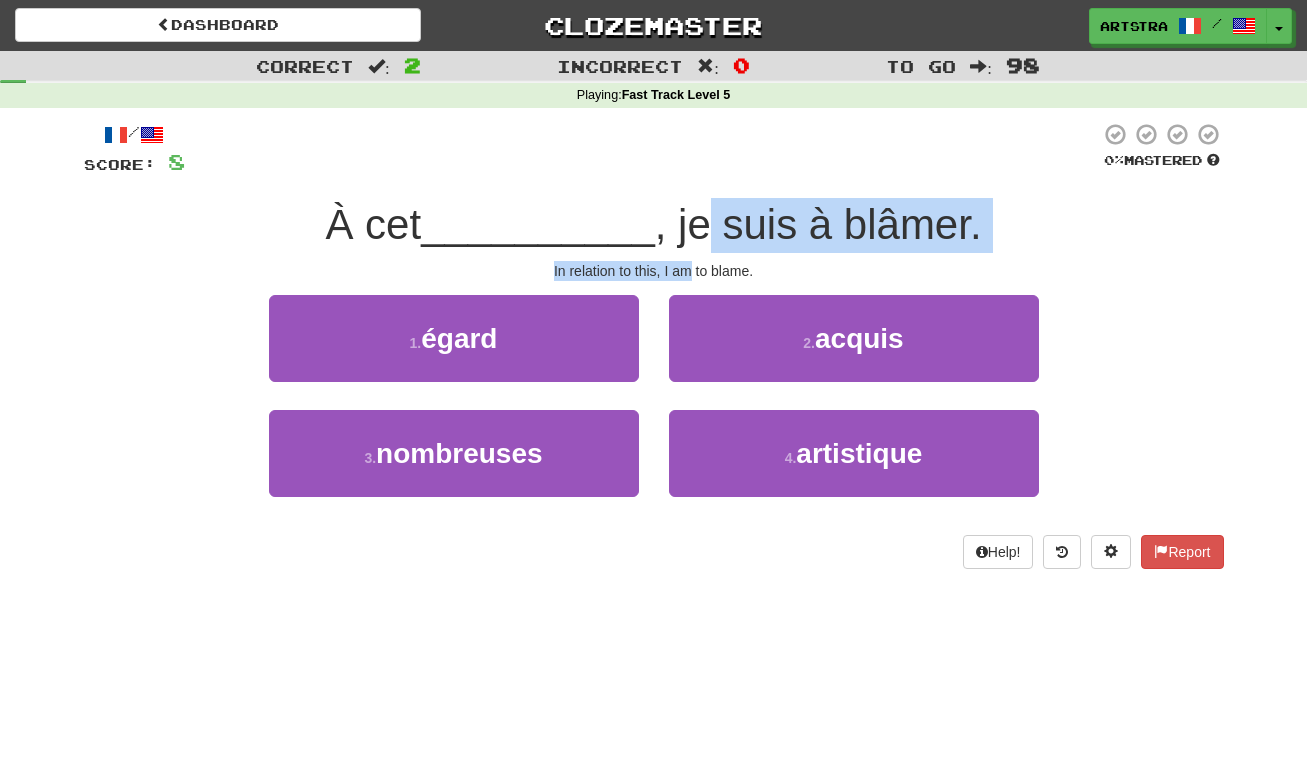 drag, startPoint x: 677, startPoint y: 263, endPoint x: 697, endPoint y: 216, distance: 51.078373 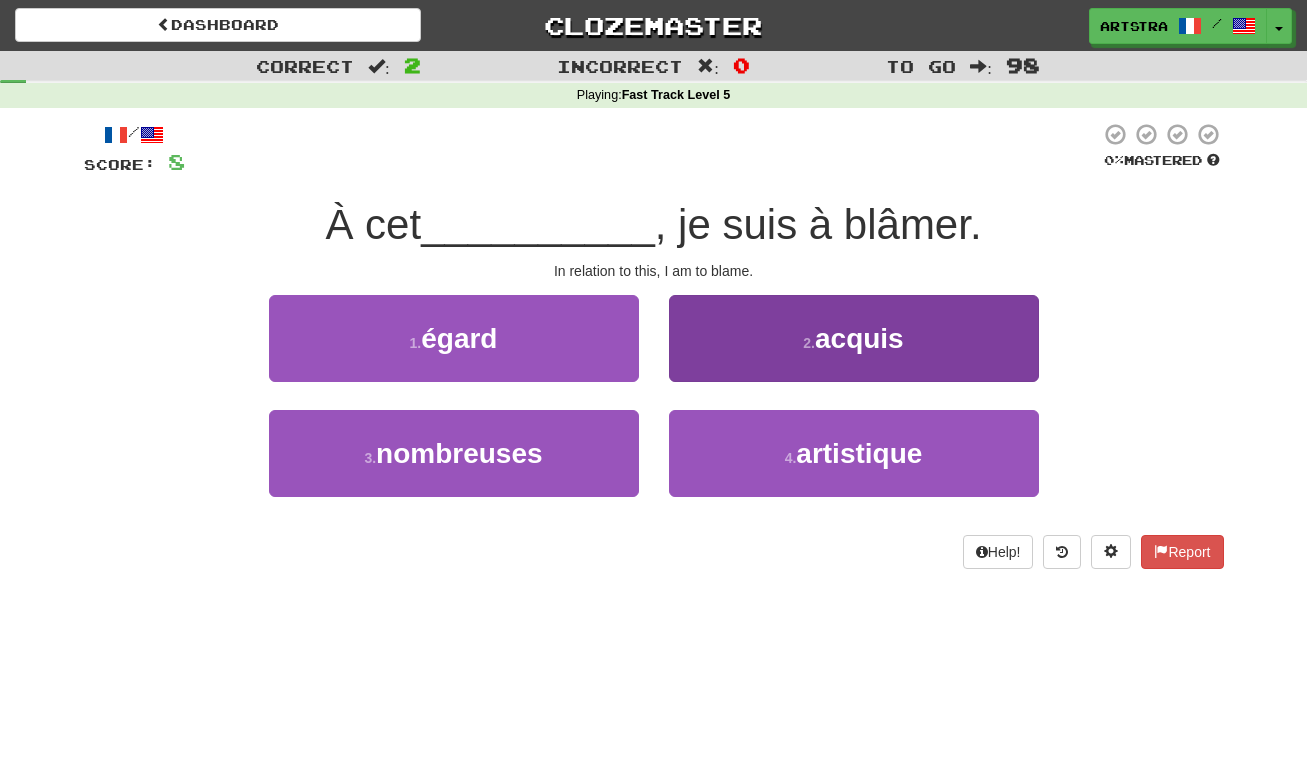 click on "acquis" at bounding box center (859, 338) 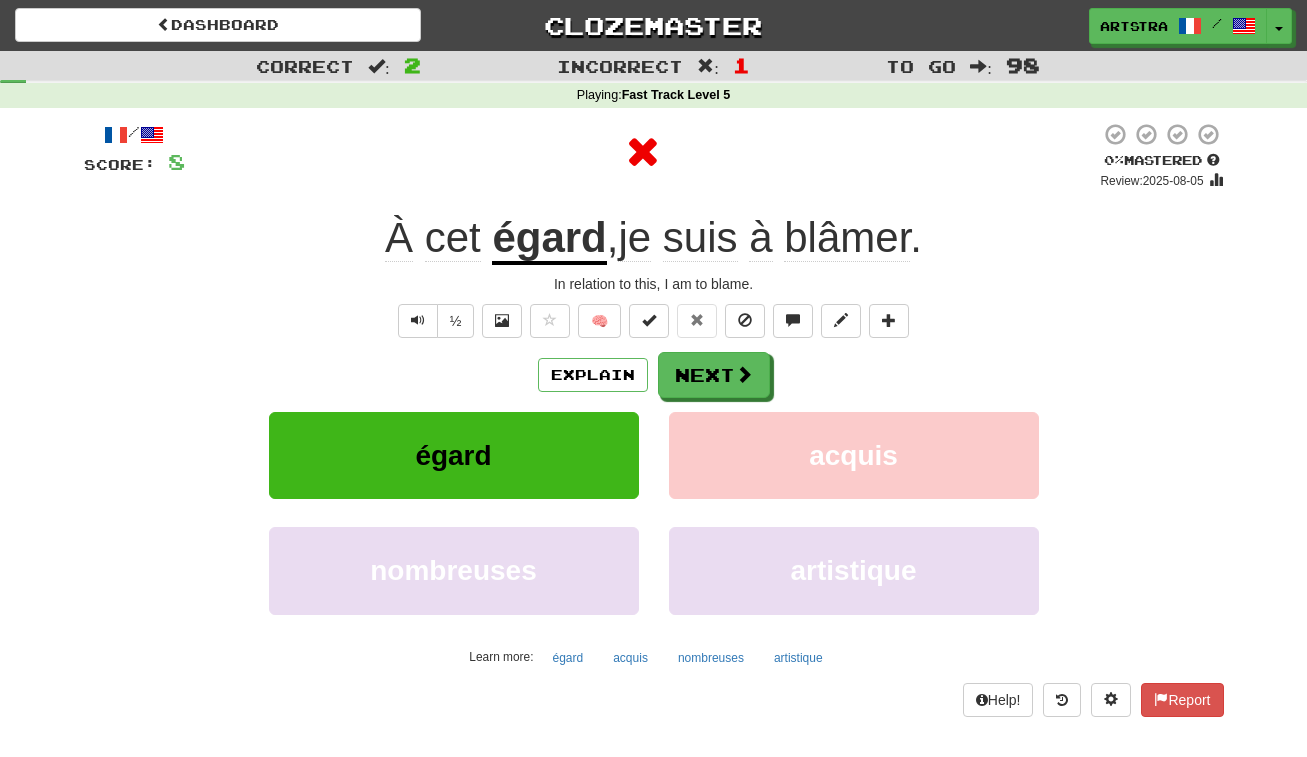 click on "égard" at bounding box center (549, 239) 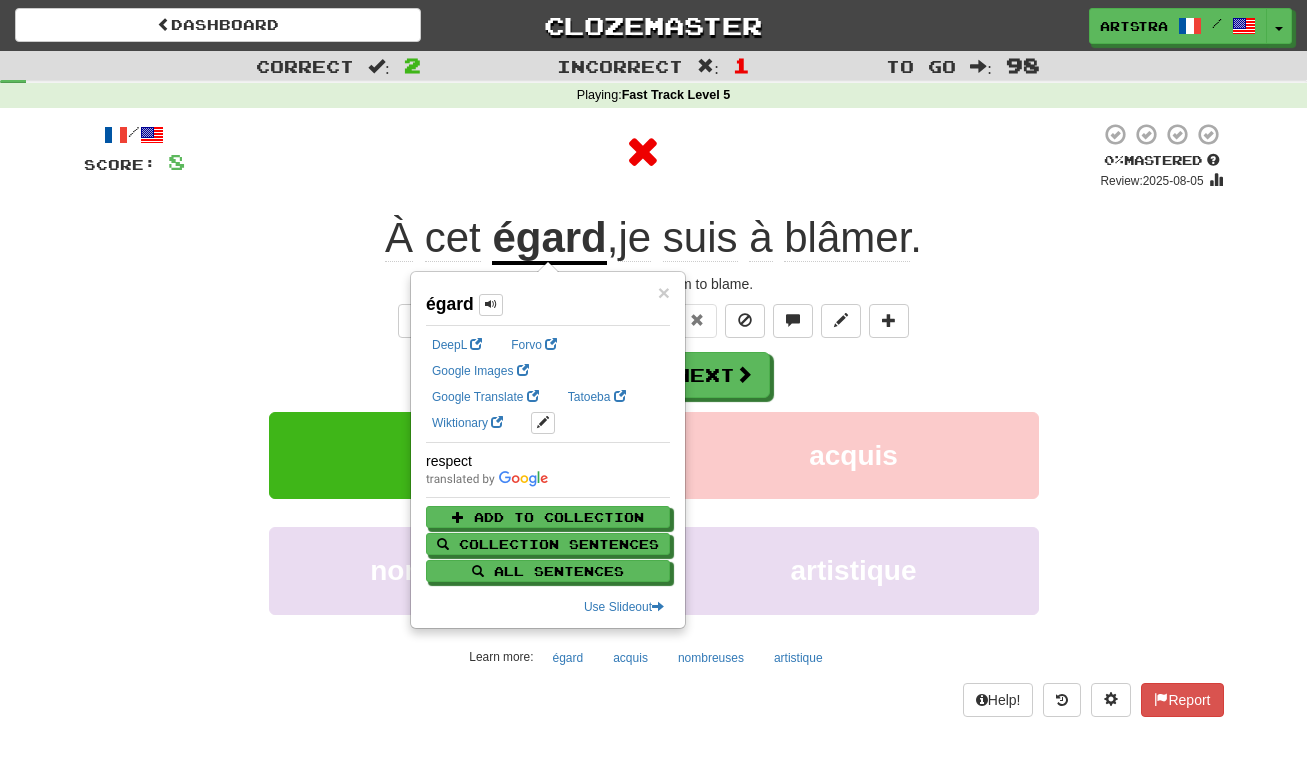 click on "blâmer" at bounding box center (847, 238) 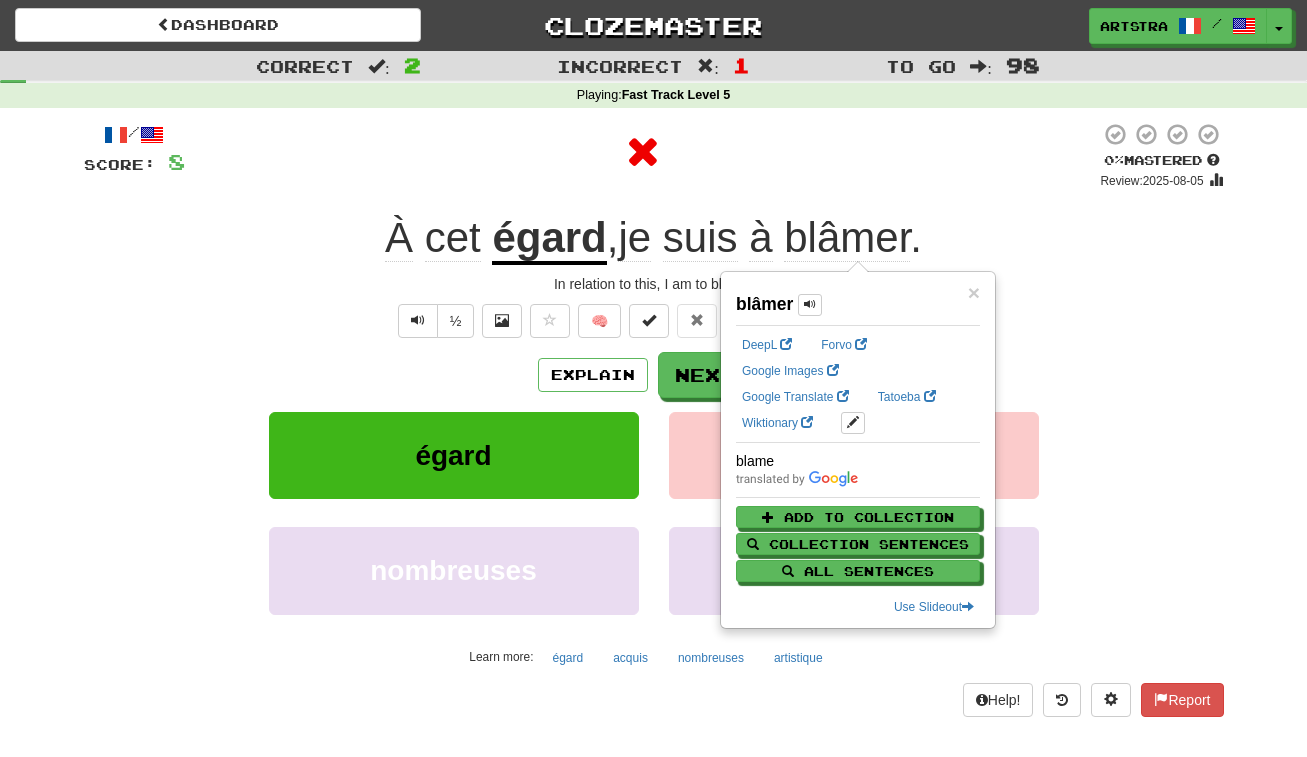 click at bounding box center [642, 152] 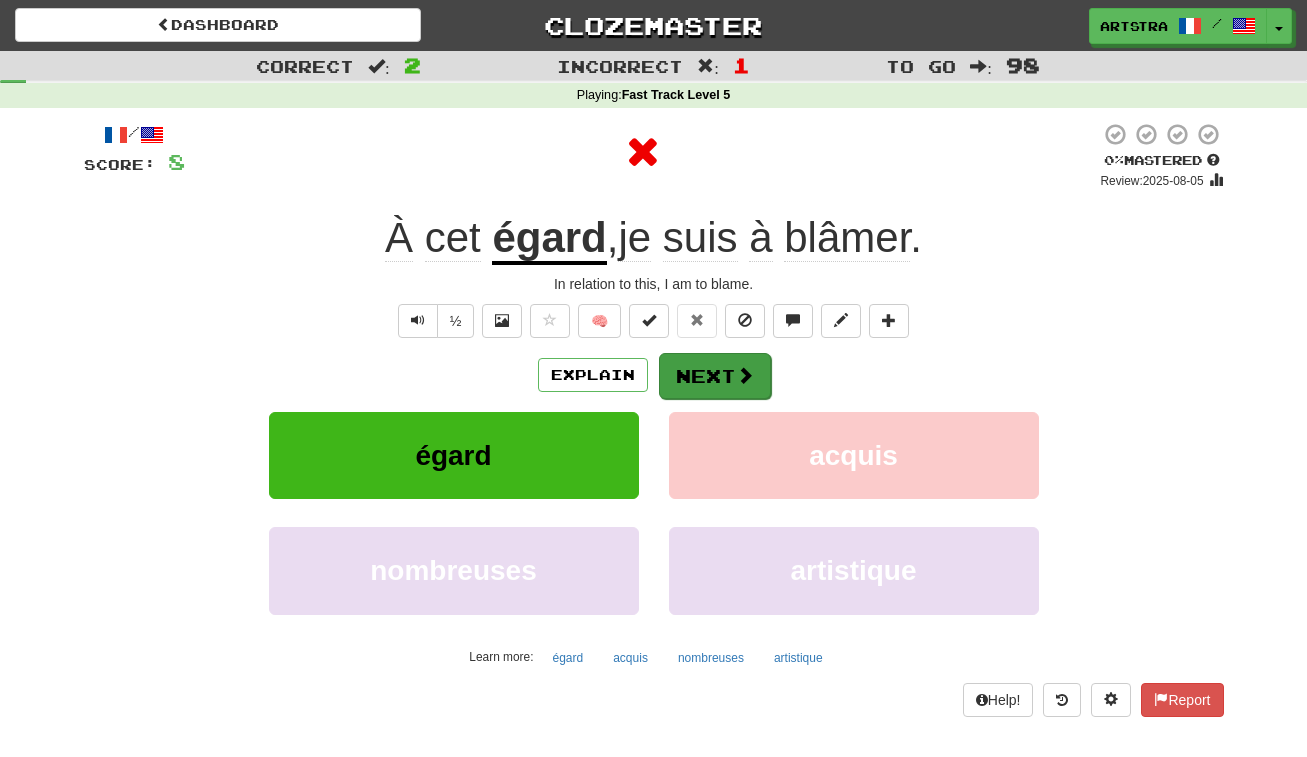 click on "Next" at bounding box center (715, 376) 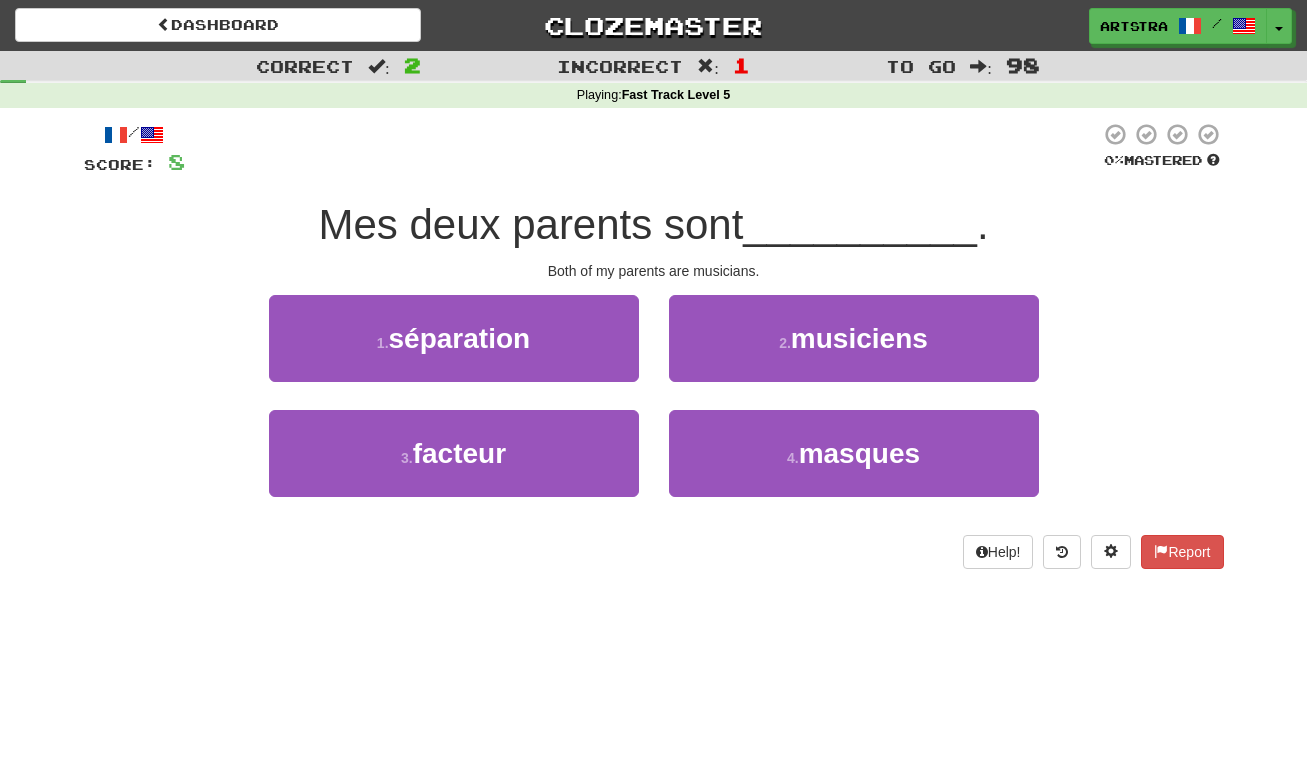 click on "Mes deux parents sont" at bounding box center [530, 224] 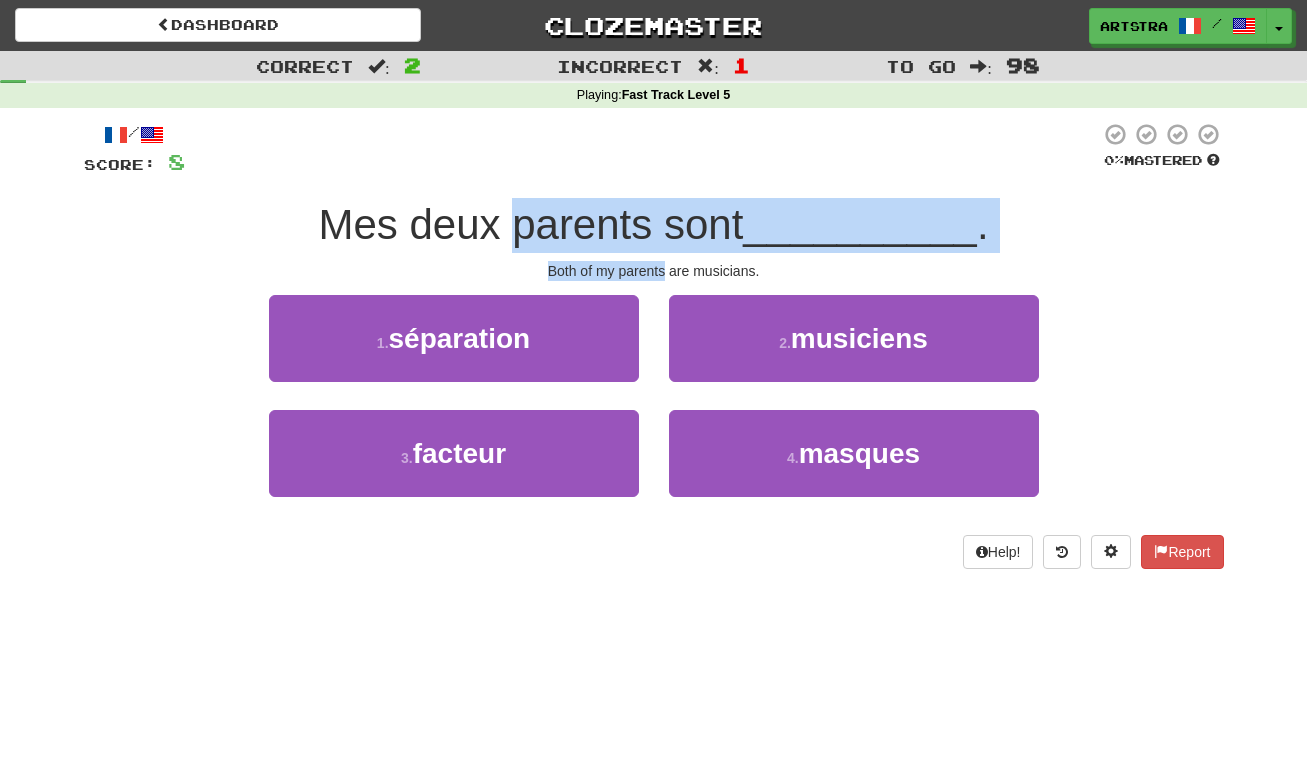 drag, startPoint x: 631, startPoint y: 225, endPoint x: 641, endPoint y: 275, distance: 50.990196 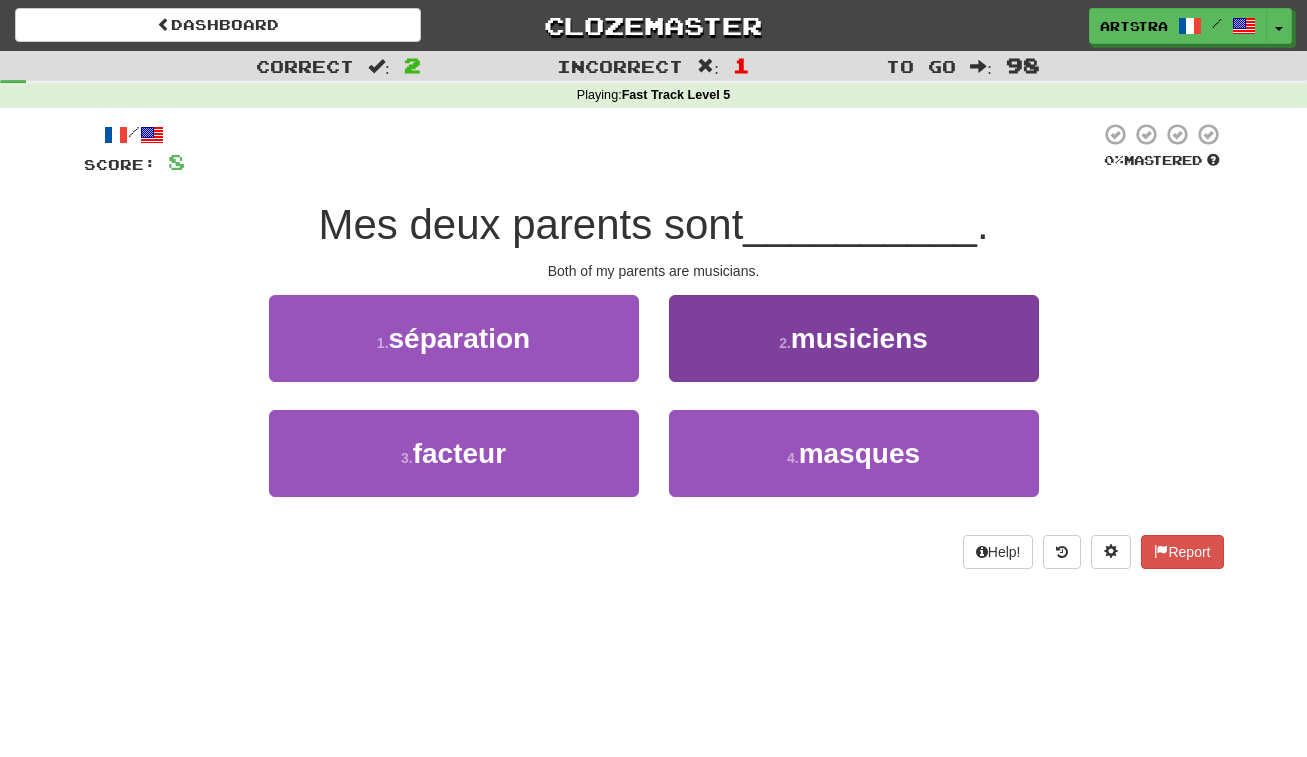 click on "2 .  musiciens" at bounding box center [854, 338] 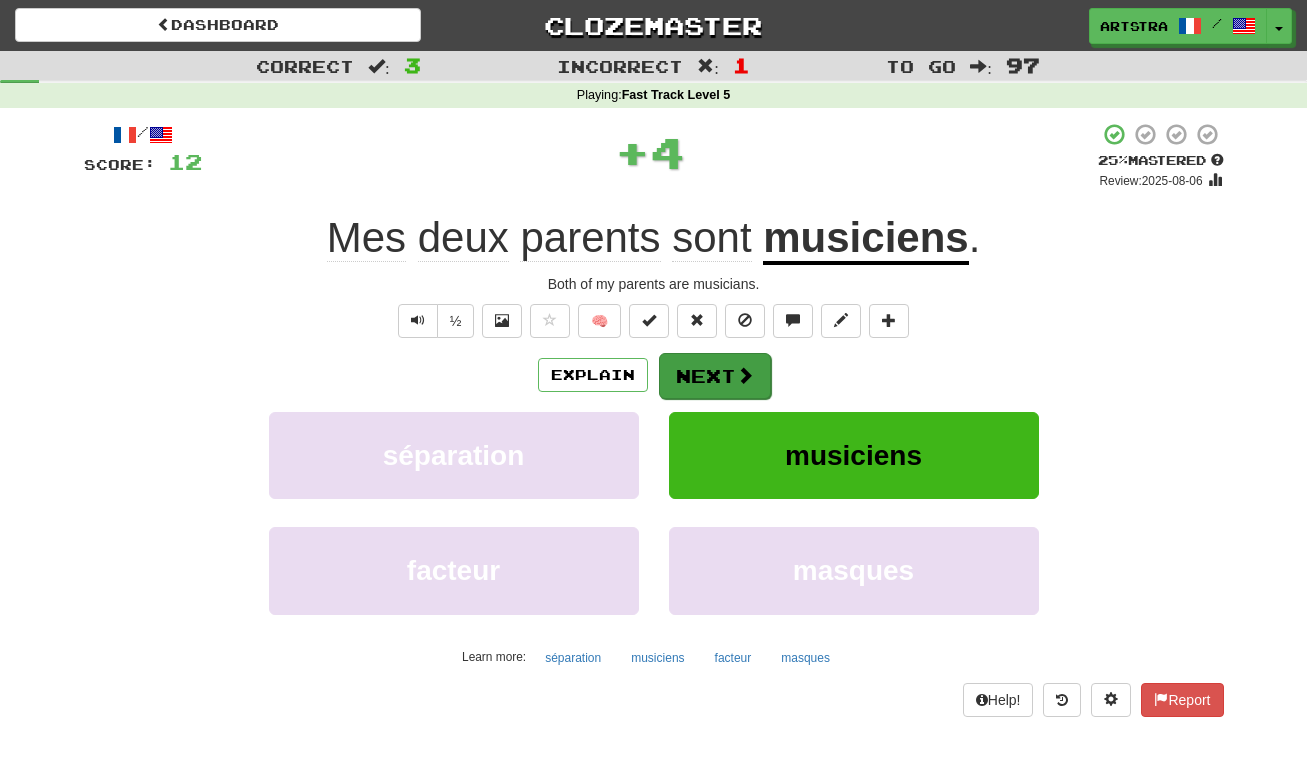 click on "Next" at bounding box center [715, 376] 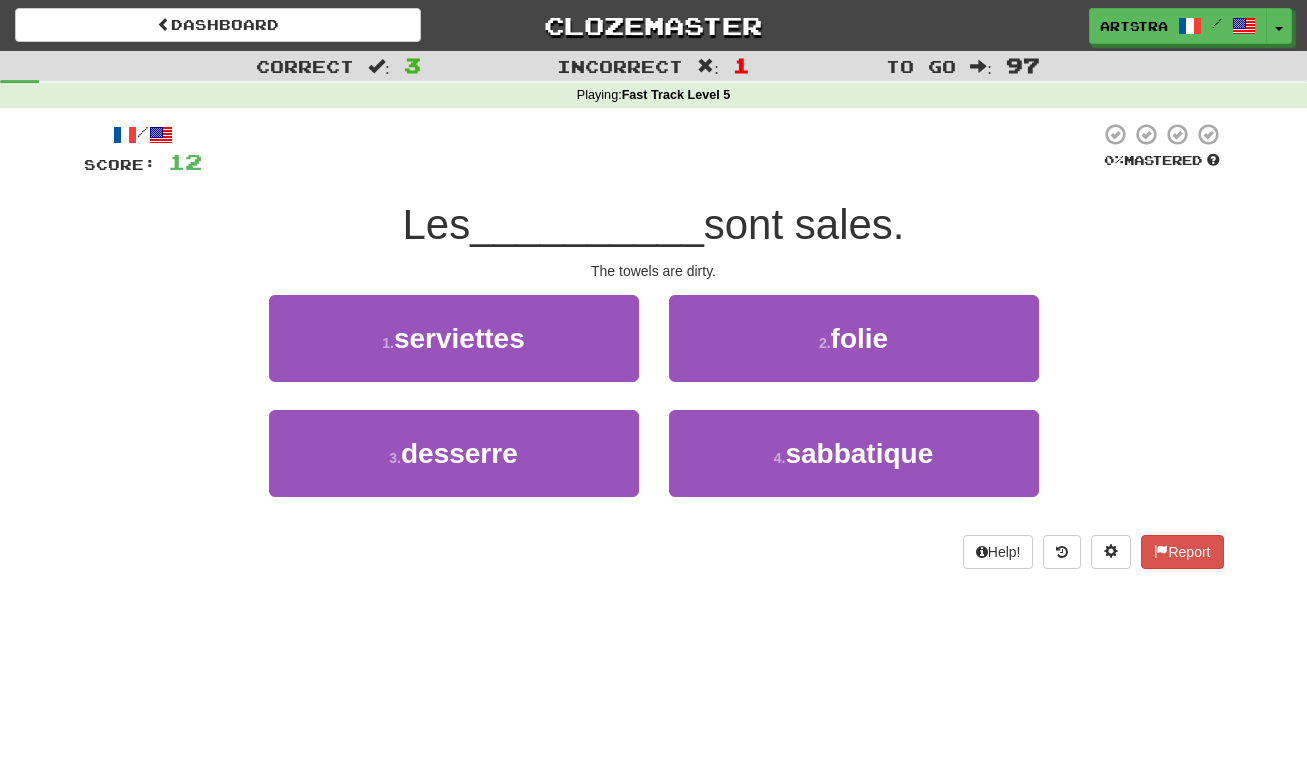 click on "__________" at bounding box center (587, 224) 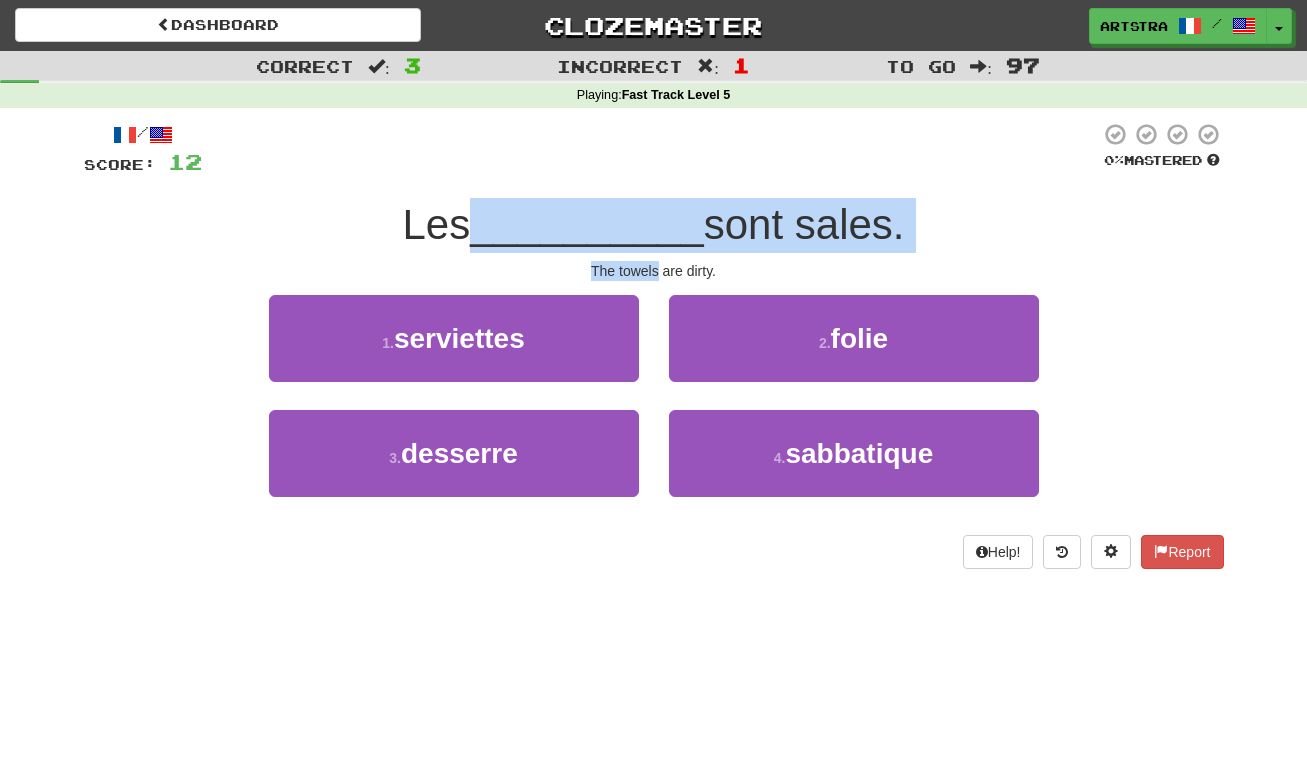 click on "/  Score:   12 0 %  Mastered Les  __________  sont sales. The towels are dirty. 1 .  serviettes 2 .  folie 3 .  desserre 4 .  sabbatique  Help!  Report" at bounding box center (654, 345) 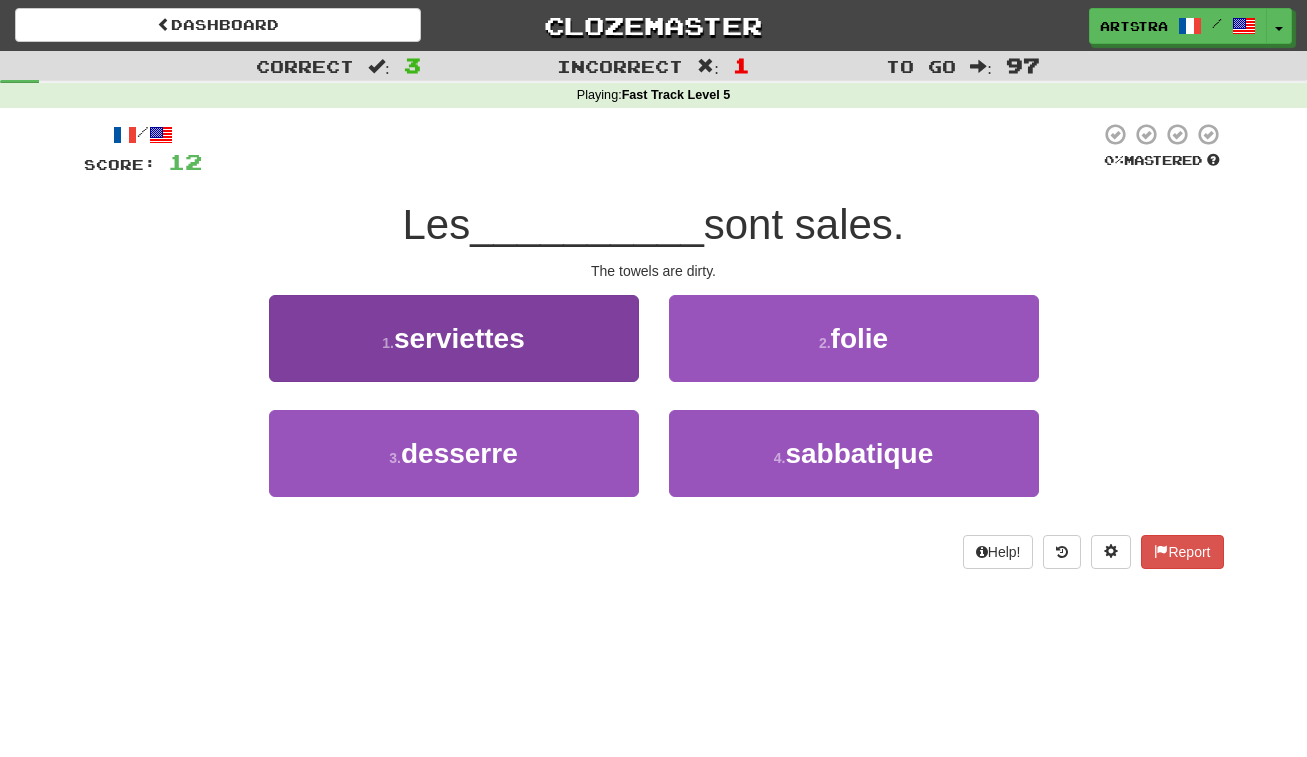click on "serviettes" at bounding box center [459, 338] 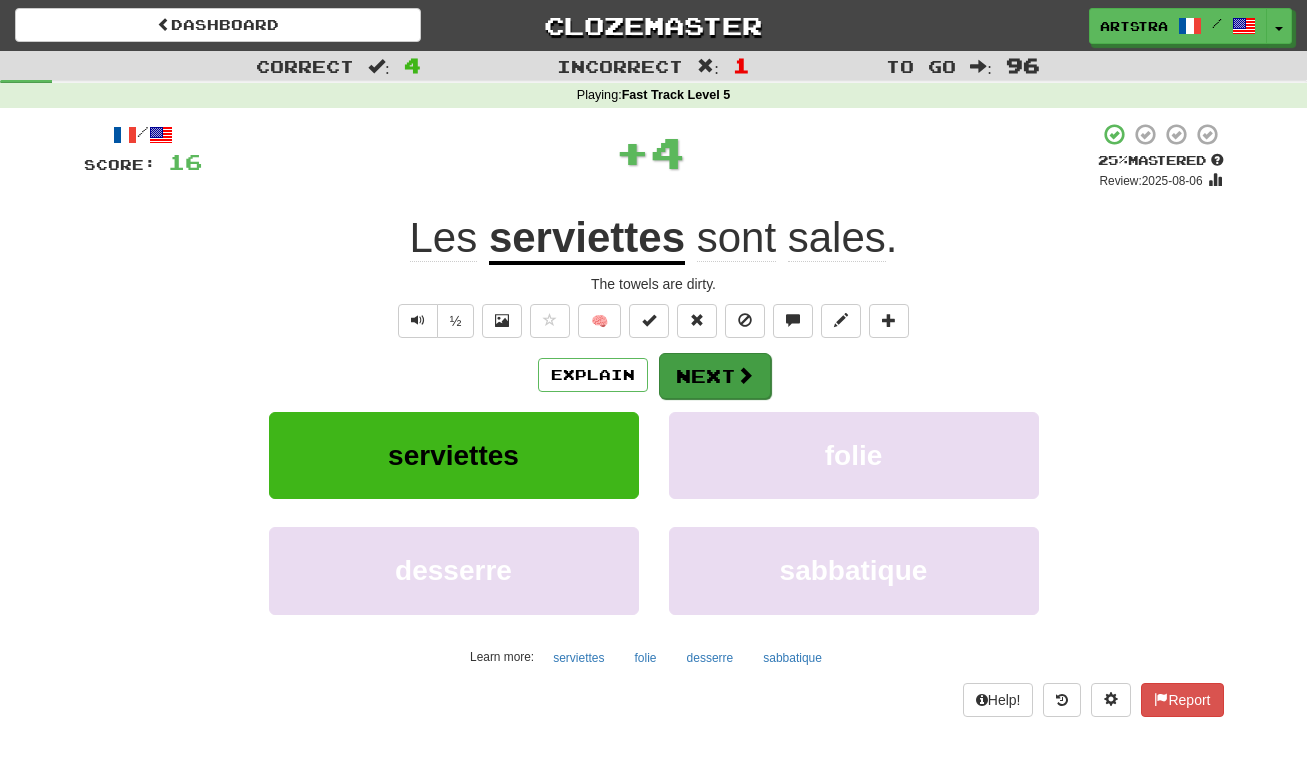 click on "Next" at bounding box center (715, 376) 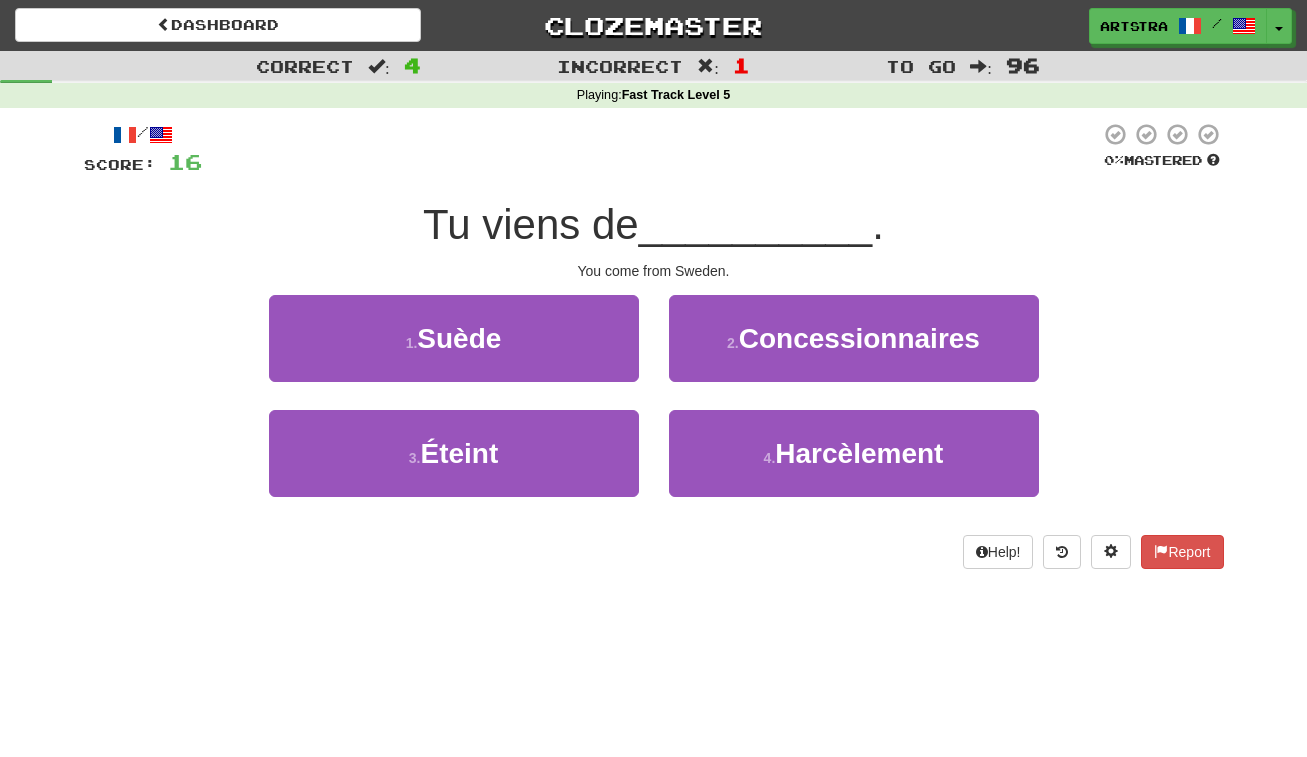 click on "__________" at bounding box center [756, 224] 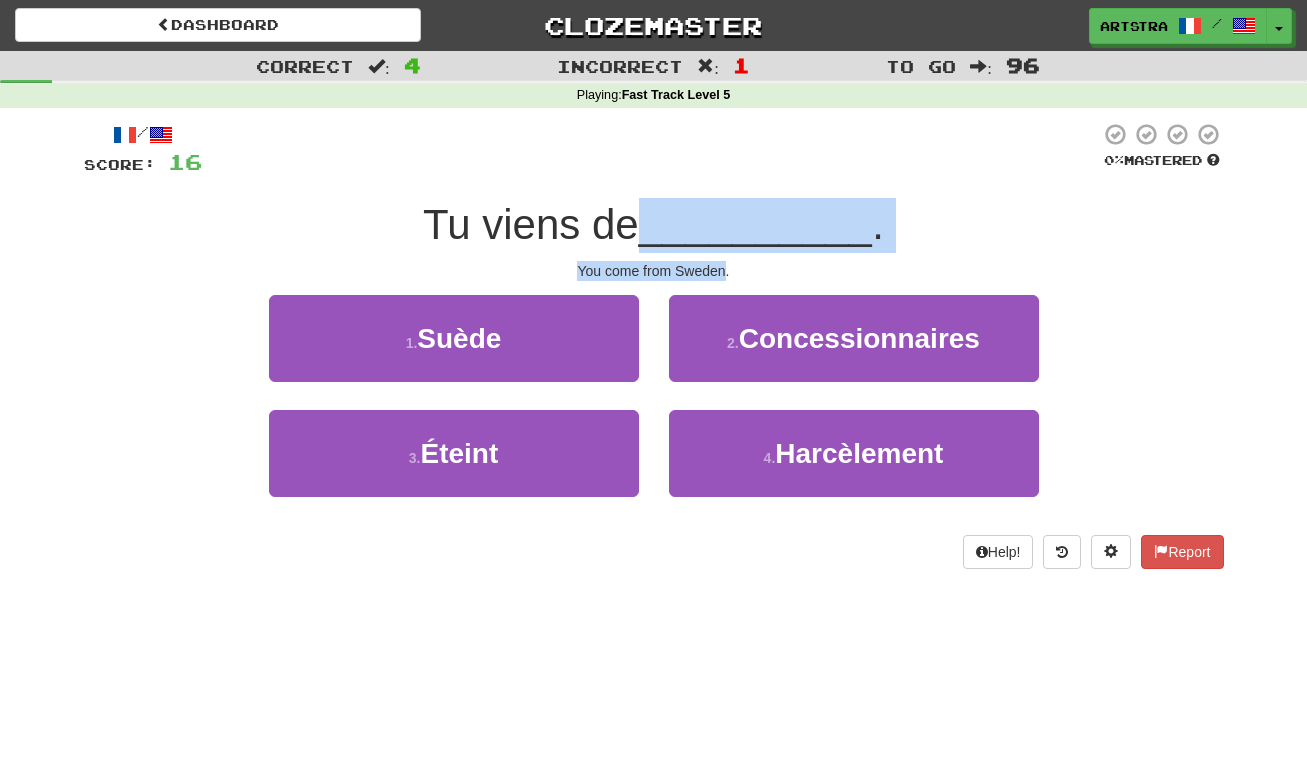 drag, startPoint x: 666, startPoint y: 235, endPoint x: 686, endPoint y: 259, distance: 31.241 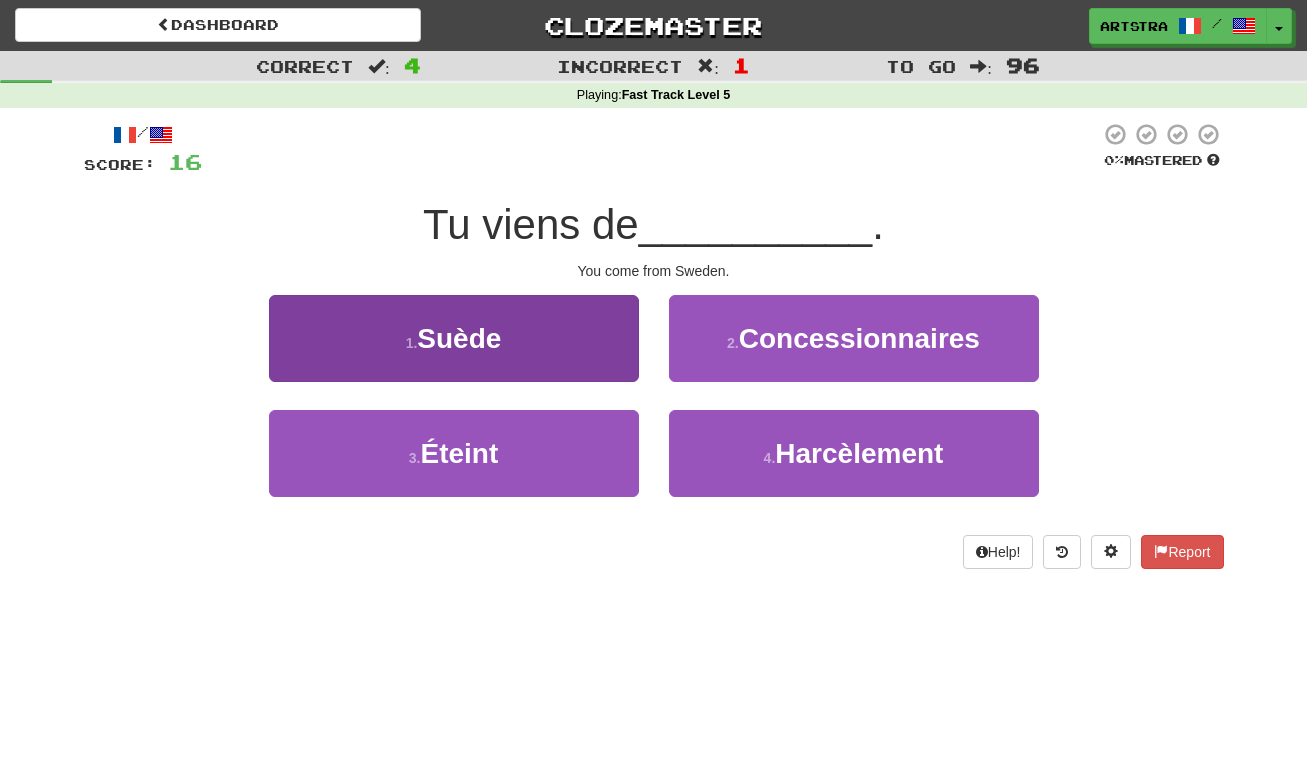 click on "1 .  Suède" at bounding box center (454, 338) 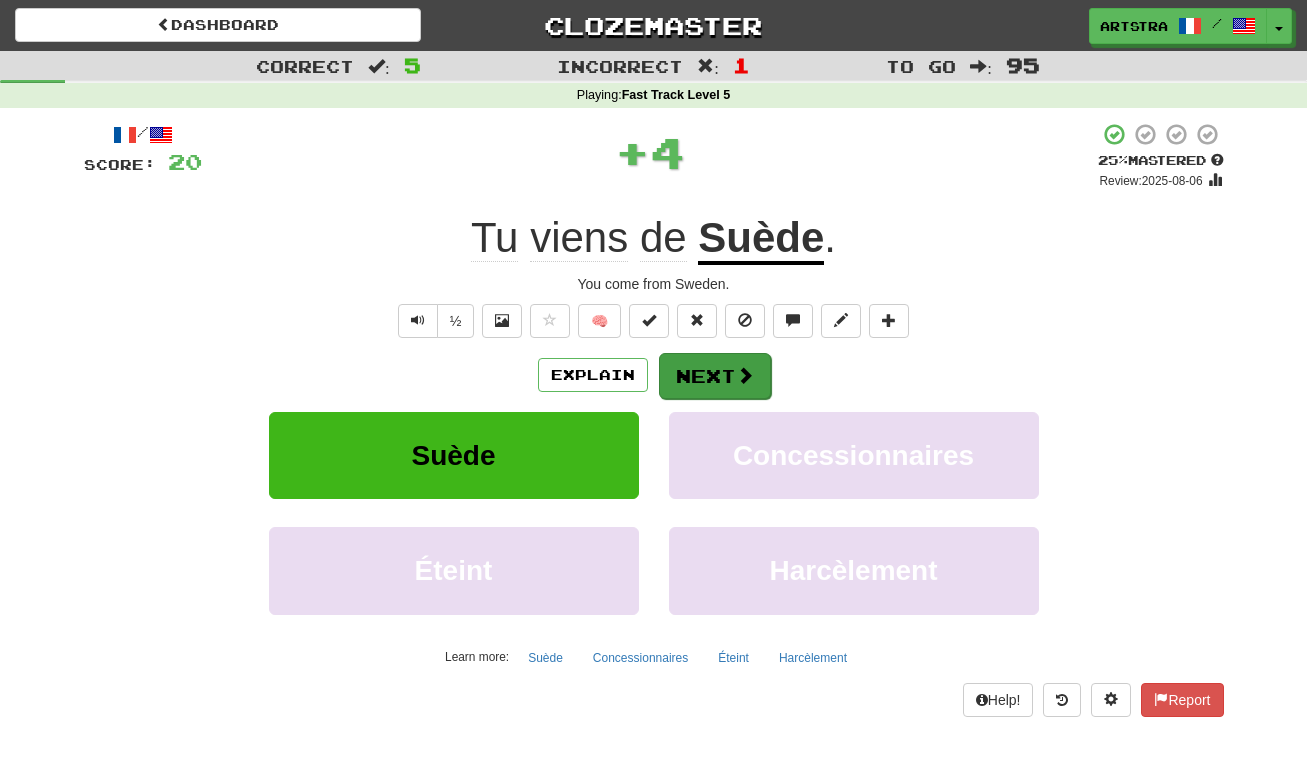 click on "Next" at bounding box center [715, 376] 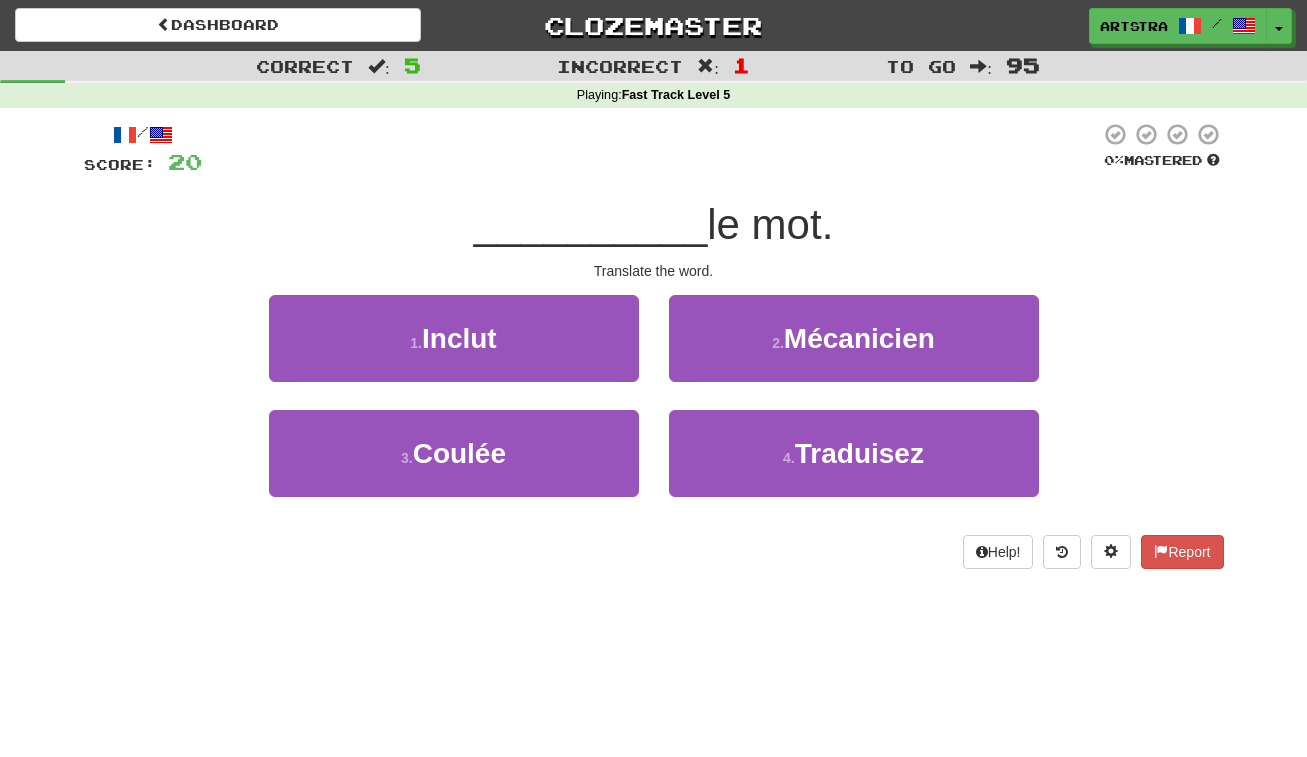 click on "__________" at bounding box center (591, 224) 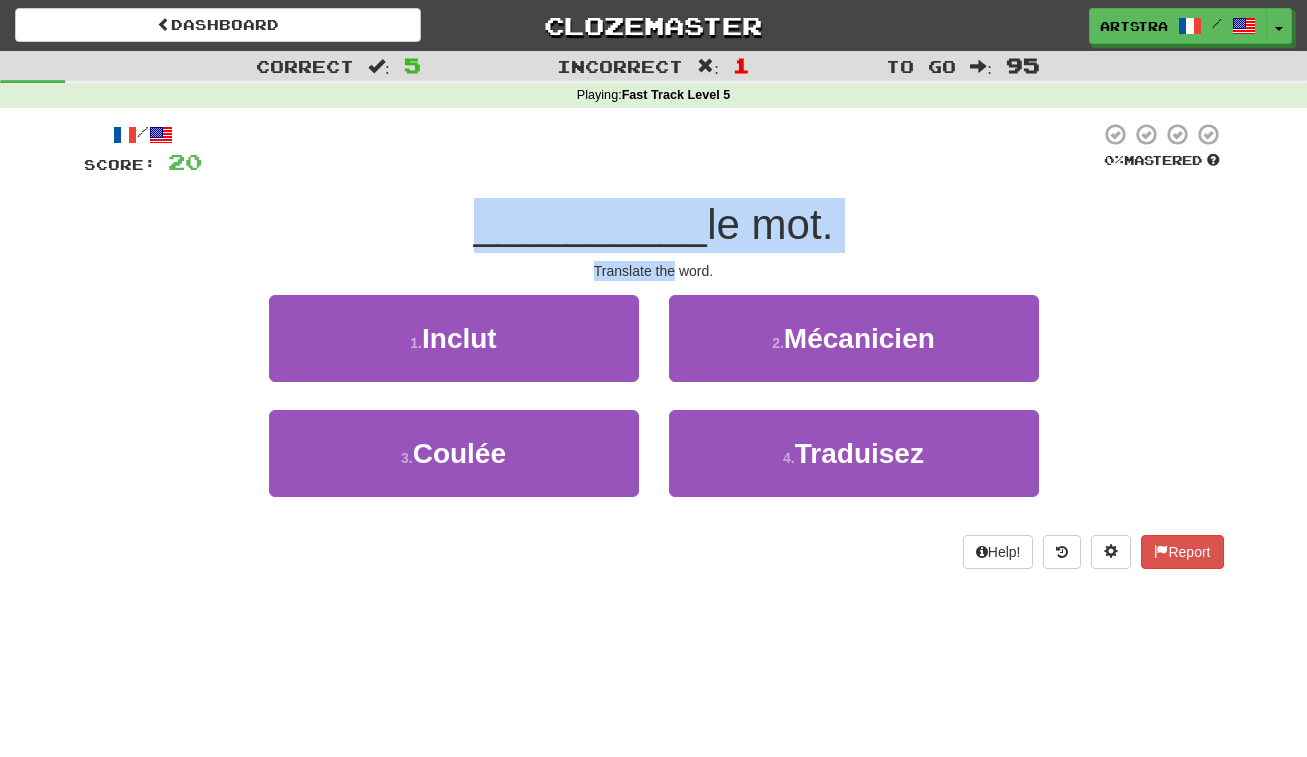 drag, startPoint x: 648, startPoint y: 214, endPoint x: 664, endPoint y: 263, distance: 51.546097 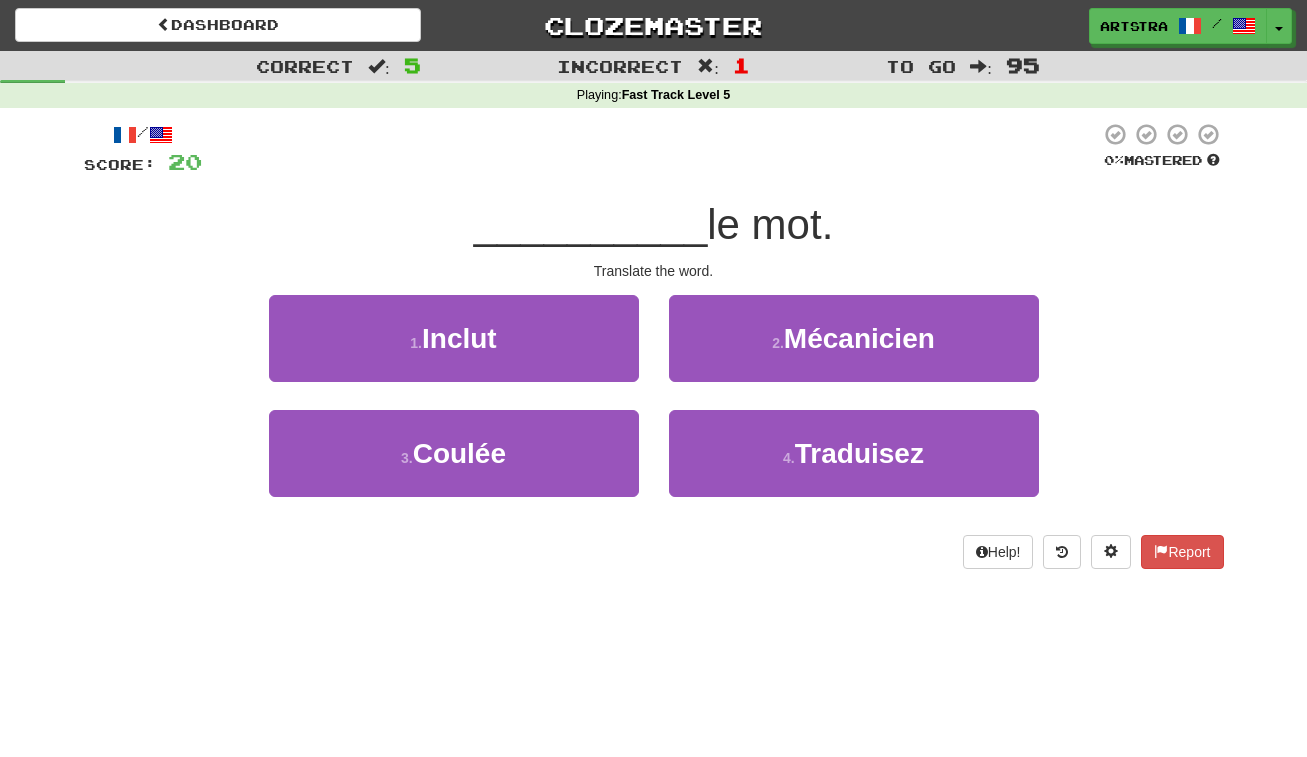 click on "Dashboard
Clozemaster
Artstra
/
Toggle Dropdown
Dashboard
Leaderboard
Activity Feed
Notifications
Profile
Discussions
Deutsch
/
English
Streak:
2
Review:
258
Points Today: 40
Русский
/
English
Streak:
2
Review:
657
Points Today: 56
Español
/
English
Streak:
2
Review:
19
Daily Goal:  148 /10
Ελληνικά
/
English
Streak:
2
Review:
249
Points Today: 72
Français
/
English
Streak:
1
Review:
708
Daily Goal:  0 /10
Esperanto
/
English
Streak:
0
Review:
715
Points Today: 0
Italiano
/
English
Streak:
0
Review:
653
Points Today: 0
Português
/" at bounding box center [653, 22] 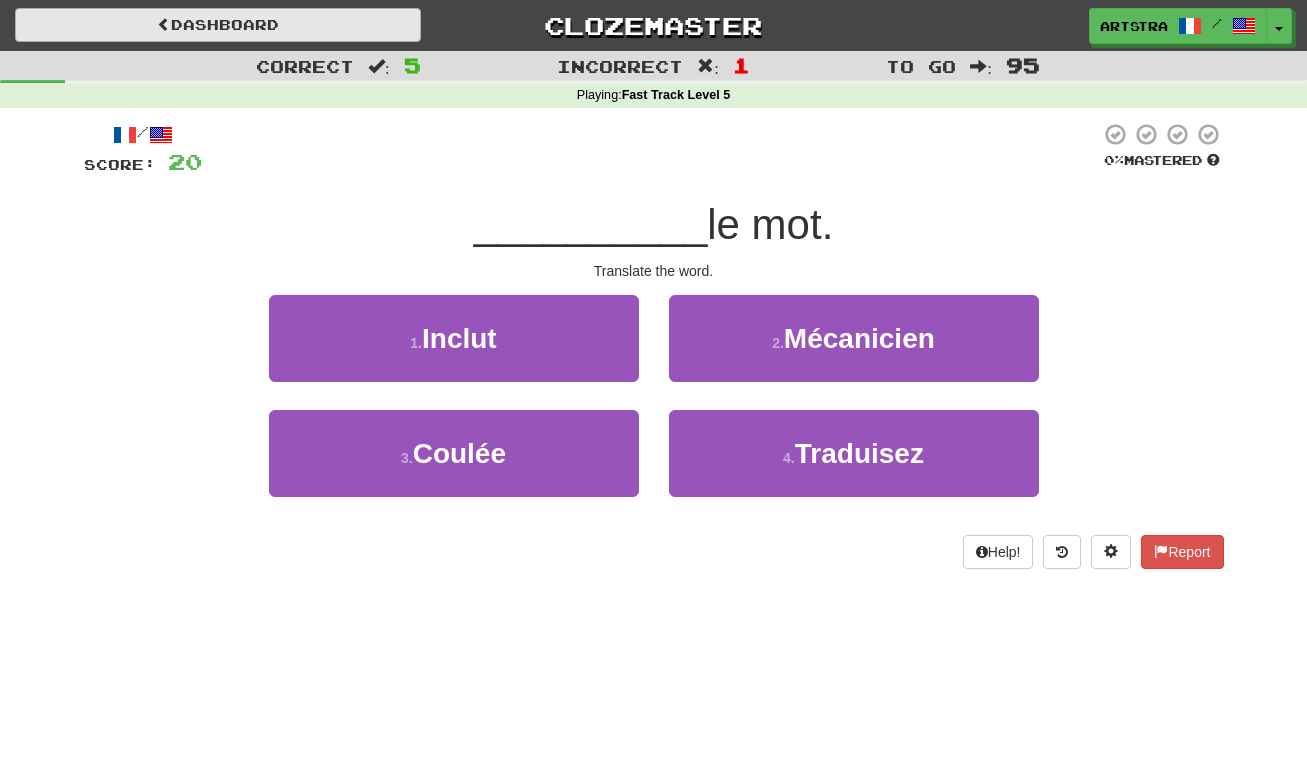 click on "Dashboard" at bounding box center (218, 25) 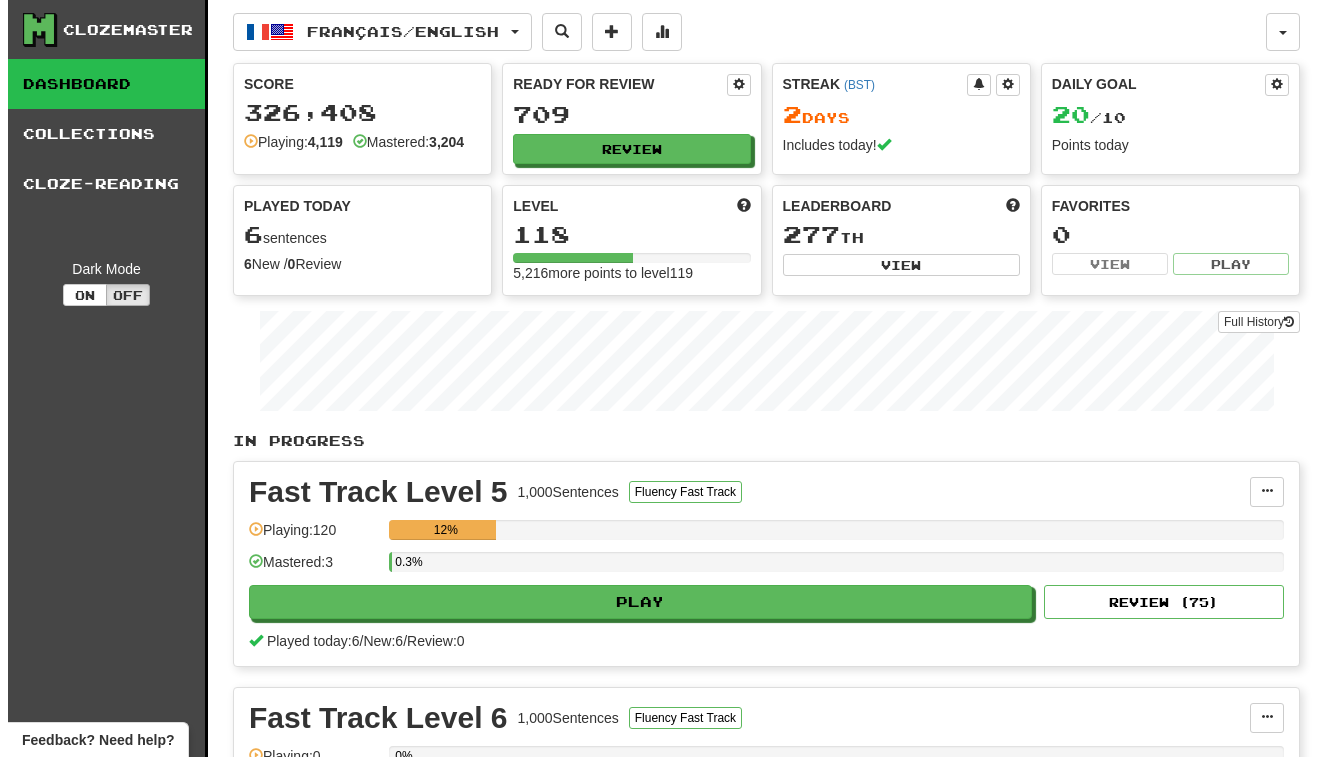 scroll, scrollTop: 0, scrollLeft: 0, axis: both 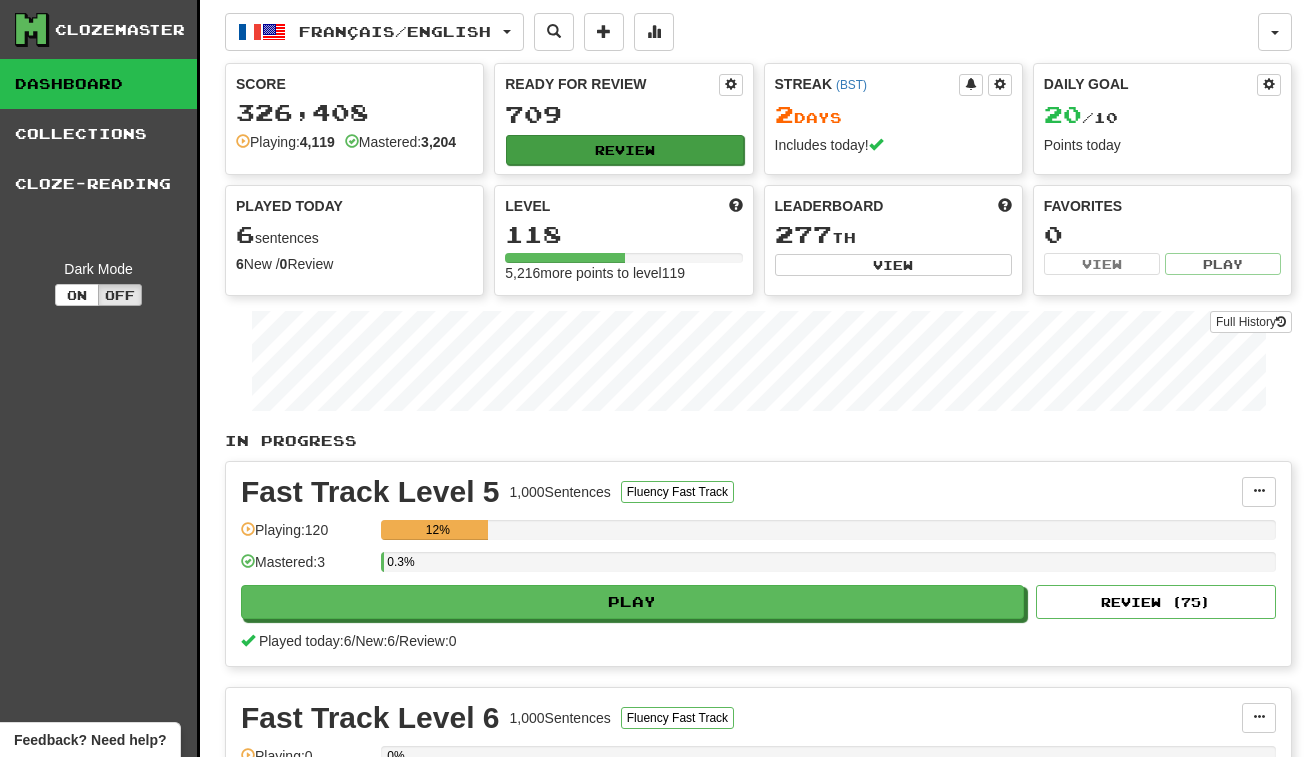 click on "Review" at bounding box center [624, 150] 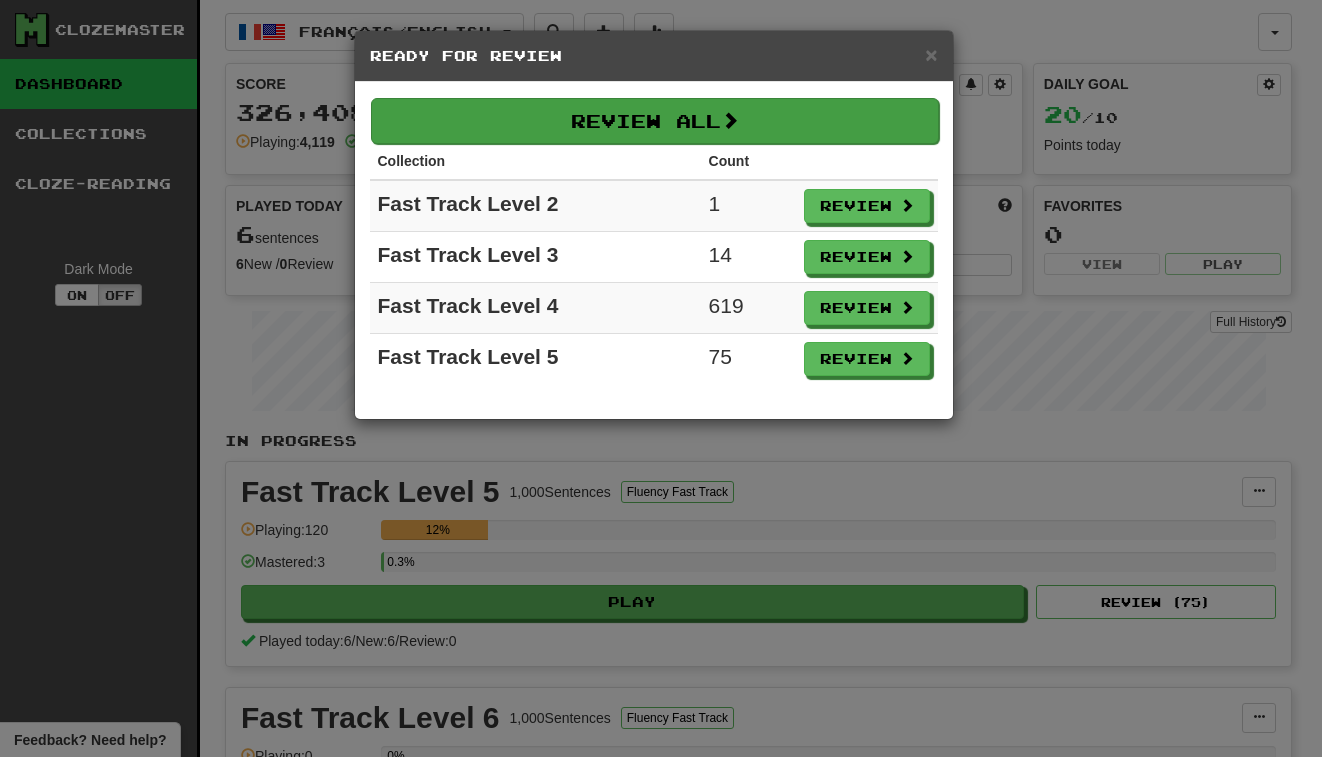 click on "Review All" at bounding box center (655, 121) 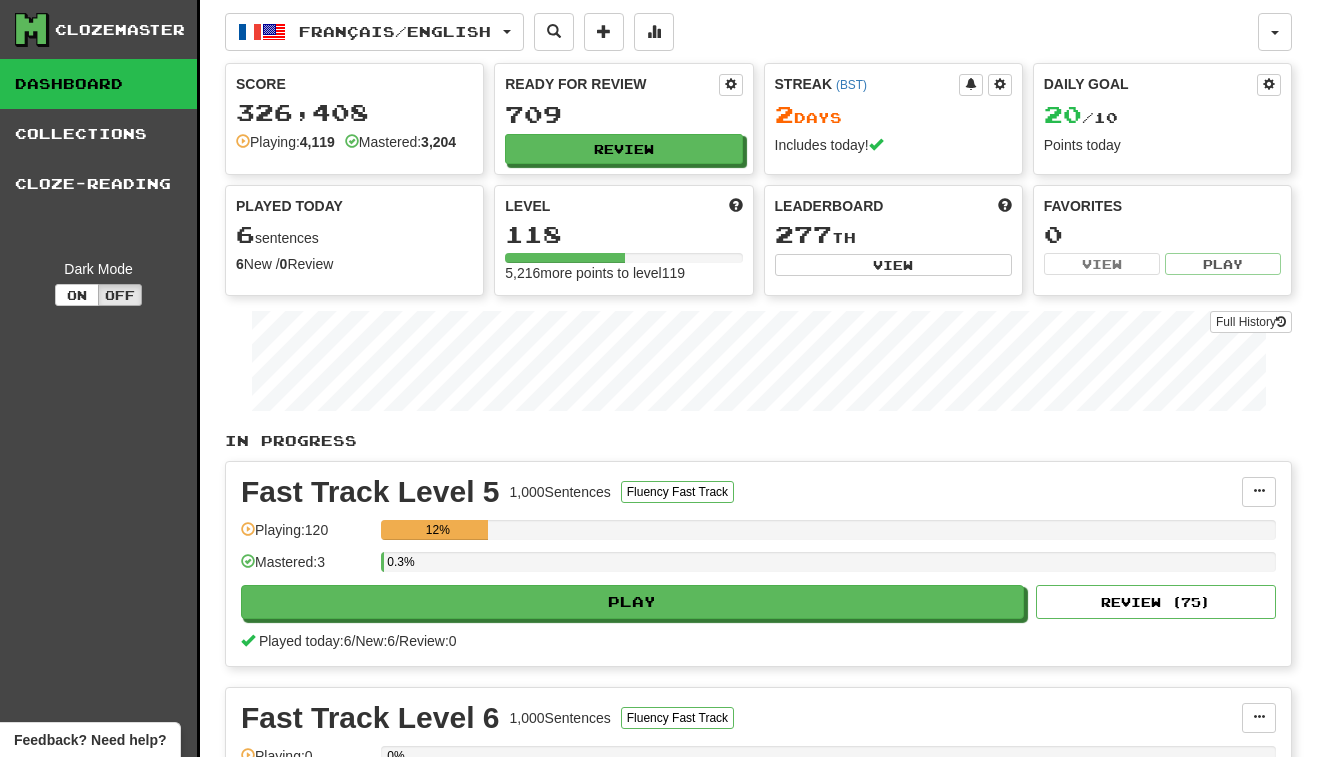 select on "***" 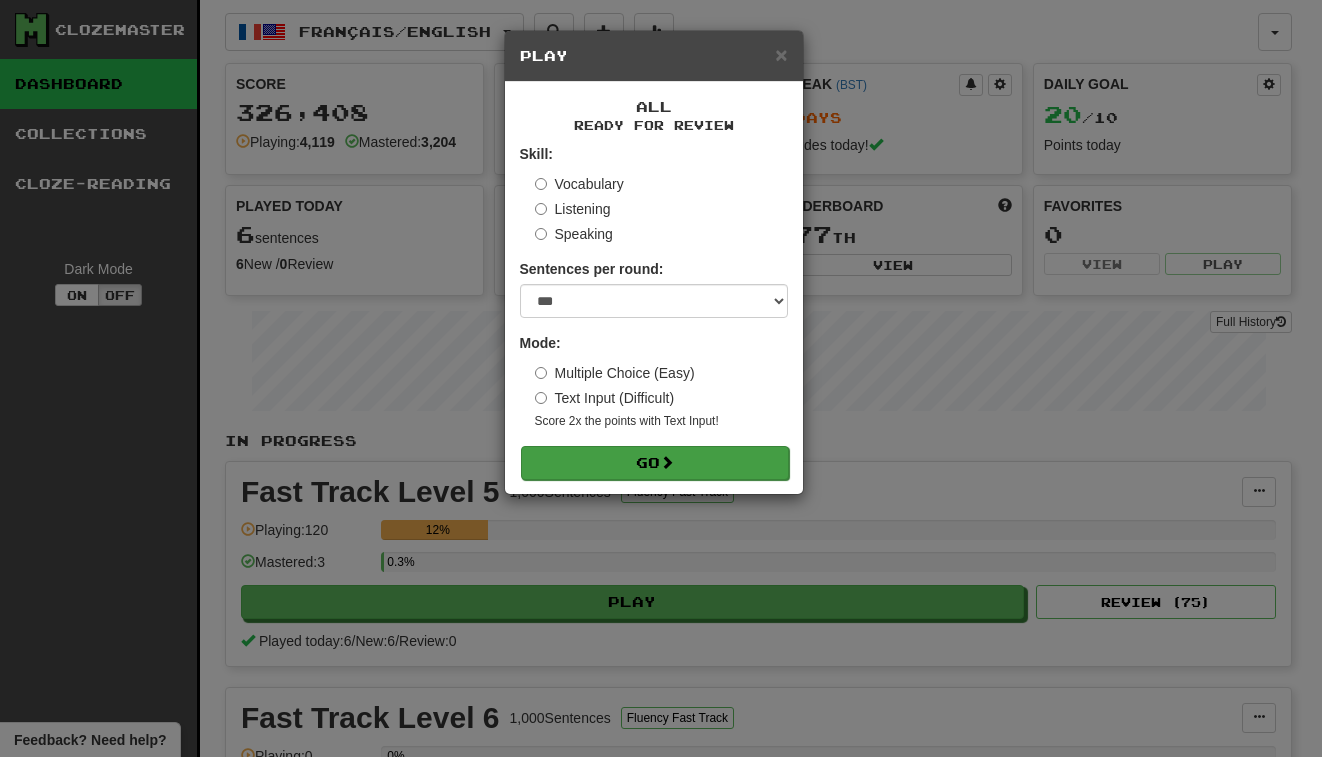click on "Go" at bounding box center [655, 463] 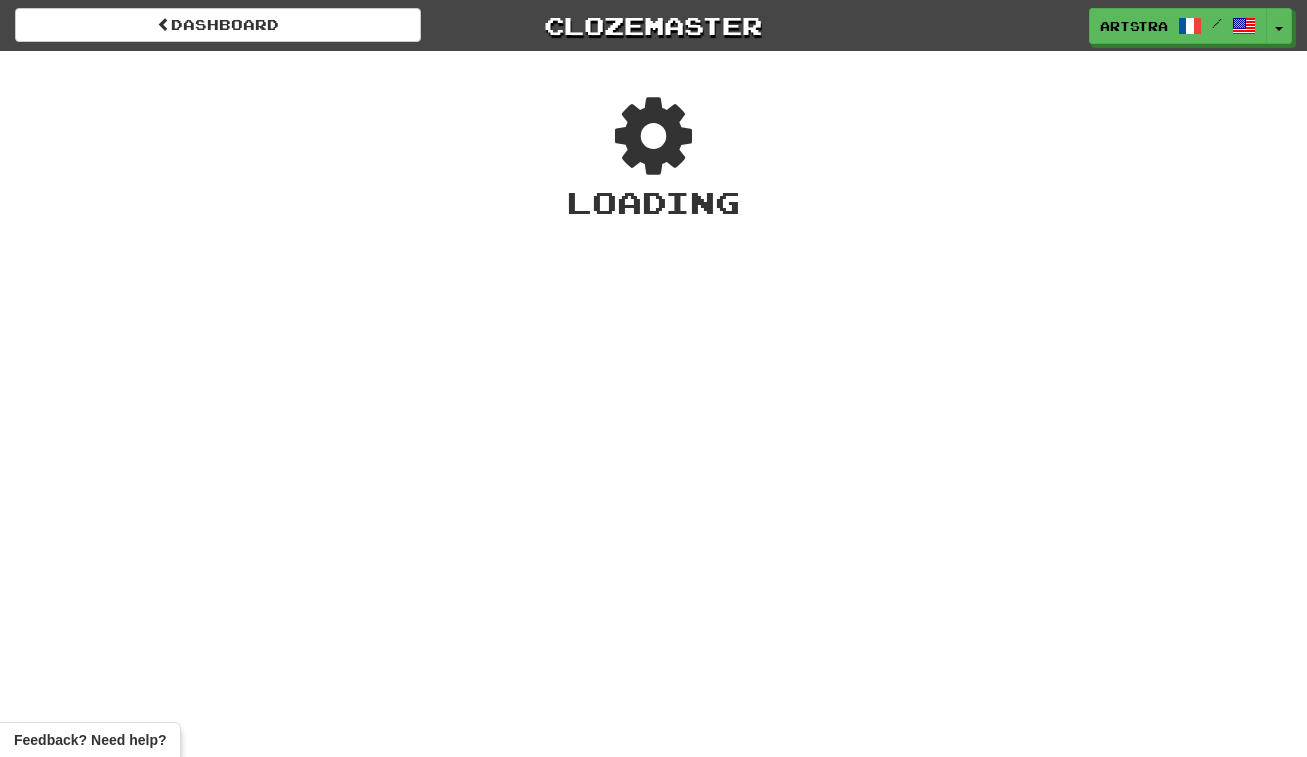 scroll, scrollTop: 0, scrollLeft: 0, axis: both 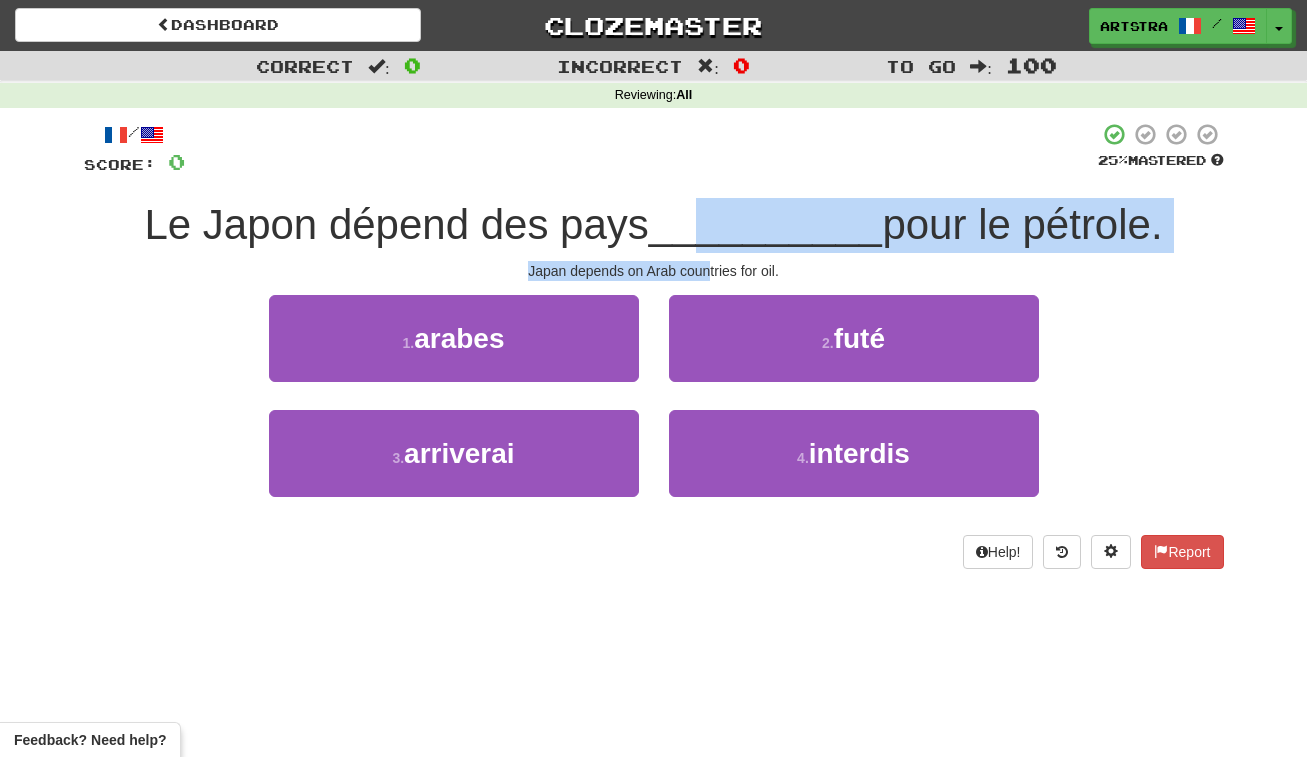 drag, startPoint x: 693, startPoint y: 230, endPoint x: 708, endPoint y: 270, distance: 42.72002 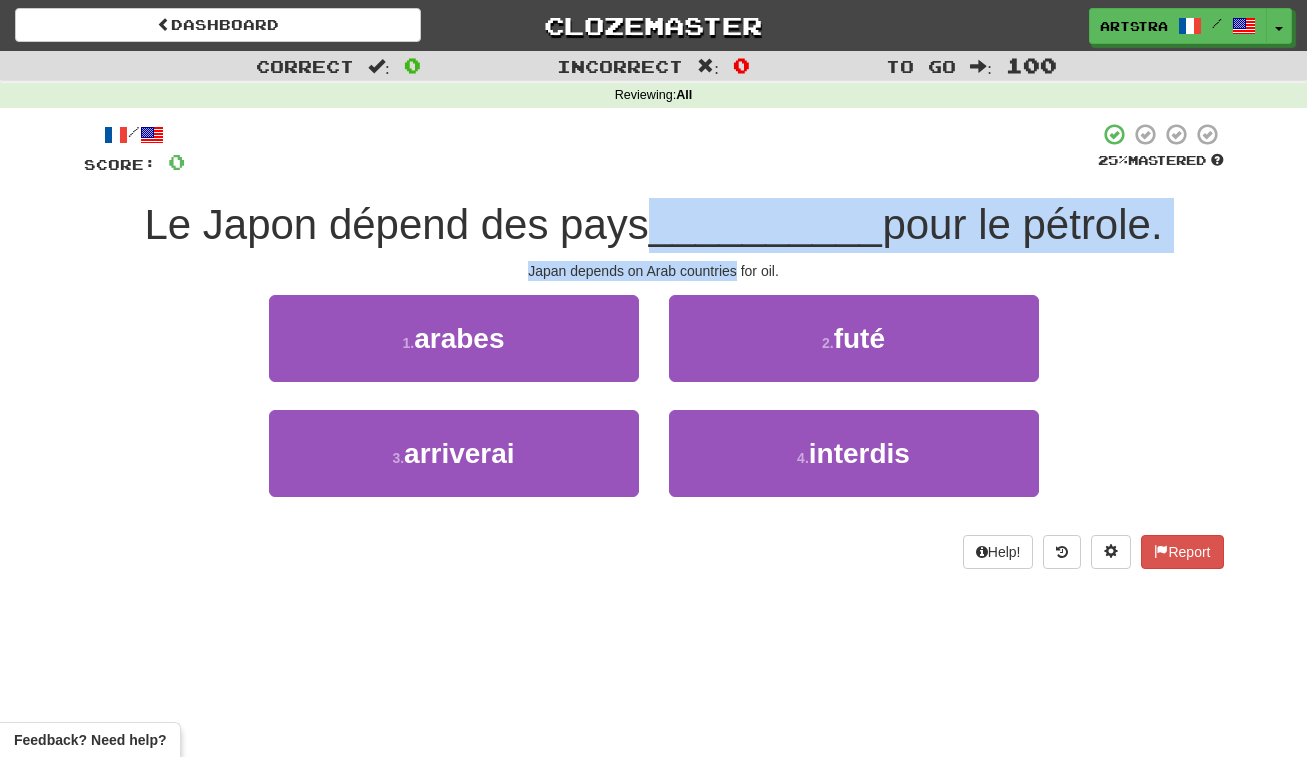 drag, startPoint x: 708, startPoint y: 270, endPoint x: 716, endPoint y: 230, distance: 40.792156 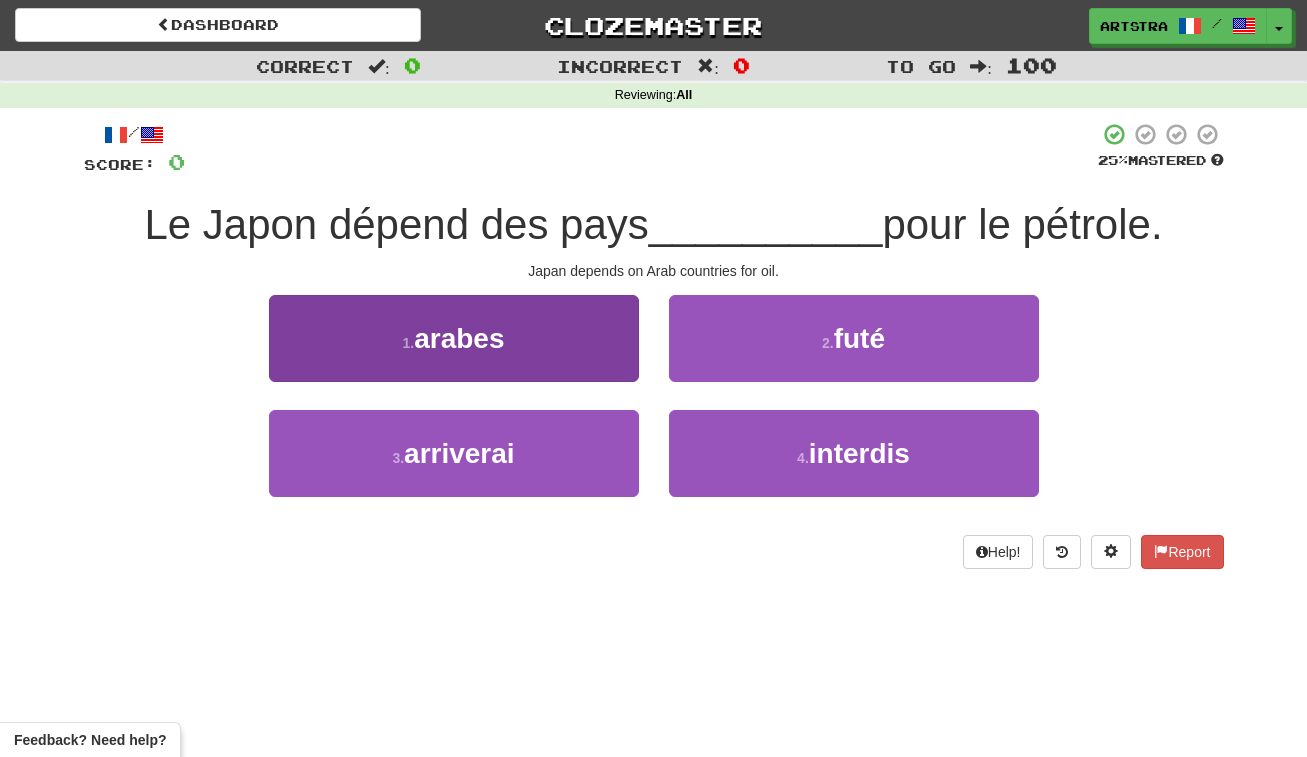 click on "1 . arabes" at bounding box center (454, 338) 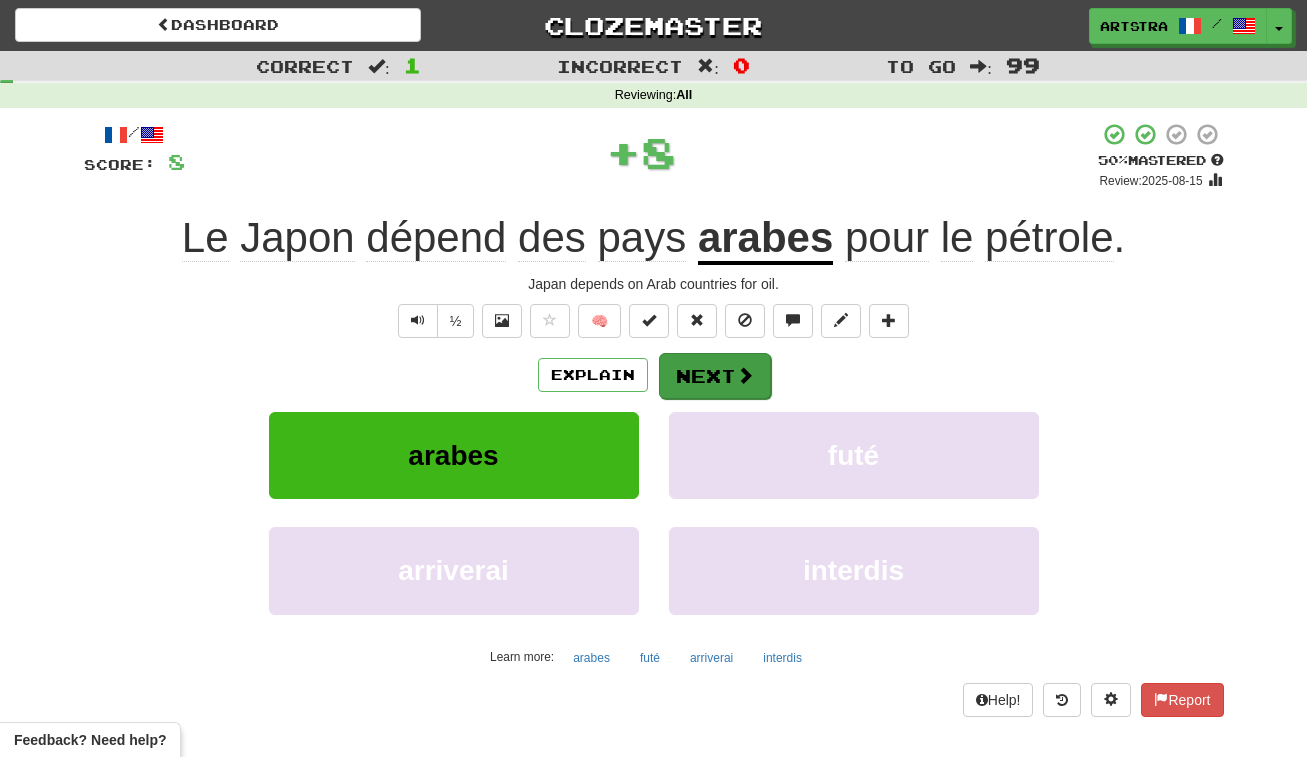 click on "Next" at bounding box center [715, 376] 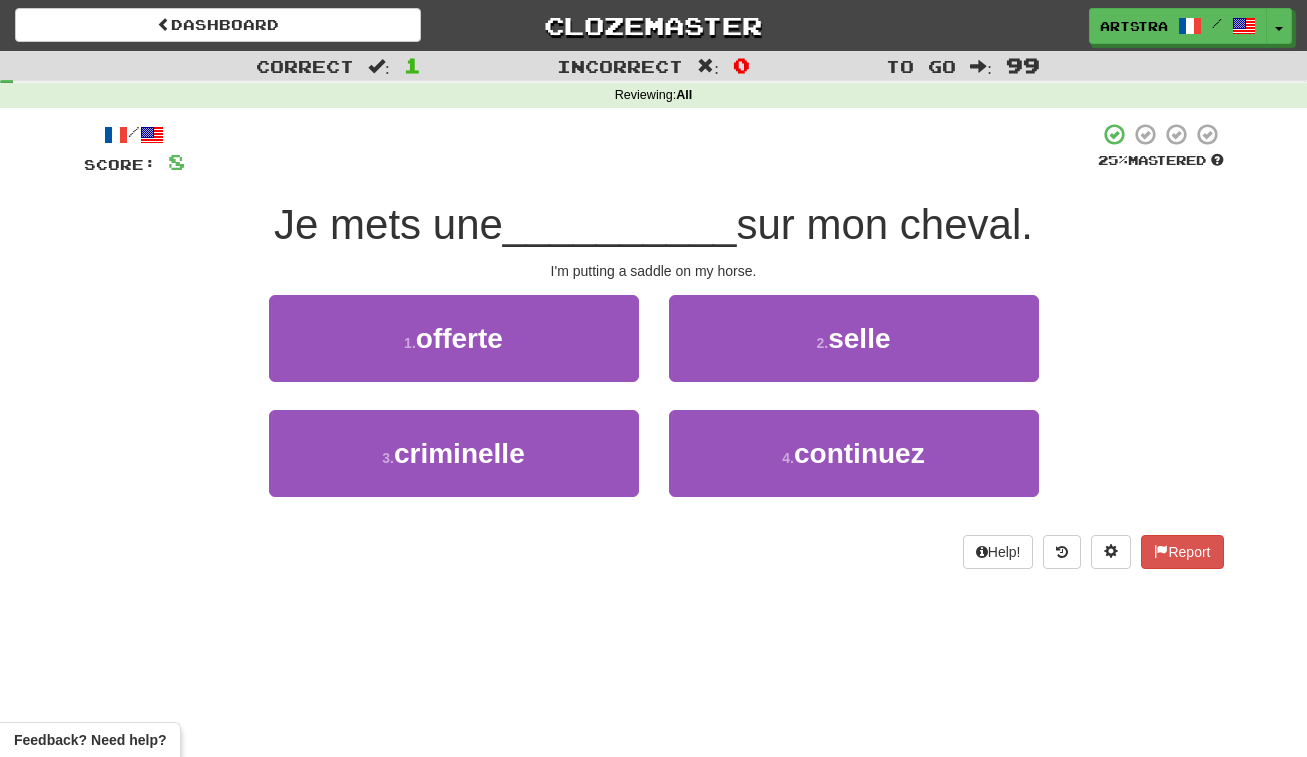 click on "__________" at bounding box center (620, 224) 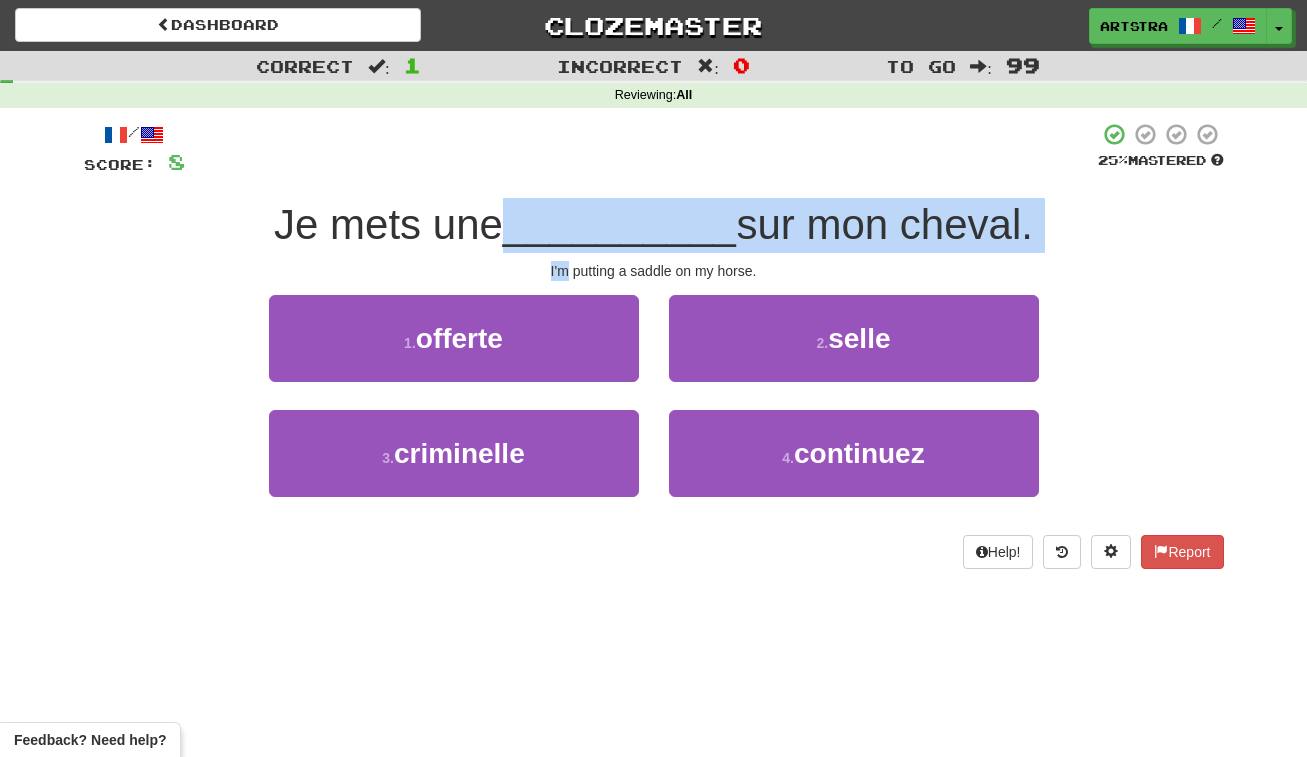 drag, startPoint x: 621, startPoint y: 219, endPoint x: 641, endPoint y: 256, distance: 42.059483 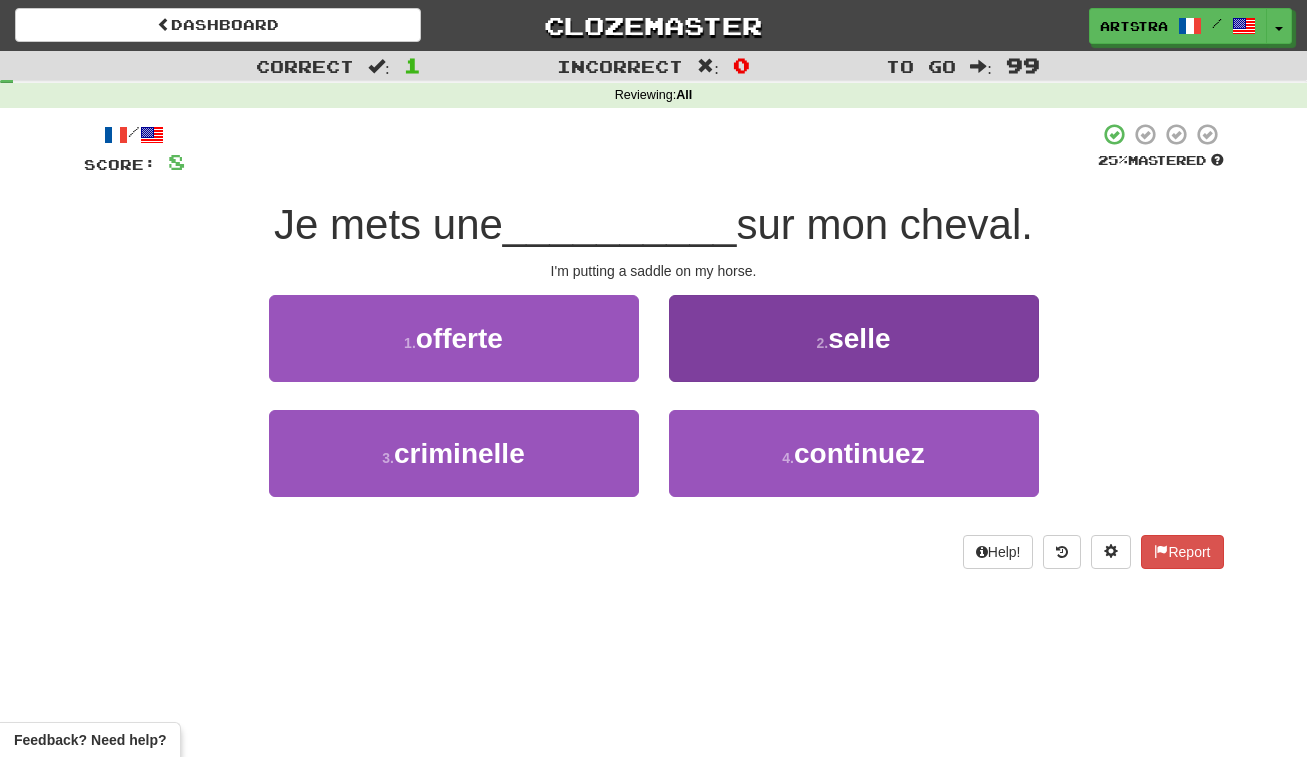 click on "/ Score: 8 25 % Mastered Je mets une [NOUN] sur mon cheval. I'm putting a saddle on my horse. 1 . offerte 2 . selle 3 . criminelle 4 . continuez Help! Report" at bounding box center (654, 345) 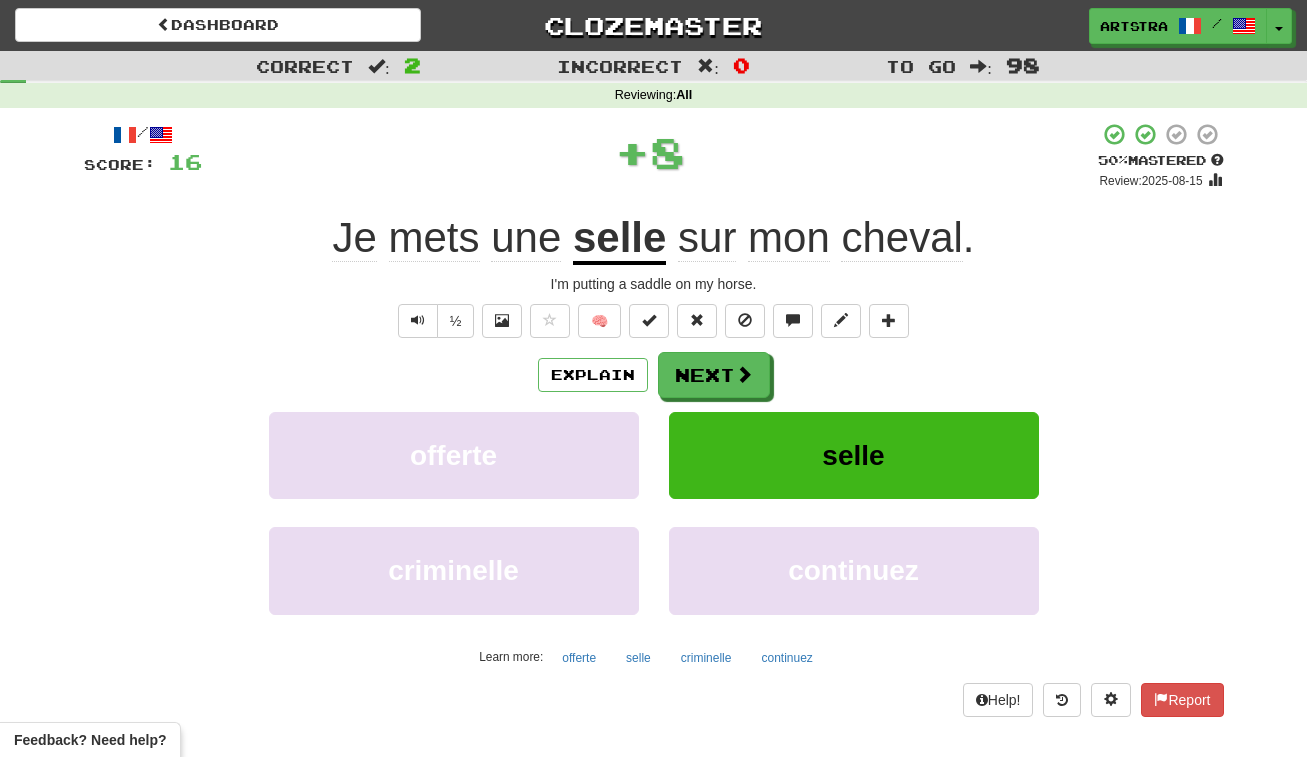click on "selle" at bounding box center (619, 239) 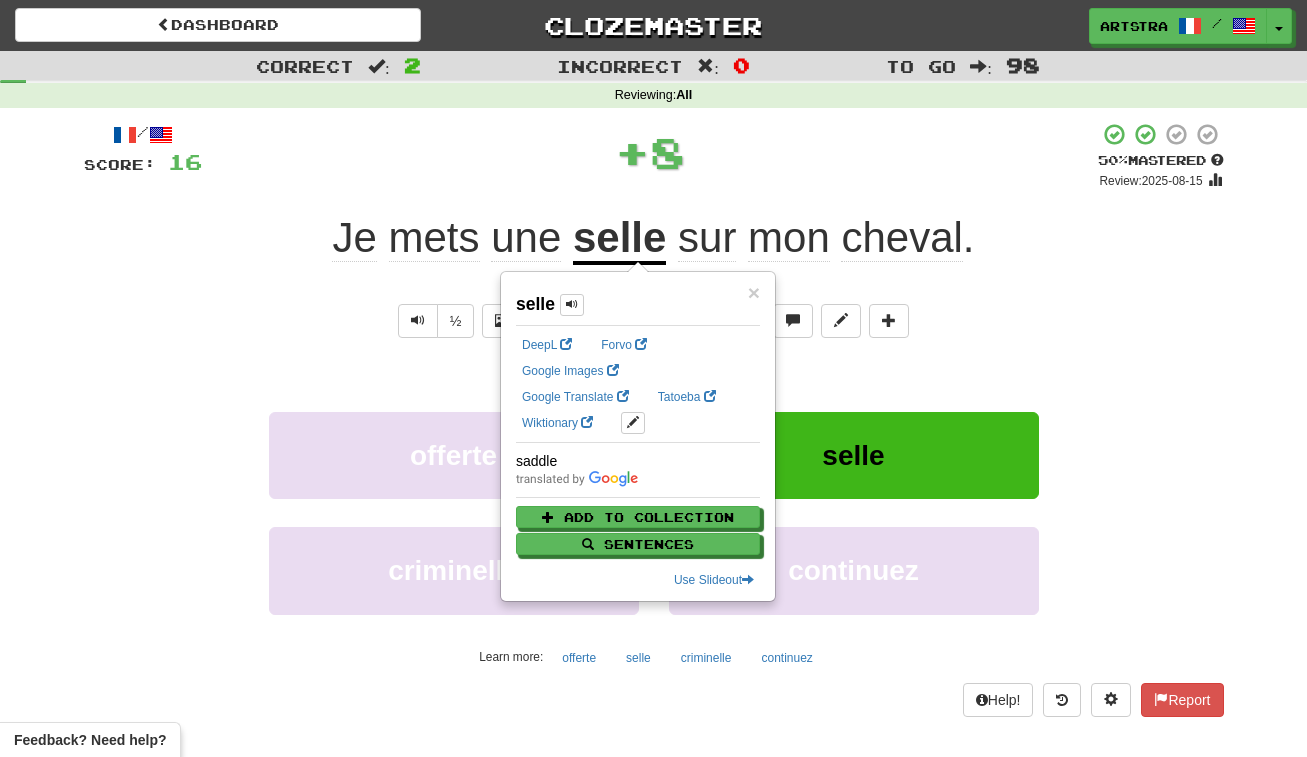click on "/ Score: 16 + 8 50 % Mastered Review: 2025-08-15 Je mets une selle sur mon cheval. I'm putting a saddle on my horse. ½ 🧠 Explain Next offerte selle criminelle continuez Learn more: offerte selle criminelle continuez Help! Report" at bounding box center (654, 419) 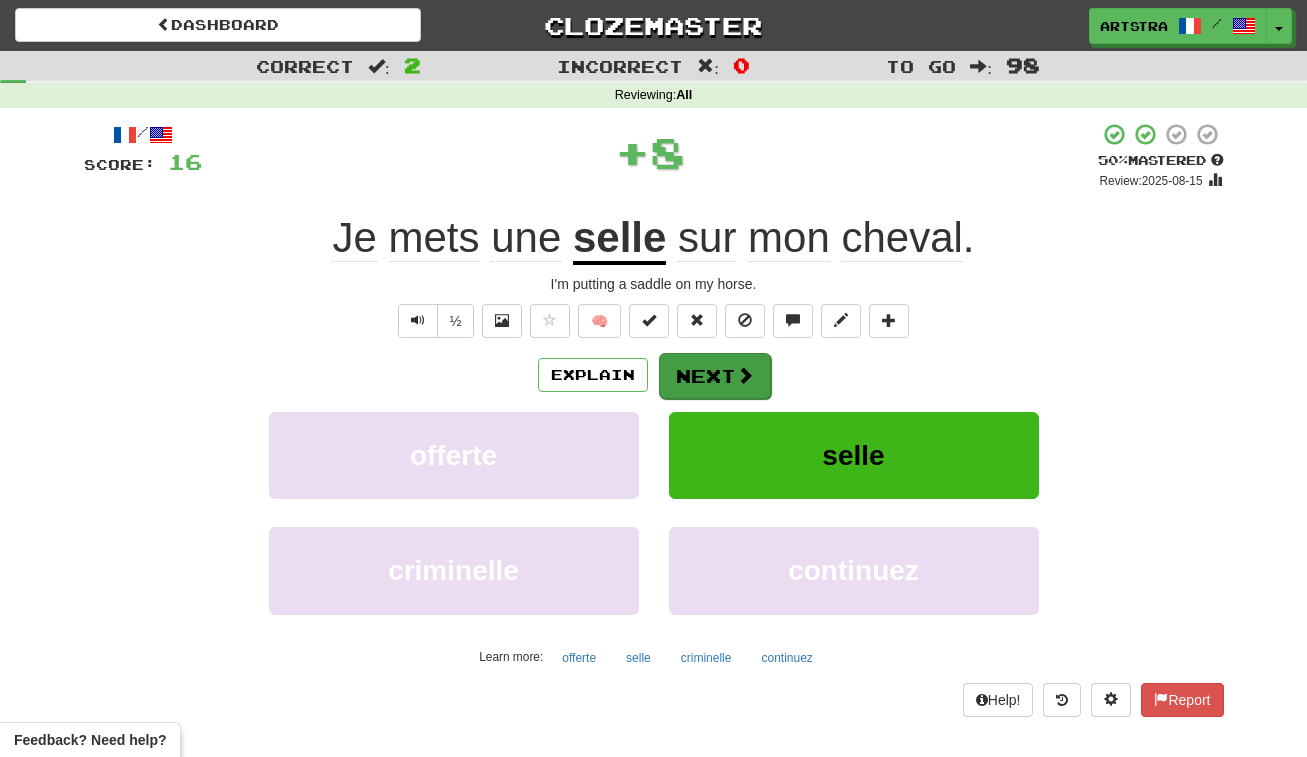 click on "Next" at bounding box center [715, 376] 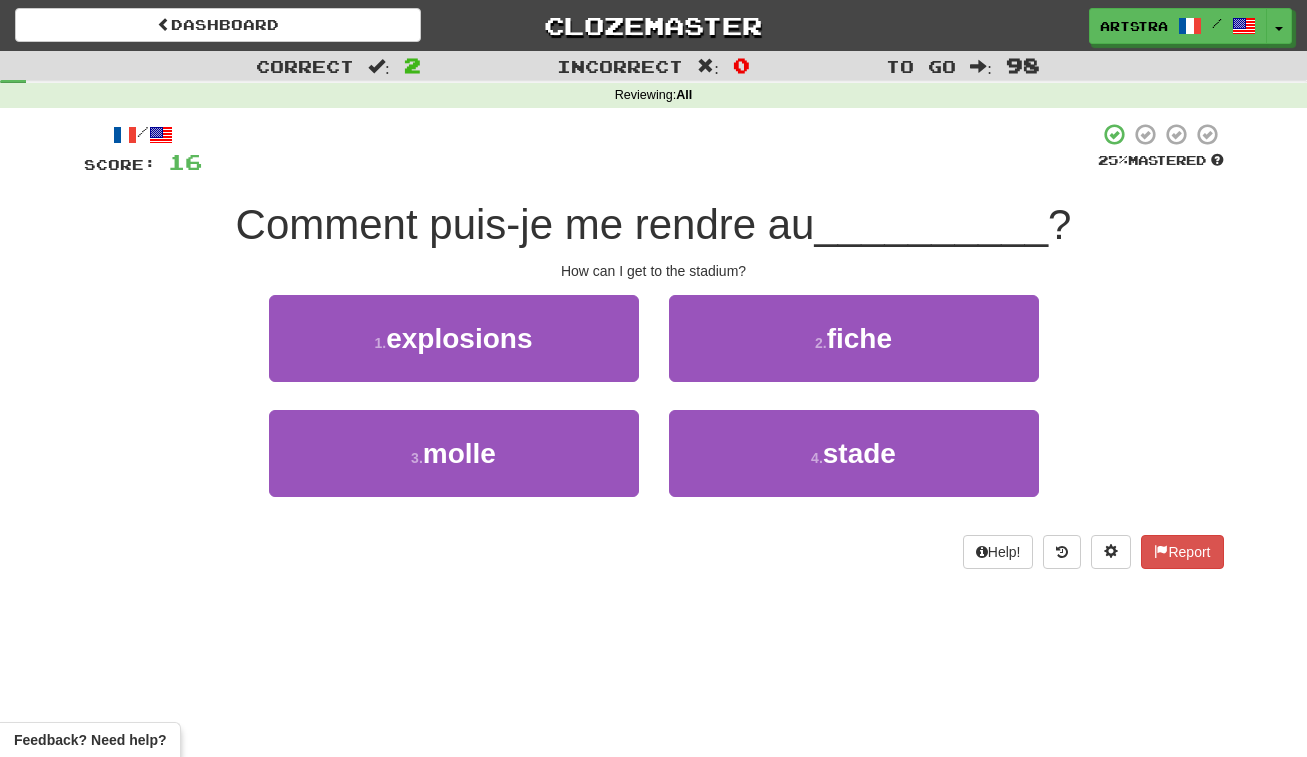 click on "Comment puis-je me rendre au" at bounding box center (525, 224) 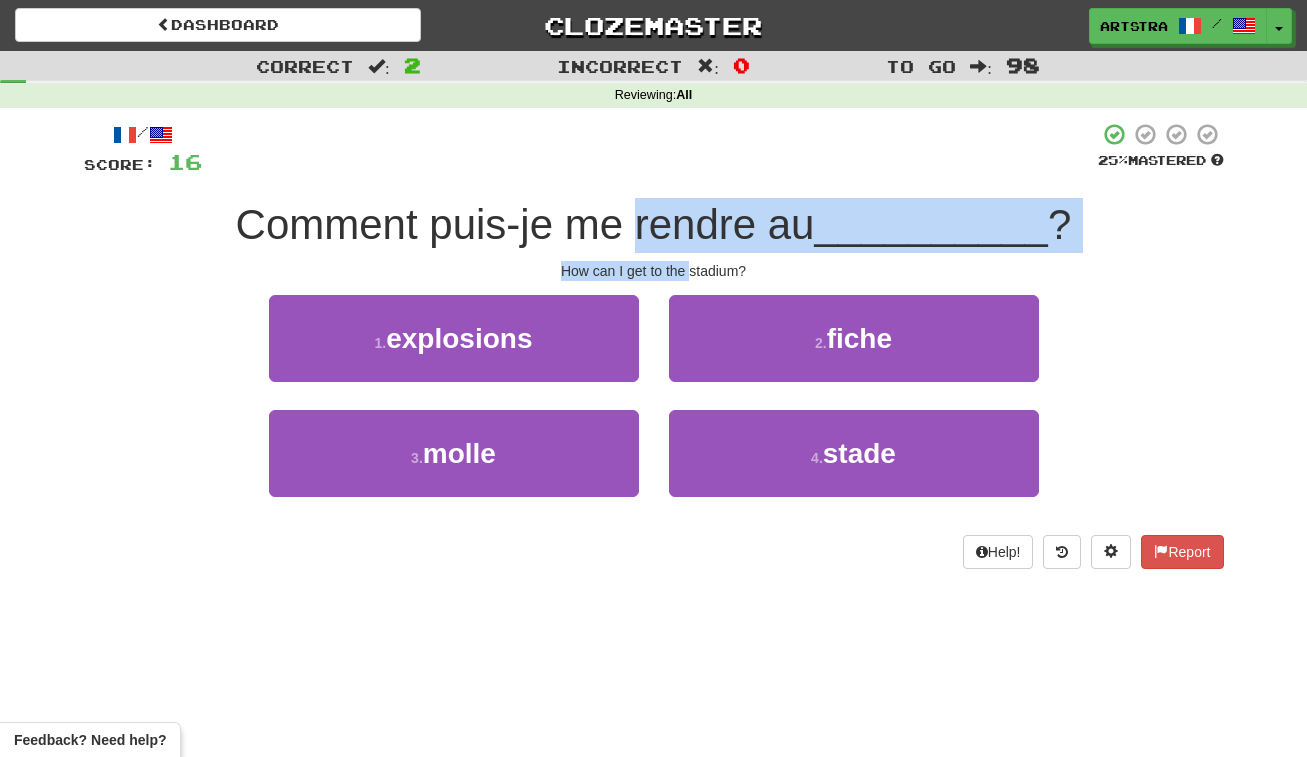drag, startPoint x: 644, startPoint y: 209, endPoint x: 685, endPoint y: 266, distance: 70.21396 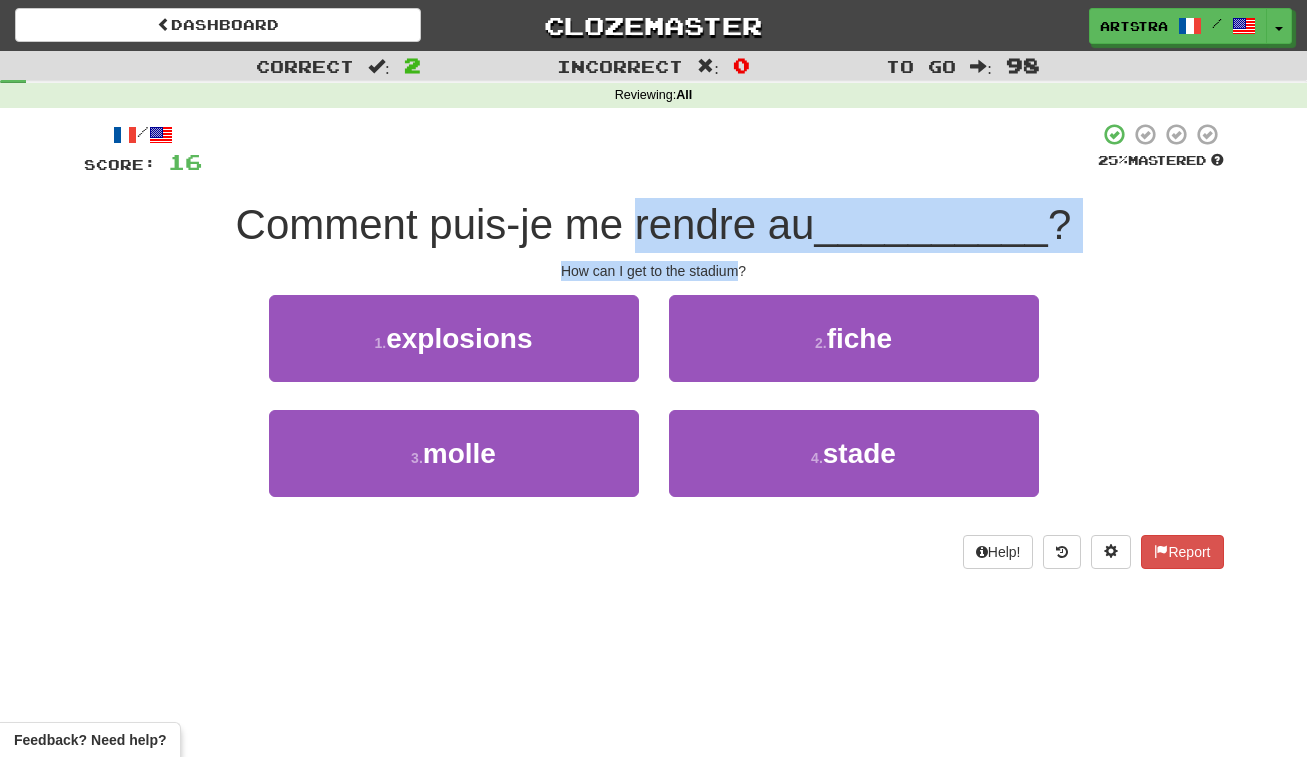 drag, startPoint x: 683, startPoint y: 214, endPoint x: 700, endPoint y: 269, distance: 57.567352 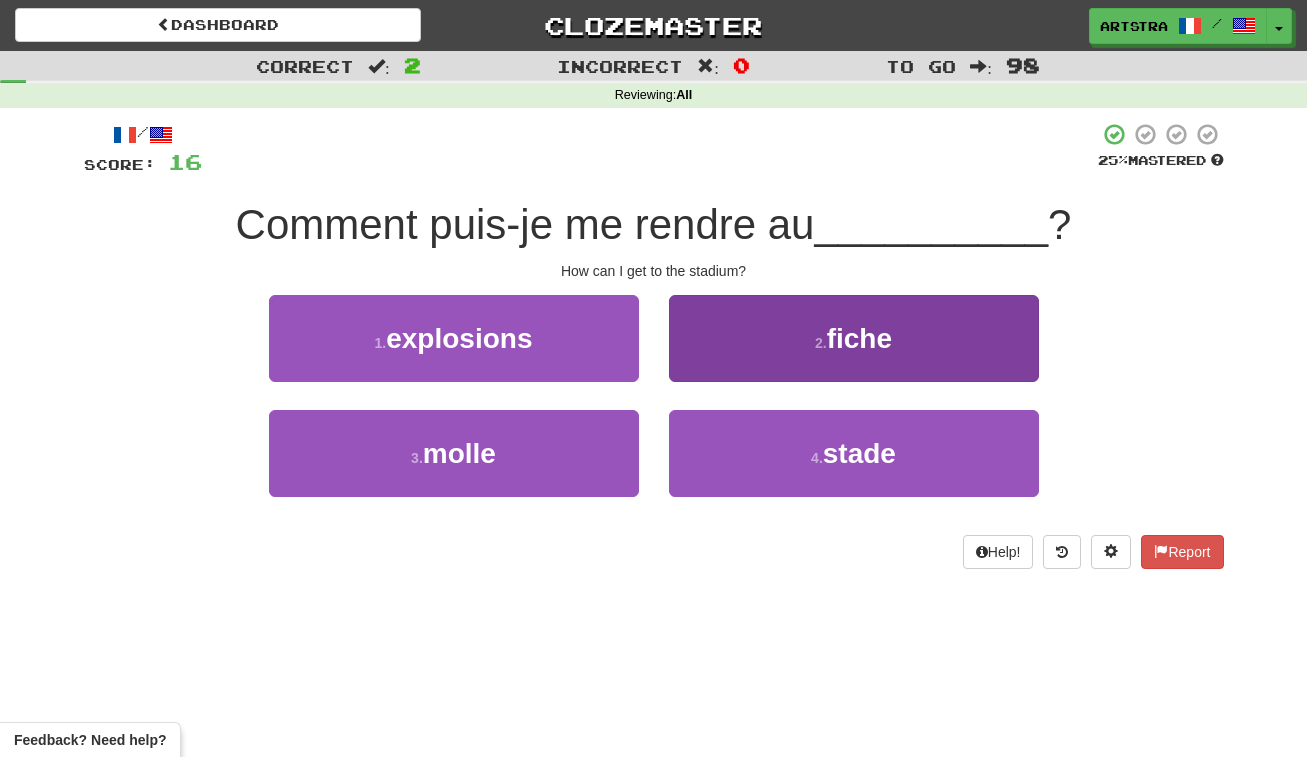 click on "4 ." at bounding box center [817, 458] 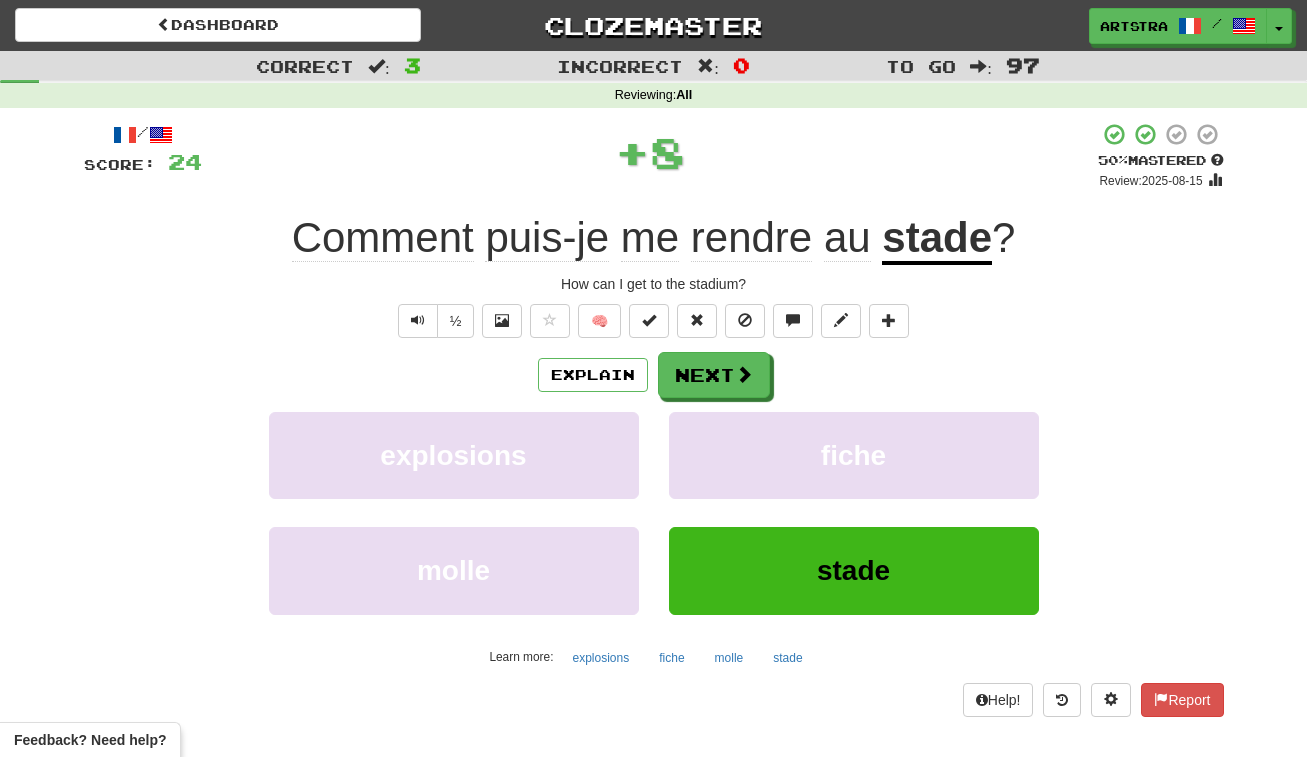 click on "stade" at bounding box center (937, 239) 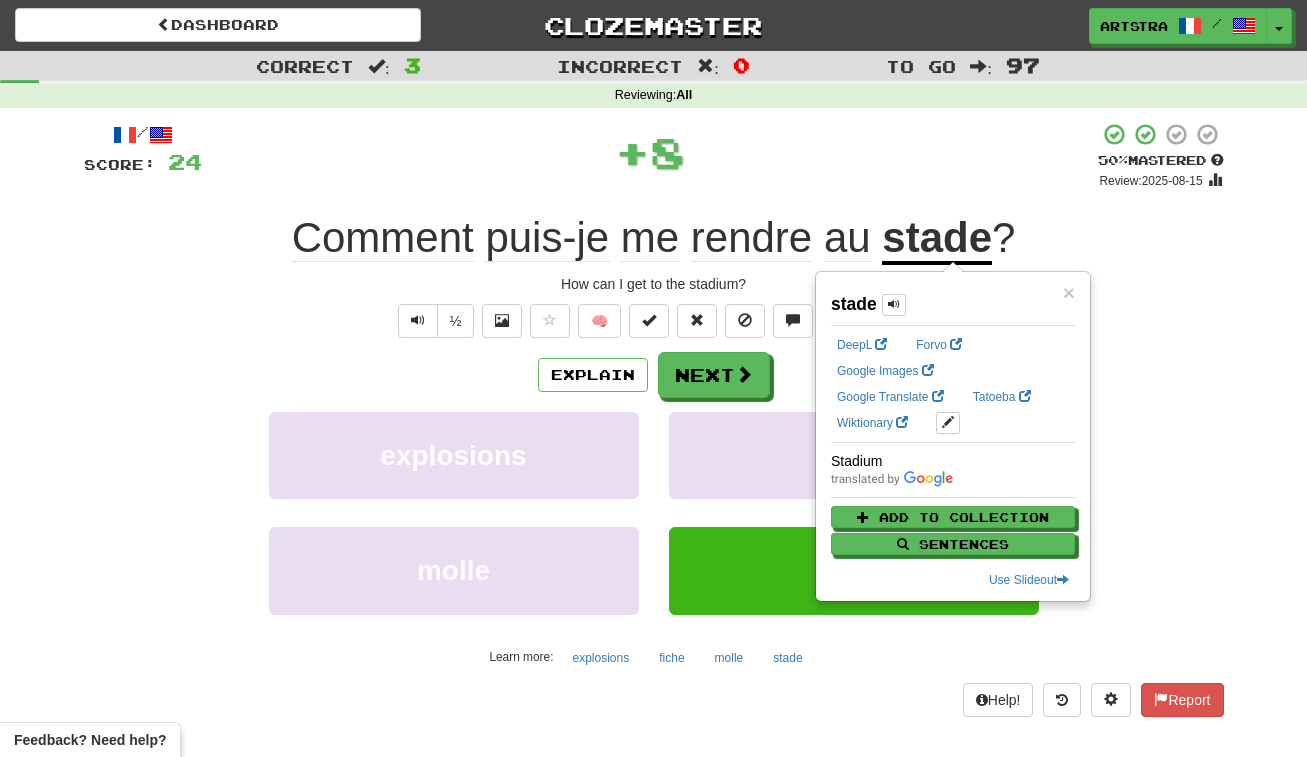 click on "rendre" at bounding box center [751, 238] 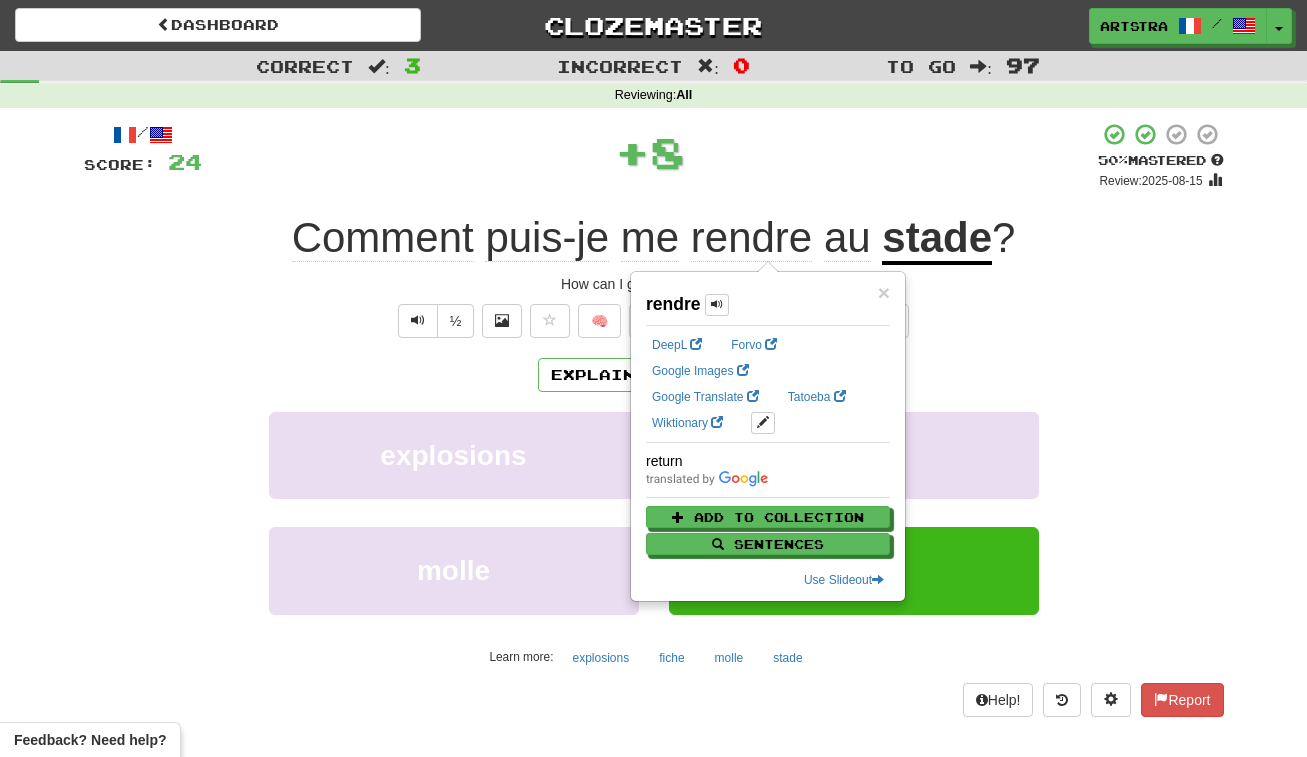 click on "+ 8" at bounding box center [650, 152] 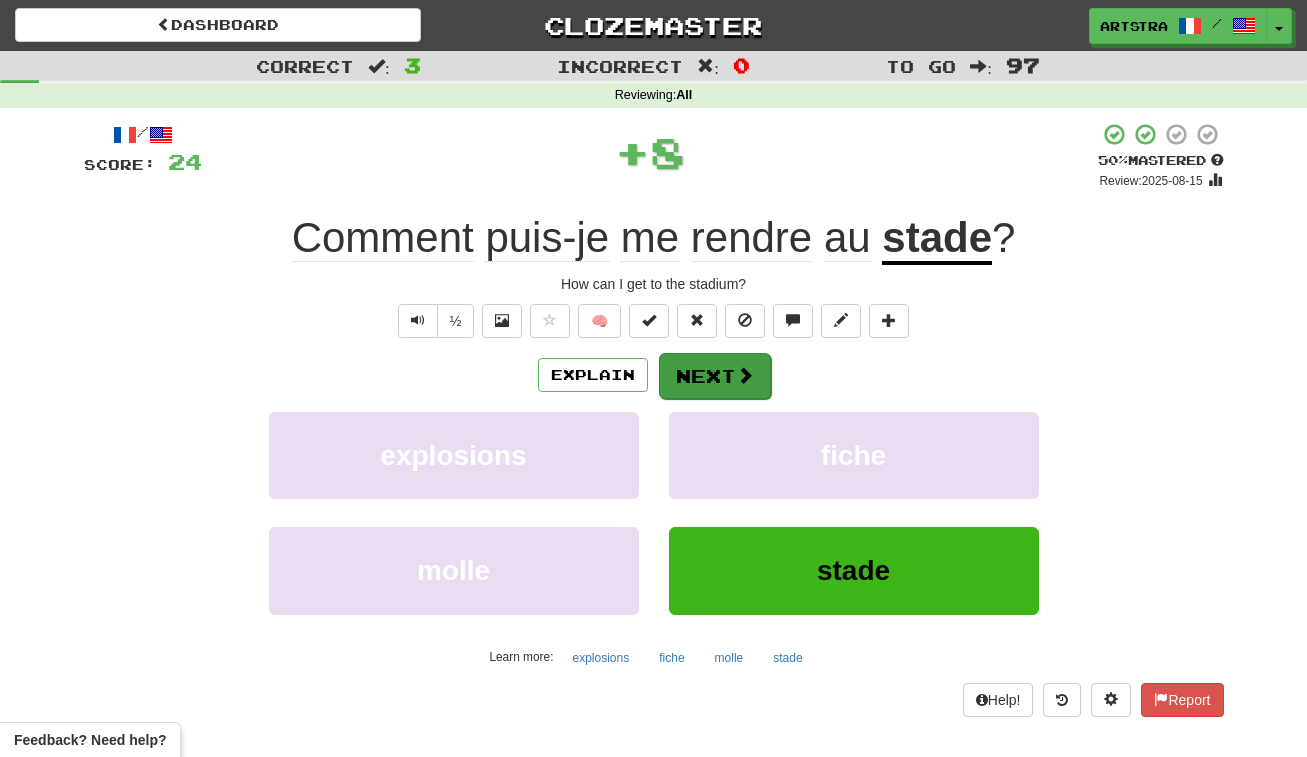 click on "Next" at bounding box center (715, 376) 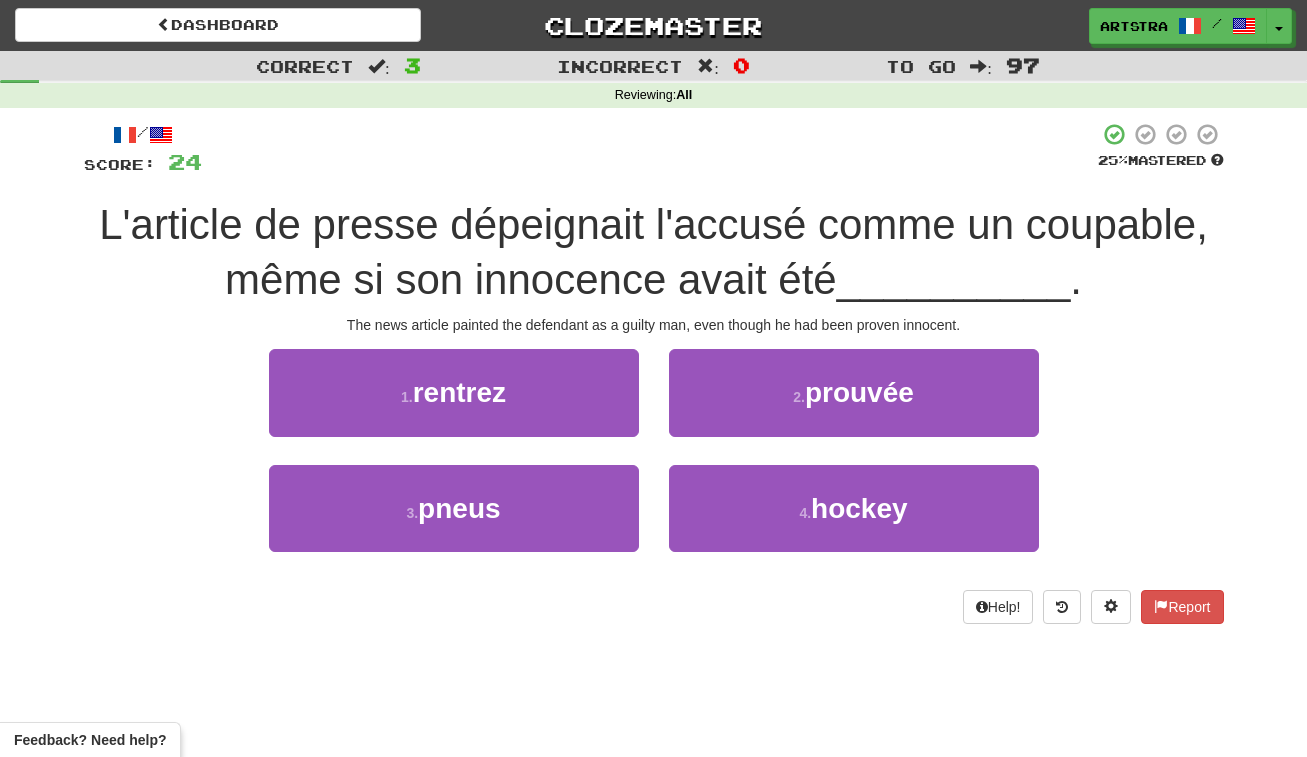 click on "L'article de presse dépeignait l'accusé comme un coupable, même si son innocence avait été" at bounding box center (653, 252) 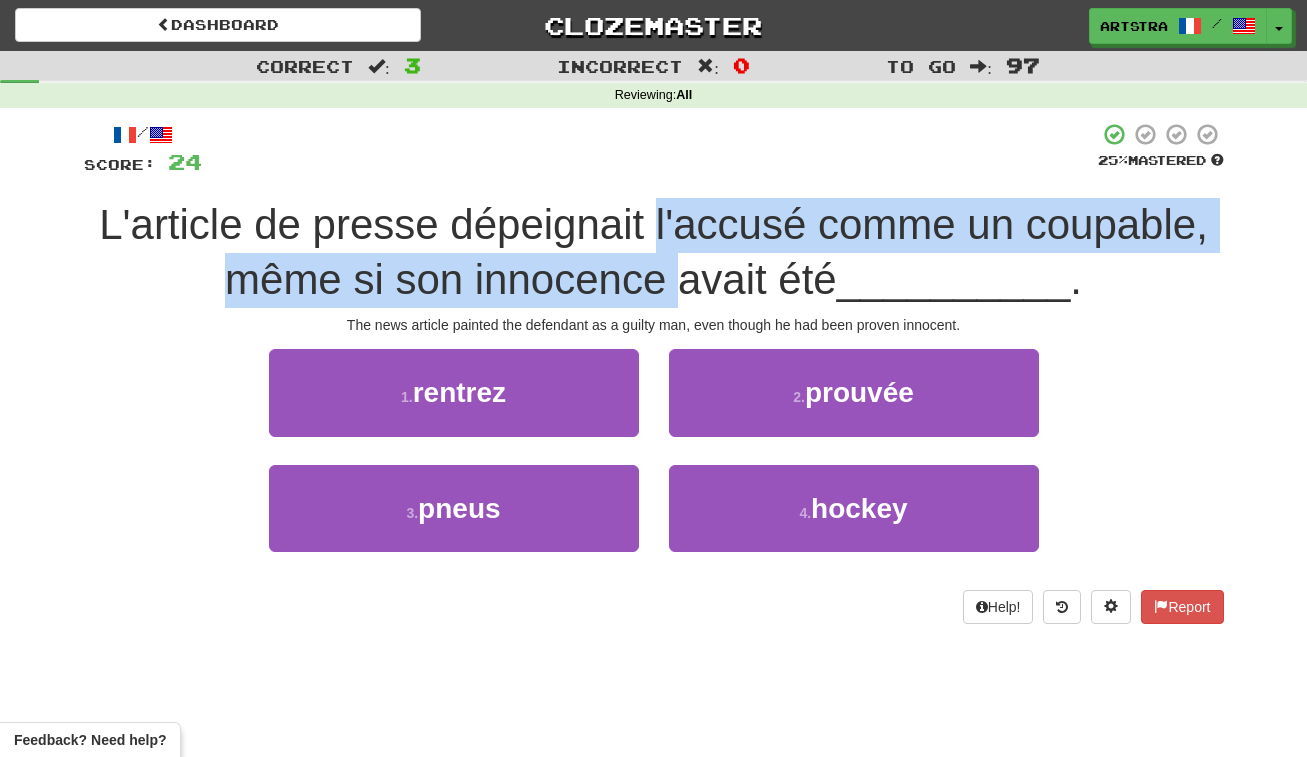 drag, startPoint x: 675, startPoint y: 215, endPoint x: 679, endPoint y: 273, distance: 58.137768 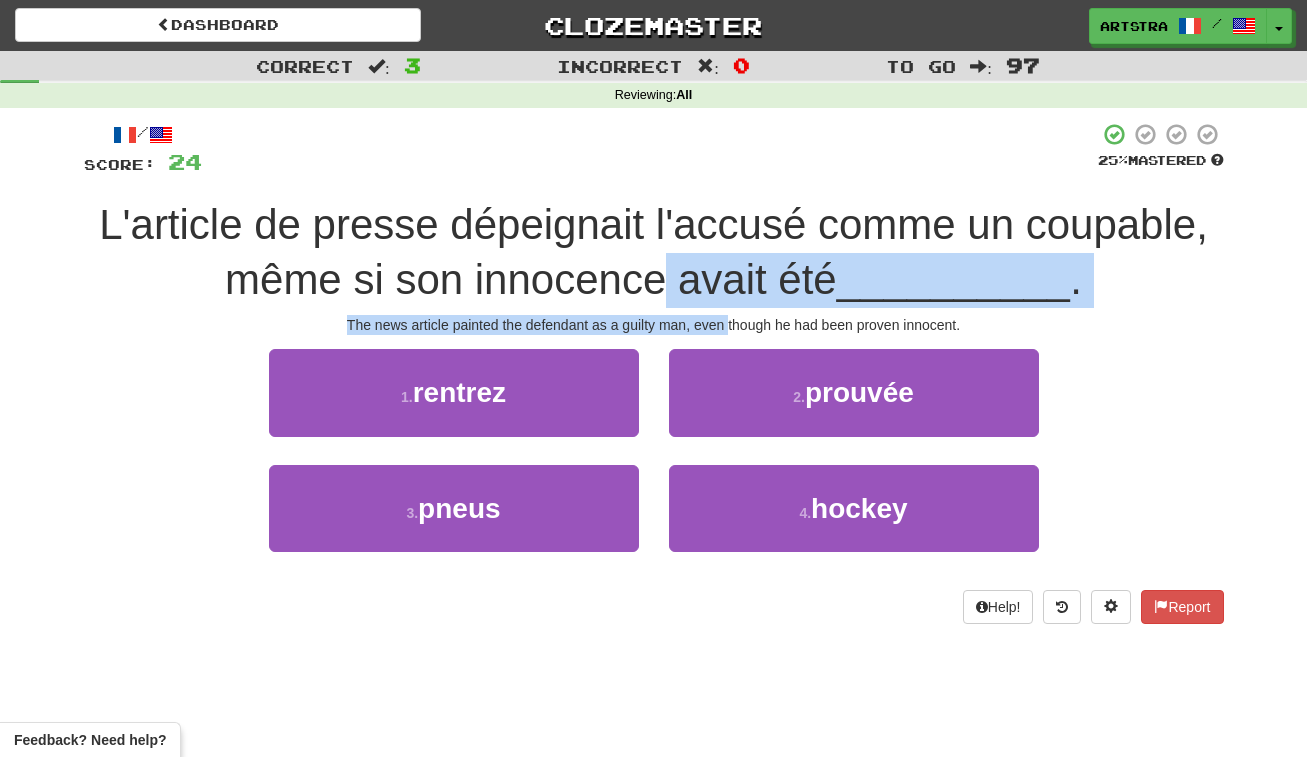 drag, startPoint x: 679, startPoint y: 273, endPoint x: 721, endPoint y: 321, distance: 63.780876 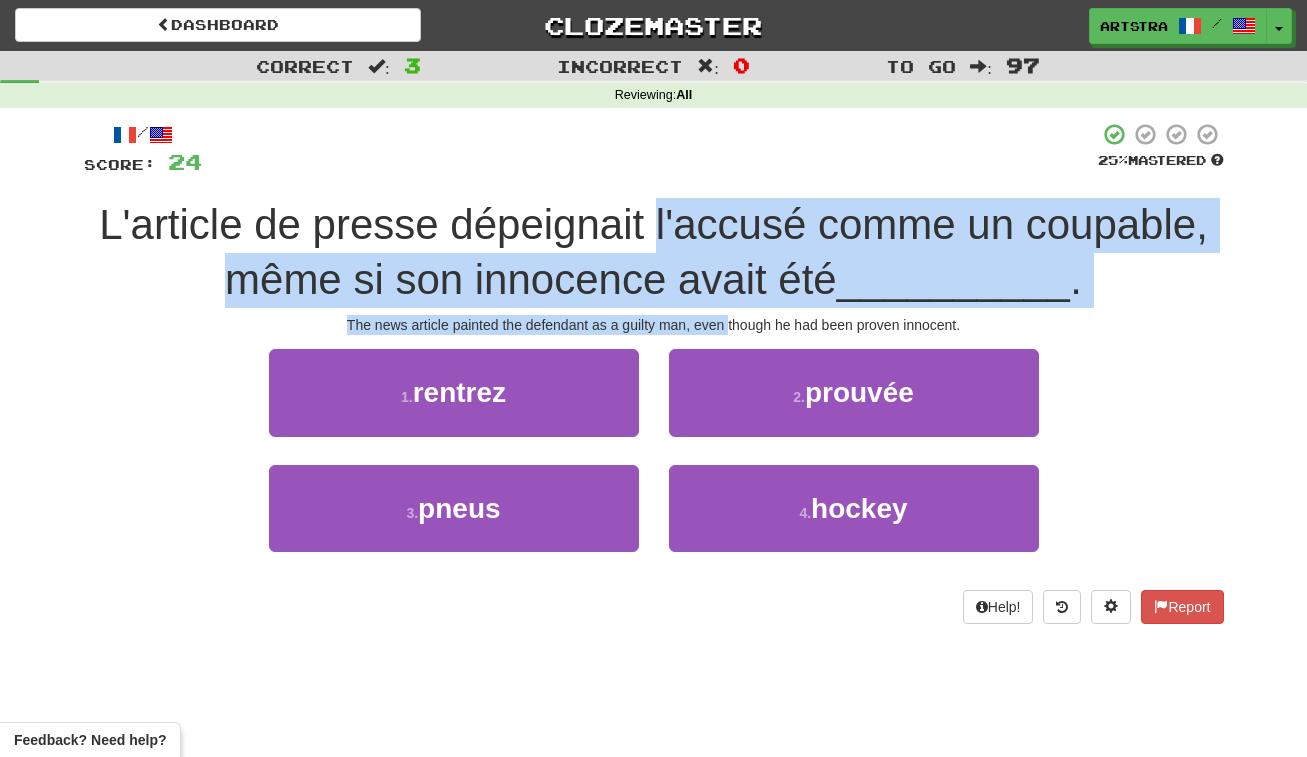 drag, startPoint x: 721, startPoint y: 321, endPoint x: 720, endPoint y: 219, distance: 102.0049 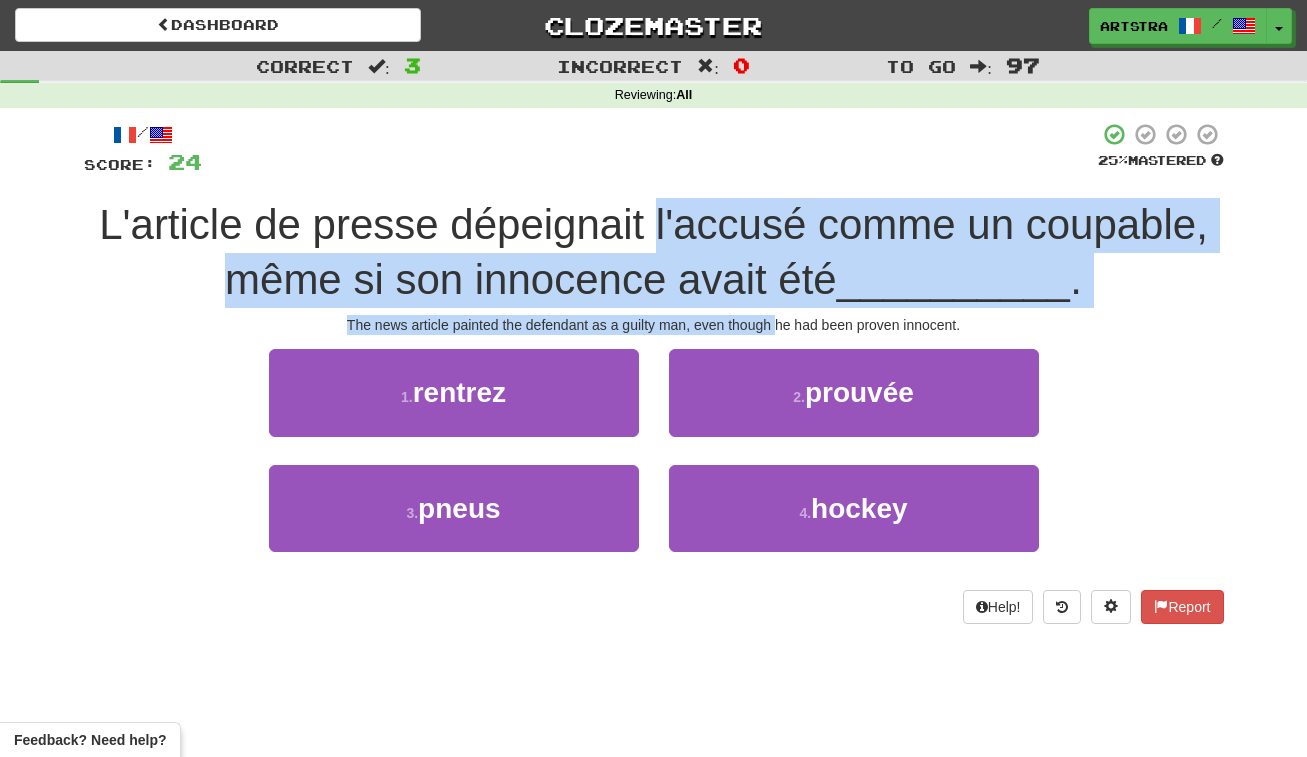 drag, startPoint x: 720, startPoint y: 219, endPoint x: 768, endPoint y: 327, distance: 118.186295 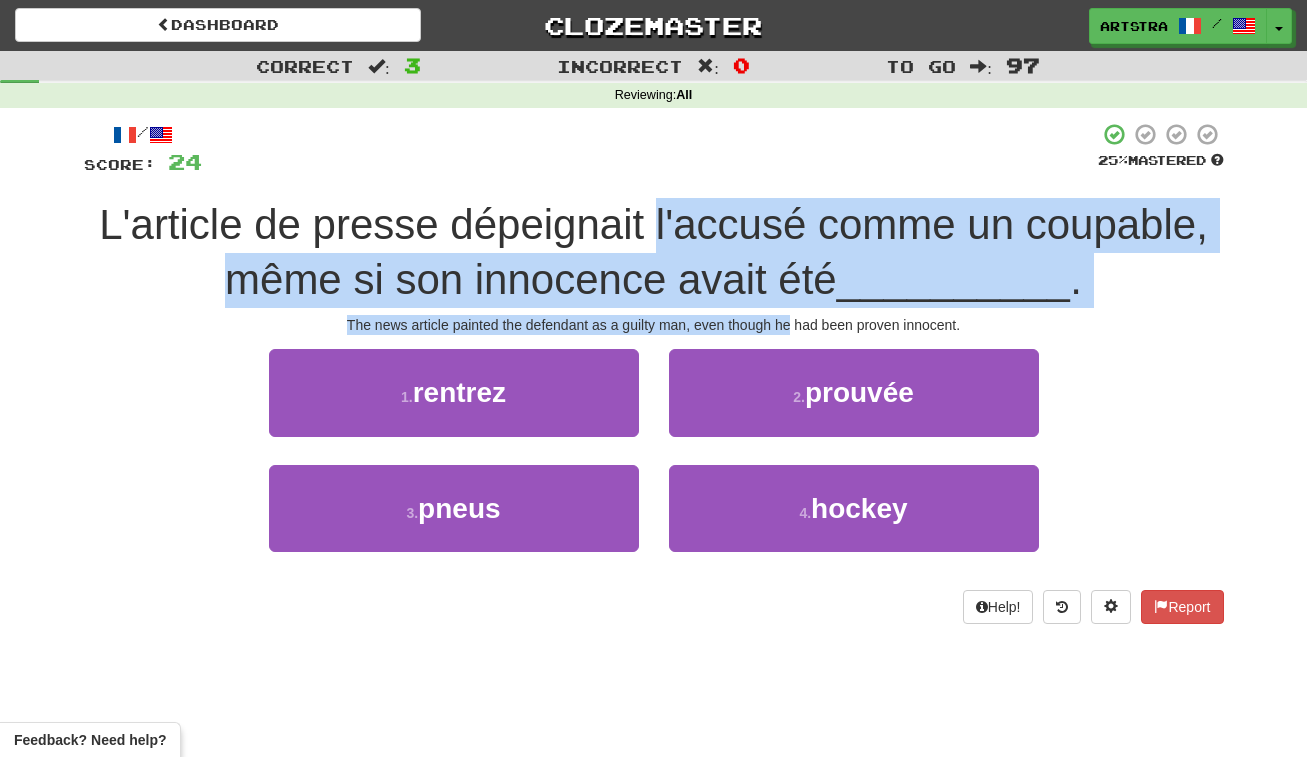 drag, startPoint x: 767, startPoint y: 224, endPoint x: 786, endPoint y: 321, distance: 98.84331 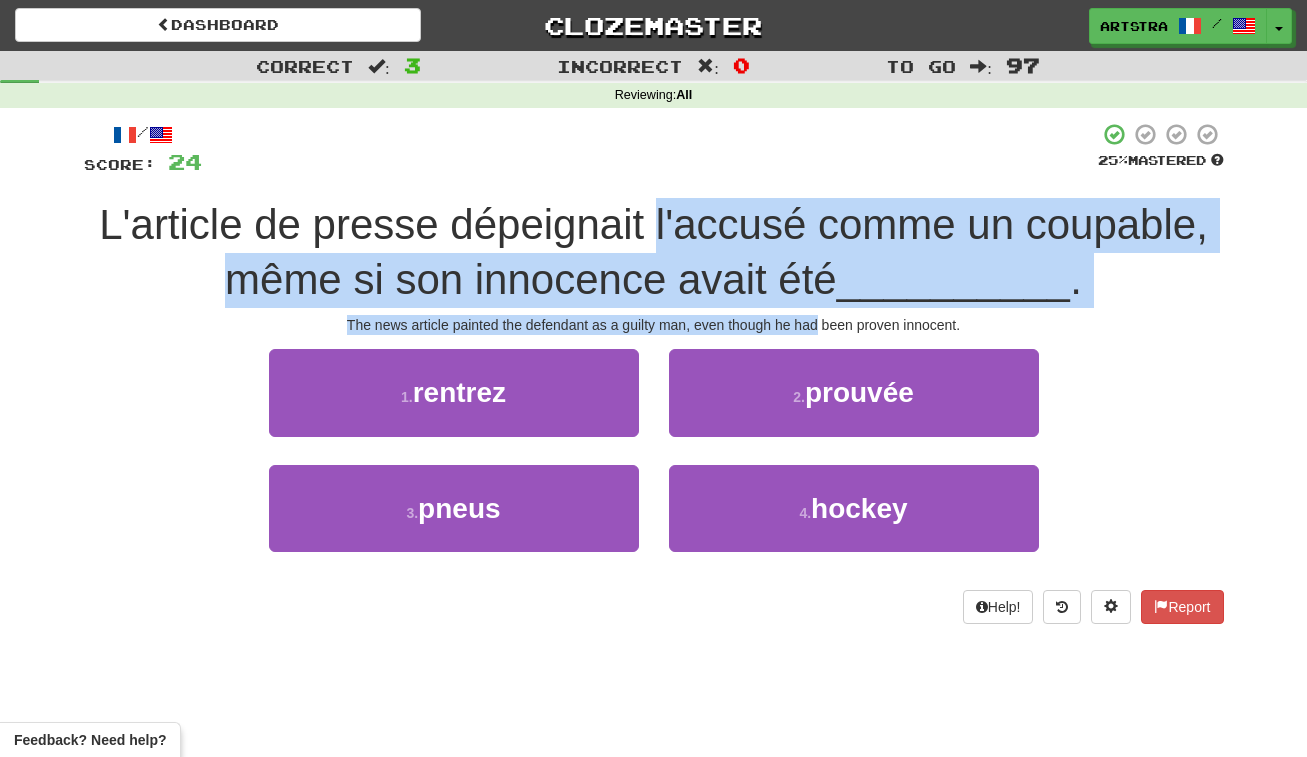drag, startPoint x: 772, startPoint y: 226, endPoint x: 795, endPoint y: 317, distance: 93.8616 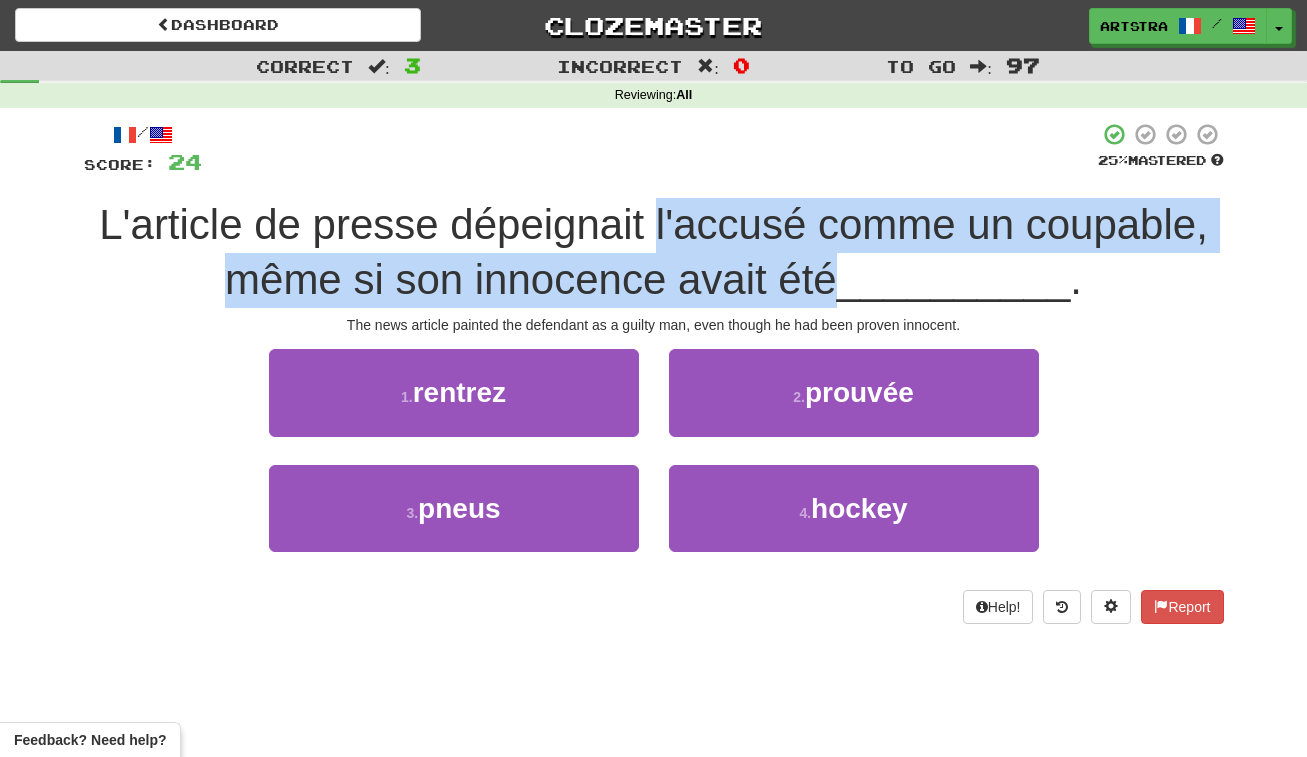 drag, startPoint x: 794, startPoint y: 225, endPoint x: 799, endPoint y: 295, distance: 70.178345 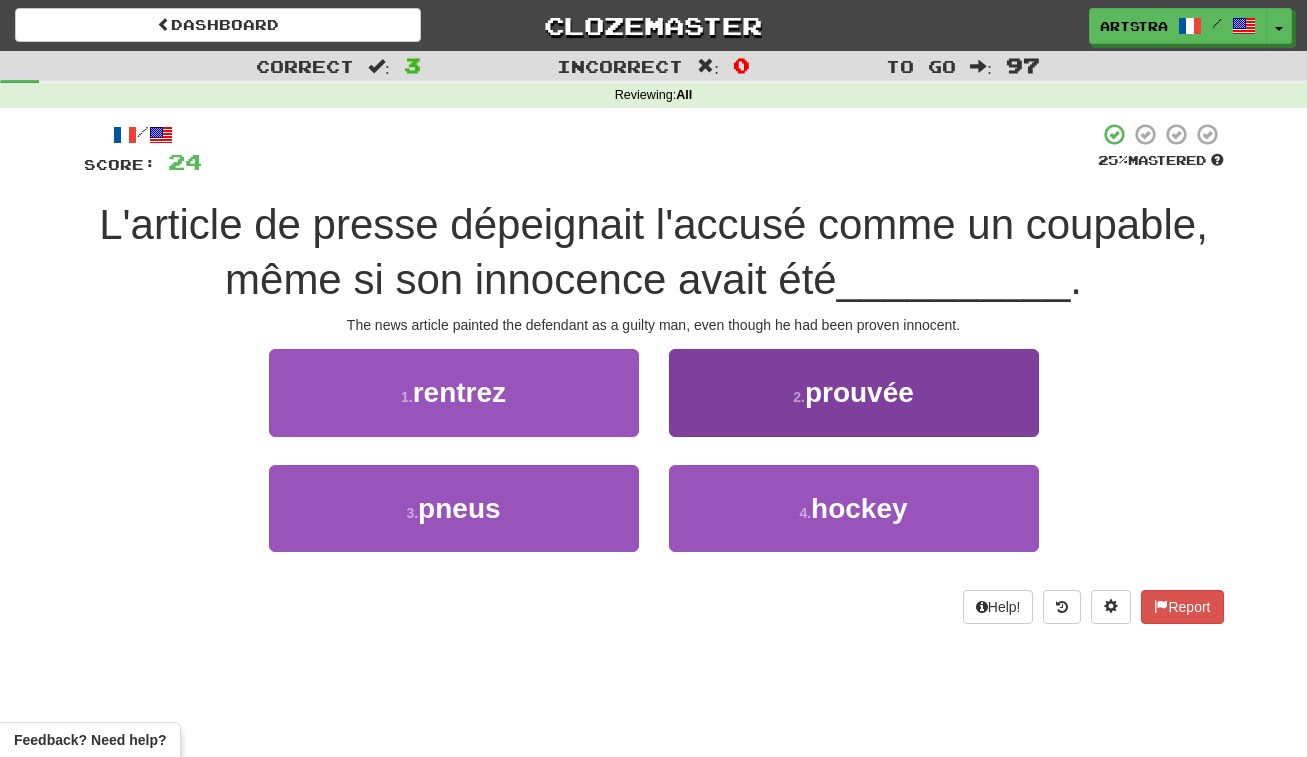 click on "prouvée" at bounding box center (859, 392) 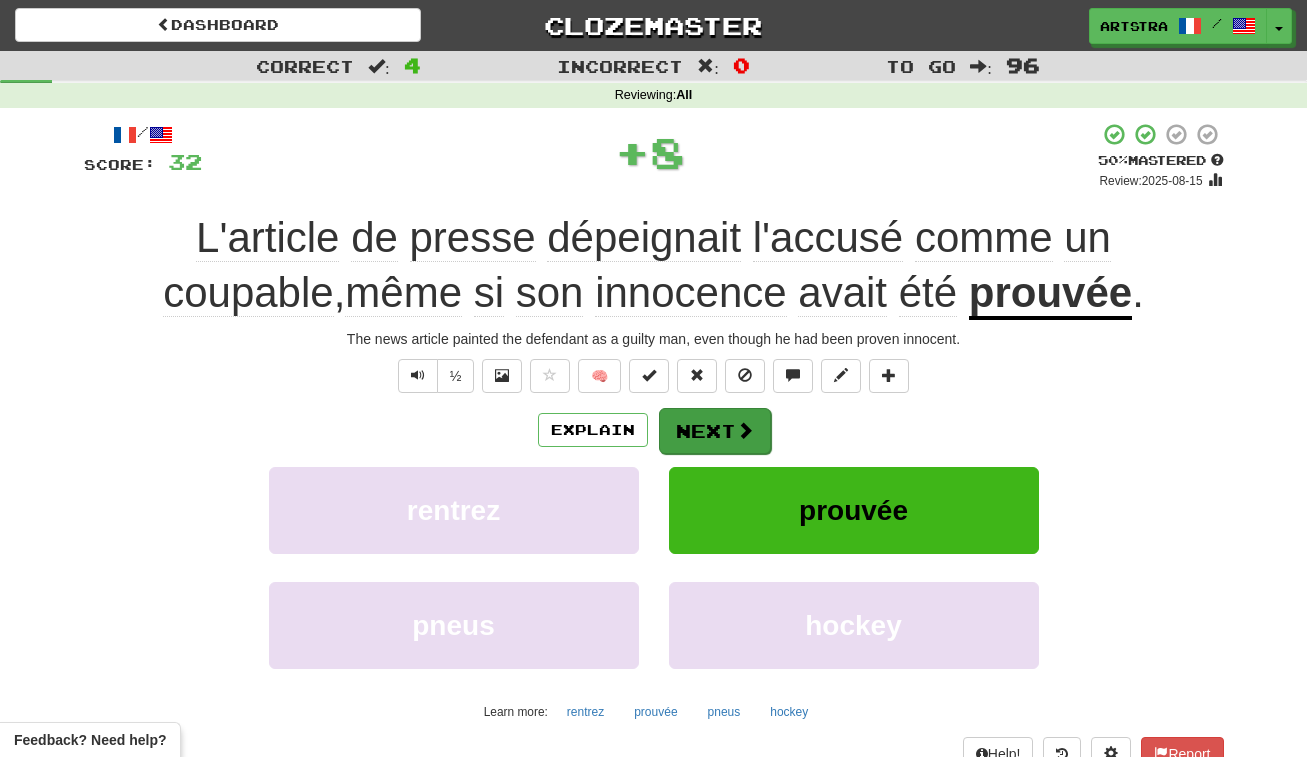 click at bounding box center (745, 430) 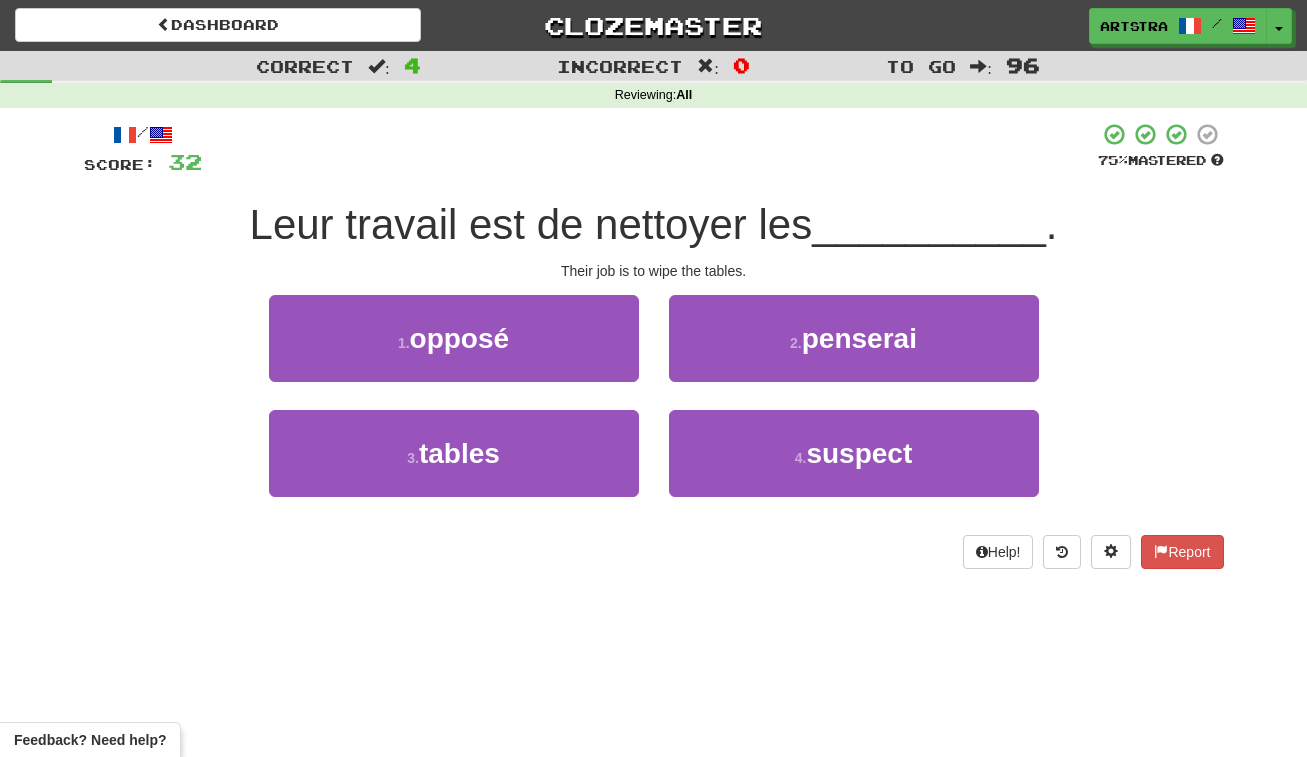click on "Leur travail est de nettoyer les" at bounding box center (531, 224) 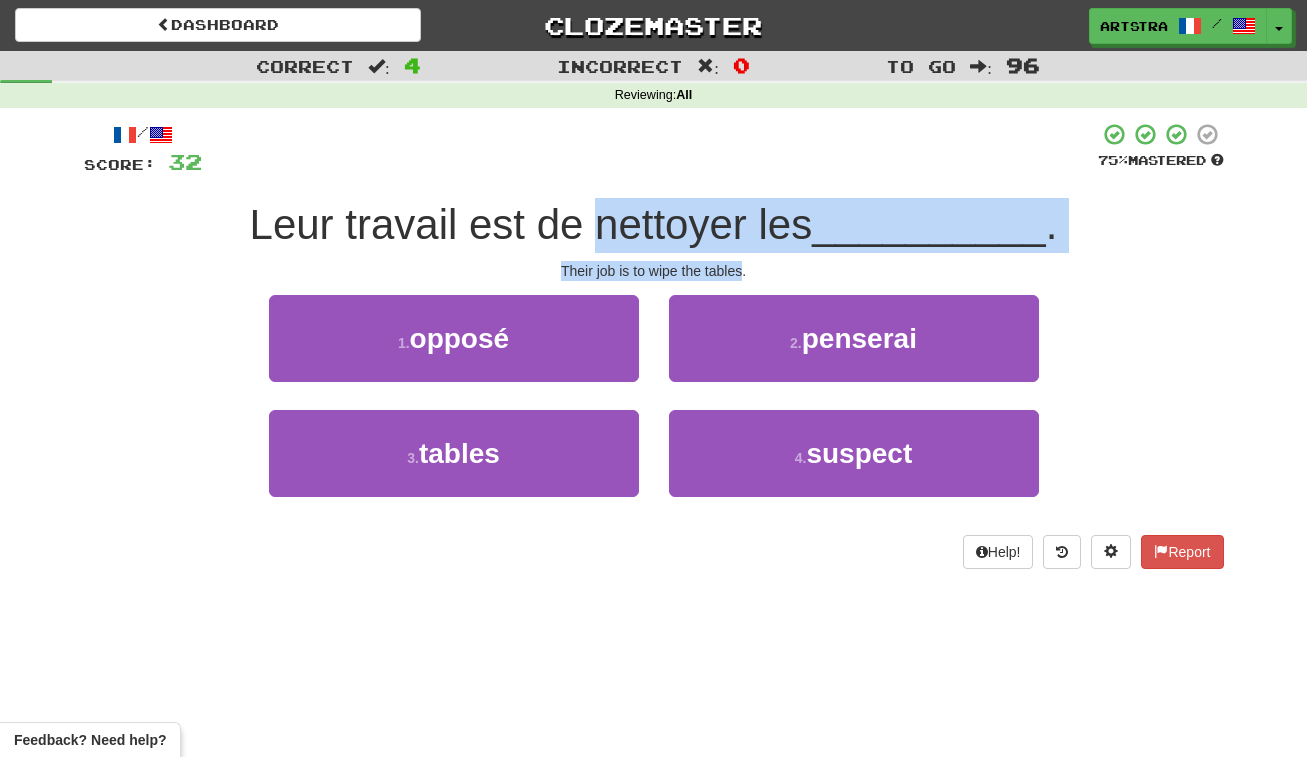 drag, startPoint x: 686, startPoint y: 217, endPoint x: 723, endPoint y: 273, distance: 67.11929 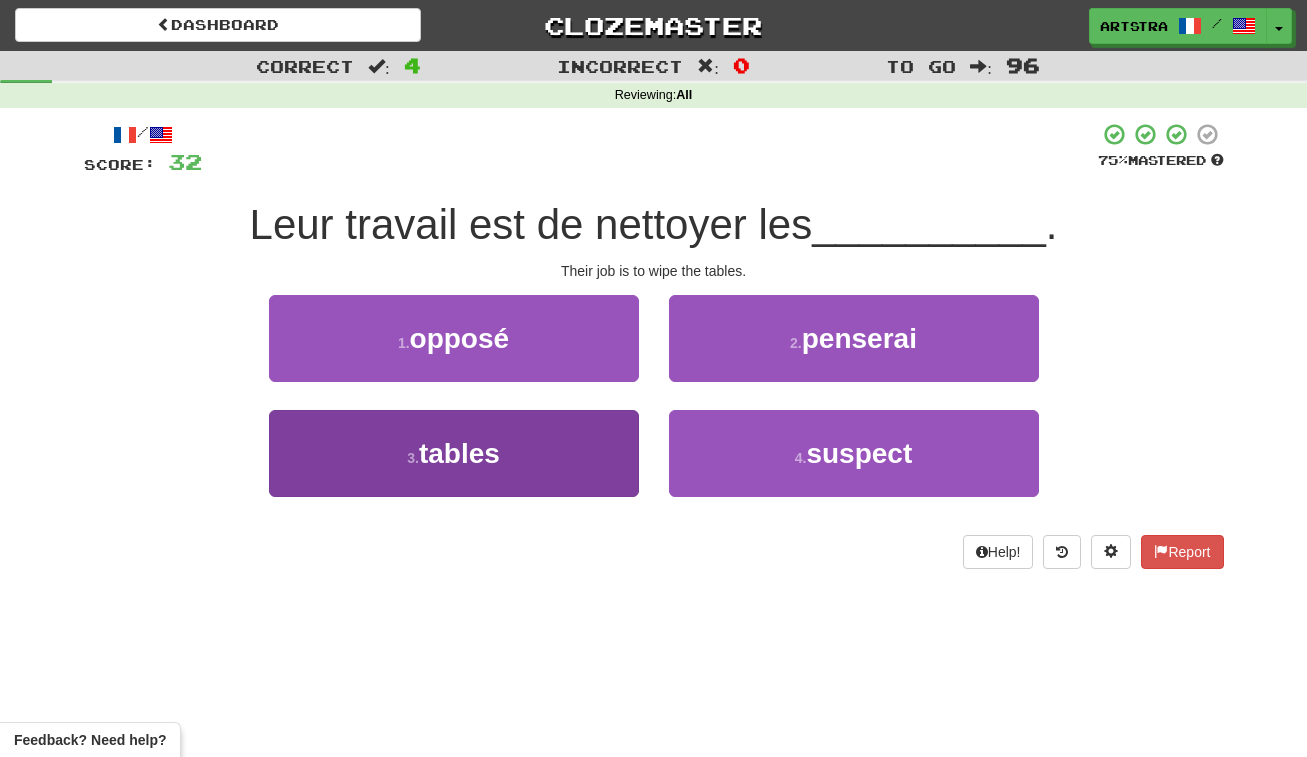 click on "3 .  tables" at bounding box center (454, 453) 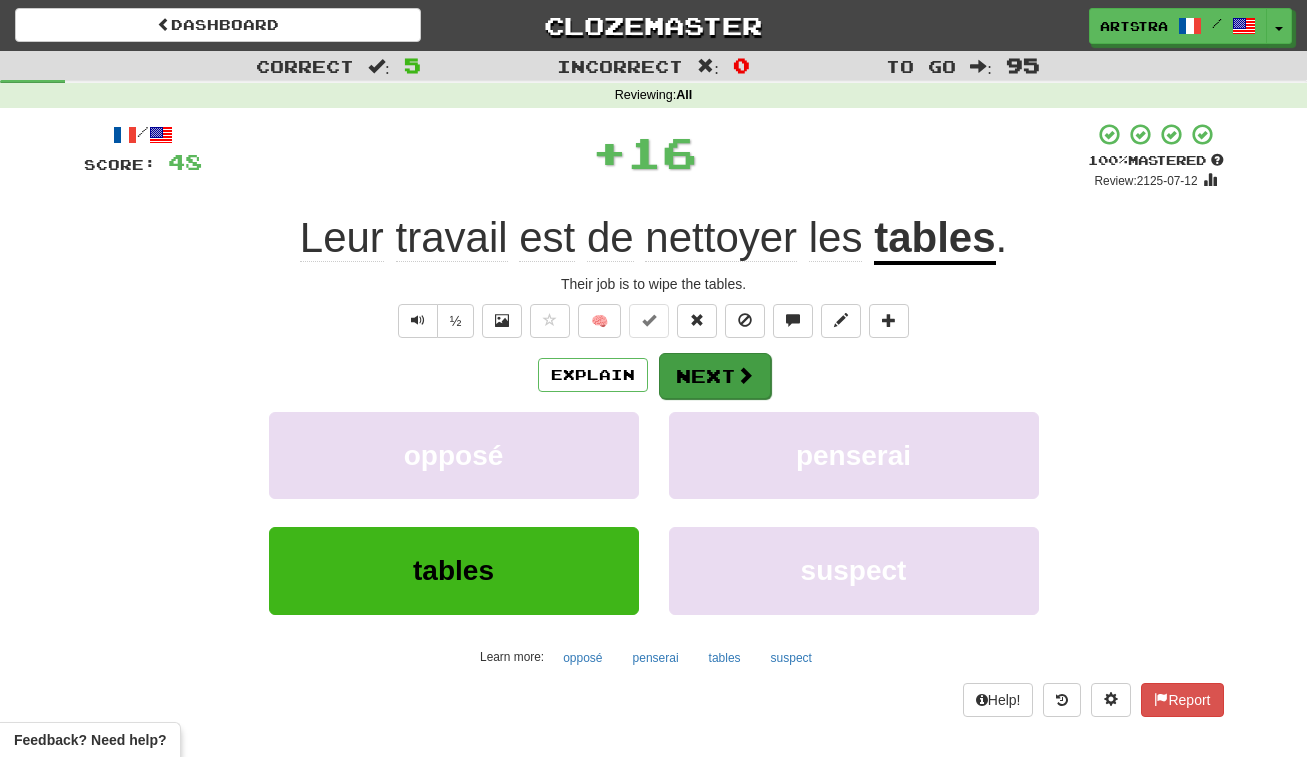 click on "Next" at bounding box center [715, 376] 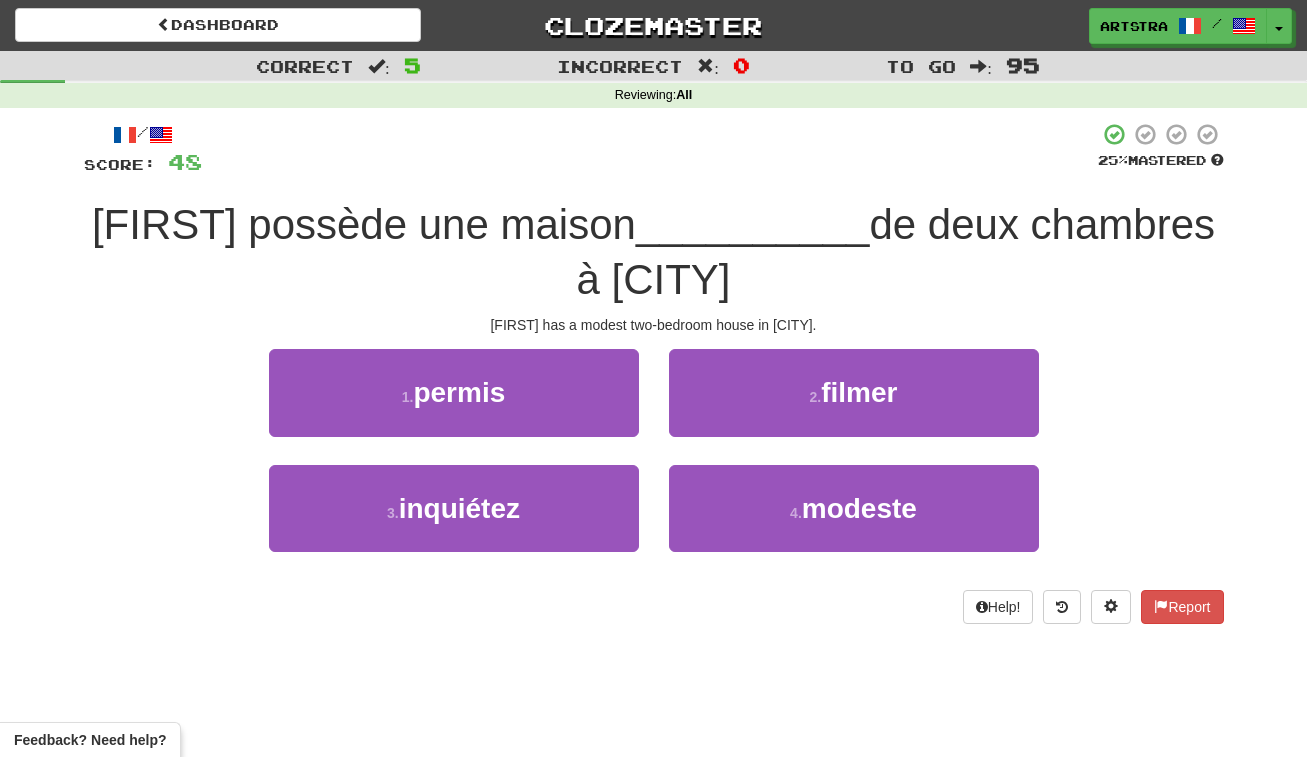 click on "__________" at bounding box center [753, 224] 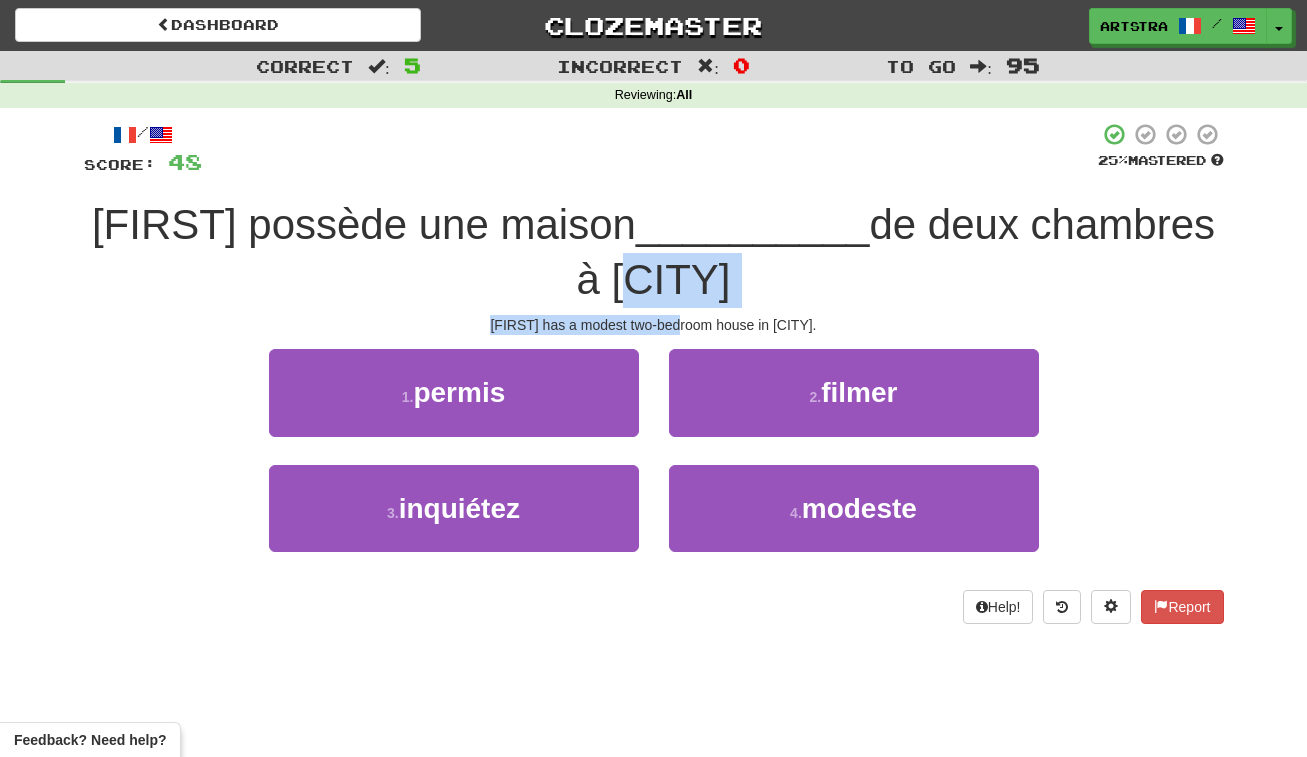 drag, startPoint x: 648, startPoint y: 266, endPoint x: 660, endPoint y: 319, distance: 54.34151 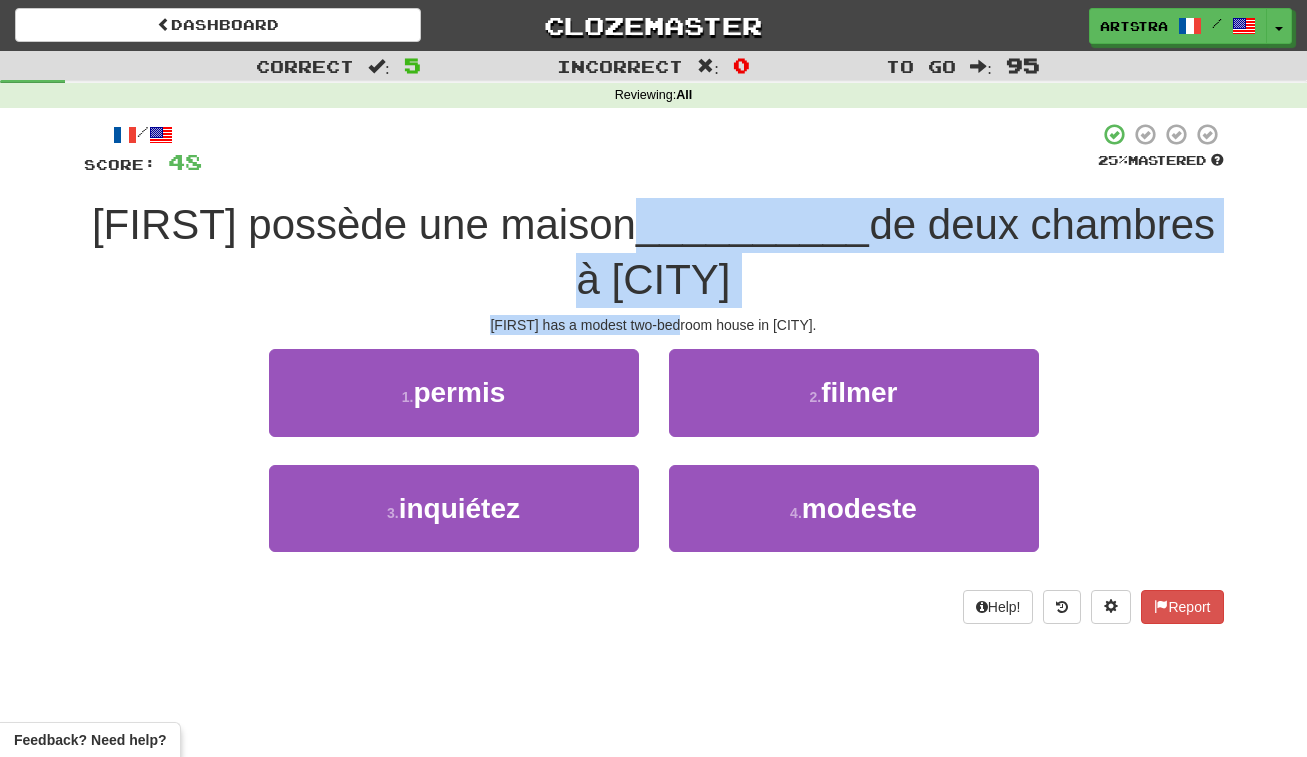 drag, startPoint x: 660, startPoint y: 319, endPoint x: 663, endPoint y: 241, distance: 78.05767 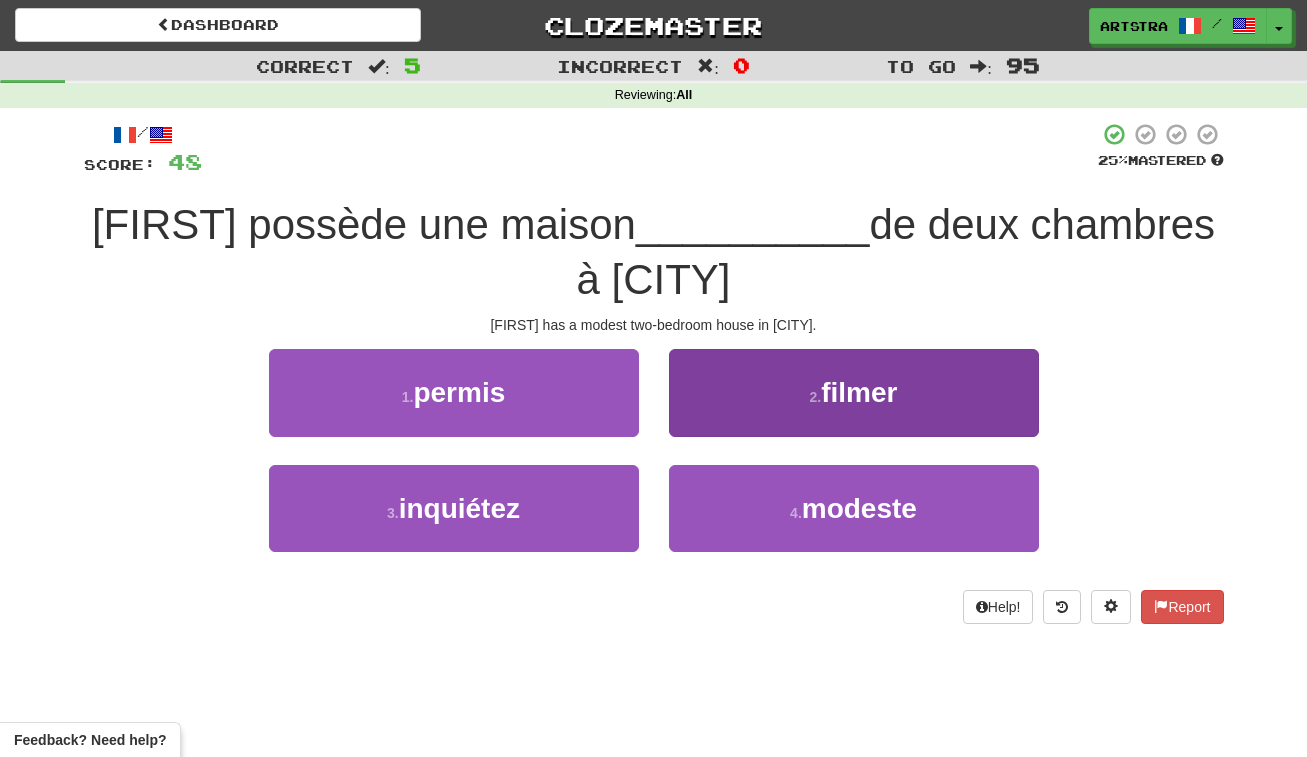 click on "4 .  modeste" at bounding box center [854, 508] 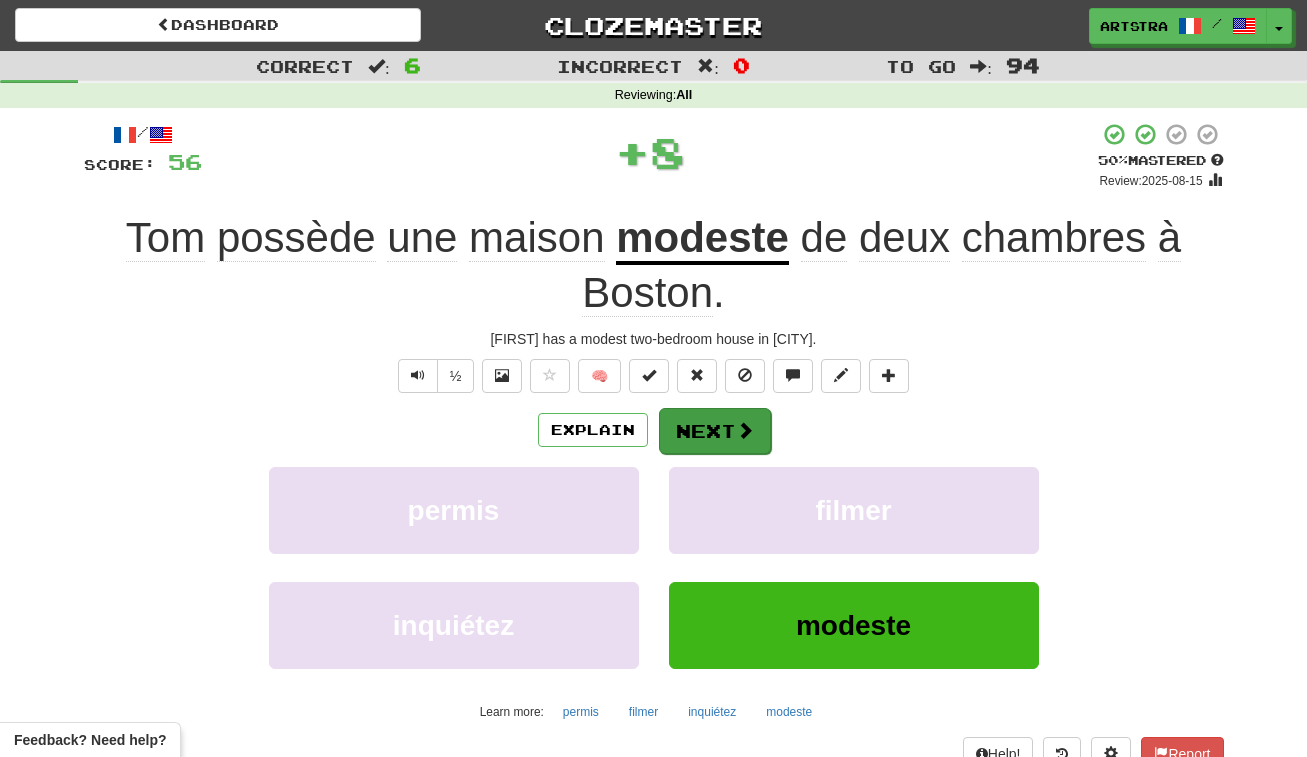 click on "Next" at bounding box center (715, 431) 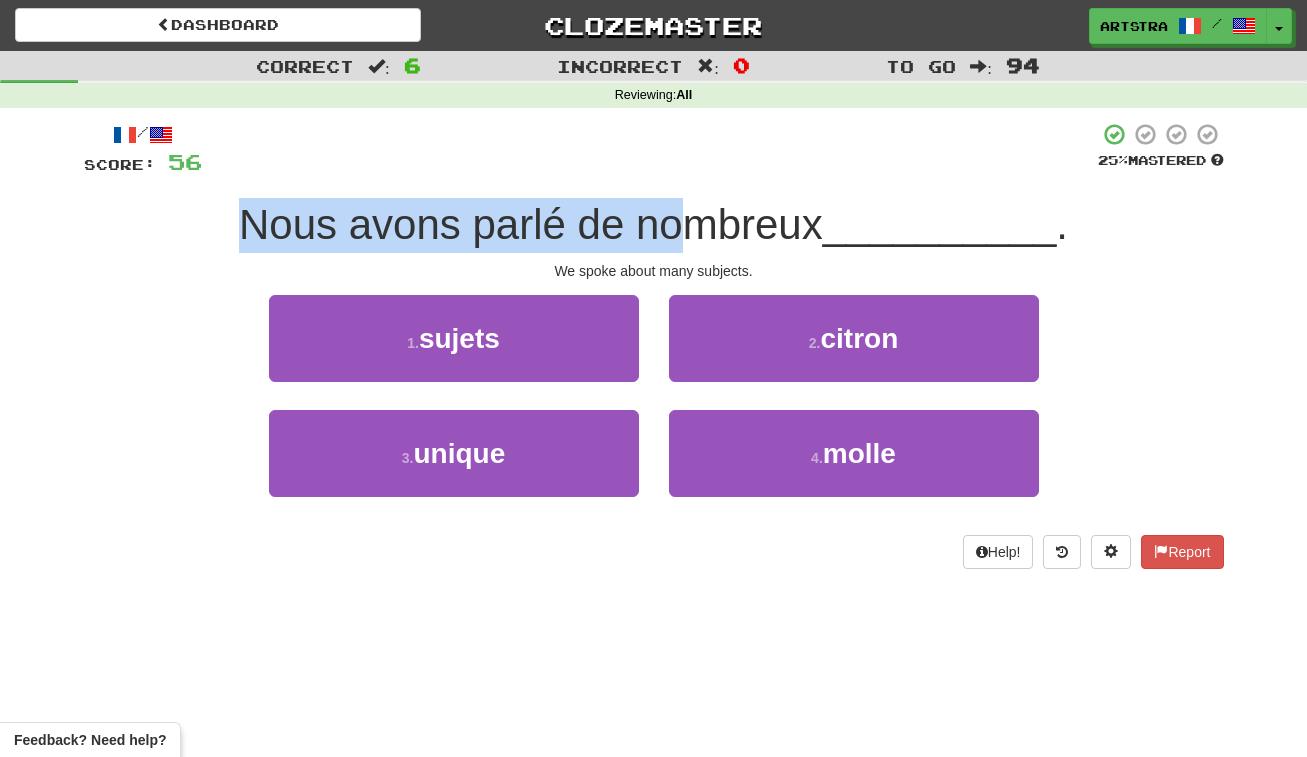 click on "/ Score: 56 25 % Mastered Nous avons parlé de nombreux [NOUN]. We spoke about many subjects. 1 . sujets 2 . citron 3 . unique 4 . molle Help! Report" at bounding box center [654, 345] 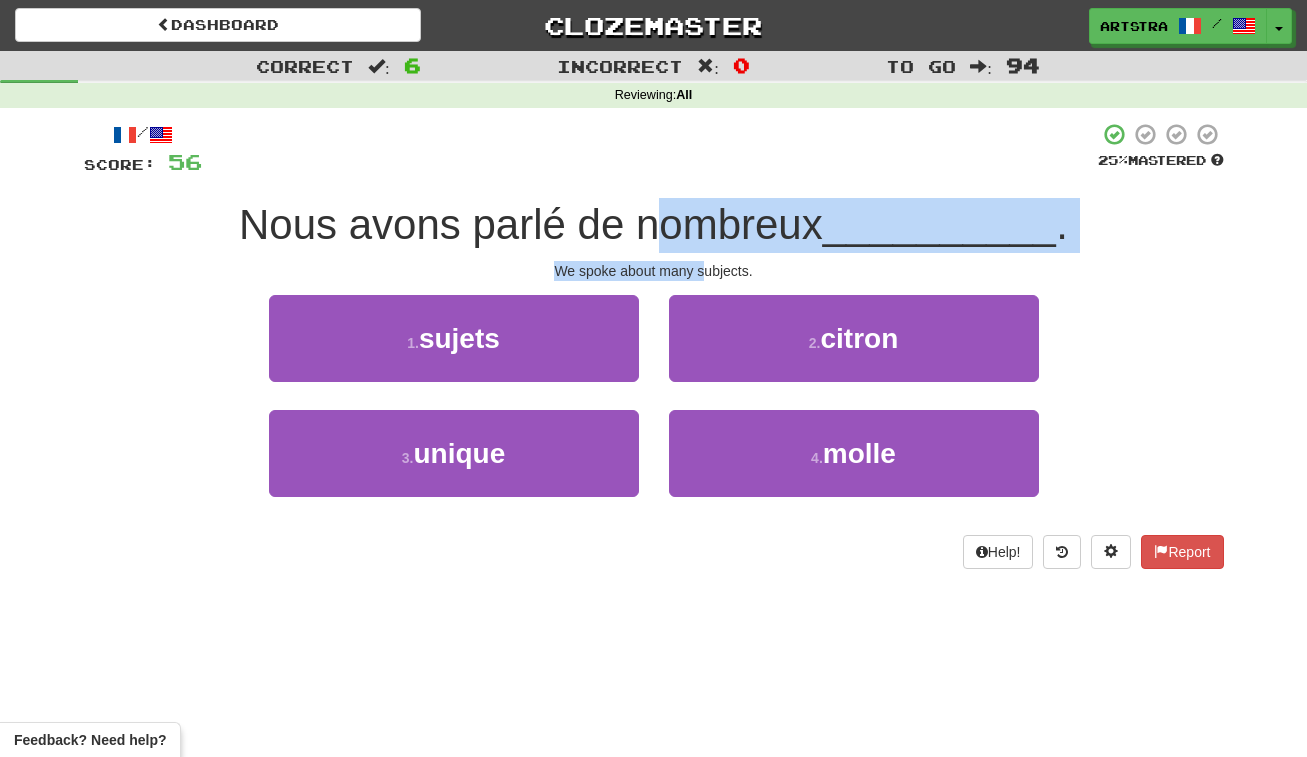 drag, startPoint x: 678, startPoint y: 227, endPoint x: 703, endPoint y: 269, distance: 48.8774 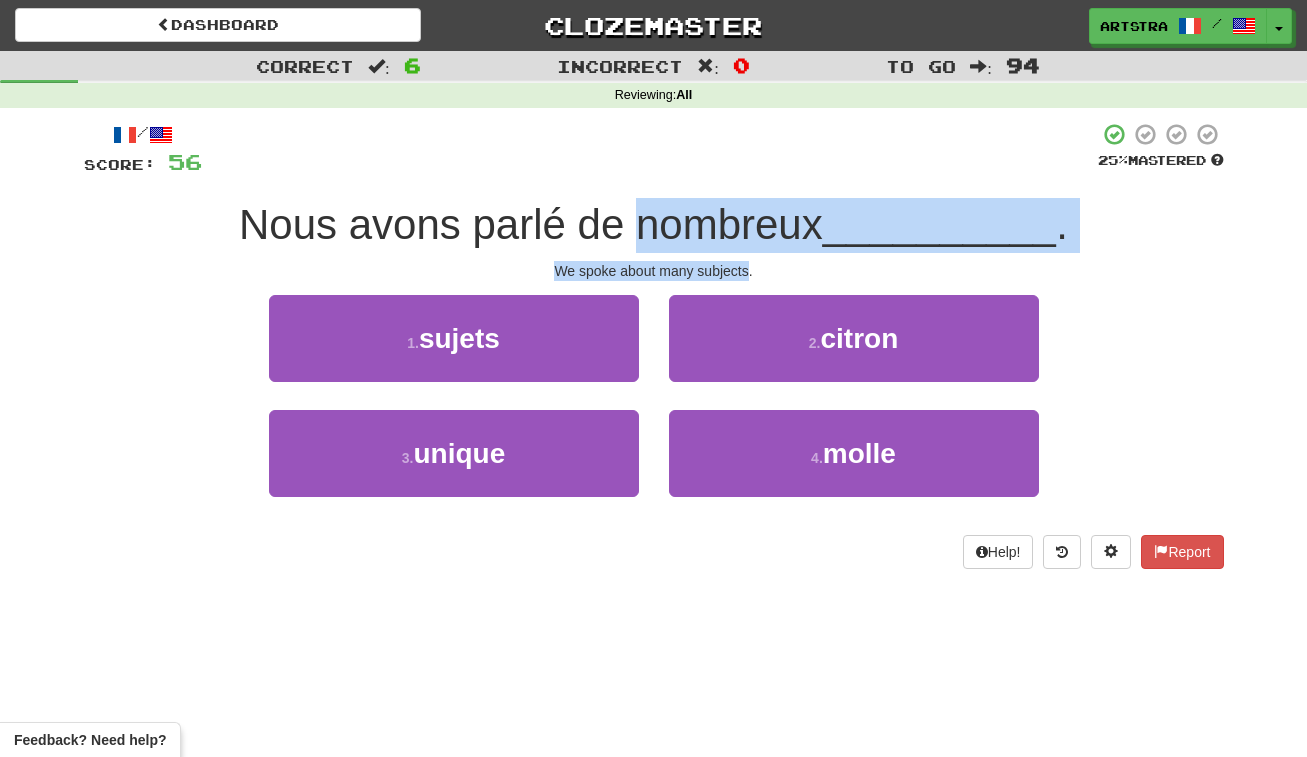 drag, startPoint x: 703, startPoint y: 269, endPoint x: 698, endPoint y: 222, distance: 47.26521 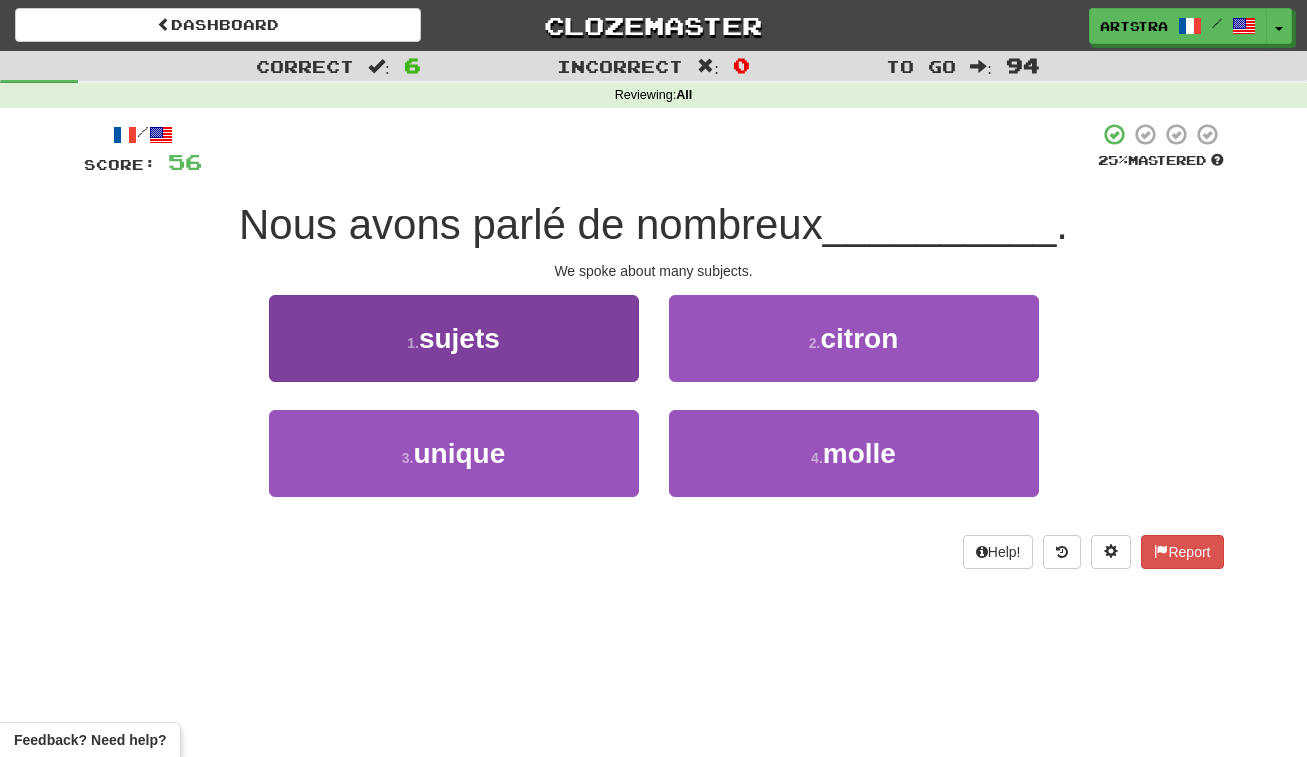 click on "1 .  sujets" at bounding box center (454, 338) 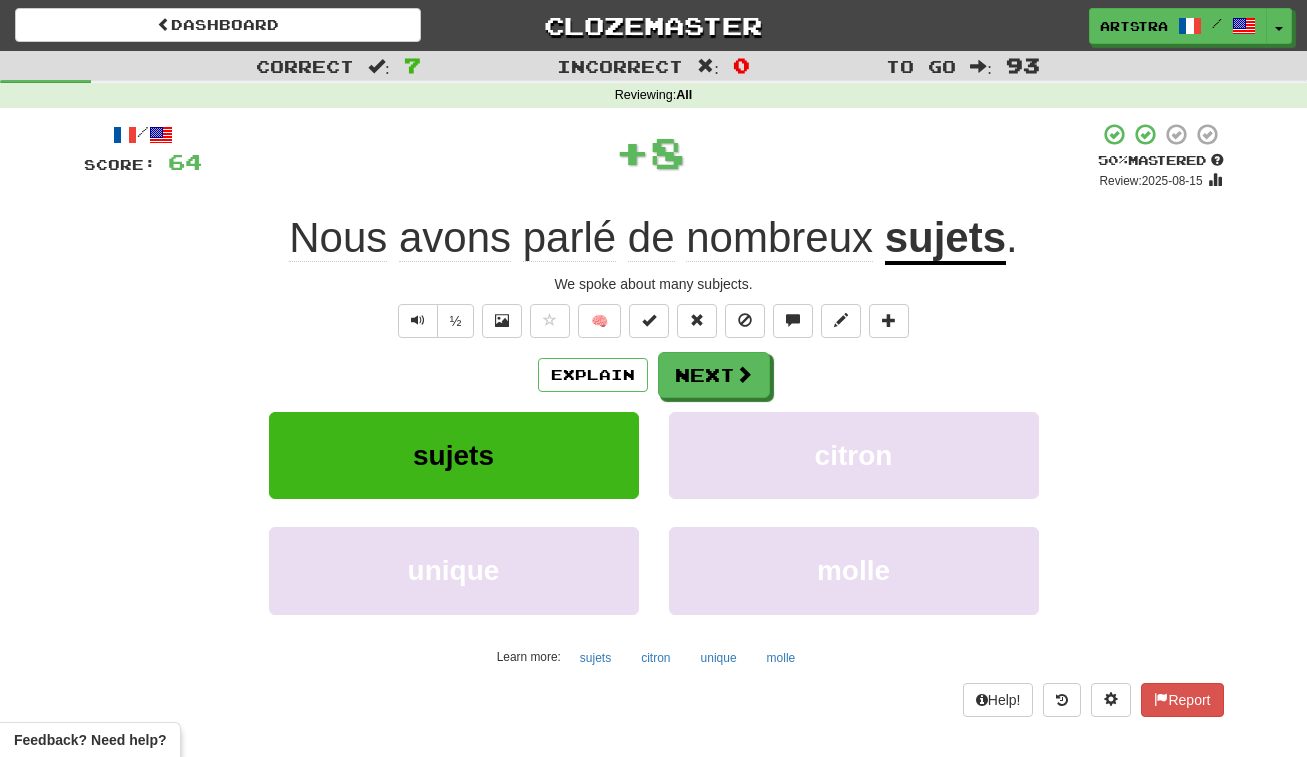 click on "Explain Next" at bounding box center (654, 375) 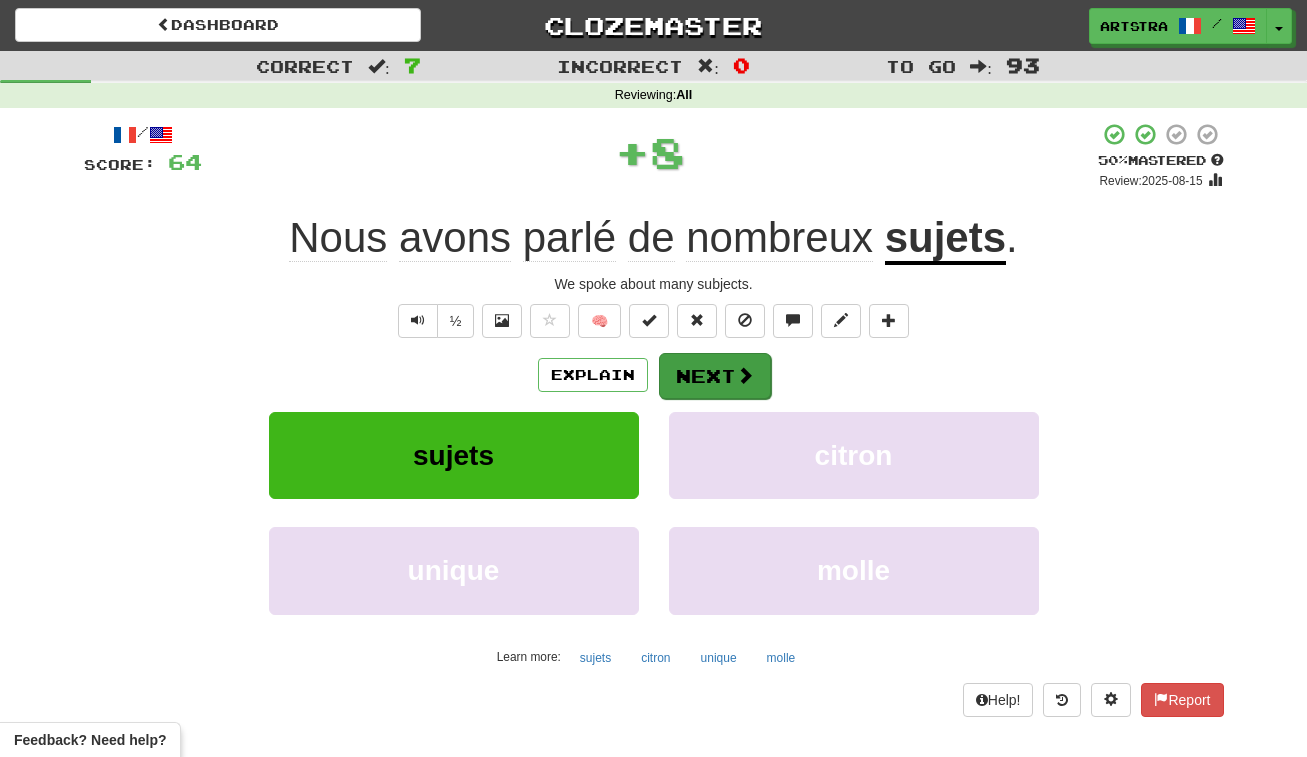 click on "Next" at bounding box center (715, 376) 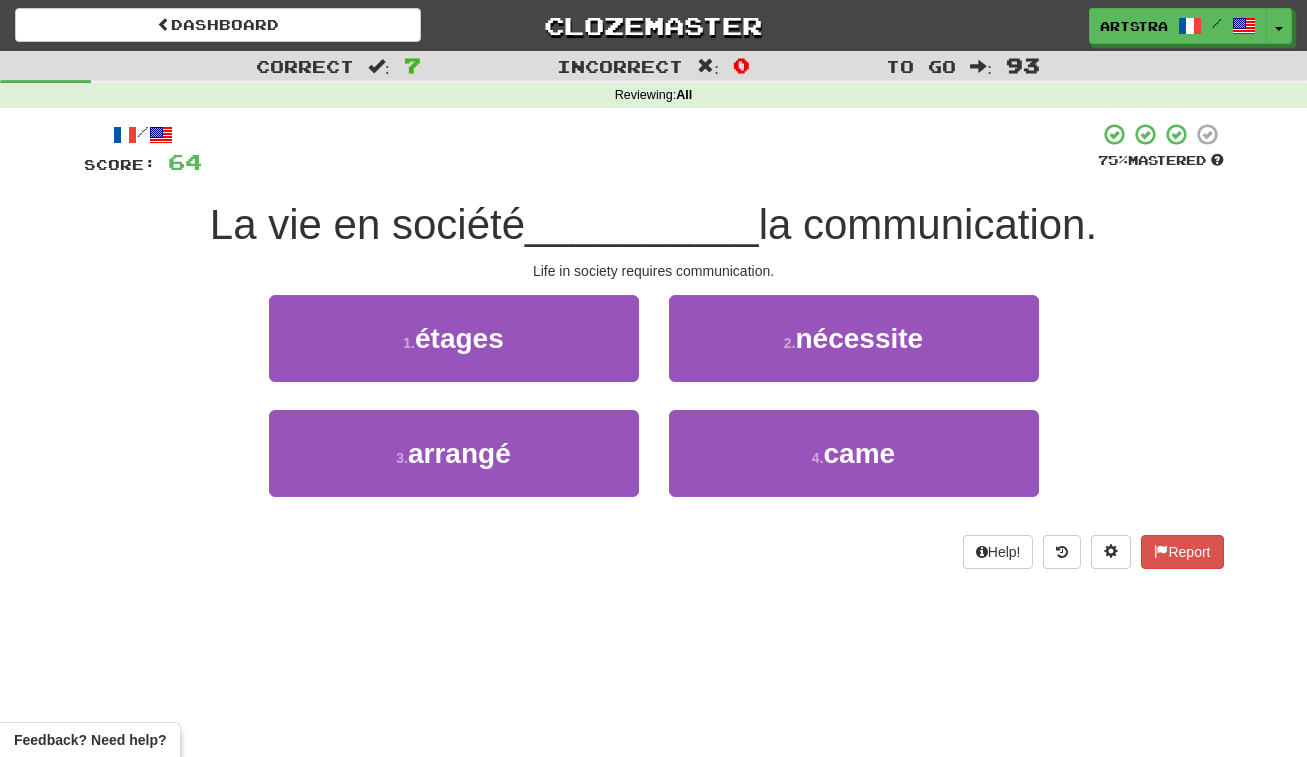 click on "/ Score: 64 75 % Mastered La vie en société [VERB] la communication. Life in society requires communication. 1 . étages 2 . nécessite 3 . arrangé 4 . came Help! Report" at bounding box center [654, 345] 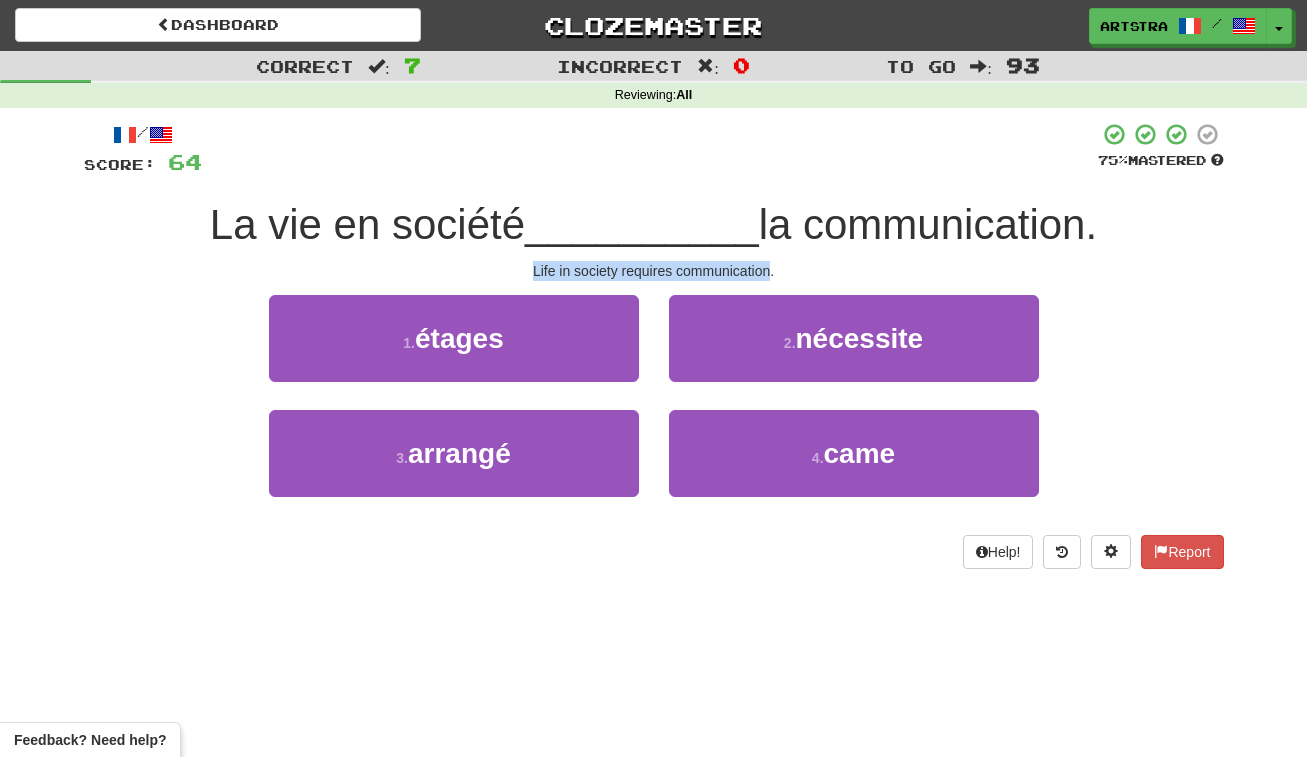 drag, startPoint x: 688, startPoint y: 251, endPoint x: 695, endPoint y: 271, distance: 21.189621 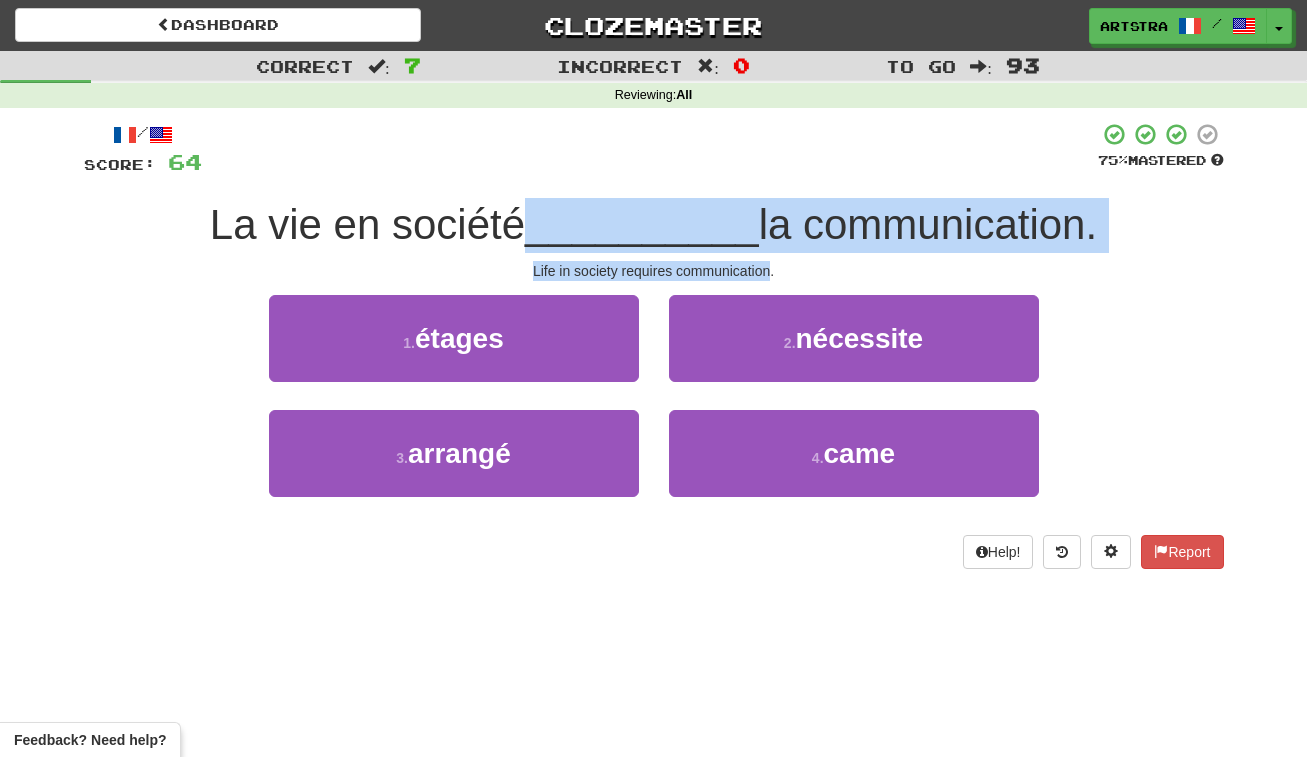 drag, startPoint x: 695, startPoint y: 271, endPoint x: 698, endPoint y: 219, distance: 52.086468 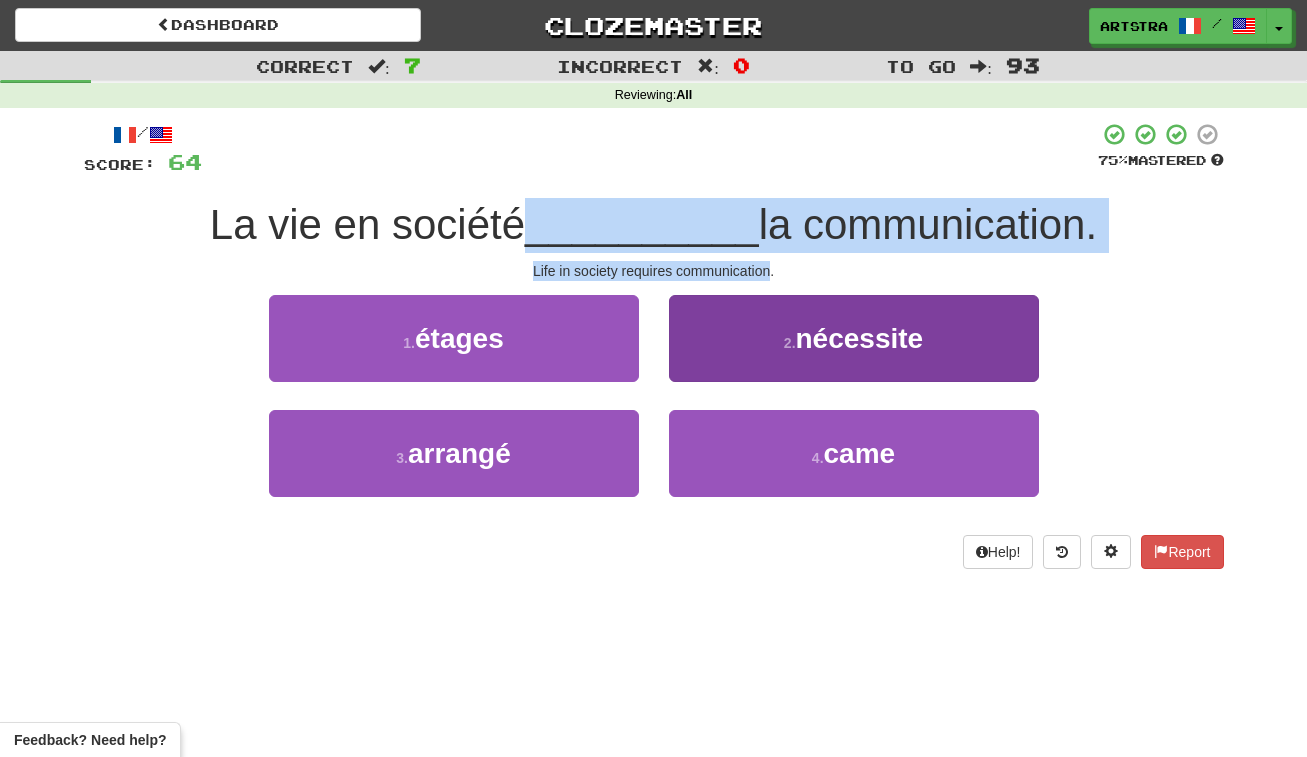 drag, startPoint x: 709, startPoint y: 269, endPoint x: 723, endPoint y: 321, distance: 53.851646 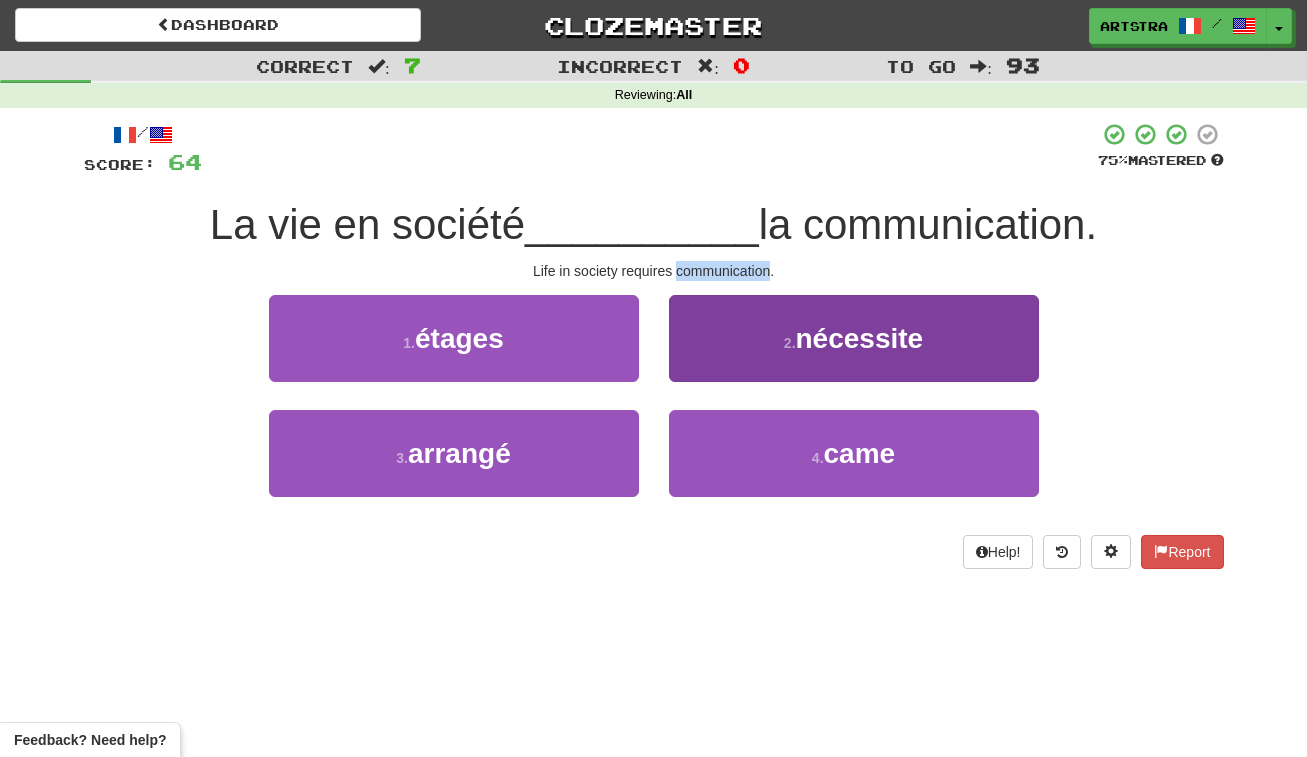 click on "2 .  nécessite" at bounding box center (854, 338) 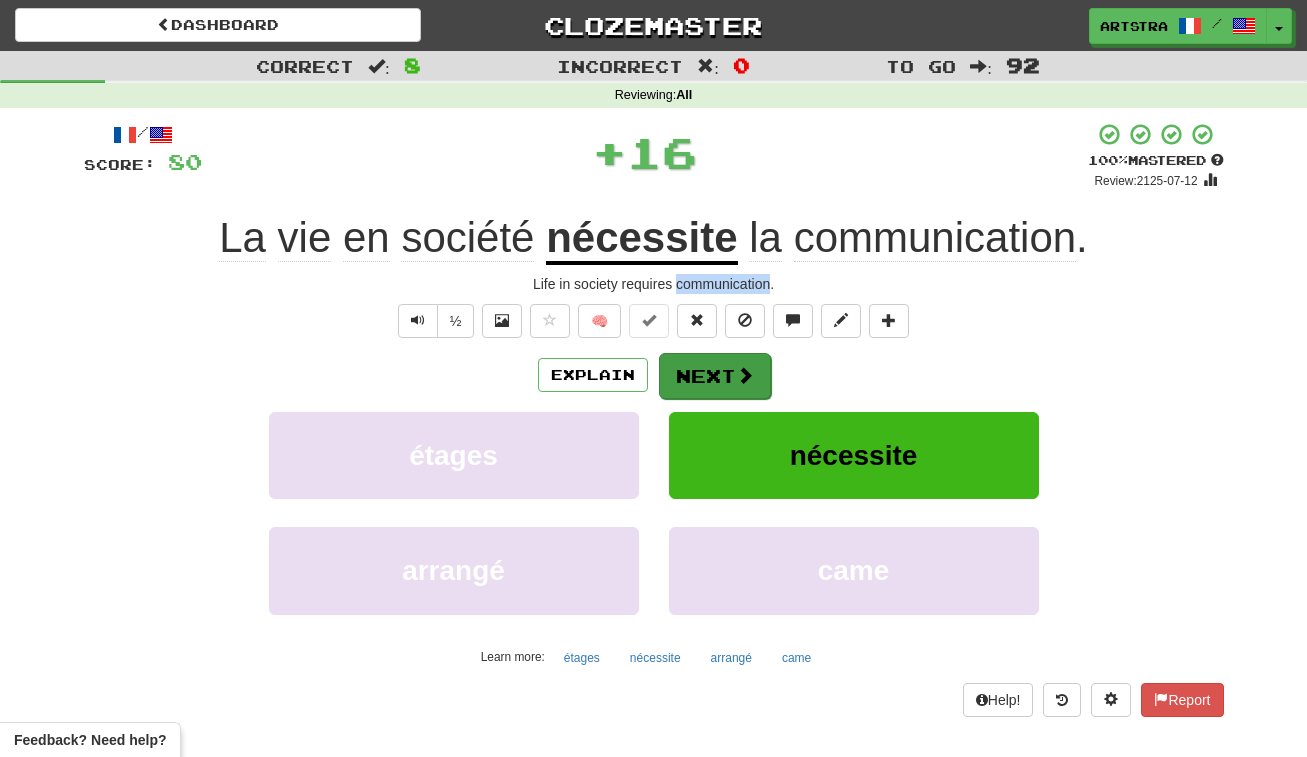 click on "Next" at bounding box center (715, 376) 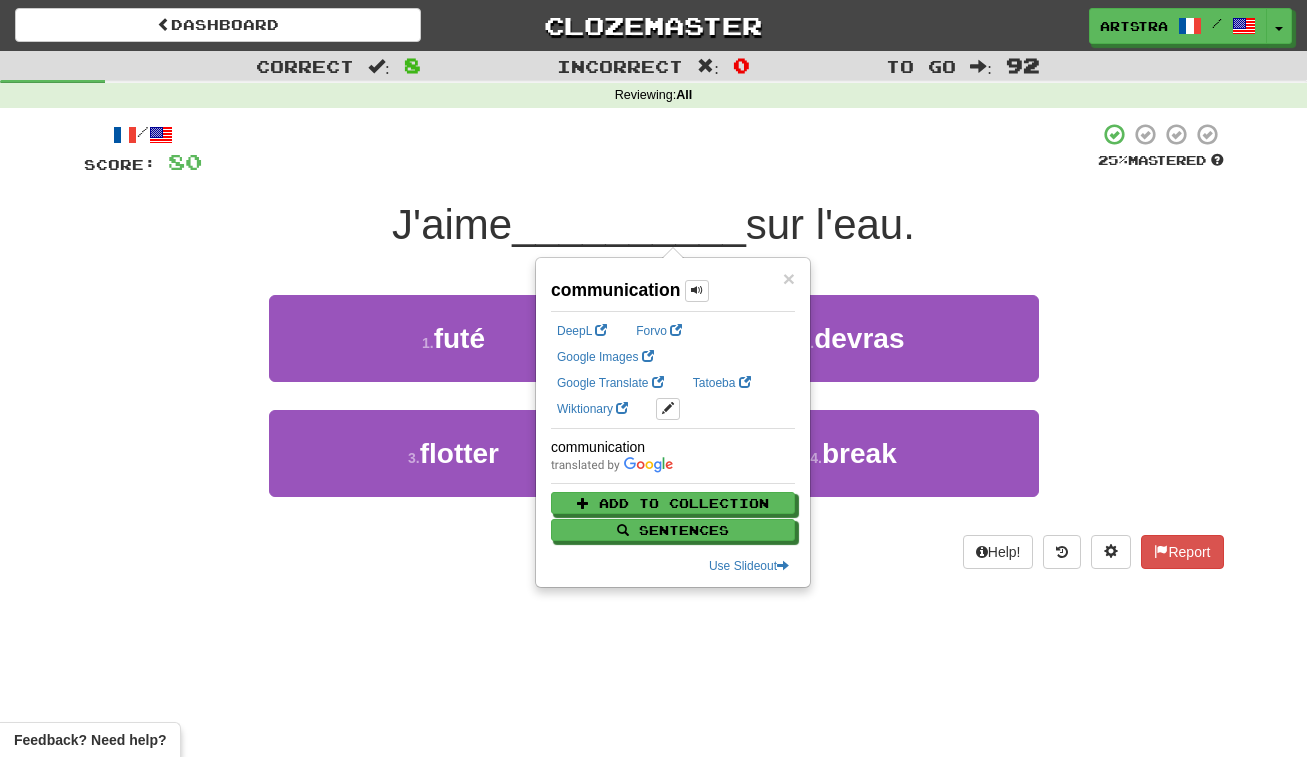 click on "/ Score: 80 25 % Mastered J'aime [VERB] sur l'eau. I love to float on the water. 1 . futé 2 . devras 3 . flotter 4 . break Help! Report" at bounding box center [654, 345] 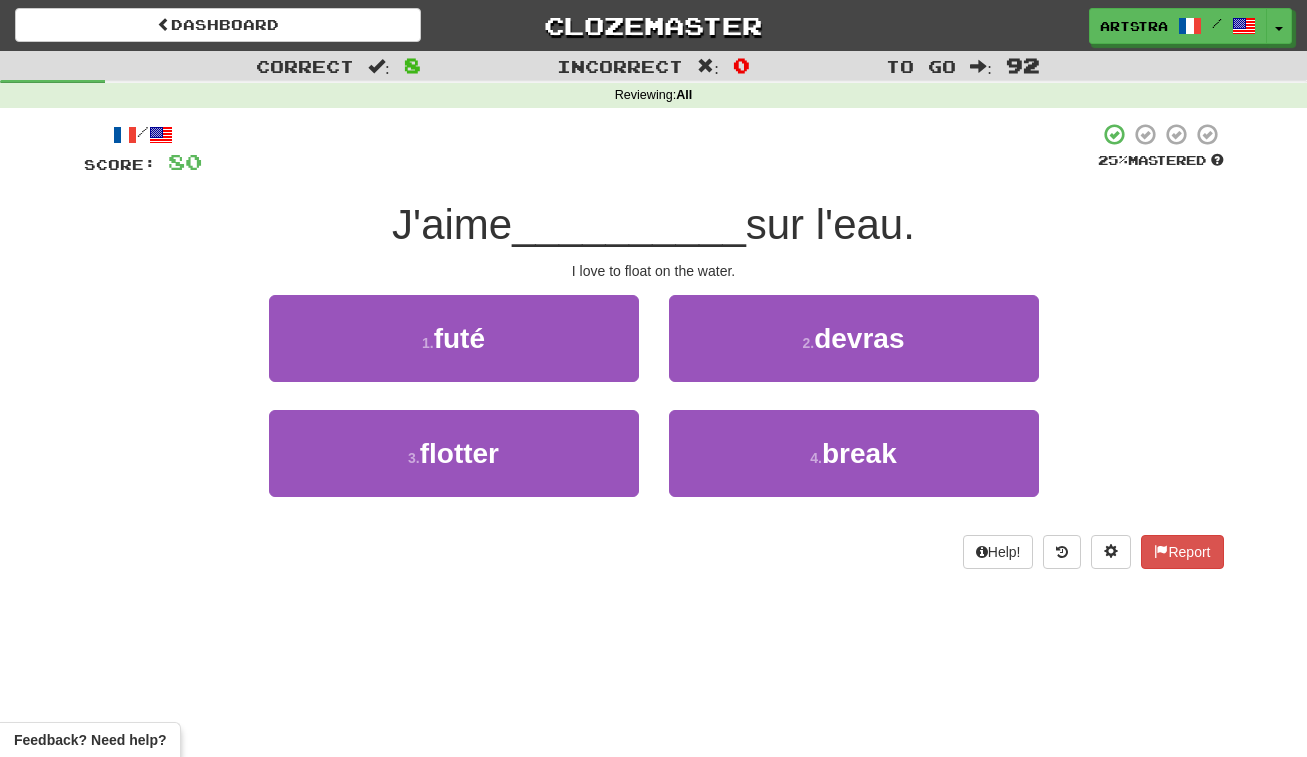 click on "__________" at bounding box center (629, 224) 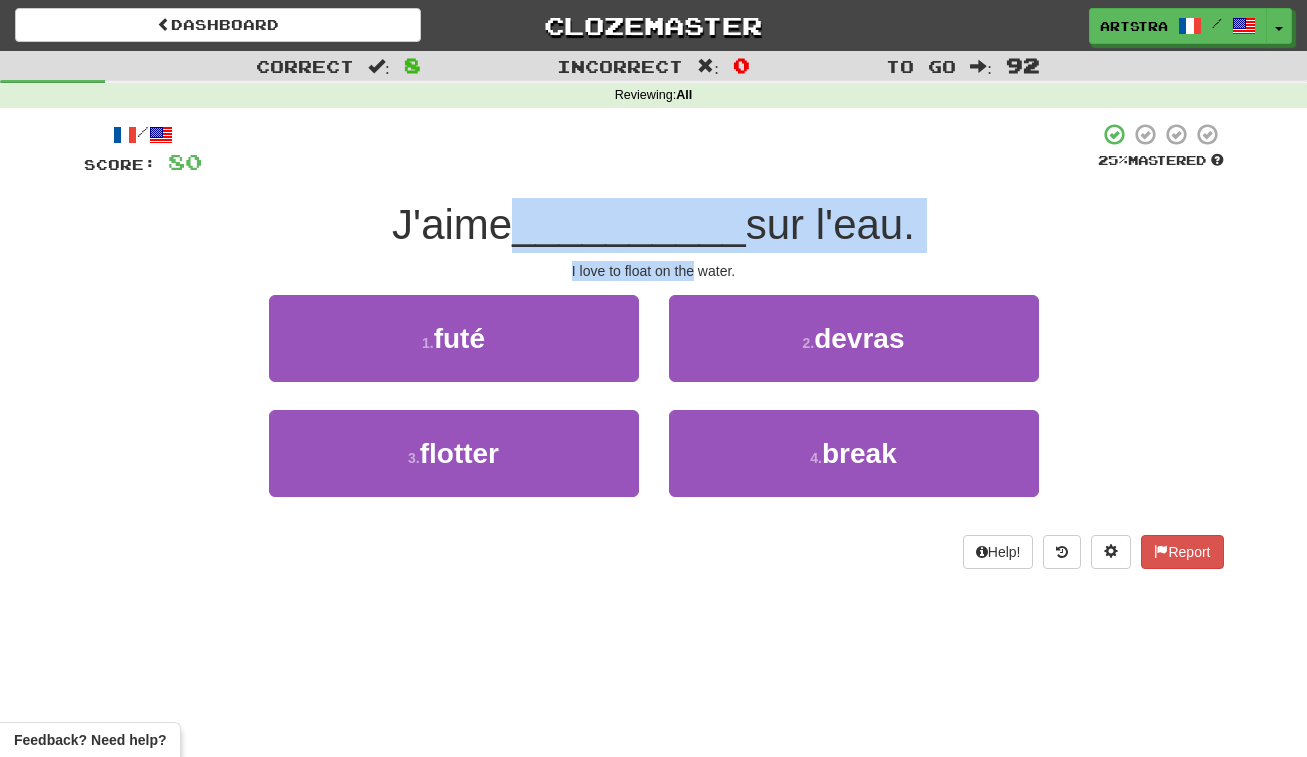 drag, startPoint x: 650, startPoint y: 228, endPoint x: 683, endPoint y: 265, distance: 49.57822 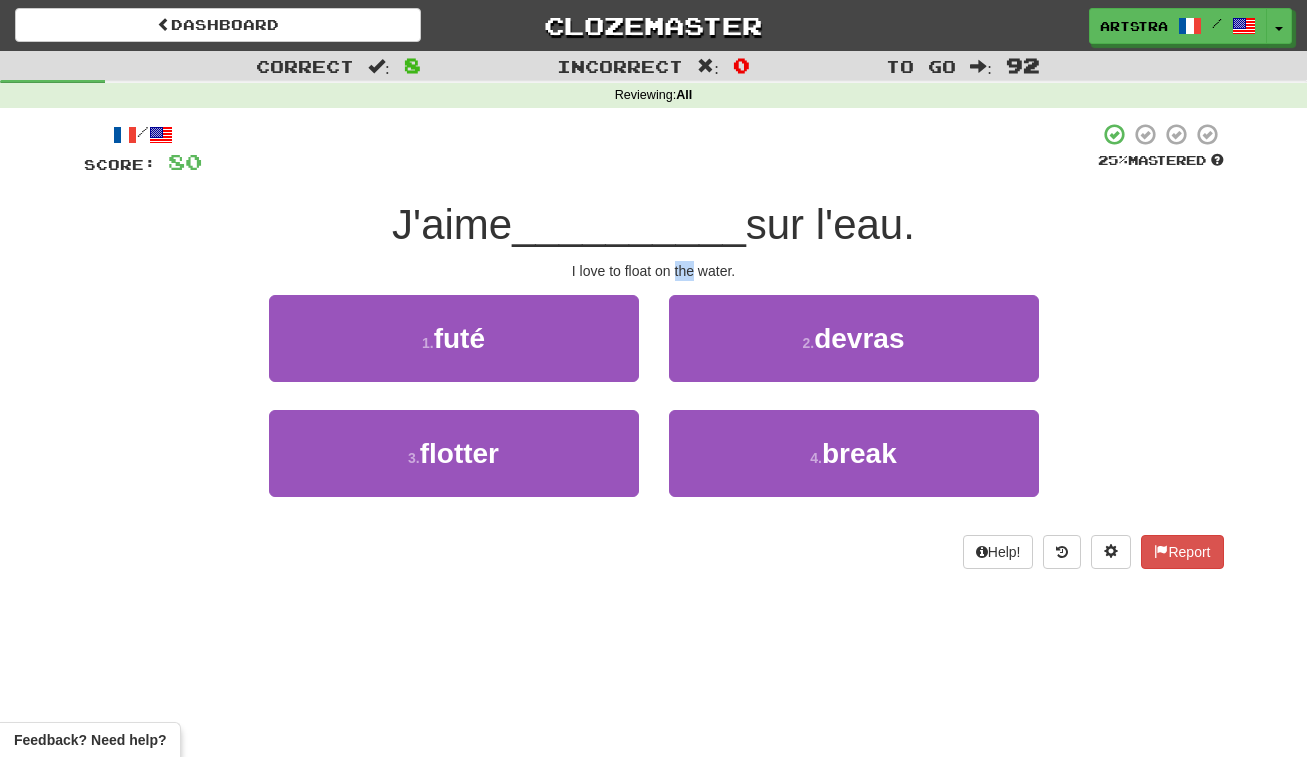 click on "I love to float on the water." at bounding box center (654, 271) 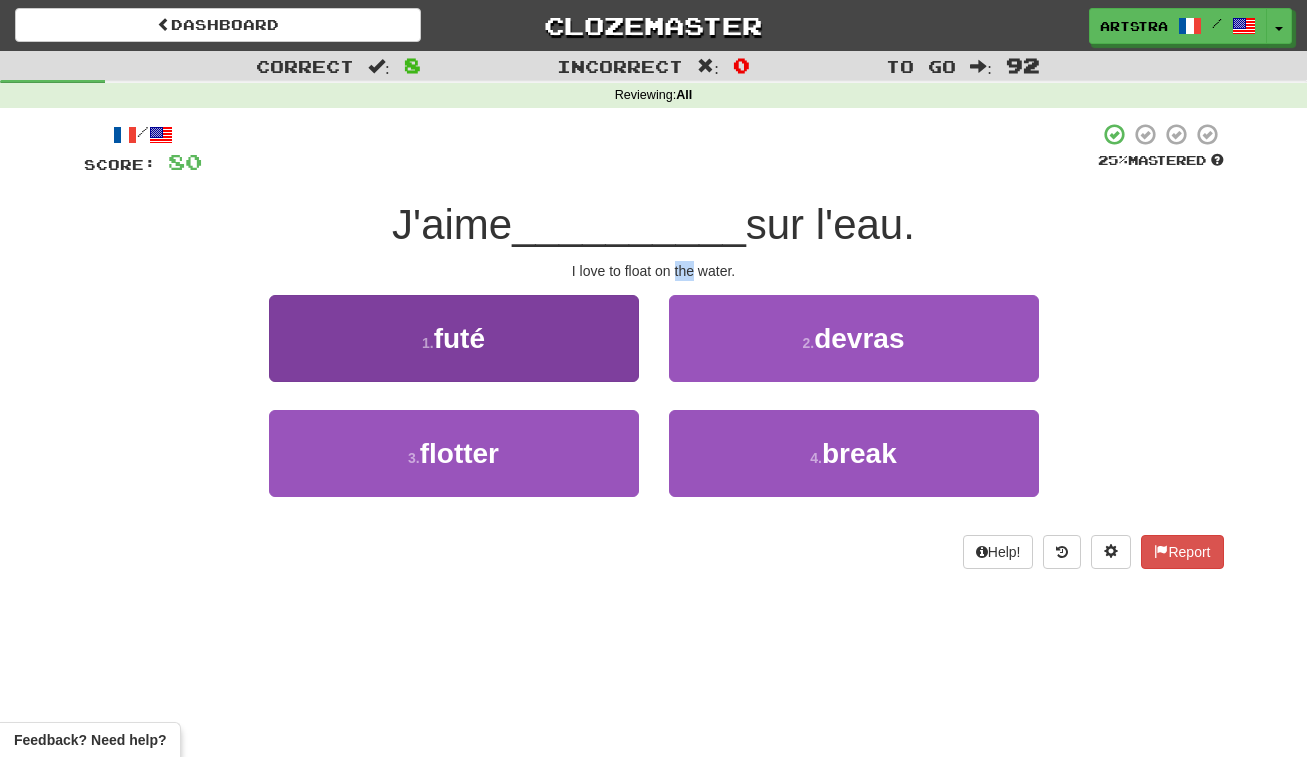 click on "1 .  futé" at bounding box center (454, 338) 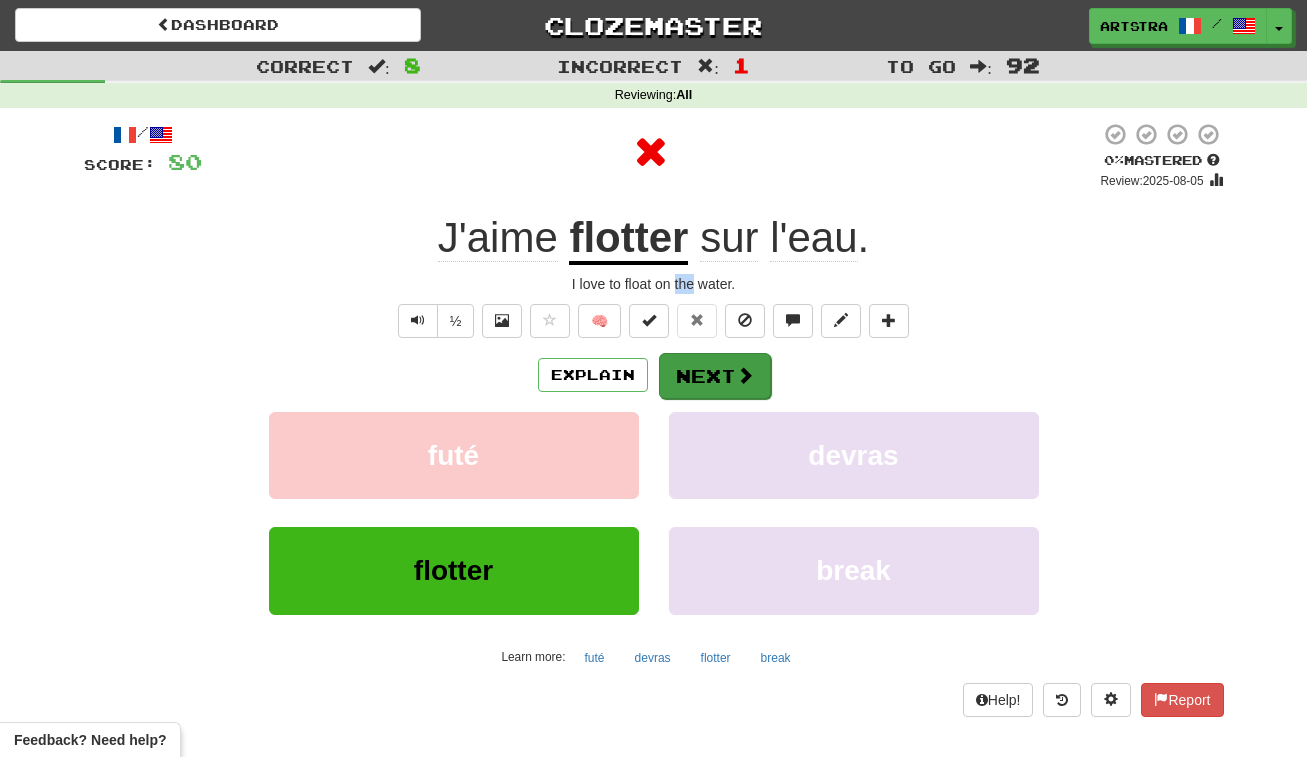 click on "Next" at bounding box center (715, 376) 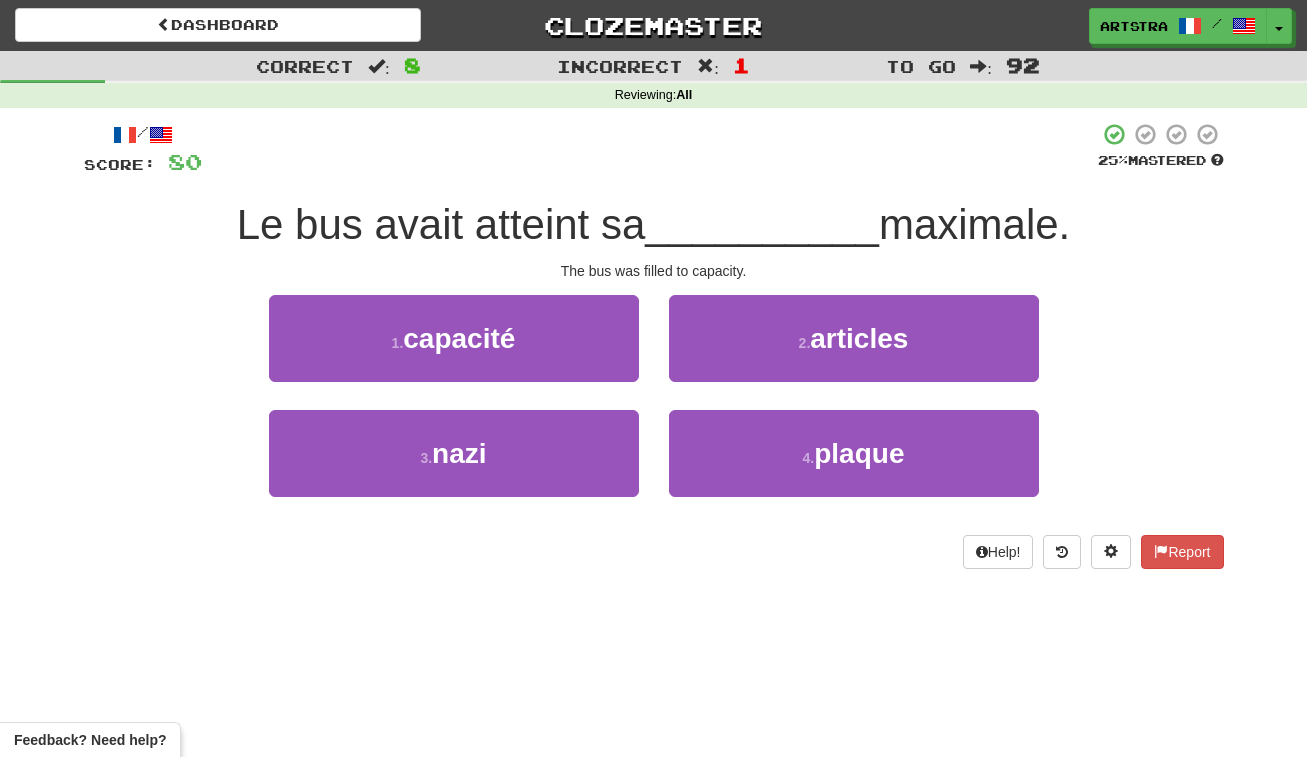 click on "__________" at bounding box center (762, 224) 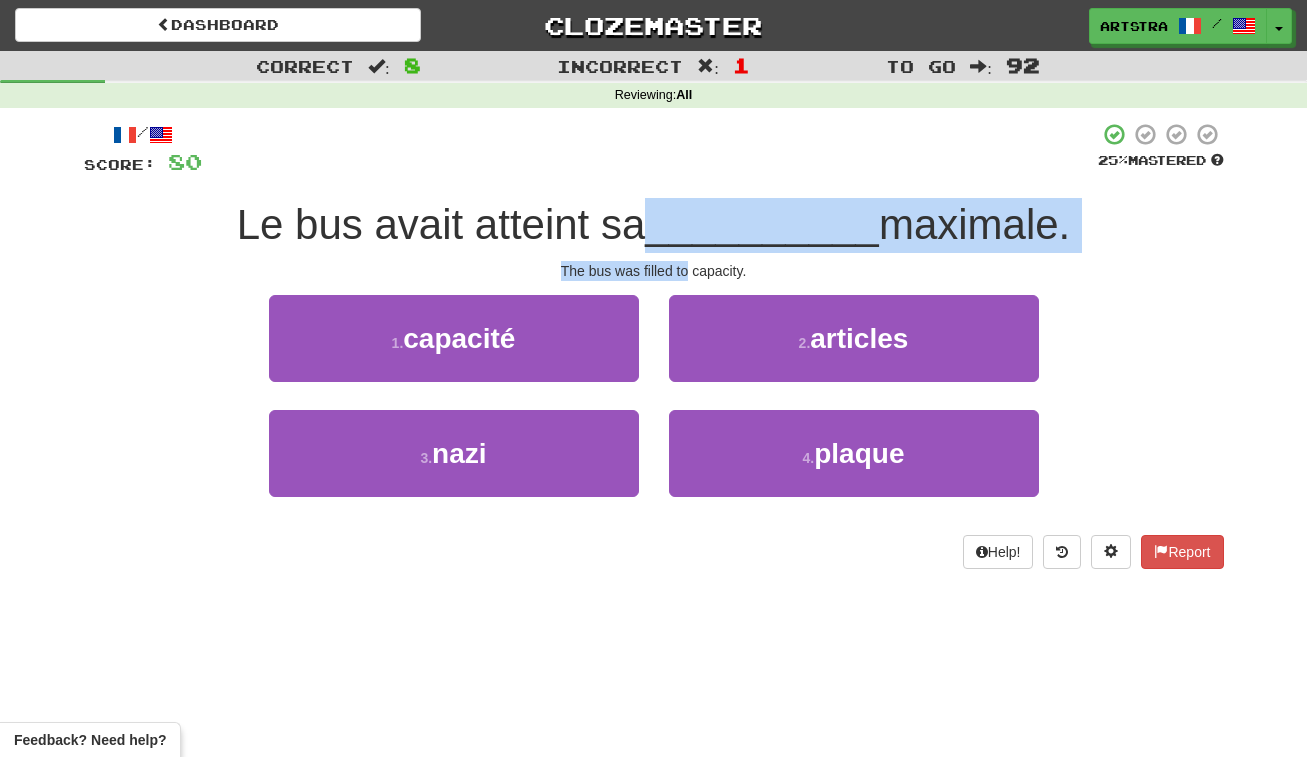 click on "/ Score: 80 25 % Mastered Le bus avait atteint sa [NOUN] maximale. The bus was filled to capacity. 1 . capacité 2 . articles 3 . nazi 4 . plaque Help! Report" at bounding box center (654, 345) 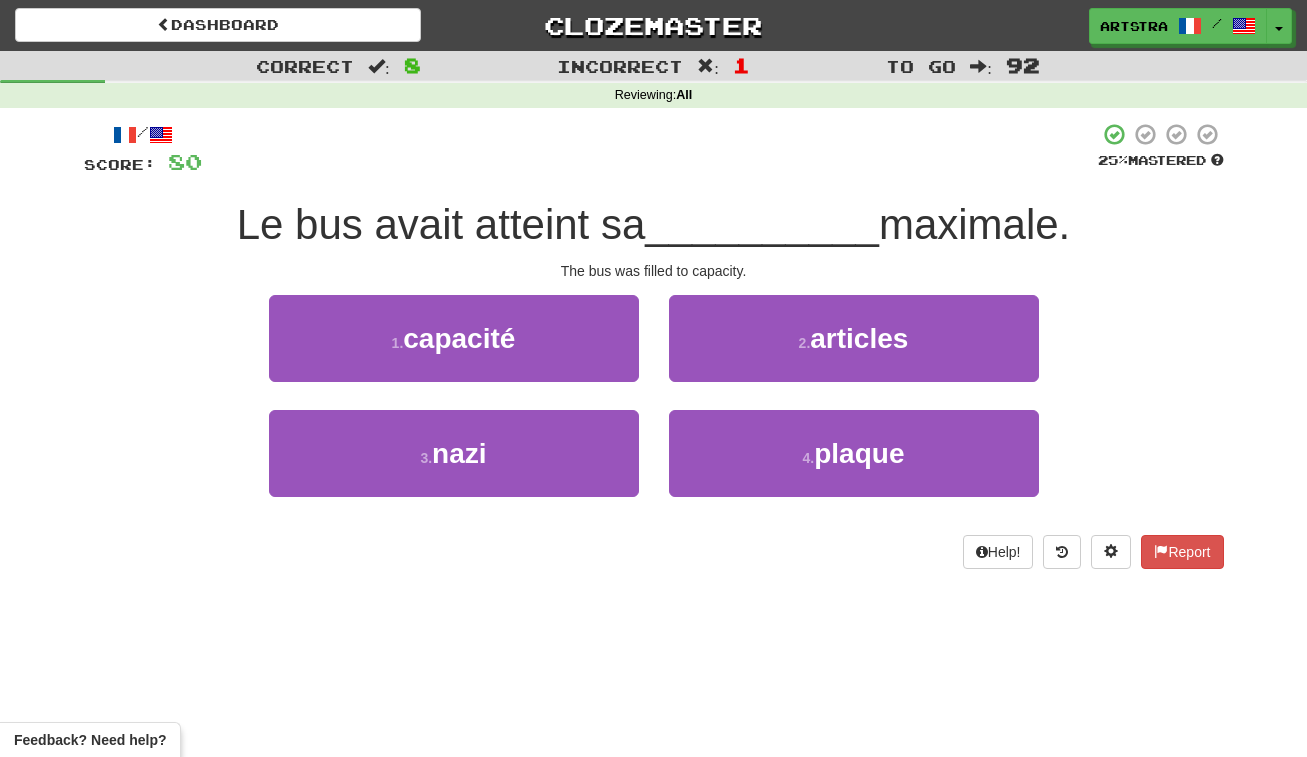 click on "__________" at bounding box center (762, 224) 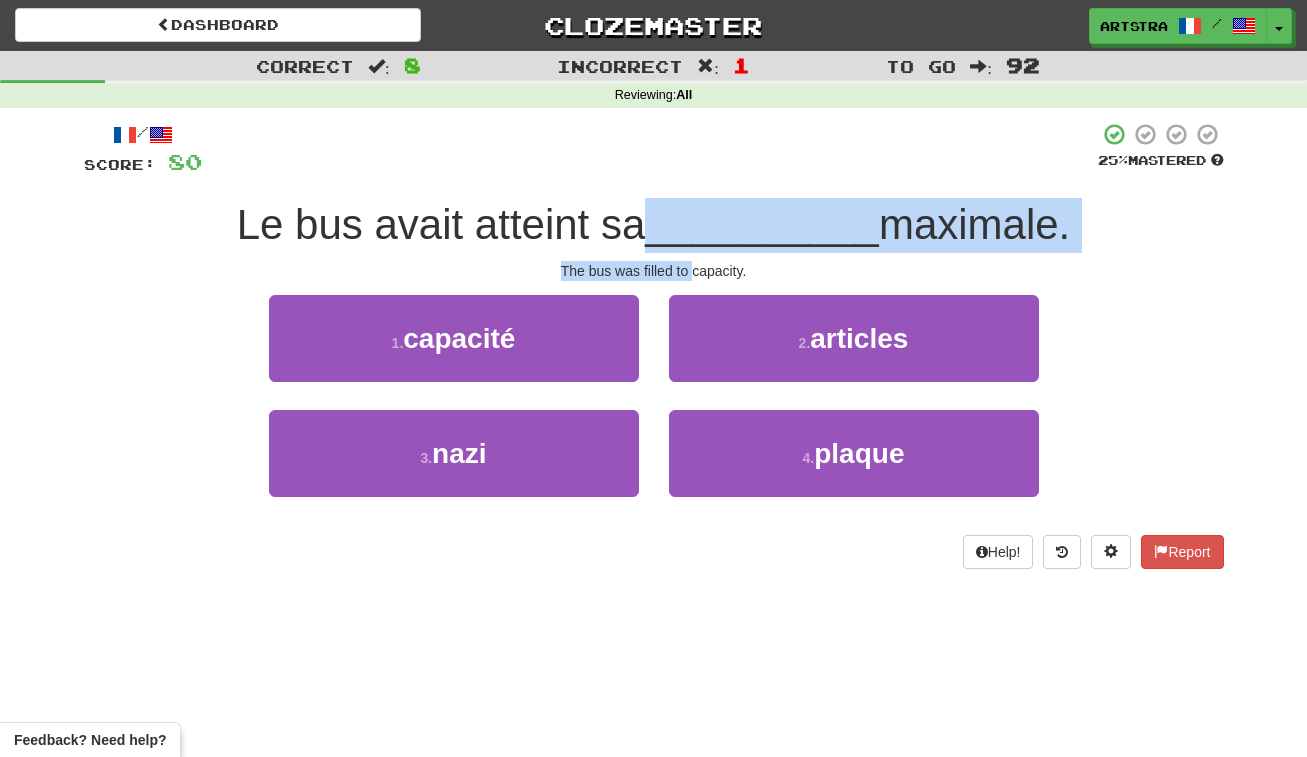 click on "/ Score: 80 25 % Mastered Le bus avait atteint sa [NOUN] maximale. The bus was filled to capacity. 1 . capacité 2 . articles 3 . nazi 4 . plaque Help! Report" at bounding box center (654, 345) 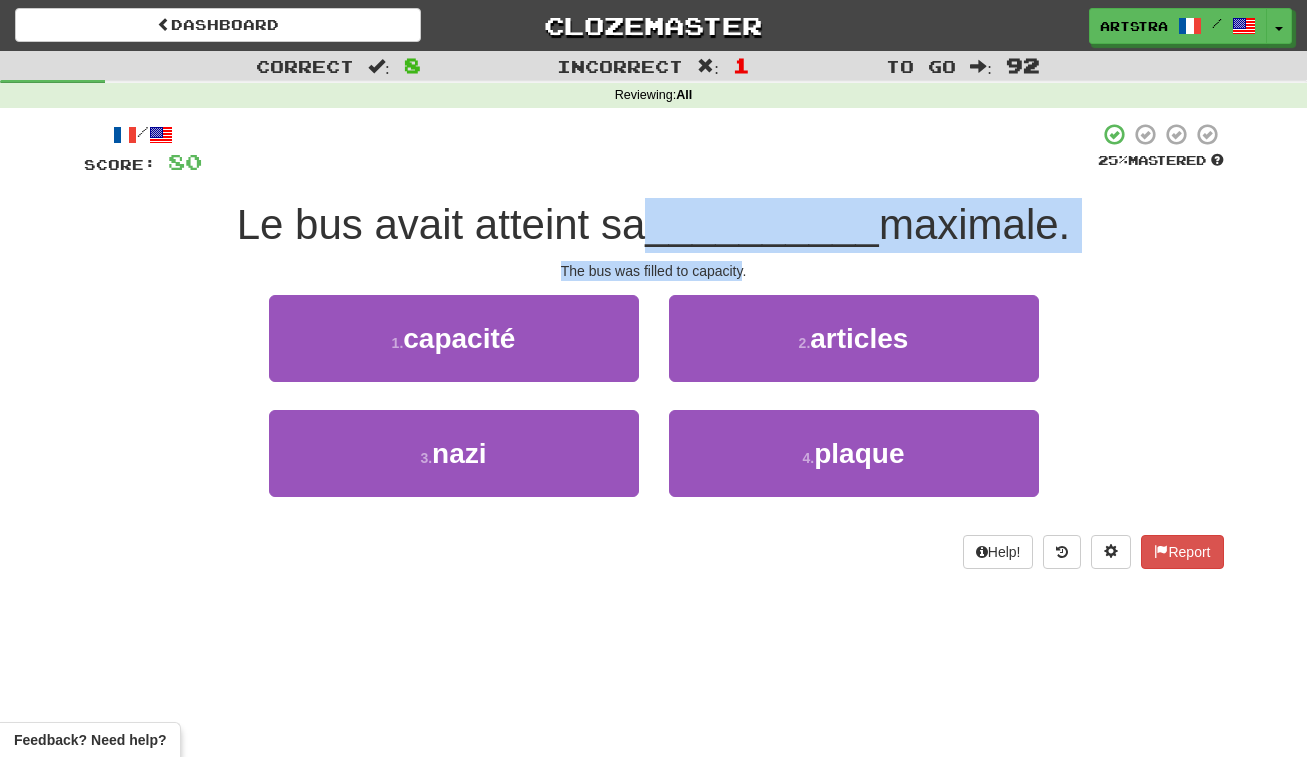 click on "/ Score: 80 25 % Mastered Le bus avait atteint sa [NOUN] maximale. The bus was filled to capacity. 1 . capacité 2 . articles 3 . nazi 4 . plaque Help! Report" at bounding box center (654, 345) 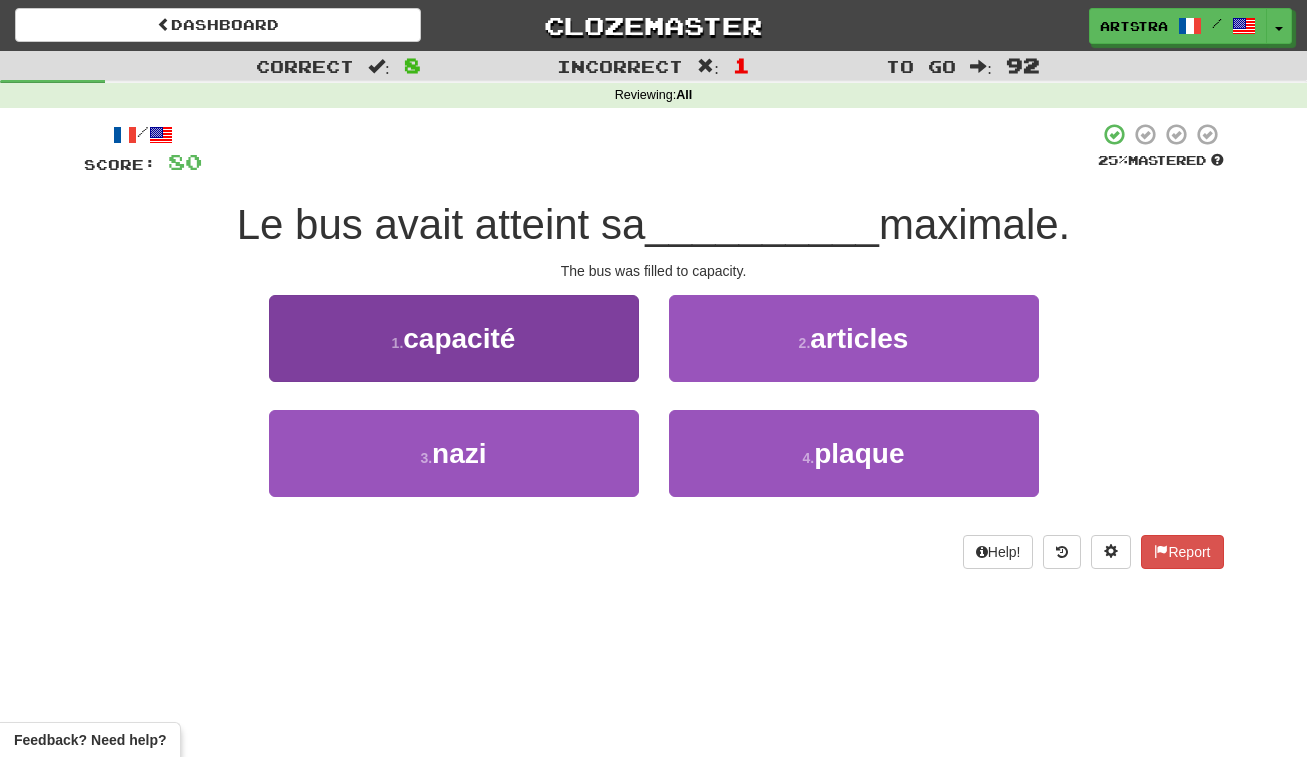 click on "capacité" at bounding box center (459, 338) 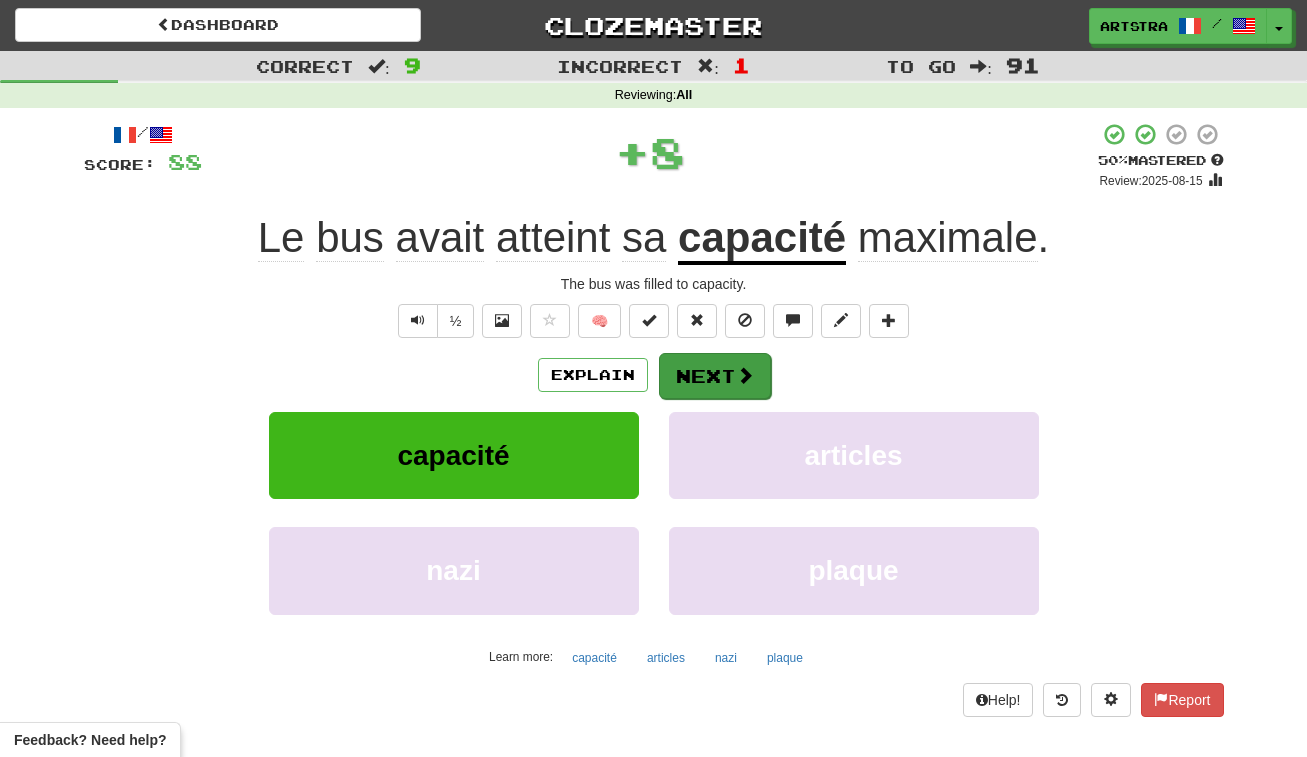 click at bounding box center [745, 375] 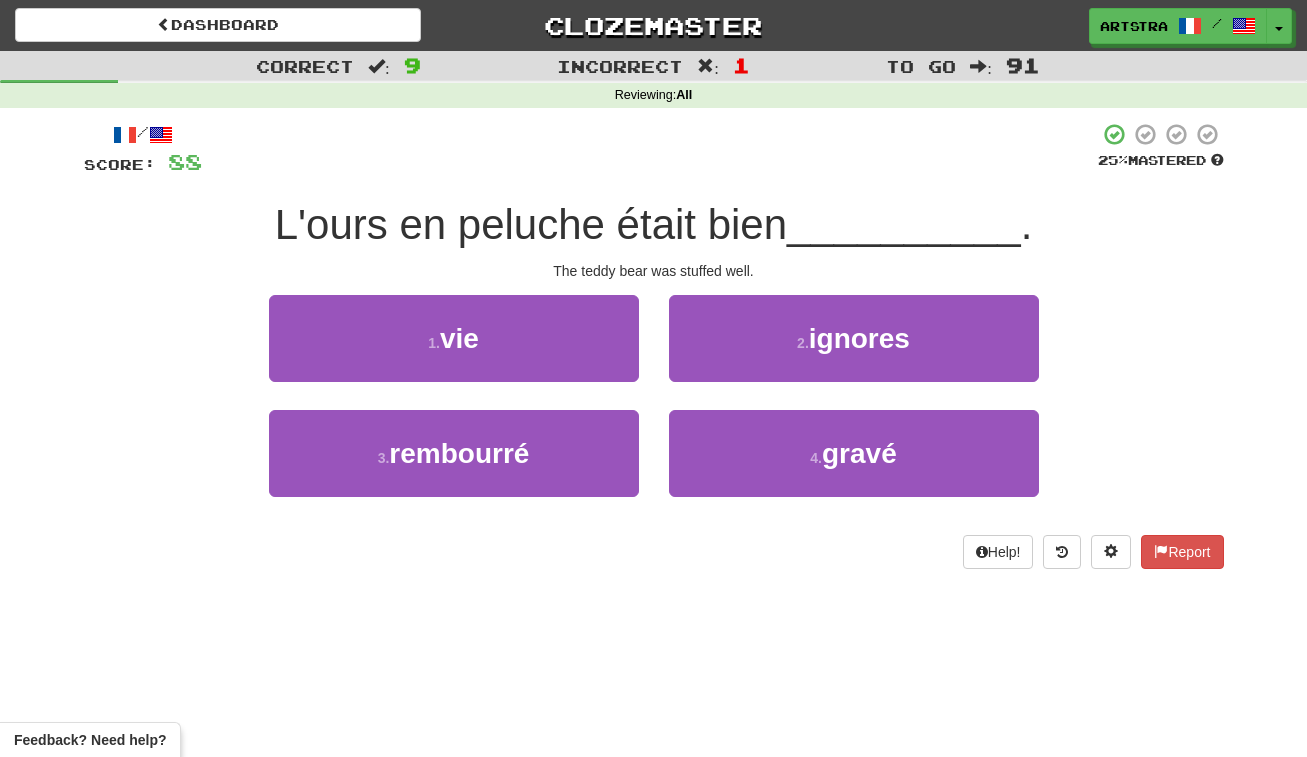 click on "L'ours en peluche était bien" at bounding box center [531, 224] 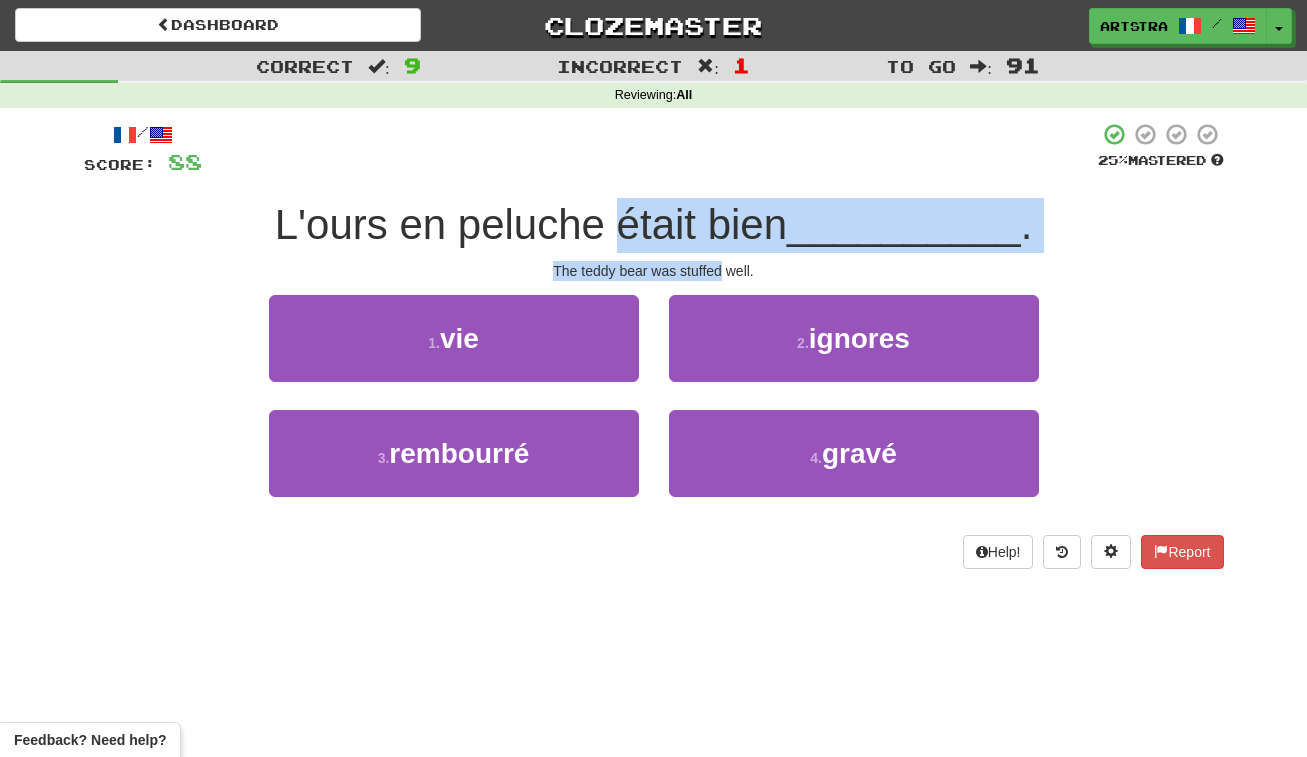click on "/ Score: 88 25 % Mastered L'ours en peluche était bien [ADJECTIVE]. The teddy bear was stuffed well. 1 . vie 2 . ignores 3 . rembourré 4 . gravé Help! Report" at bounding box center (654, 345) 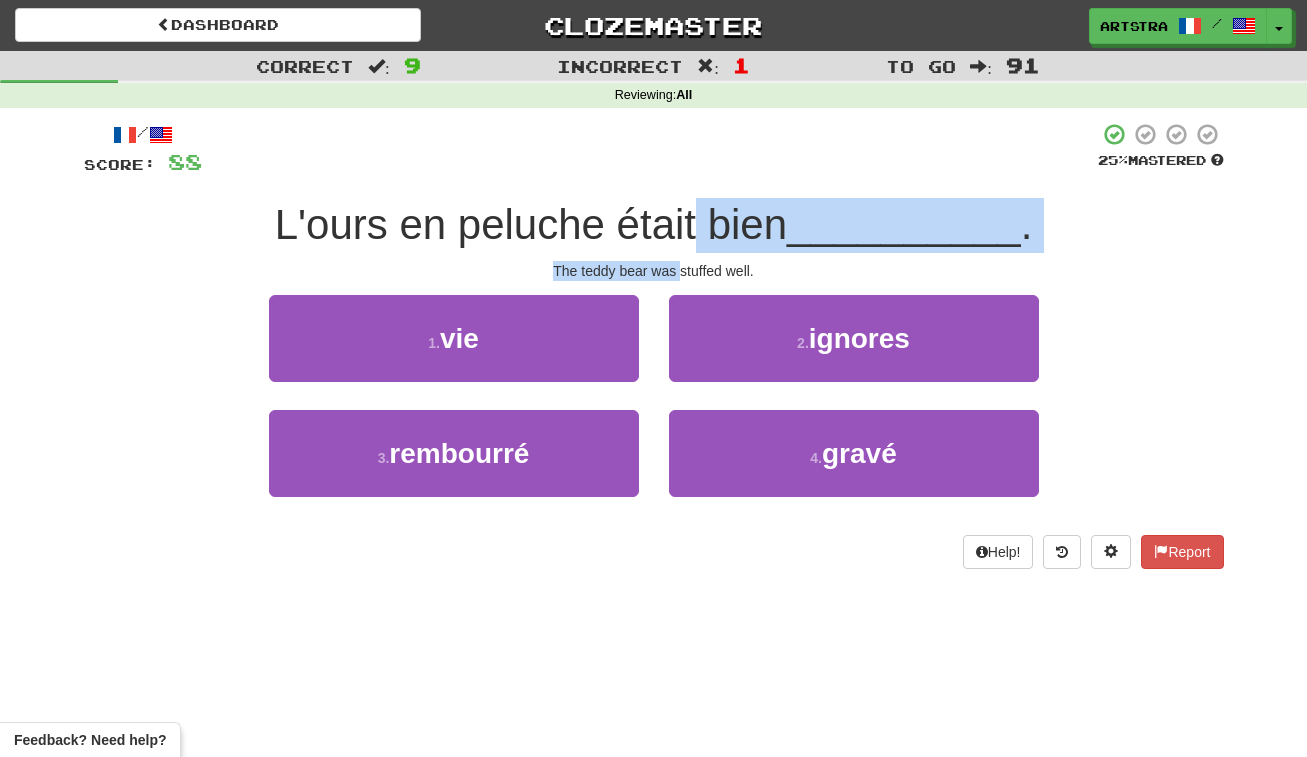 click on "/ Score: 88 25 % Mastered L'ours en peluche était bien [ADJECTIVE]. The teddy bear was stuffed well. 1 . vie 2 . ignores 3 . rembourré 4 . gravé Help! Report" at bounding box center [654, 345] 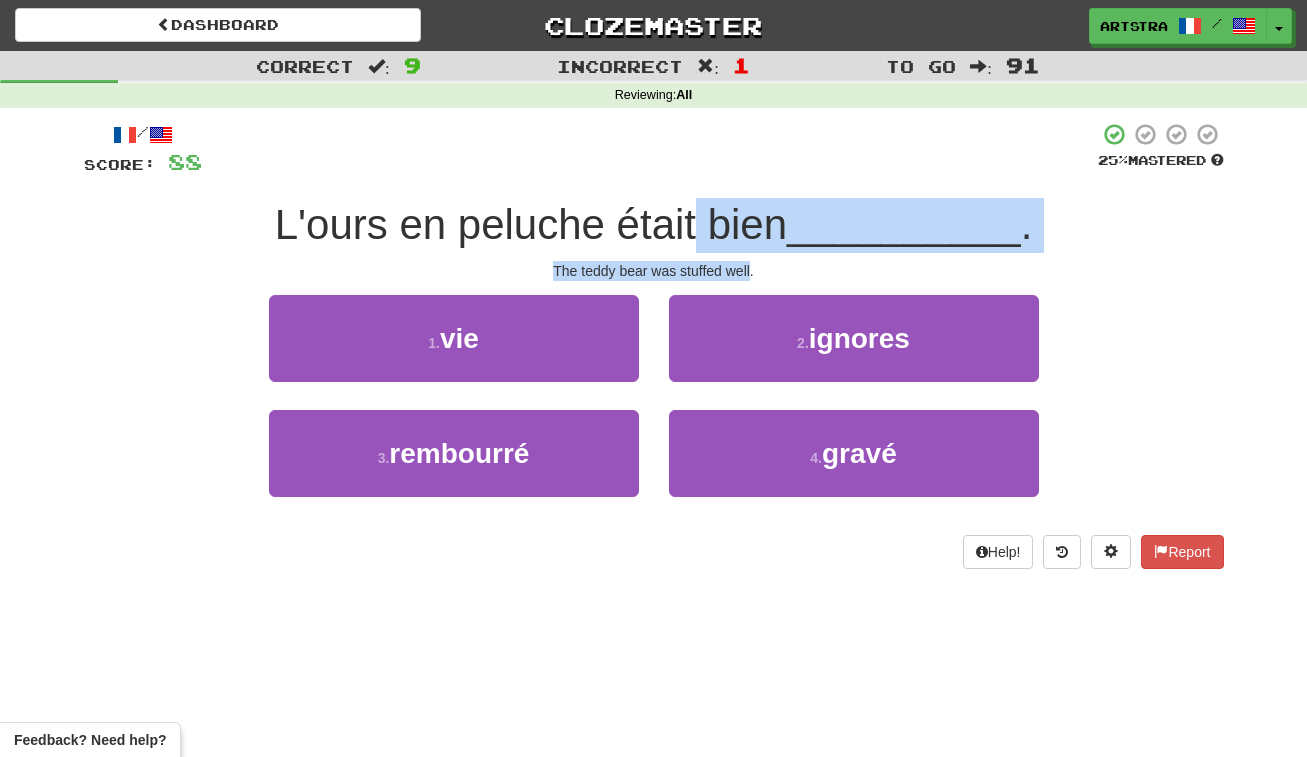 click on "/ Score: 88 25 % Mastered L'ours en peluche était bien [ADJECTIVE]. The teddy bear was stuffed well. 1 . vie 2 . ignores 3 . rembourré 4 . gravé Help! Report" at bounding box center (654, 345) 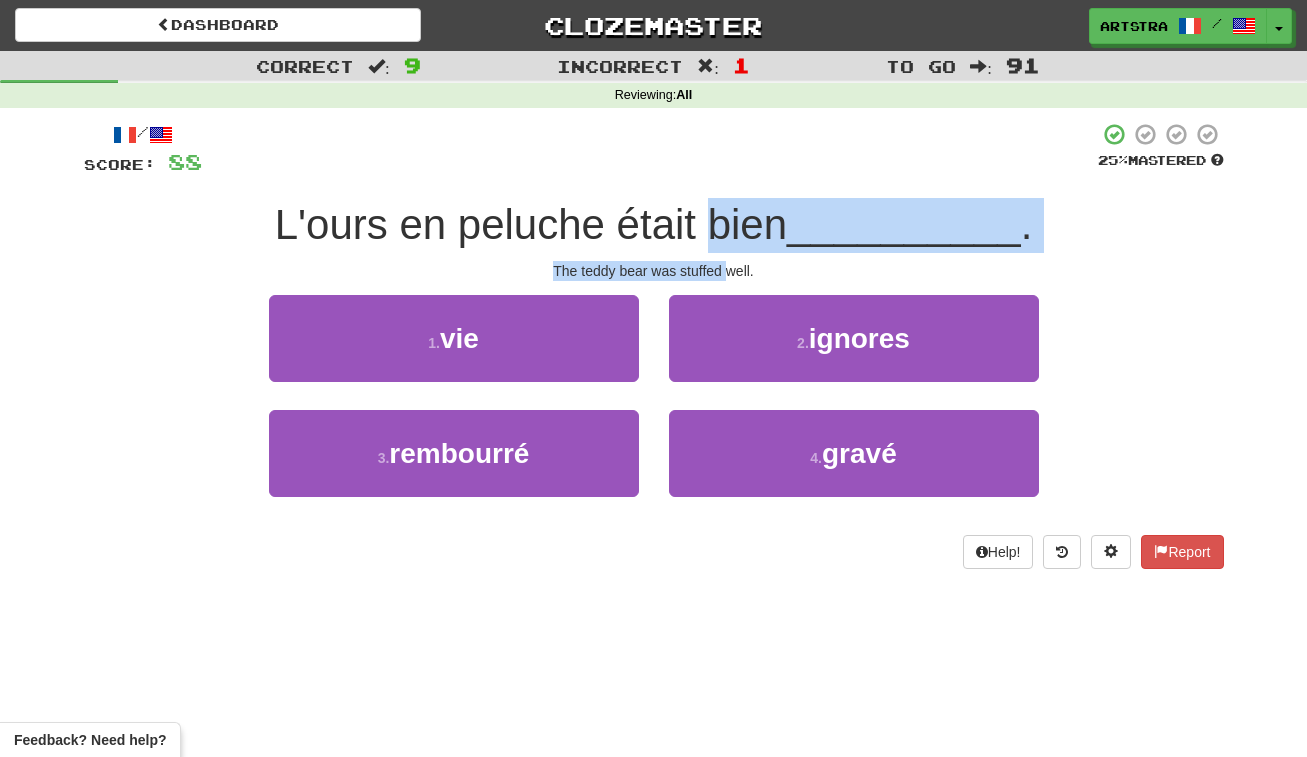 click on "/ Score: 88 25 % Mastered L'ours en peluche était bien [ADJECTIVE]. The teddy bear was stuffed well. 1 . vie 2 . ignores 3 . rembourré 4 . gravé Help! Report" at bounding box center [654, 345] 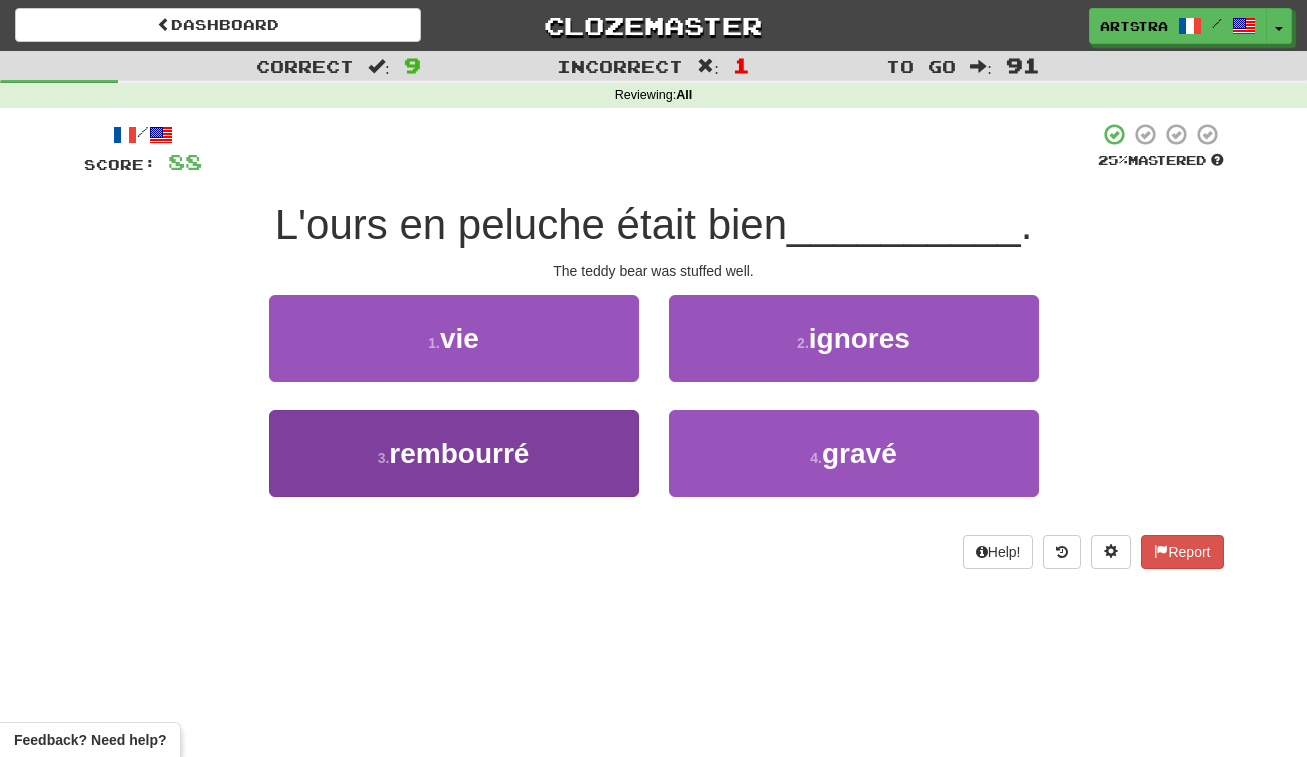 click on "rembourré" at bounding box center [459, 453] 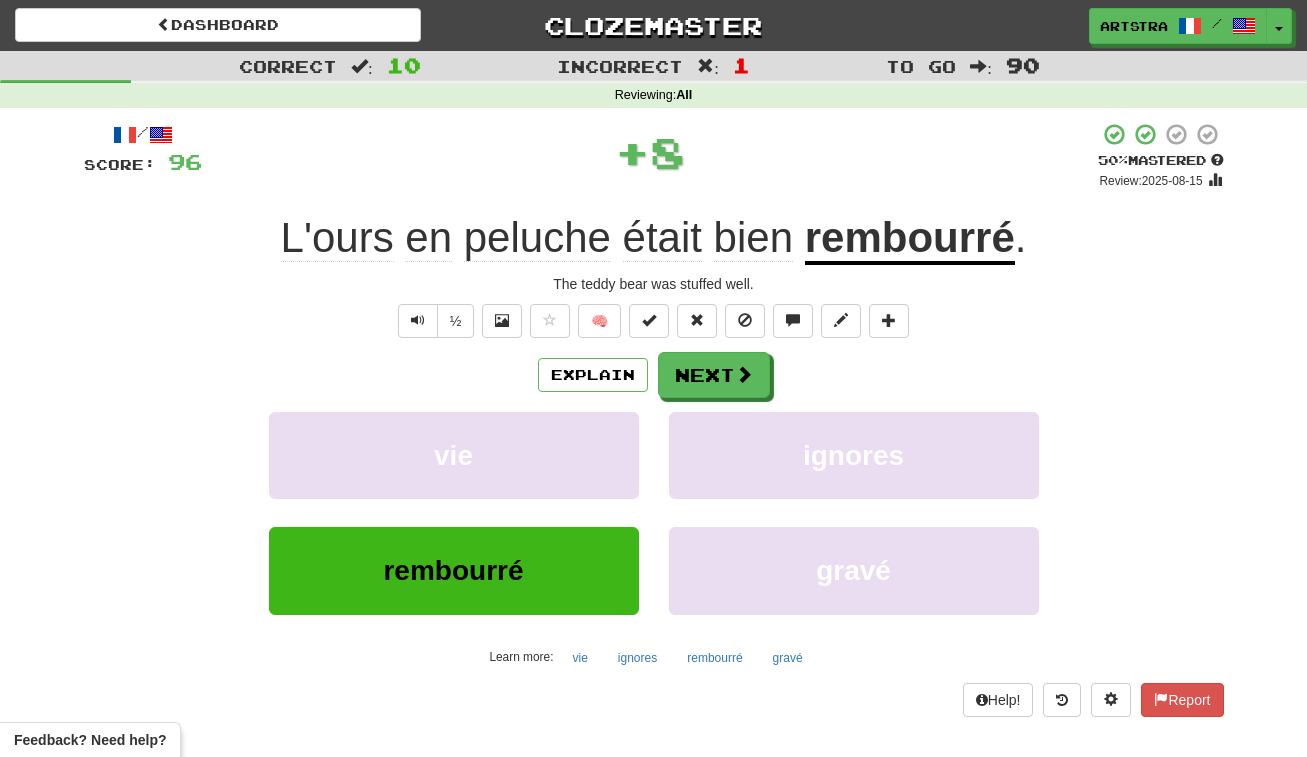 click on "peluche" at bounding box center (537, 238) 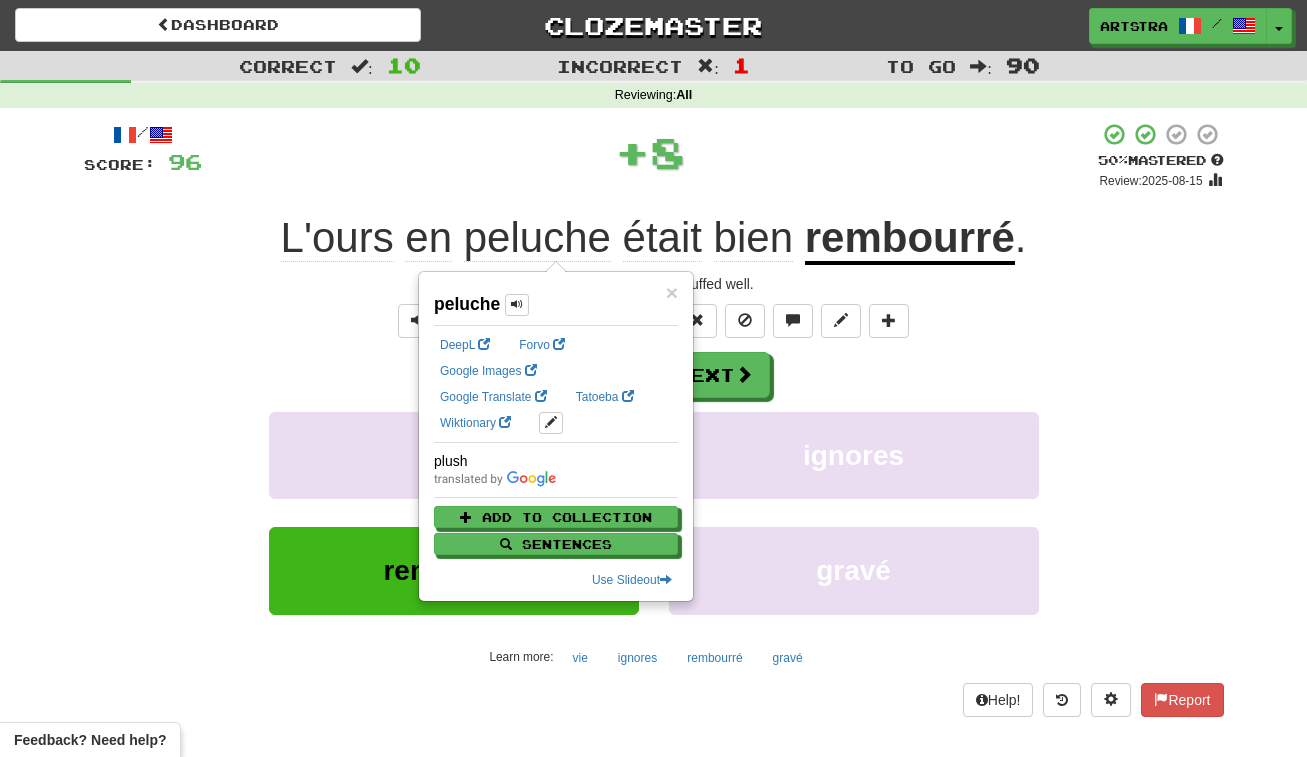 click on "rembourré" at bounding box center [910, 239] 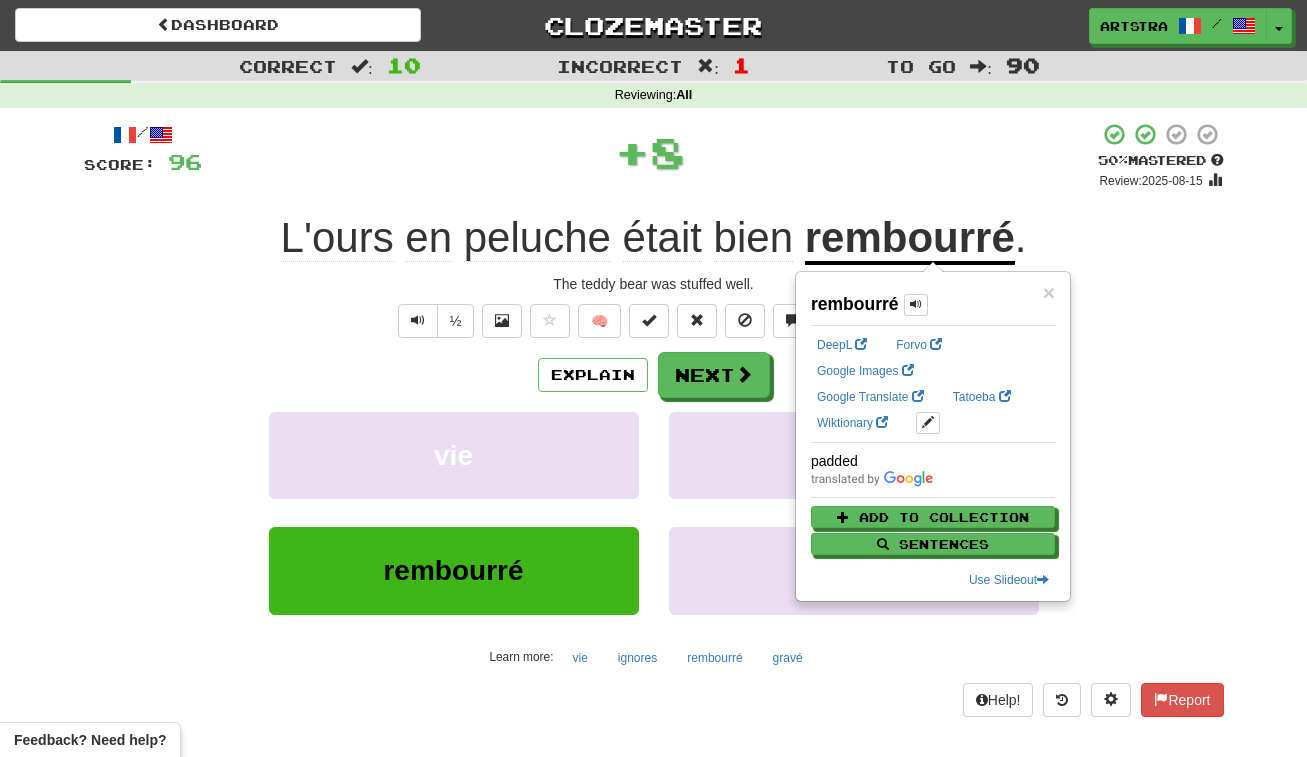 click on "+ 8" at bounding box center [650, 152] 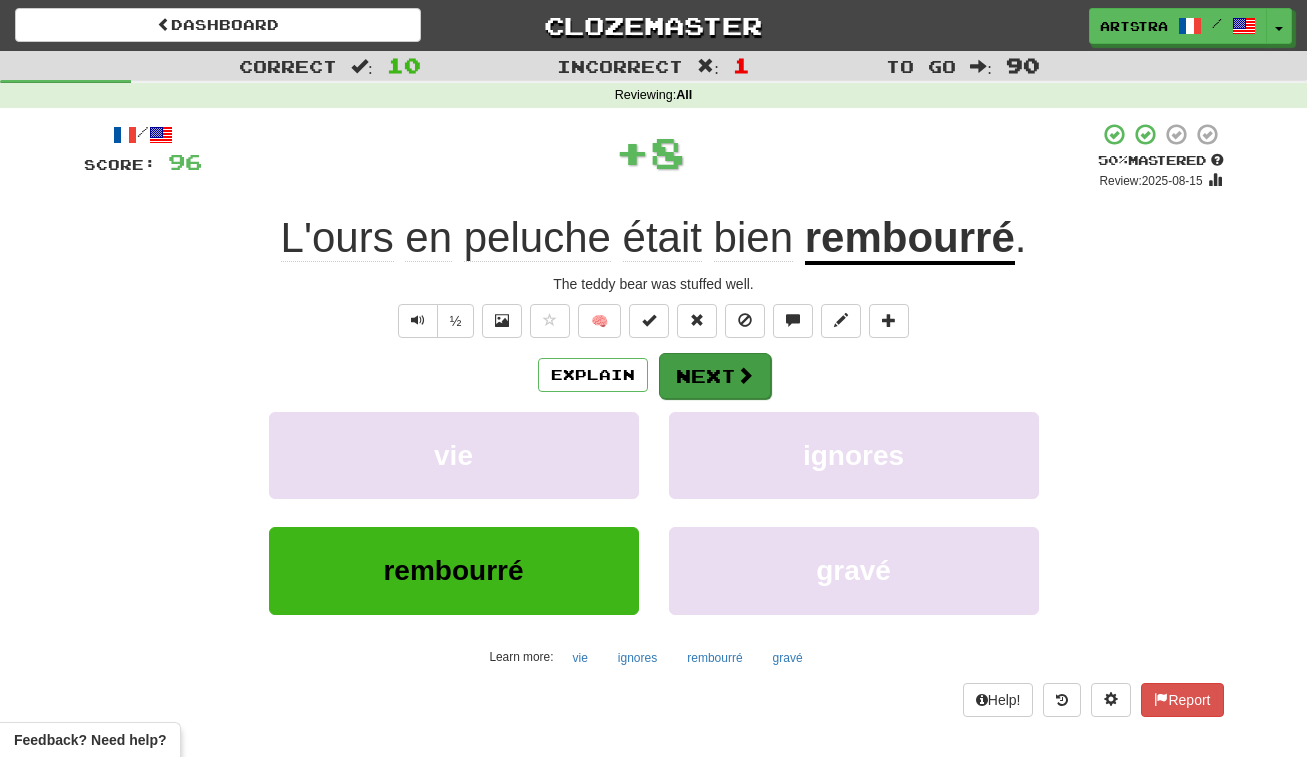 click on "Explain Next vie ignores rembourré gravé Learn more: vie ignores rembourré gravé" at bounding box center [654, 512] 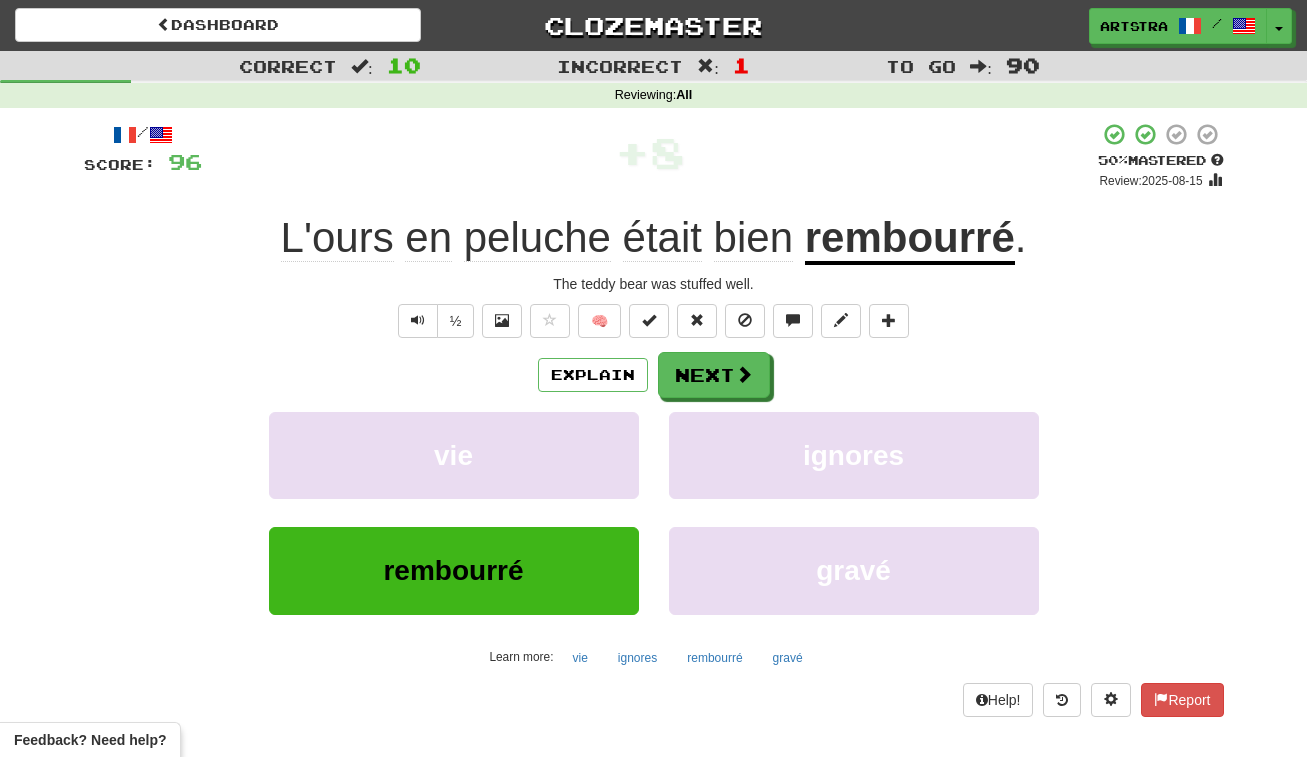 click on "Next" at bounding box center (714, 375) 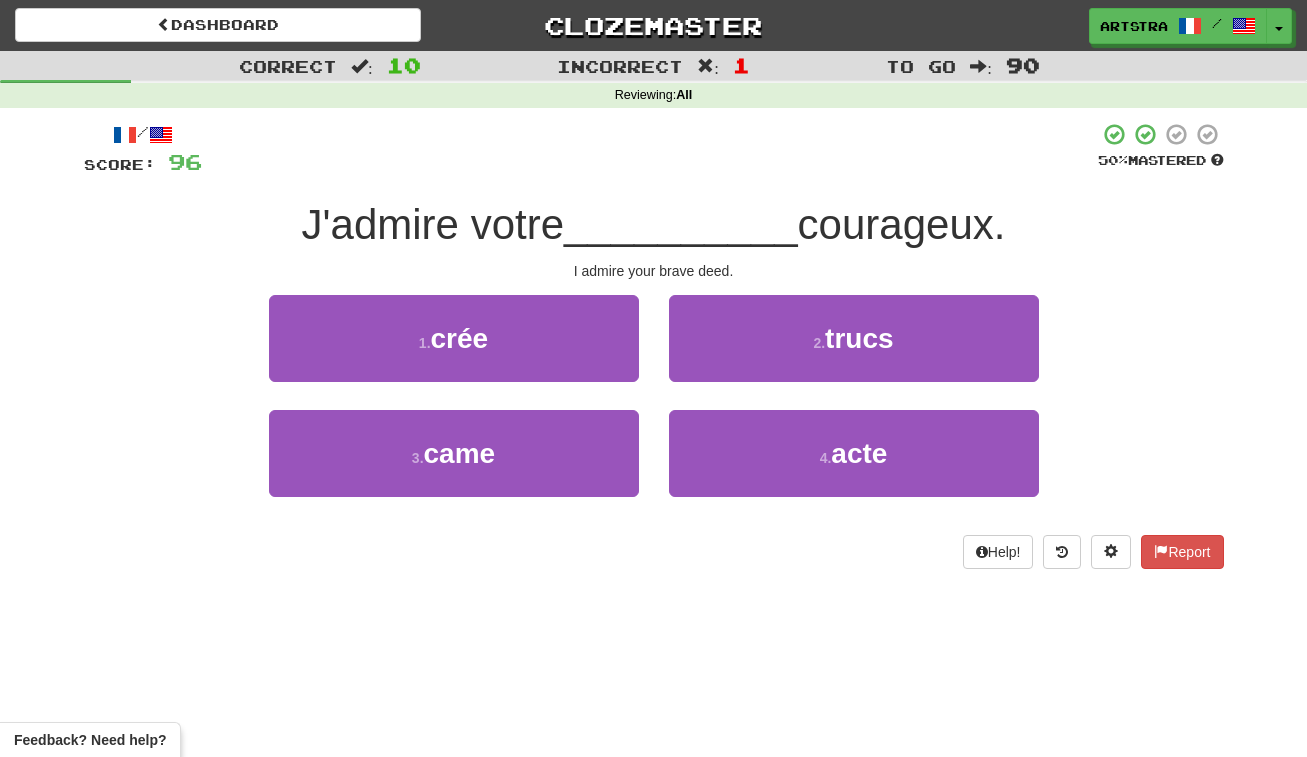 click on "__________" at bounding box center [681, 224] 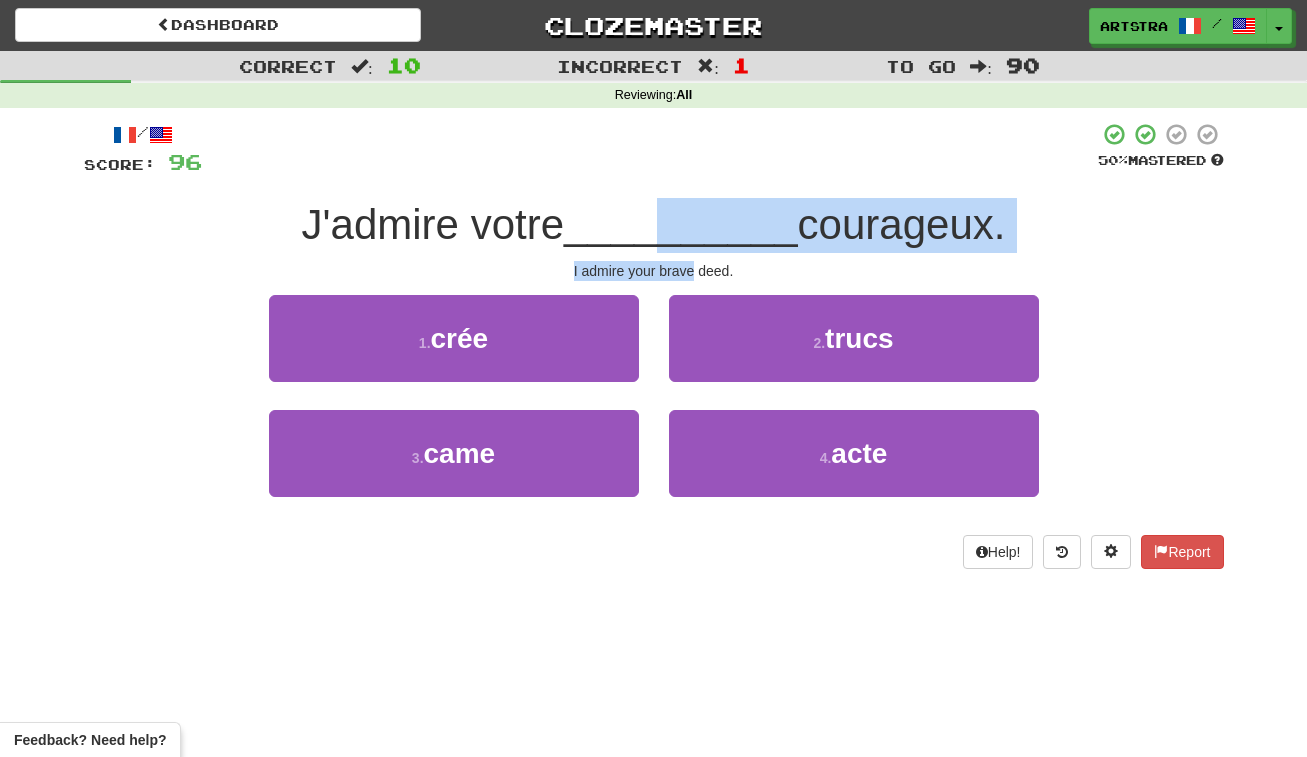 click on "/ Score: 96 50 % Mastered J'admire votre [NOUN] courageux. I admire your brave deed. 1 . crée 2 . trucs 3 . came 4 . acte Help! Report" at bounding box center (654, 345) 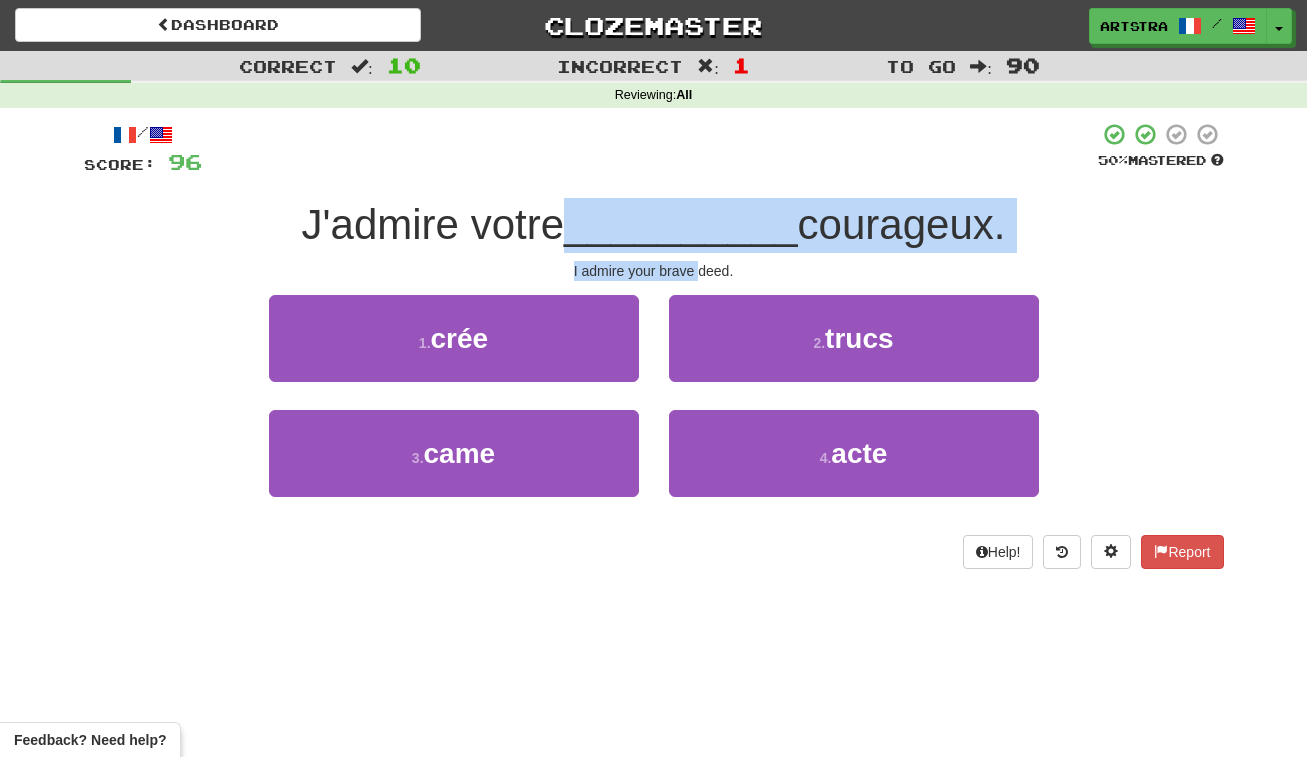 click on "/ Score: 96 50 % Mastered J'admire votre [NOUN] courageux. I admire your brave deed. 1 . crée 2 . trucs 3 . came 4 . acte Help! Report" at bounding box center (654, 345) 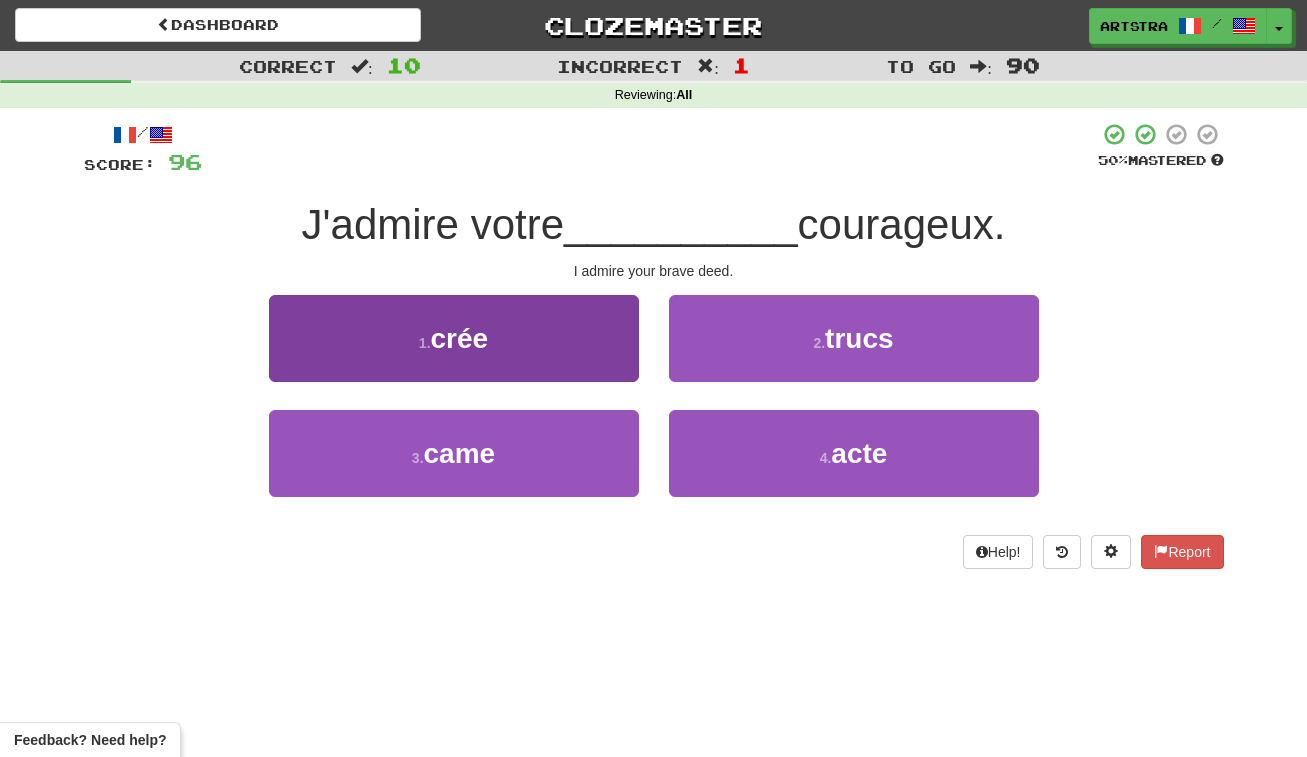 click on "1 .  crée" at bounding box center (454, 338) 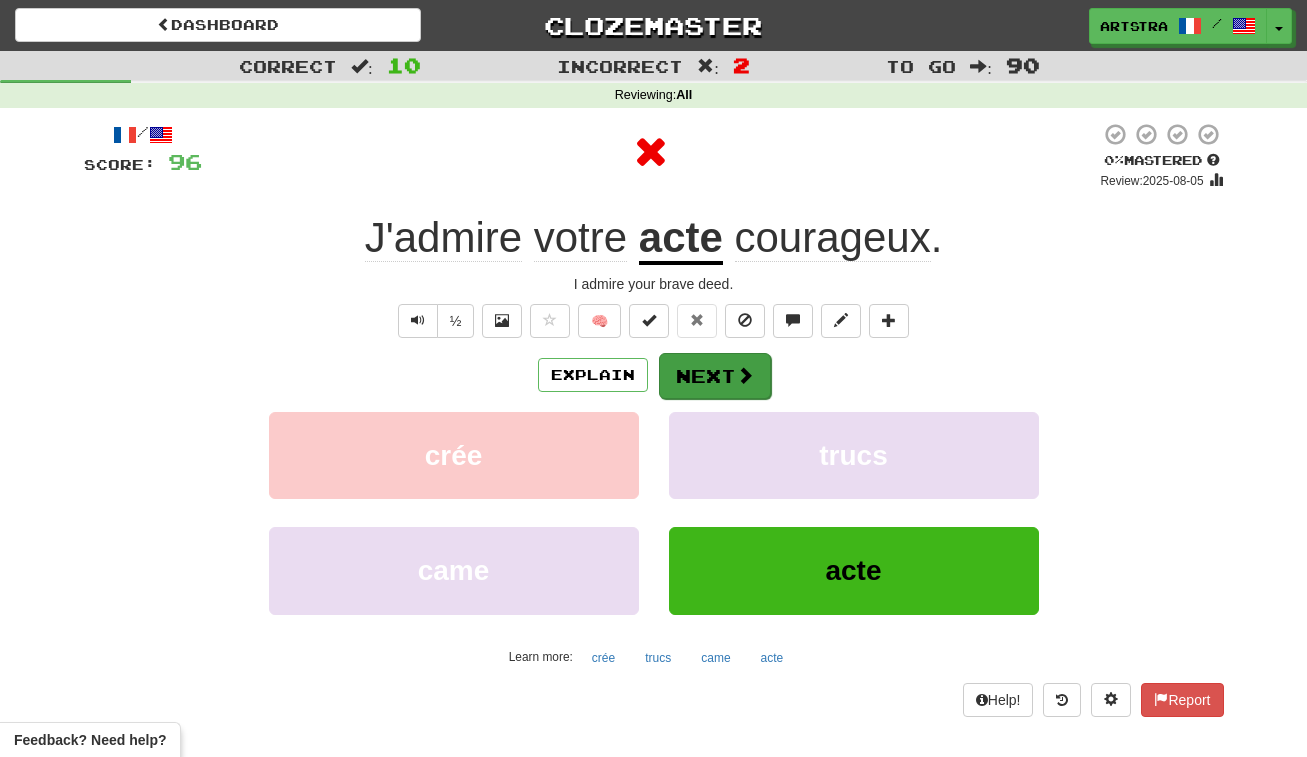 click on "Next" at bounding box center (715, 376) 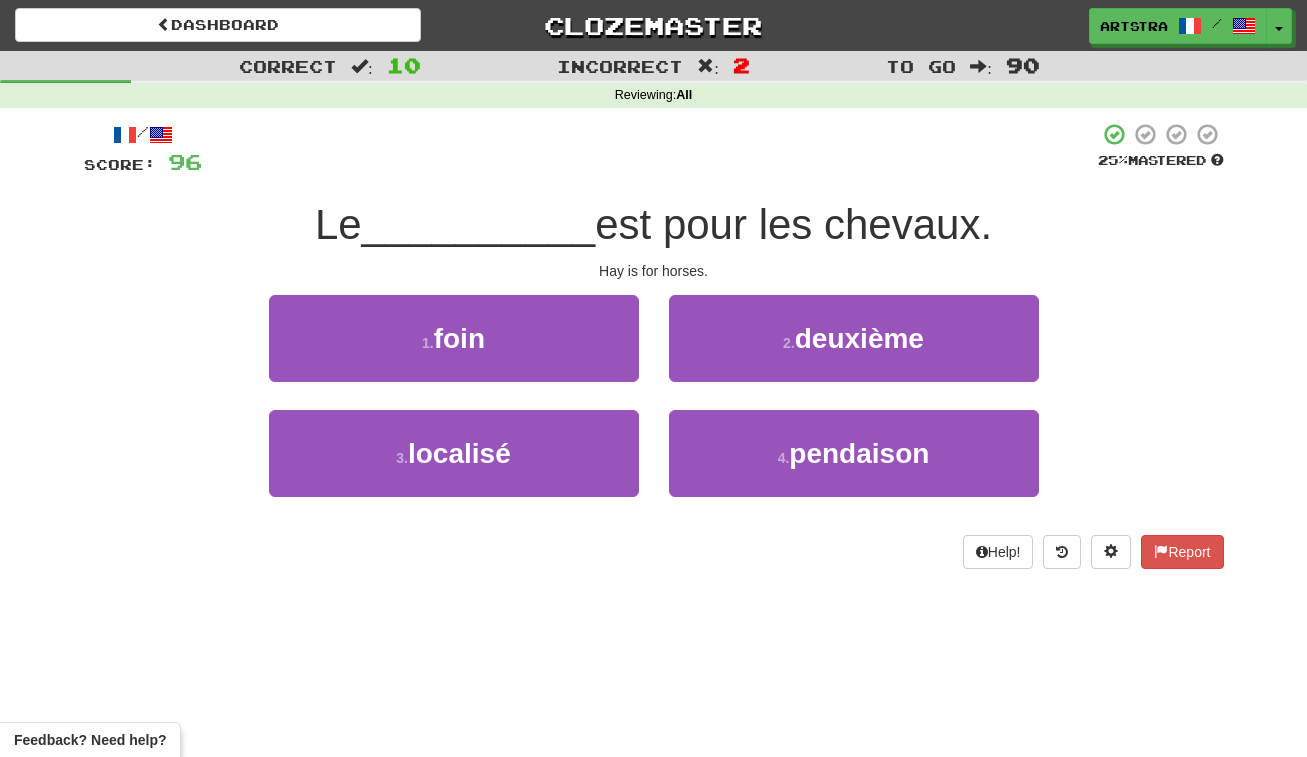click on "est pour les chevaux." at bounding box center [793, 224] 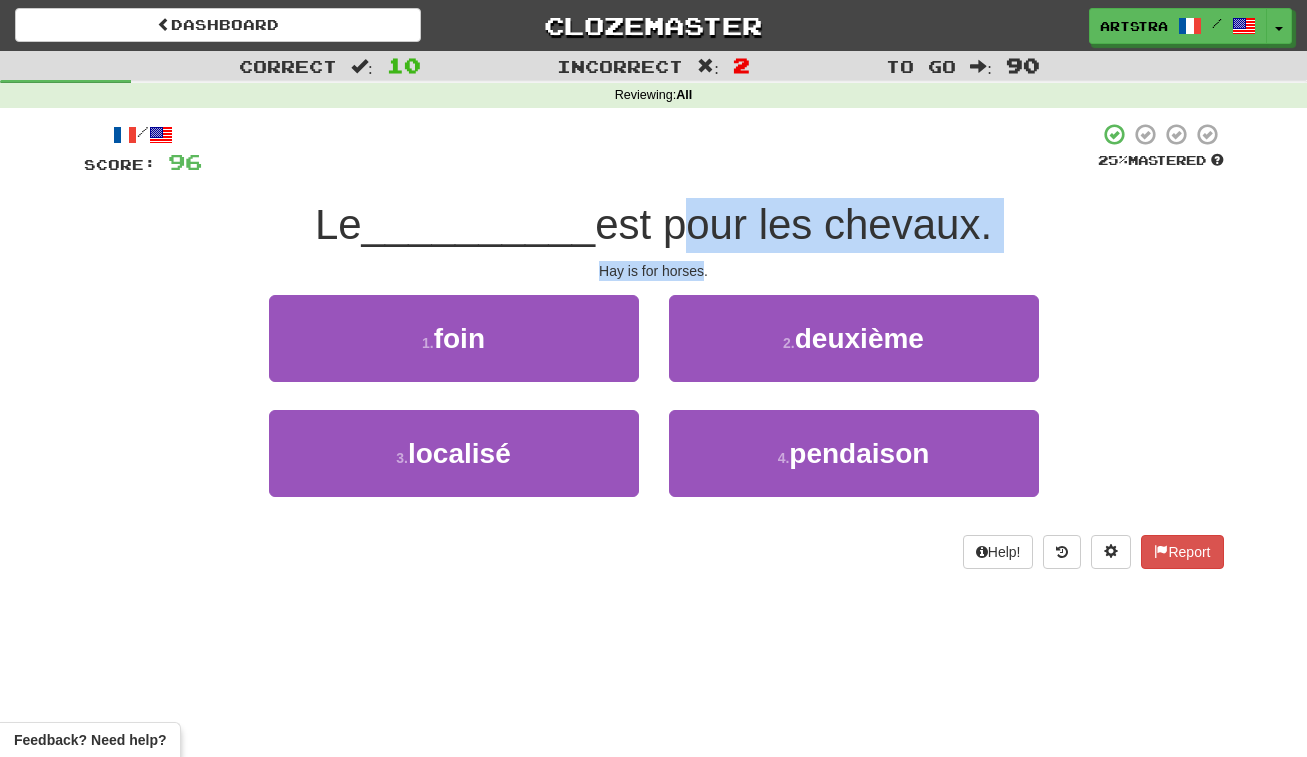 click on "/ Score: 96 25 % Mastered Le [NOUN] est pour les chevaux. Hay is for horses. 1 . foin 2 . deuxième 3 . localisé 4 . pendaison Help! Report" at bounding box center (654, 345) 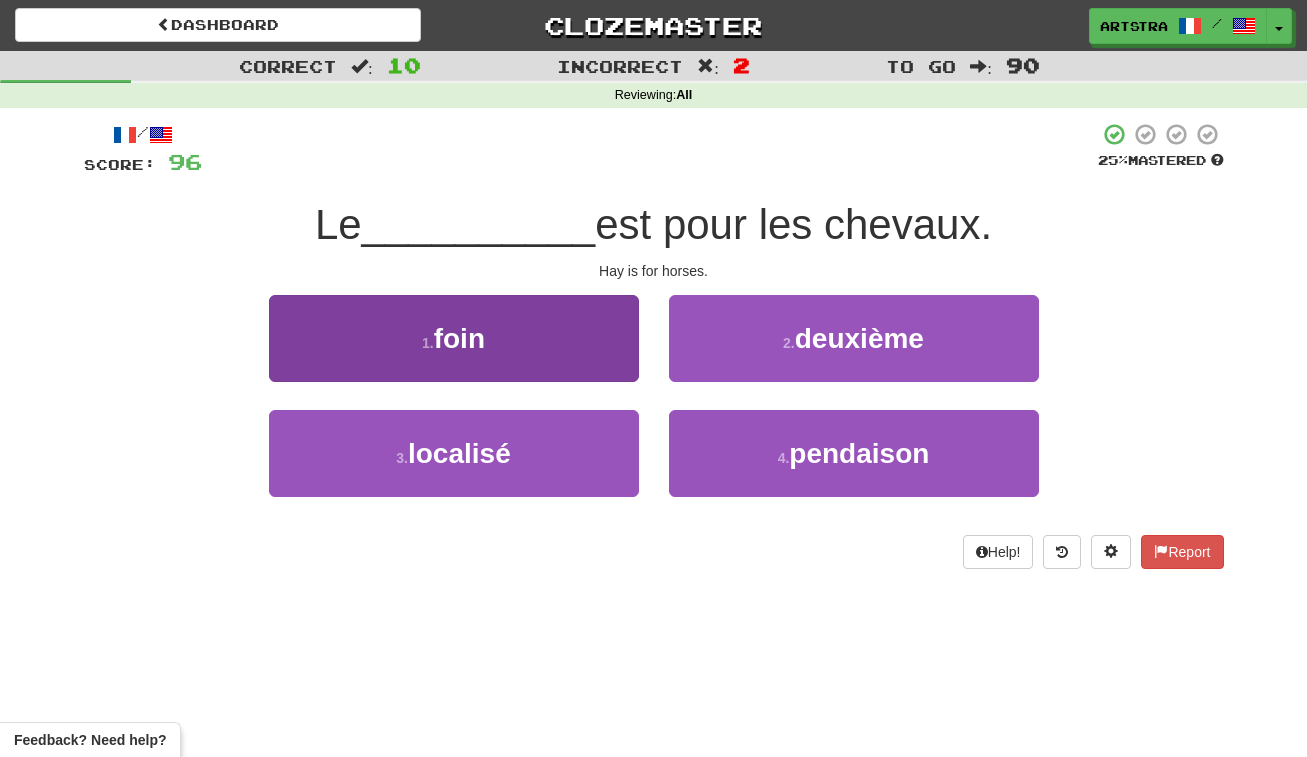 click on "[NUMBER] . [NOUN]" at bounding box center [454, 338] 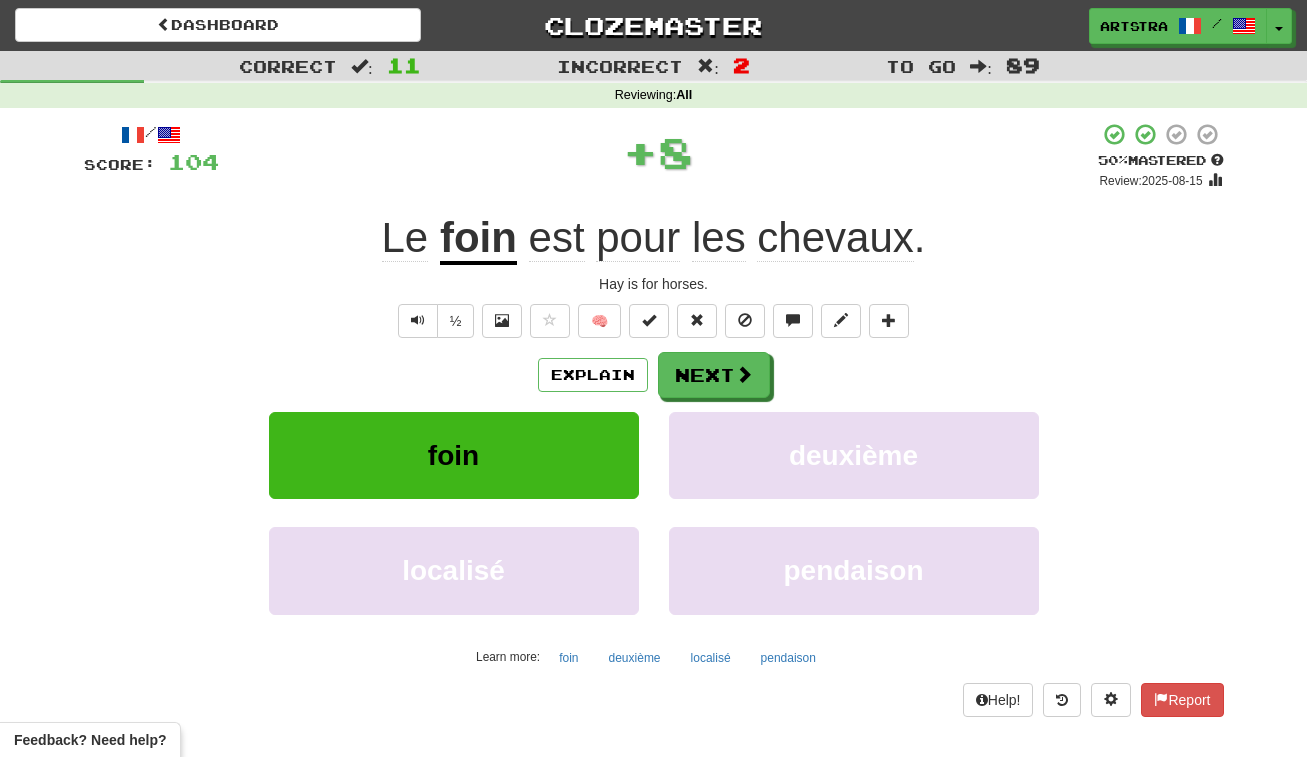 click on "foin" at bounding box center (478, 239) 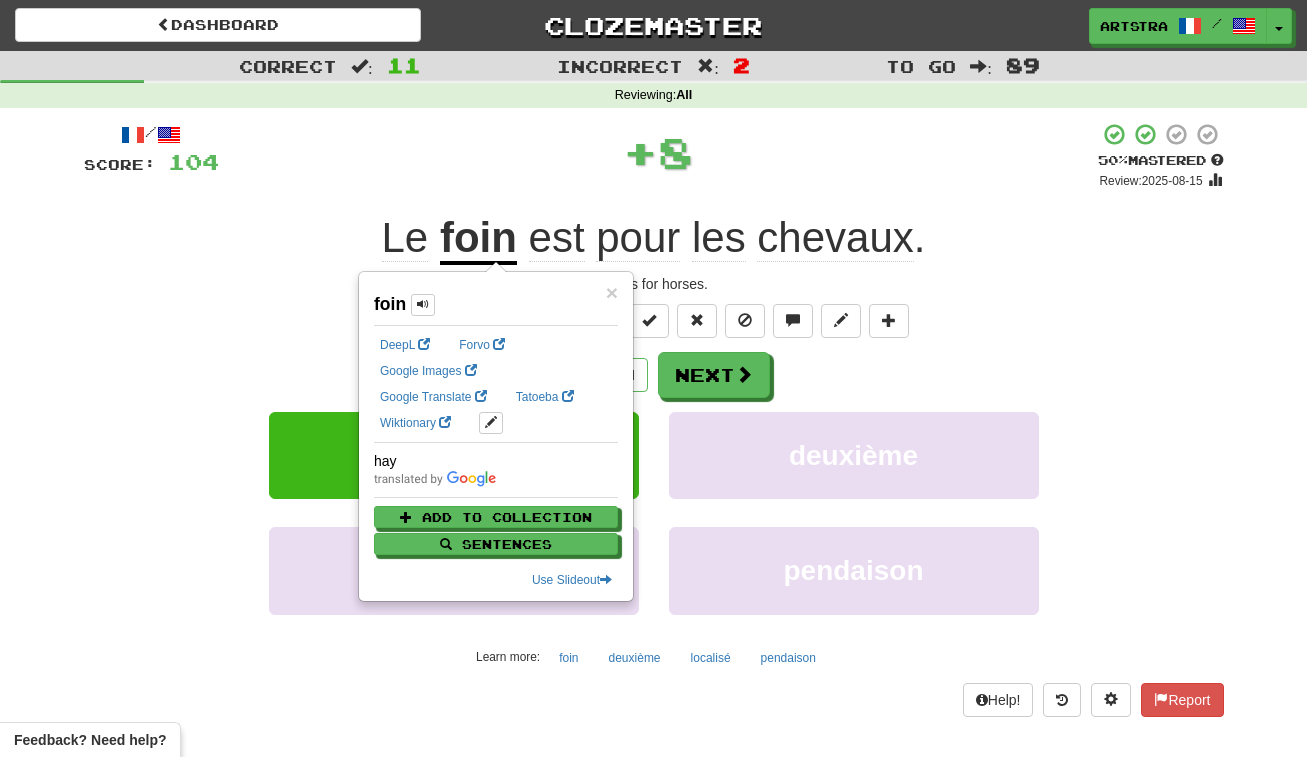 click on "chevaux" at bounding box center [835, 238] 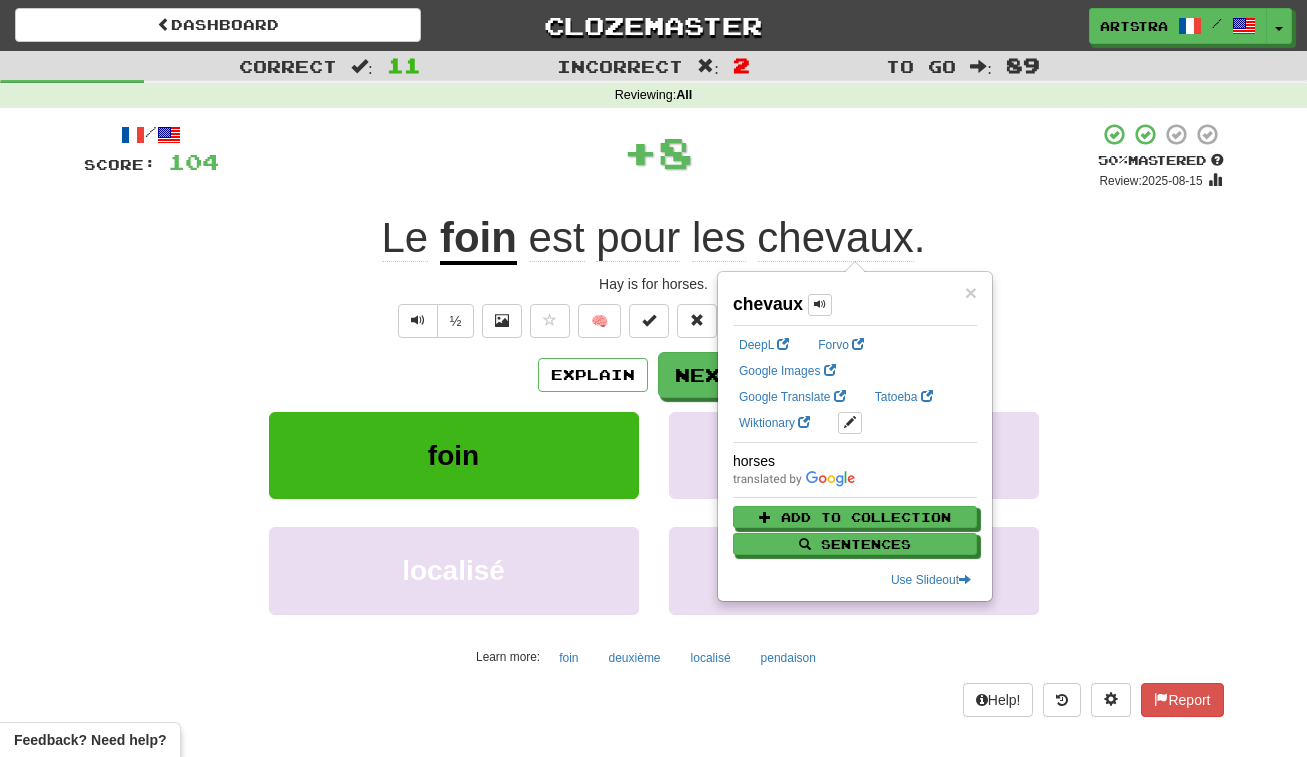 click on "+ 8" at bounding box center (658, 152) 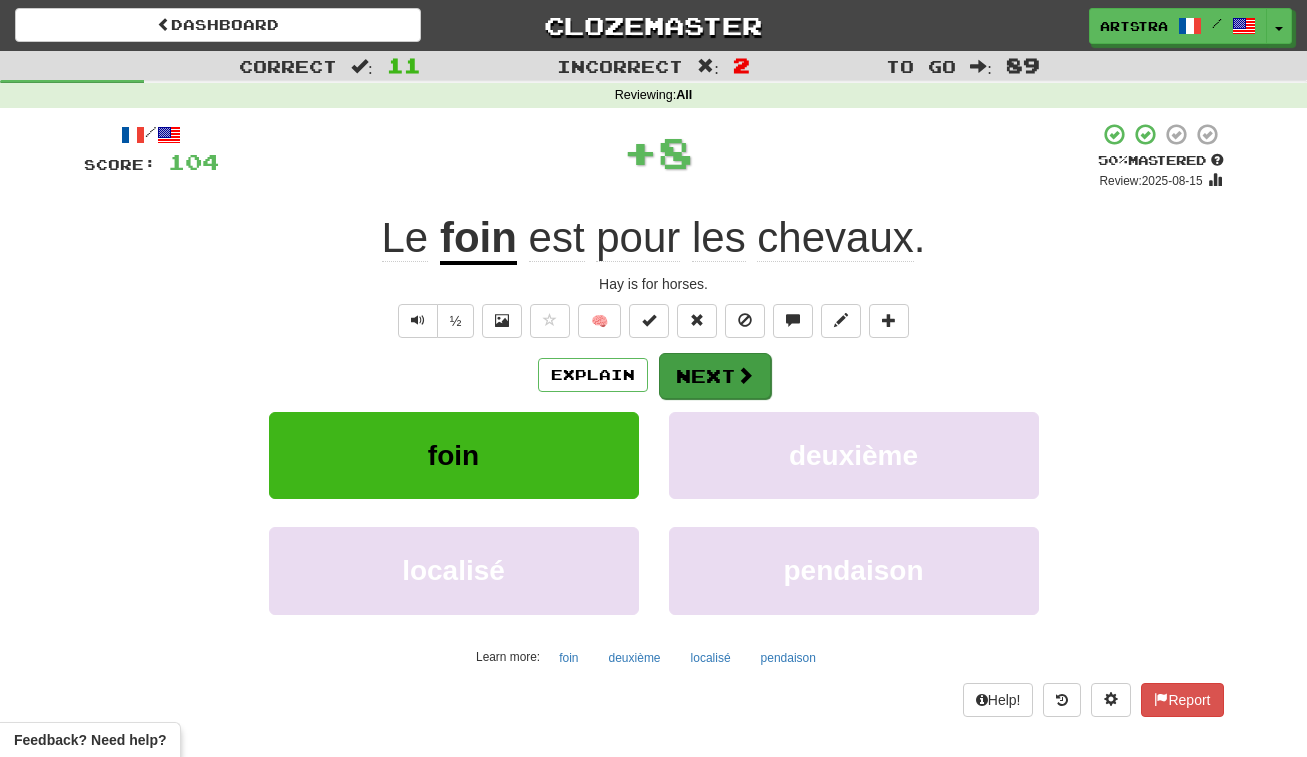 click on "Next" at bounding box center (715, 376) 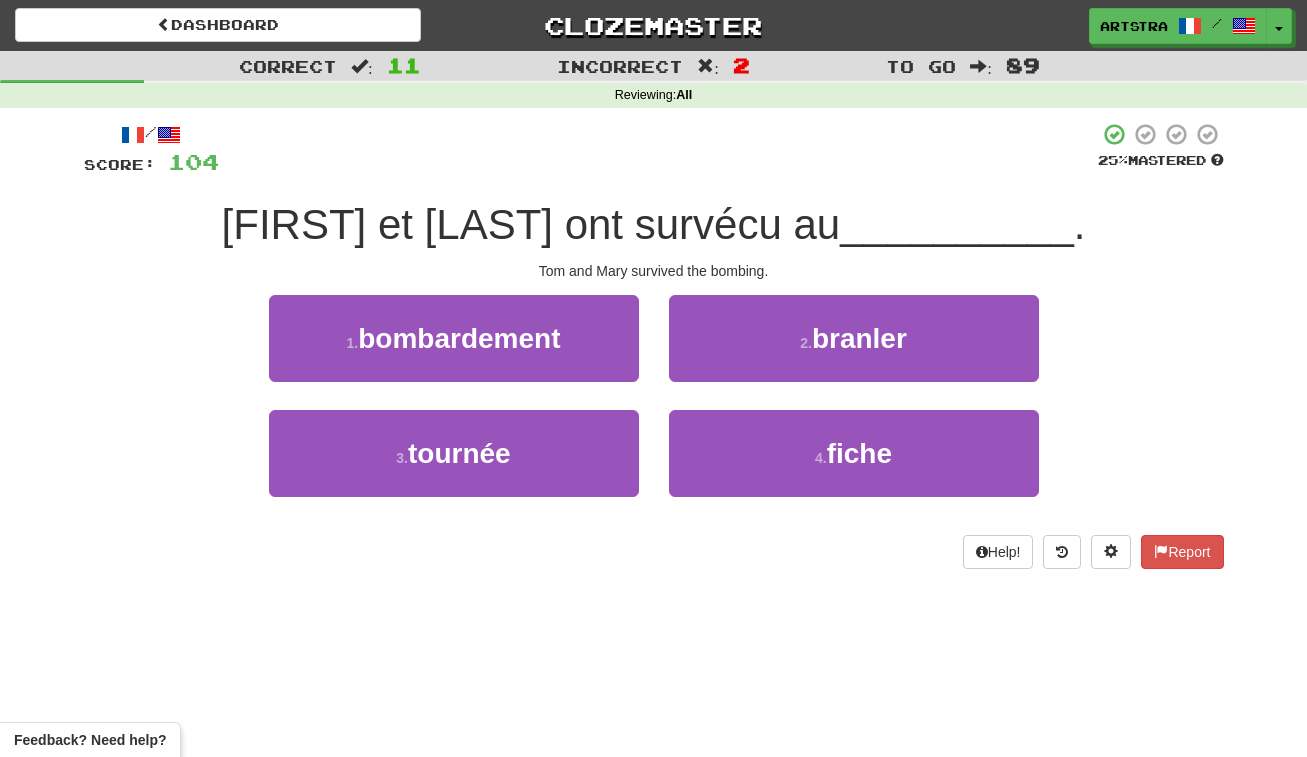 click on "[FIRST] et [LAST] ont survécu au" at bounding box center [531, 224] 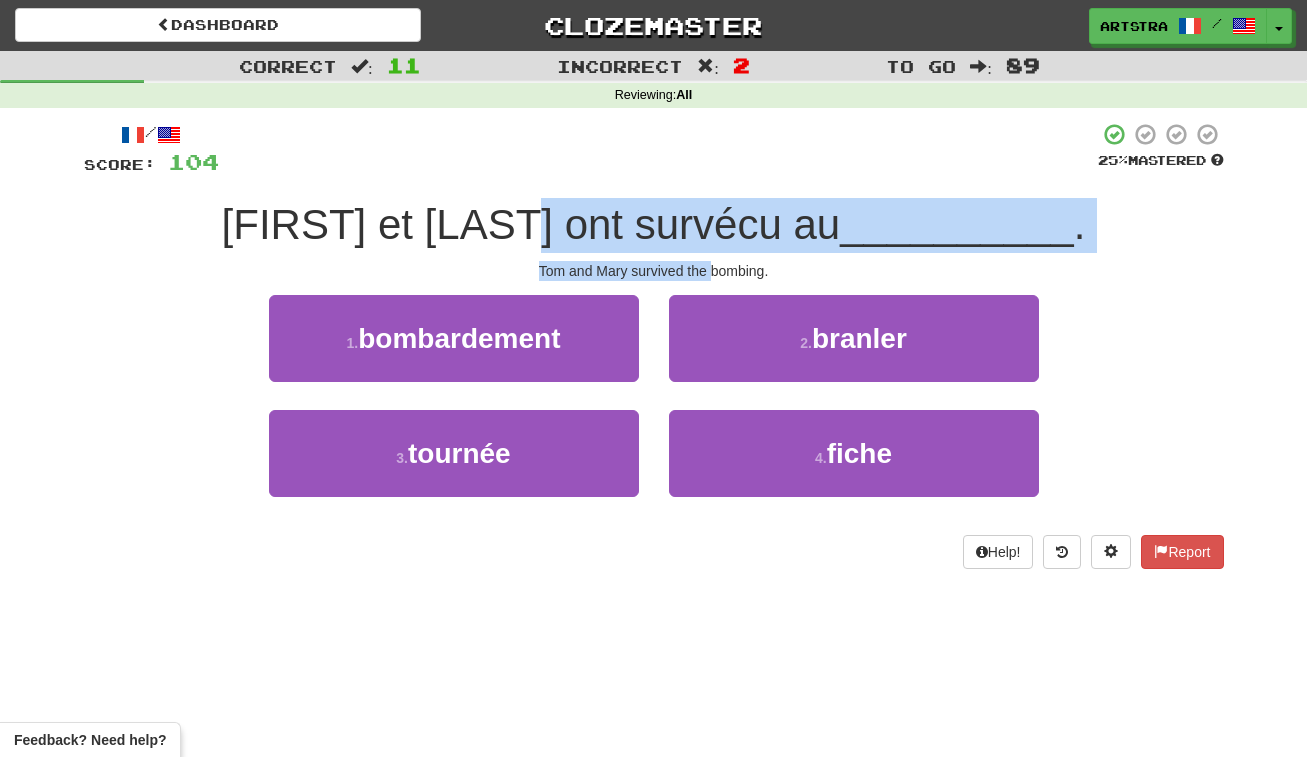 click on "/ Score: 104 25 % Mastered Tom et Mary ont survécu au [NOUN]. Tom and Mary survived the bombing. 1 . bombardement 2 . branler 3 . tournée 4 . fiche Help! Report" at bounding box center (654, 345) 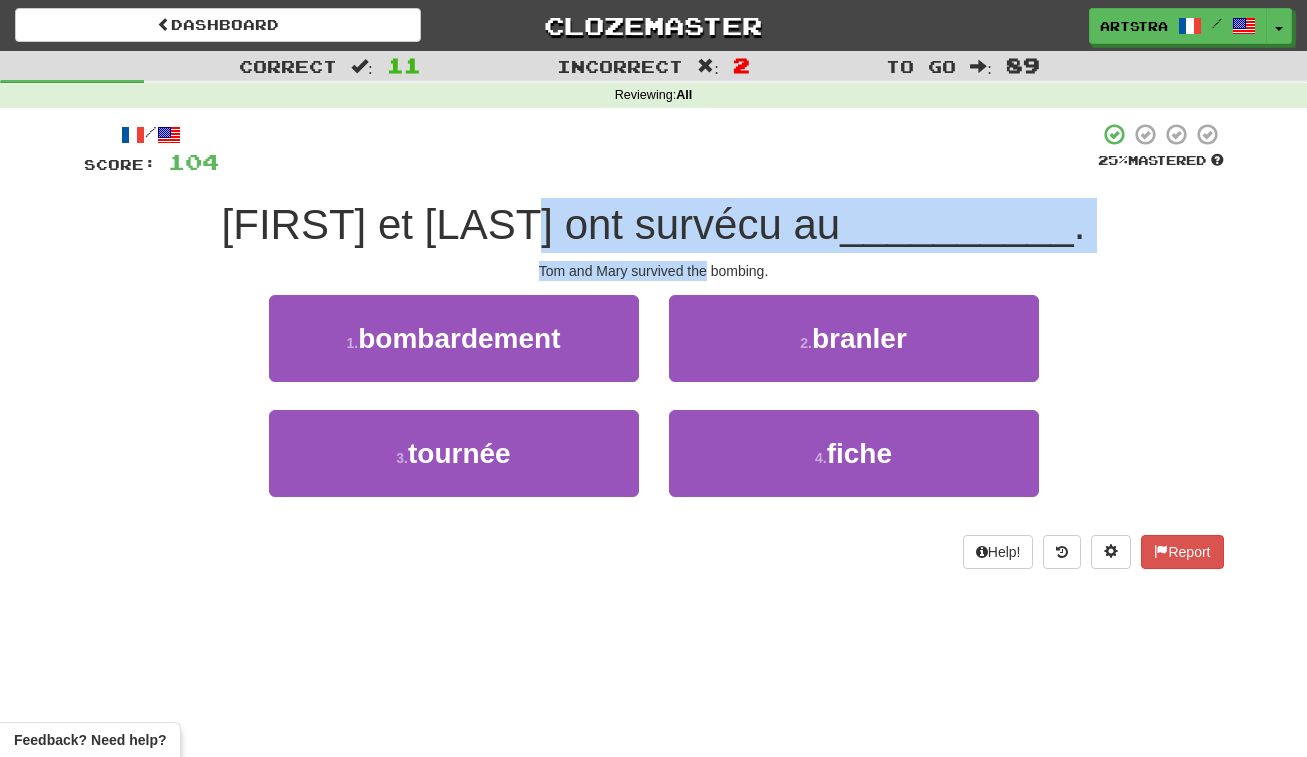 click on "/ Score: 104 25 % Mastered Tom et Mary ont survécu au [NOUN]. Tom and Mary survived the bombing. 1 . bombardement 2 . branler 3 . tournée 4 . fiche Help! Report" at bounding box center [654, 345] 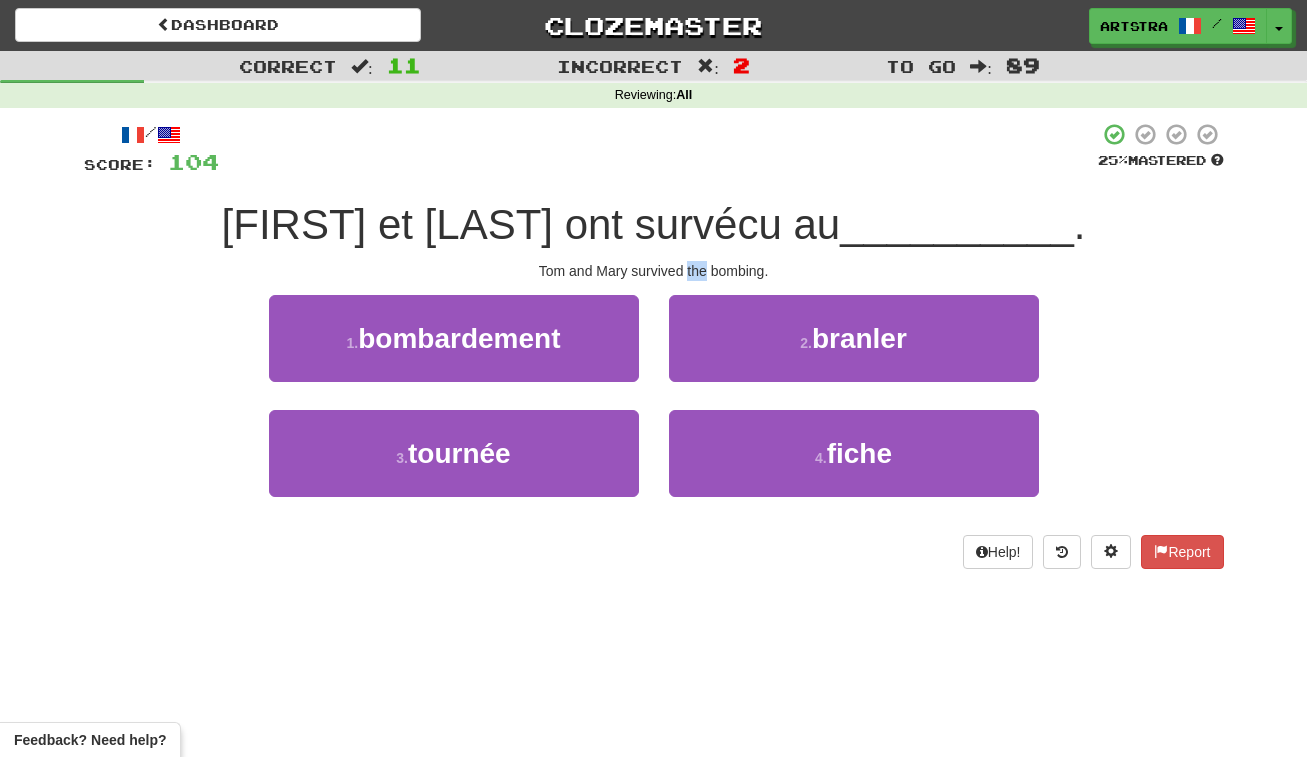 click on "Tom and Mary survived the bombing." at bounding box center (654, 271) 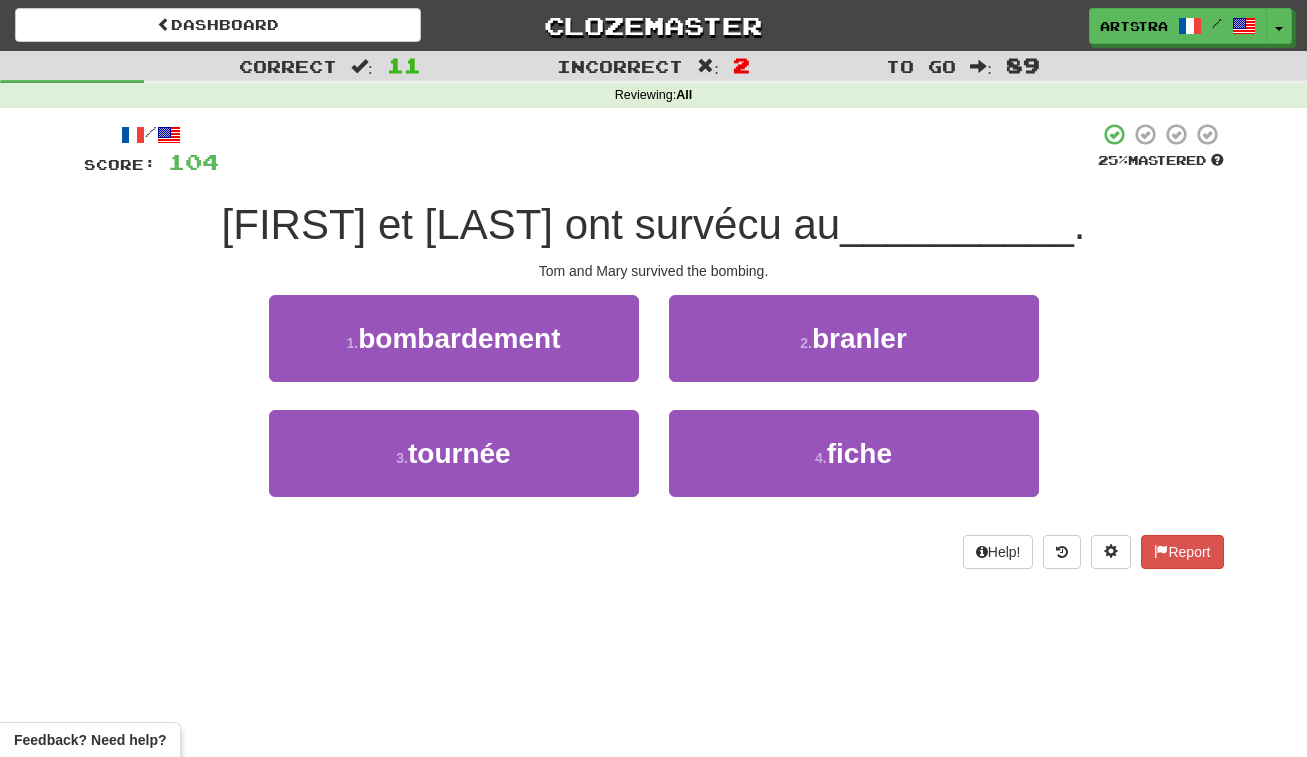 click on "/ Score: 104 25 % Mastered Tom et Mary ont survécu au [NOUN]. Tom and Mary survived the bombing. 1 . bombardement 2 . branler 3 . tournée 4 . fiche Help! Report" at bounding box center [654, 352] 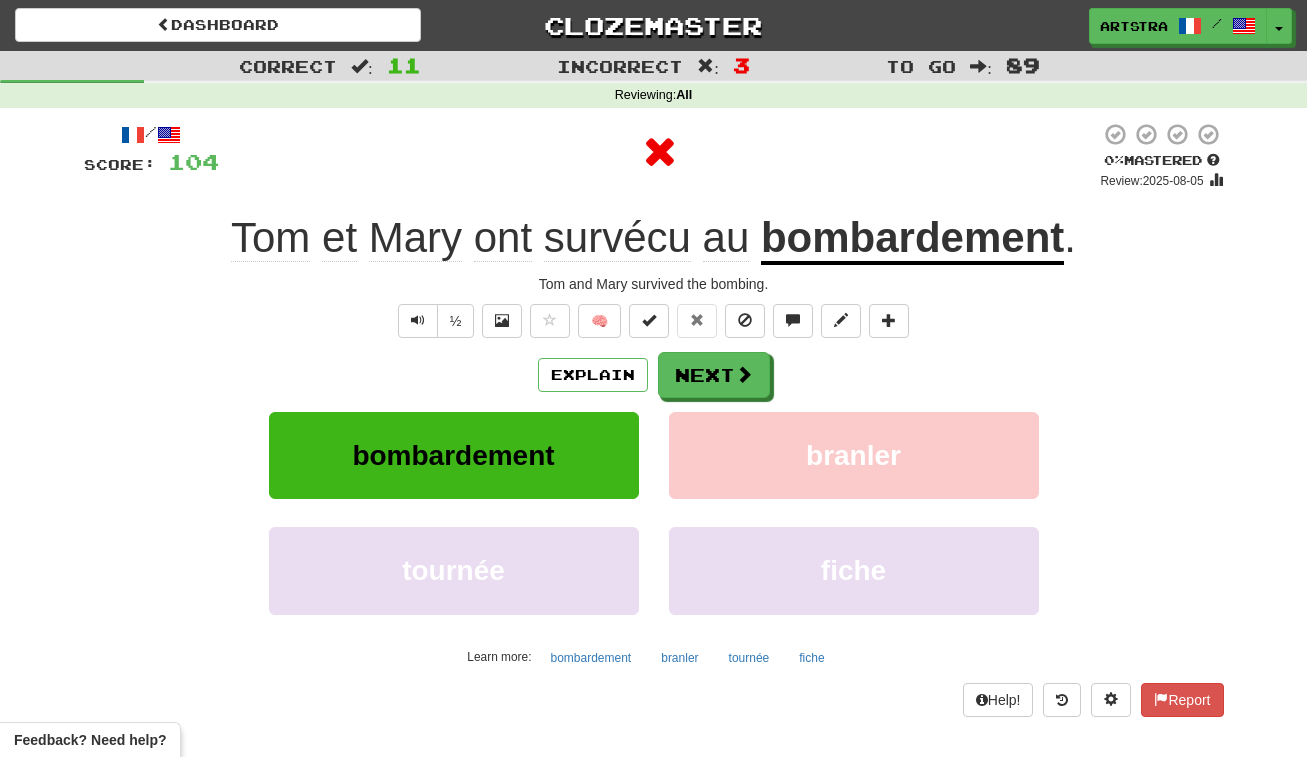 click on "bombardement" at bounding box center [912, 239] 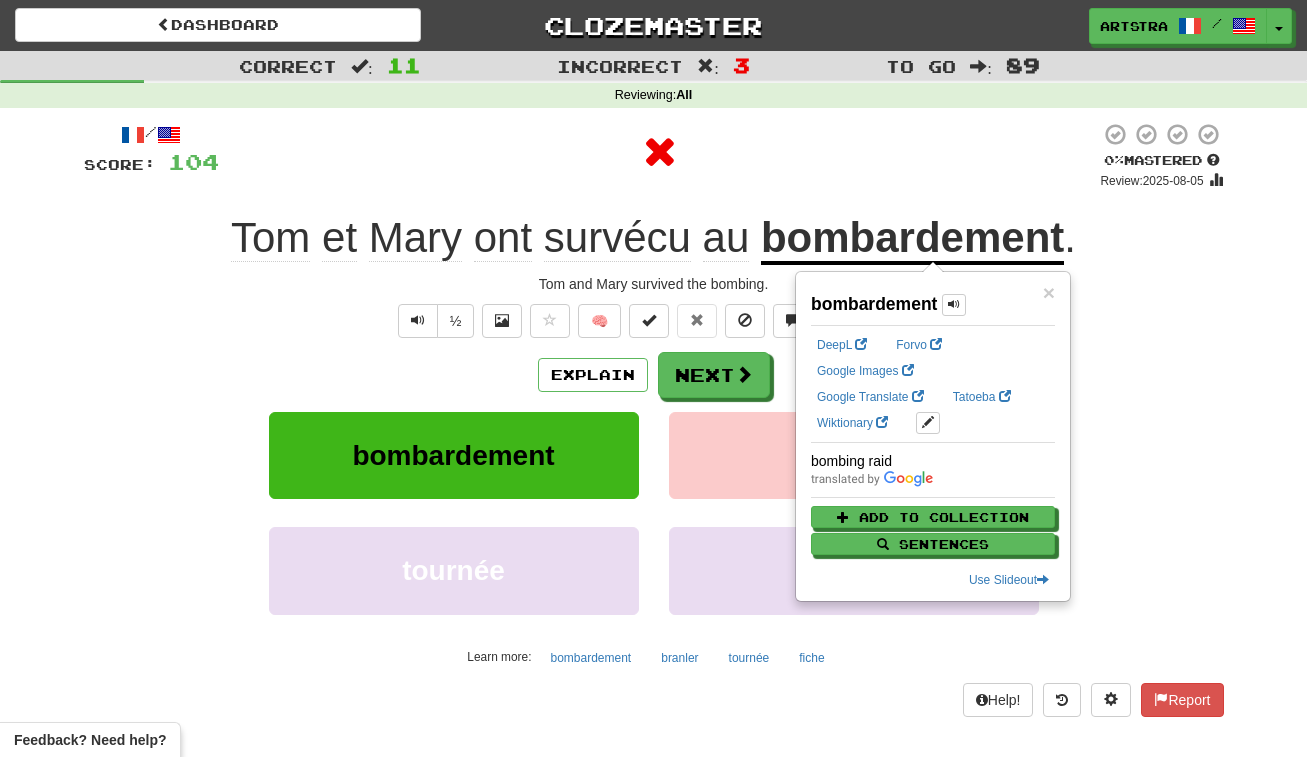 click at bounding box center [659, 152] 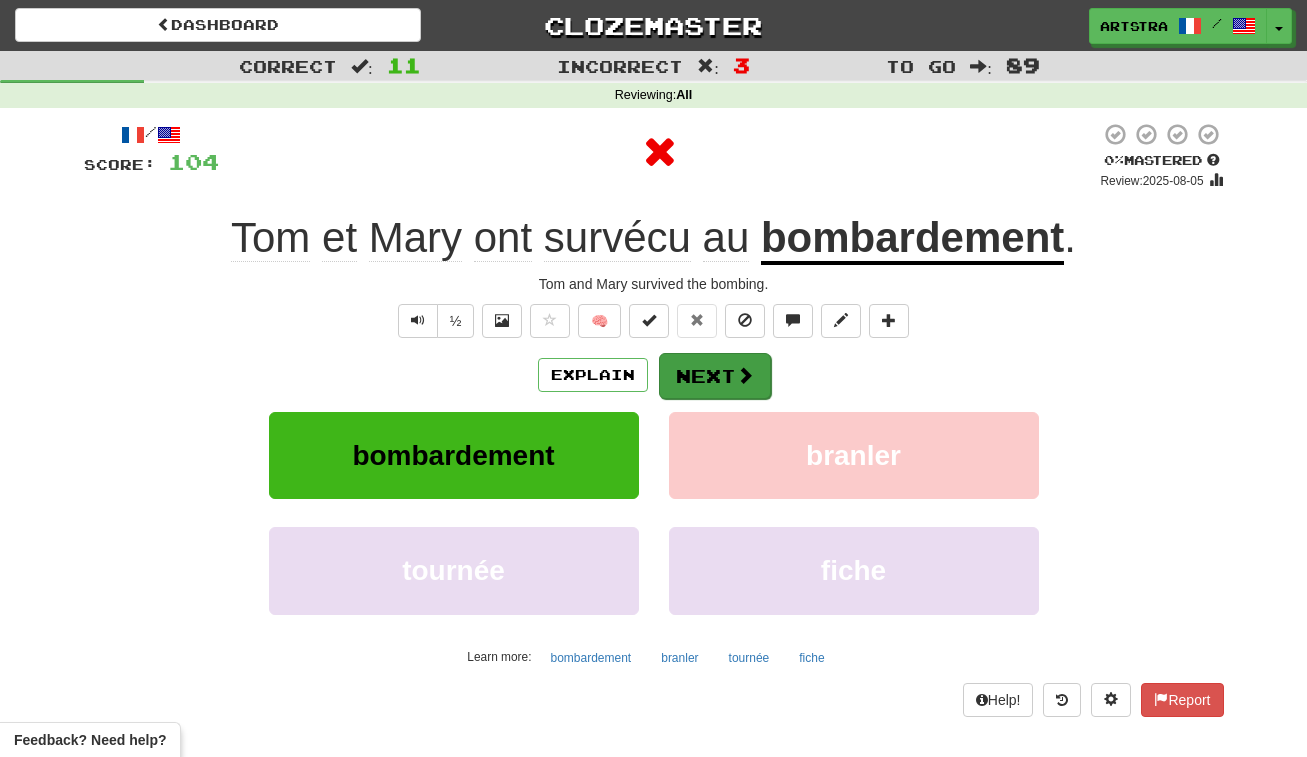 click on "Next" at bounding box center [715, 376] 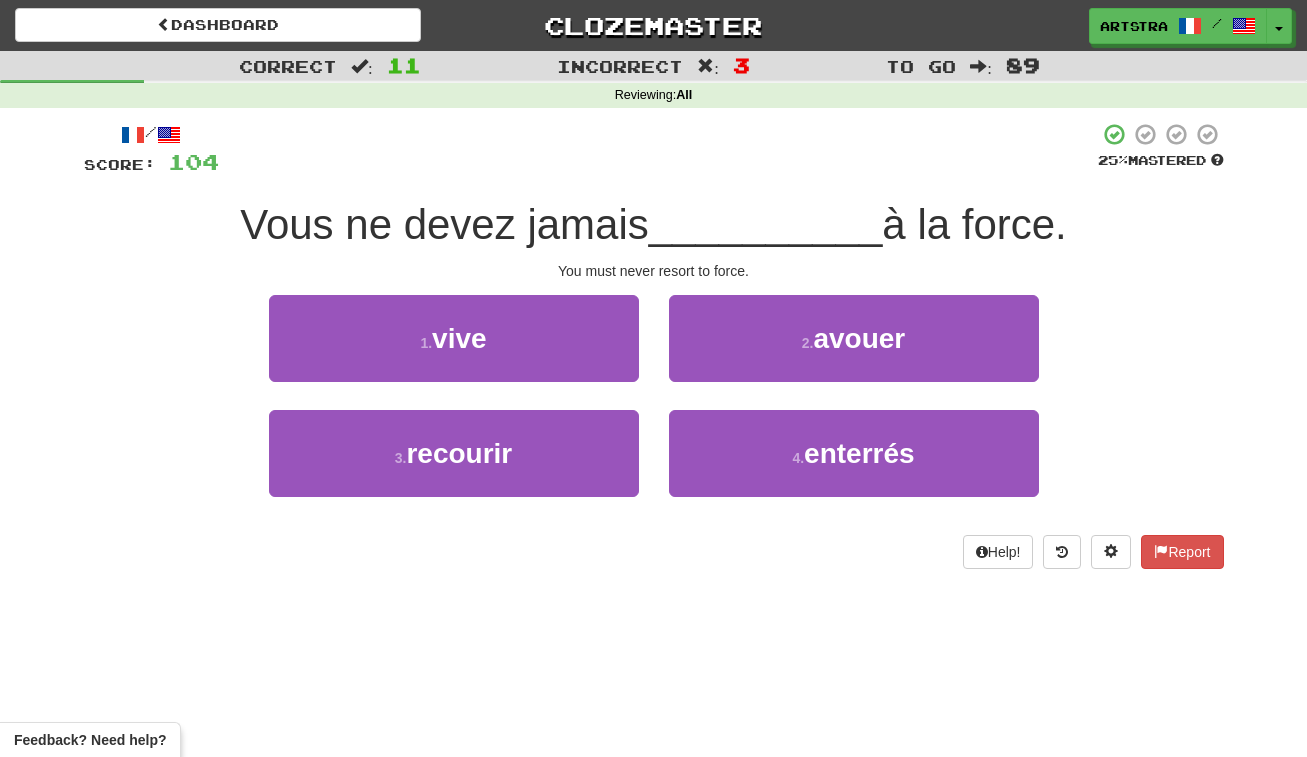 click on "__________" at bounding box center (766, 224) 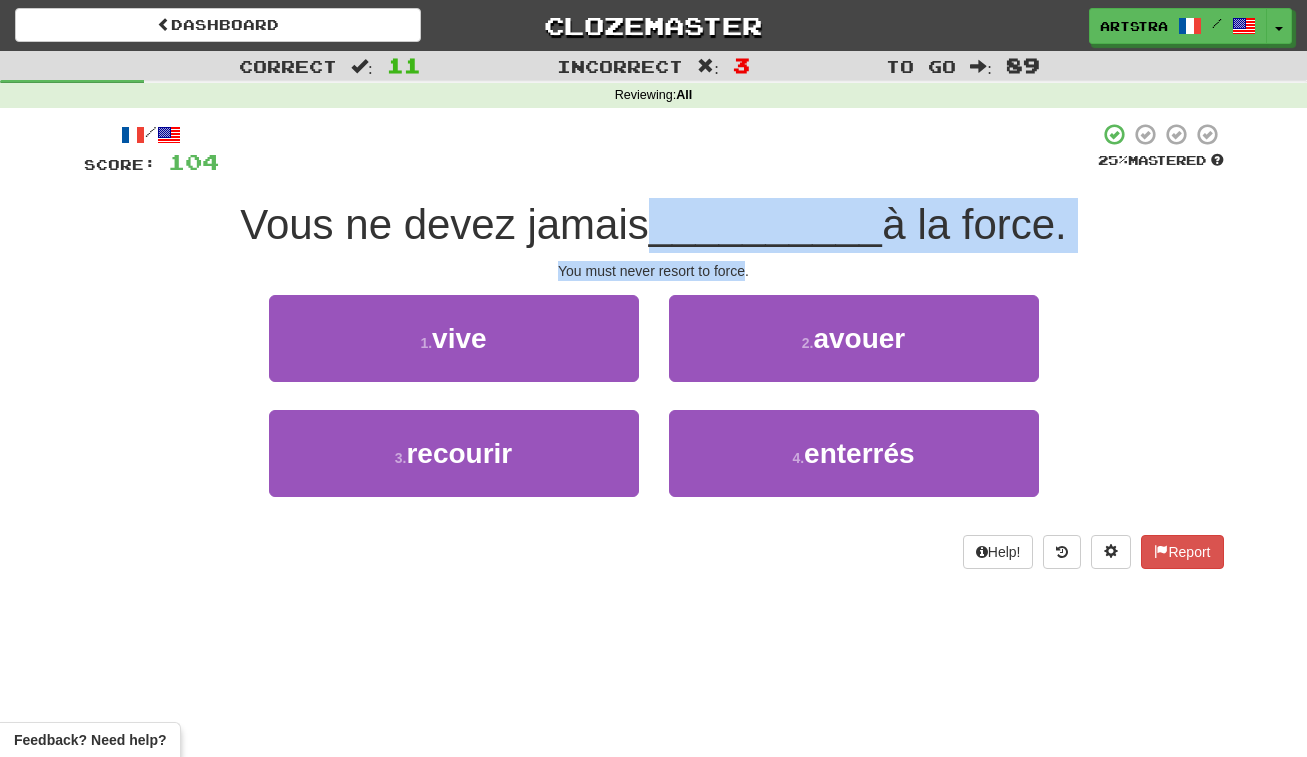 click on "/ Score: 104 25 % Mastered Vous ne devez jamais [VERB] à la force. You must never resort to force. 1 . vive 2 . avouer 3 . recourir 4 . enterrés Help! Report" at bounding box center (654, 345) 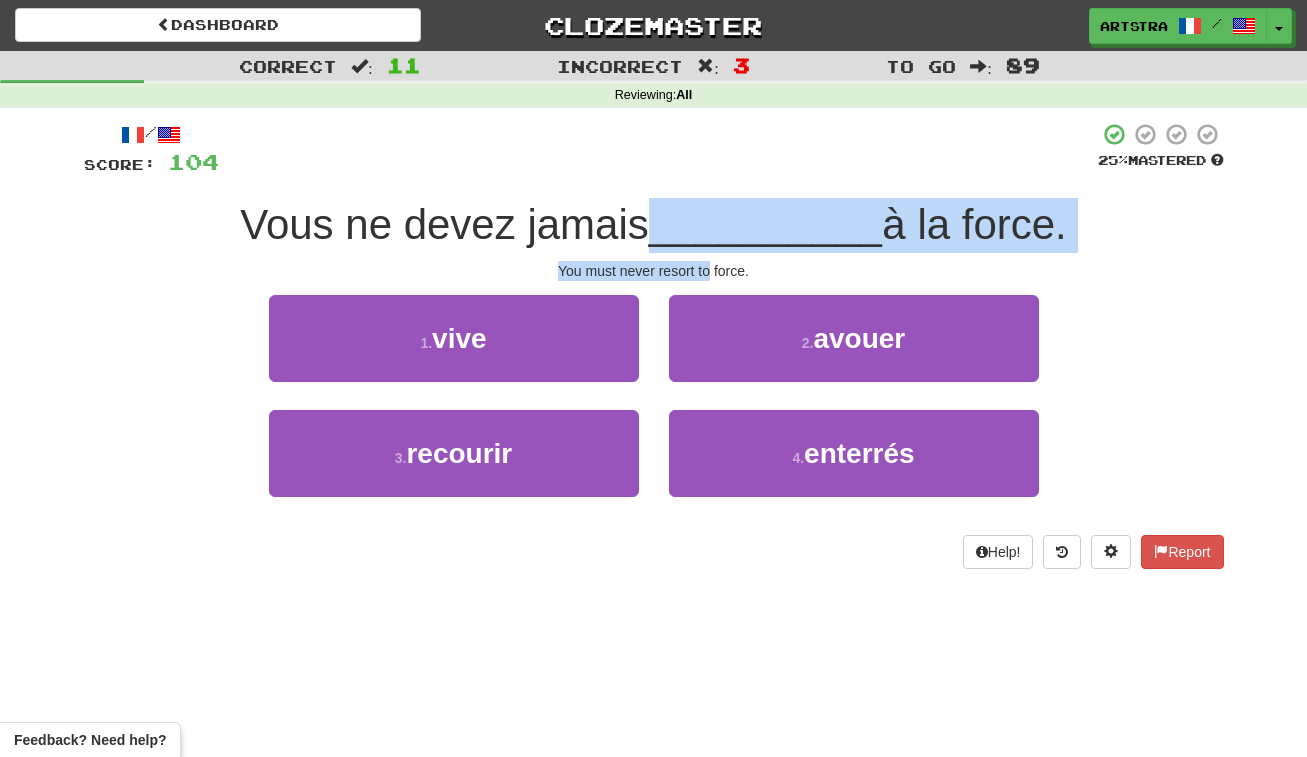 click on "/ Score: 104 25 % Mastered Vous ne devez jamais [VERB] à la force. You must never resort to force. 1 . vive 2 . avouer 3 . recourir 4 . enterrés Help! Report" at bounding box center (654, 345) 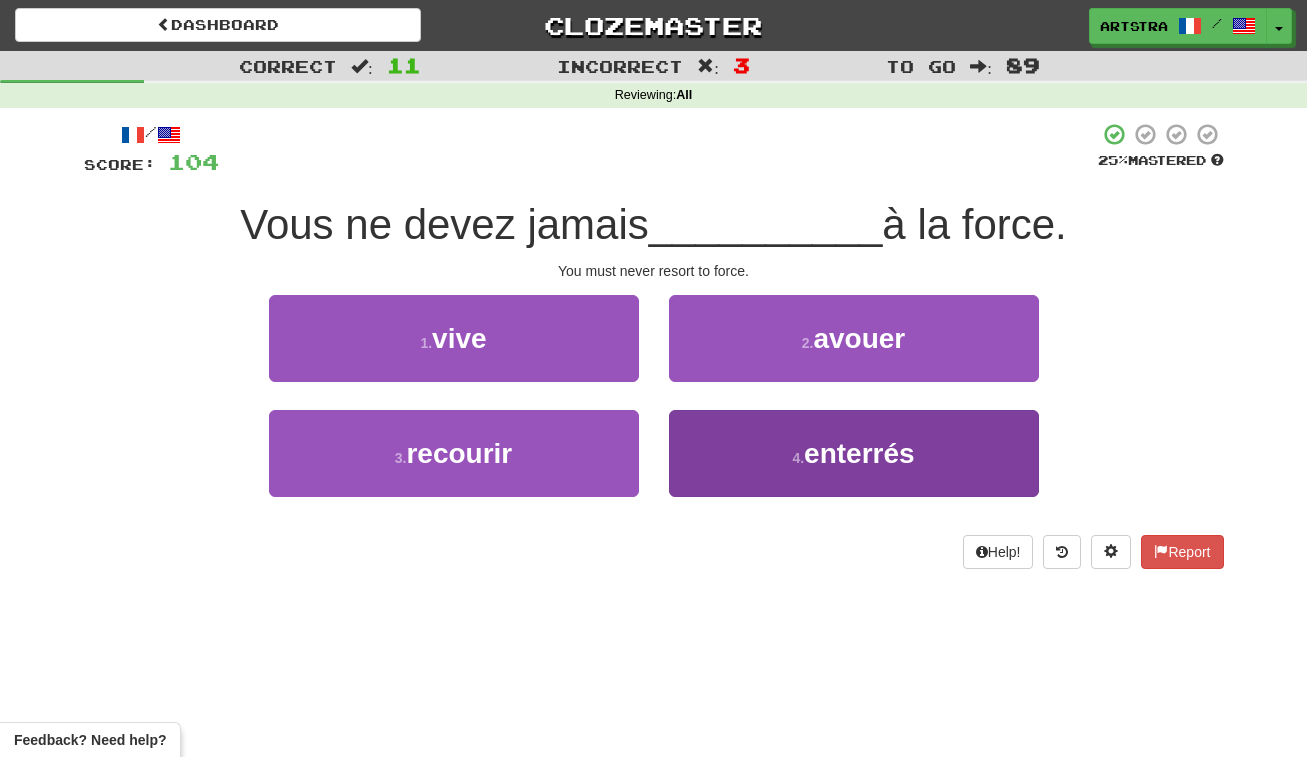click on "4 .  enterrés" at bounding box center (854, 453) 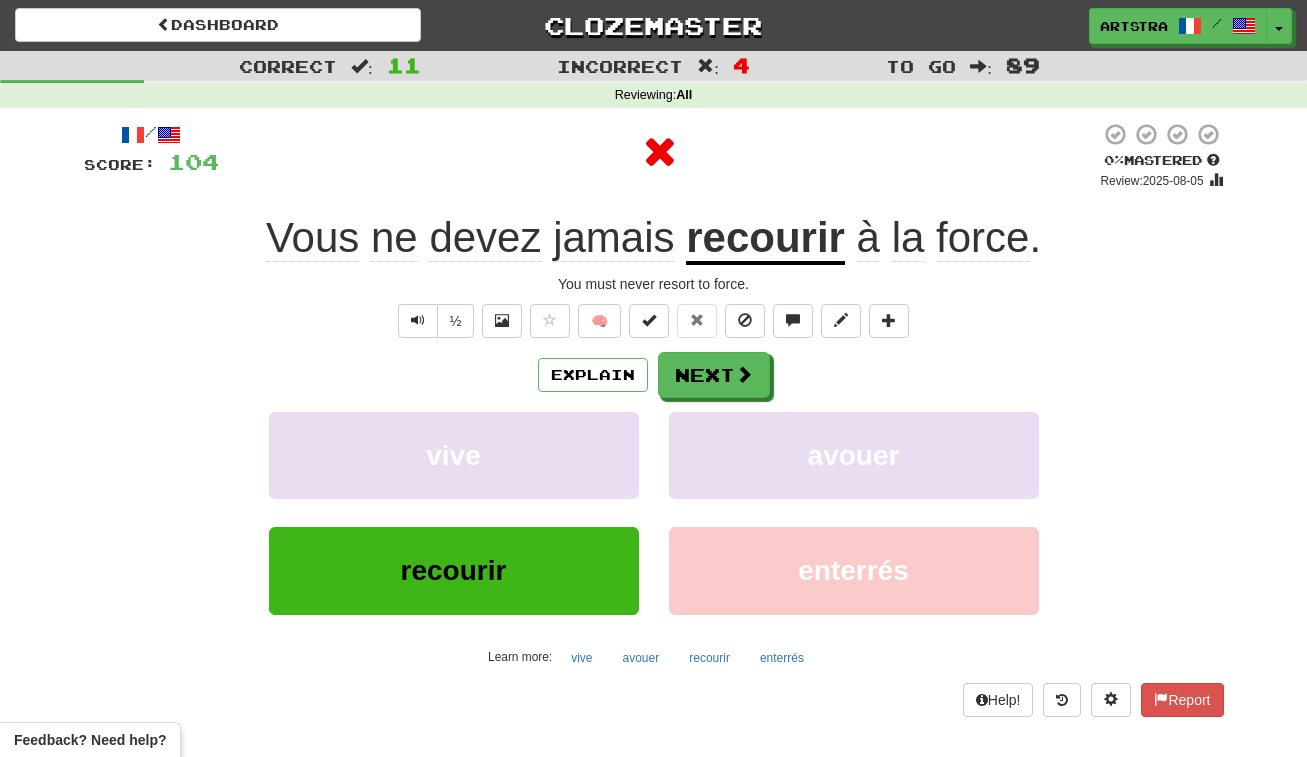 click on "recourir" at bounding box center (765, 239) 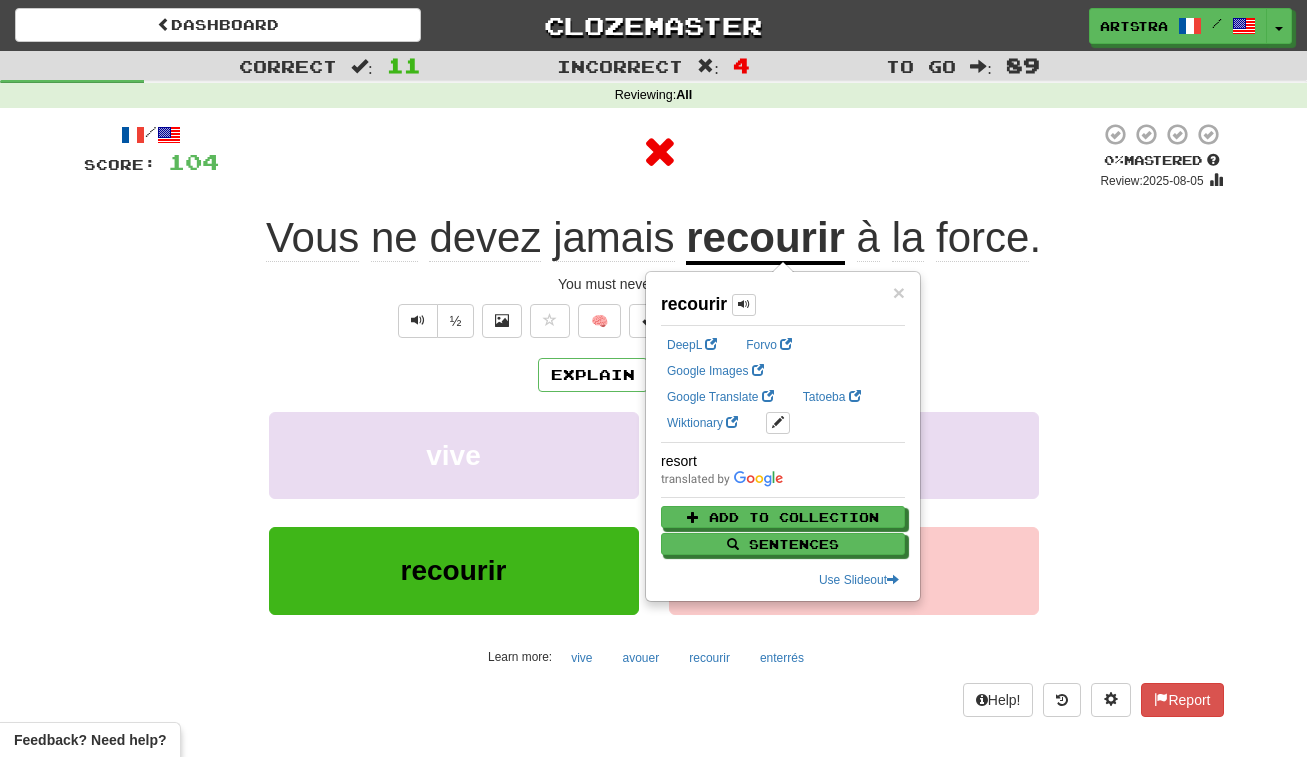 click on "force" at bounding box center [982, 238] 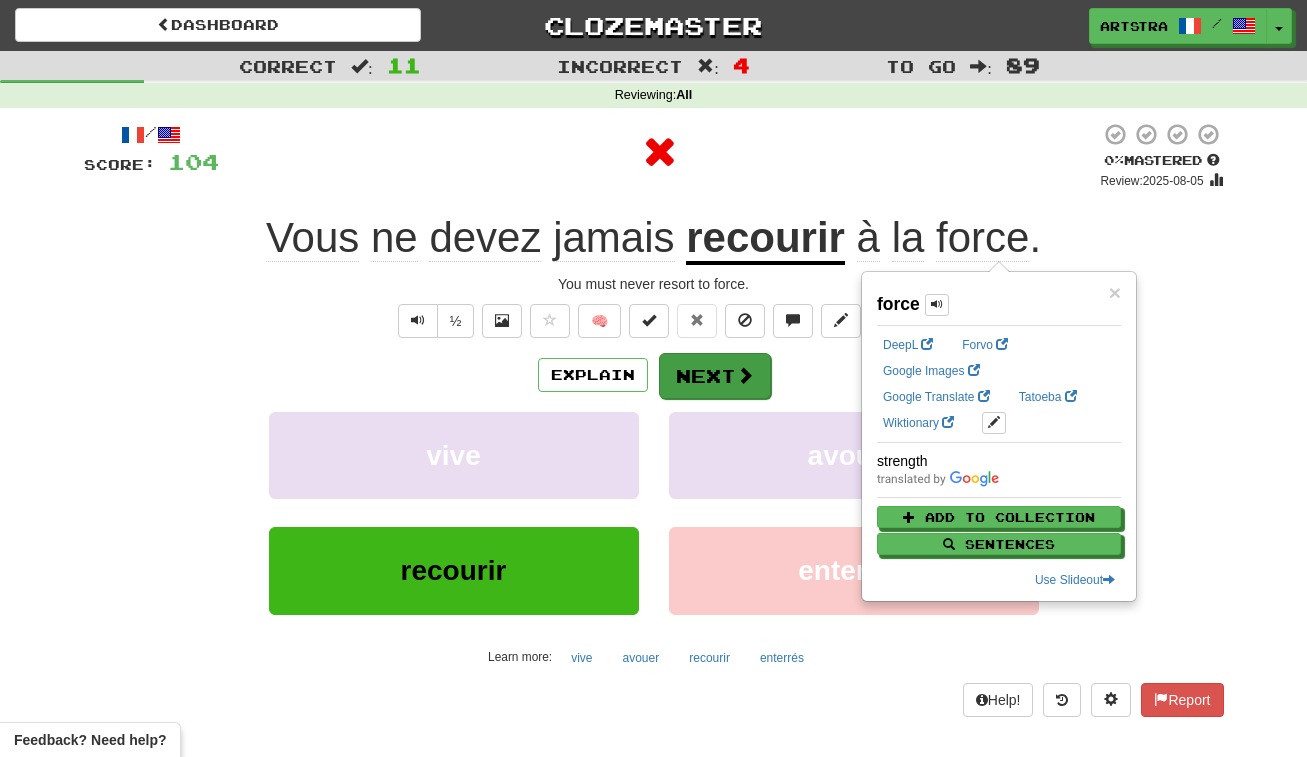 click on "Next" at bounding box center [715, 376] 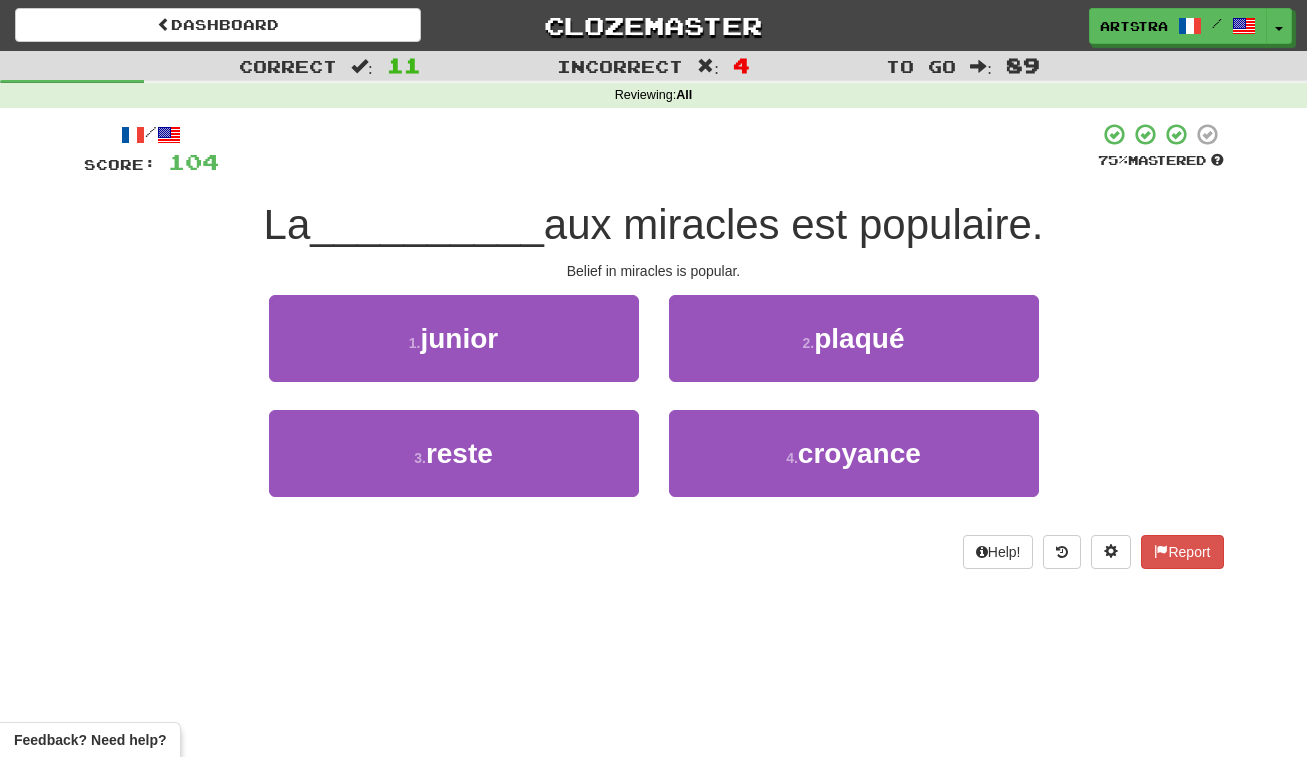 click on "aux miracles est populaire." at bounding box center (794, 224) 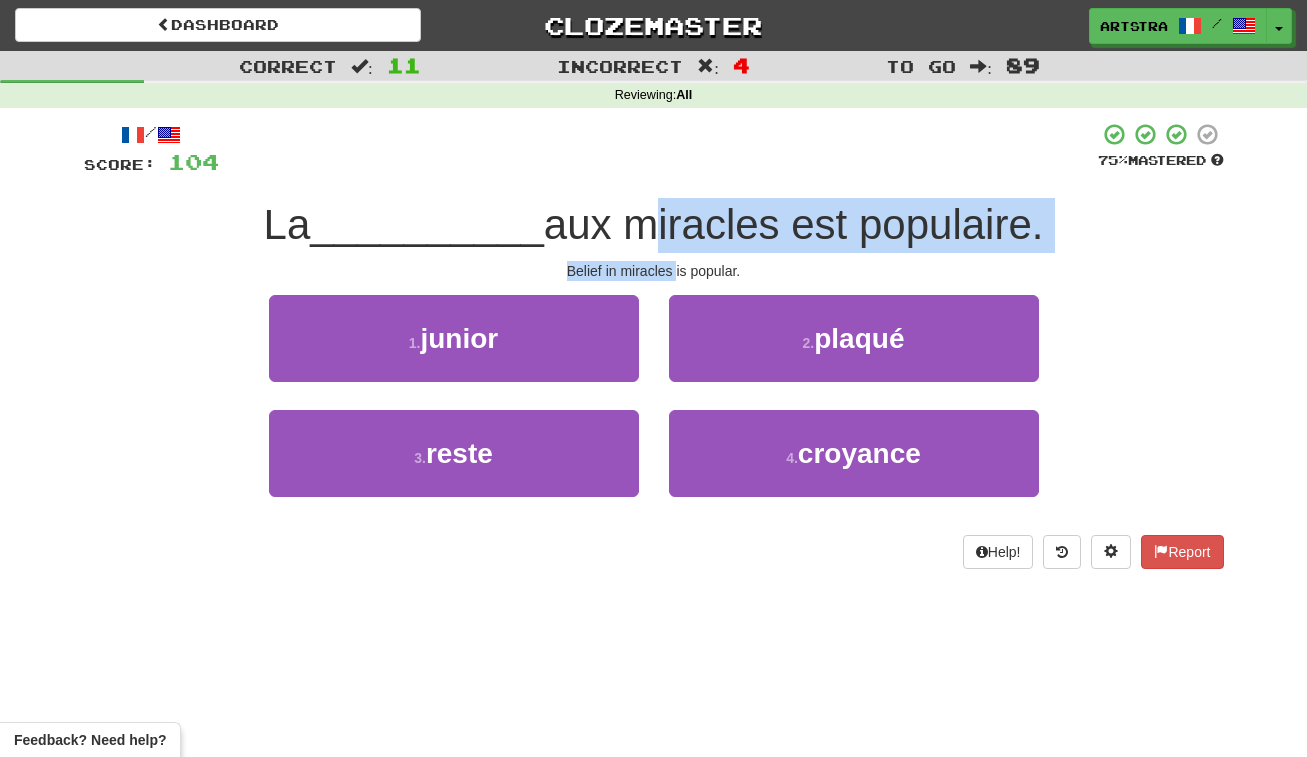 click on "/ Score: 104 75 % Mastered La [NOUN] aux miracles est populaire. Belief in miracles is popular. 1 . junior 2 . plaqué 3 . reste 4 . croyance Help! Report" at bounding box center [654, 345] 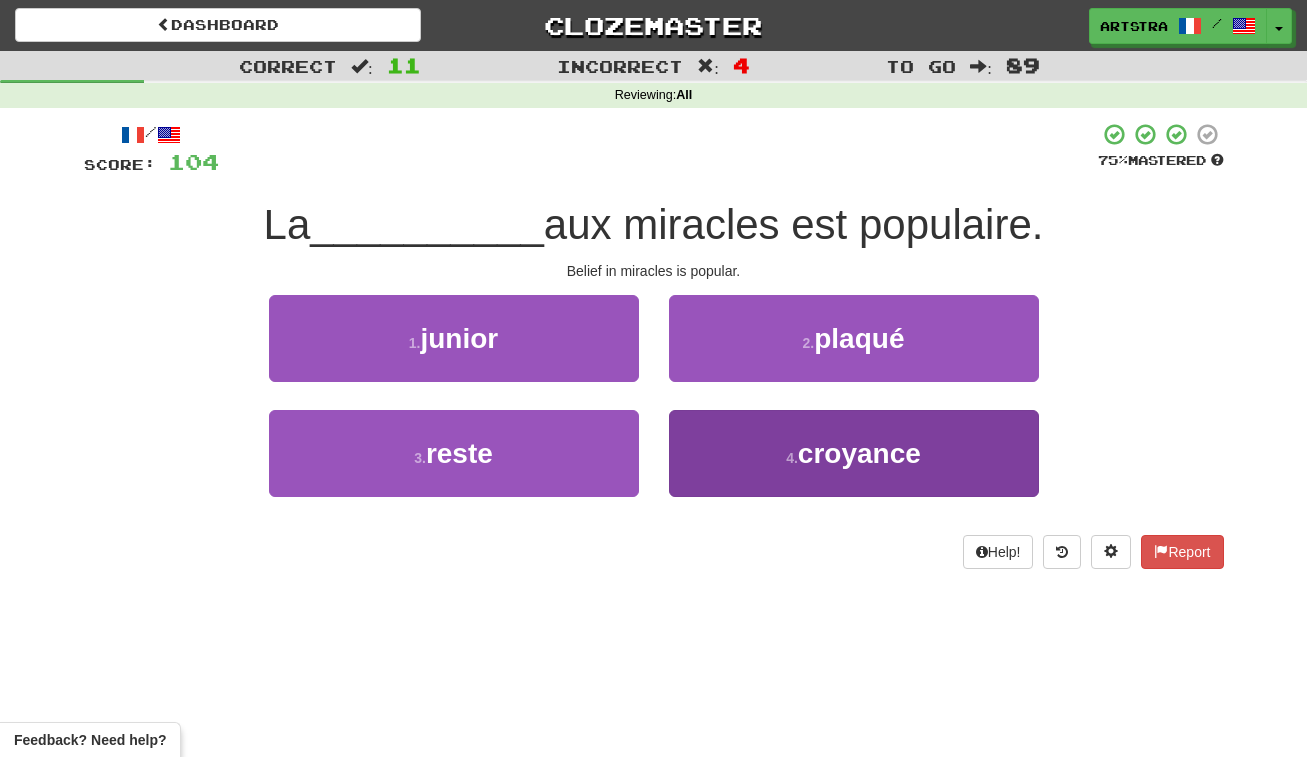 click on "4 .  croyance" at bounding box center [854, 453] 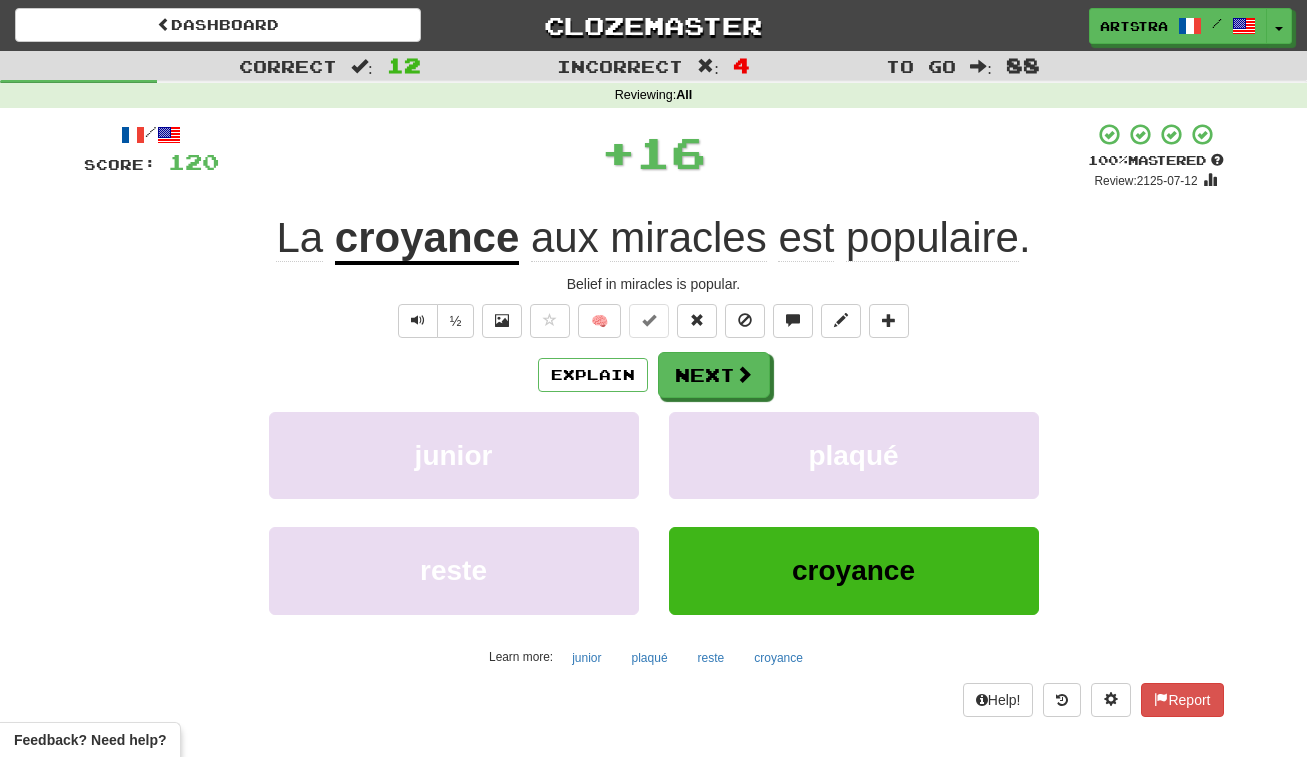 click on "miracles" at bounding box center [688, 238] 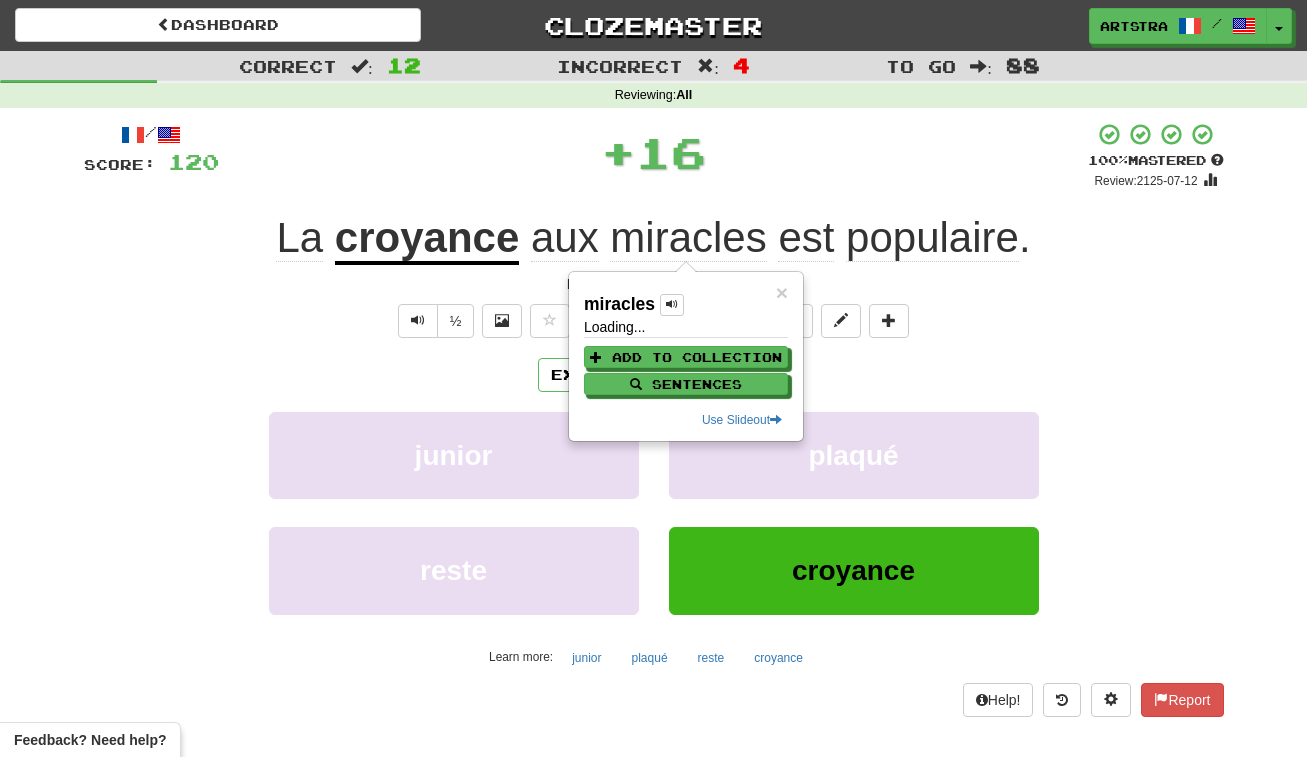 click on "populaire" at bounding box center [932, 238] 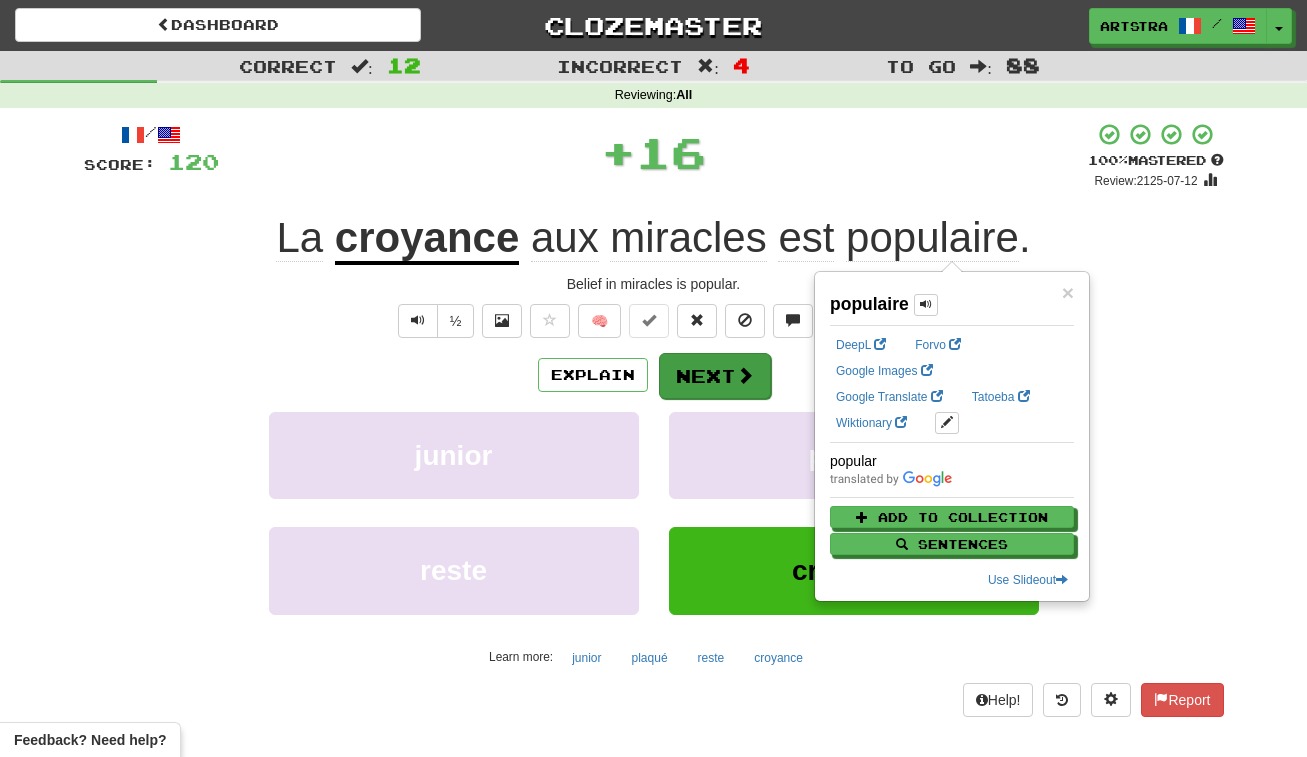 click on "Next" at bounding box center (715, 376) 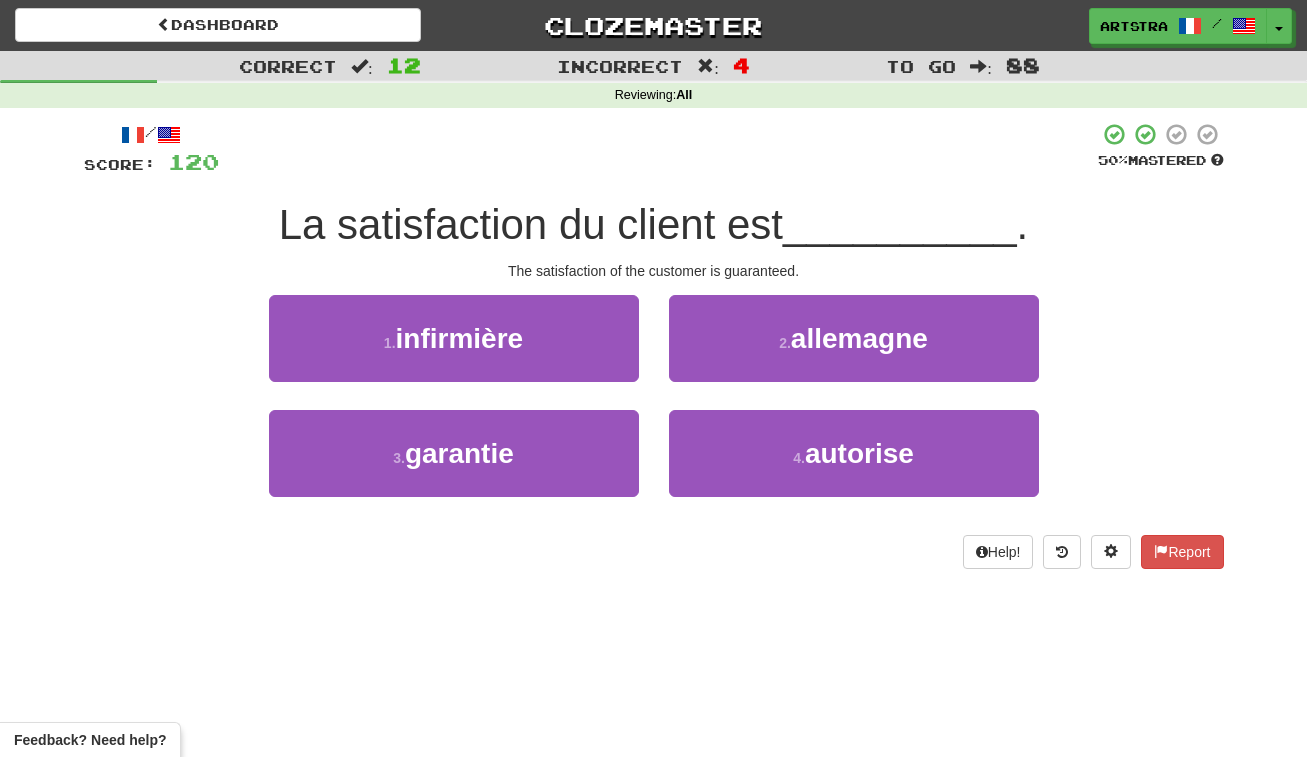 click on "La satisfaction du client est" at bounding box center (531, 224) 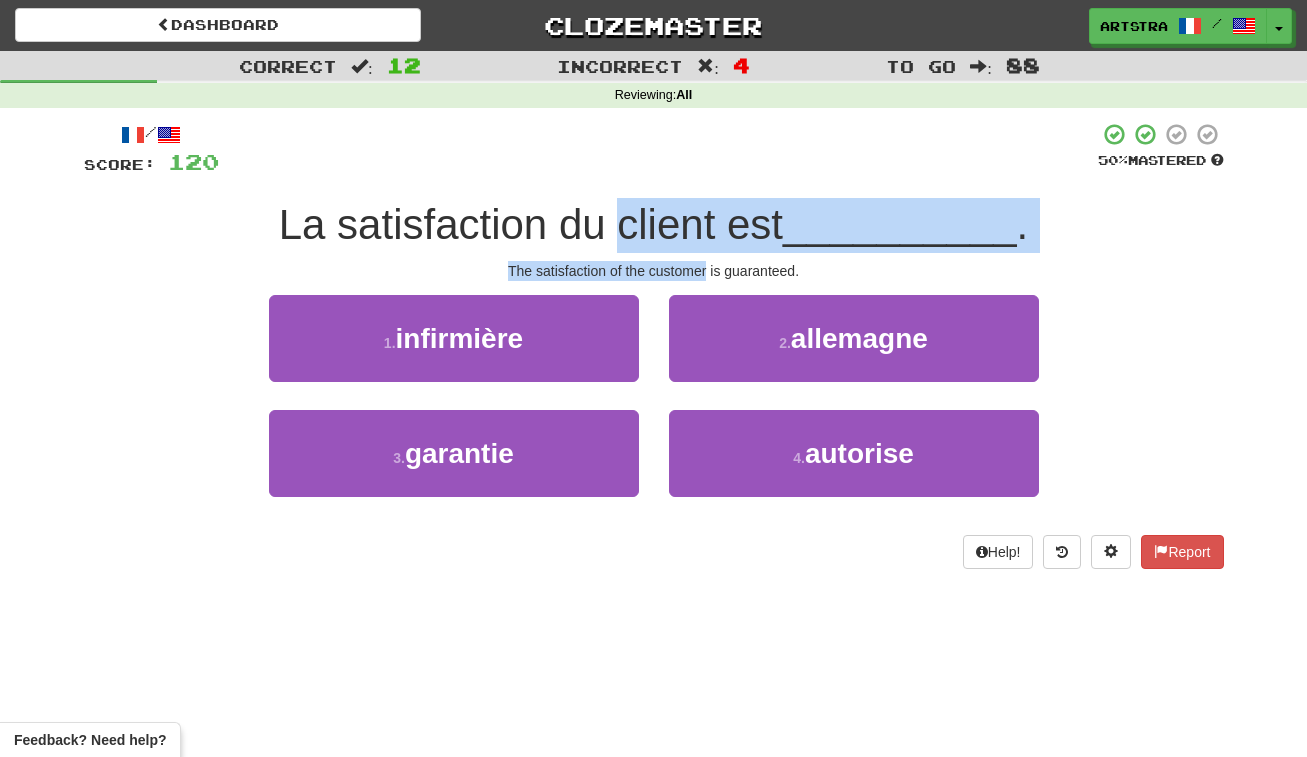 click on "/ Score: 120 50 % Mastered La satisfaction du client est [PAST_PARTICIPLE]. The satisfaction of the customer is guaranteed. 1 . infirmière 2 . allemagne 3 . garantie 4 . autorise Help! Report" at bounding box center [654, 345] 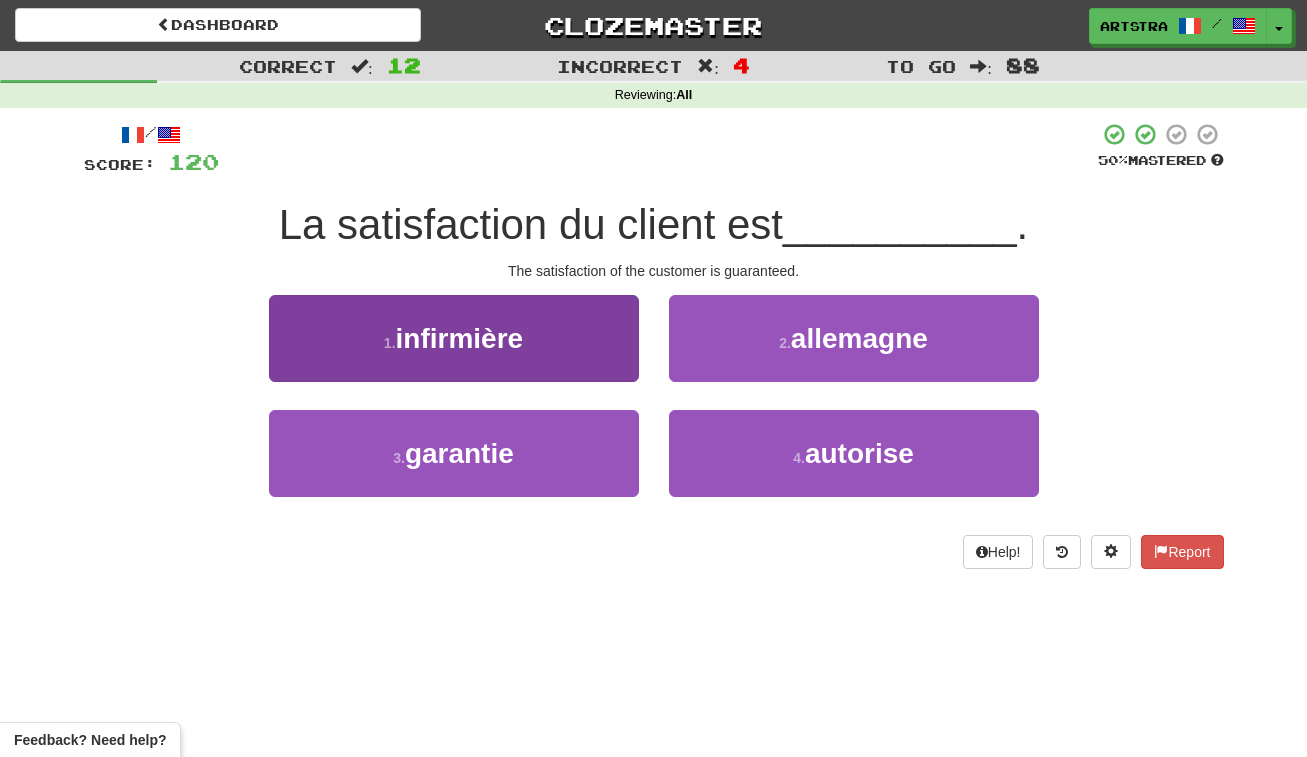 click on "3 .  garantie" at bounding box center (454, 453) 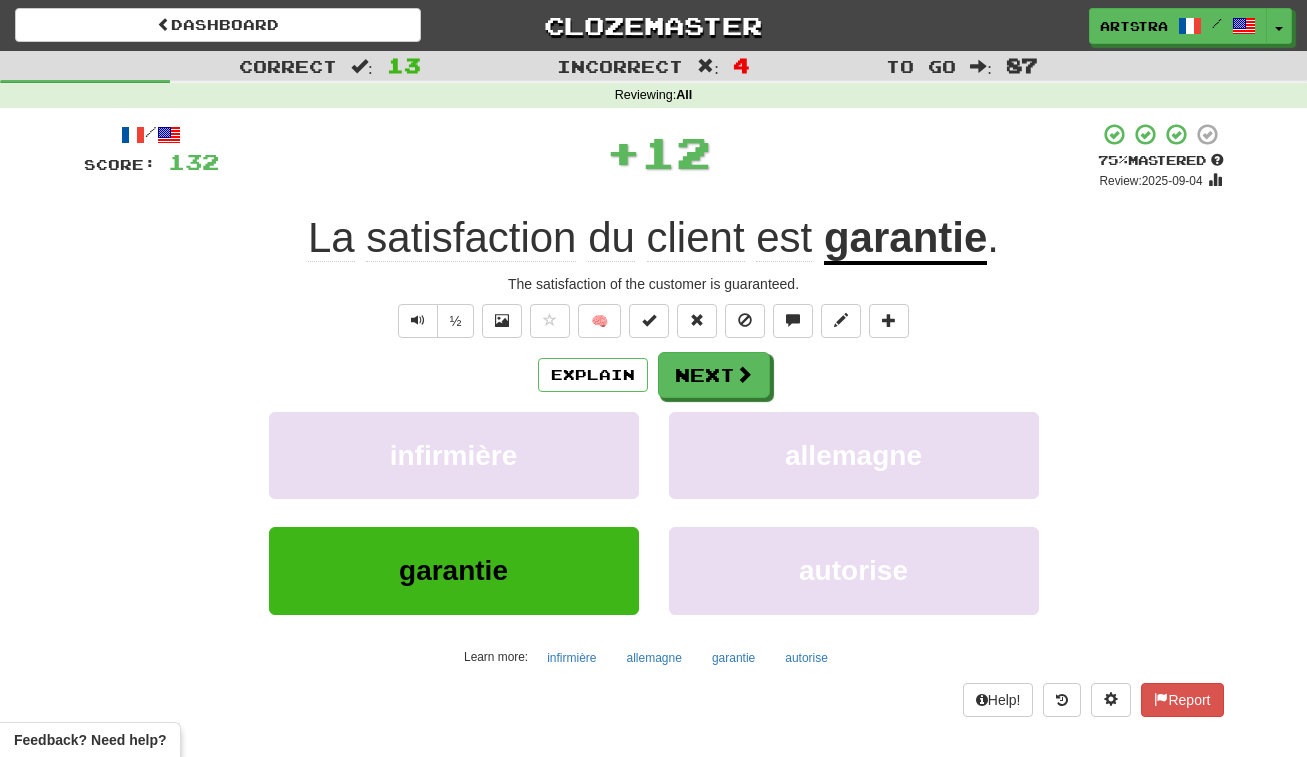 click on "Explain Next infirmière allemagne garantie autorise Learn more: infirmière allemagne garantie autorise" at bounding box center (654, 512) 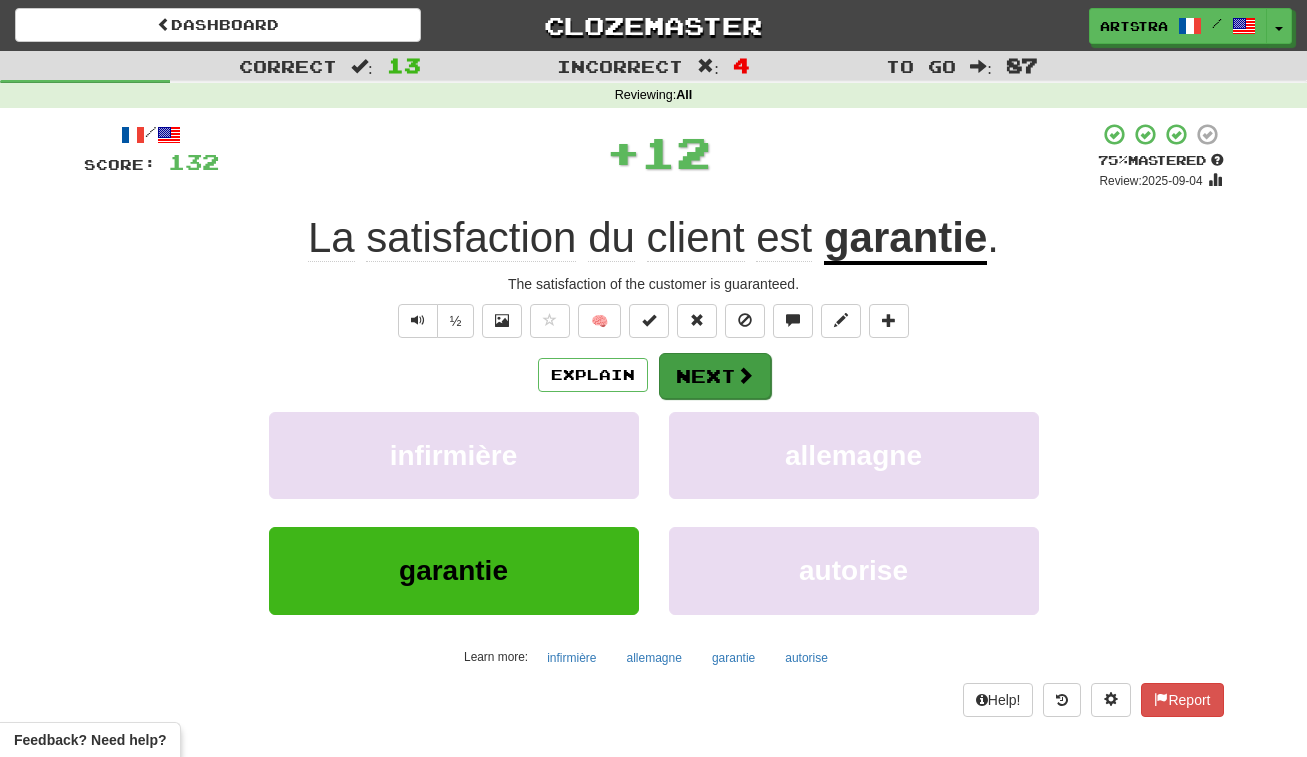 click at bounding box center [745, 375] 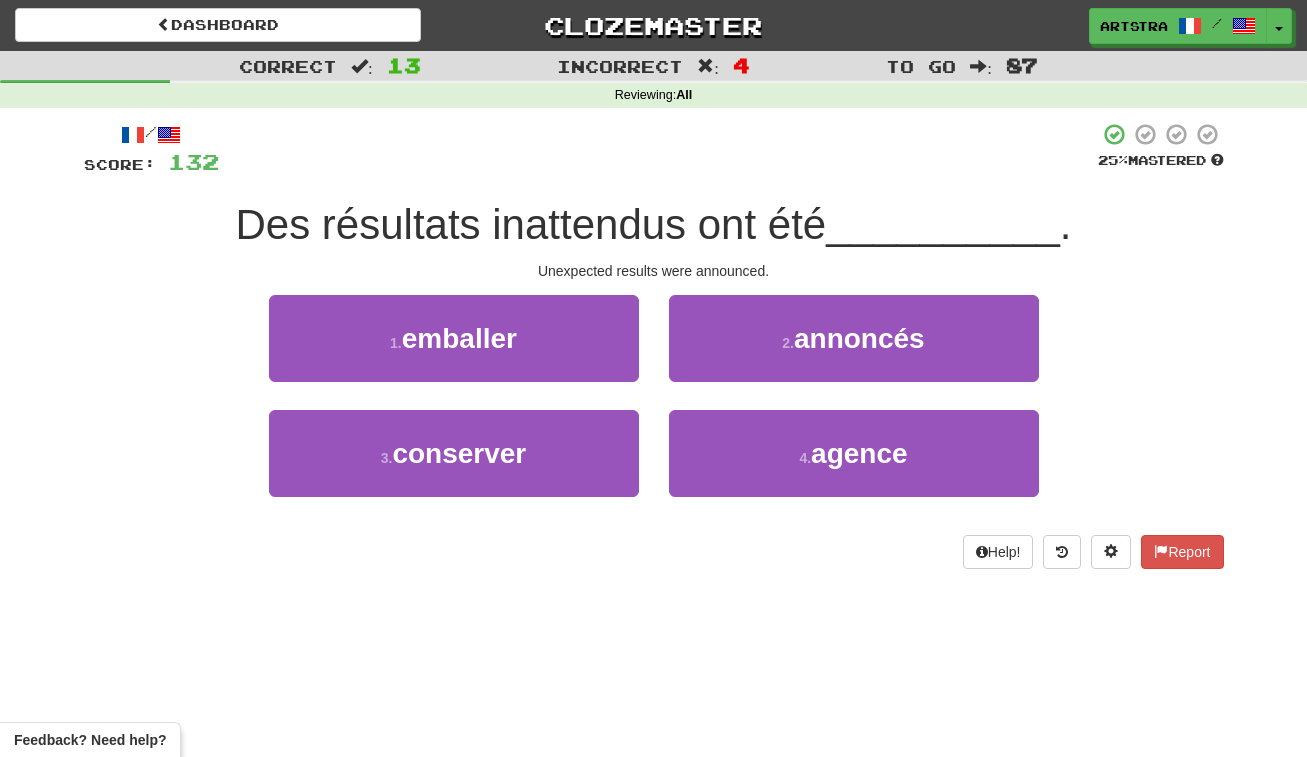 click on "Des résultats inattendus ont été" at bounding box center [531, 224] 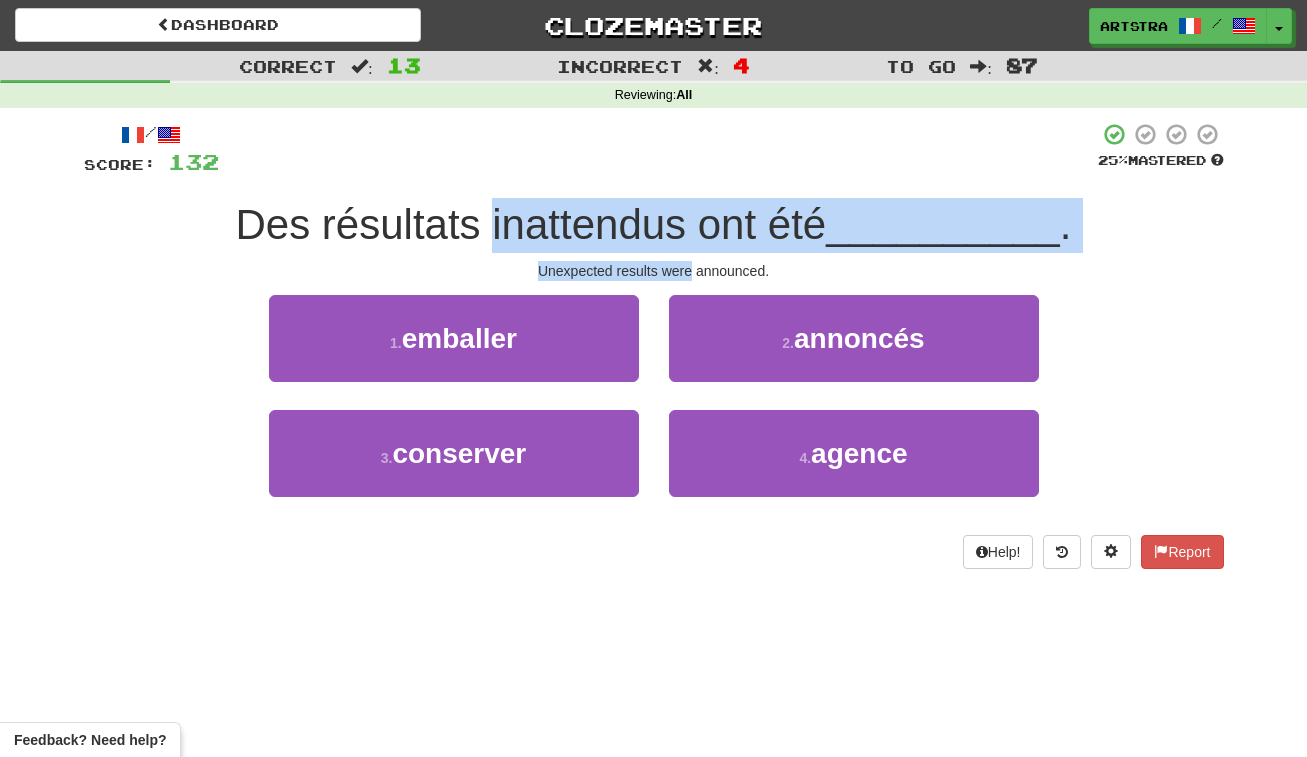 click on "/ Score: 132 25 % Mastered Des résultats inattendus ont été [PAST_PARTICIPLE]. Unexpected results were announced. 1 . emballer 2 . annoncés 3 . conserver 4 . agence Help! Report" at bounding box center (654, 345) 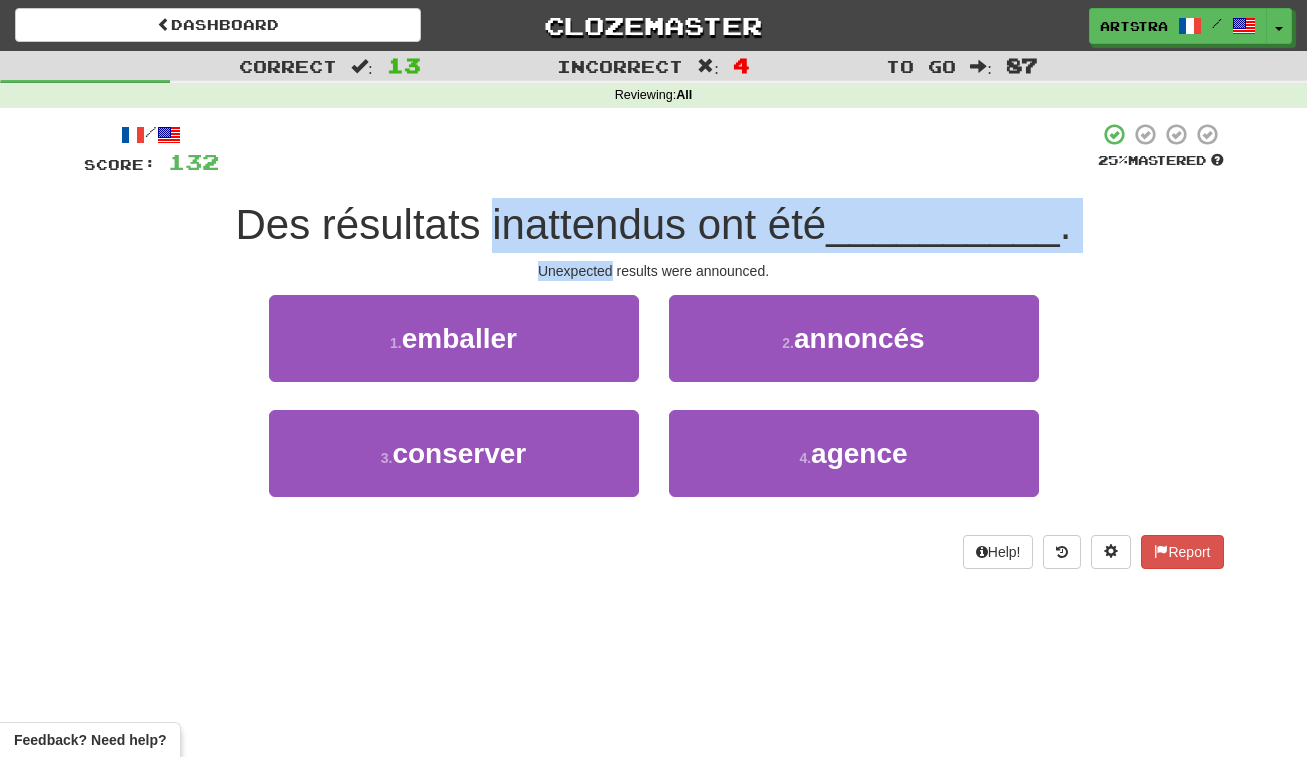 click on "/ Score: 132 25 % Mastered Des résultats inattendus ont été [PAST_PARTICIPLE]. Unexpected results were announced. 1 . emballer 2 . annoncés 3 . conserver 4 . agence Help! Report" at bounding box center [654, 345] 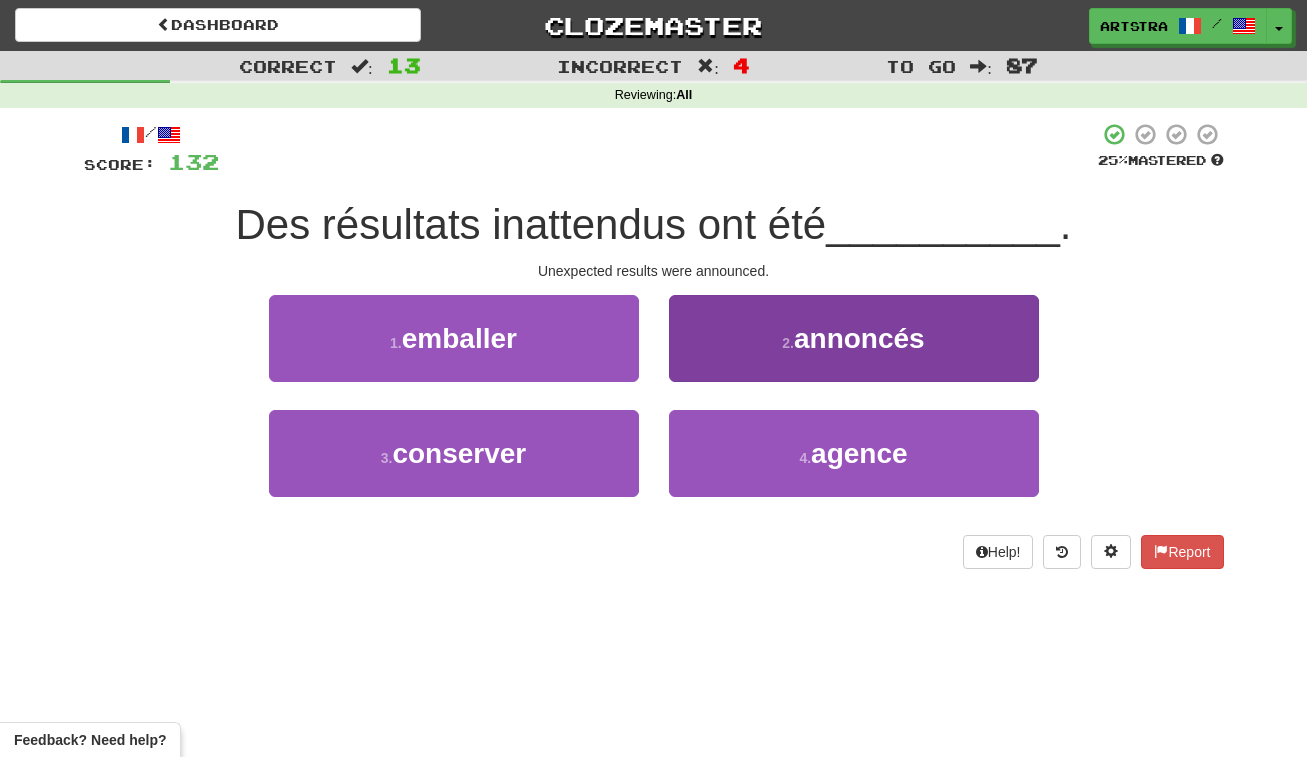 click on "2 .  annoncés" at bounding box center (854, 338) 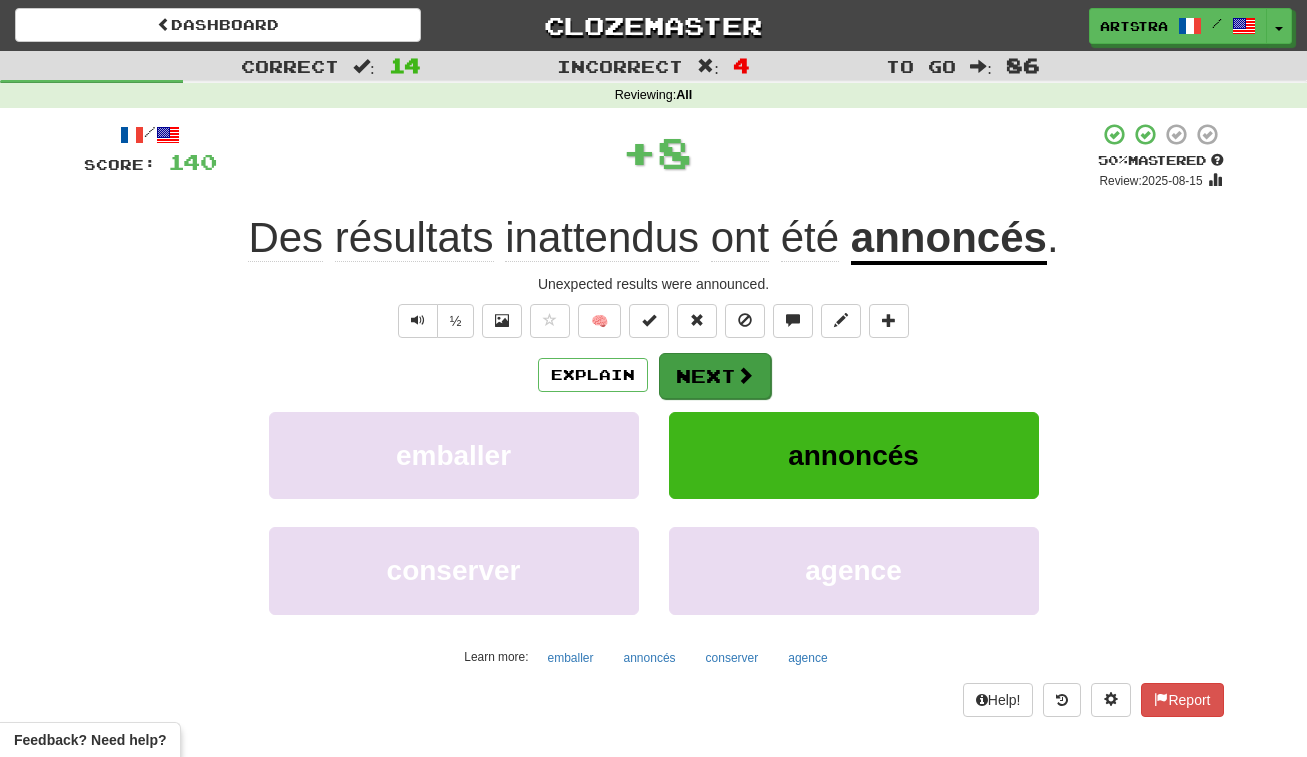 click on "Next" at bounding box center [715, 376] 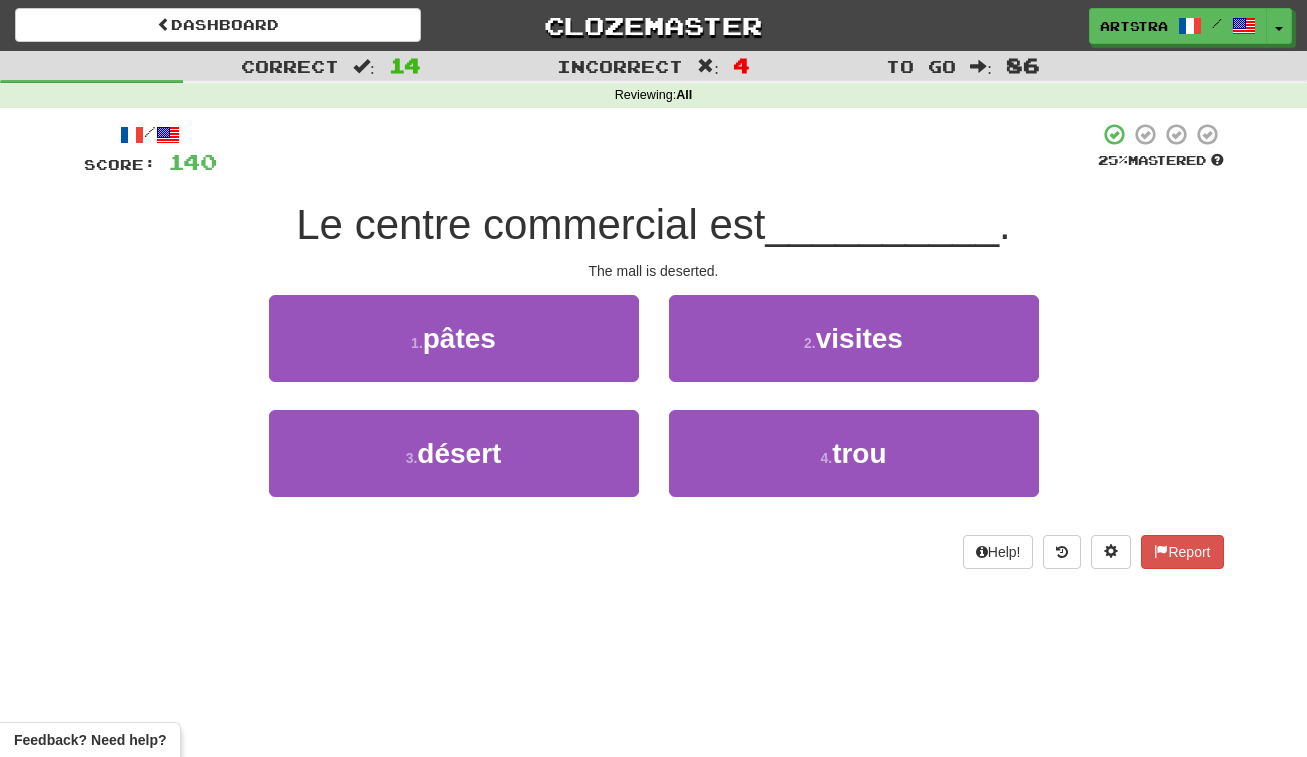 click on "Le centre commercial est" at bounding box center (530, 224) 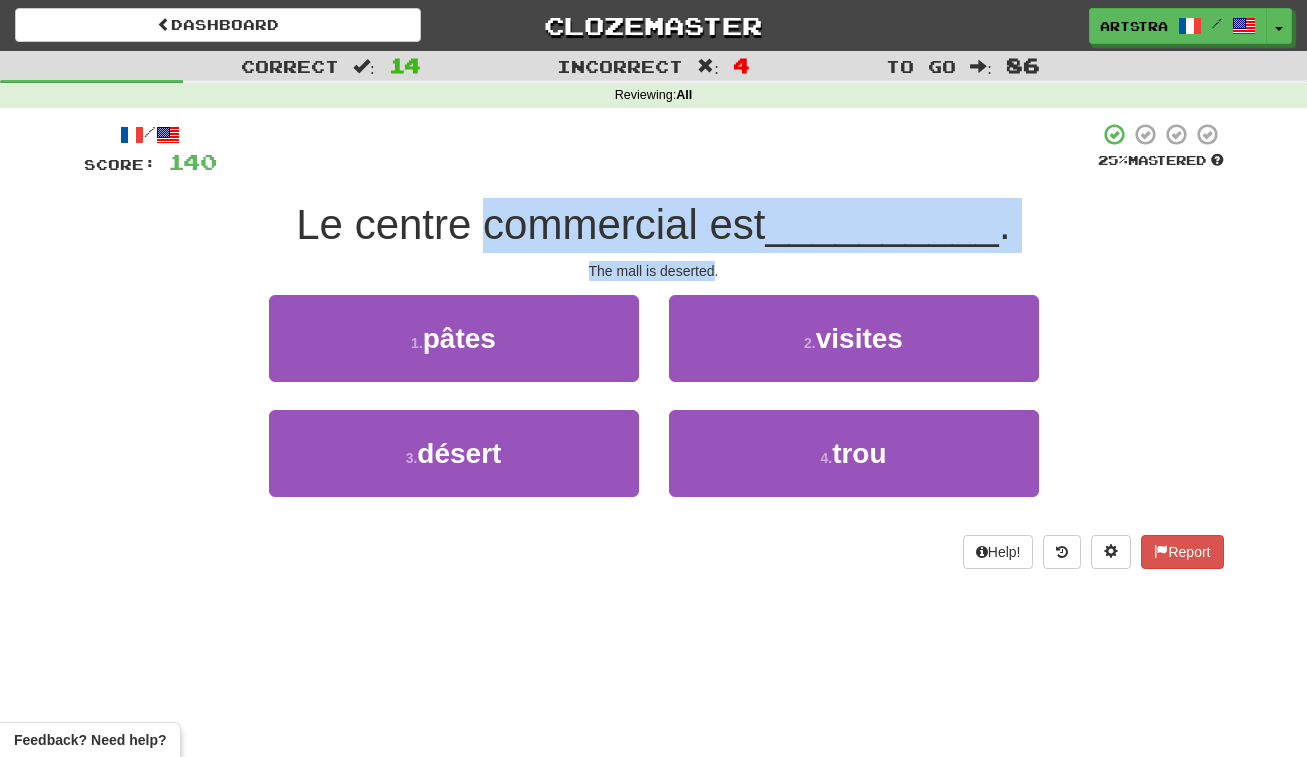click on "/ Score: 140 25 % Mastered Le centre commercial est [ADJECTIVE]. The mall is deserted. 1 . pâtes 2 . visites 3 . désert 4 . trou Help! Report" at bounding box center (654, 345) 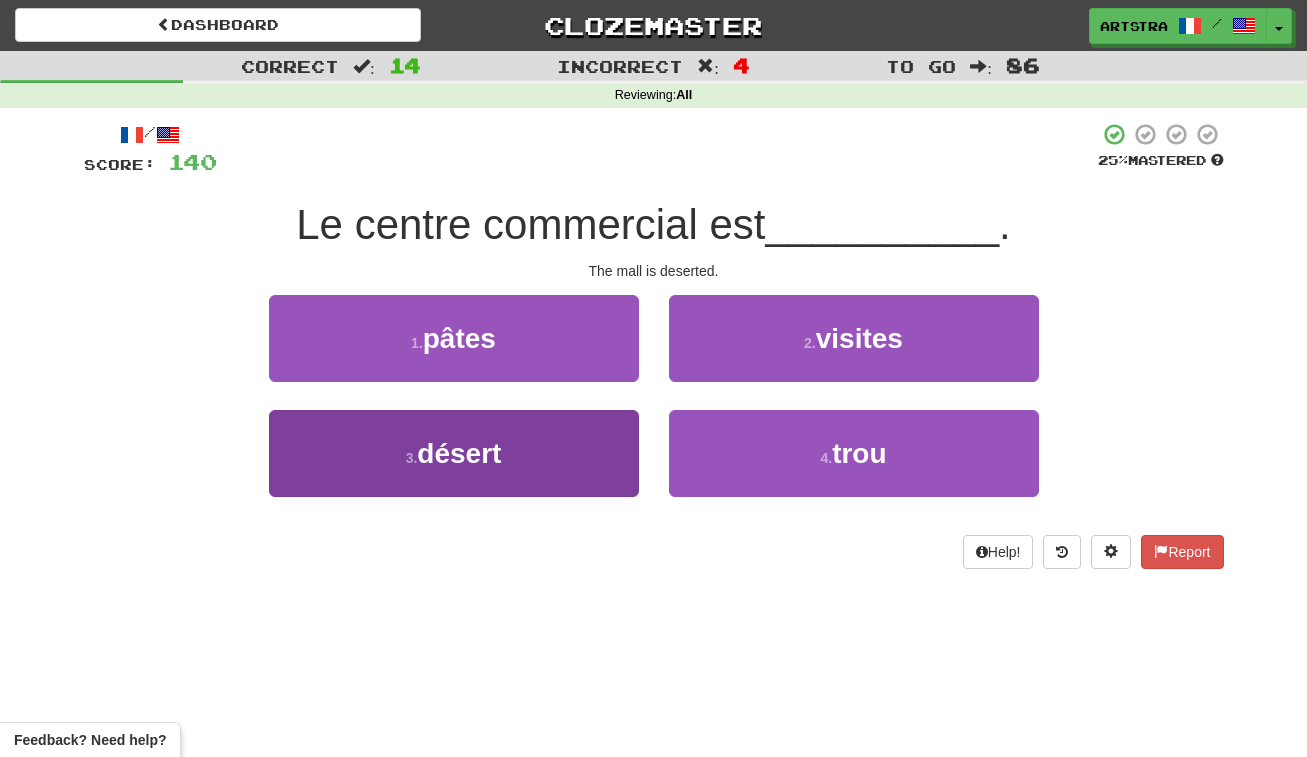 click on "3 .  désert" at bounding box center (454, 453) 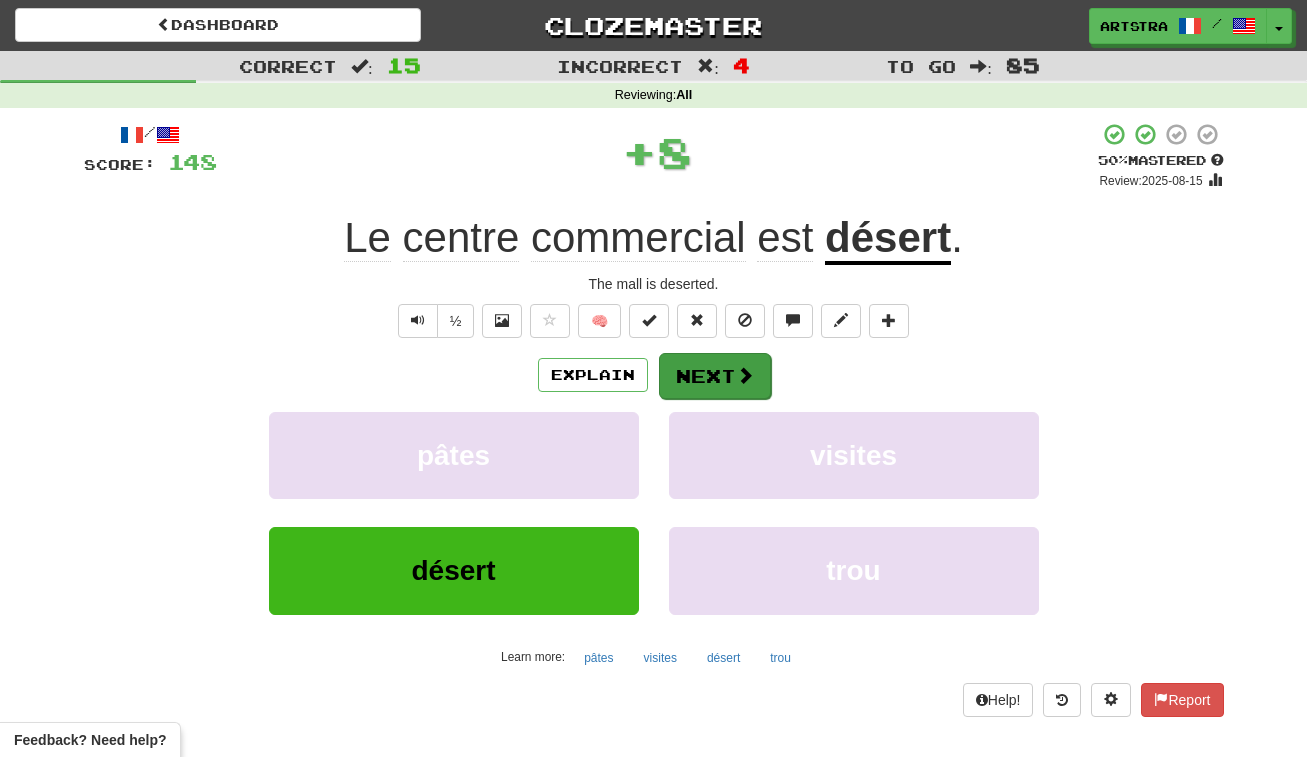click on "Next" at bounding box center [715, 376] 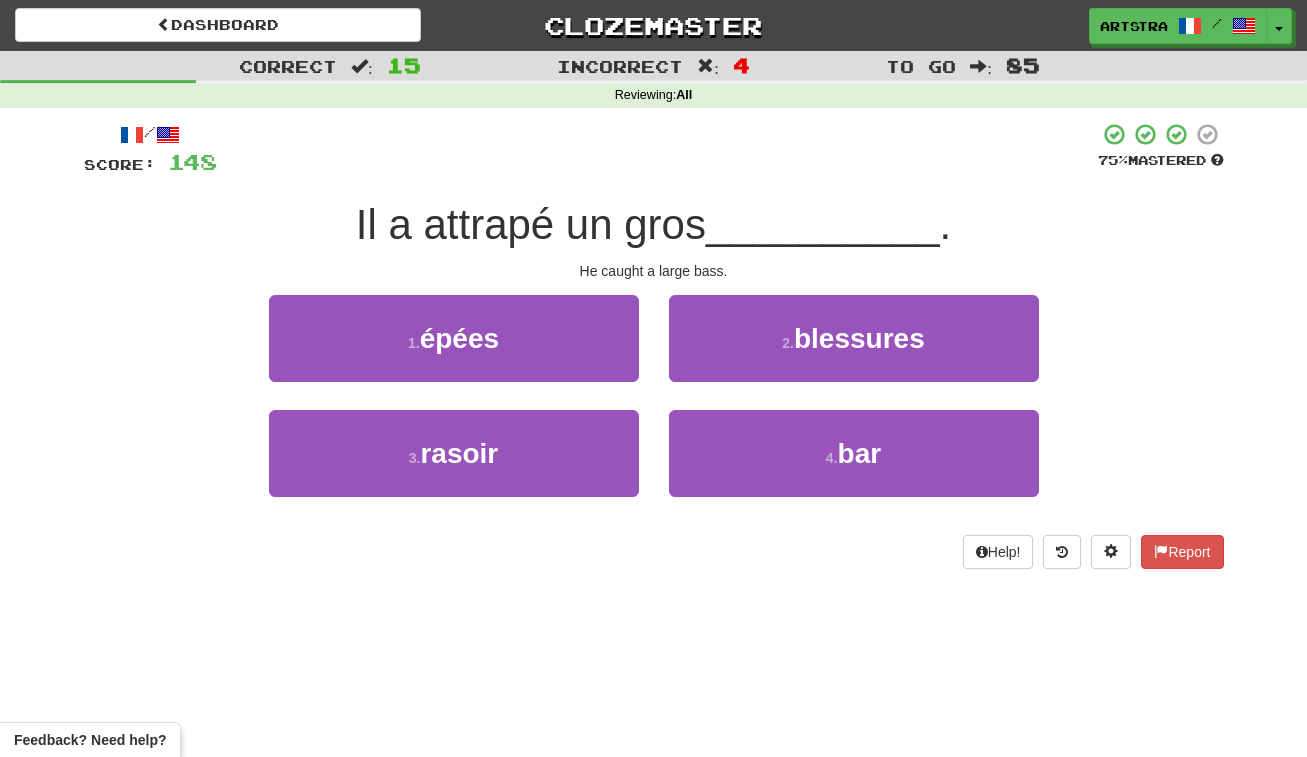 click on "Il a attrapé un gros" at bounding box center (531, 224) 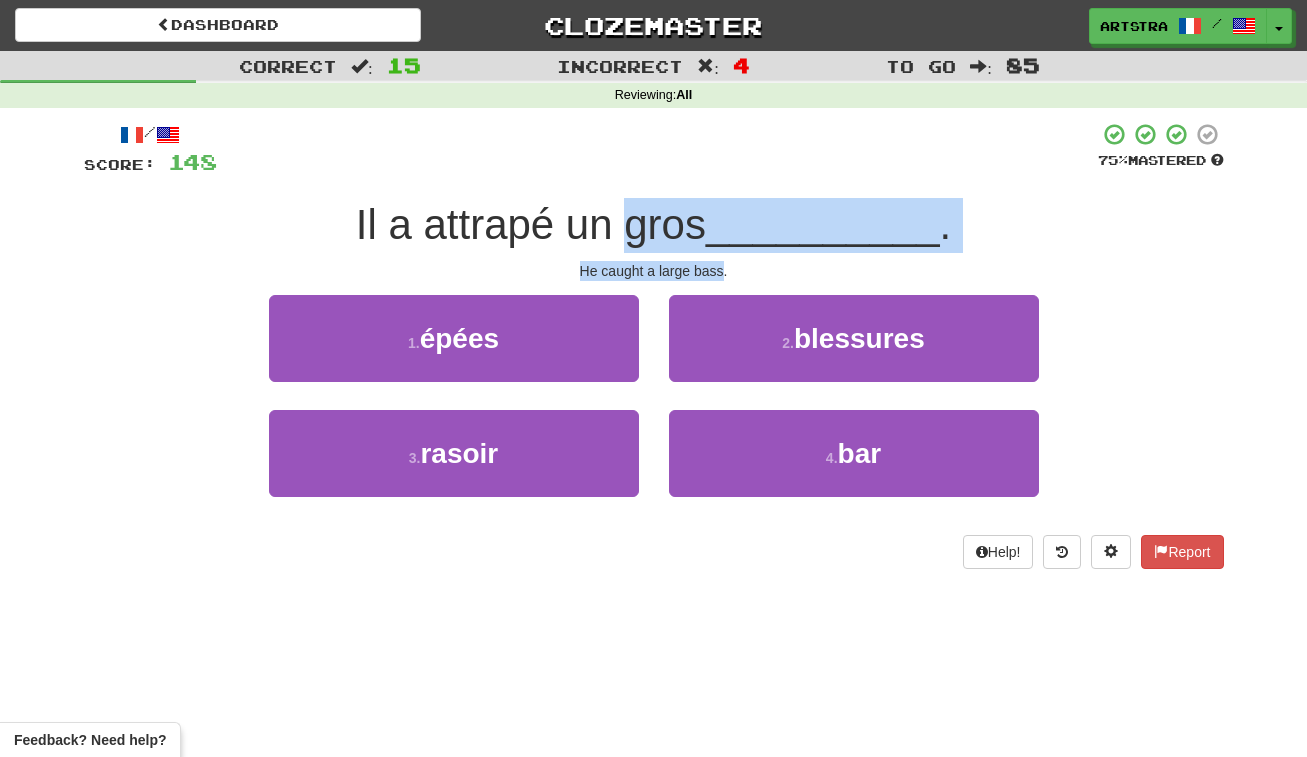 click on "/ Score: 148 75 % Mastered Il a attrapé un gros [NOUN]. He caught a large bass. 1 . épées 2 . blessures 3 . rasoir 4 . bar Help! Report" at bounding box center (654, 345) 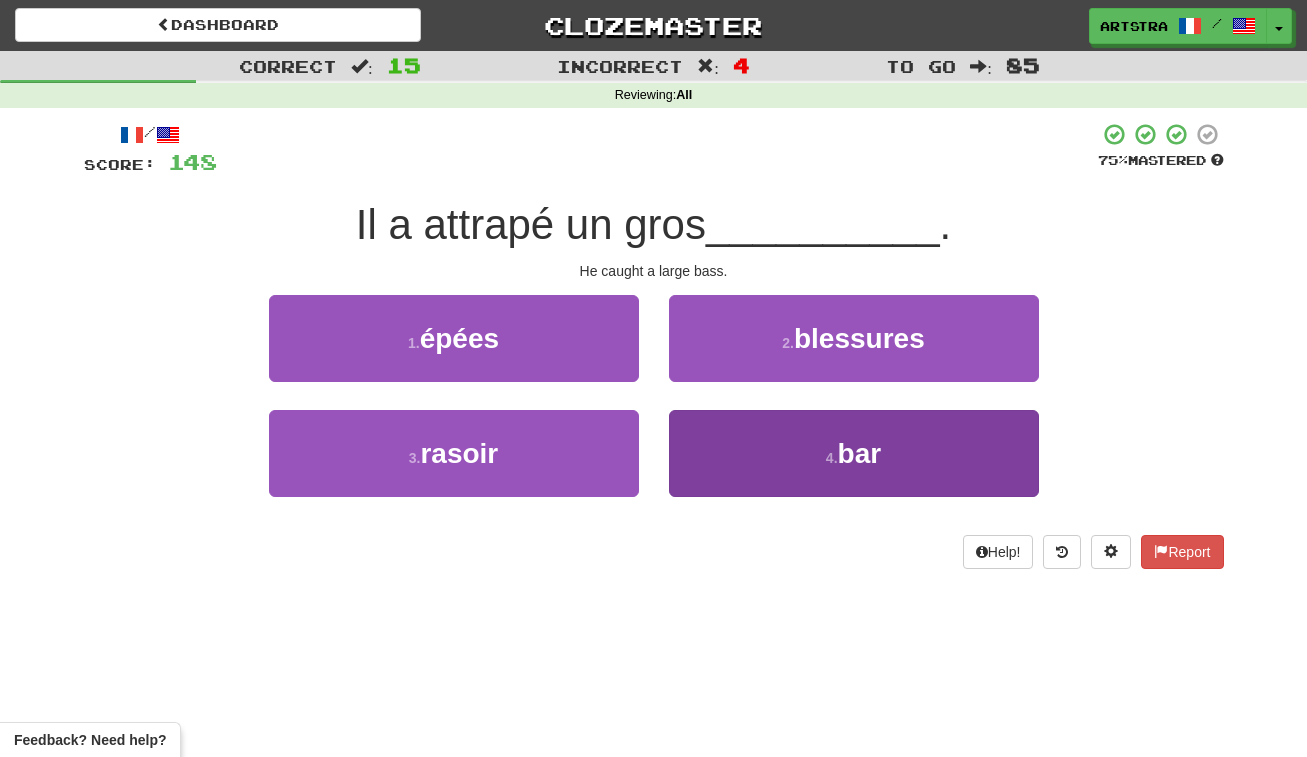 click on "4 .  bar" at bounding box center (854, 453) 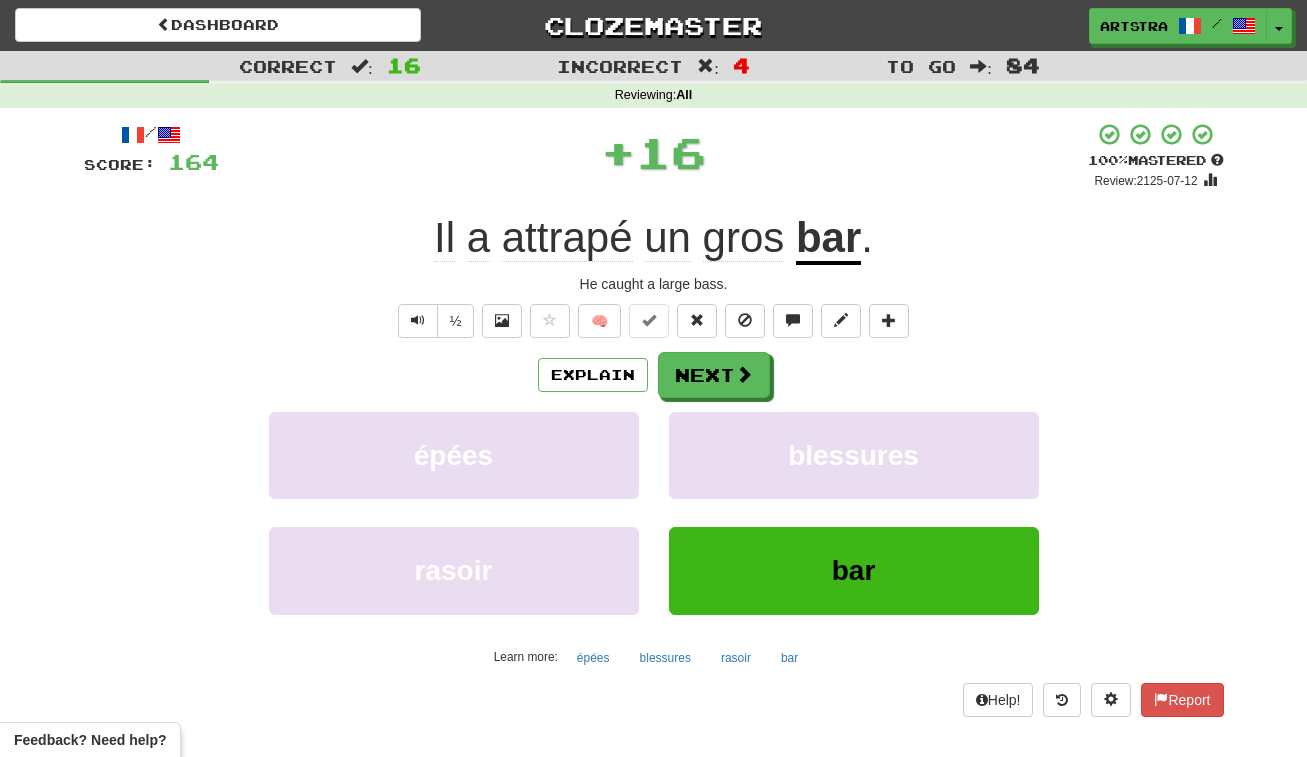 click on "bar" at bounding box center [828, 239] 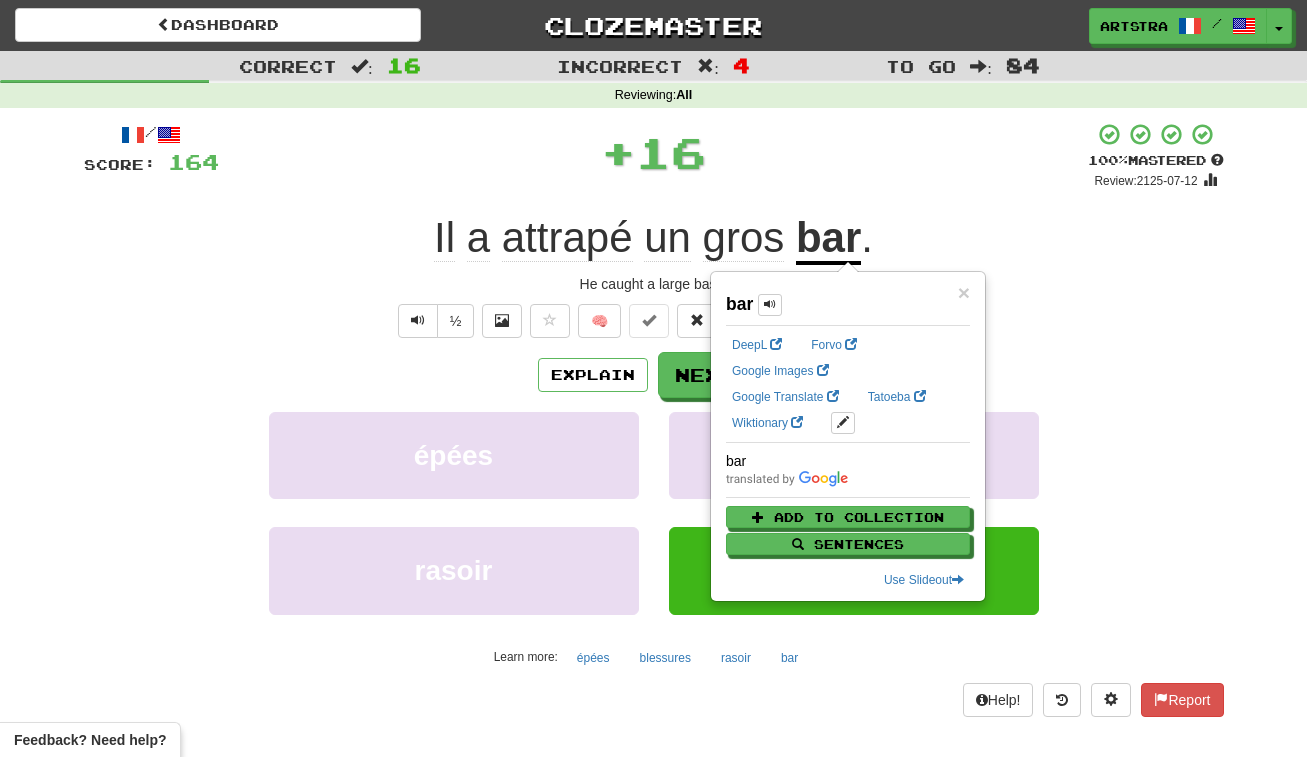 click on "+ 16" at bounding box center (653, 152) 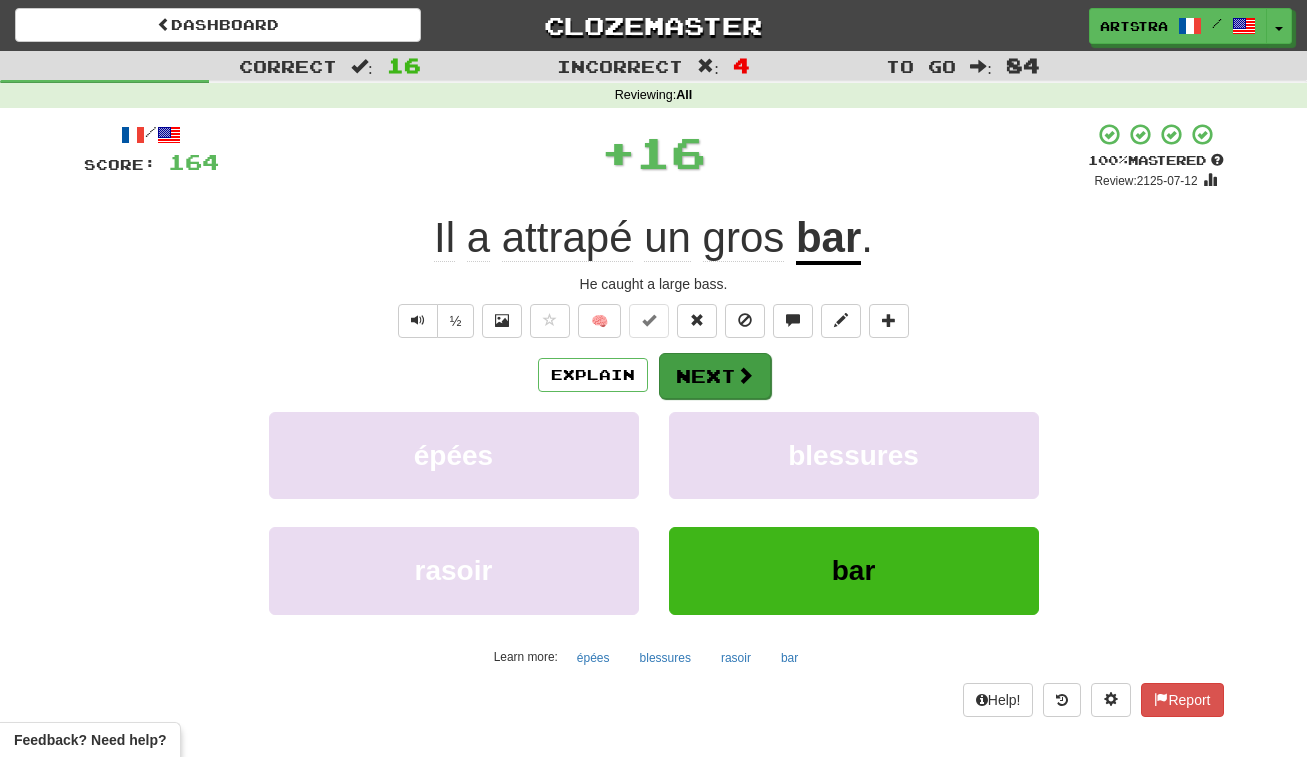 click on "Next" at bounding box center [715, 376] 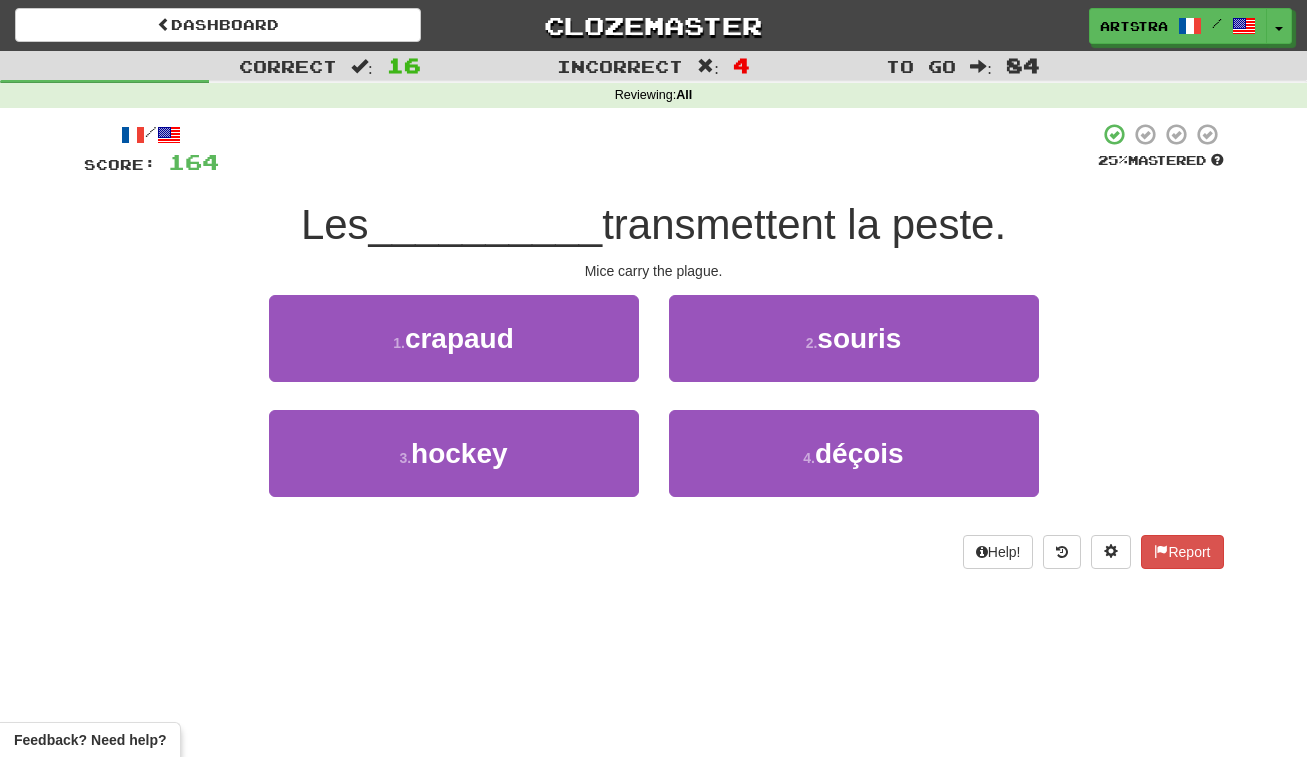 click on "transmettent la peste." at bounding box center (804, 224) 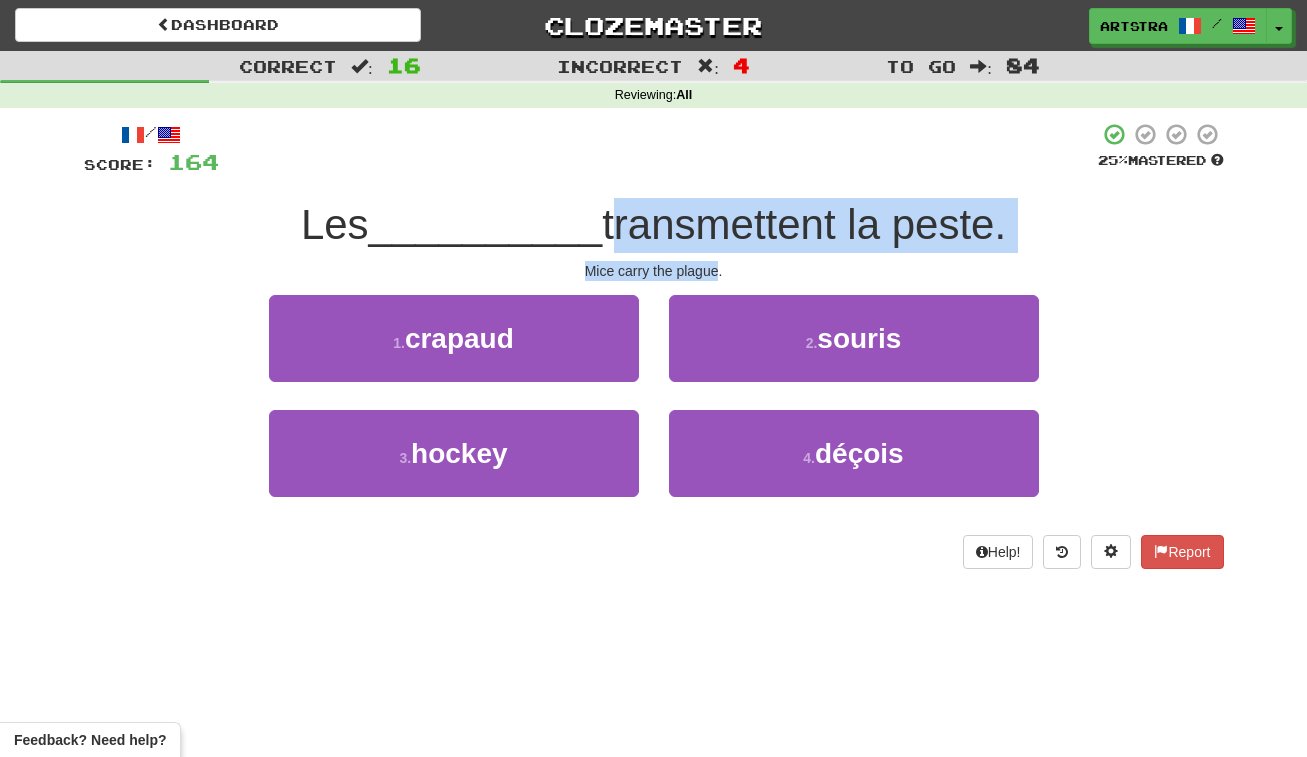 click on "/ Score: 164 25 % Mastered Les [ANIMAL] transmettent la peste. Mice carry the plague. 1 . crapaud 2 . souris 3 . hockey 4 . déçois Help! Report" at bounding box center (654, 345) 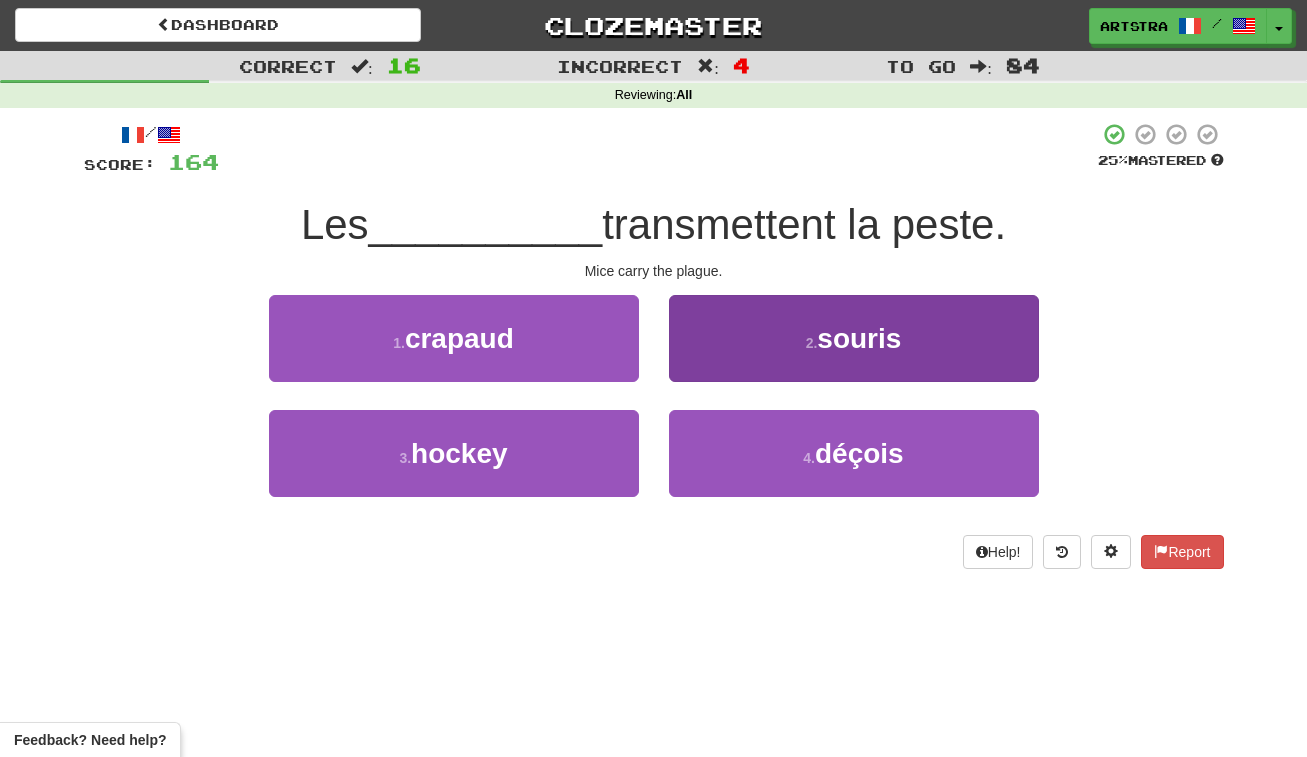 click on "2 .  souris" at bounding box center [854, 338] 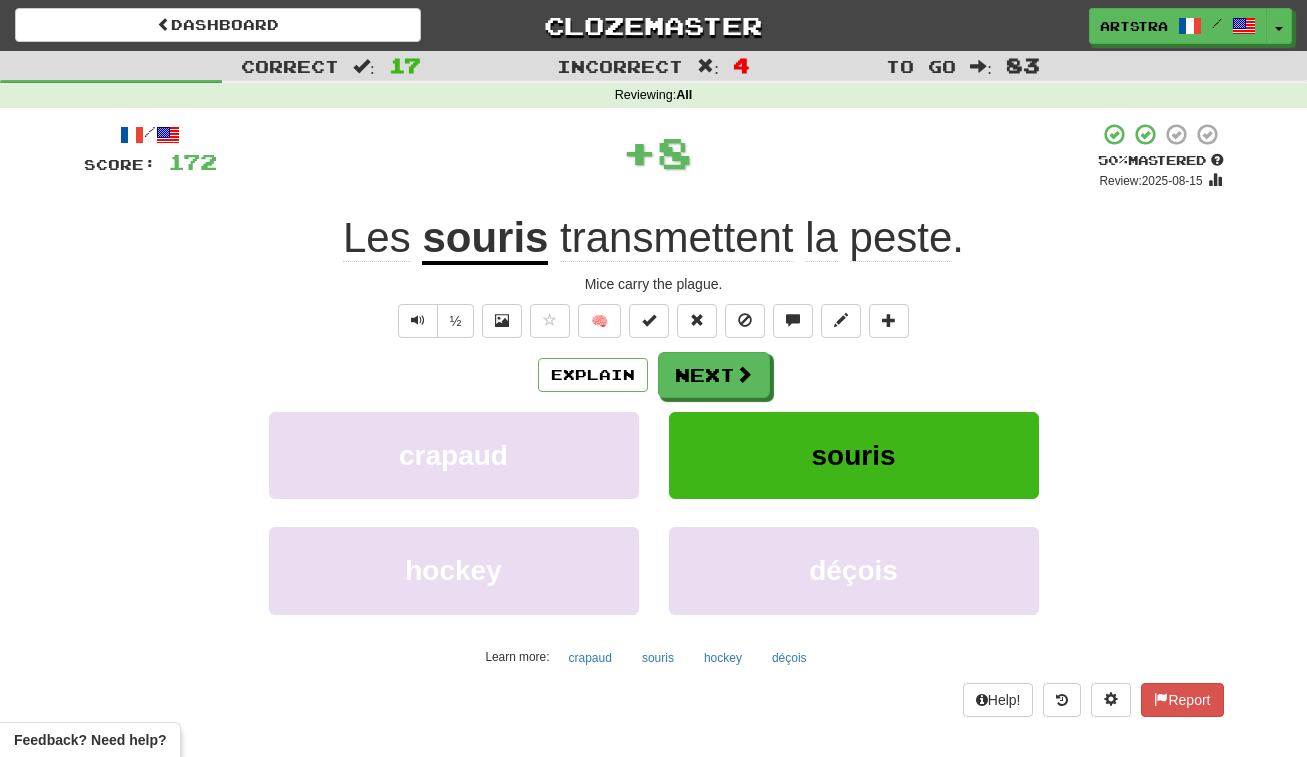 click on "transmettent" at bounding box center [676, 238] 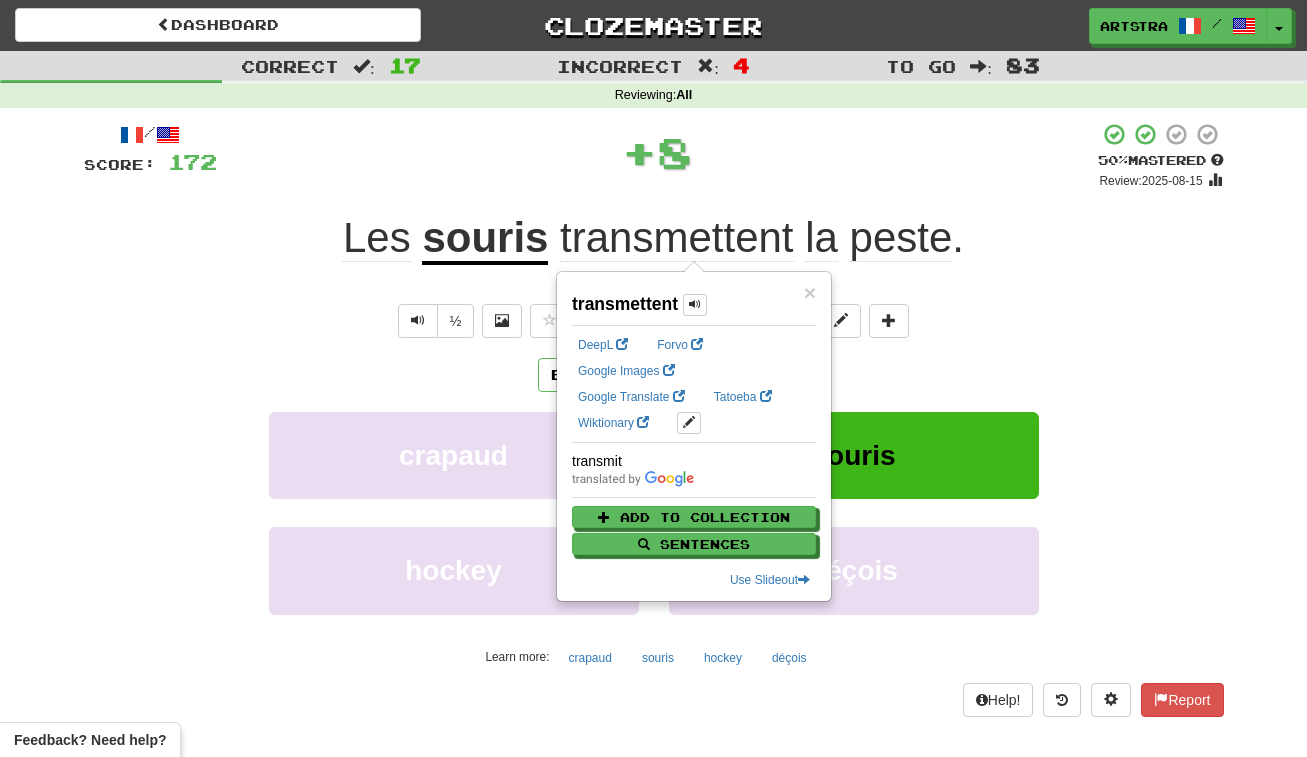 click on "peste" at bounding box center (901, 238) 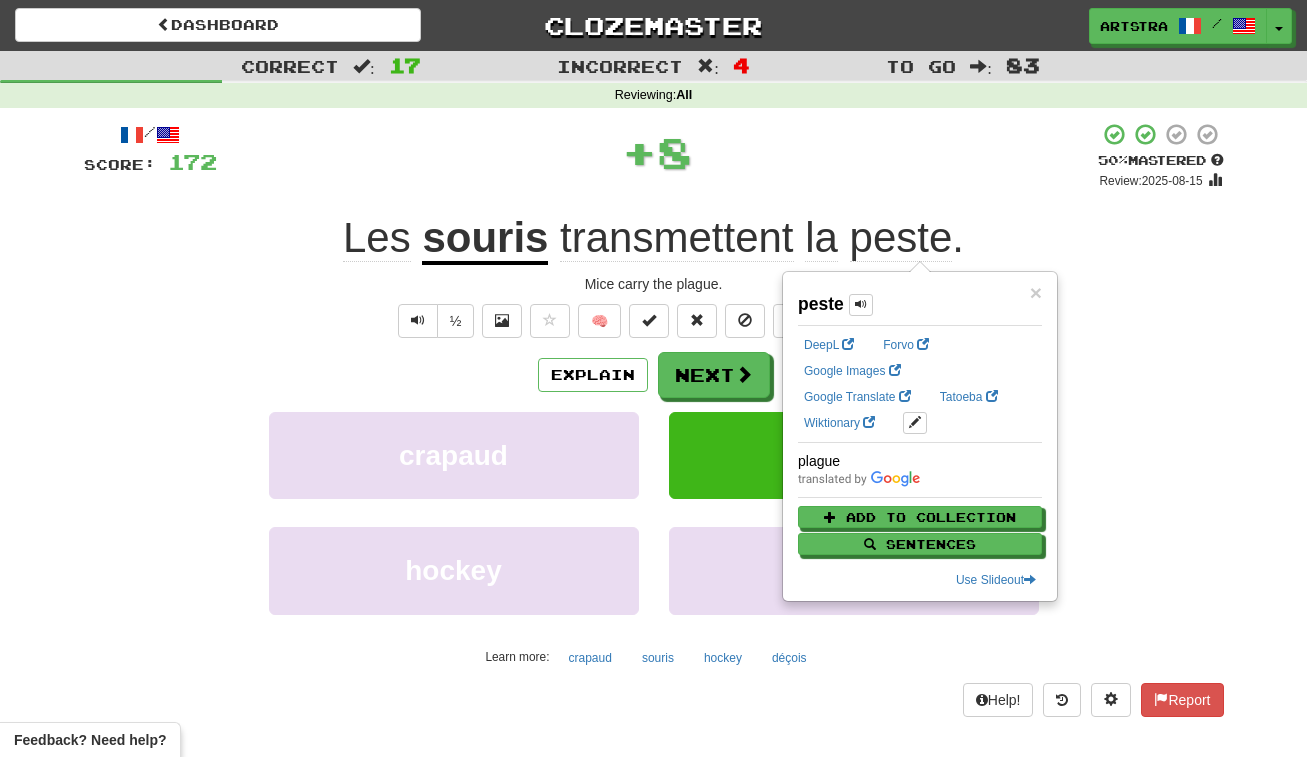 click on "+ 8" at bounding box center [657, 152] 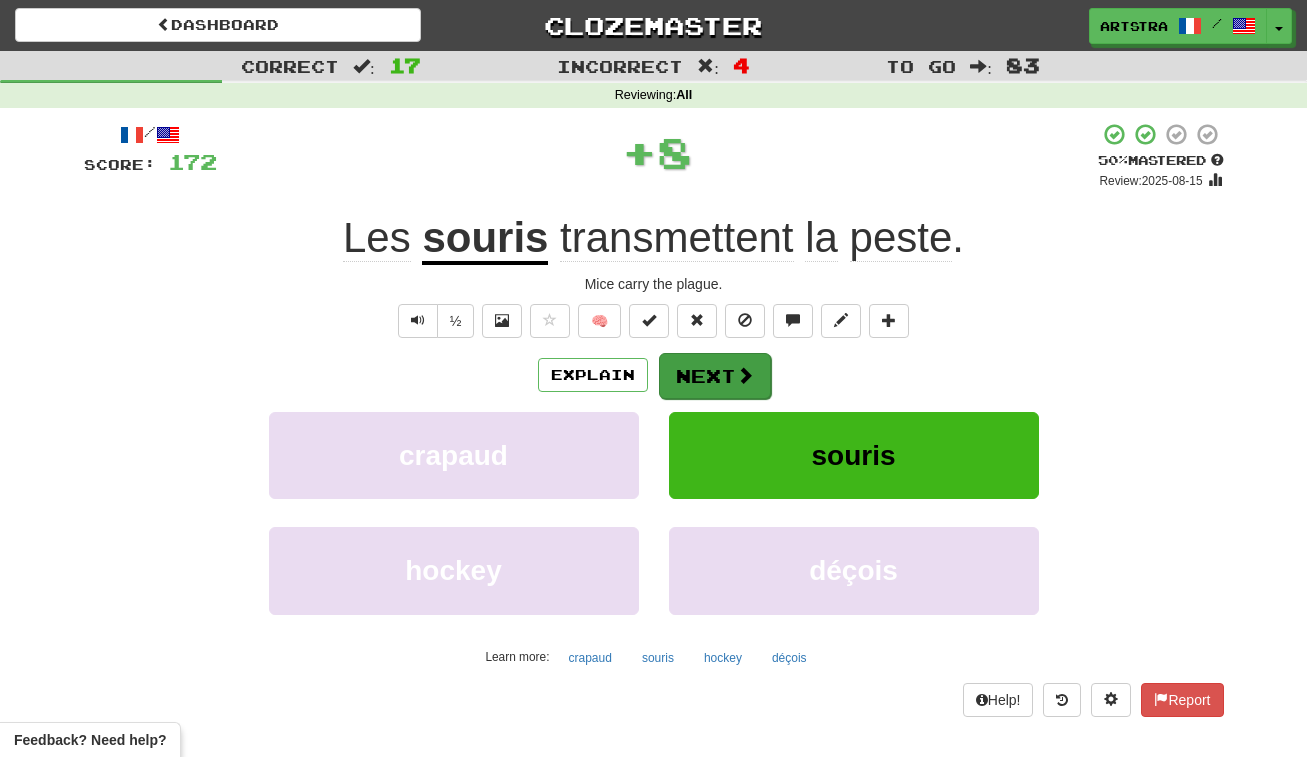 click on "Next" at bounding box center (715, 376) 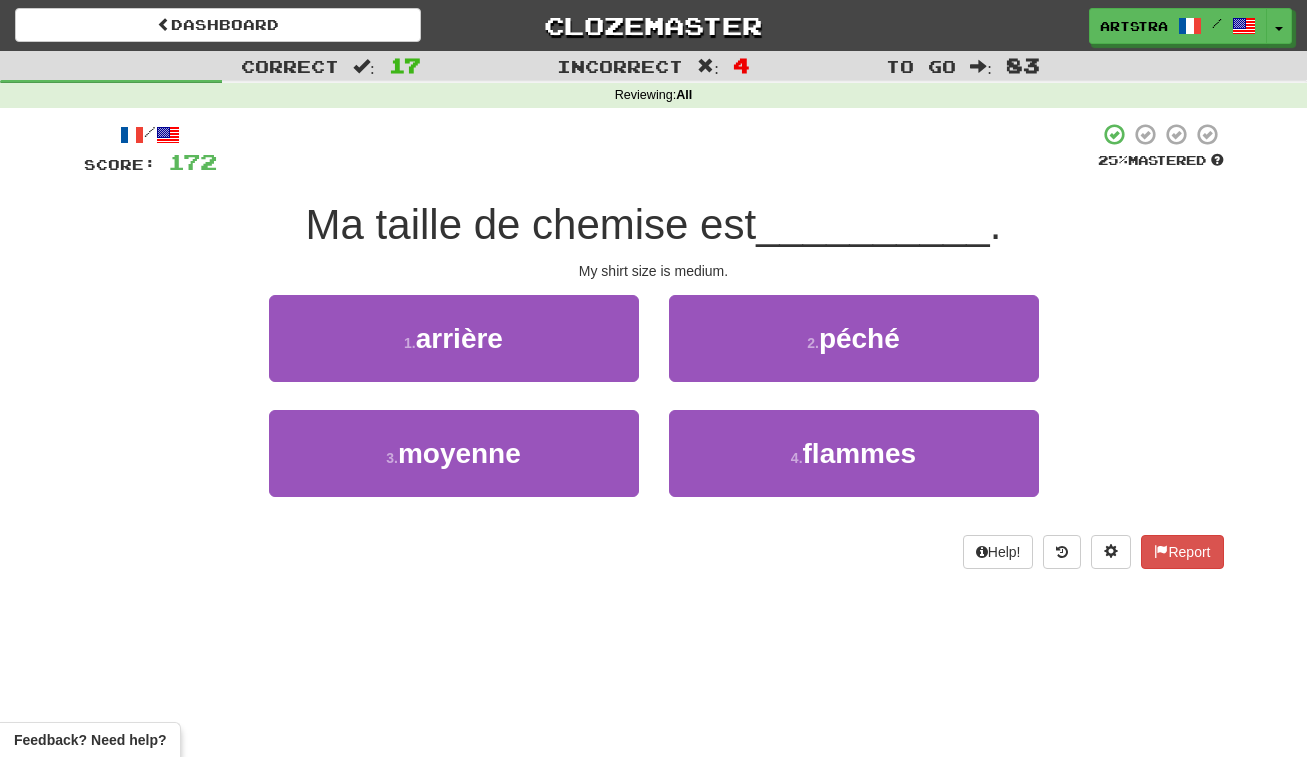 click on "Ma taille de chemise est [ADJECTIVE]." at bounding box center (654, 225) 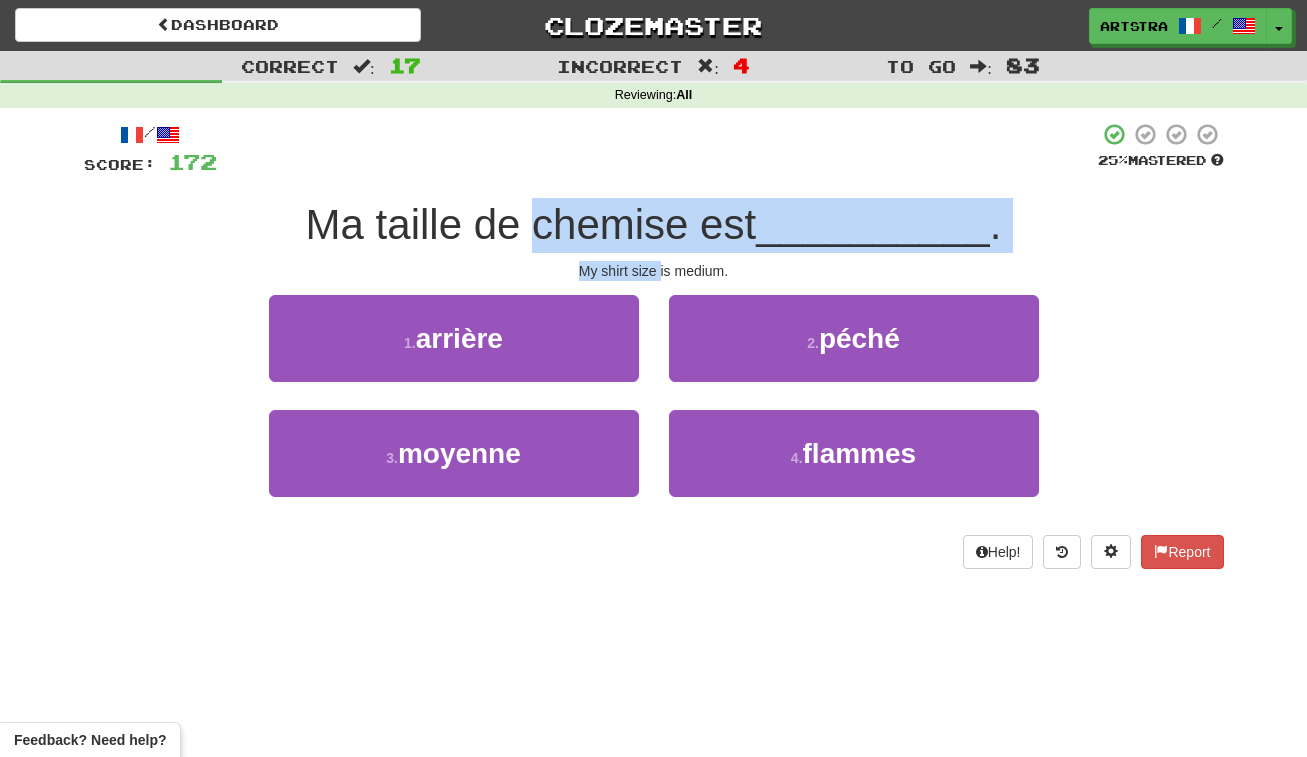 click on "/ Score: 172 25 % Mastered Ma taille de chemise est [ADJECTIVE]. My shirt size is medium. 1 . arrière 2 . péché 3 . moyenne 4 . flammes Help! Report" at bounding box center (654, 345) 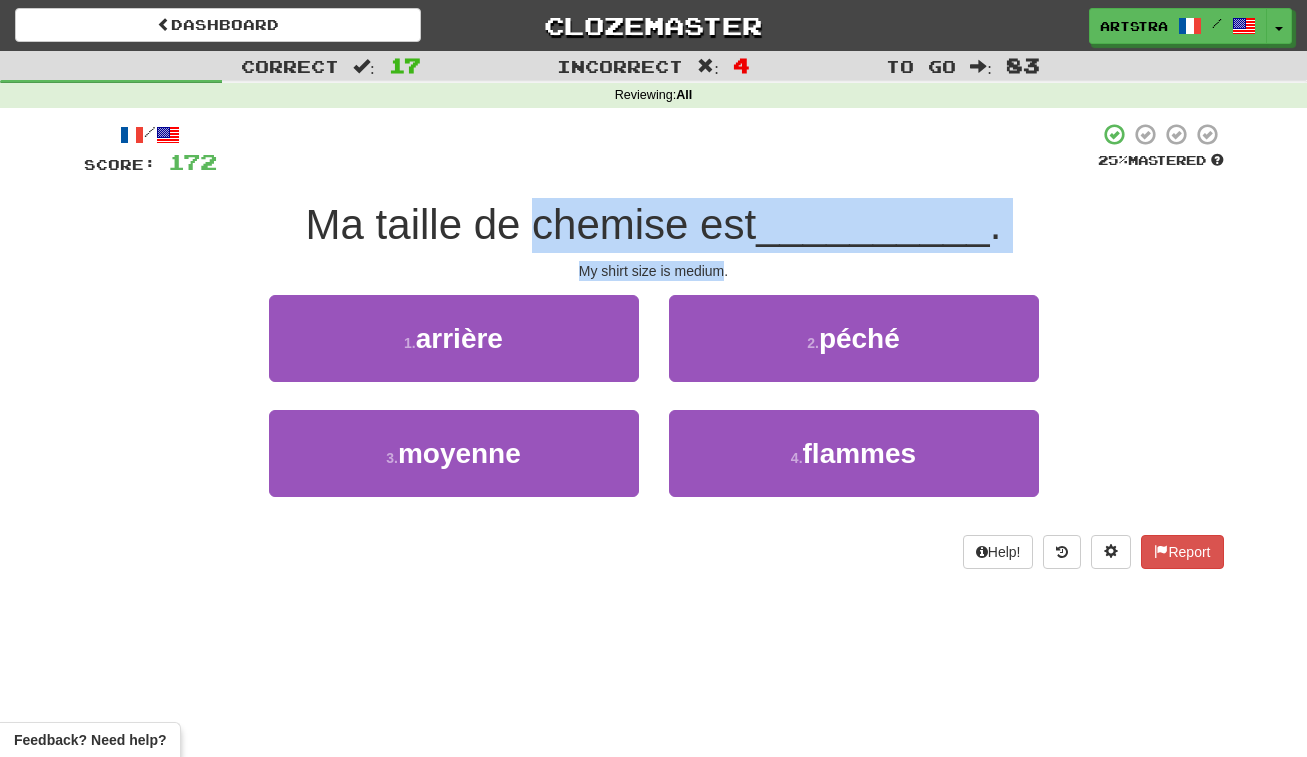 click on "/ Score: 172 25 % Mastered Ma taille de chemise est [ADJECTIVE]. My shirt size is medium. 1 . arrière 2 . péché 3 . moyenne 4 . flammes Help! Report" at bounding box center [654, 345] 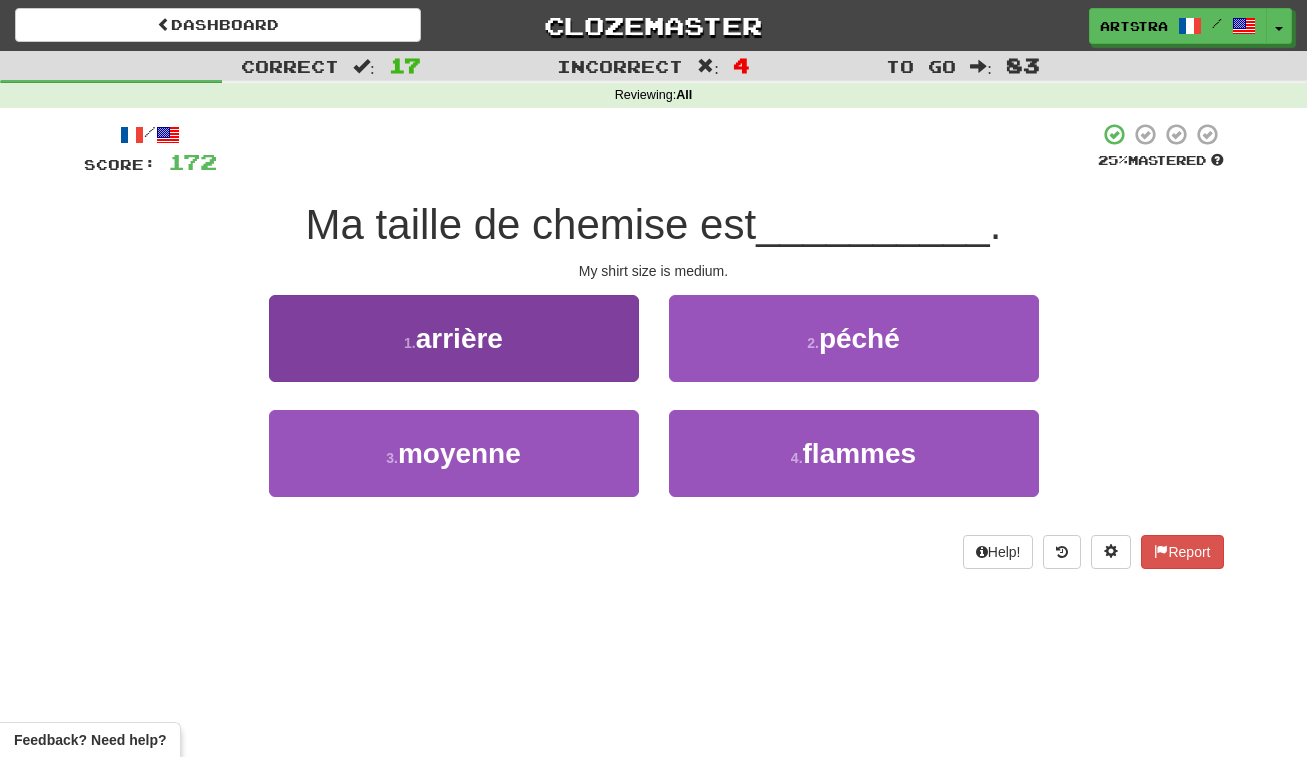 click on "3 .  moyenne" at bounding box center (454, 453) 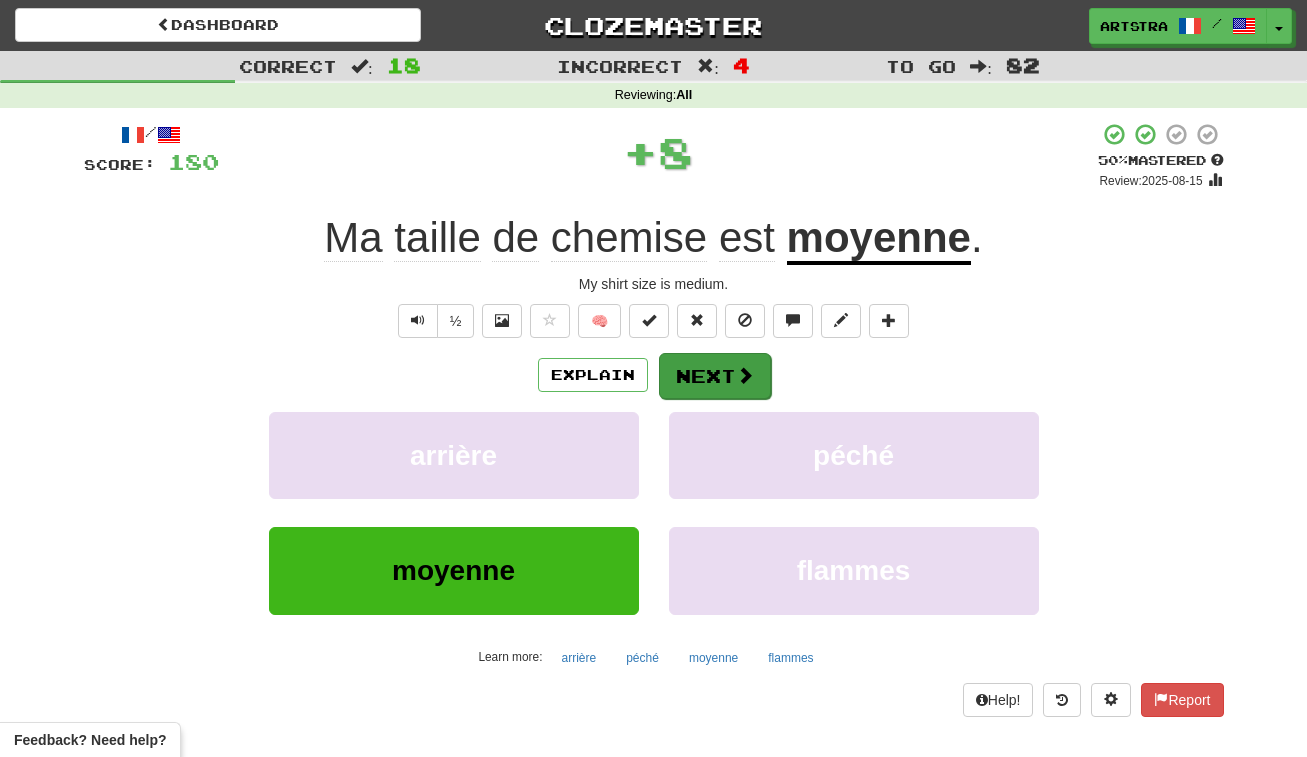 click on "Next" at bounding box center (715, 376) 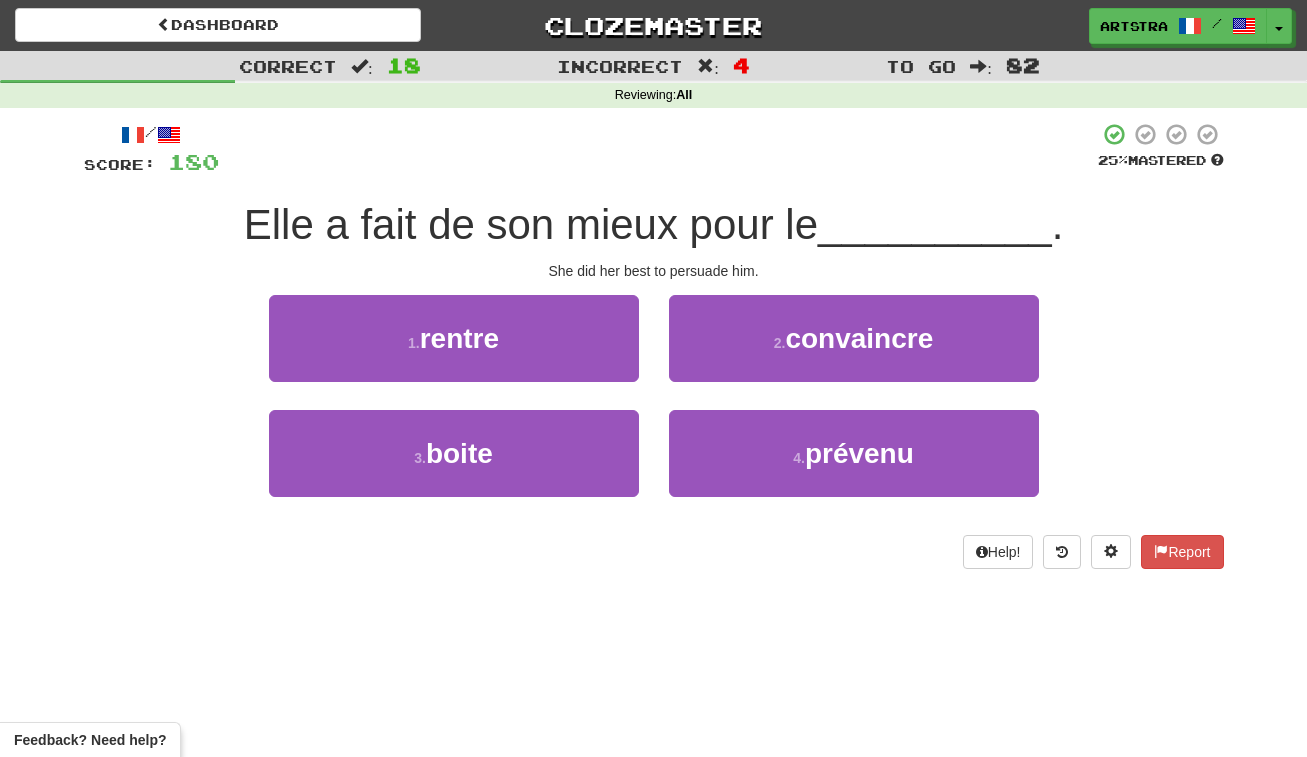 click on "Elle a fait de son mieux pour le" at bounding box center [531, 224] 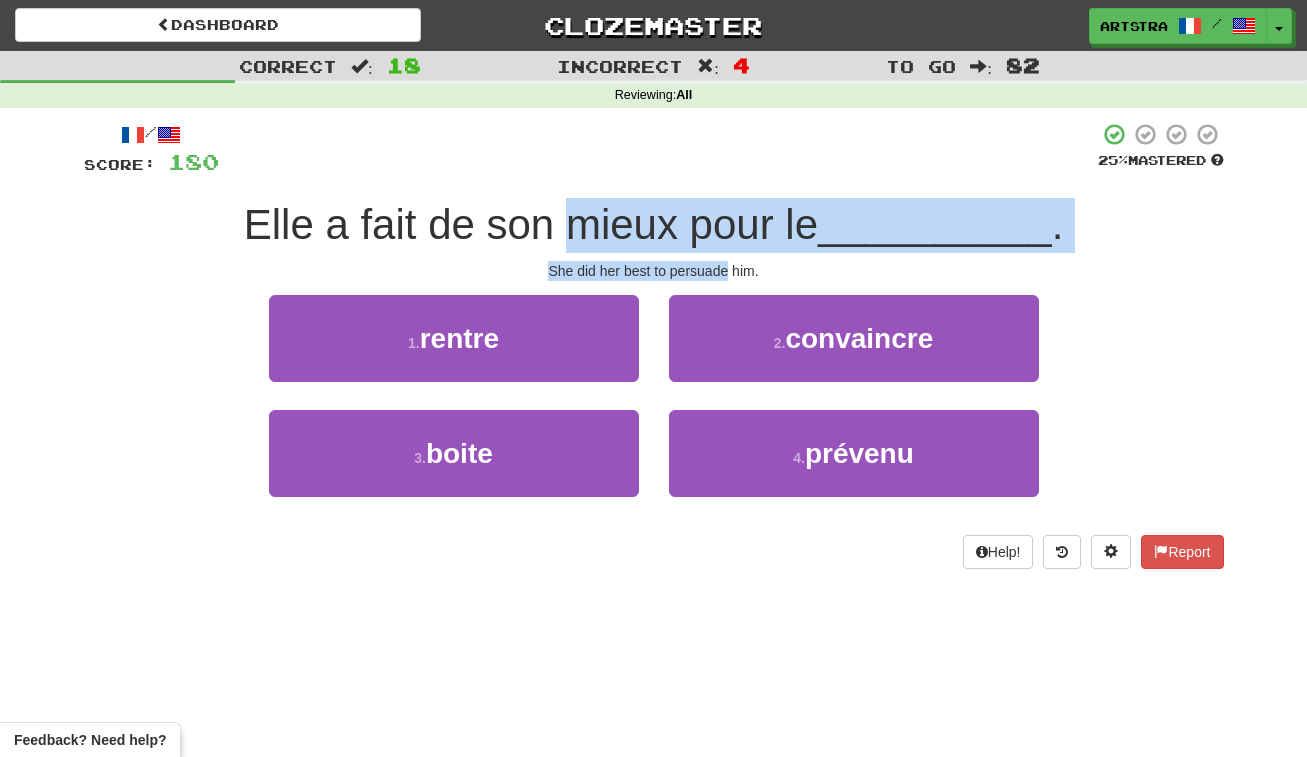 click on "/ Score: 180 25 % Mastered Elle a fait de son mieux pour le [VERB]. She did her best to persuade him. 1 . rentre 2 . convaincre 3 . boite 4 . prévenu Help! Report" at bounding box center [654, 345] 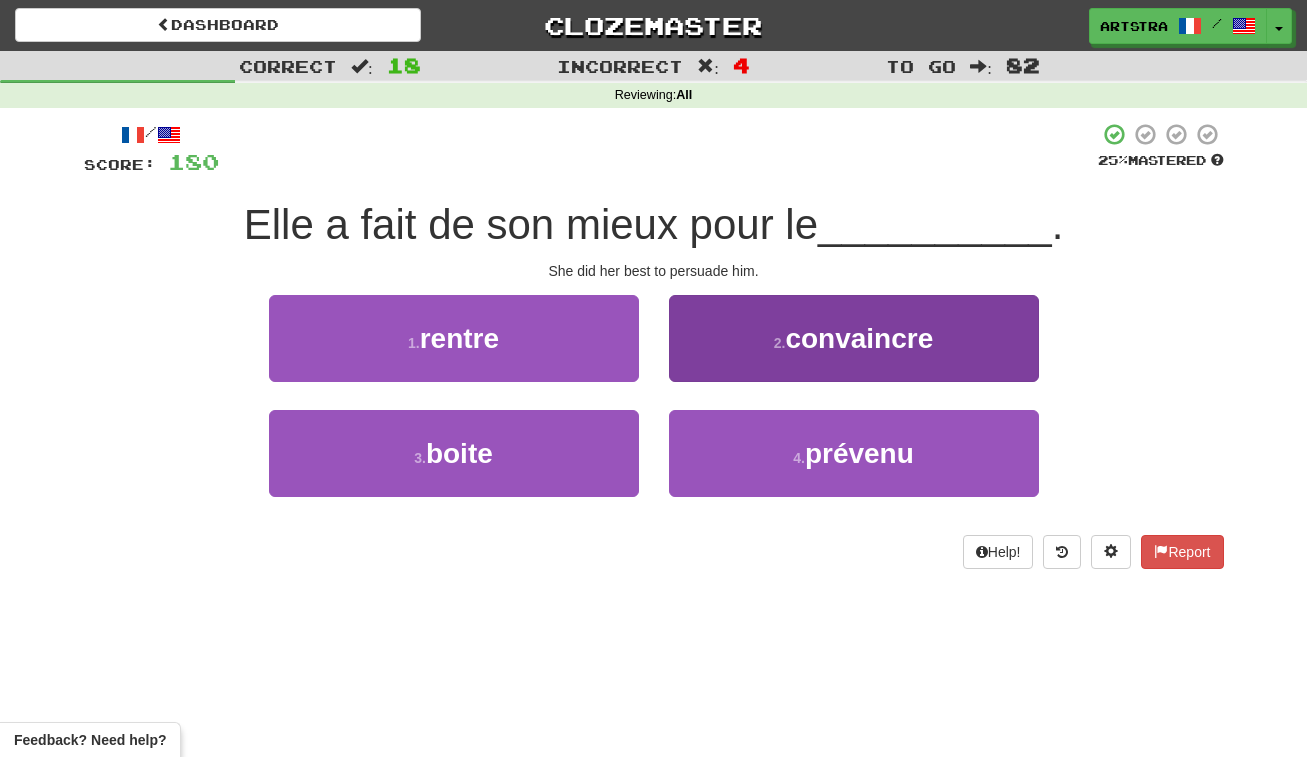 click on "convaincre" at bounding box center (859, 338) 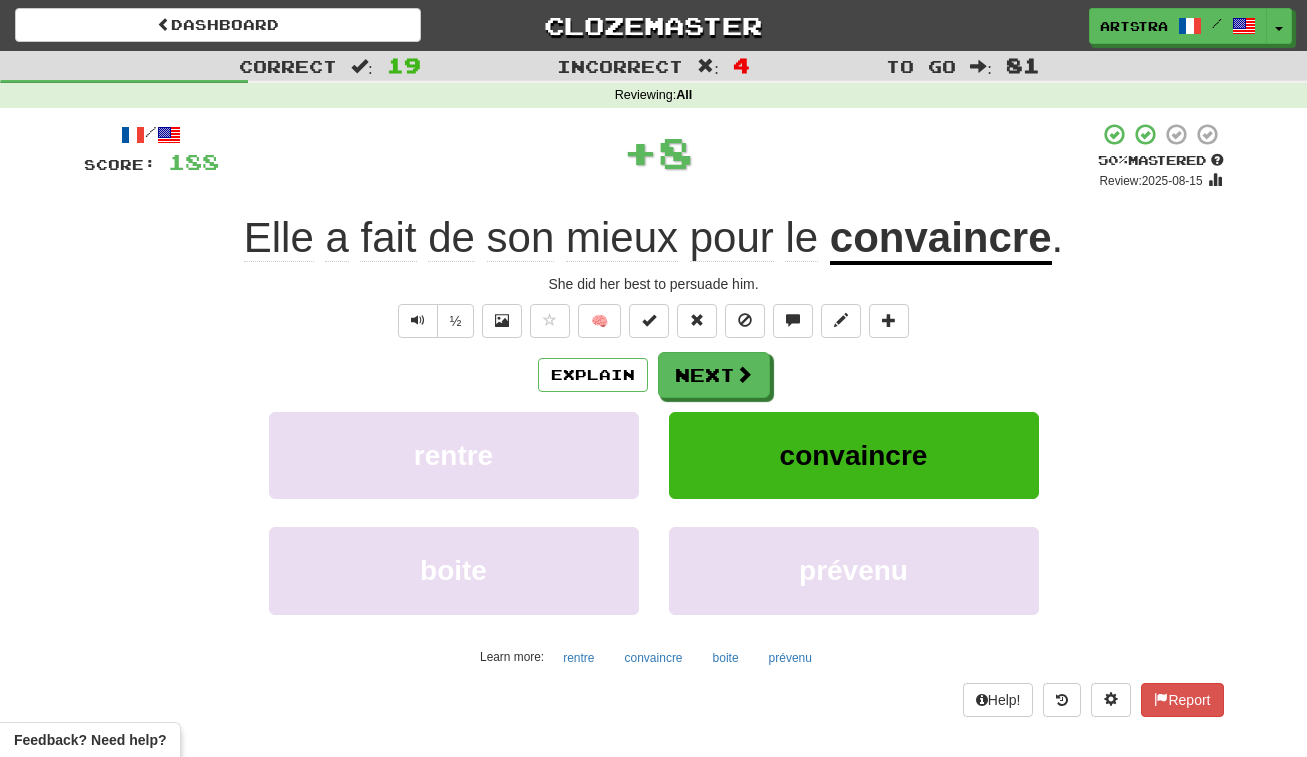 click on "convaincre" at bounding box center (941, 239) 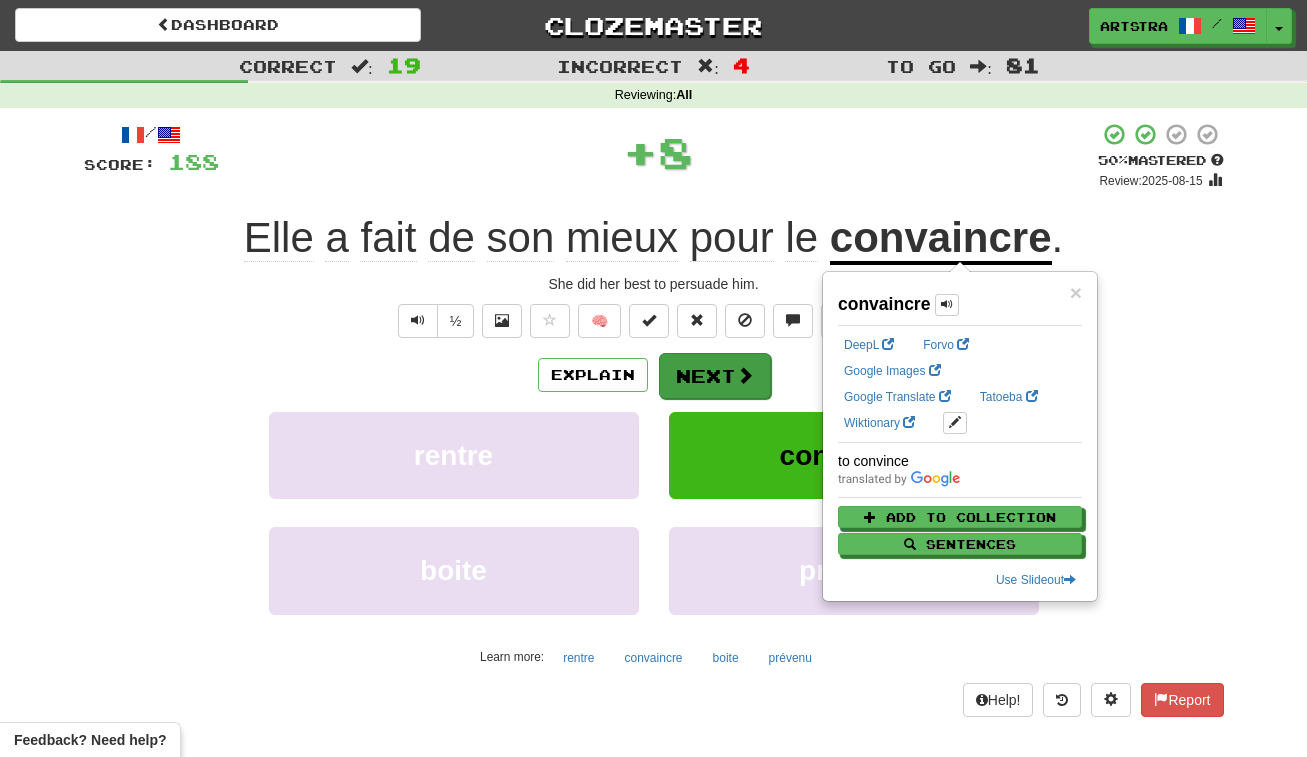 click on "Next" at bounding box center (715, 376) 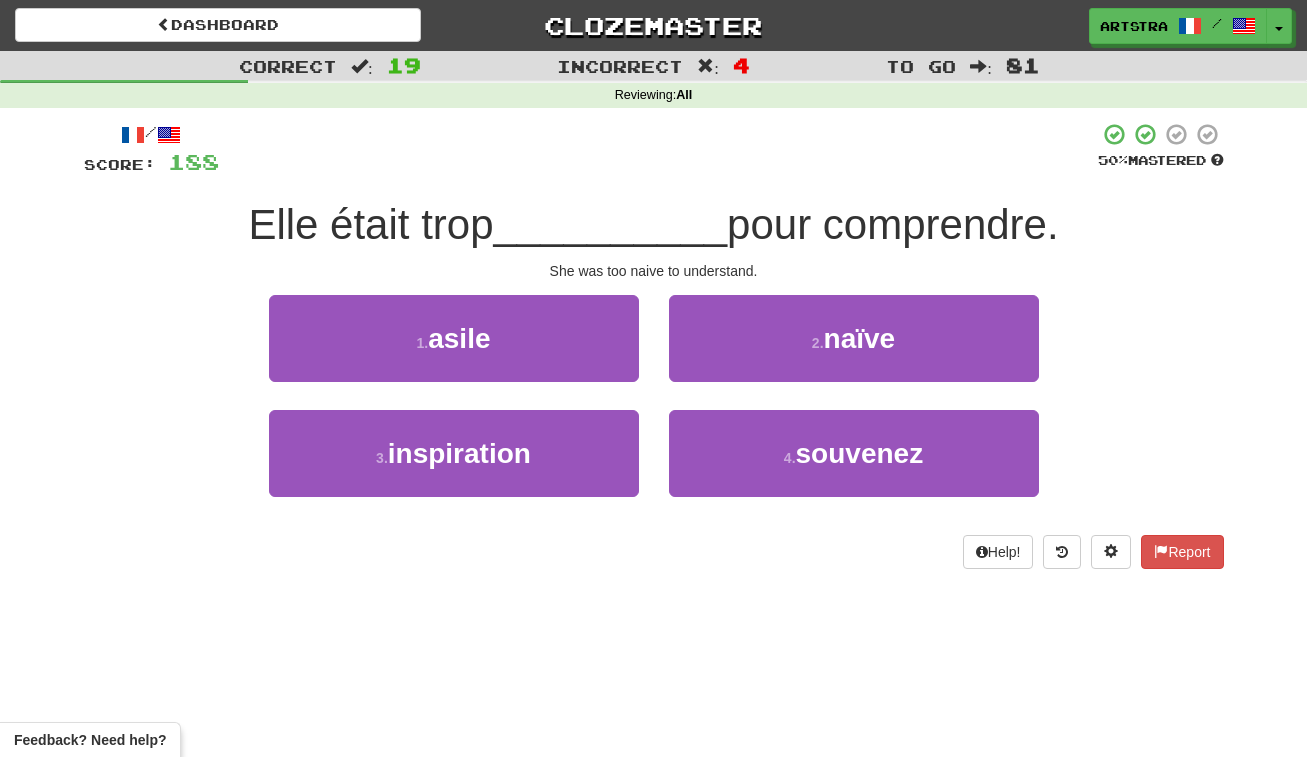 click on "__________" at bounding box center (611, 224) 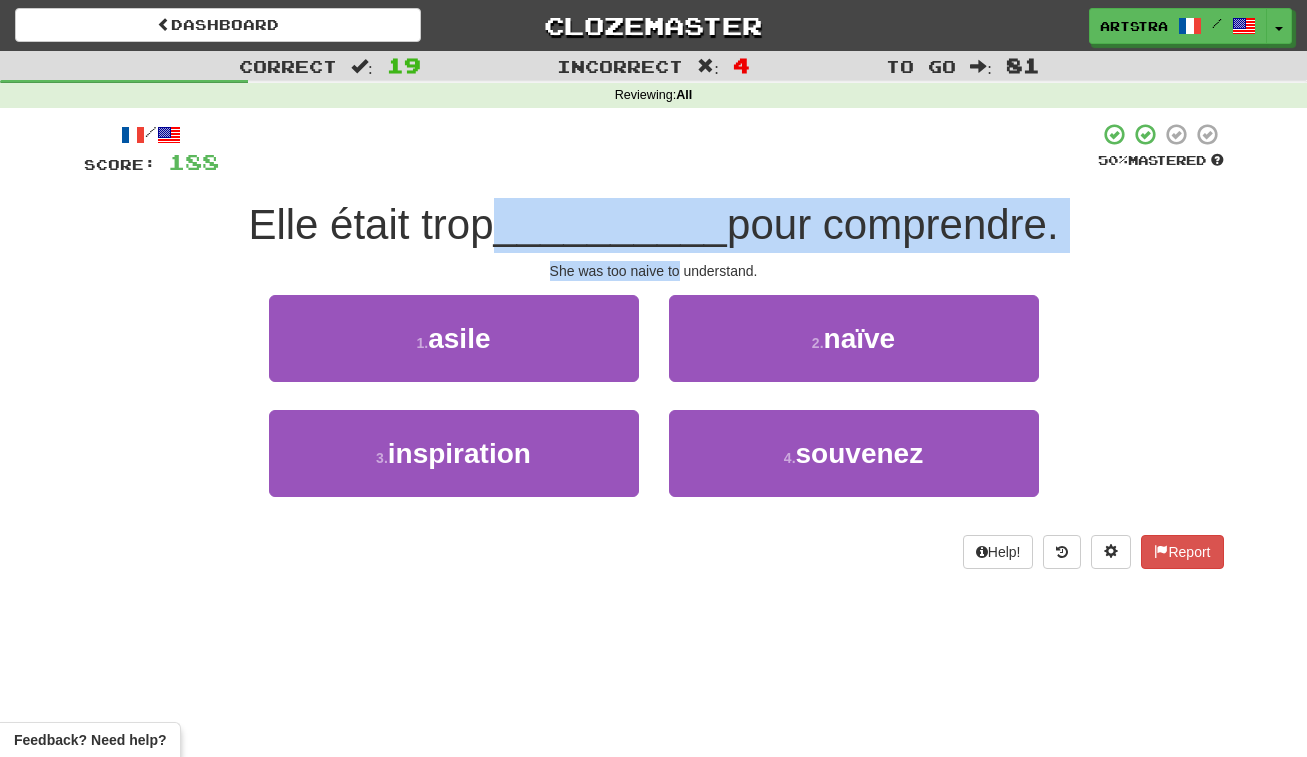 click on "/ Score: 188 50 % Mastered Elle était trop [ADJECTIVE] pour comprendre. She was too naive to understand. 1 . asile 2 . naïve 3 . inspiration 4 . souvenez Help! Report" at bounding box center [654, 345] 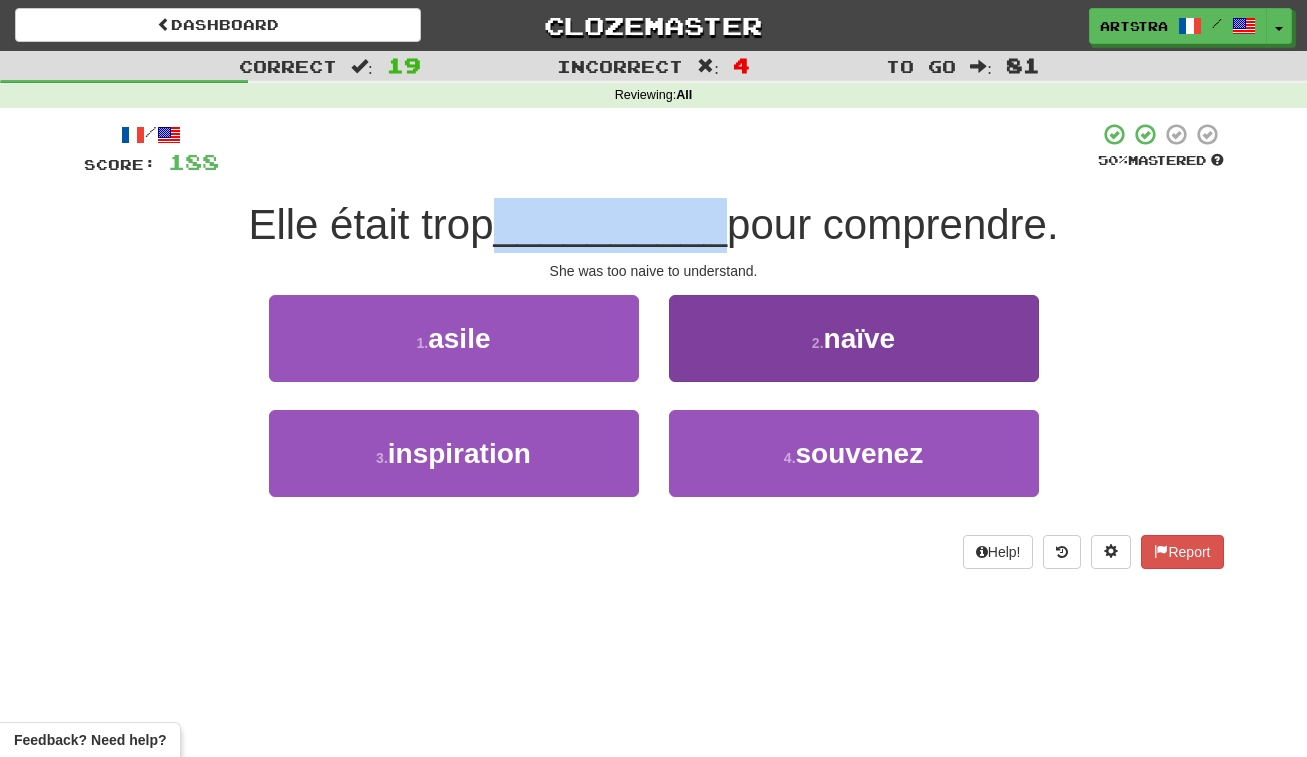 click on "2 .  naïve" at bounding box center (854, 338) 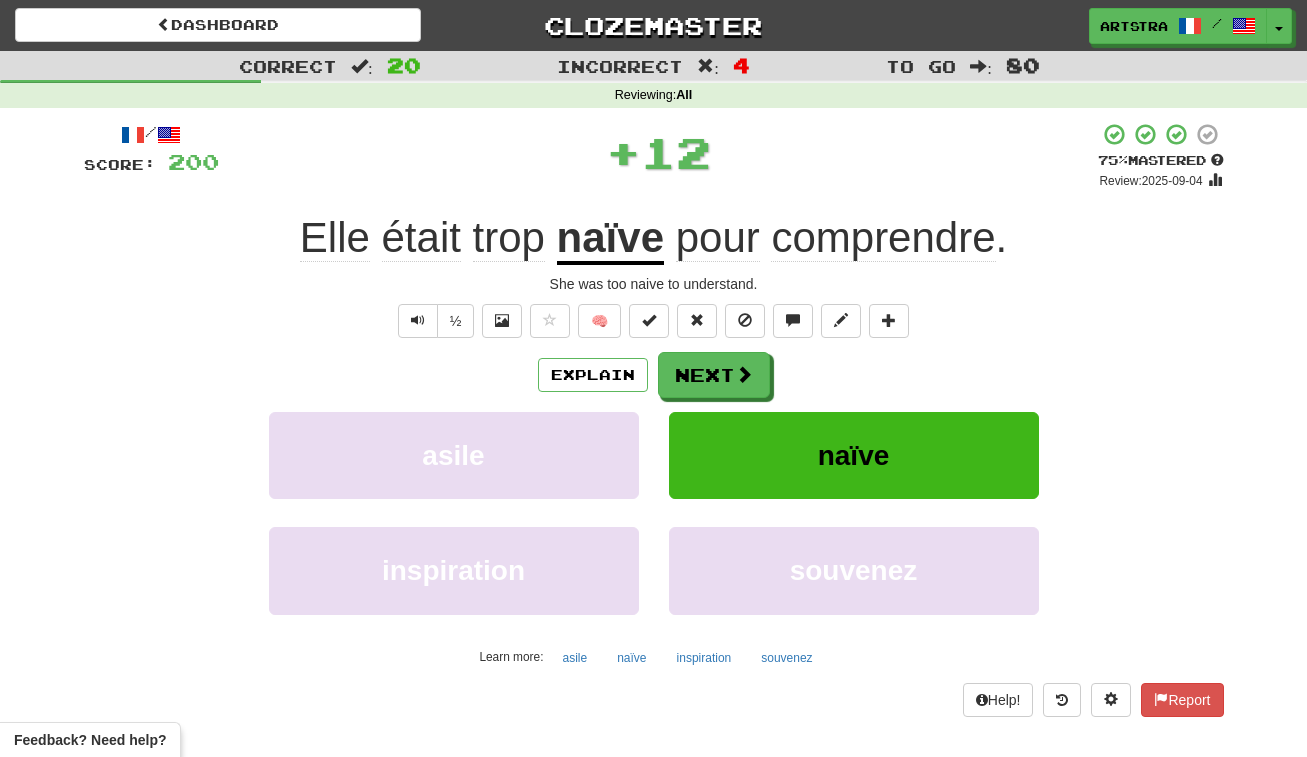 click on "comprendre" at bounding box center (883, 238) 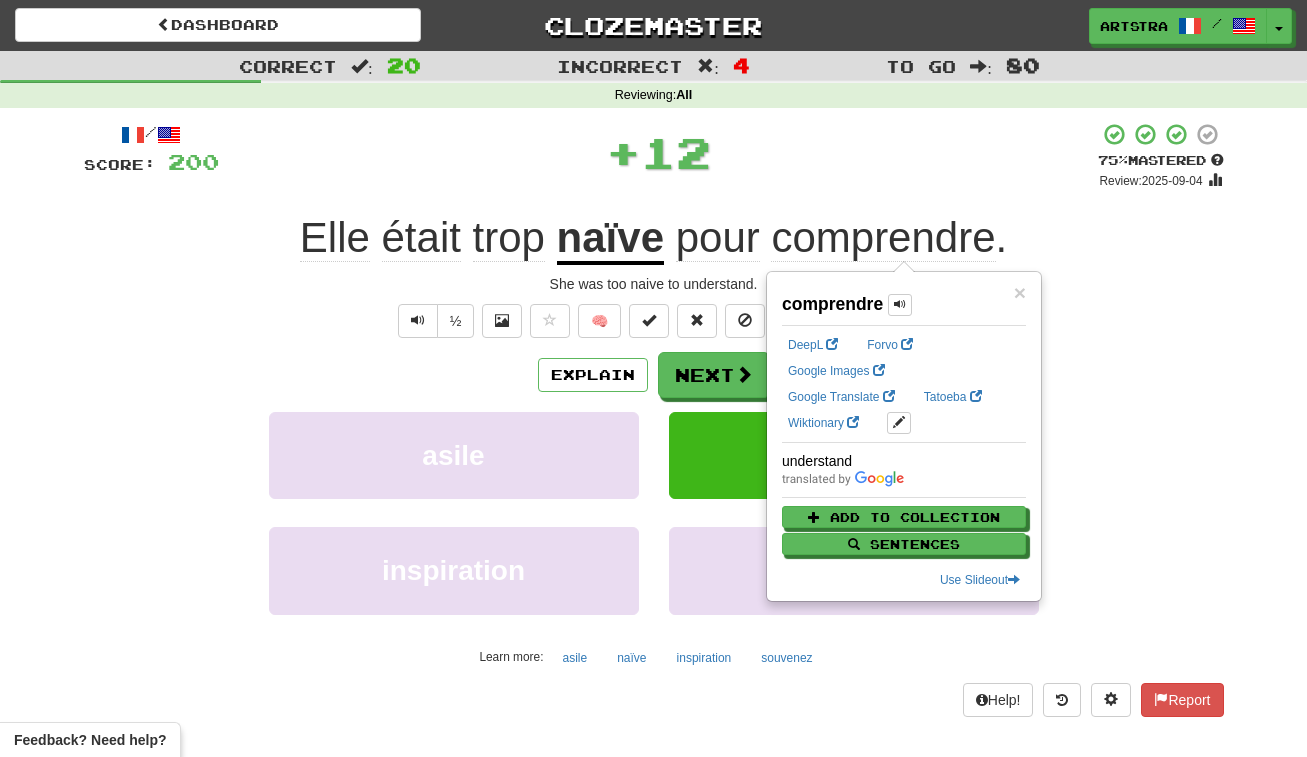 click on "+ 12" at bounding box center [658, 152] 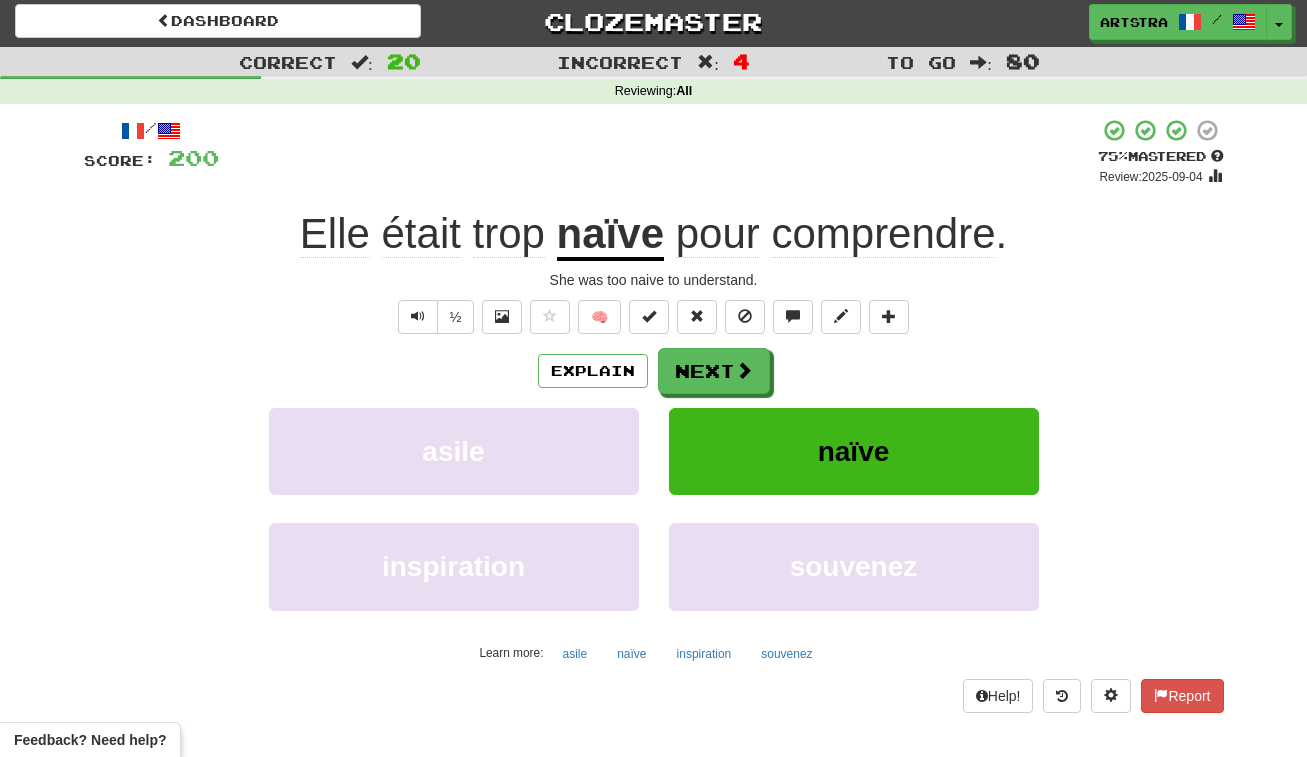 scroll, scrollTop: 49, scrollLeft: 0, axis: vertical 